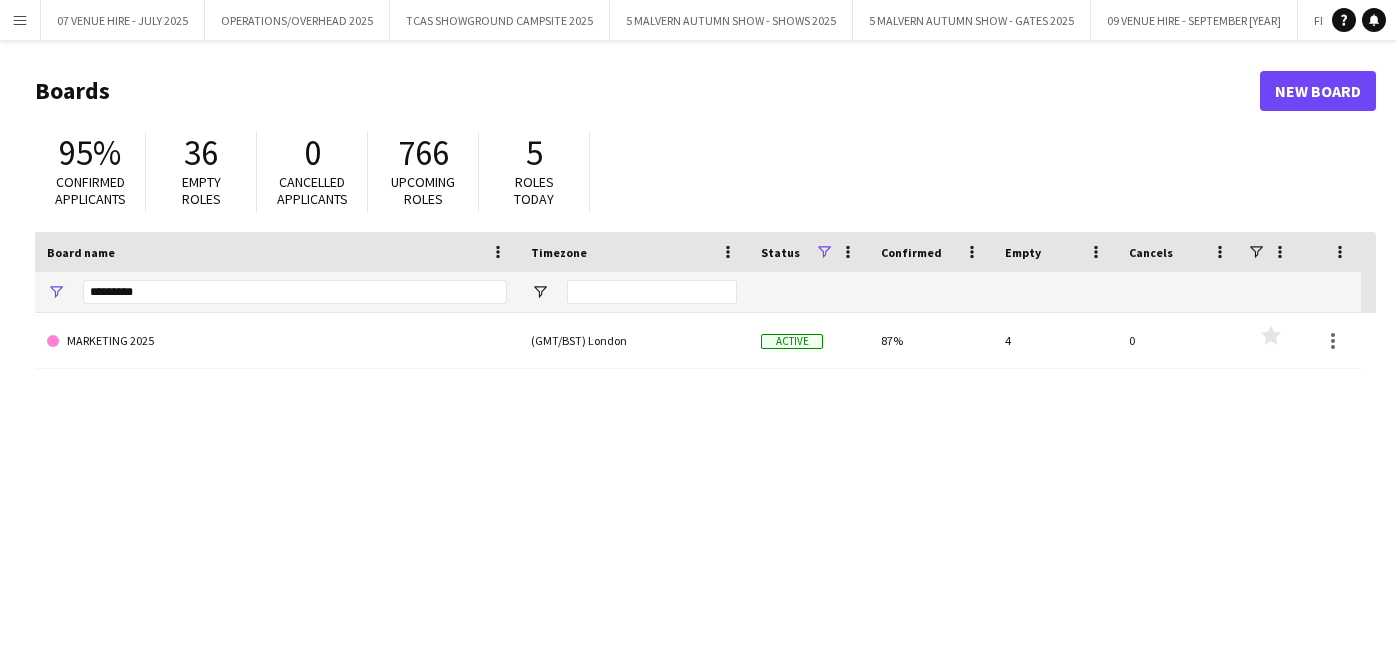 scroll, scrollTop: 0, scrollLeft: 0, axis: both 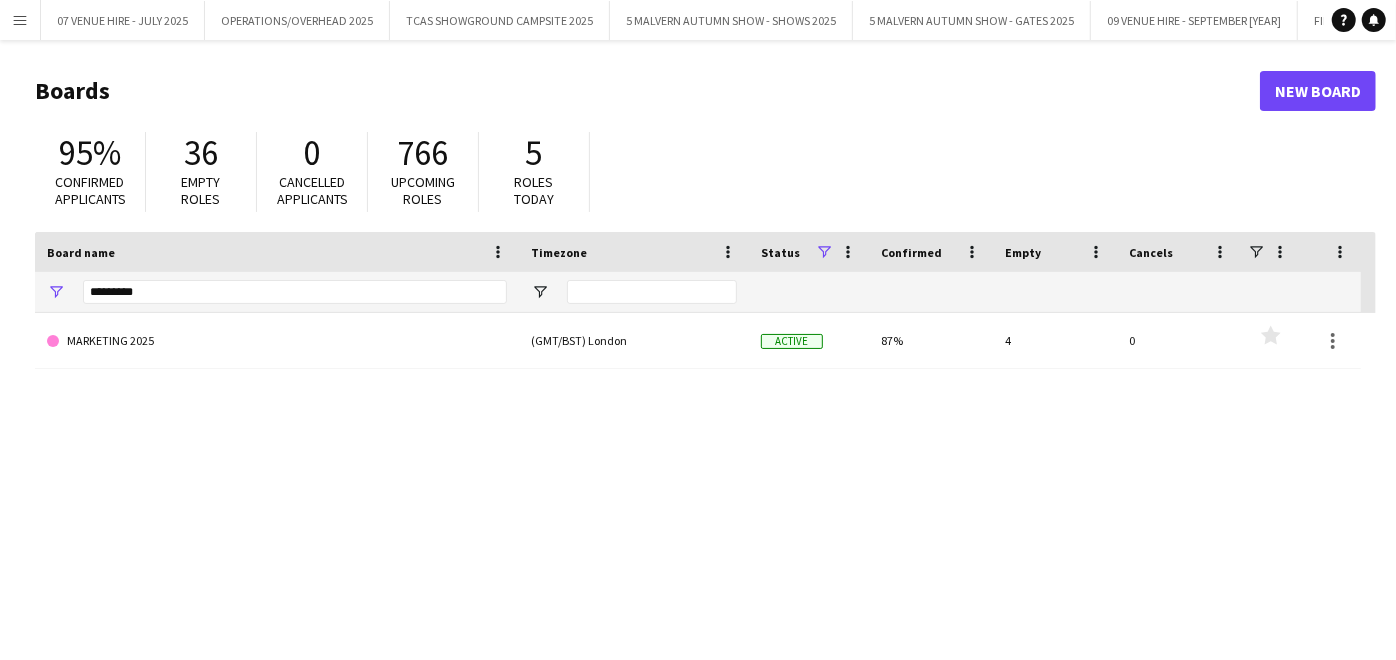 click on "Menu" at bounding box center [20, 20] 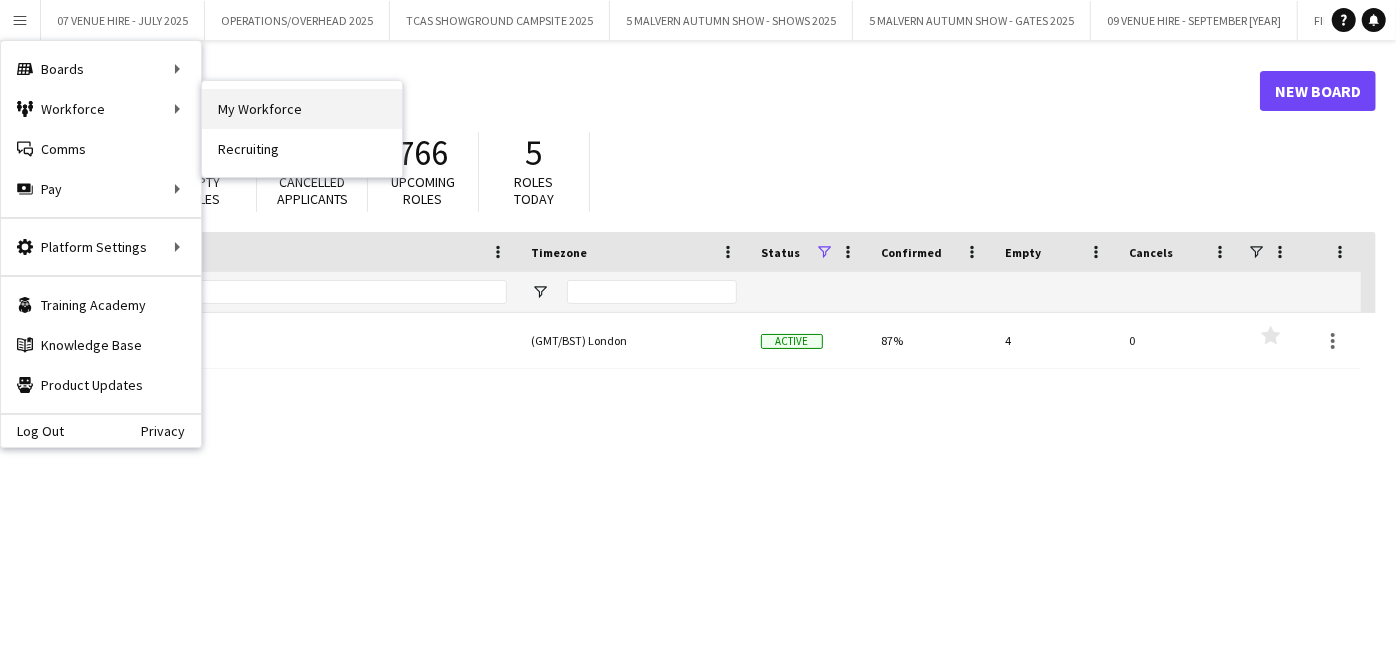 click on "My Workforce" at bounding box center (302, 109) 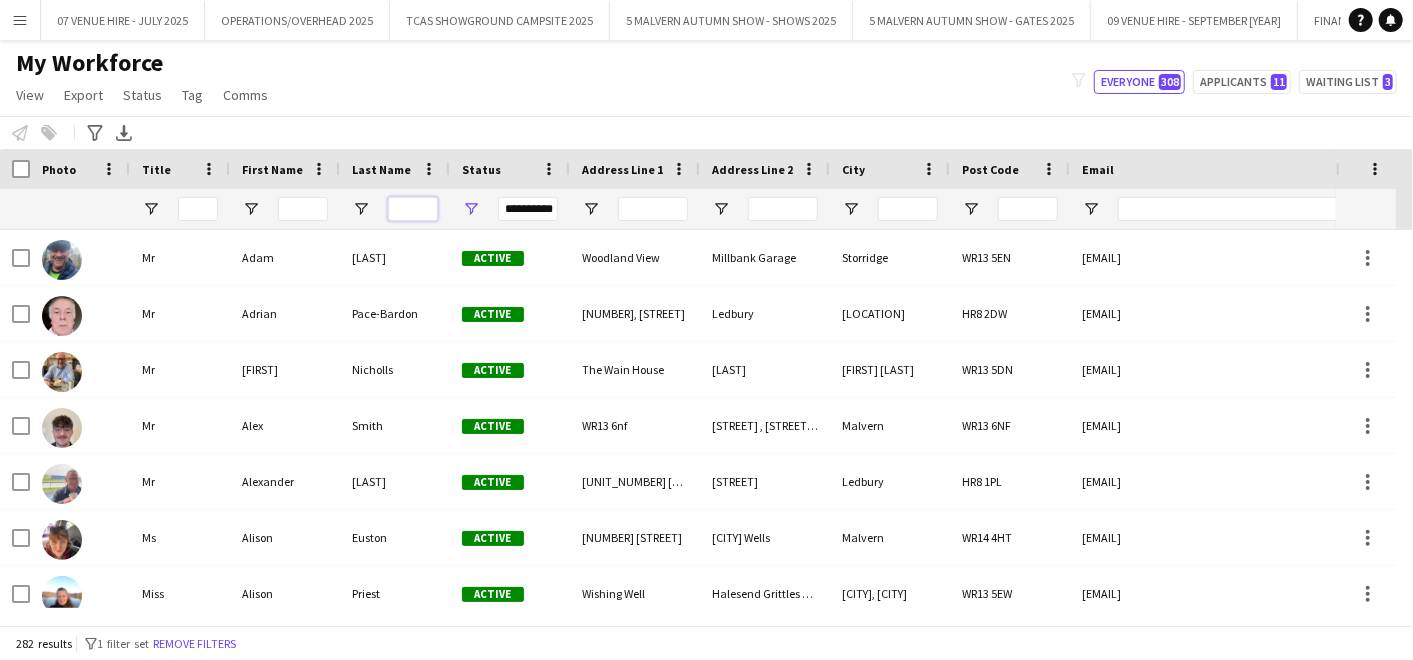 click at bounding box center (413, 209) 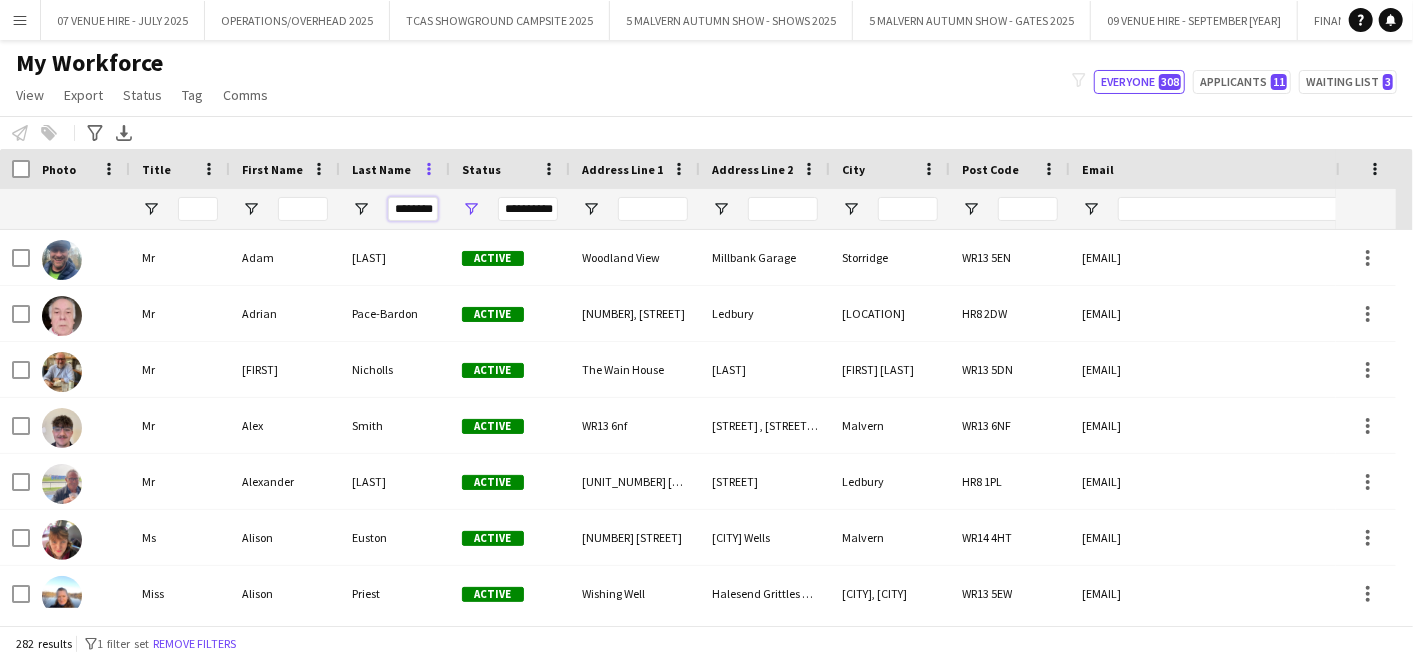 scroll, scrollTop: 0, scrollLeft: 3, axis: horizontal 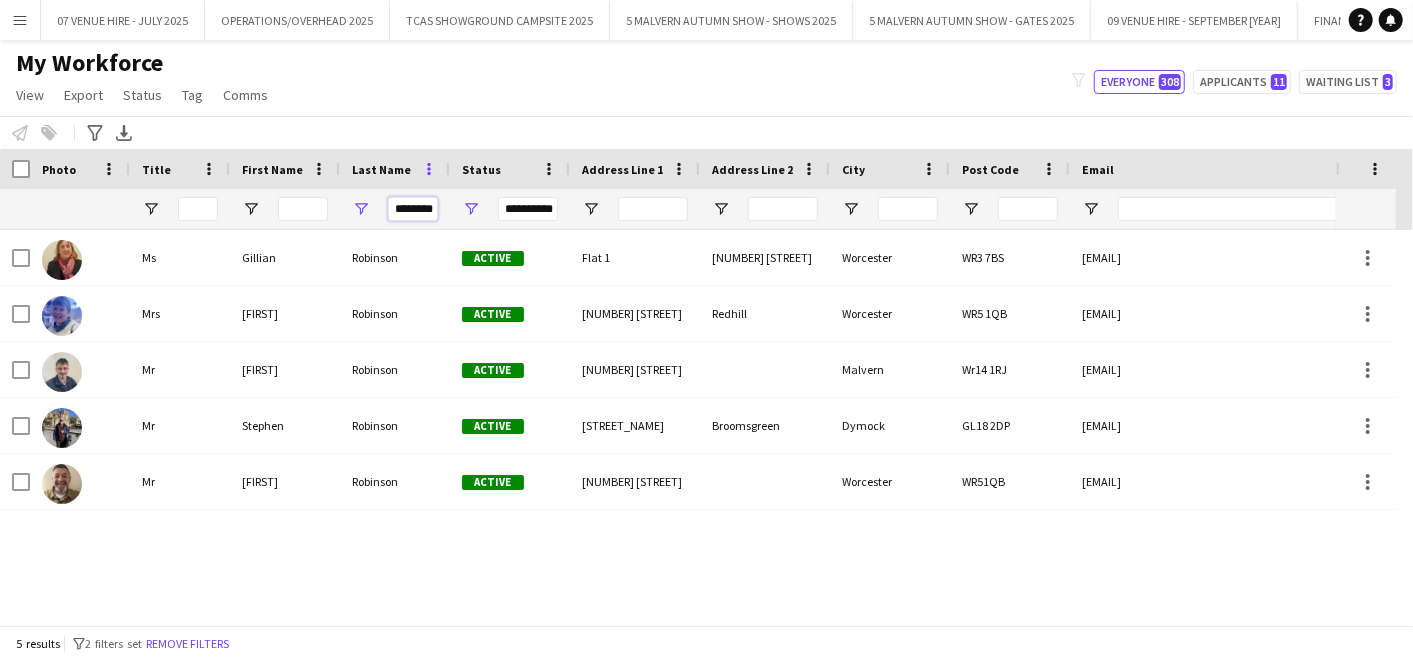 type on "********" 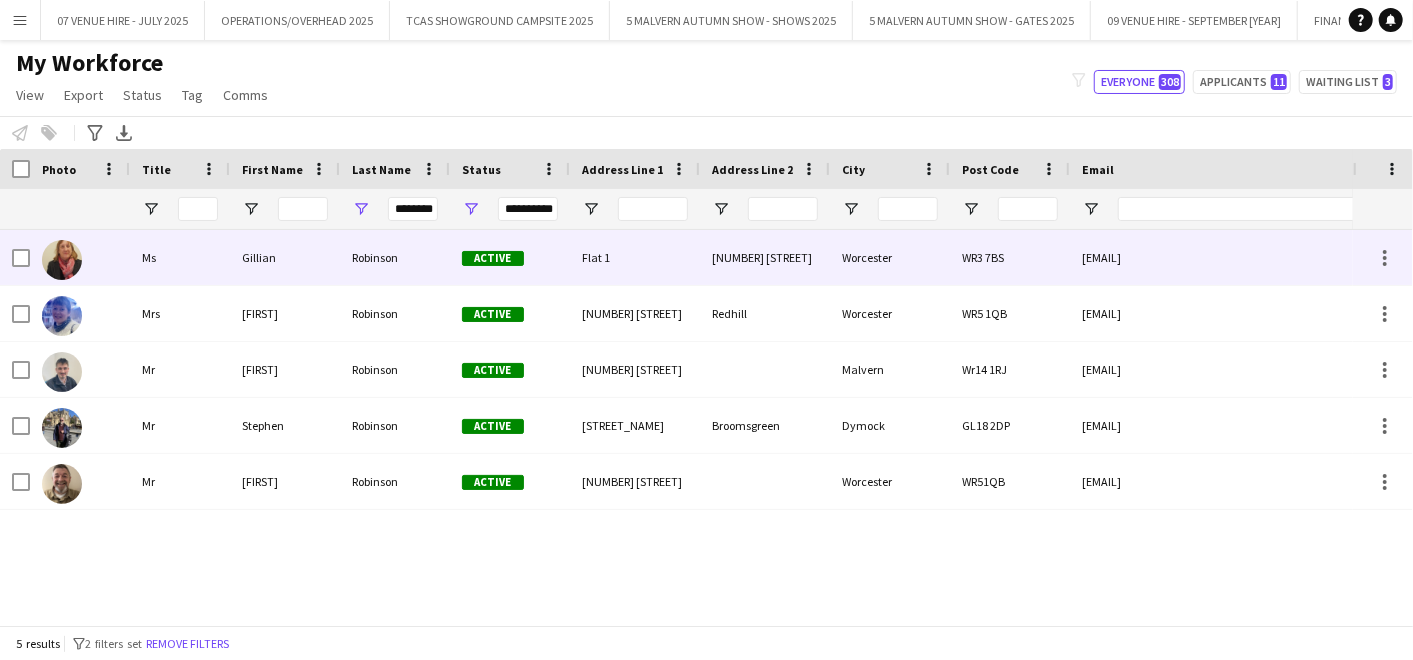 click at bounding box center (62, 260) 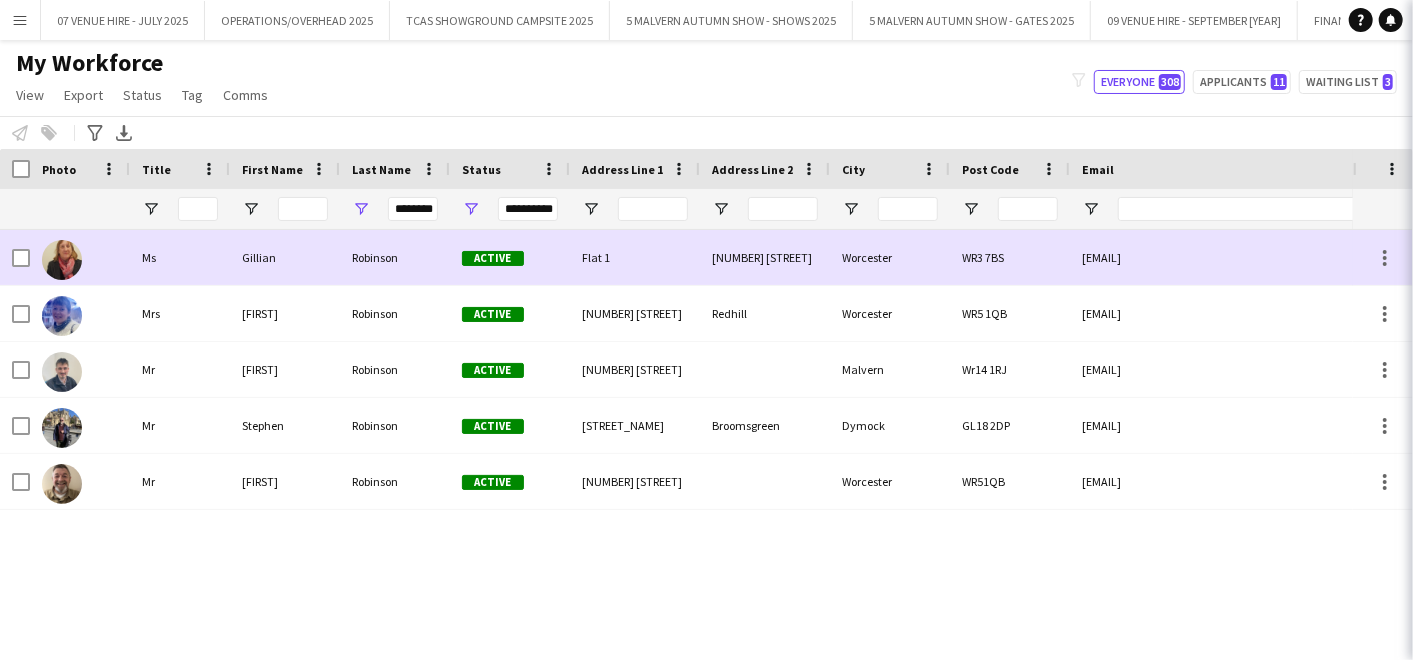 scroll, scrollTop: 0, scrollLeft: 0, axis: both 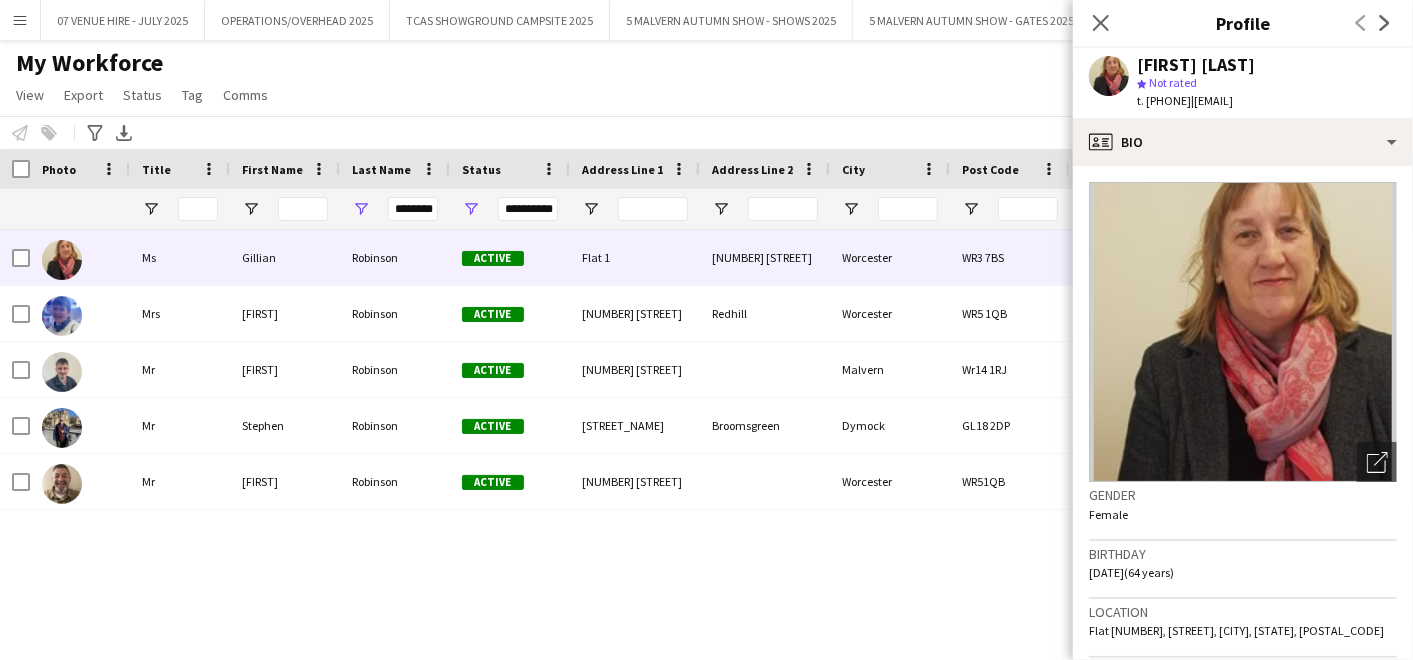click on "Open photos pop-in
Gender   Female   Birthday   [DATE]   ([AGE] years)   Location   Flat 1, [NUMBER] [STREET], Worcester, [POSTAL_CODE]   Work history   First experience: [DATE]   Average jobs: 2.5   Favourite job: Ticket Checker   Applications total count: 5   Cancelled jobs count: 0   Cancelled jobs total count: 0   Worked jobs count: 5   Worked jobs total count: 5   Roles
Edit crew company roles
Car Parker (Venue Hire), Catalogue Seller (Venue Hire), Gate Steward (Venue Hire), Packer, Receptionist, Steward (Venue Hire), Ticket Checker, Ticket Checker (Venue Hire), Ticket Seller, Ticket Seller (Venue Hire)   Skills
Edit crew company skills
Incomplete   Tags
Edit crew company tags
Incomplete   Profile   Employed Crew   Unique ID   564
Edit crew unique ID
Default fees   Default Hourly Fee 1
Edit this field
--" 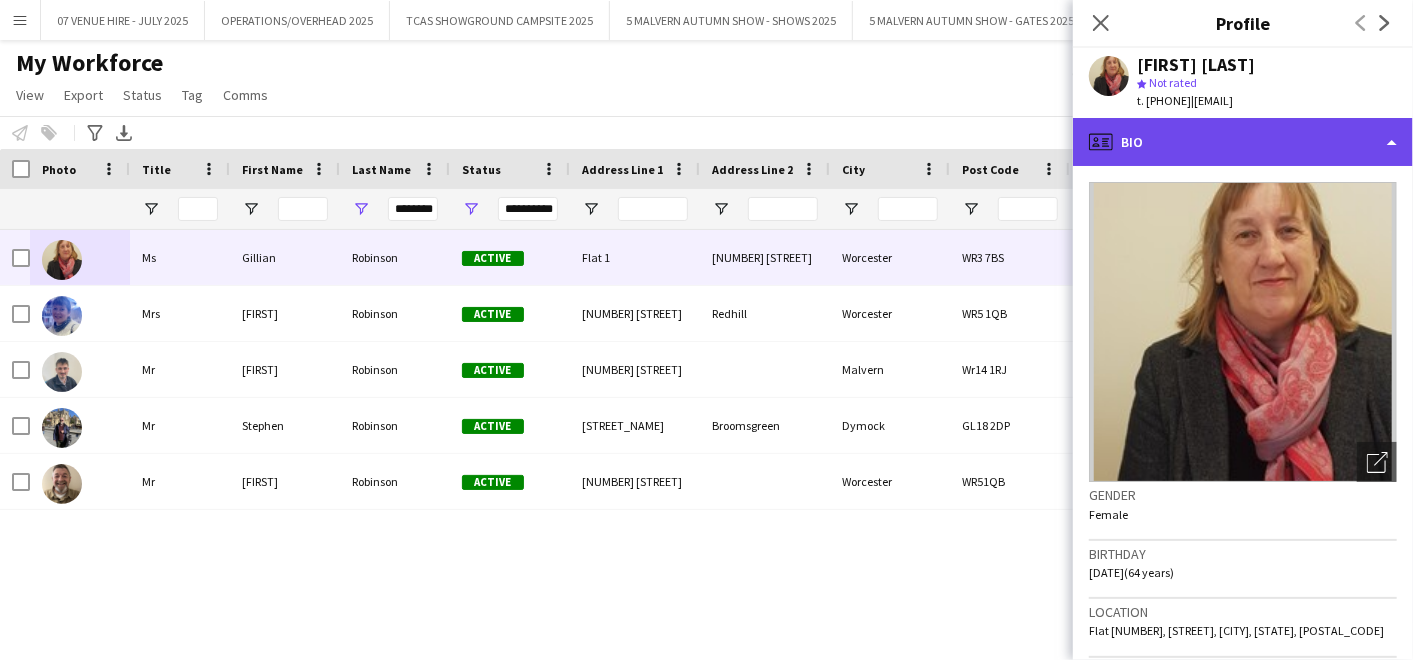 click on "profile
Bio" 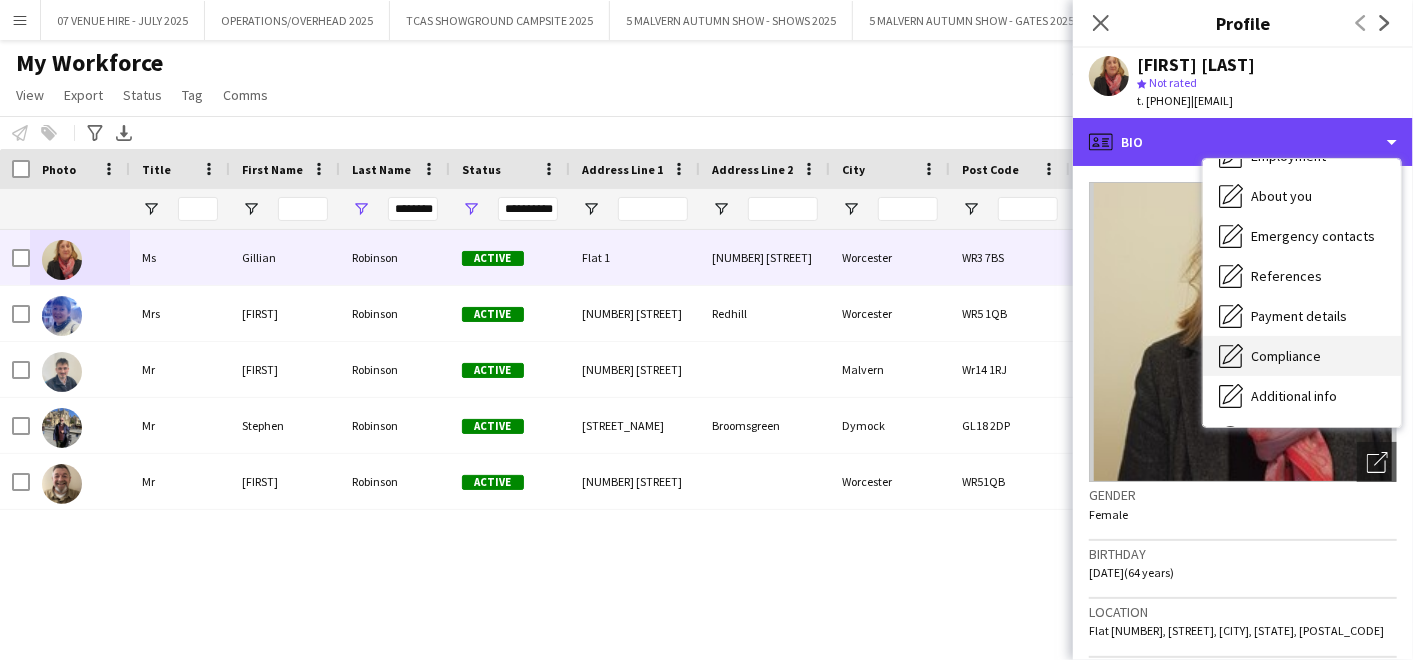 scroll, scrollTop: 187, scrollLeft: 0, axis: vertical 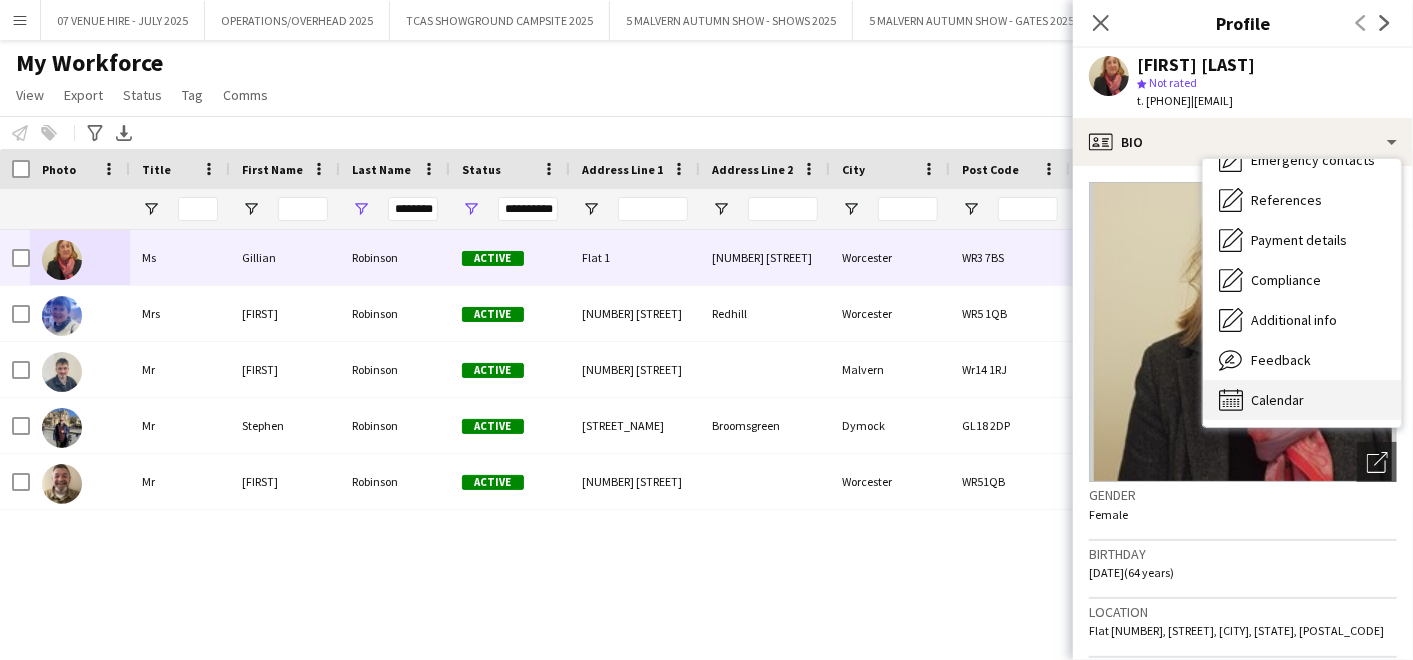 click on "Calendar
Calendar" at bounding box center (1302, 400) 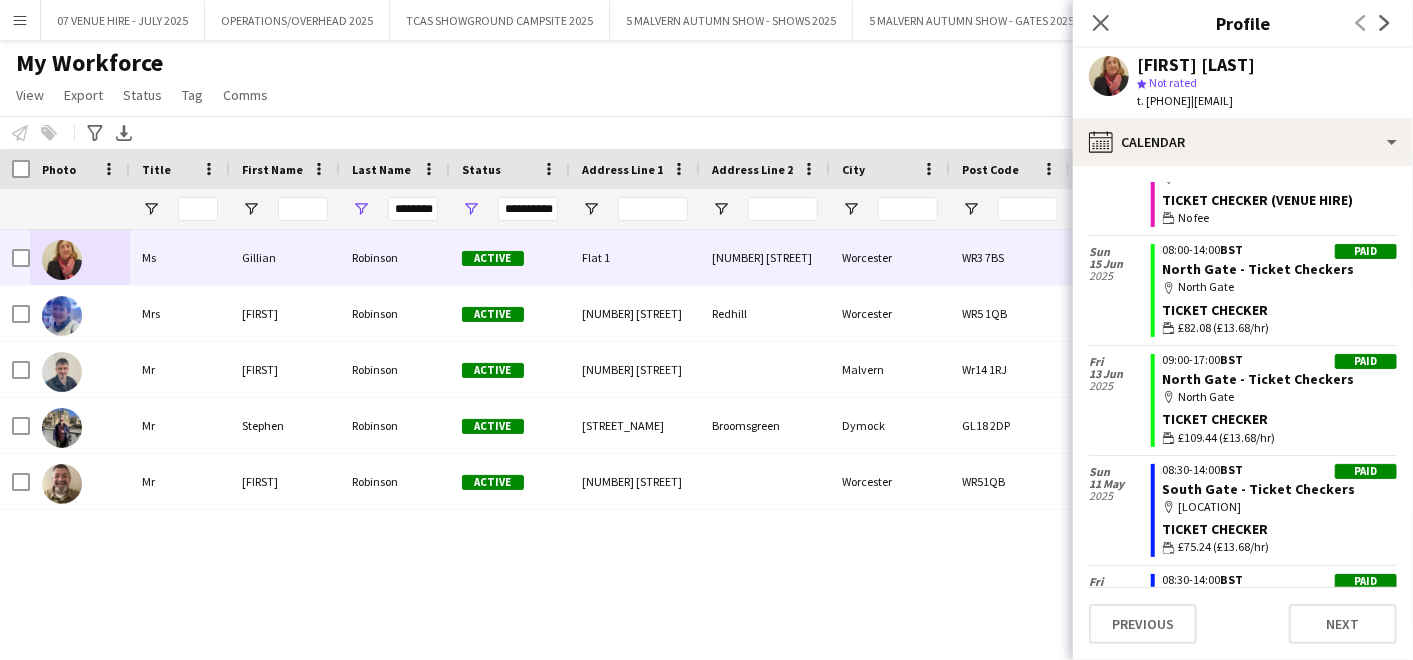 scroll, scrollTop: 0, scrollLeft: 0, axis: both 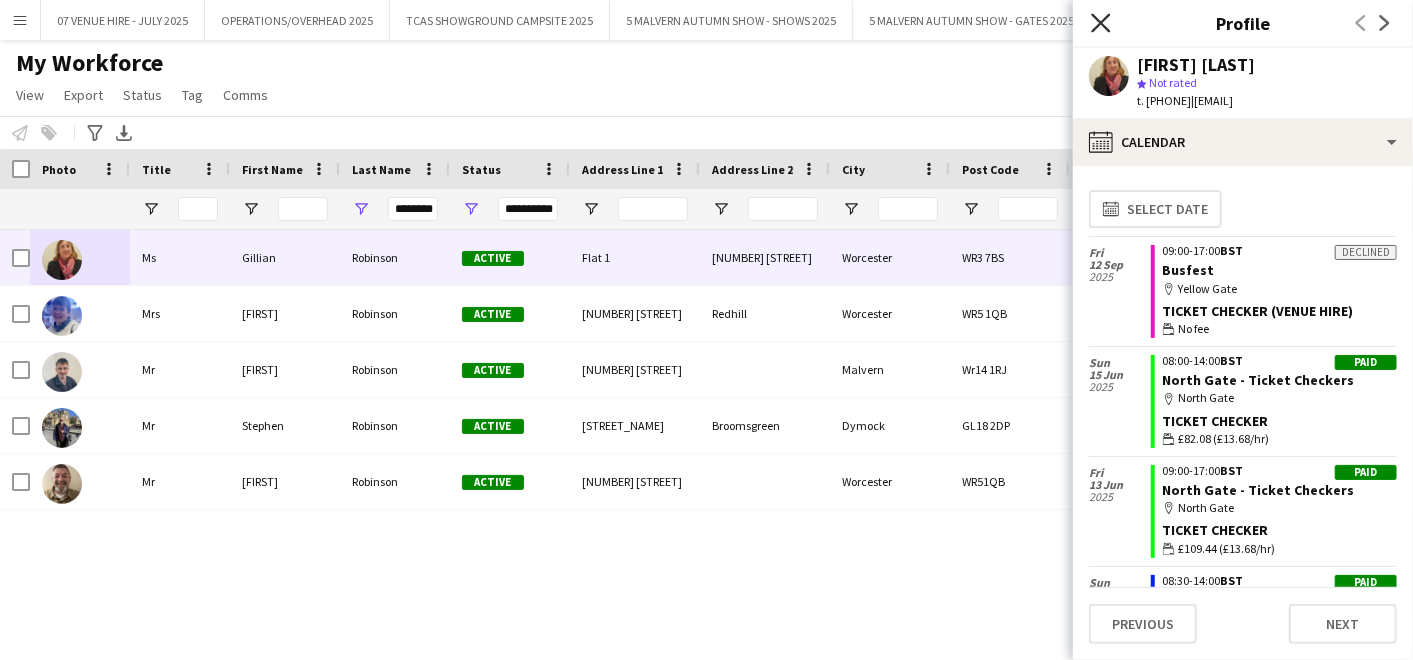 click 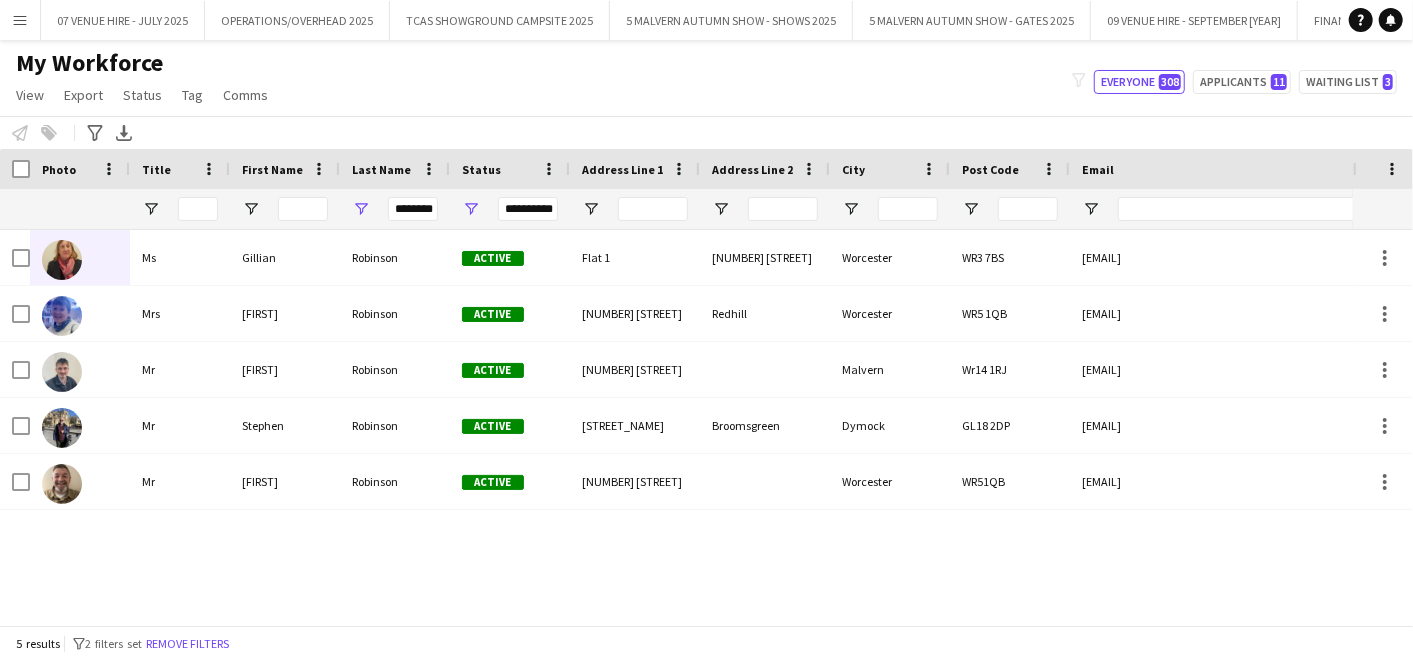 click on "Menu" at bounding box center (20, 20) 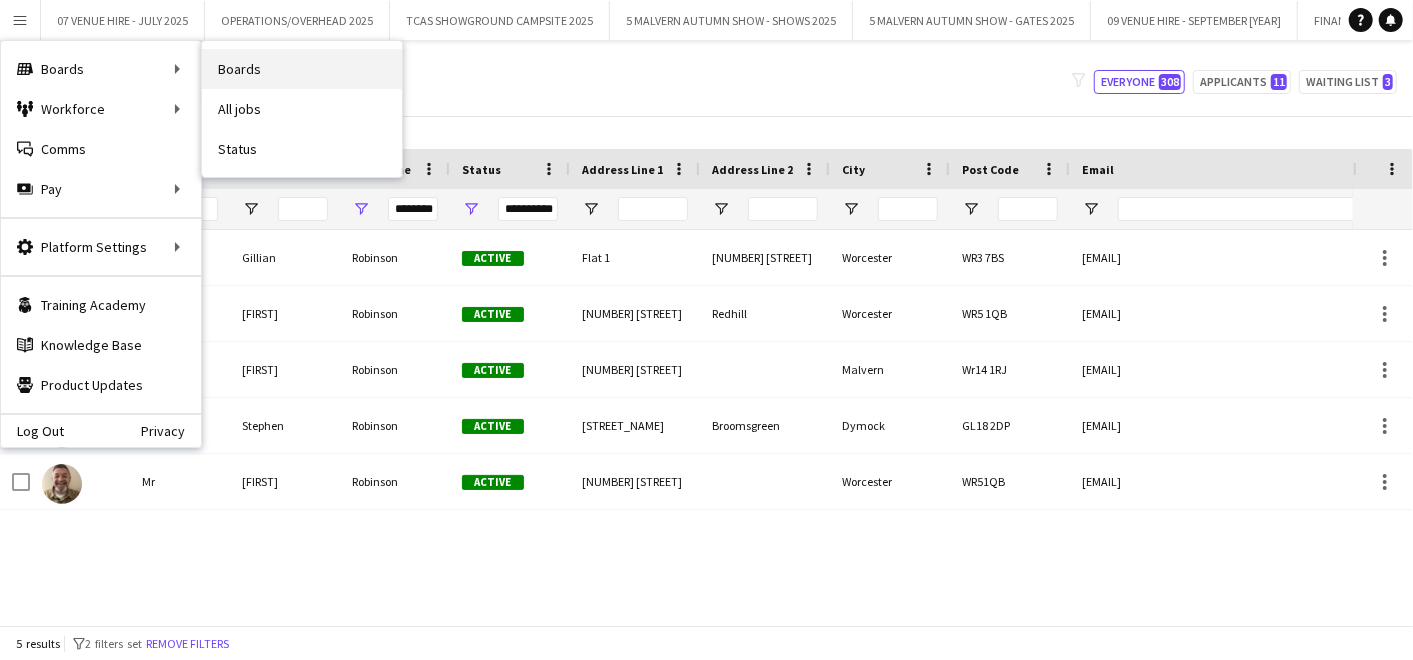 click on "Boards" at bounding box center [302, 69] 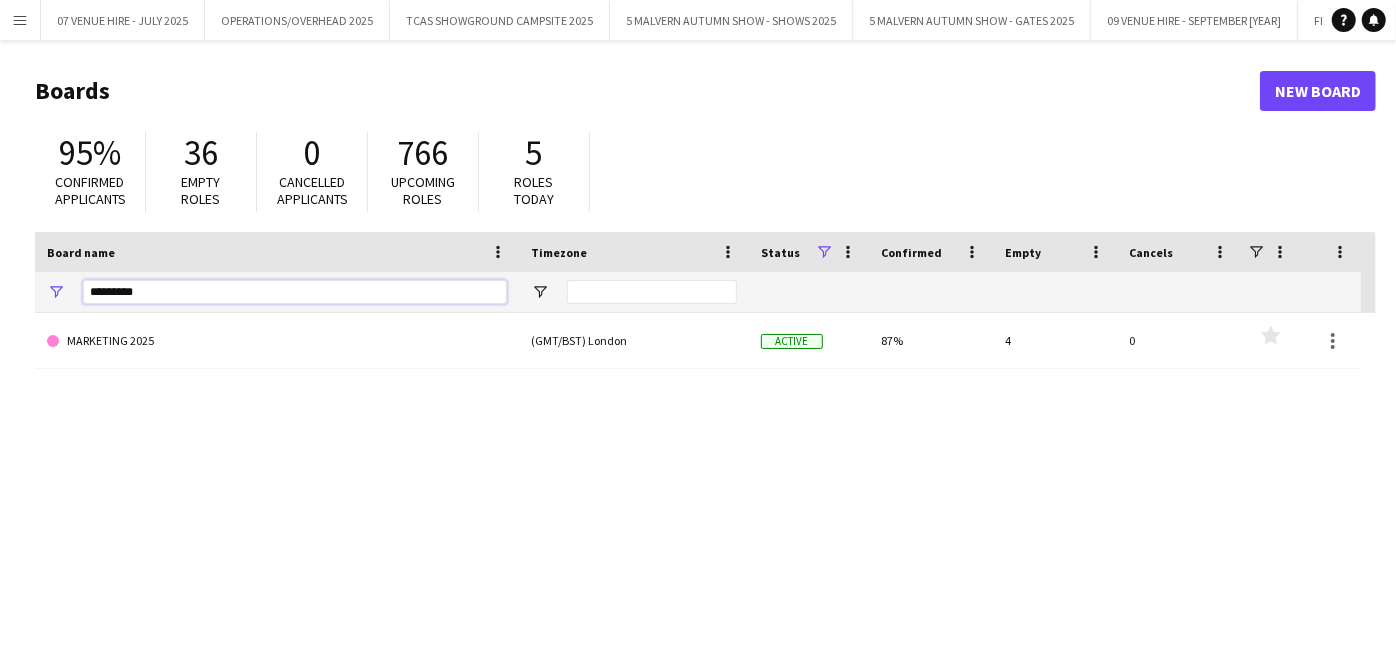 drag, startPoint x: 216, startPoint y: 285, endPoint x: -5, endPoint y: 62, distance: 313.9586 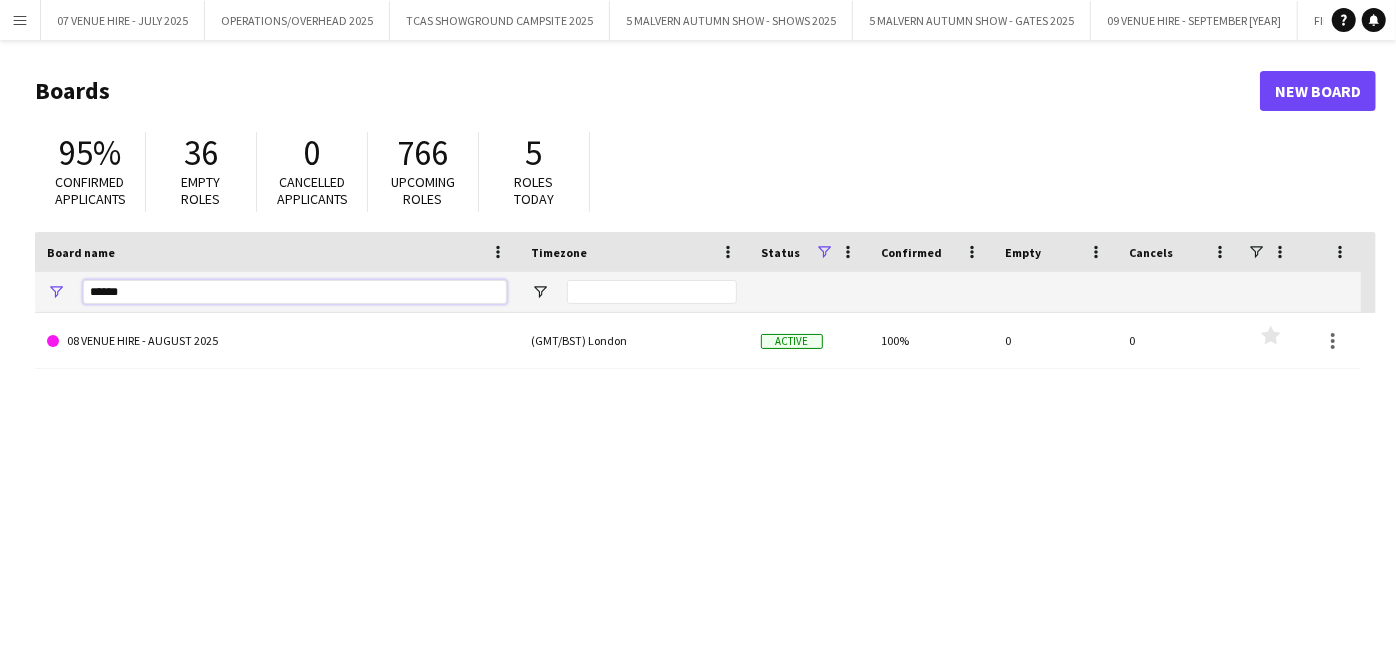 type on "******" 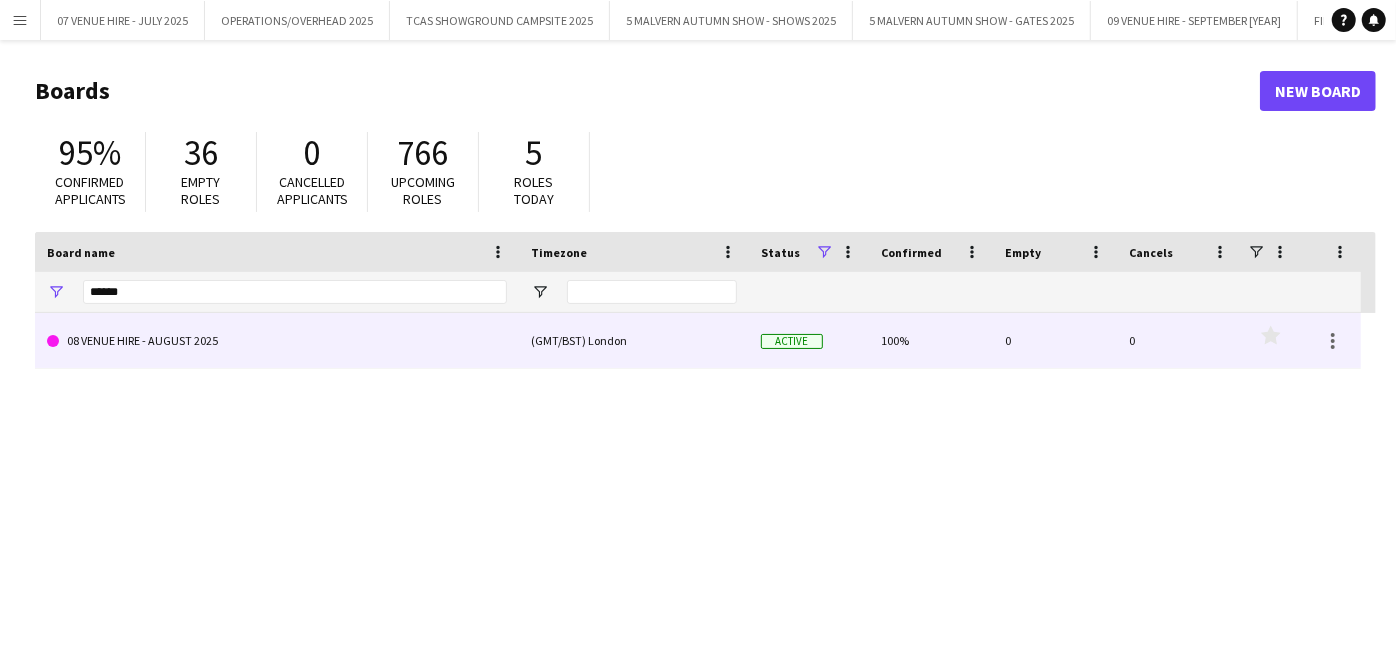 click on "08 VENUE HIRE - AUGUST 2025" 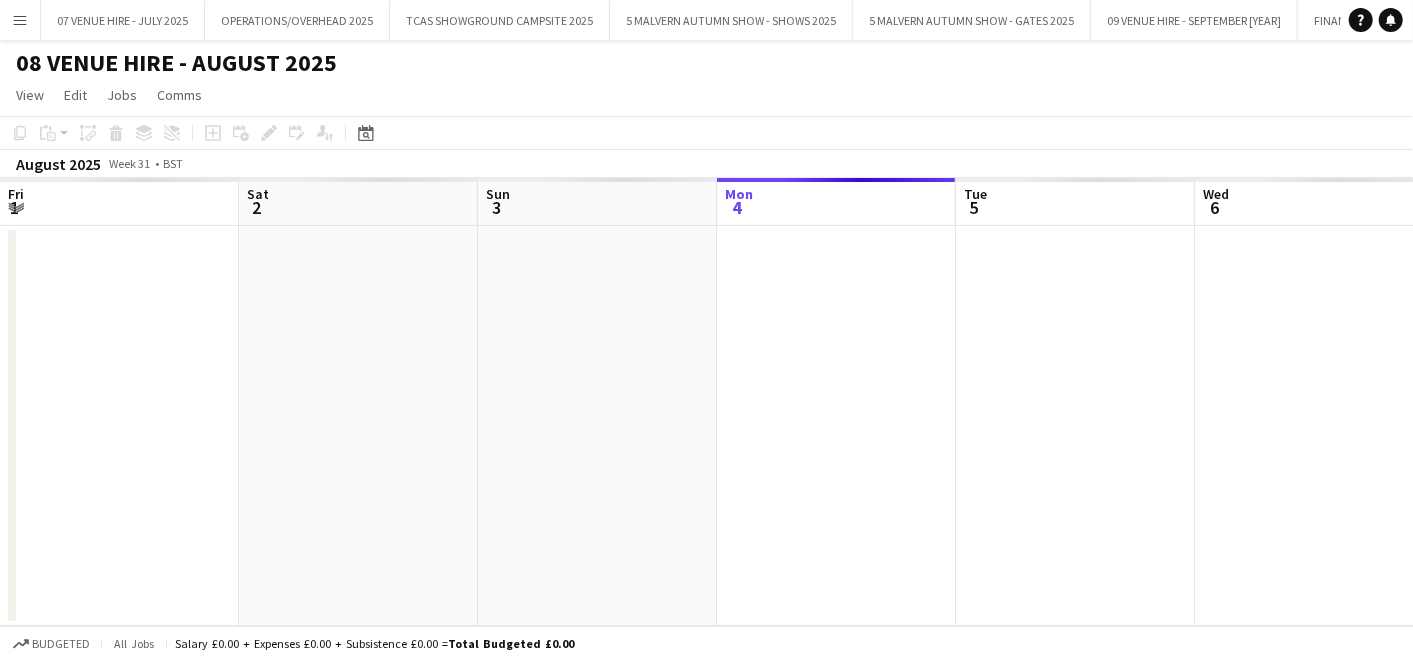 scroll, scrollTop: 0, scrollLeft: 75, axis: horizontal 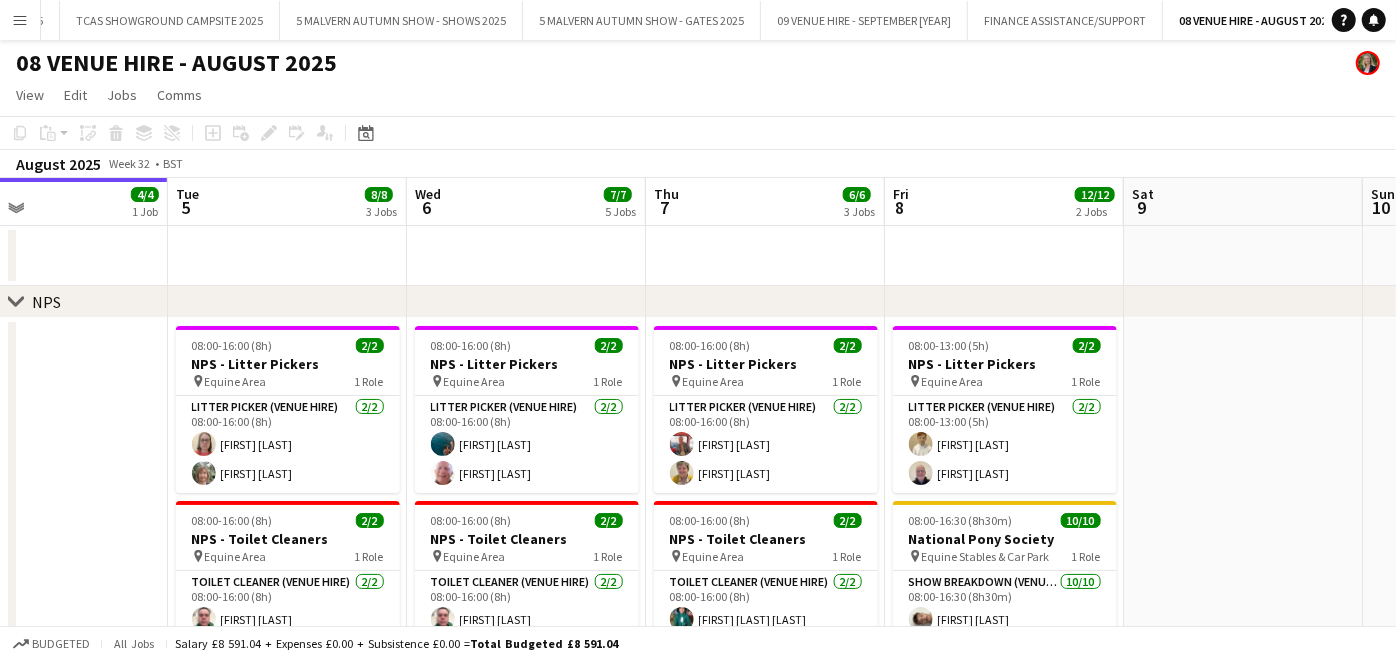 drag, startPoint x: 822, startPoint y: 362, endPoint x: 511, endPoint y: 386, distance: 311.92468 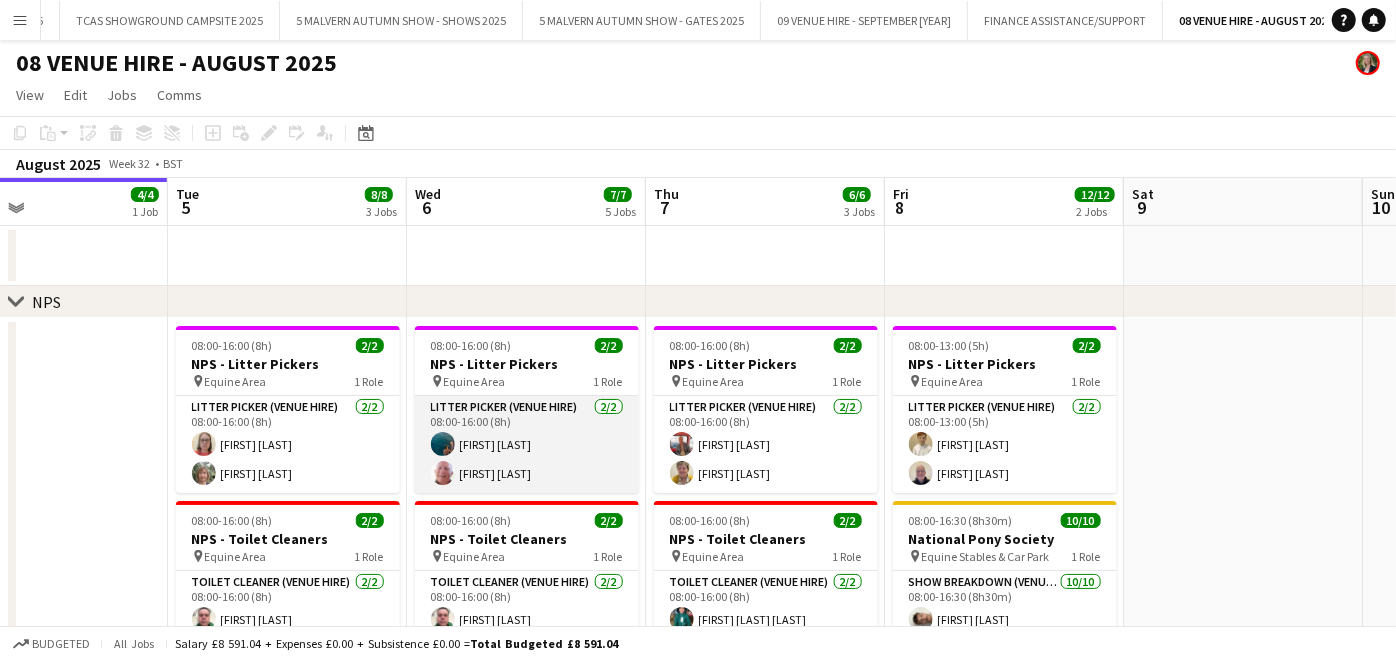 click on "[FIRST] [LAST] [FIRST] [LAST]" at bounding box center (527, 444) 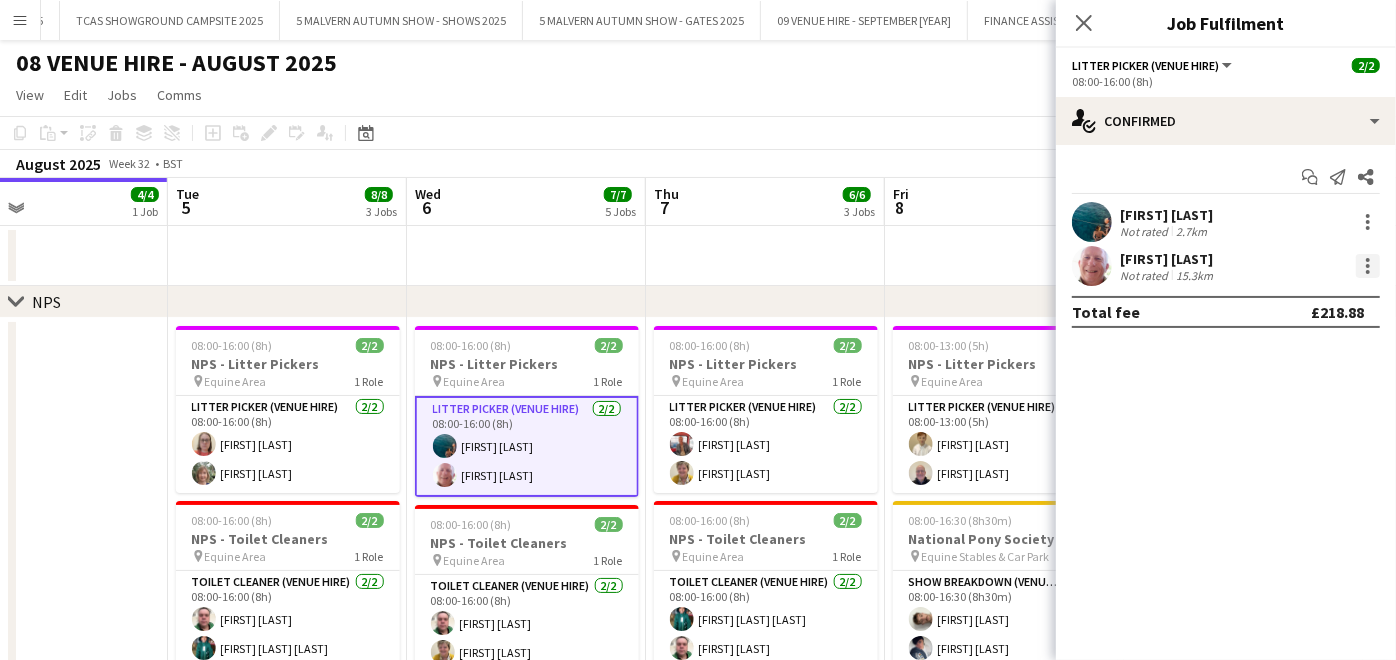 click at bounding box center (1368, 266) 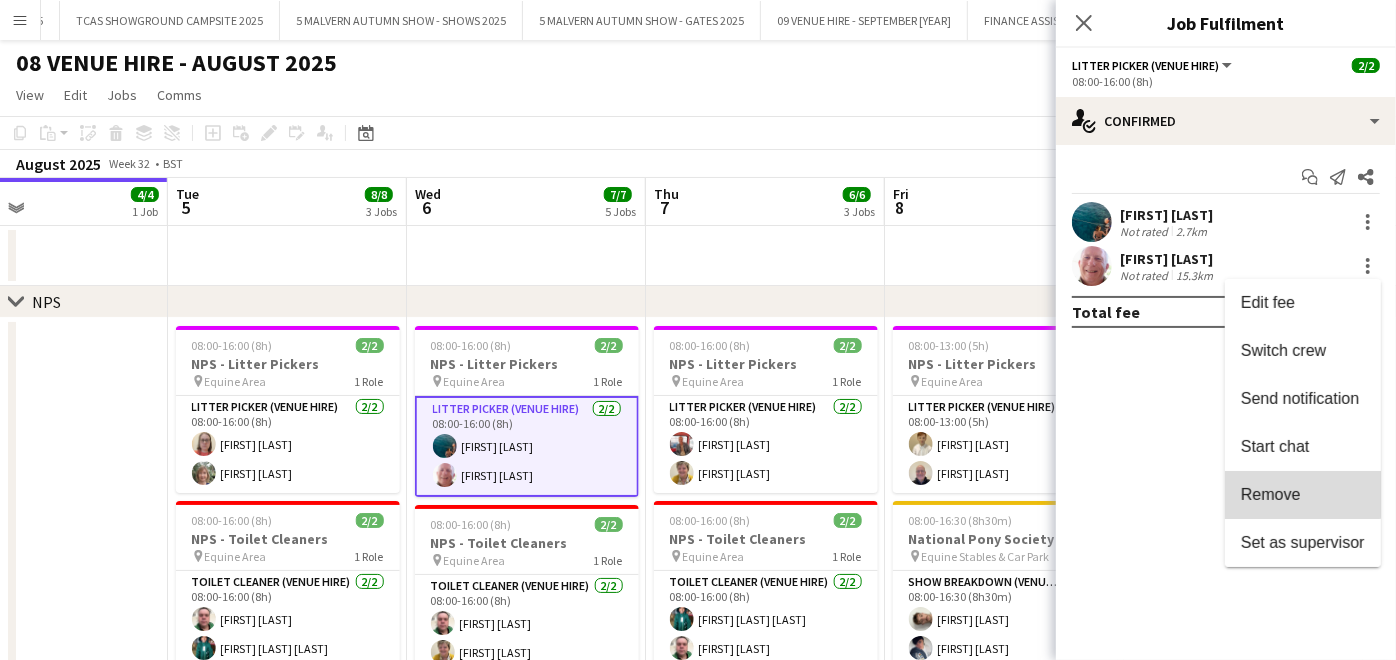 click on "Remove" at bounding box center [1303, 495] 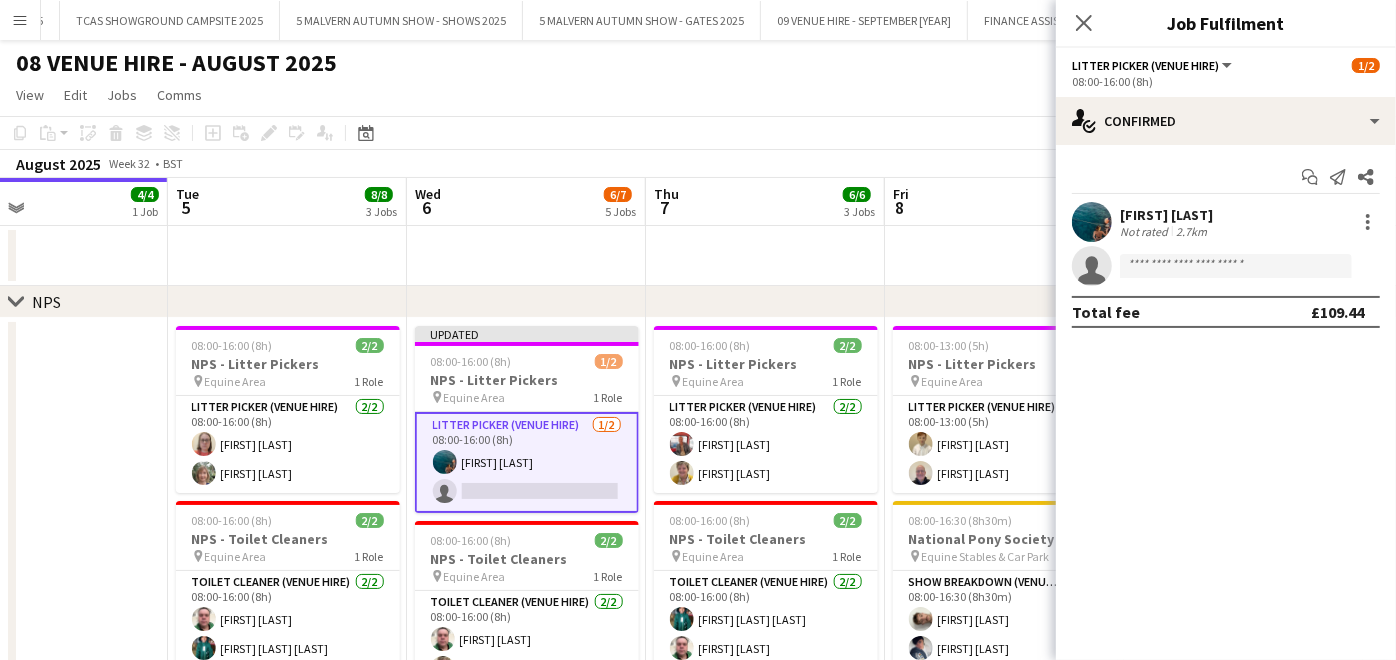 click at bounding box center [1004, 256] 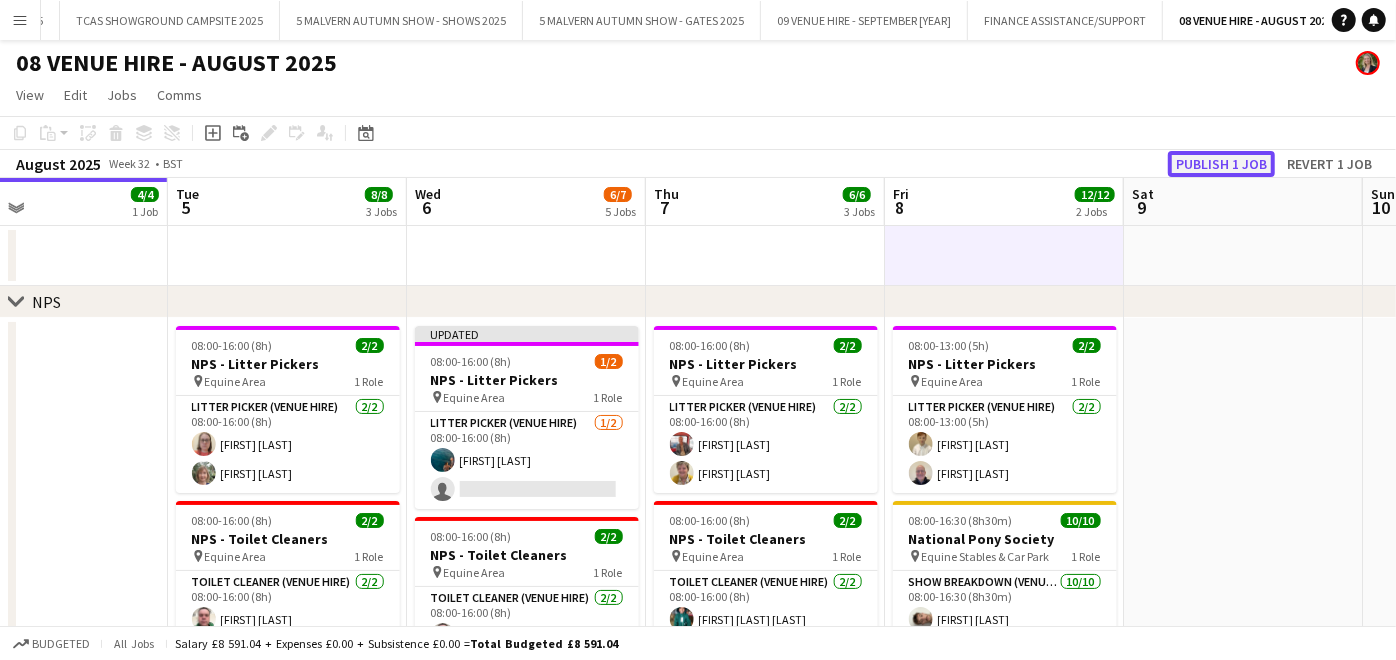 click on "Publish 1 job" 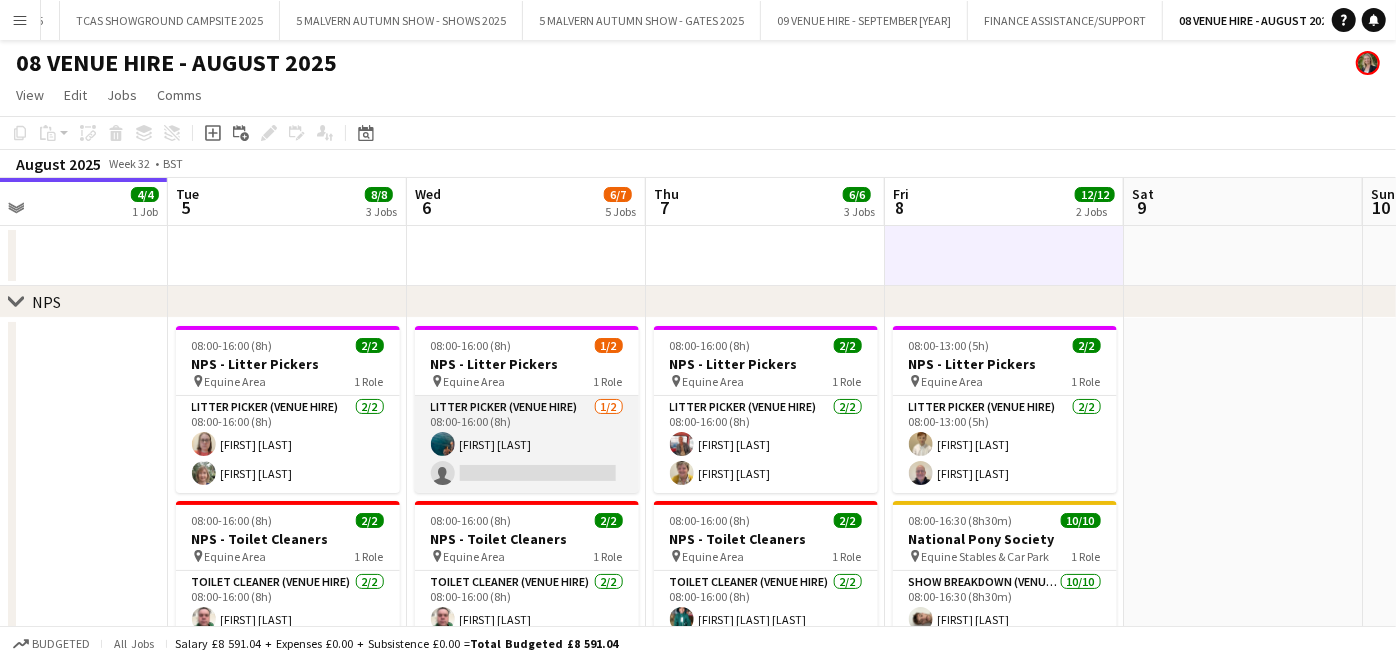 click on "[FIRST] [LAST]
single-neutral-actions" at bounding box center (527, 444) 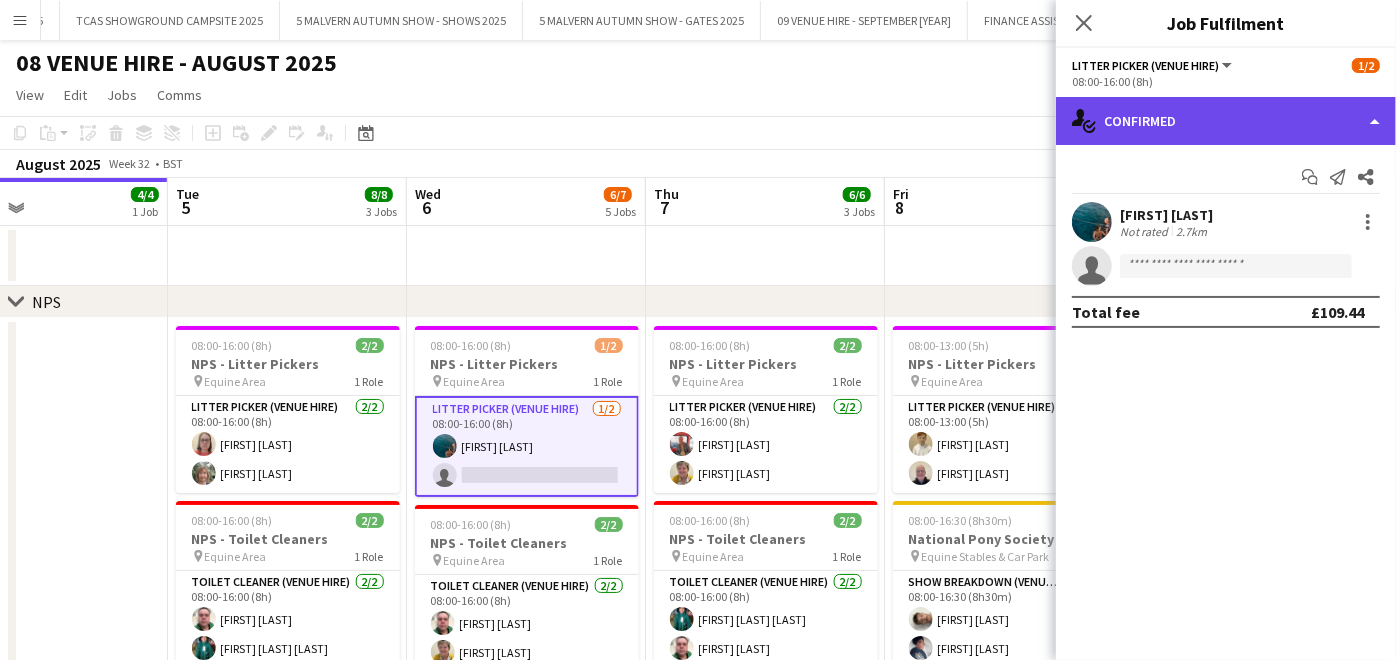 click on "single-neutral-actions-check-2
Confirmed" 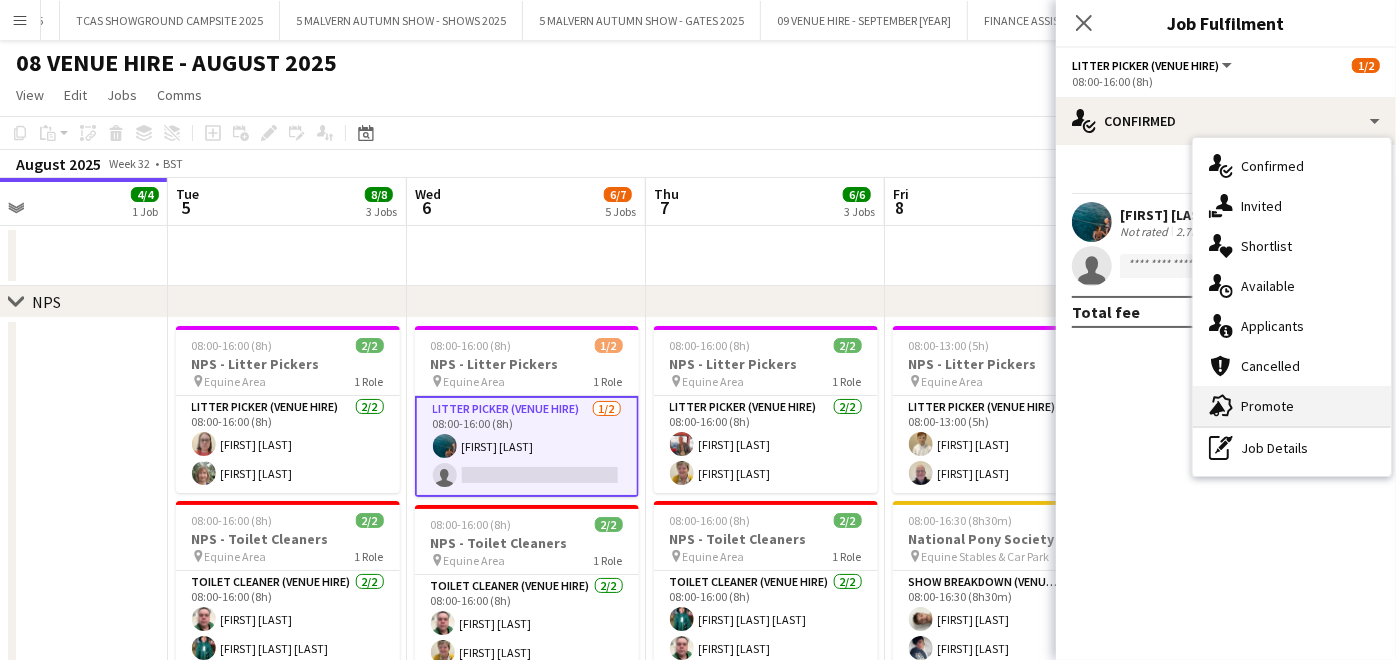 click on "advertising-megaphone
Promote" at bounding box center [1292, 406] 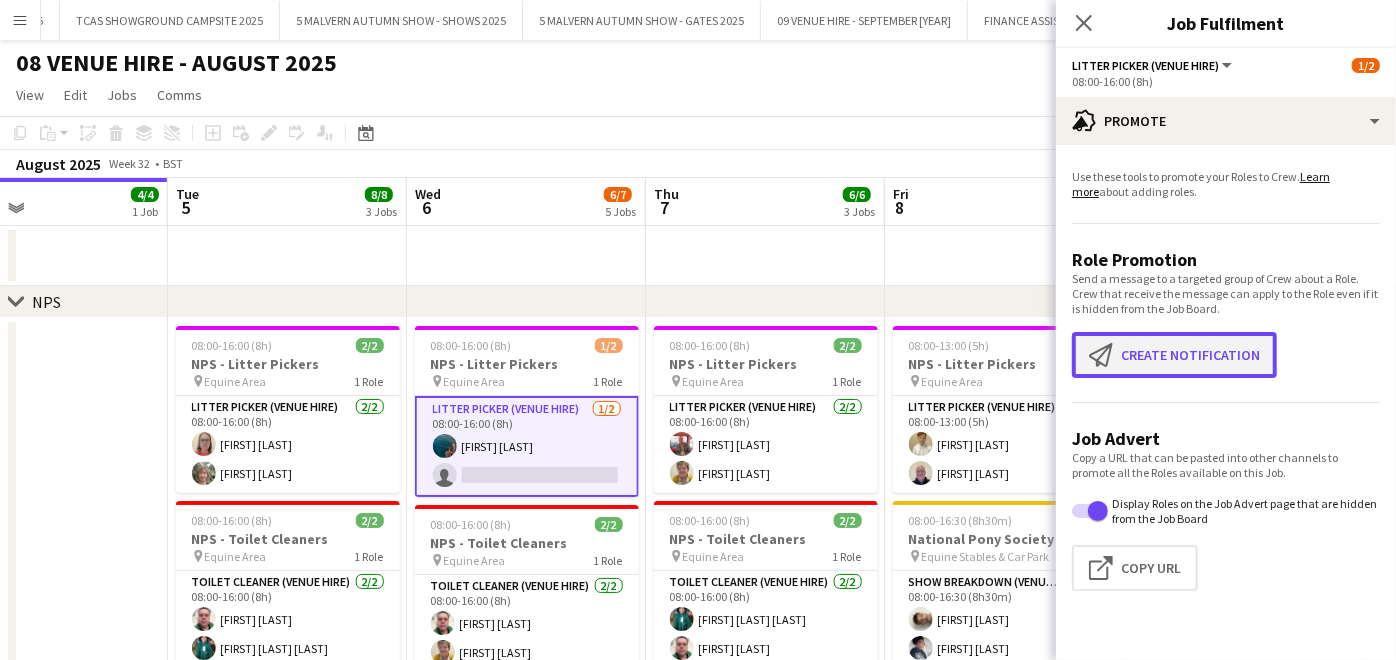 click on "Create notification
Create notification" at bounding box center (1174, 355) 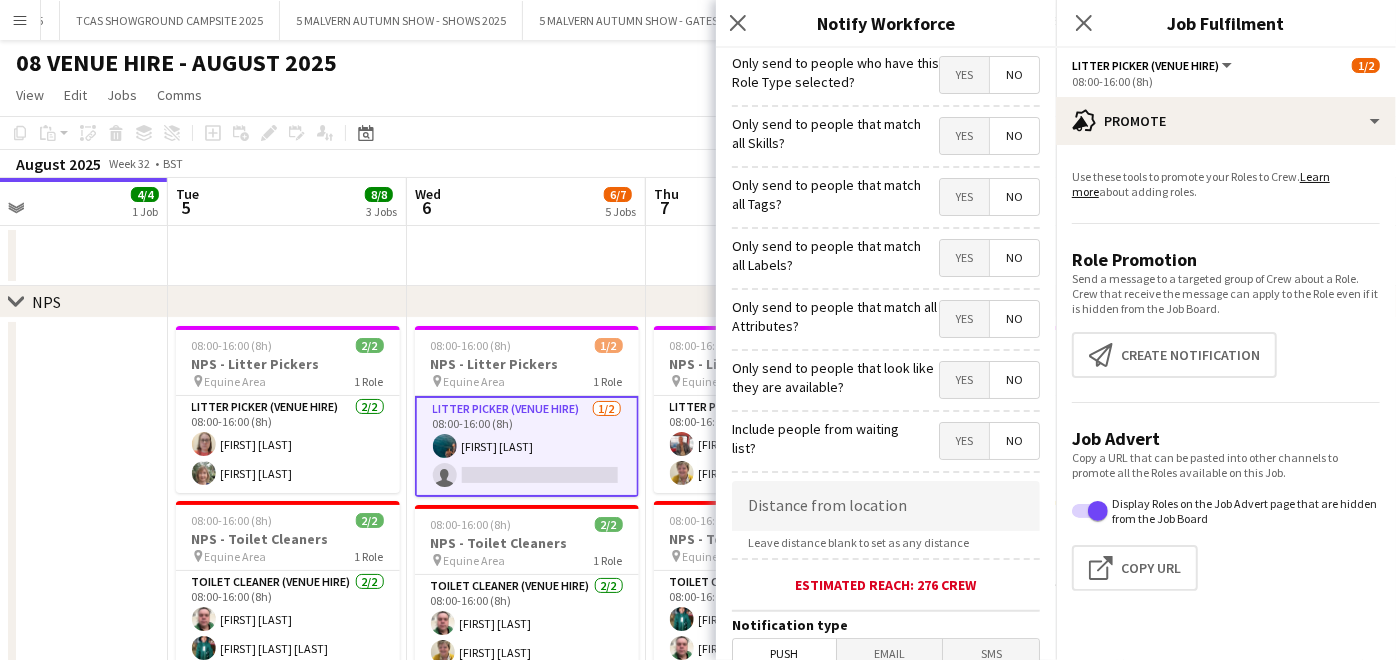 click on "Yes" at bounding box center [964, 75] 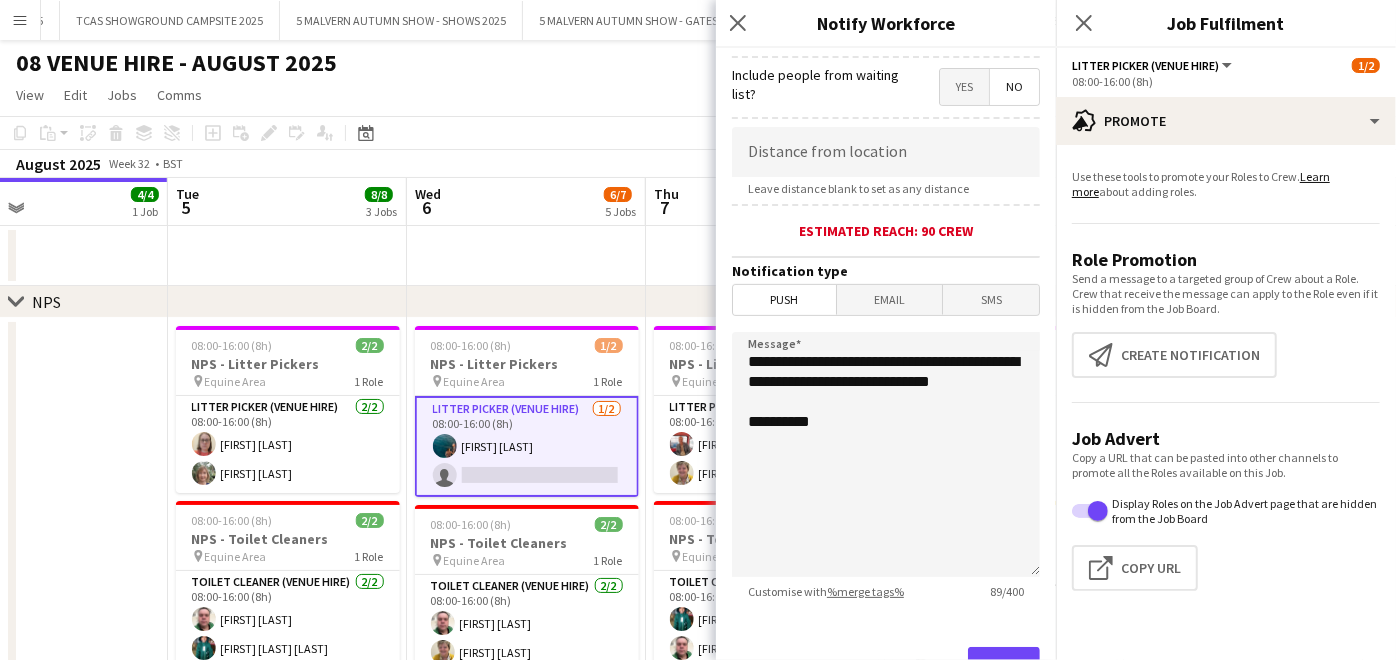 scroll, scrollTop: 432, scrollLeft: 0, axis: vertical 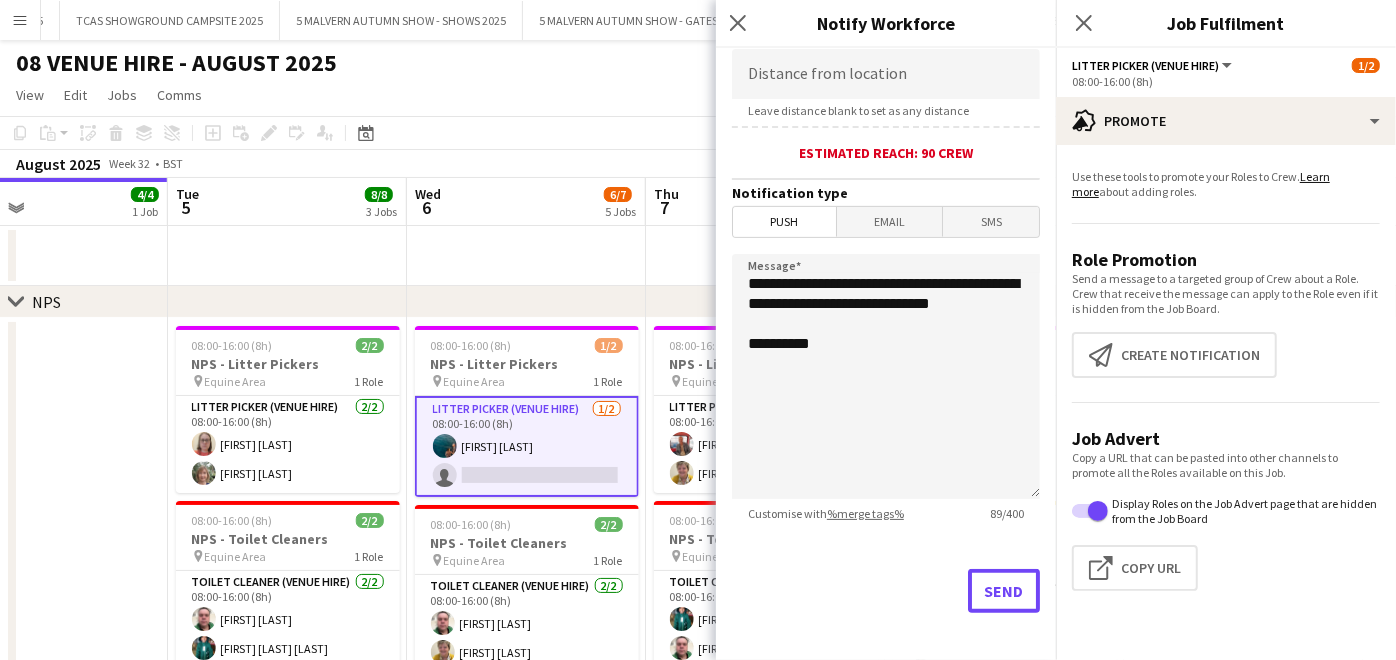 click on "Send" 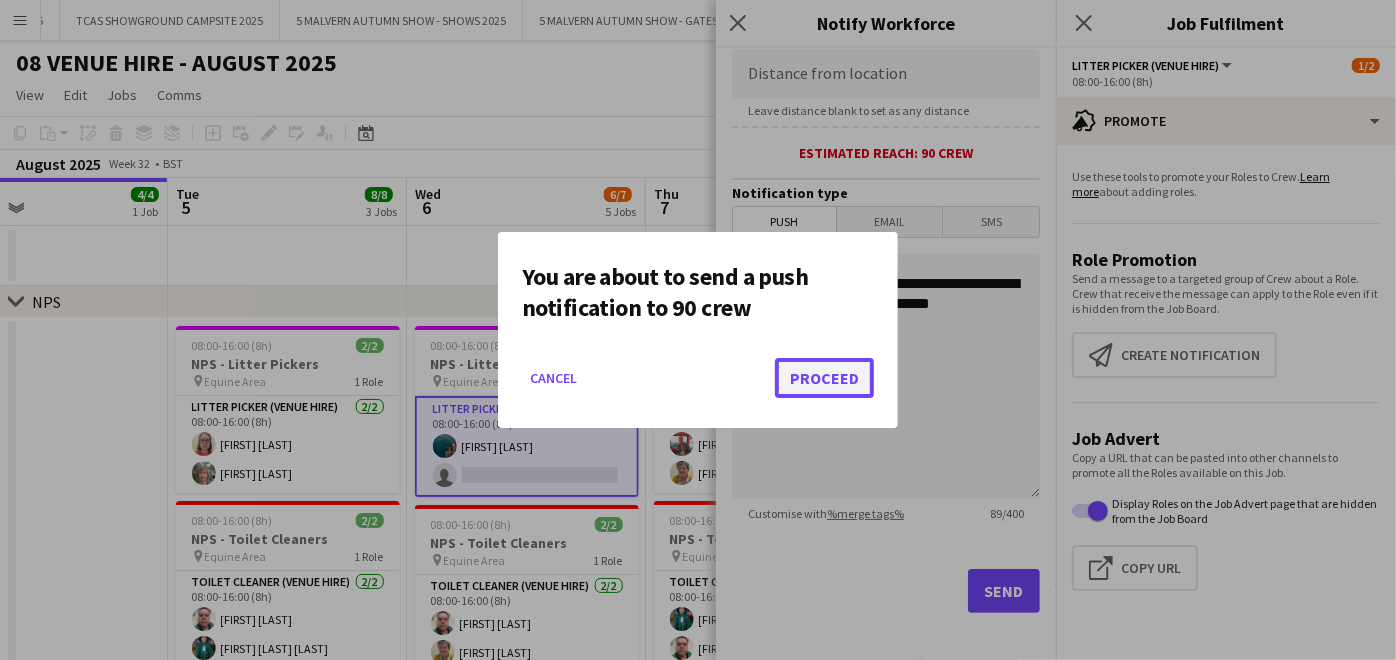 click on "Proceed" 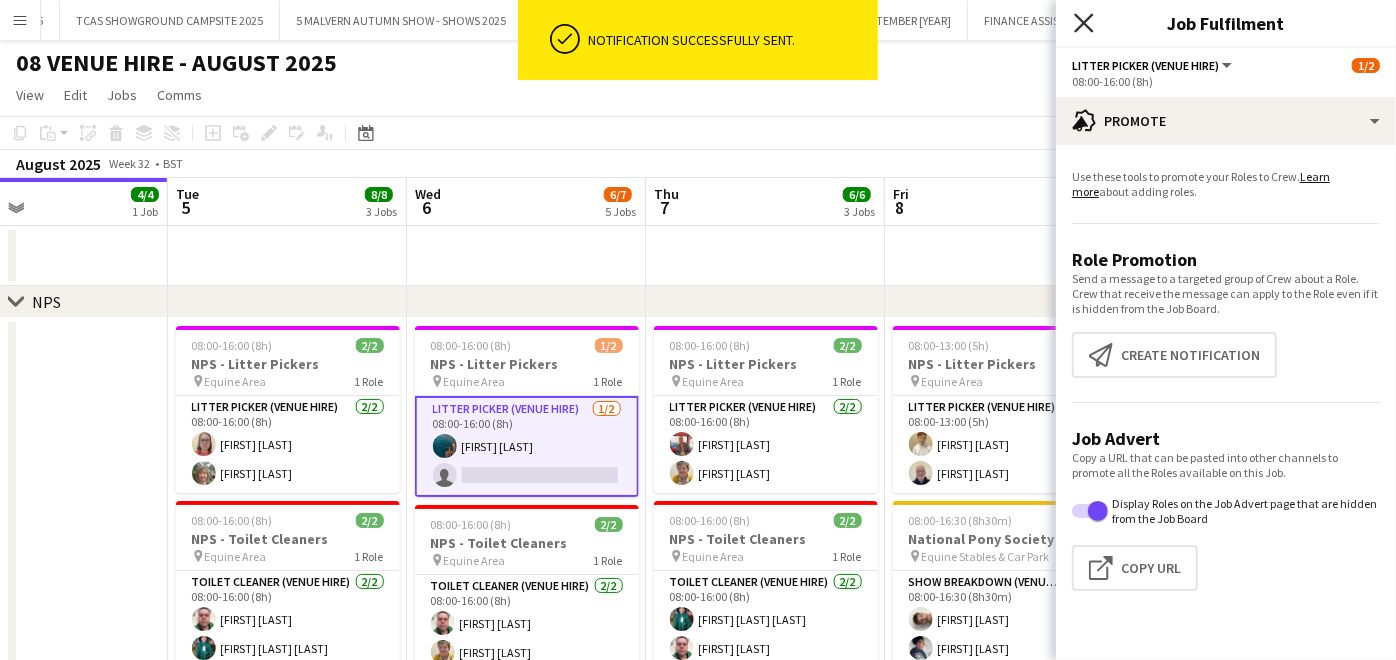 click 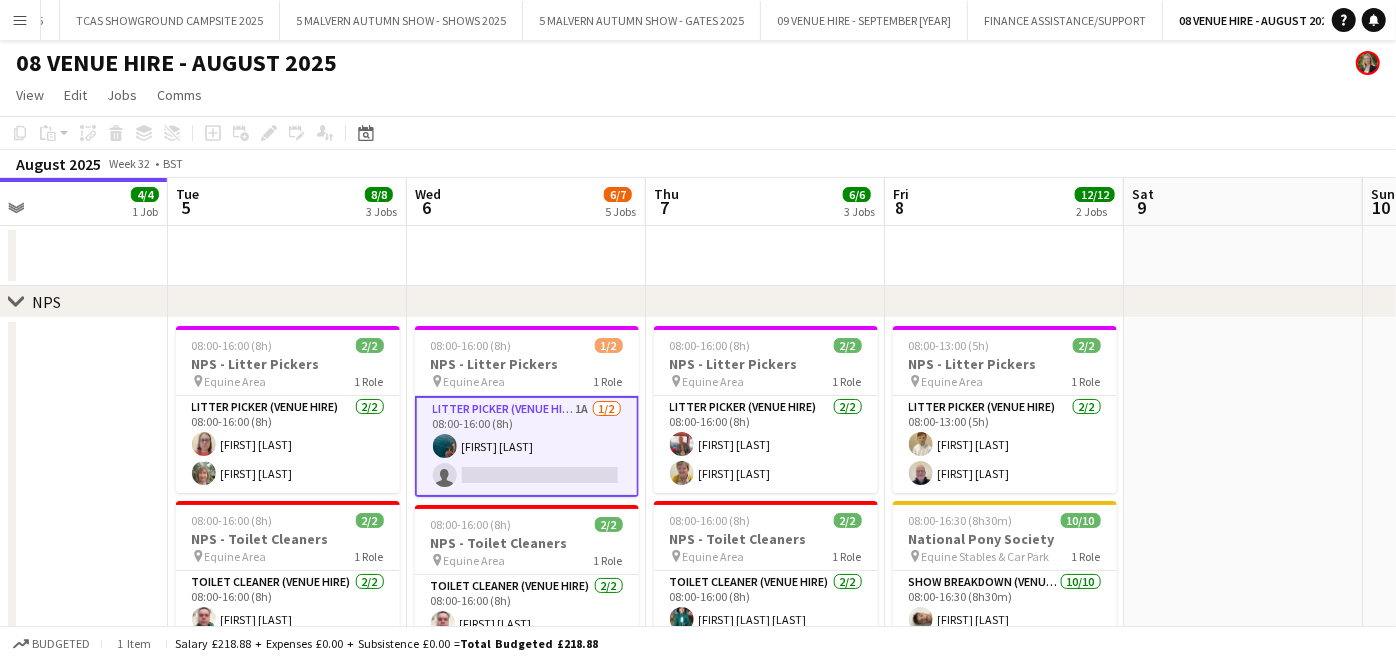 click on "Litter Picker (Venue Hire)   1A   1/2   08:00-16:00 (8h)
[FIRST] [LAST]
single-neutral-actions" at bounding box center [527, 446] 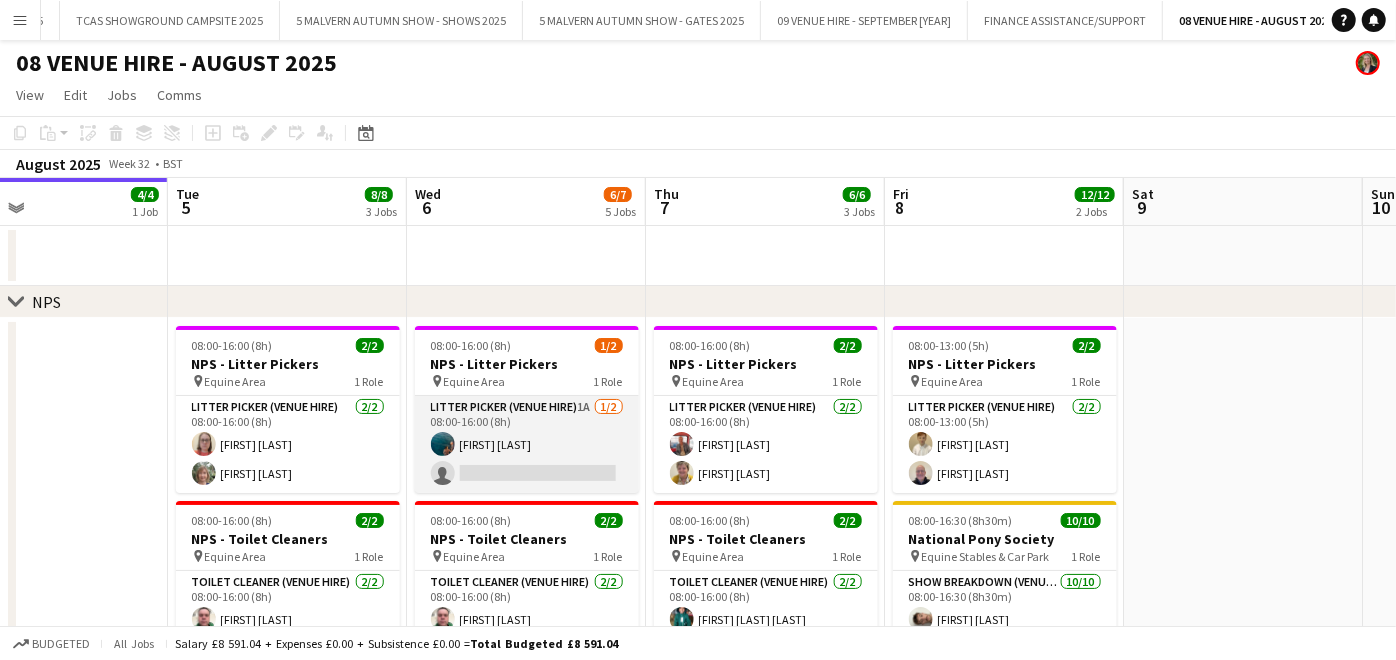 click on "Litter Picker (Venue Hire)   1A   1/2   08:00-16:00 (8h)
[FIRST] [LAST]
single-neutral-actions" at bounding box center (527, 444) 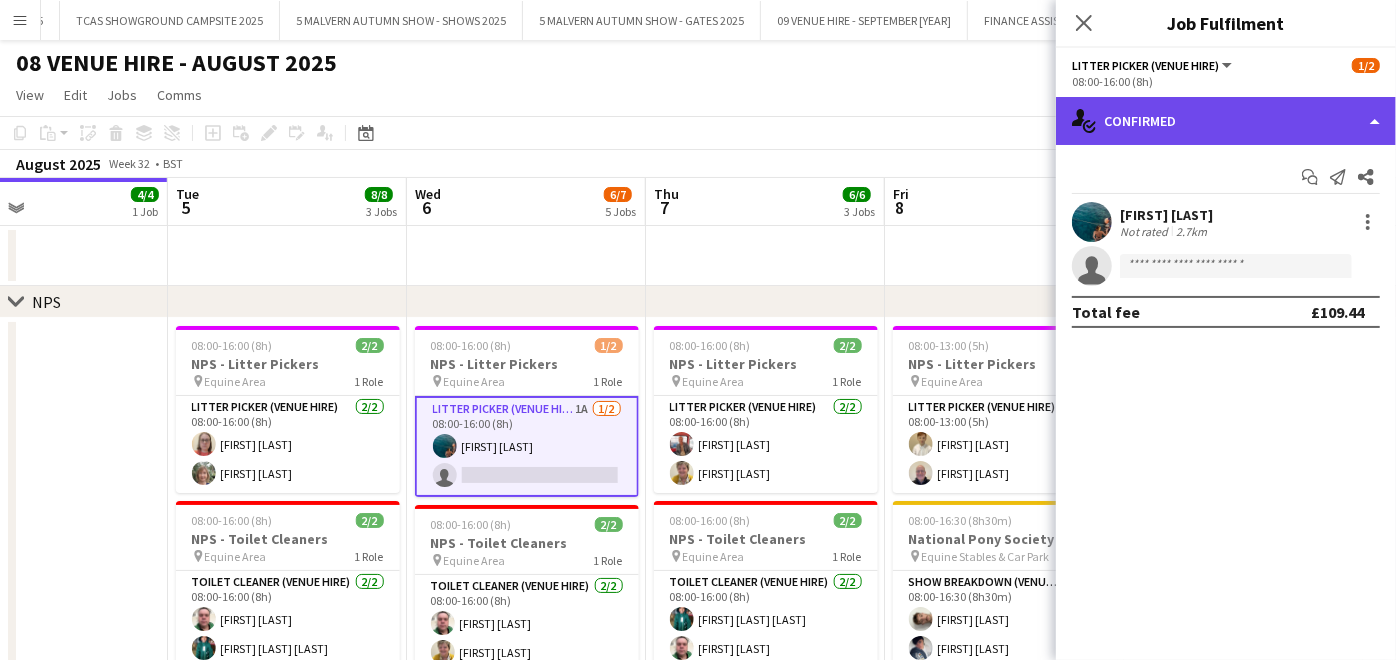 click on "single-neutral-actions-check-2
Confirmed" 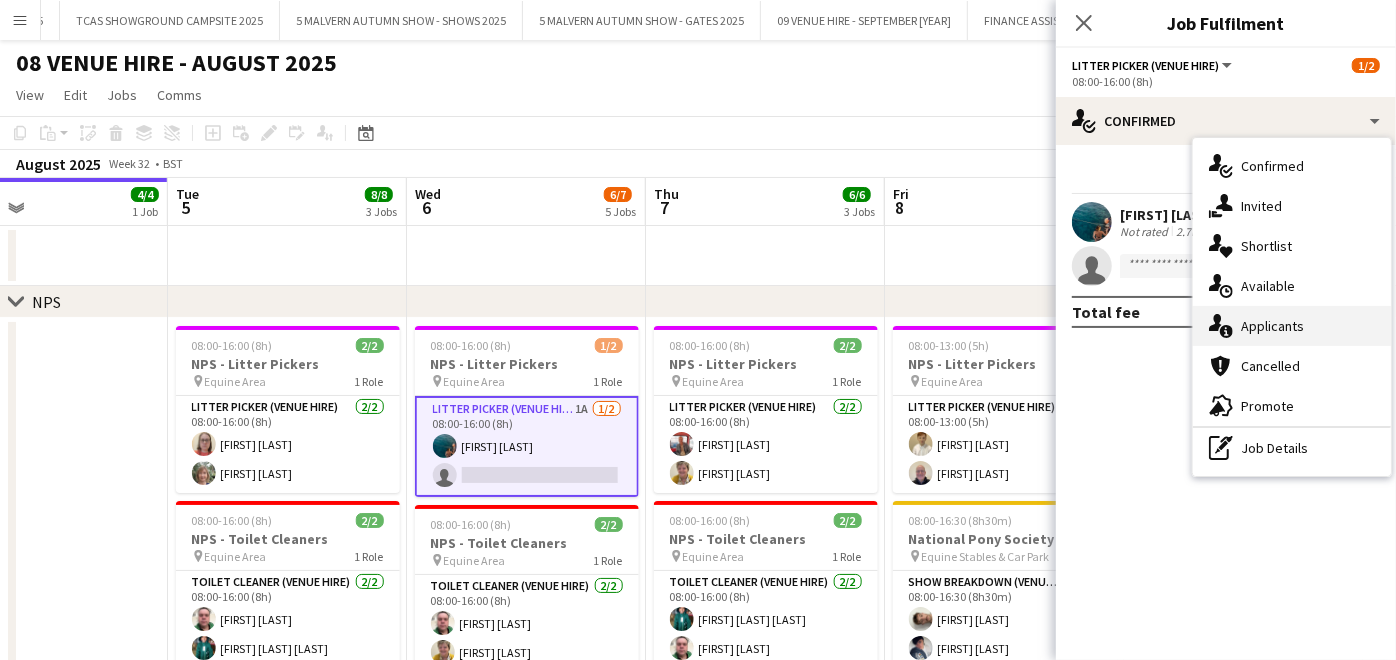 click on "single-neutral-actions-information
Applicants" at bounding box center [1292, 326] 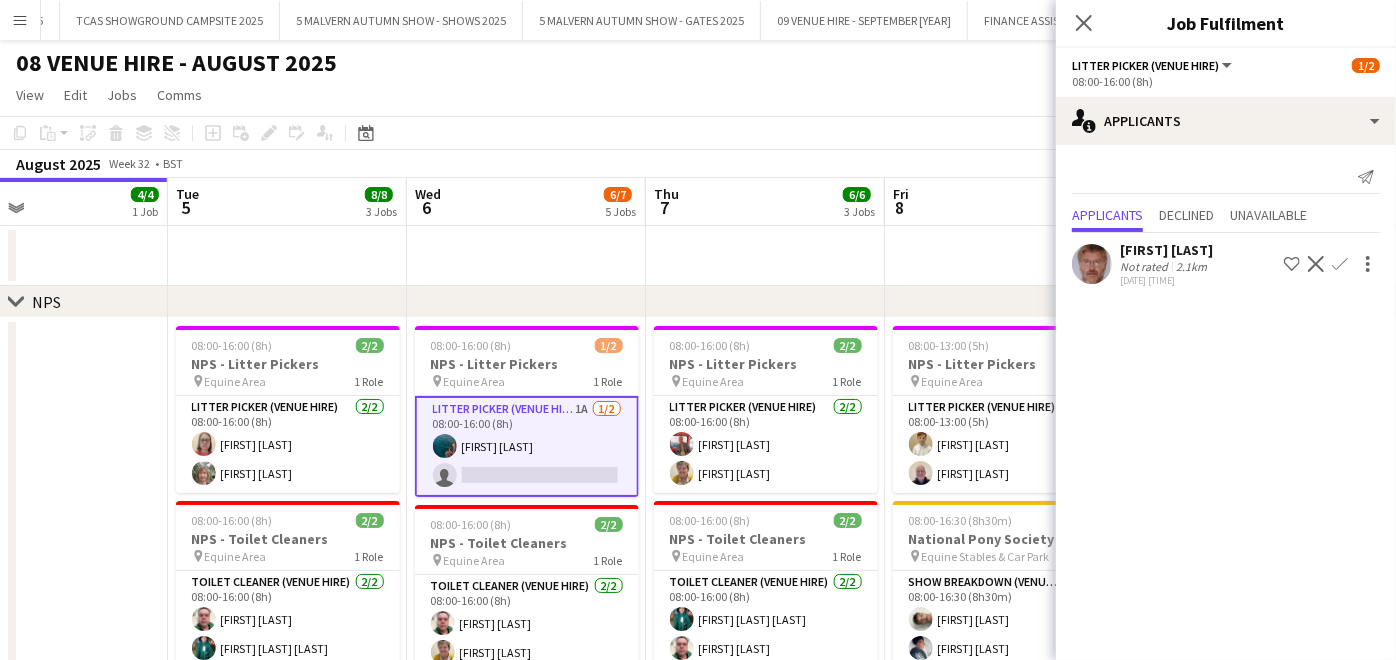 click on "Confirm" 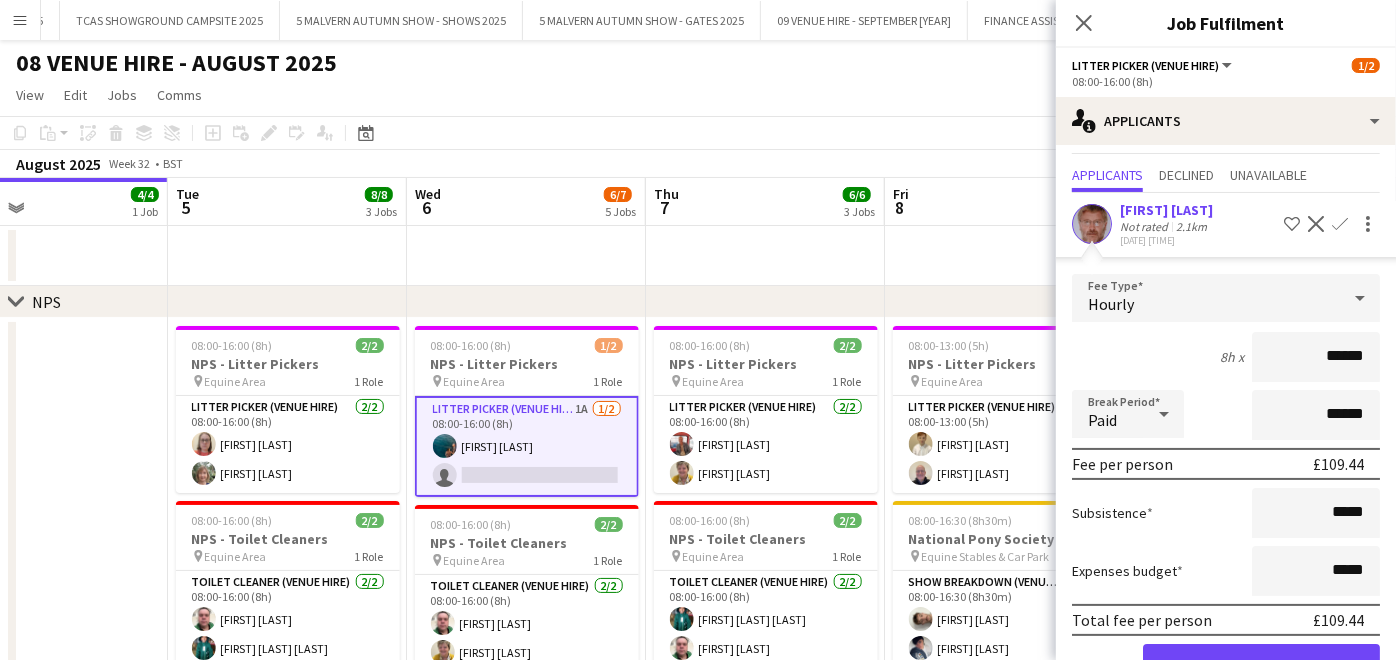 scroll, scrollTop: 97, scrollLeft: 0, axis: vertical 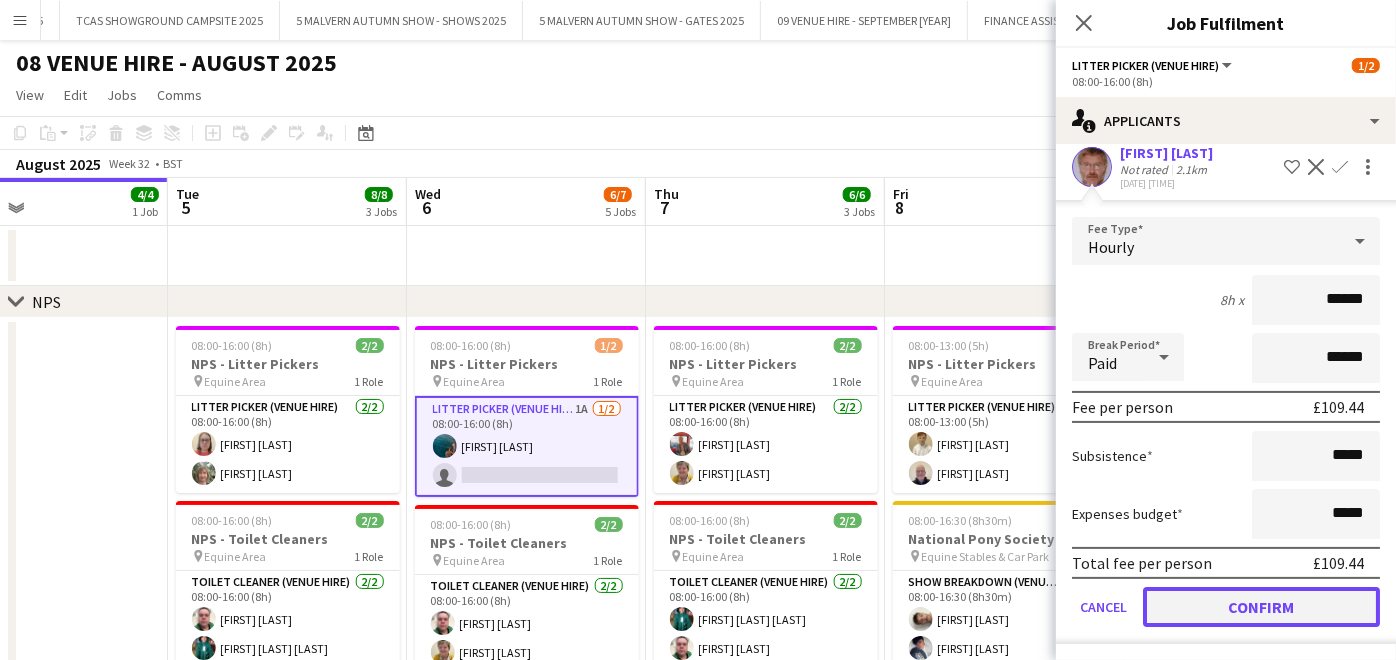 click on "Confirm" 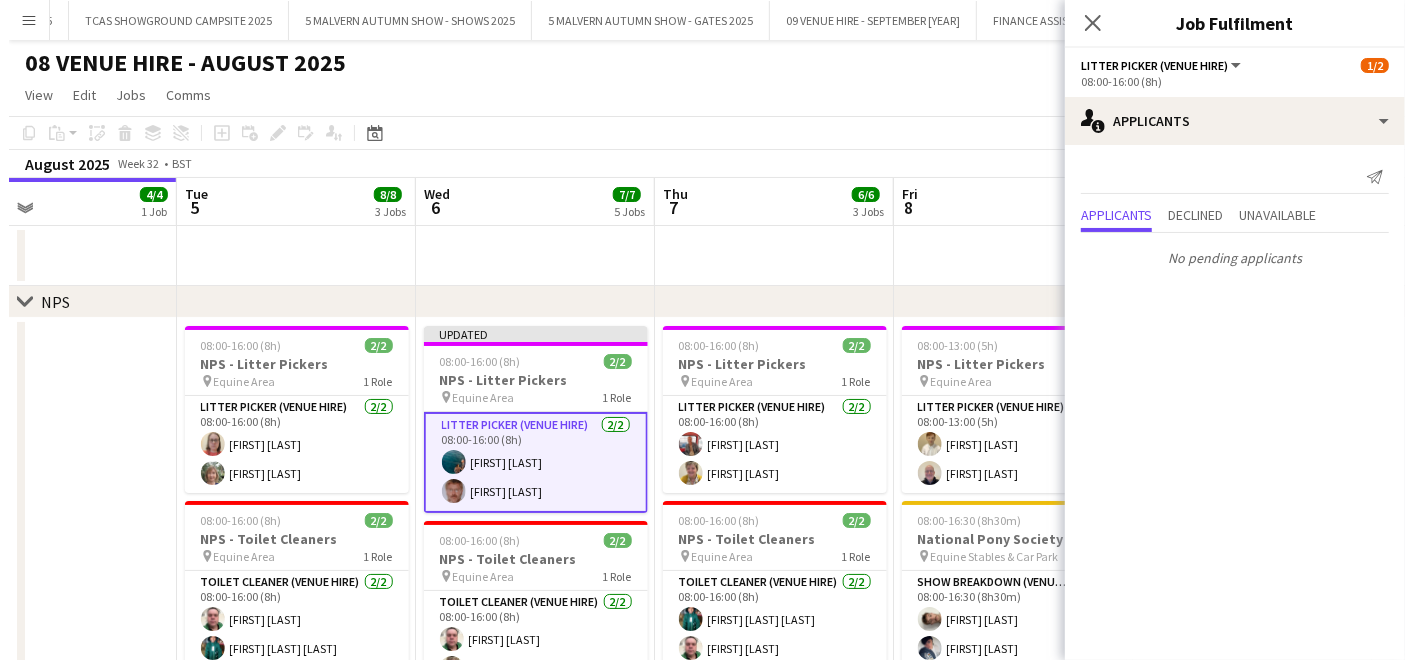 scroll, scrollTop: 0, scrollLeft: 0, axis: both 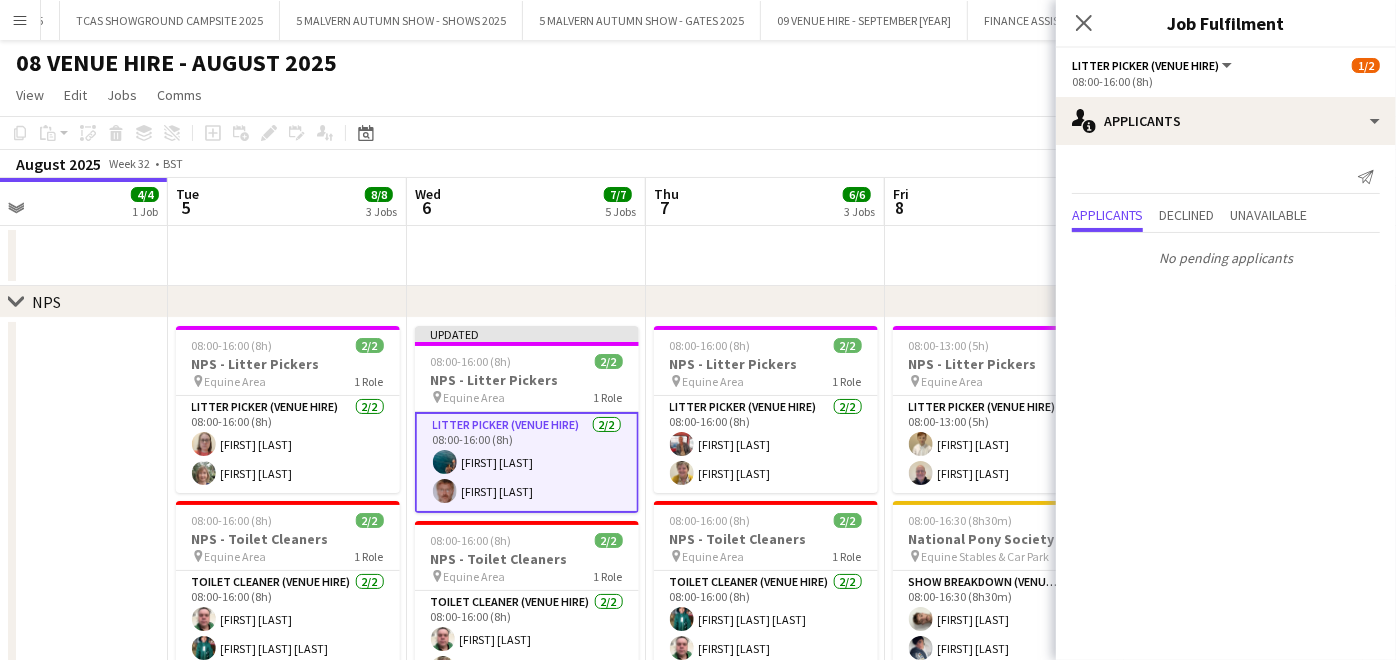 click at bounding box center (1004, 256) 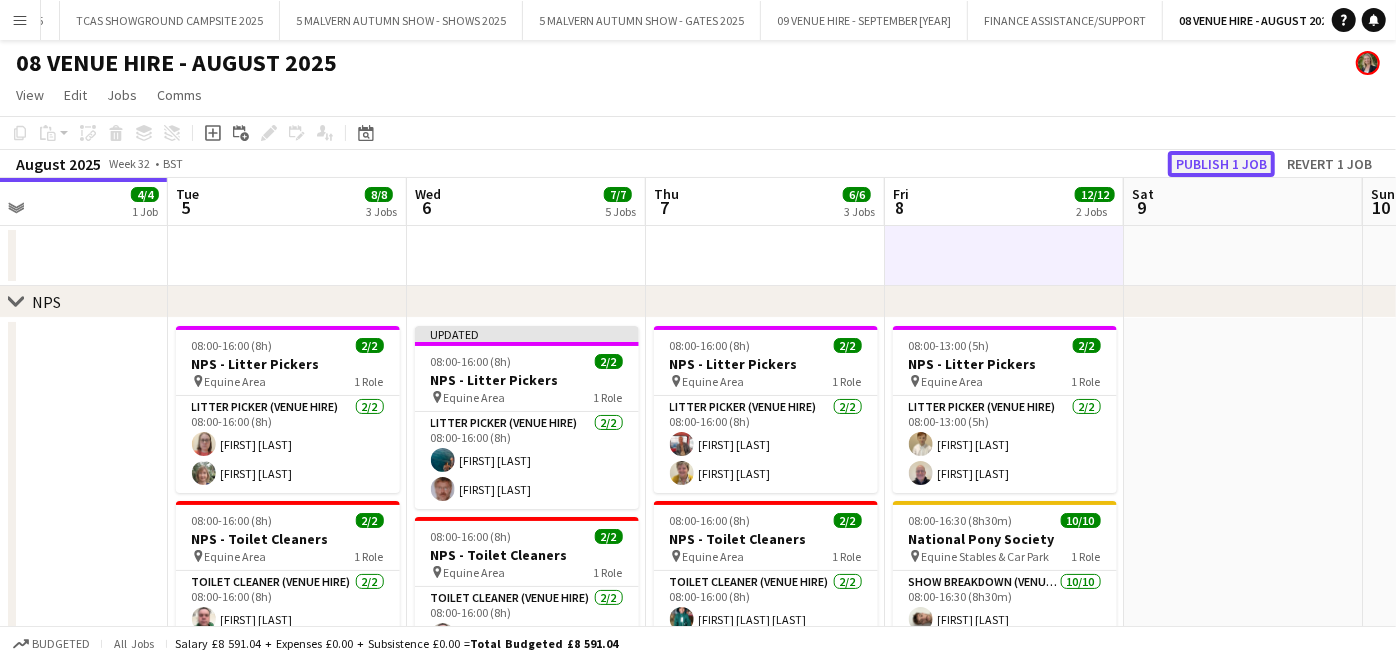 click on "Publish 1 job" 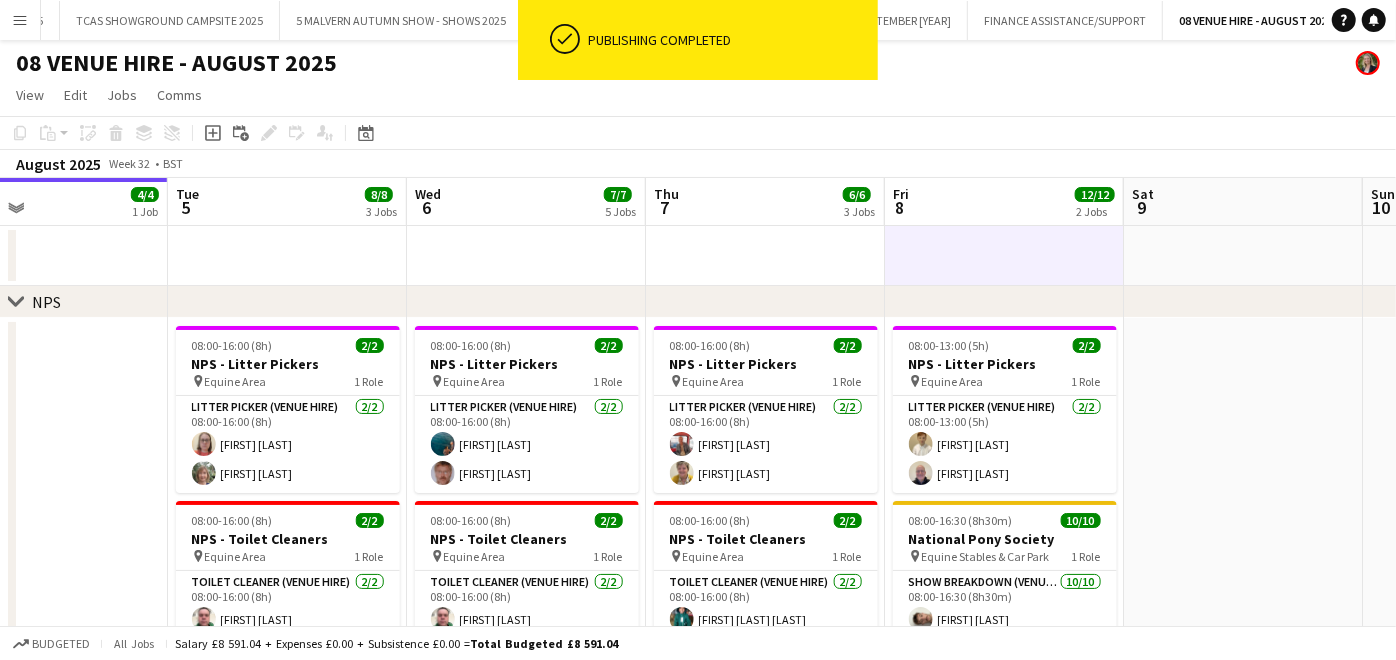 click at bounding box center (1243, 578) 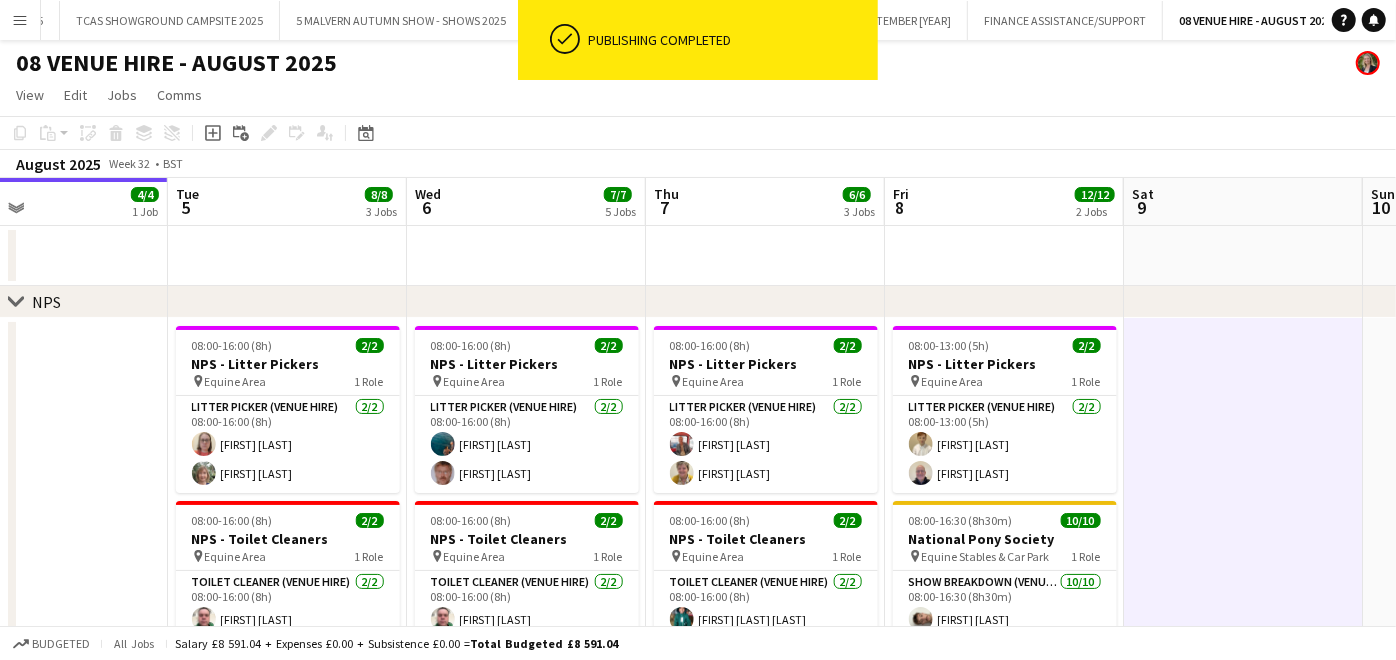 click on "Menu" at bounding box center (20, 20) 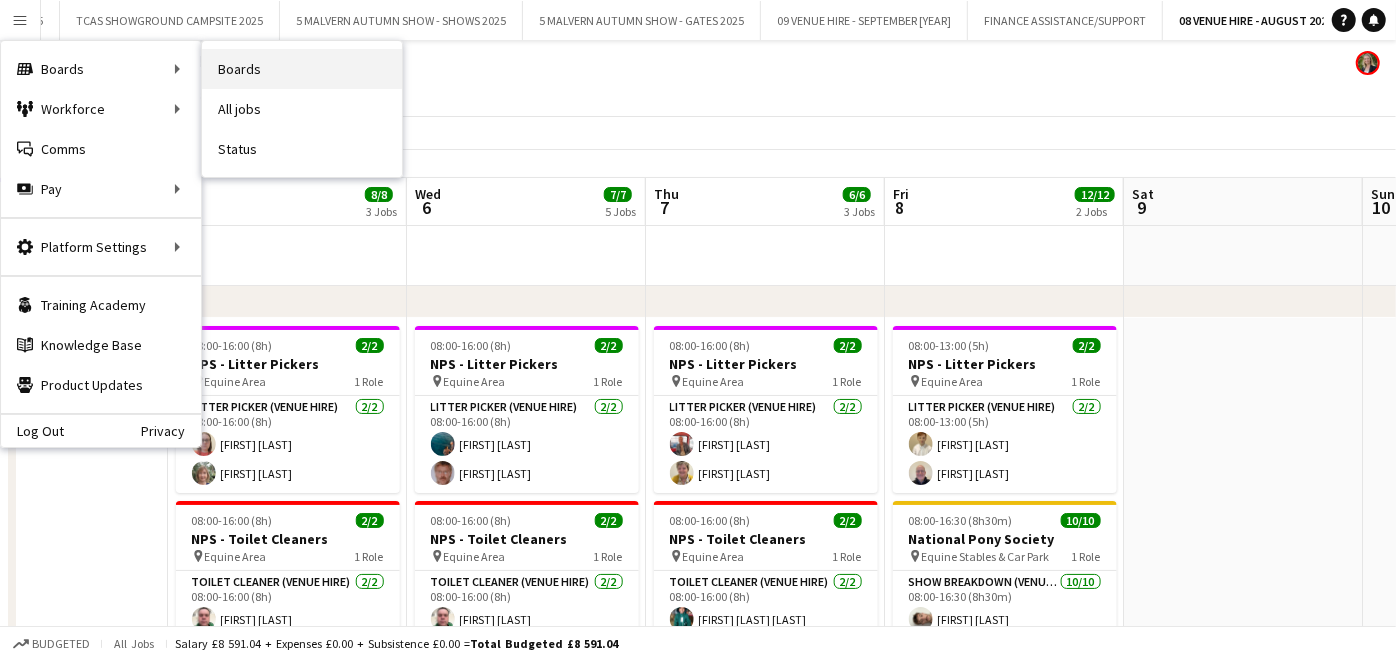 click on "Boards" at bounding box center [302, 69] 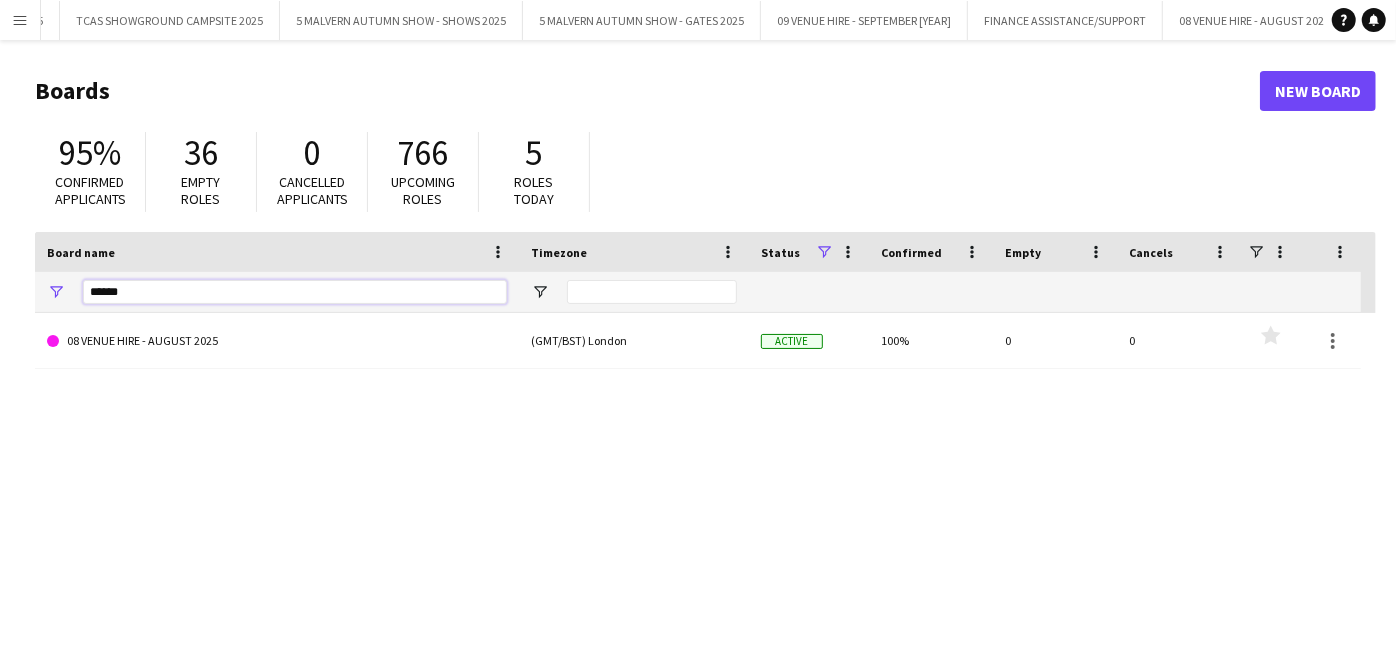 drag, startPoint x: 257, startPoint y: 285, endPoint x: 0, endPoint y: 323, distance: 259.79416 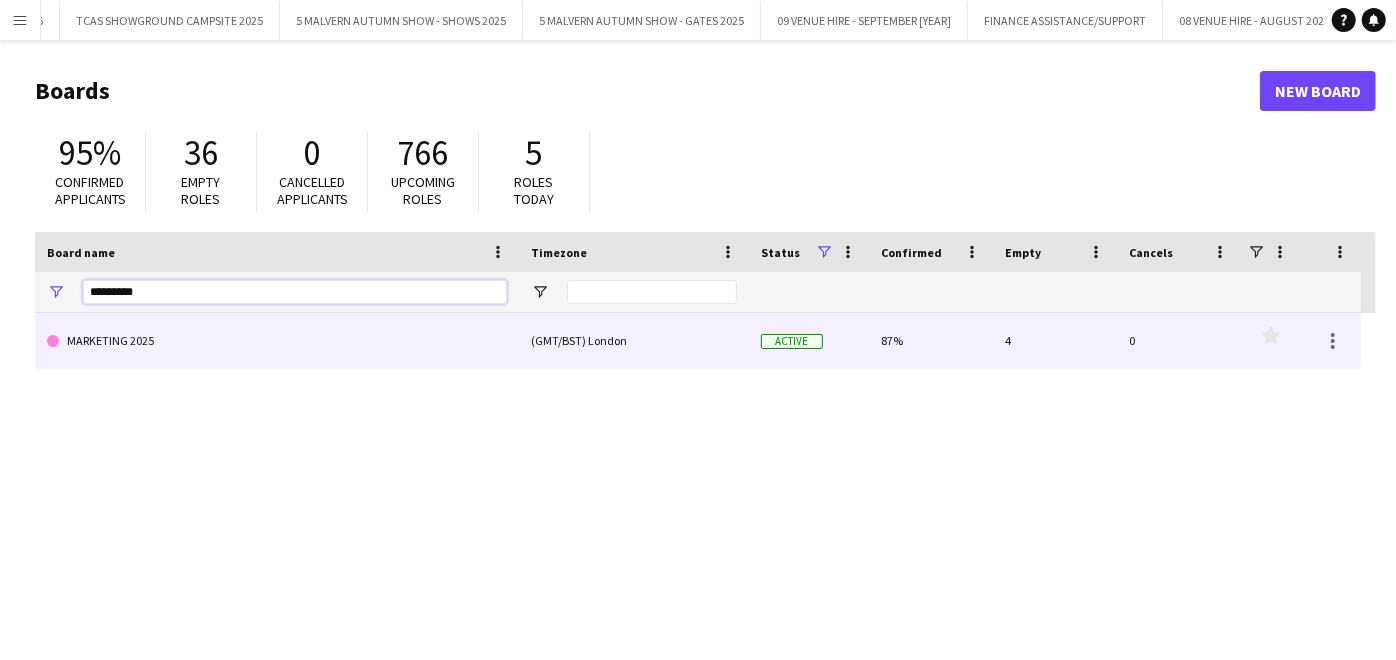type on "*********" 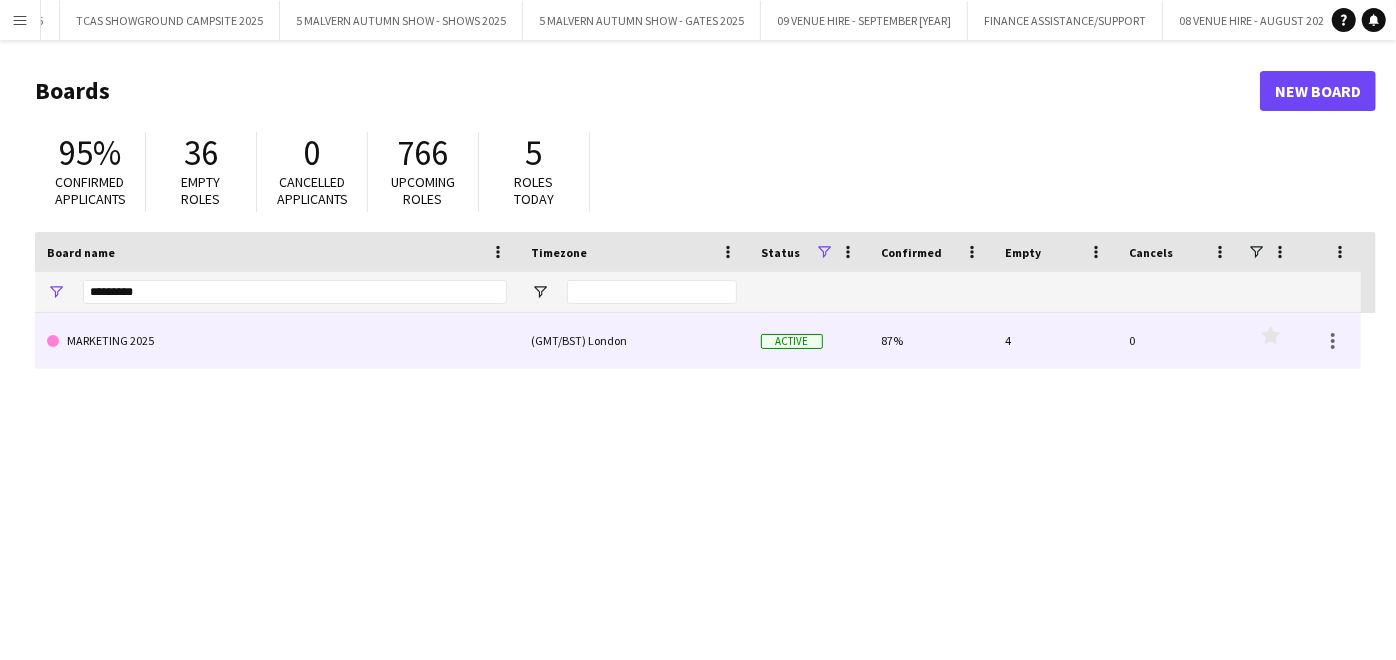 click on "MARKETING 2025" 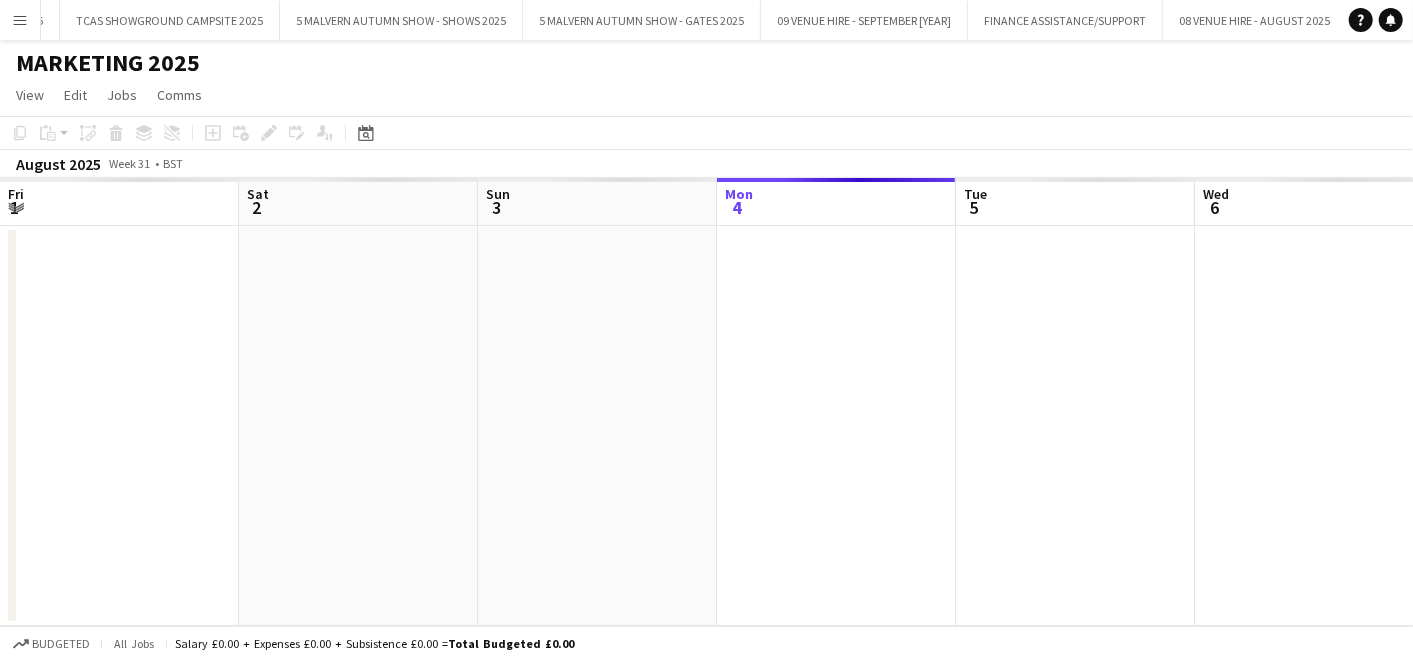 scroll, scrollTop: 0, scrollLeft: 448, axis: horizontal 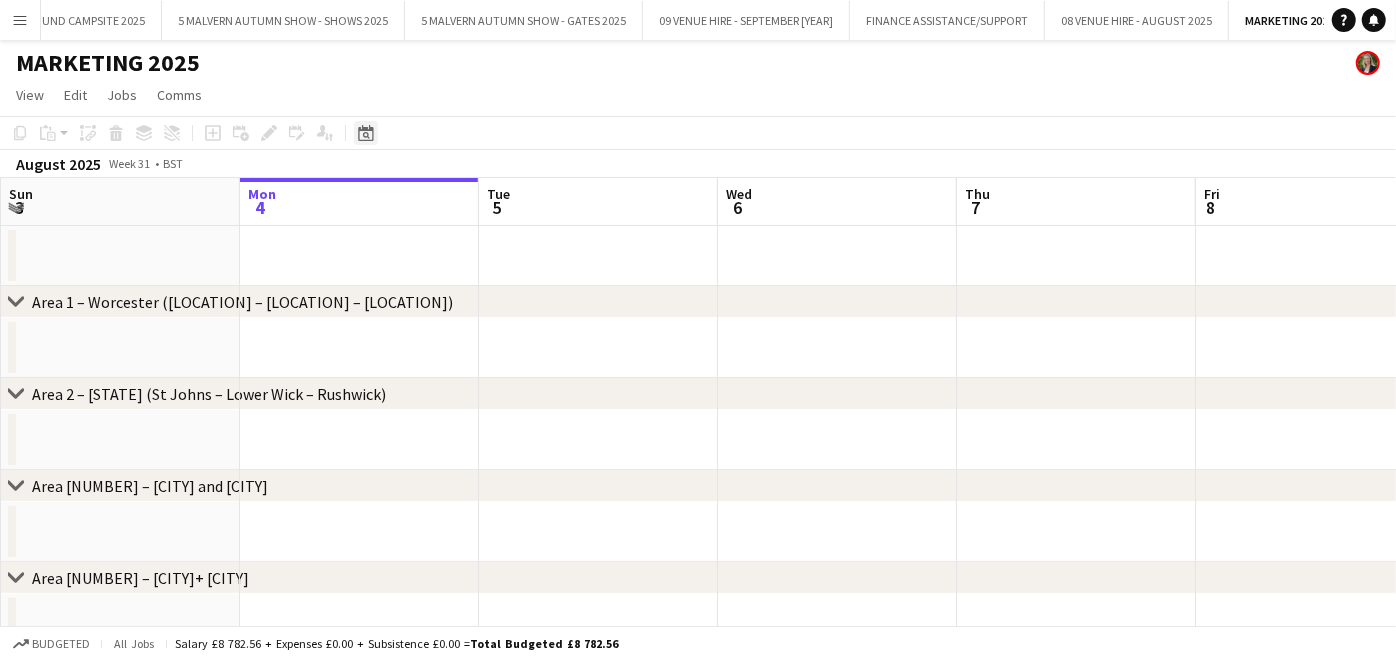 click 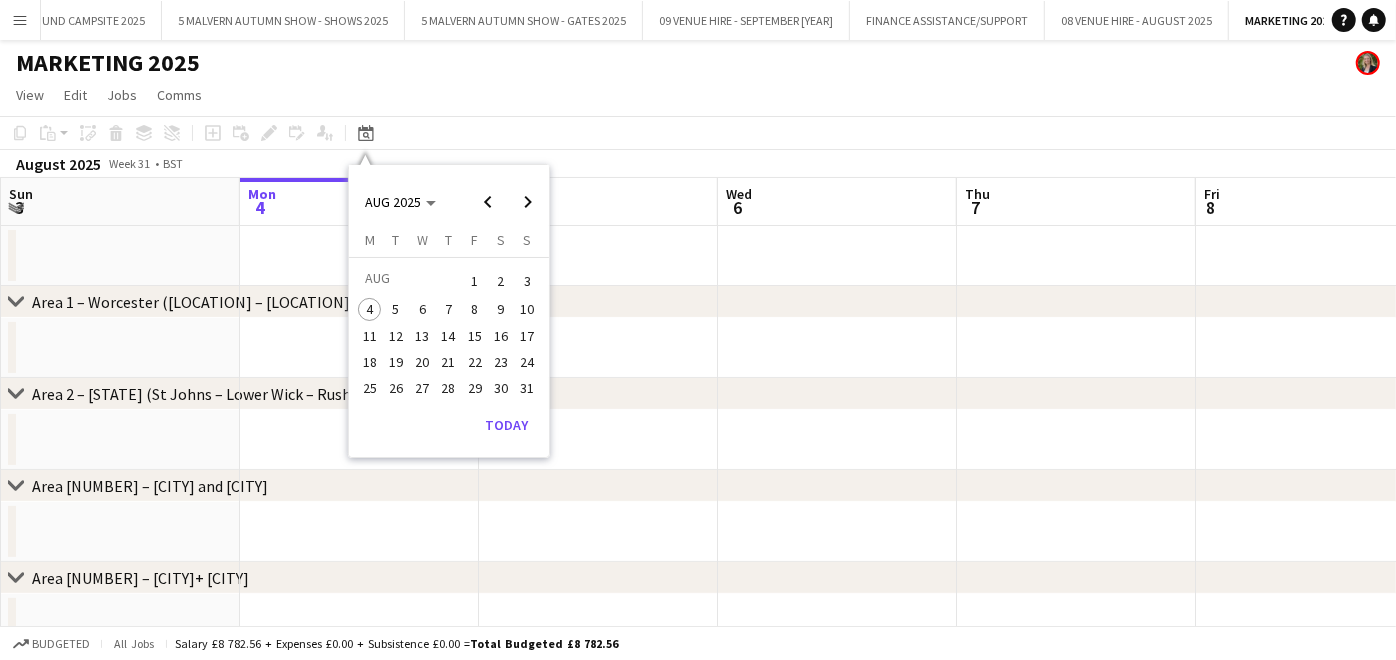 click on "18" at bounding box center [370, 362] 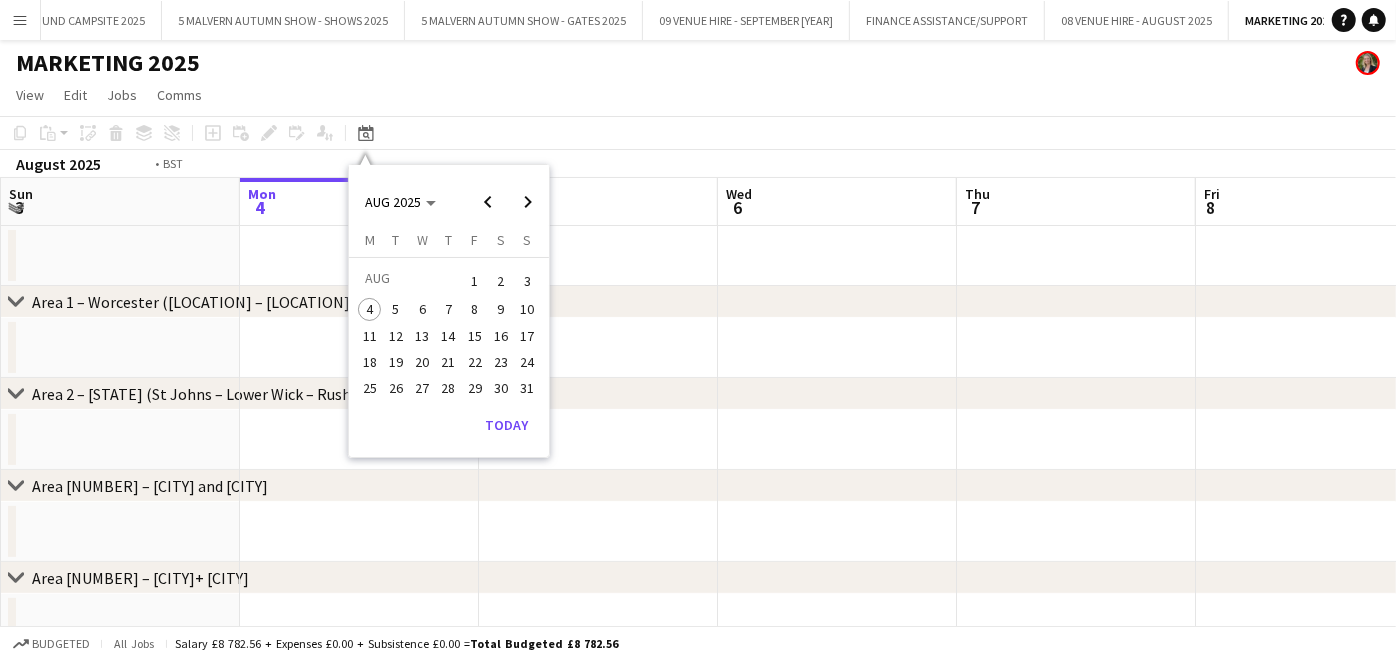 scroll, scrollTop: 0, scrollLeft: 687, axis: horizontal 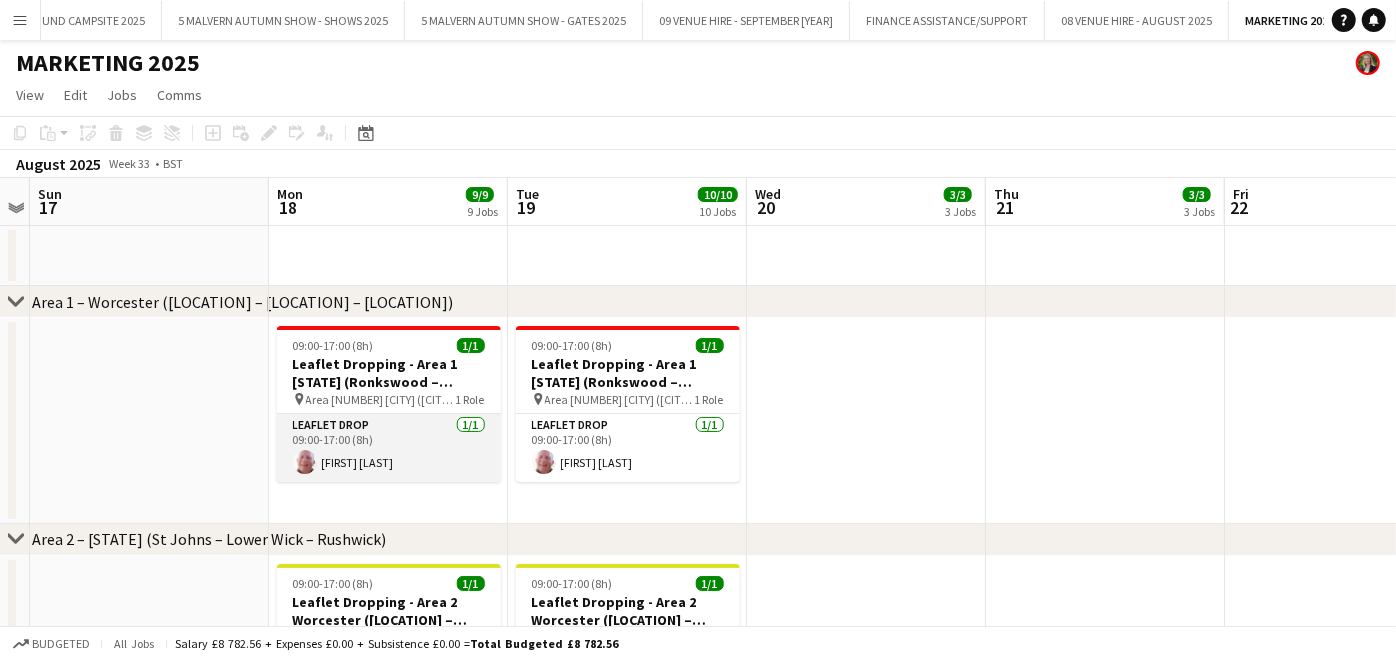 click at bounding box center [305, 462] 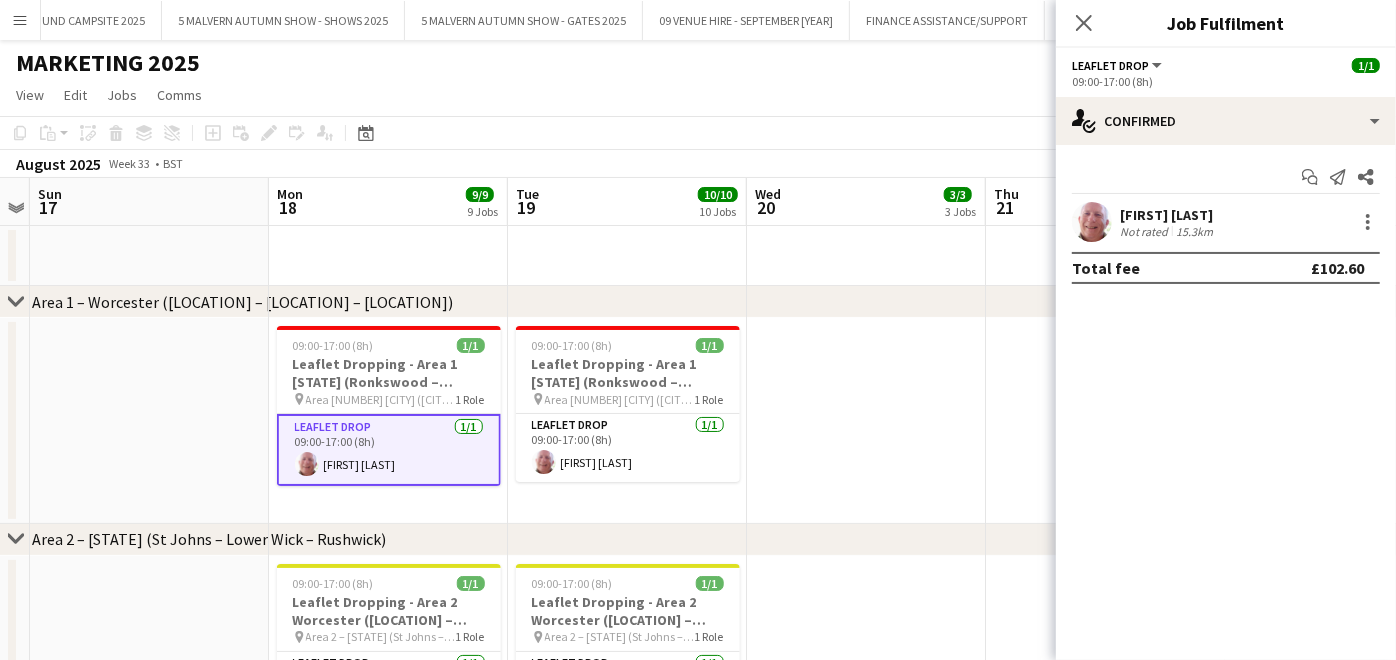 click on "[FIRST] [LAST]   Not rated   15.3km" at bounding box center [1226, 222] 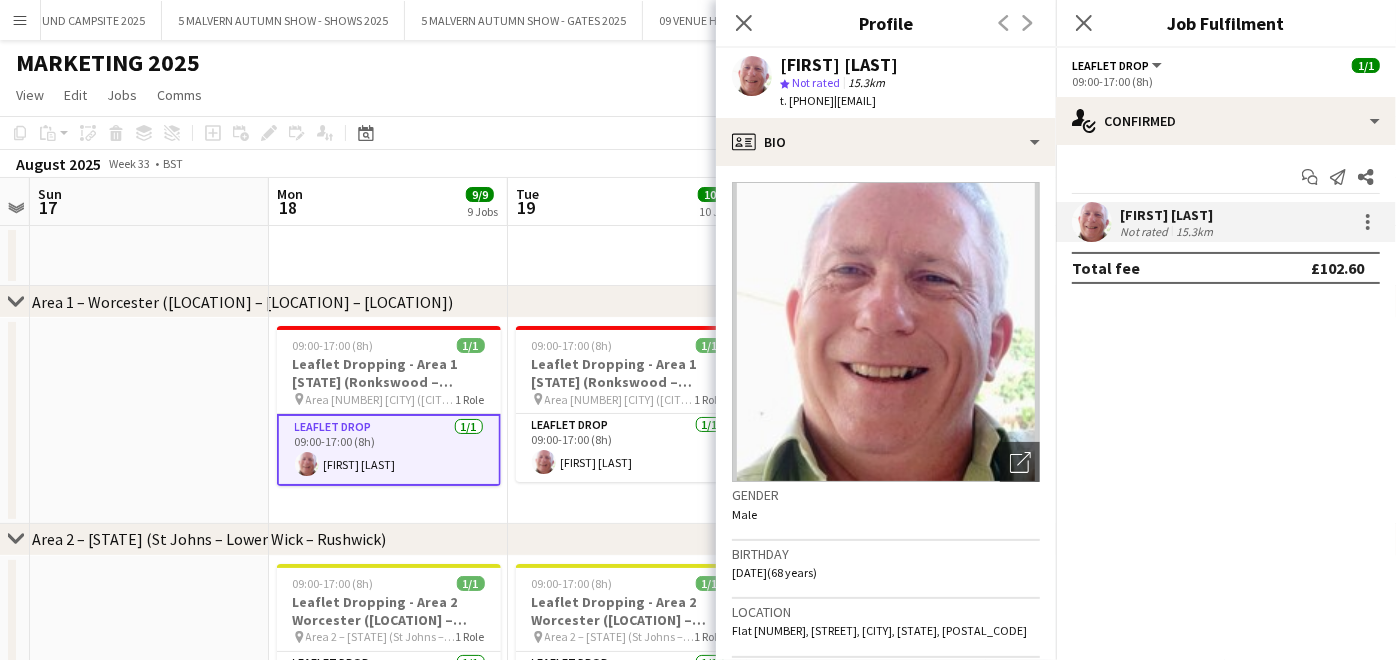 click at bounding box center (627, 256) 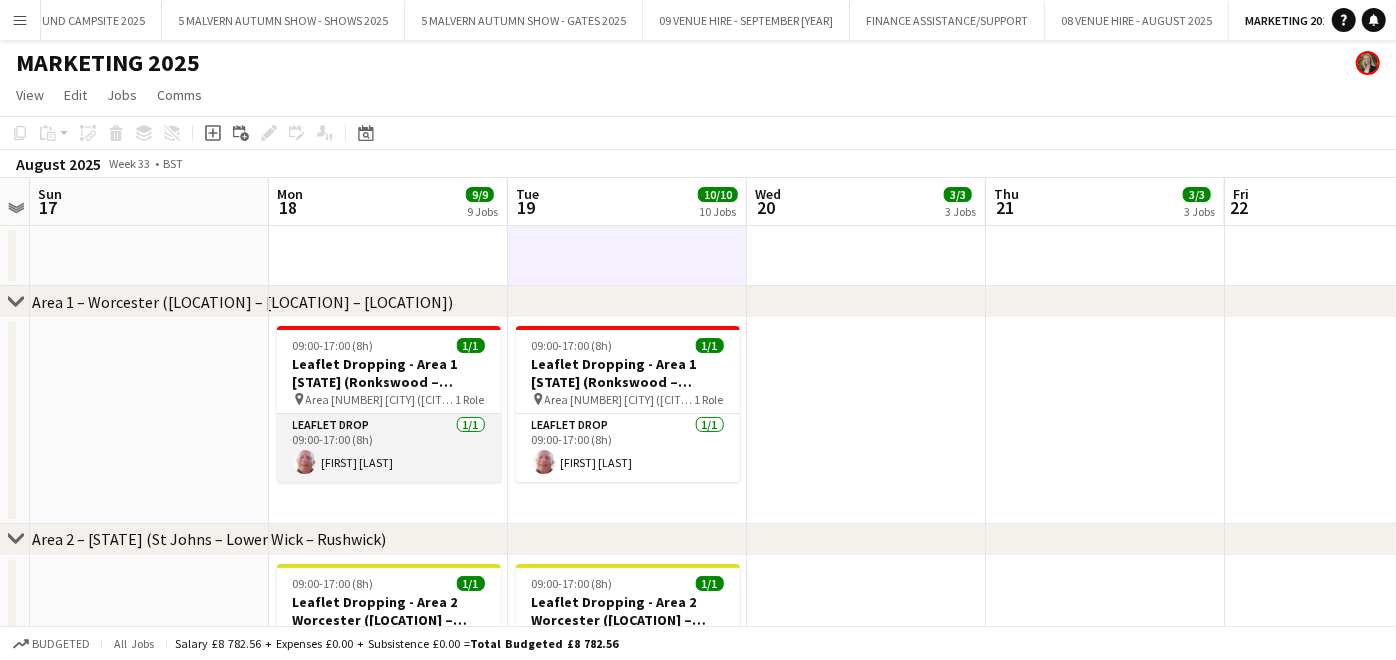 click on "Leaflet Drop   1/1   09:00-17:00 (8h)
[FIRST] [LAST]" at bounding box center (389, 448) 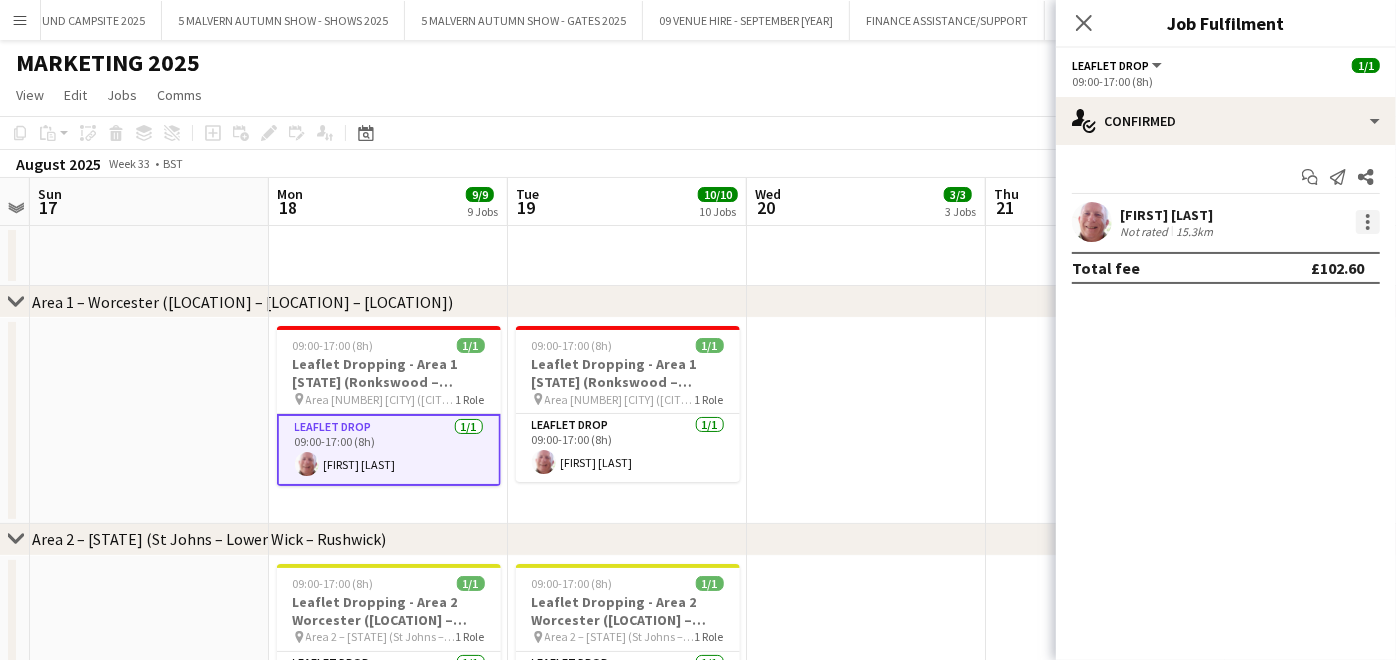 click at bounding box center (1368, 222) 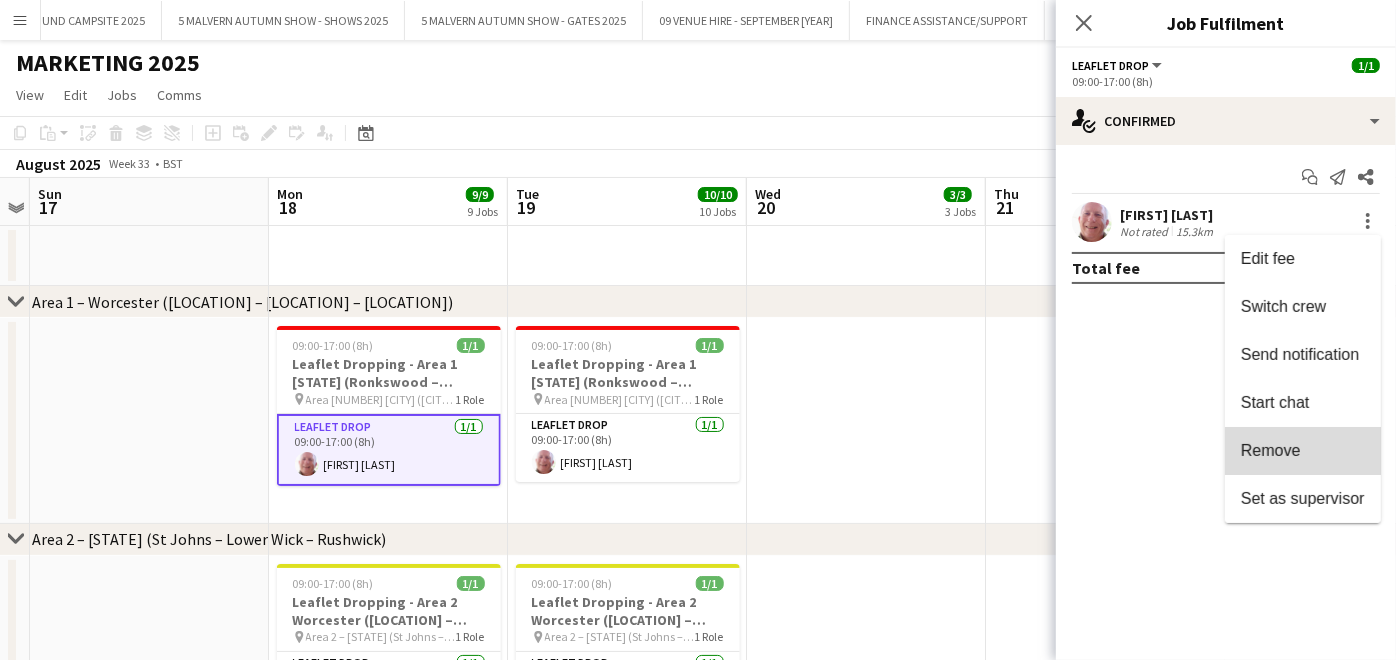 click on "Remove" at bounding box center [1303, 451] 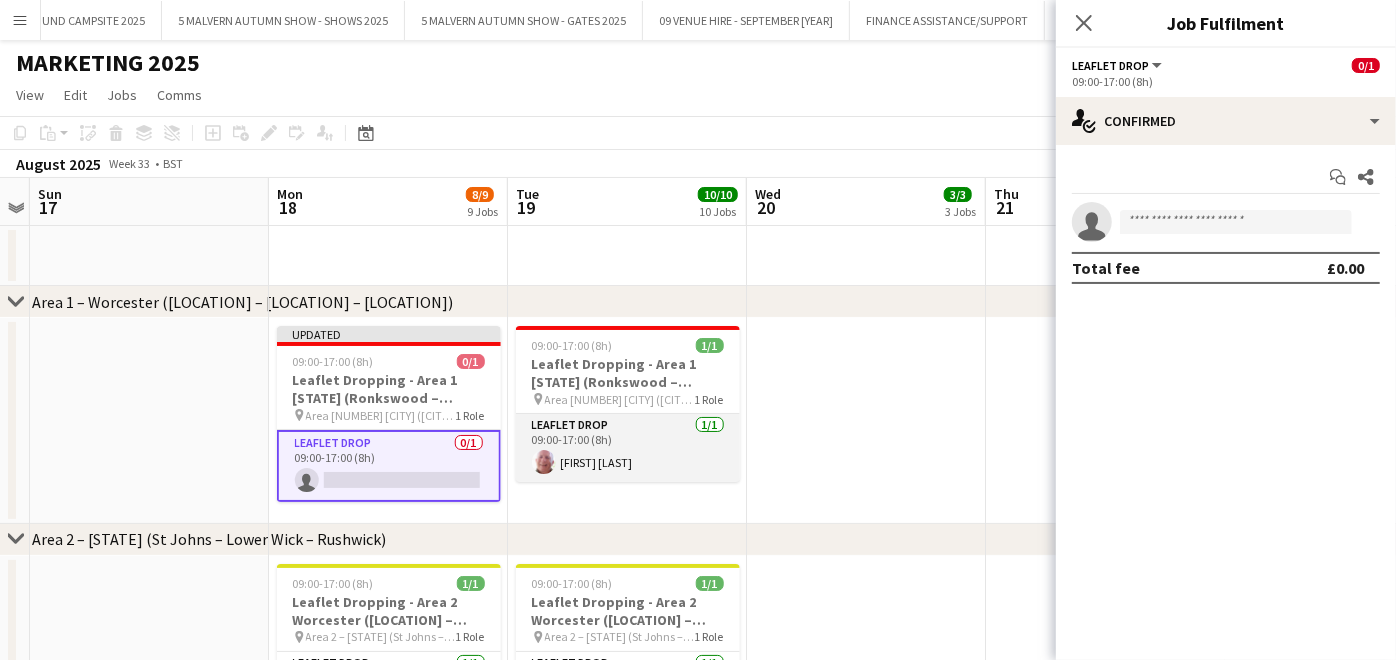 click on "Leaflet Drop   1/1   09:00-17:00 (8h)
[FIRST] [LAST]" at bounding box center (628, 448) 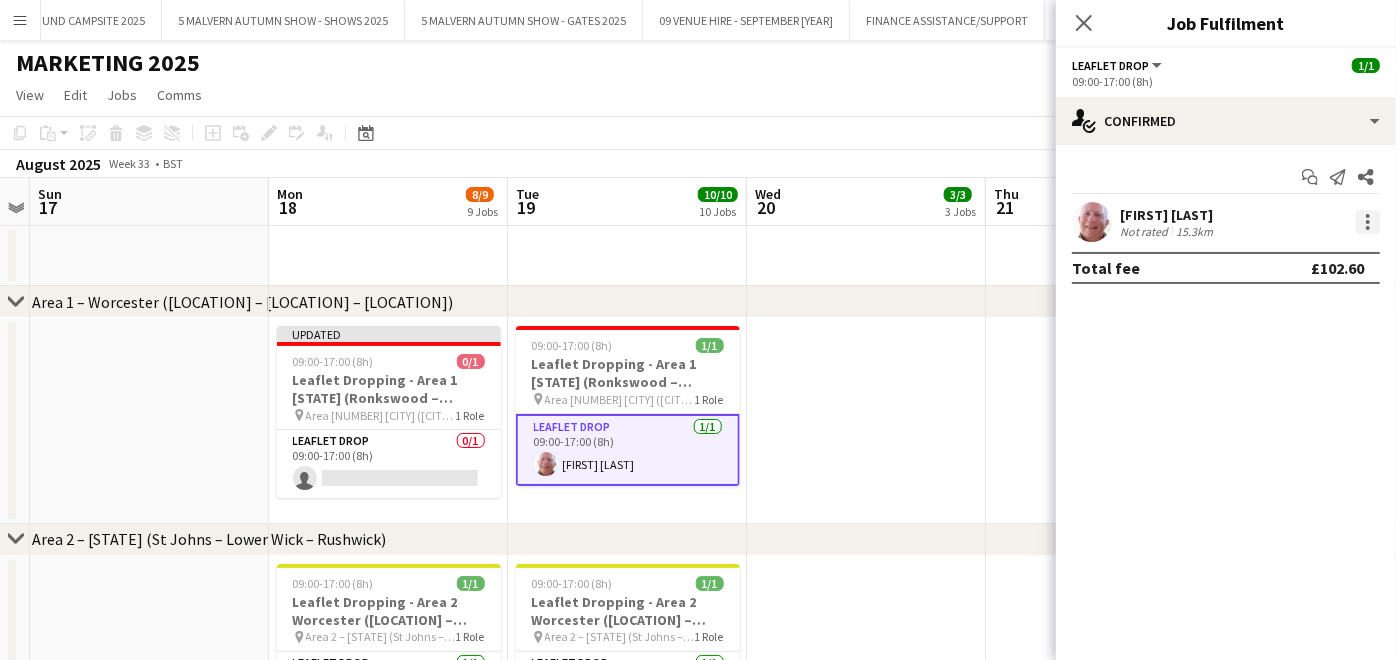 click at bounding box center (1368, 222) 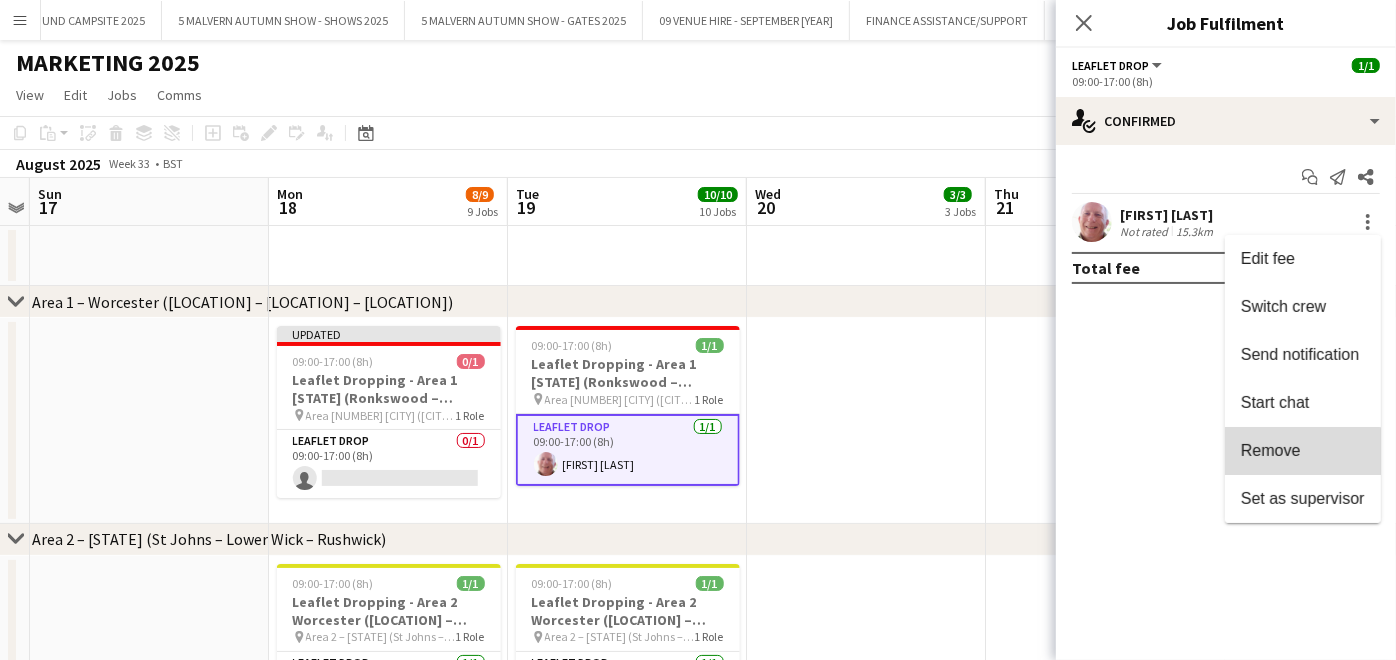 click on "Remove" at bounding box center (1303, 451) 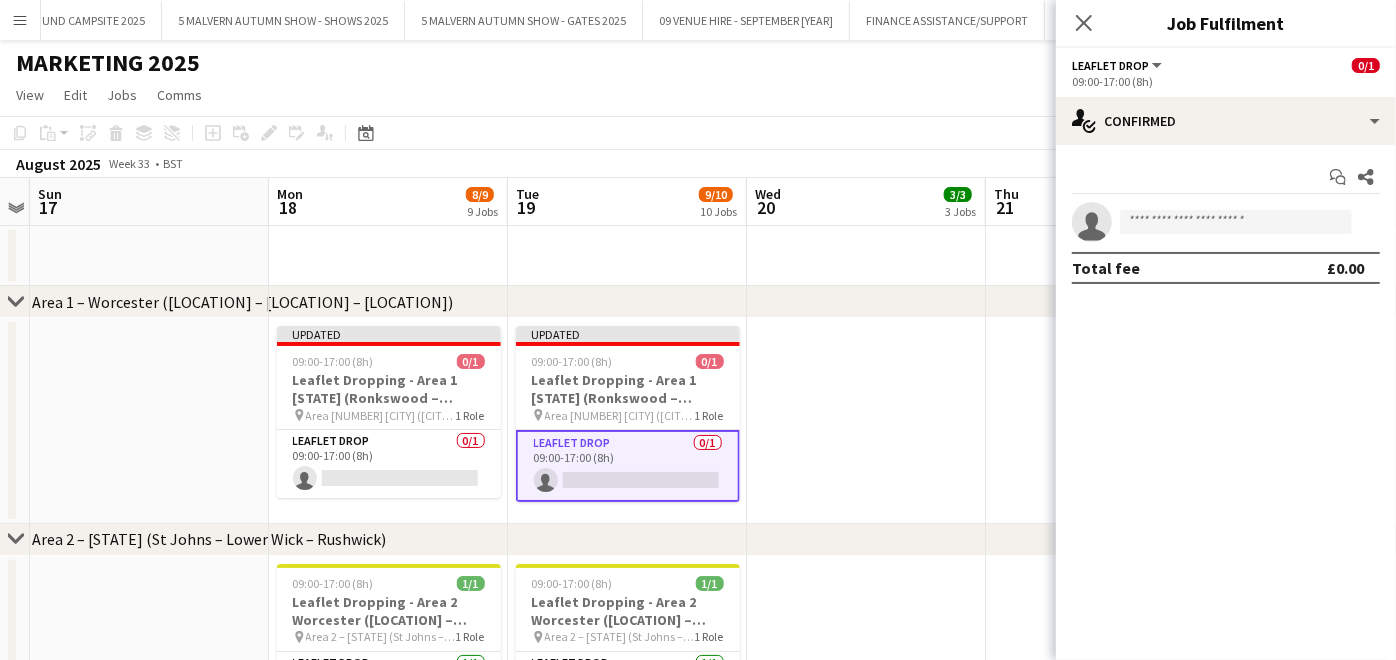 click at bounding box center [866, 421] 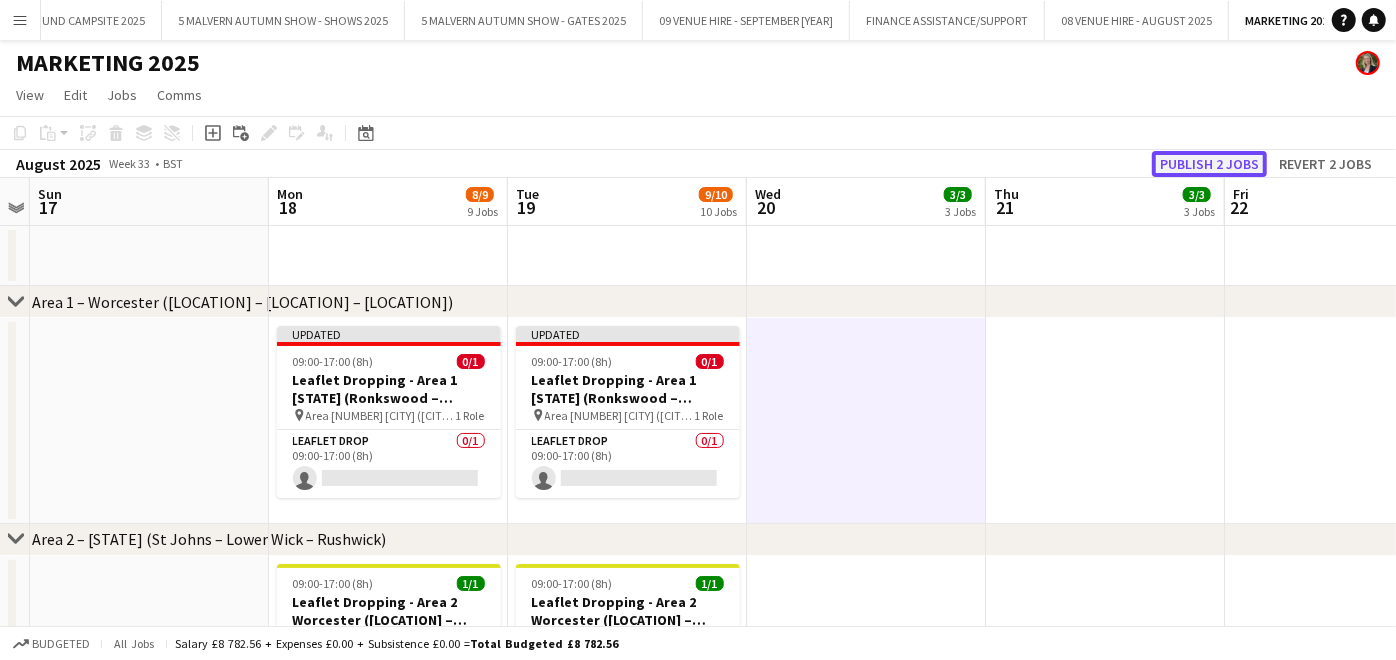 click on "Publish 2 jobs" 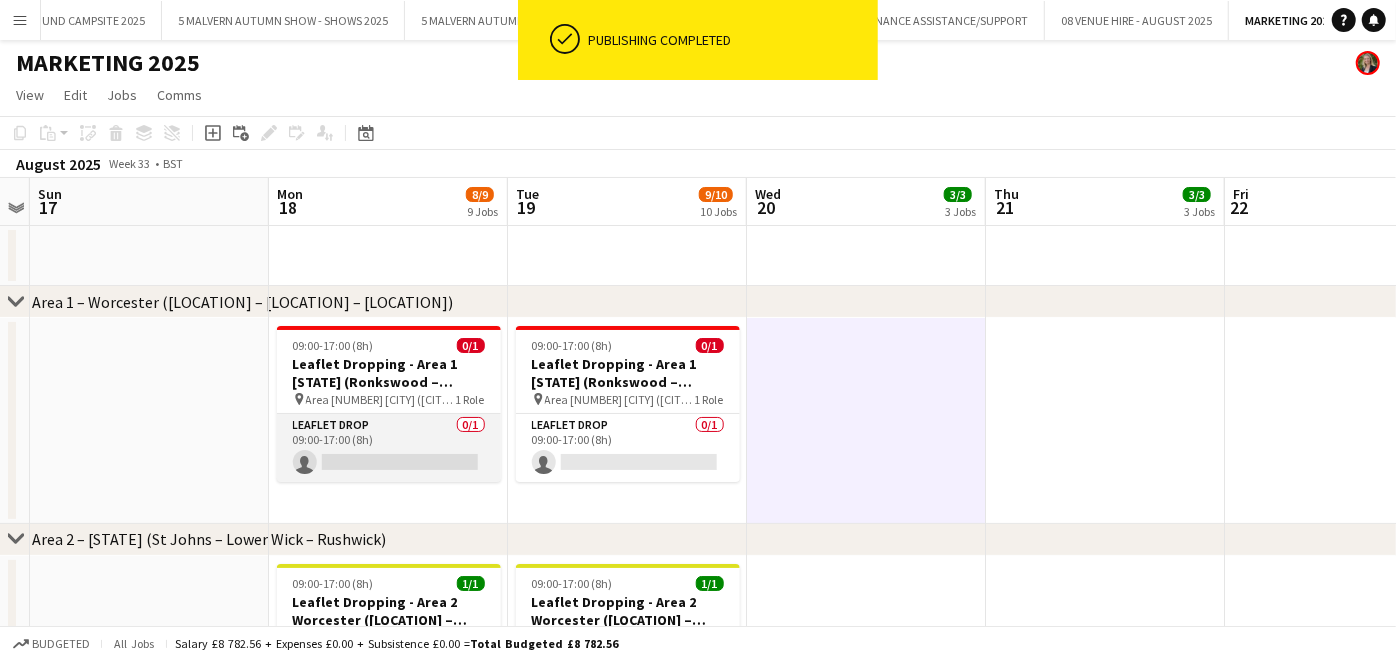 click on "Leaflet Drop   0/1   09:00-17:00 (8h)
single-neutral-actions" at bounding box center [389, 448] 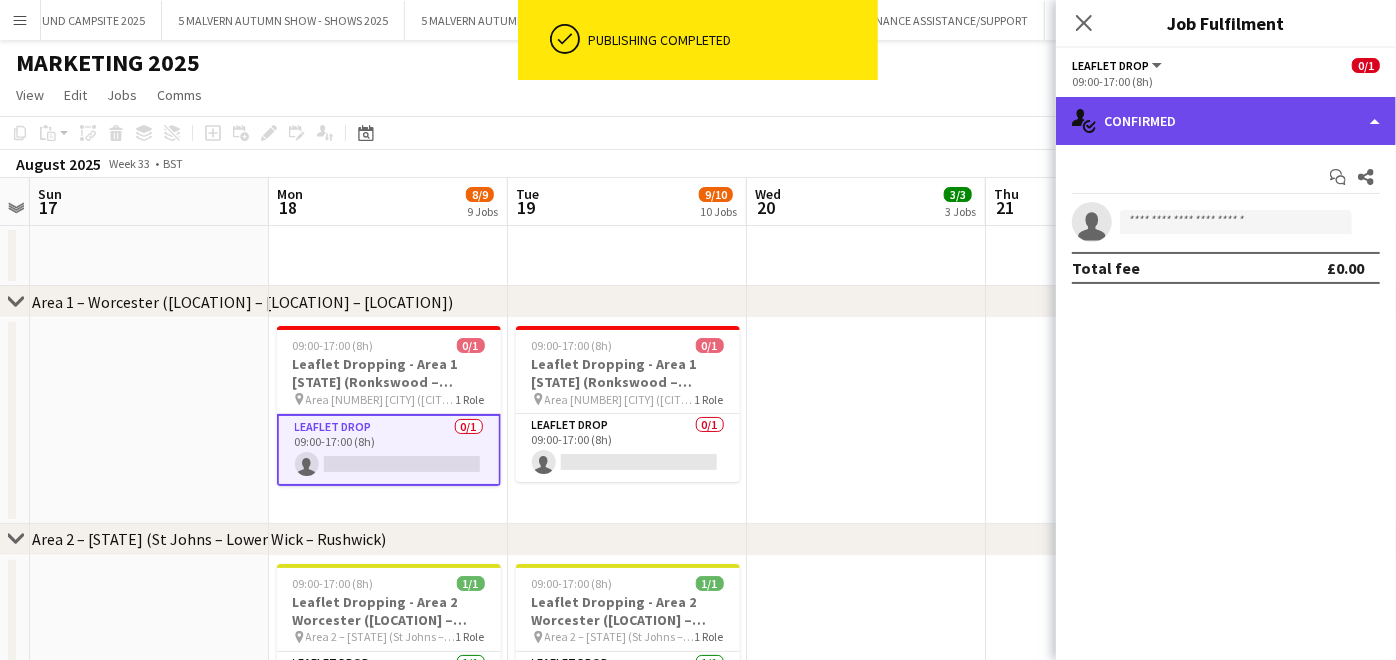 click on "single-neutral-actions-check-2
Confirmed" 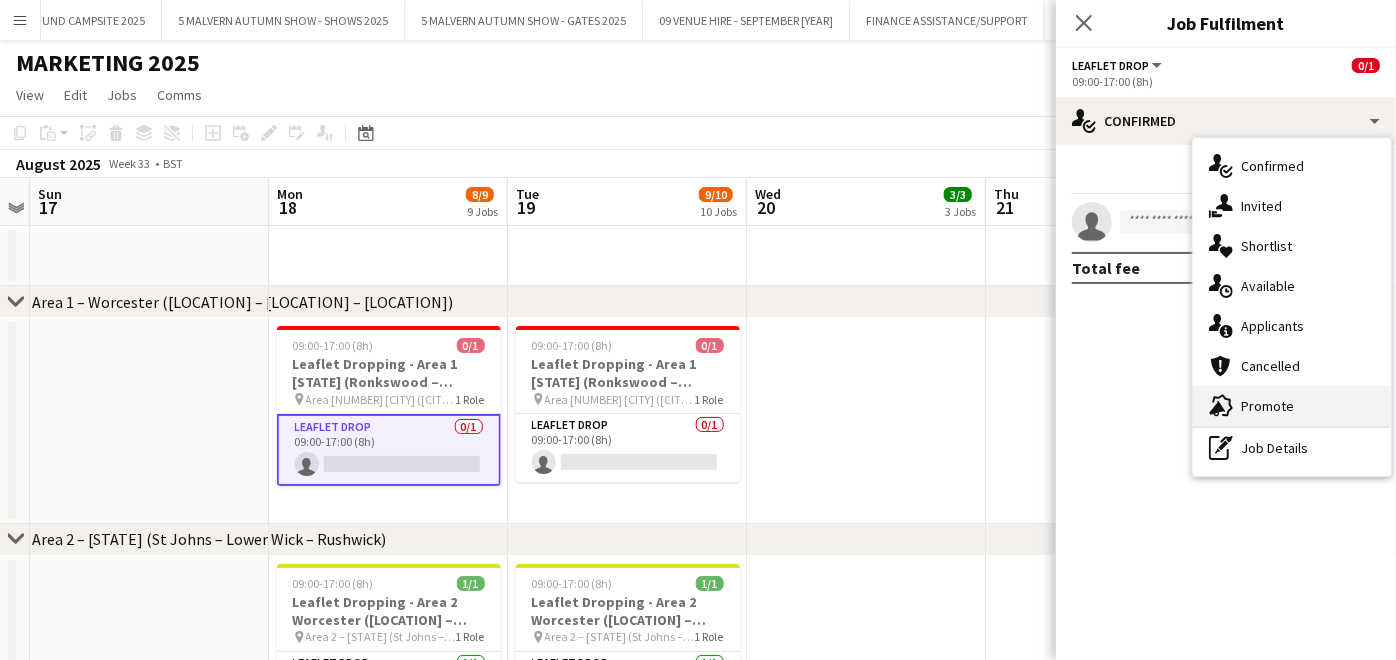 click on "advertising-megaphone
Promote" at bounding box center [1292, 406] 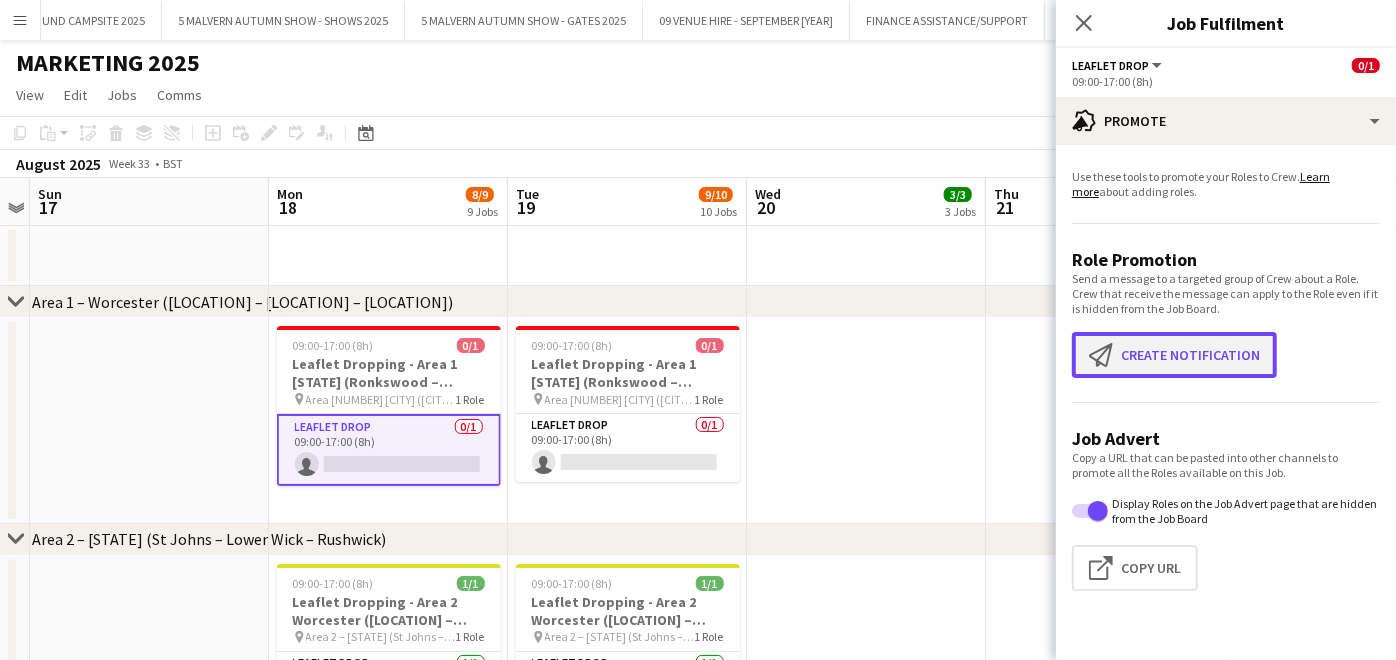 click on "Create notification
Create notification" at bounding box center (1174, 355) 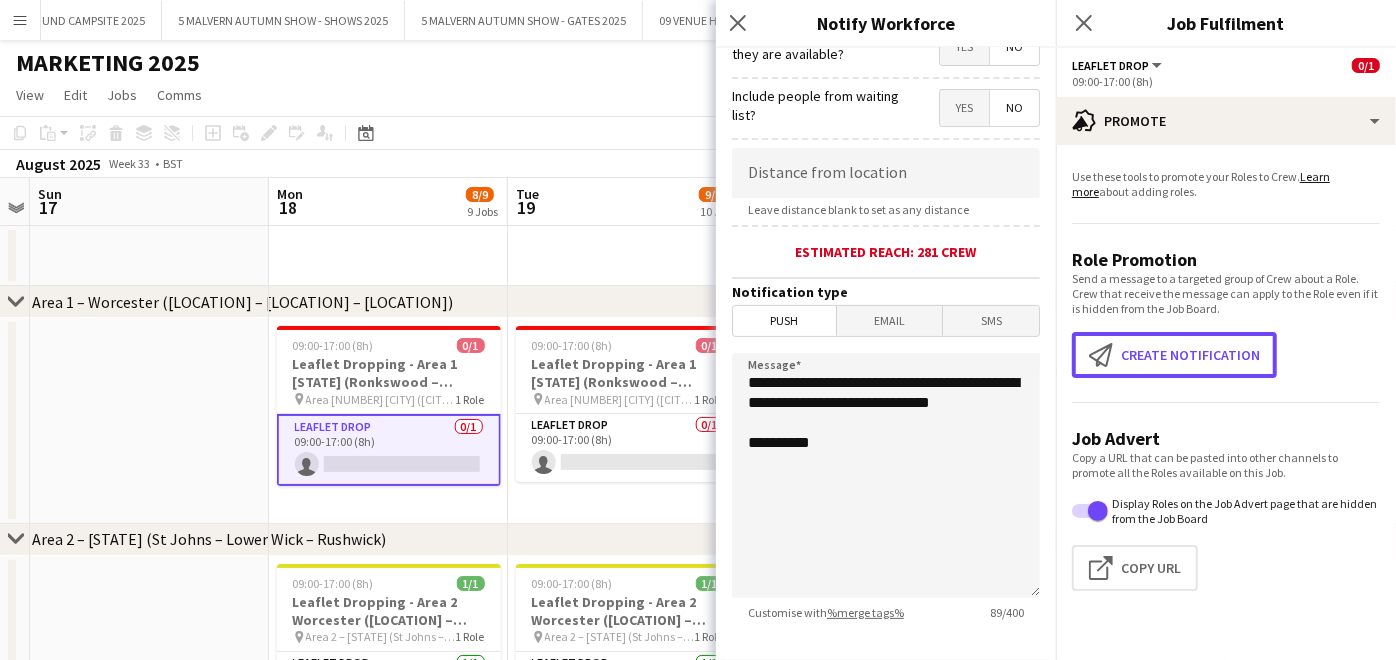 scroll, scrollTop: 432, scrollLeft: 0, axis: vertical 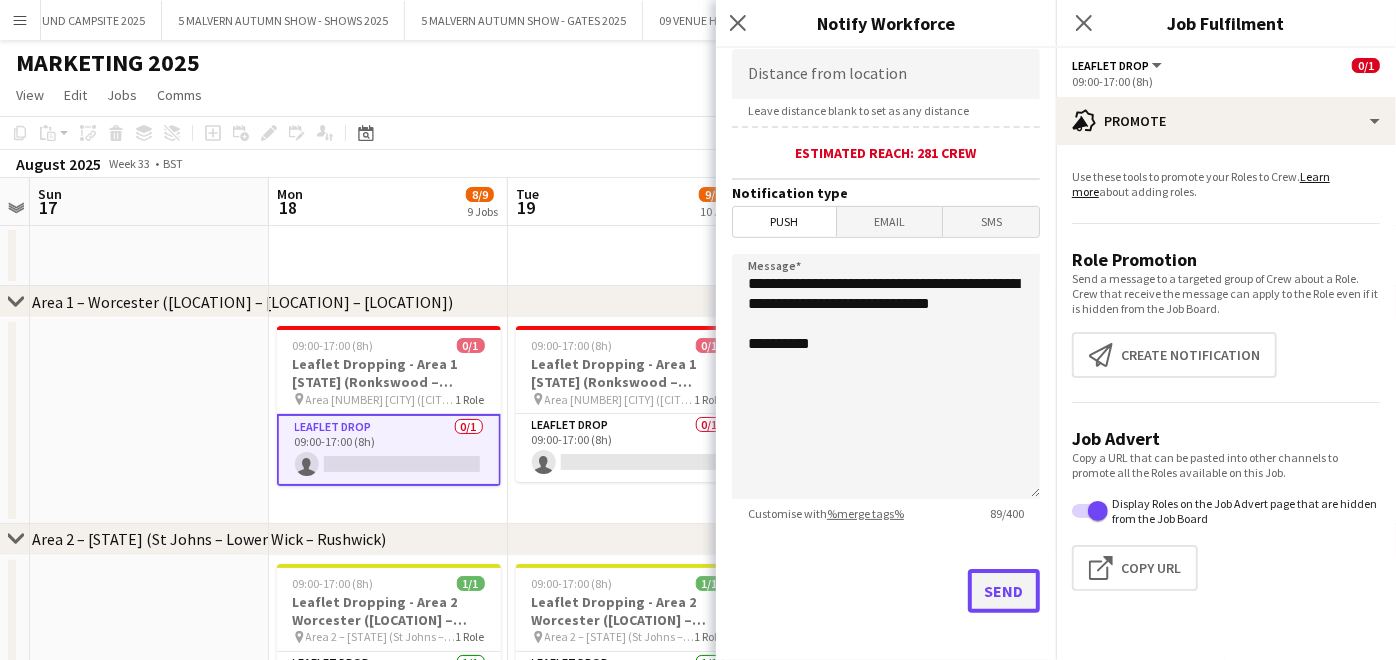 click on "Send" 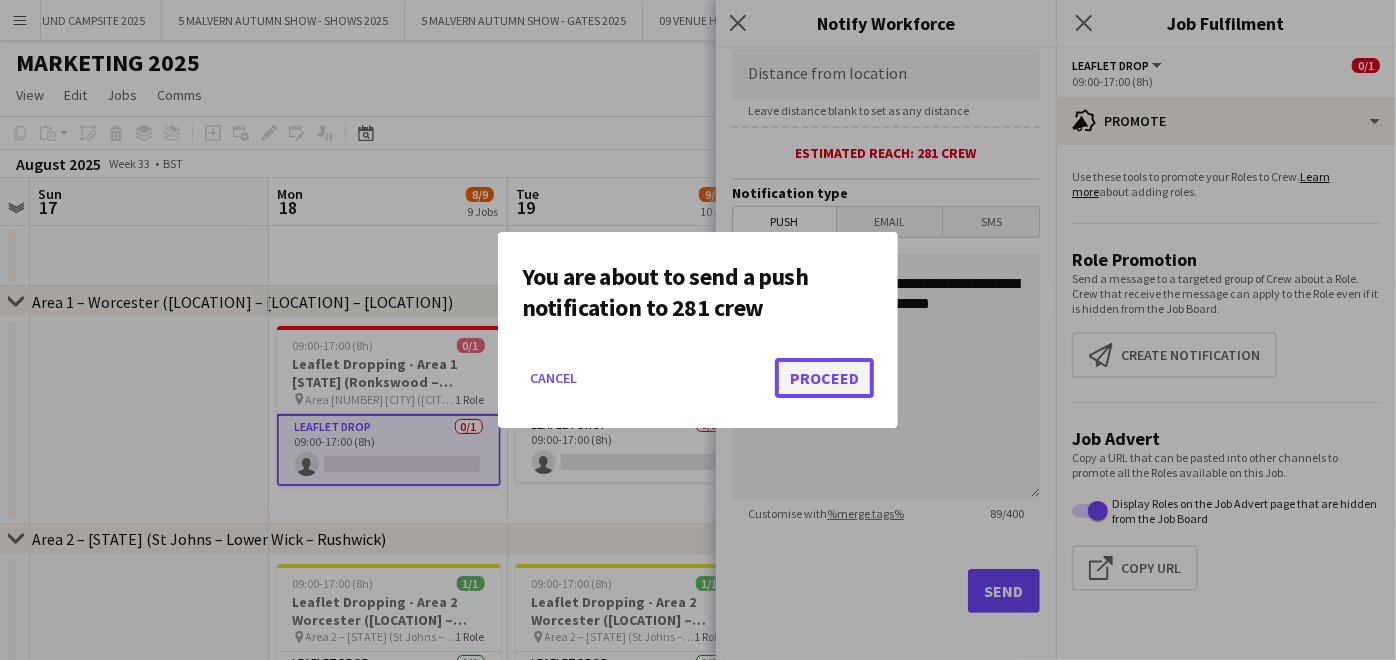click on "Proceed" 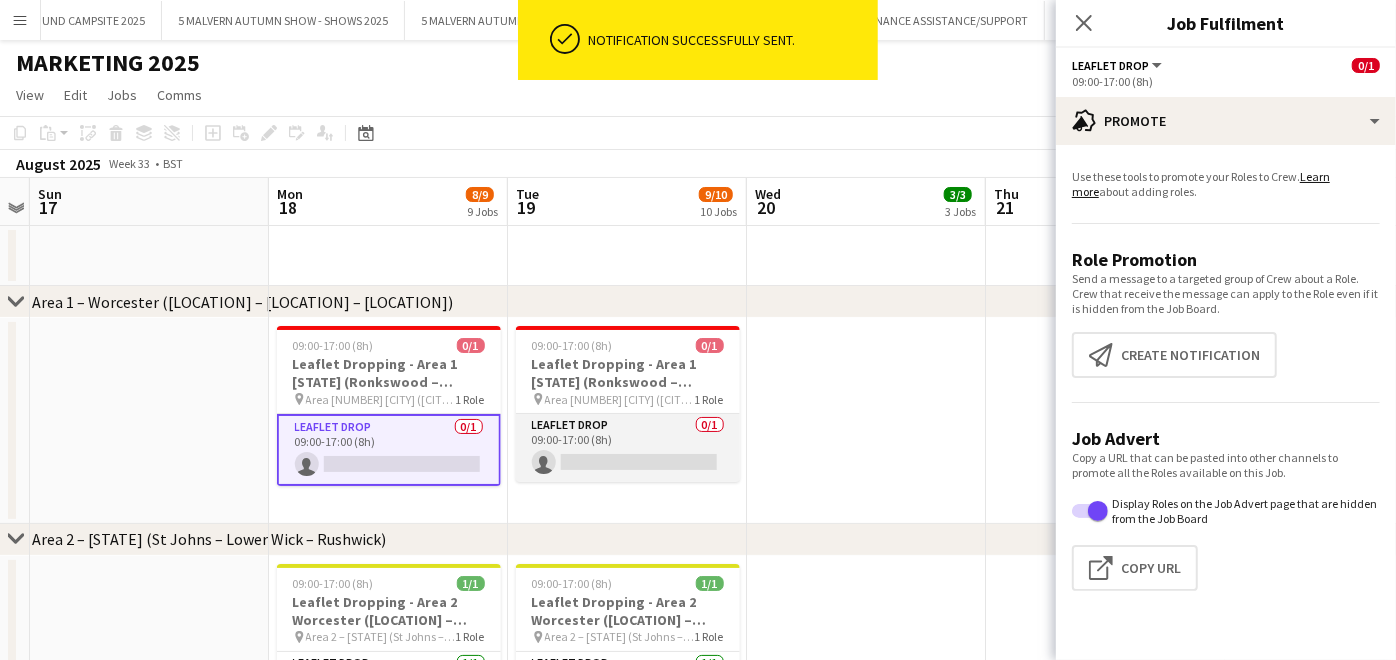 click on "Leaflet Drop   0/1   09:00-17:00 (8h)
single-neutral-actions" at bounding box center [628, 448] 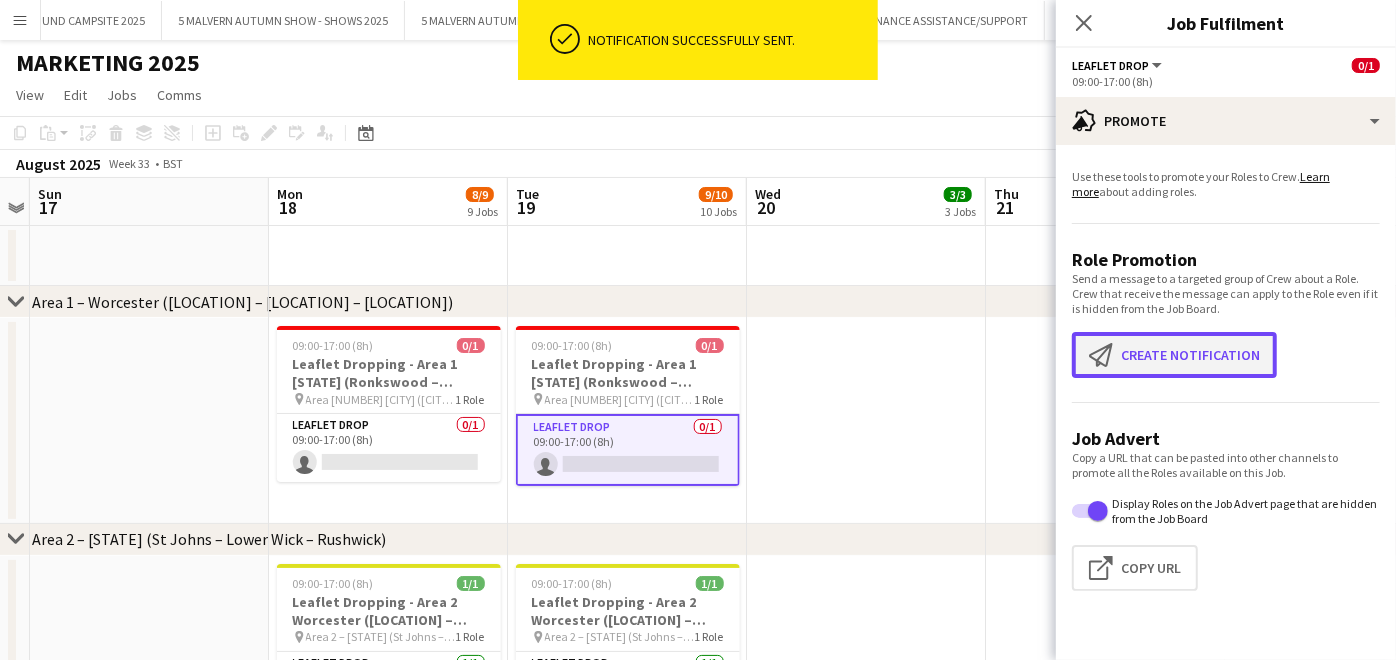 click on "Create notification
Create notification" at bounding box center [1174, 355] 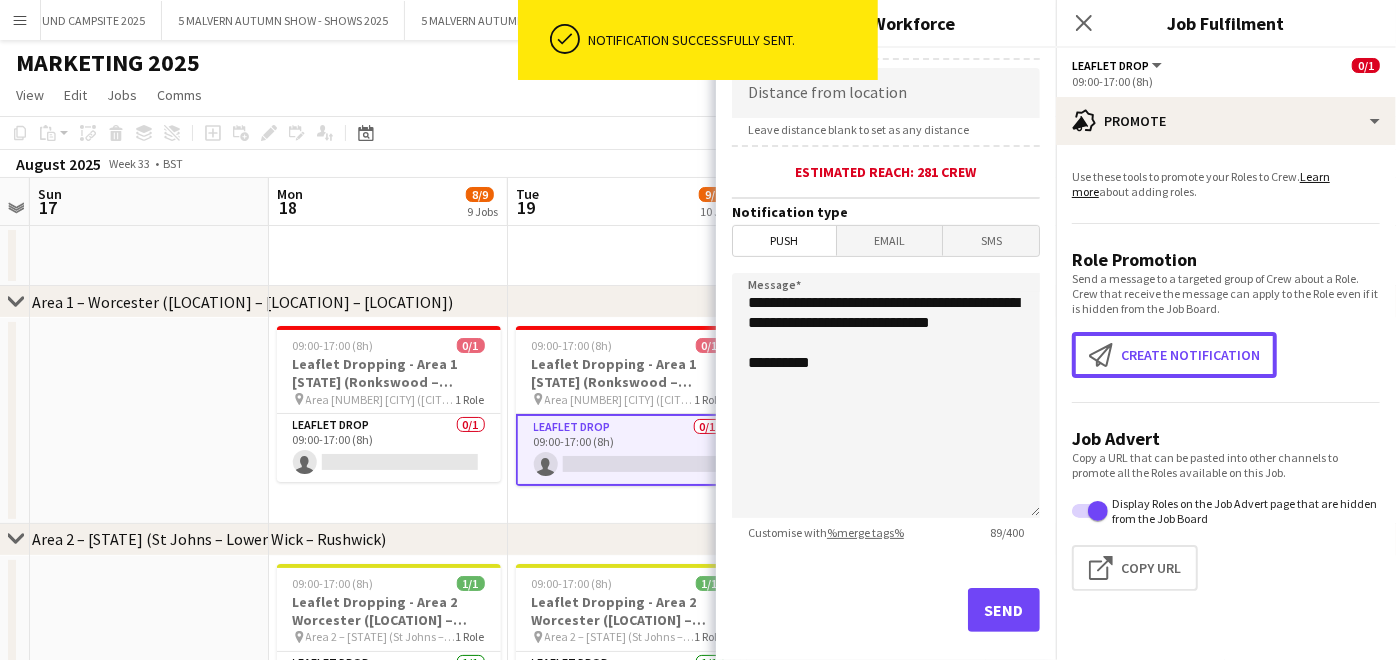 scroll, scrollTop: 432, scrollLeft: 0, axis: vertical 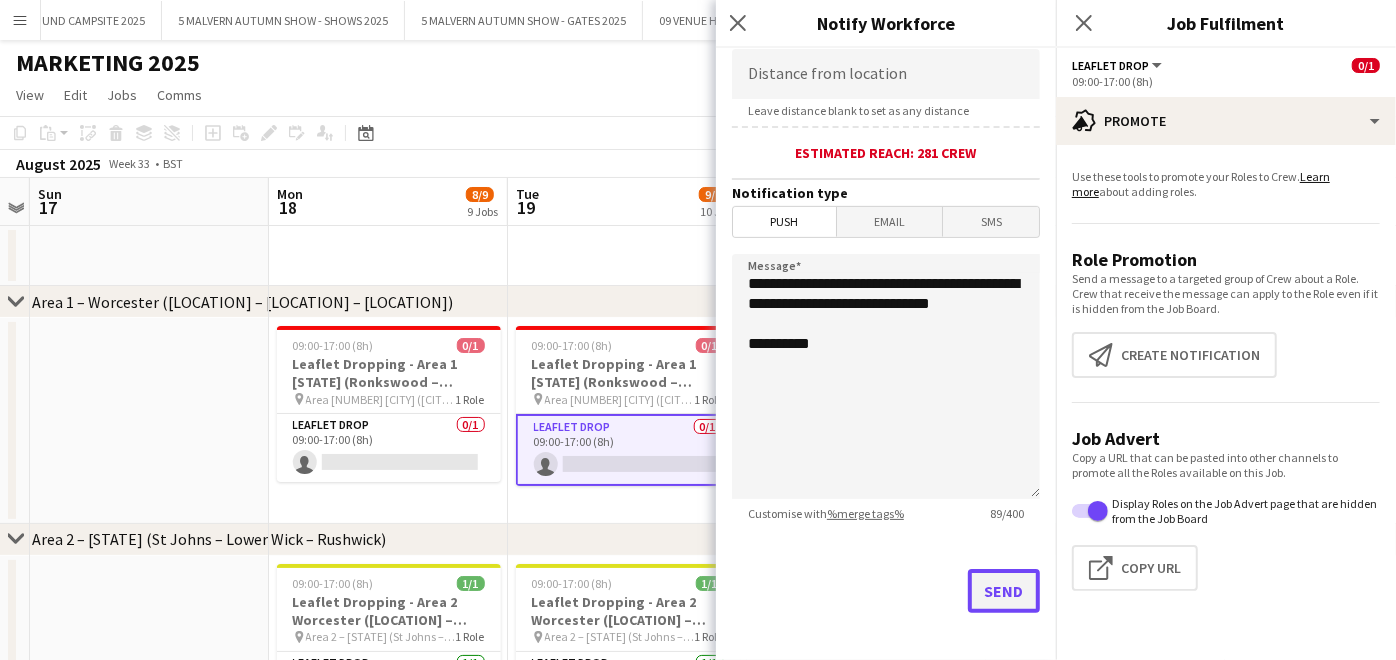 click on "Send" 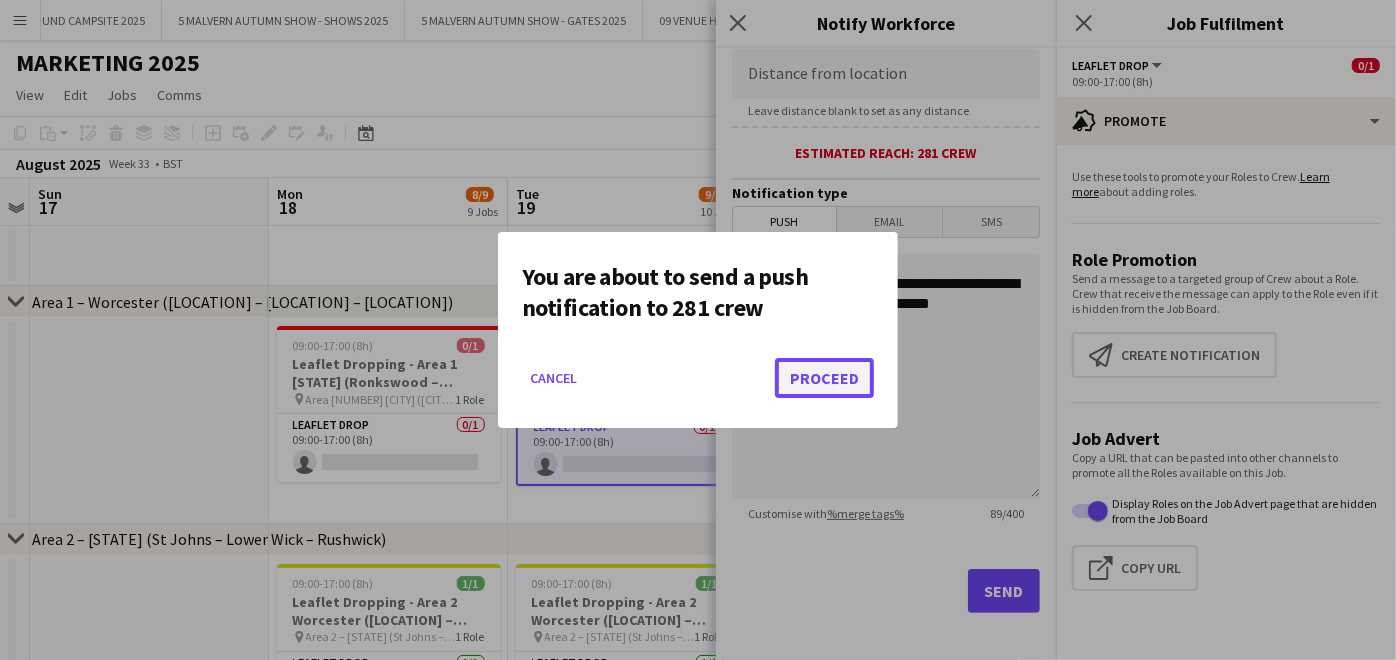 click on "Proceed" 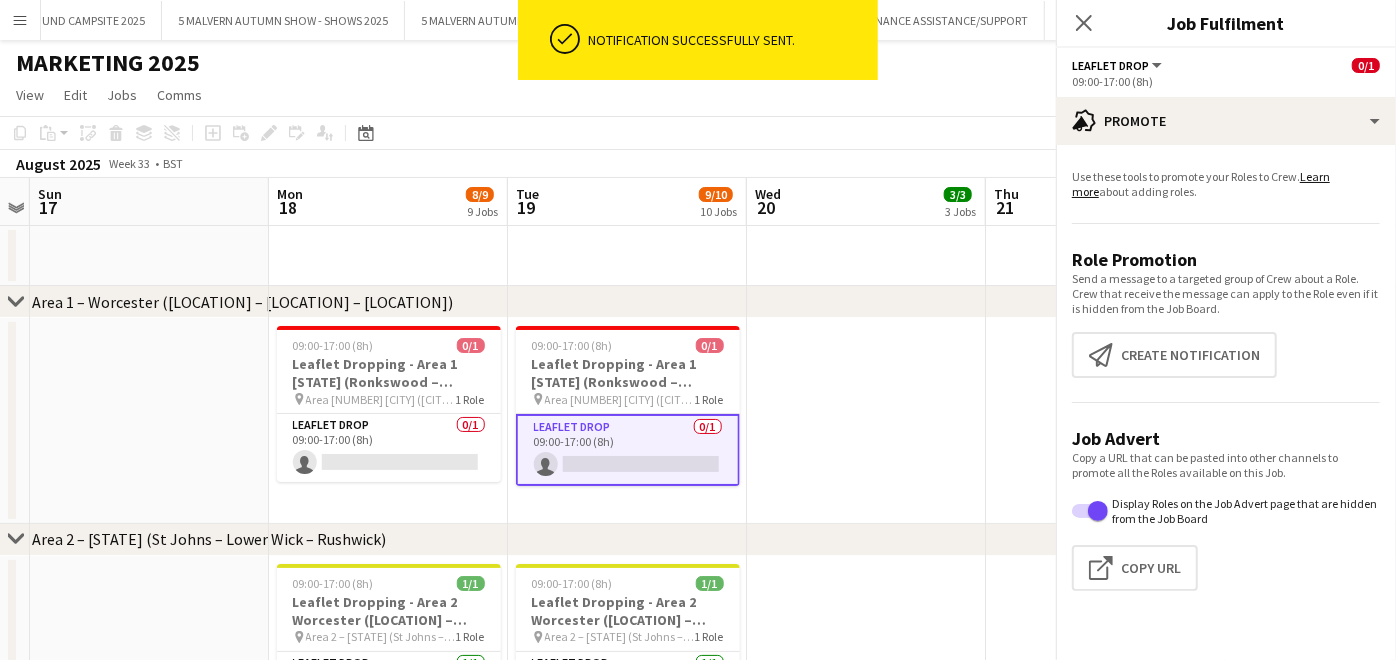 click at bounding box center (149, 421) 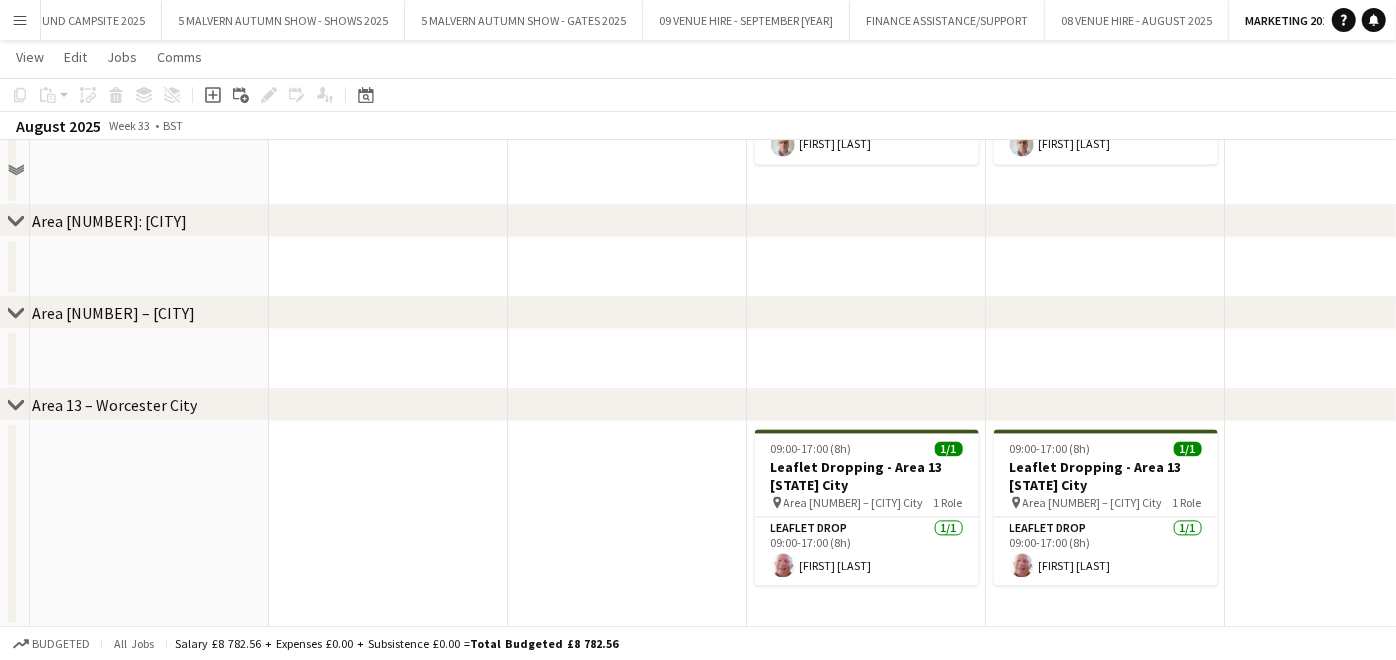 scroll, scrollTop: 2555, scrollLeft: 0, axis: vertical 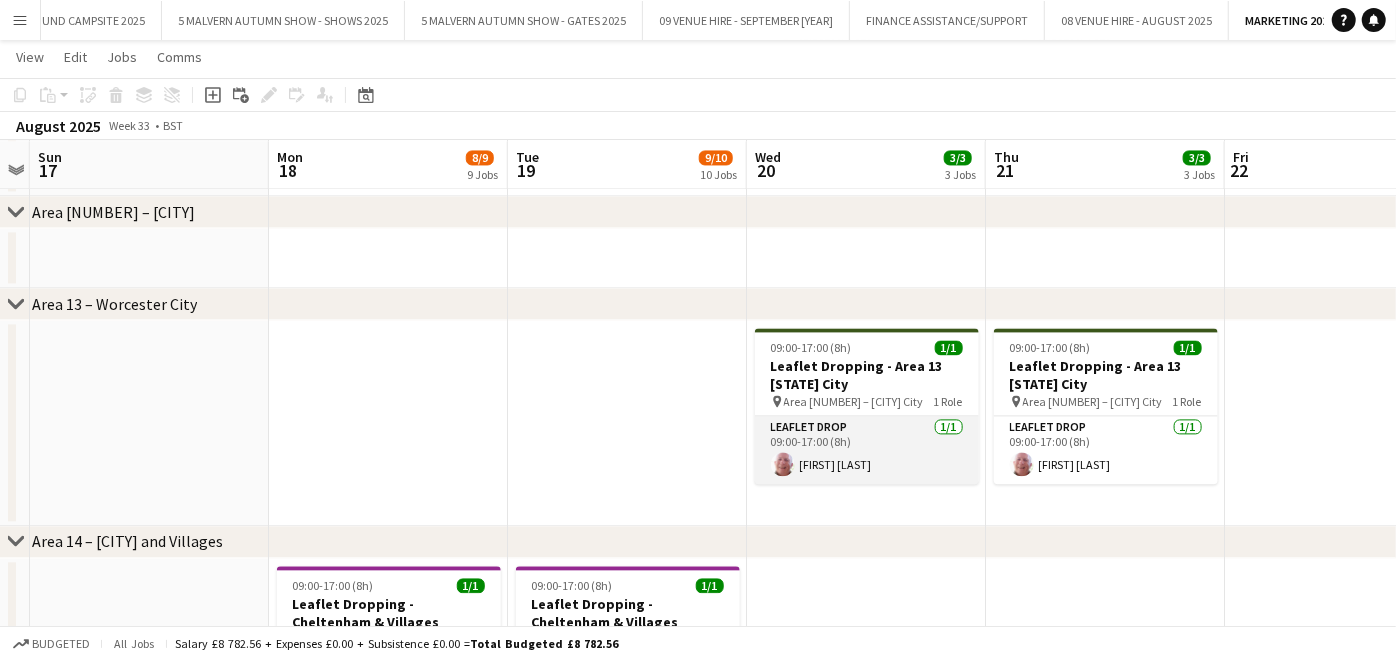 click on "Leaflet Drop   1/1   09:00-17:00 (8h)
[FIRST] [LAST]" at bounding box center (867, 450) 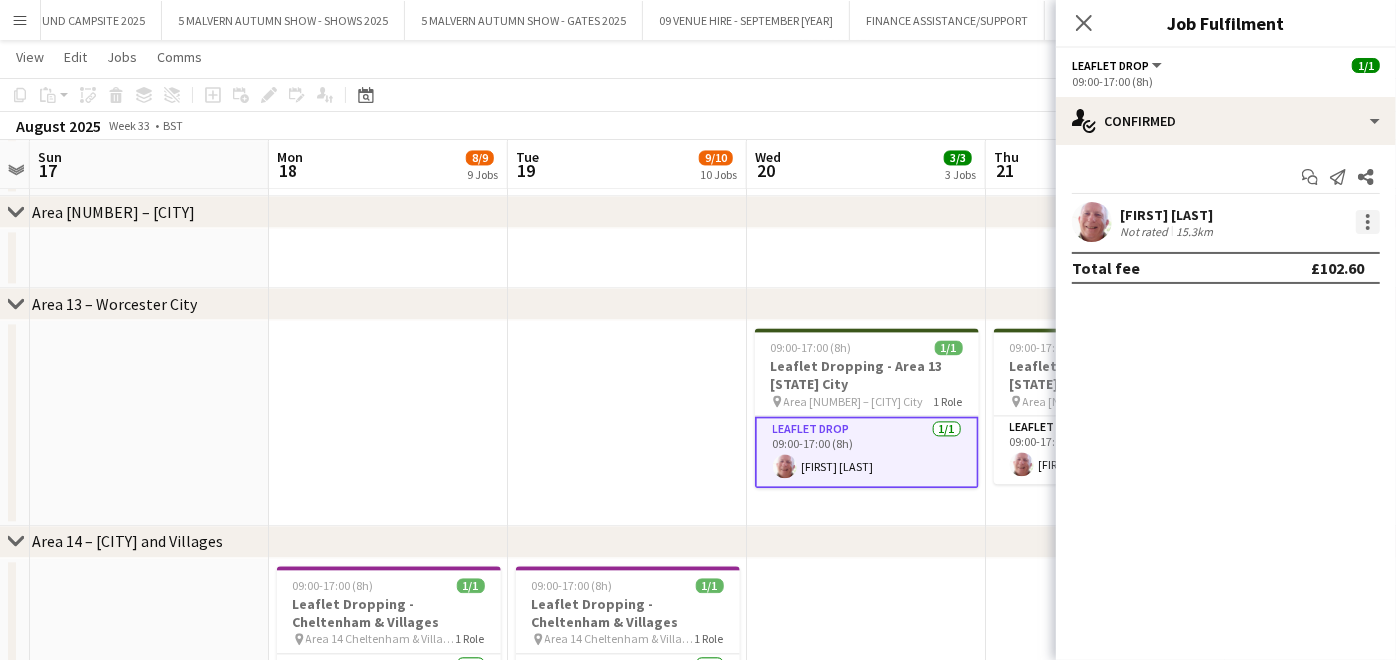 click at bounding box center (1368, 222) 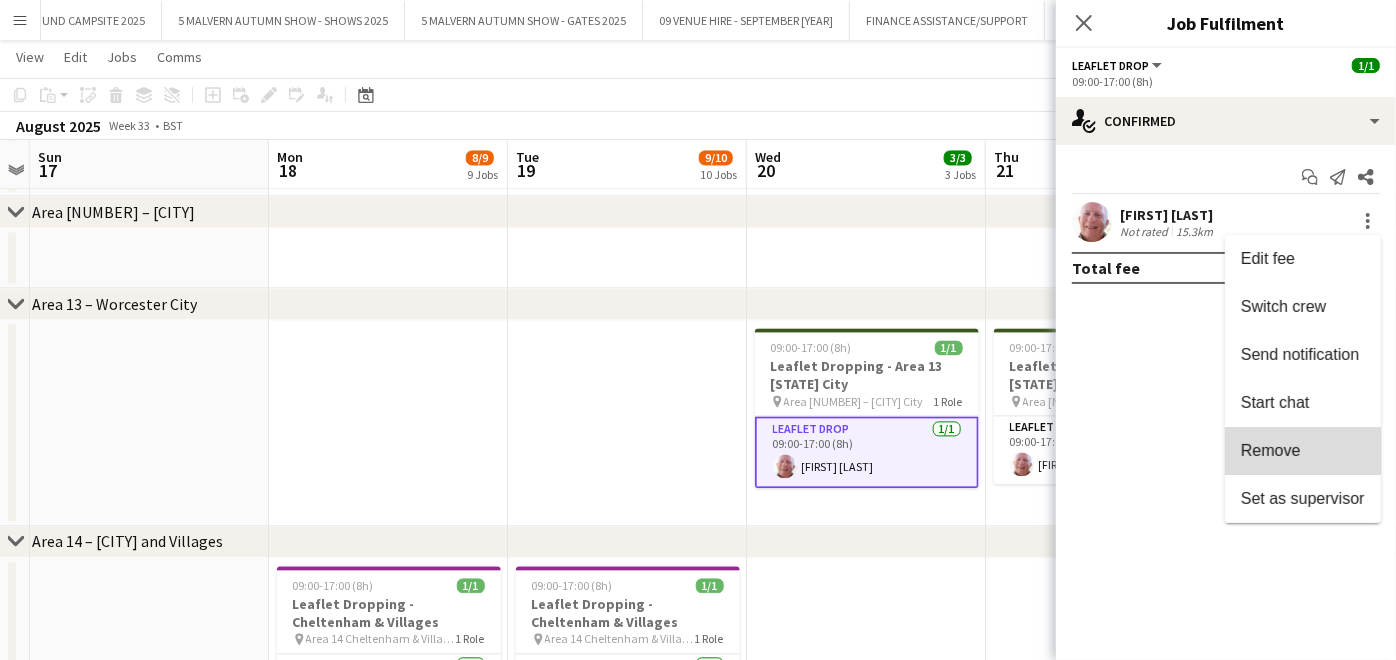click on "Remove" at bounding box center (1271, 450) 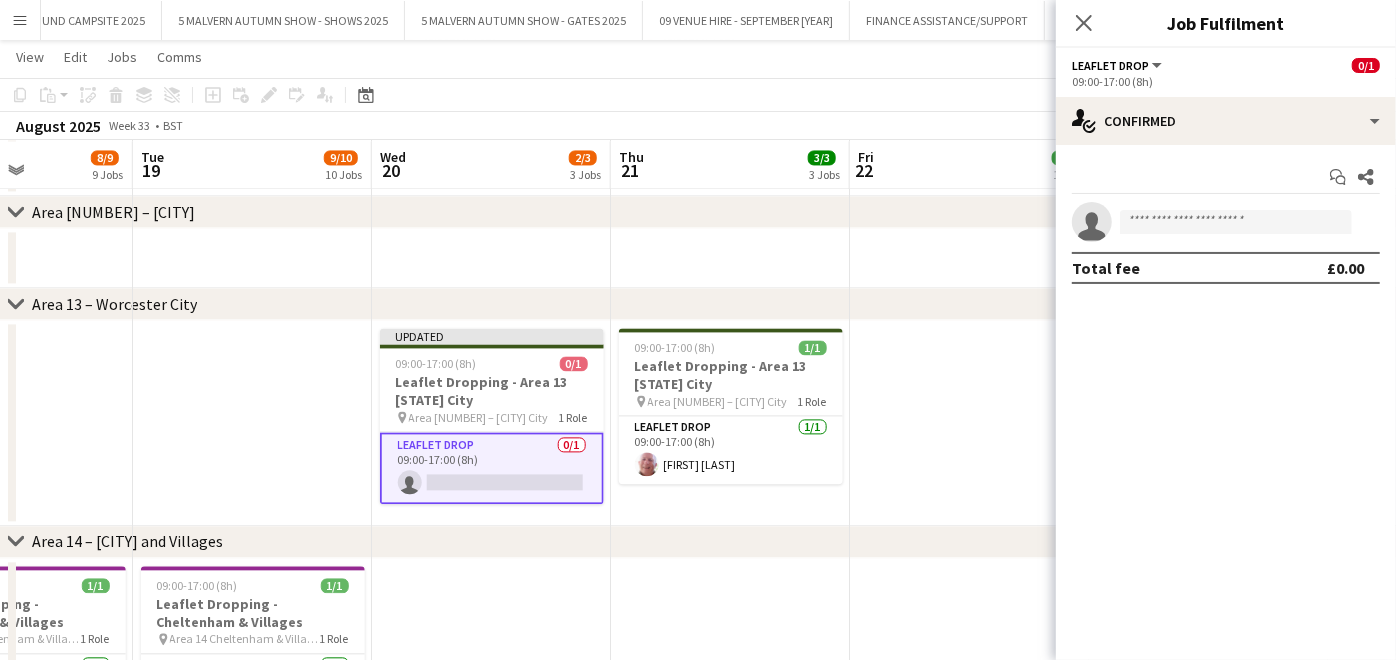 scroll, scrollTop: 0, scrollLeft: 598, axis: horizontal 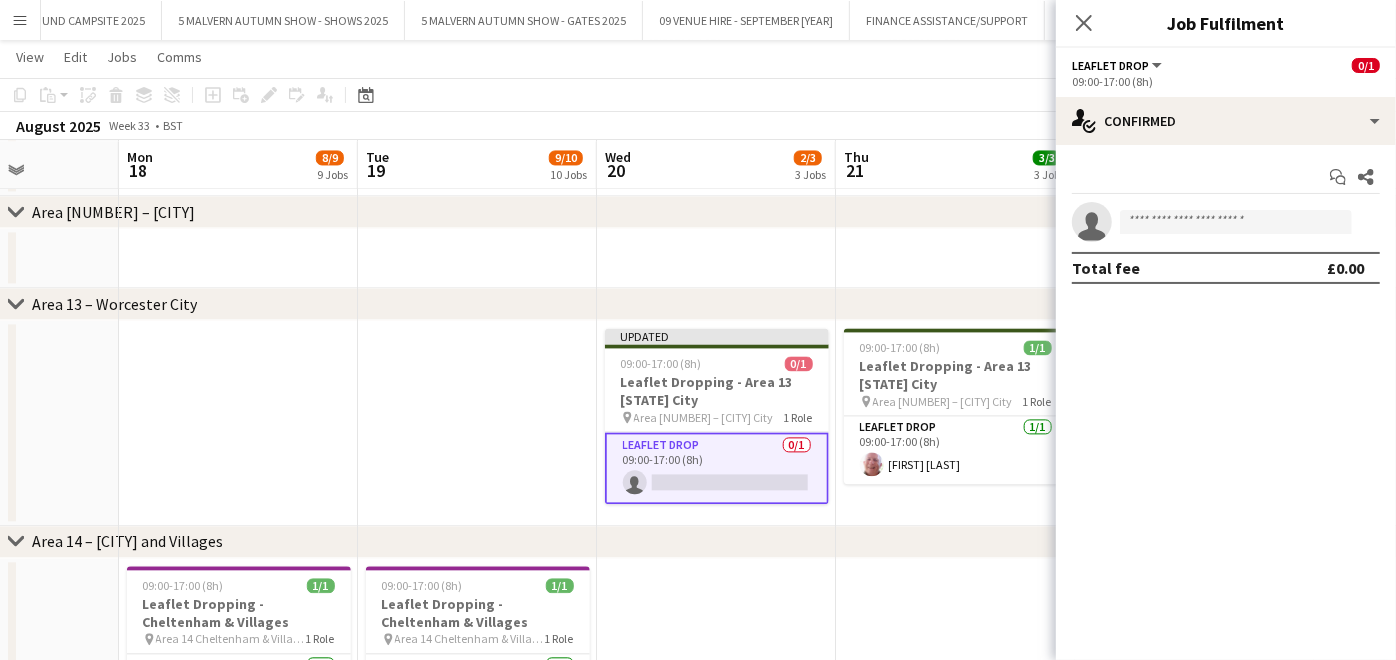 drag, startPoint x: 874, startPoint y: 338, endPoint x: 724, endPoint y: 369, distance: 153.16985 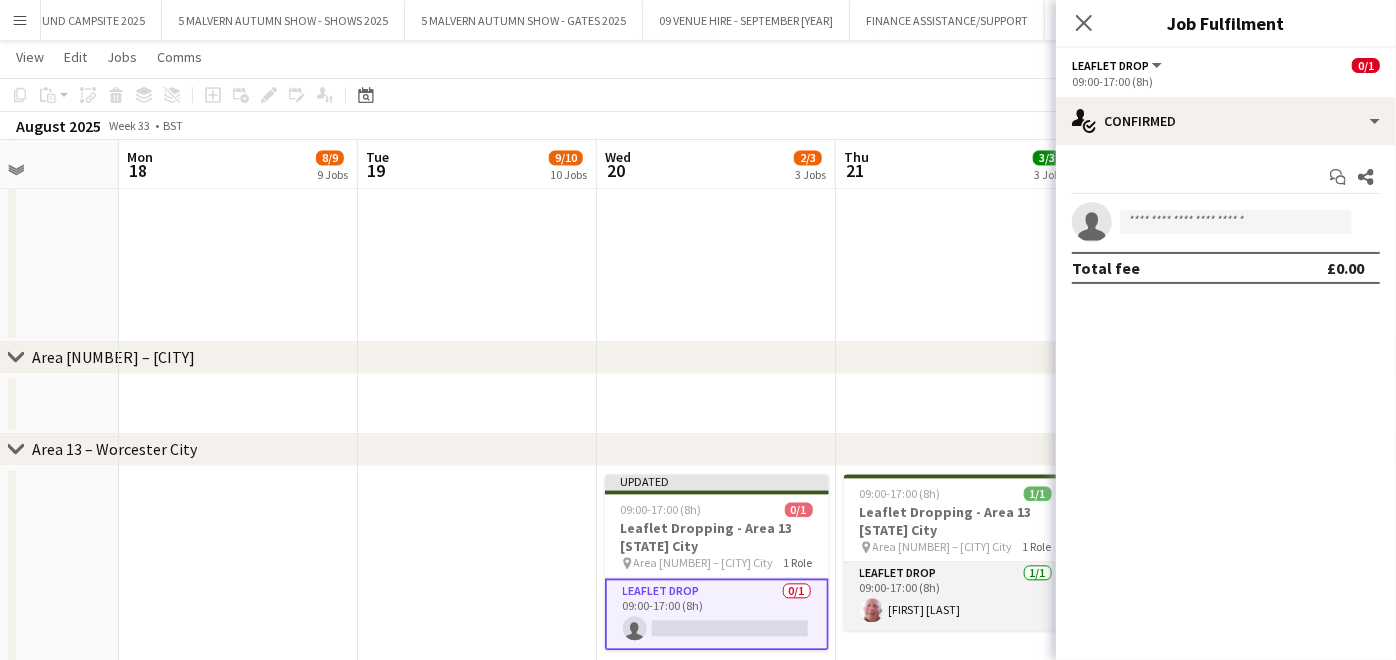 click on "Leaflet Drop   1/1   09:00-17:00 (8h)
[FIRST] [LAST]" at bounding box center [956, 596] 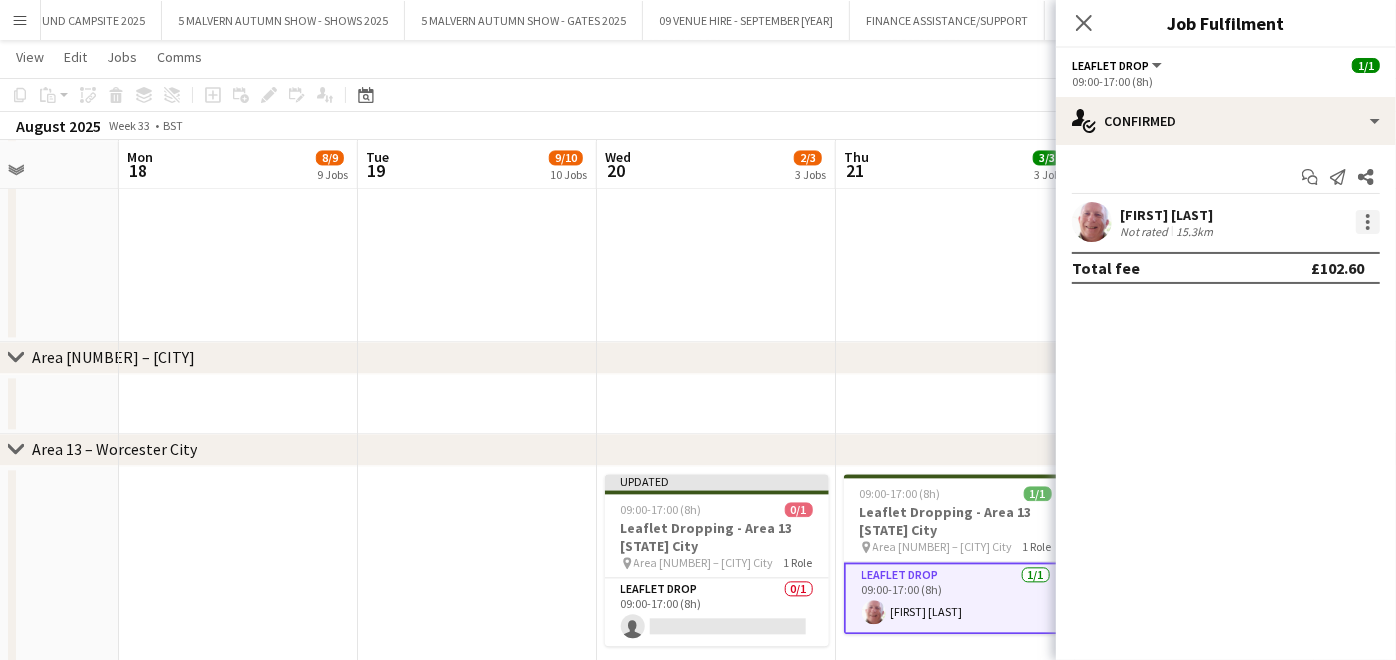 click at bounding box center [1368, 222] 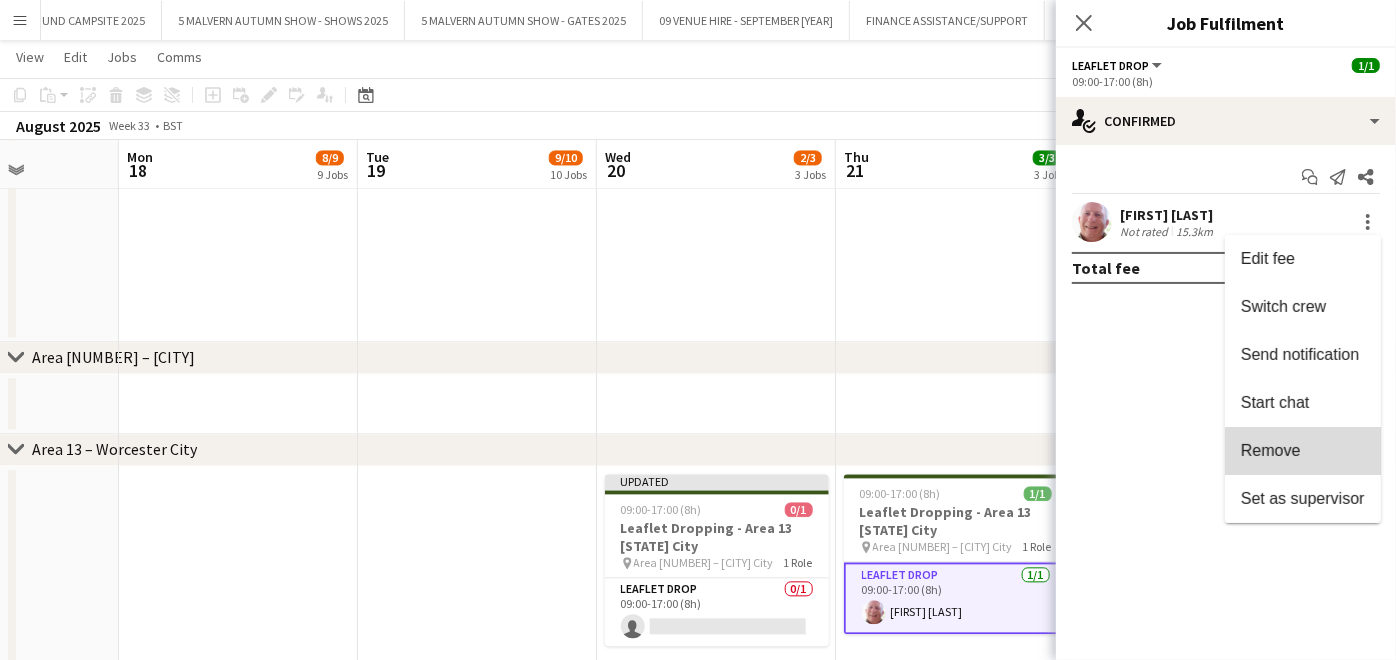 click on "Remove" at bounding box center (1303, 451) 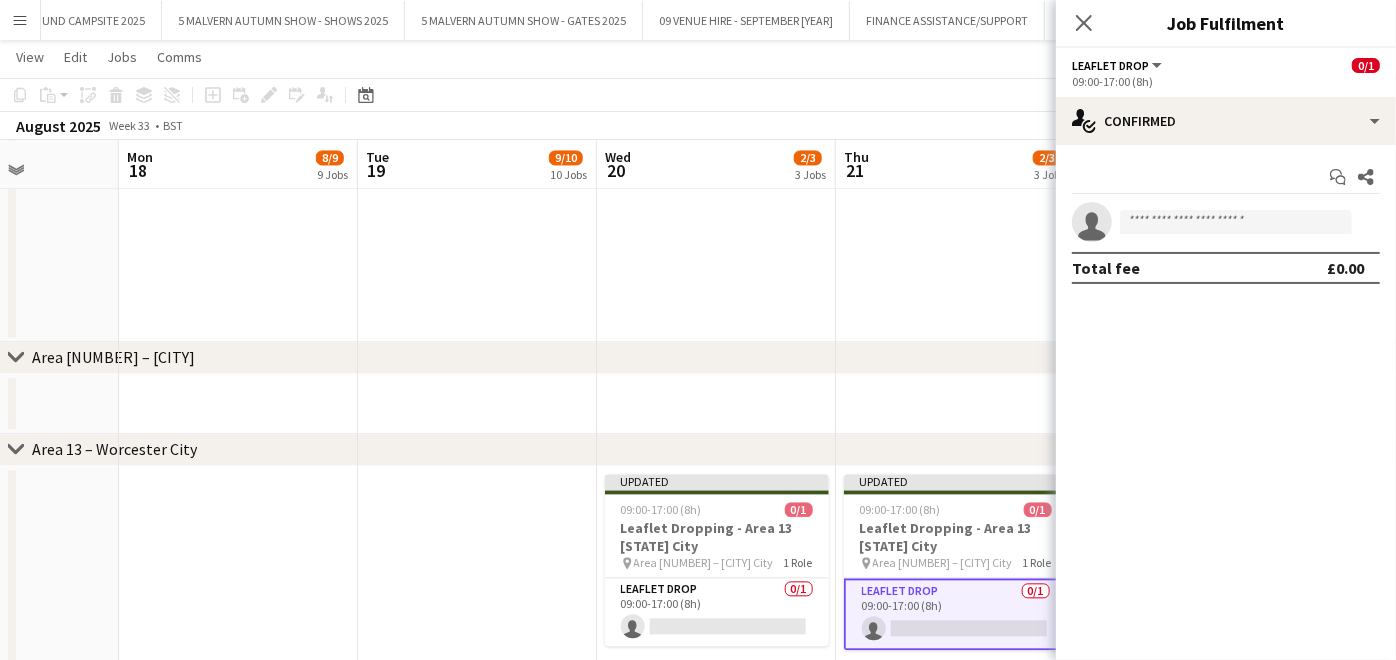 click at bounding box center [955, 239] 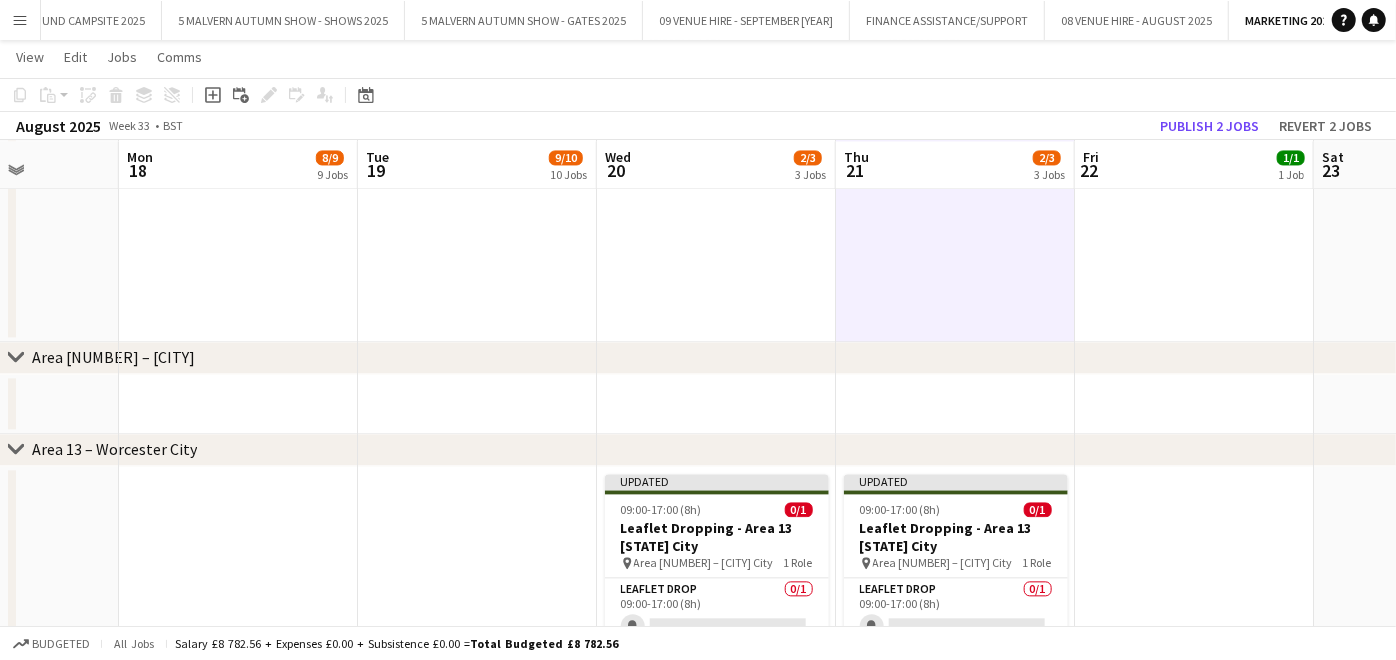 scroll, scrollTop: 0, scrollLeft: 595, axis: horizontal 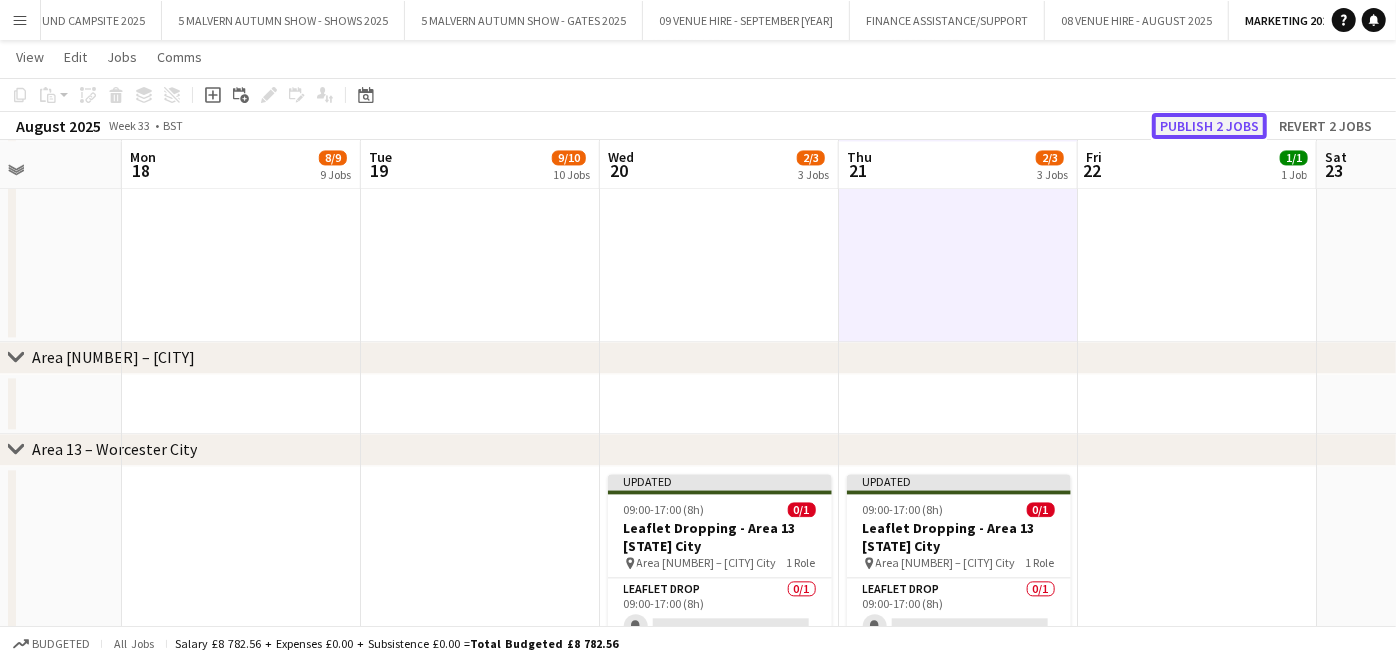 click on "Publish 2 jobs" 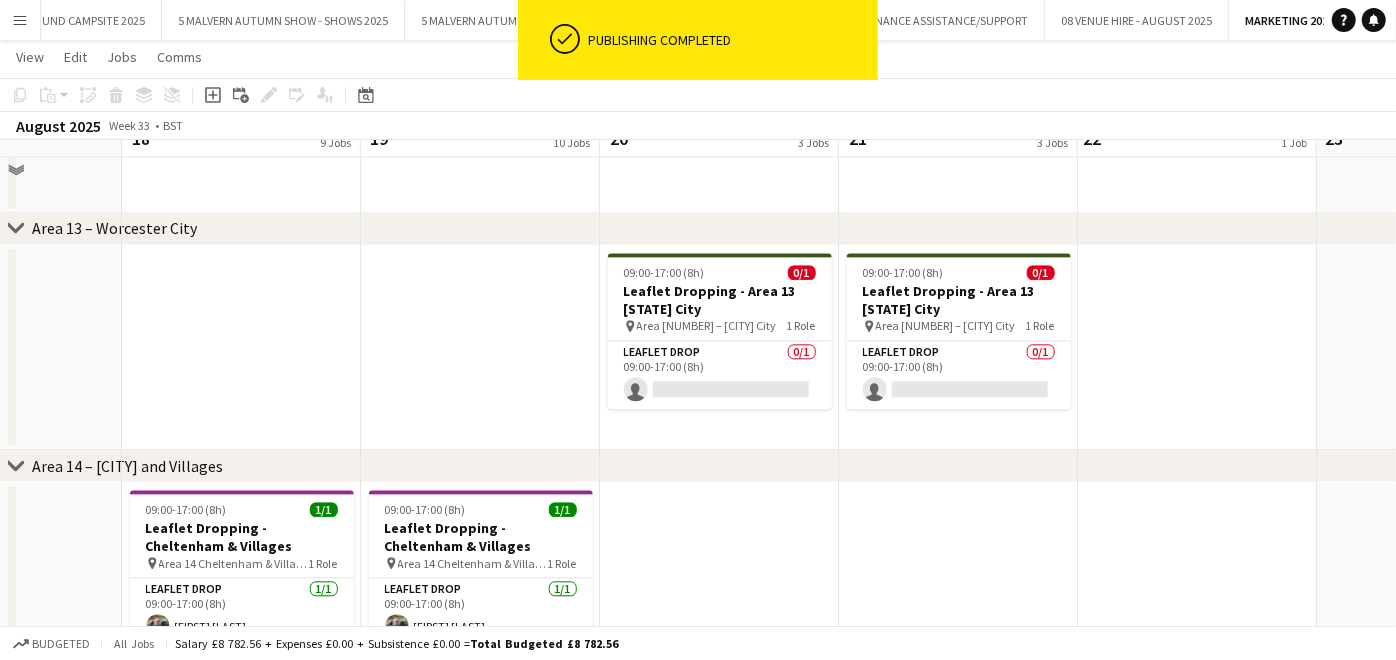 scroll, scrollTop: 2777, scrollLeft: 0, axis: vertical 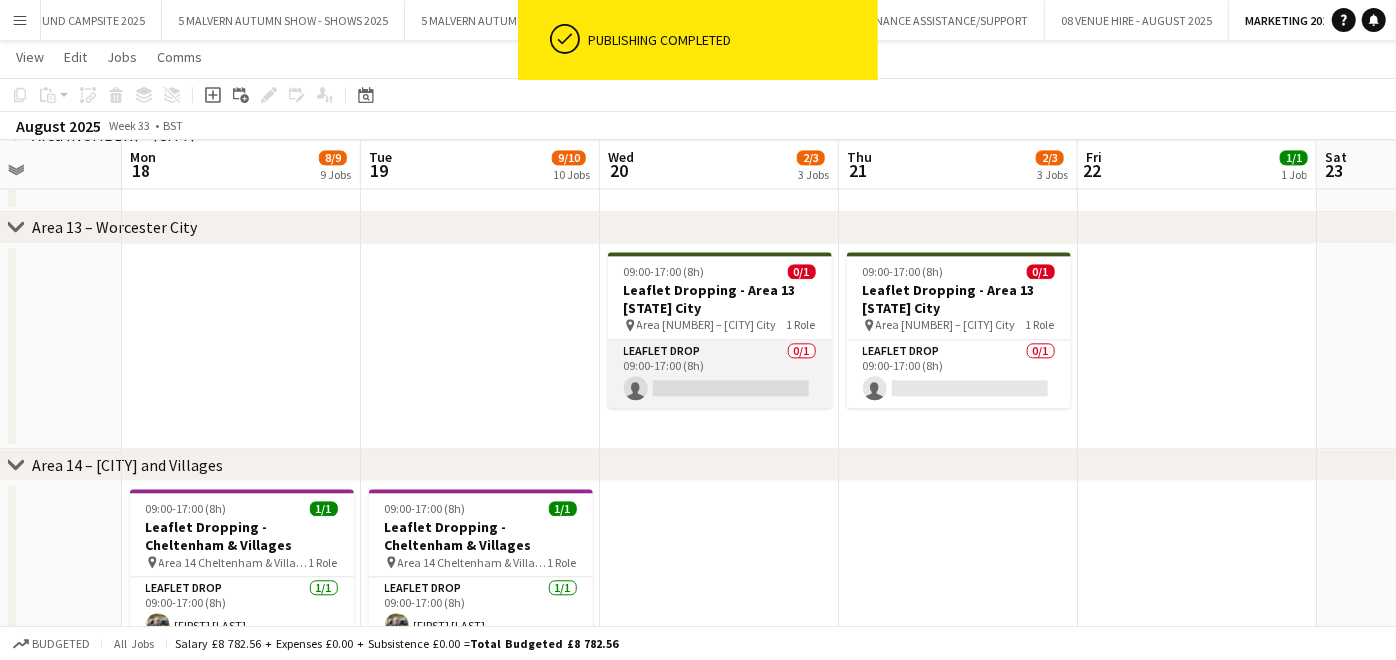 click on "Leaflet Drop   0/1   09:00-17:00 (8h)
single-neutral-actions" at bounding box center (720, 374) 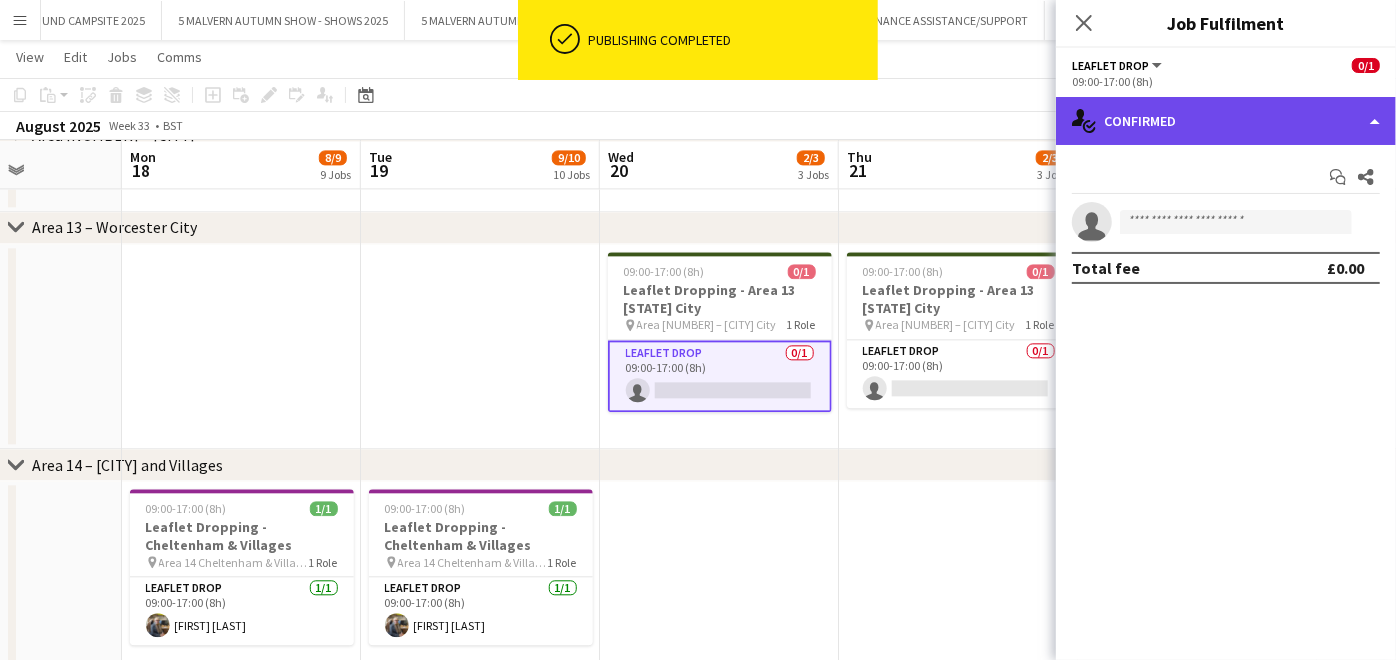 click on "single-neutral-actions-check-2
Confirmed" 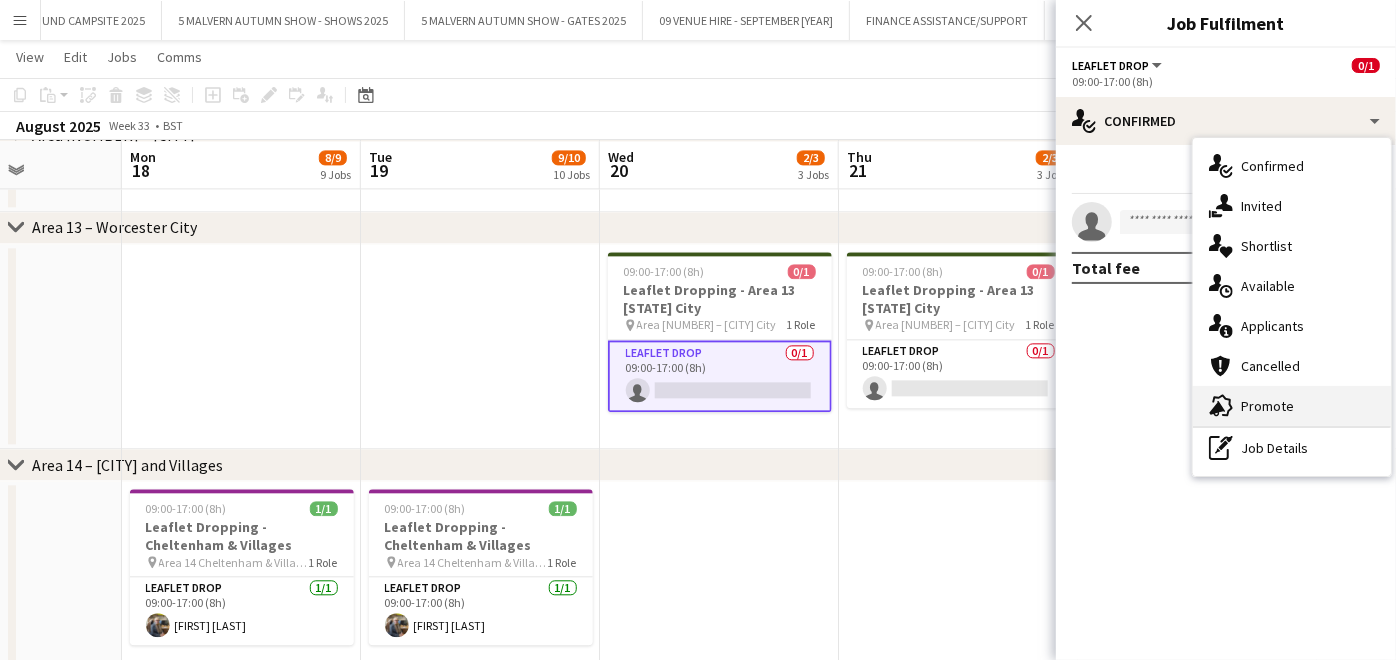 click on "advertising-megaphone
Promote" at bounding box center [1292, 406] 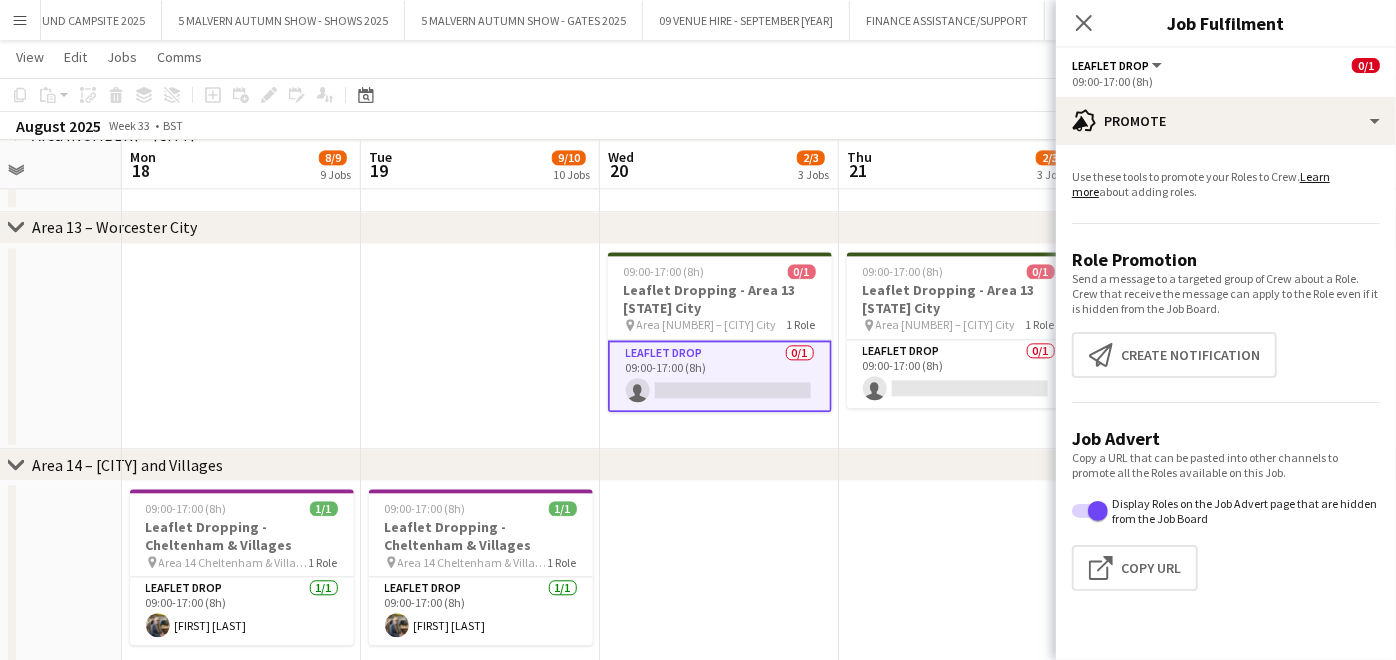 click on "Use these tools to promote your Roles to Crew.  Learn more  about adding roles.  Role Promotion
Send a message to a targeted group of Crew about a Role. Crew that receive the message can apply to the Role even if it is hidden from the Job Board.
Create notification
Create notification
Job Advert
Copy a URL that can be pasted into other channels to promote all the Roles available on this Job.   Display Roles on the Job Advert page that are hidden from the Job Board
Click to copy URL
Copy Url" at bounding box center [1226, 384] 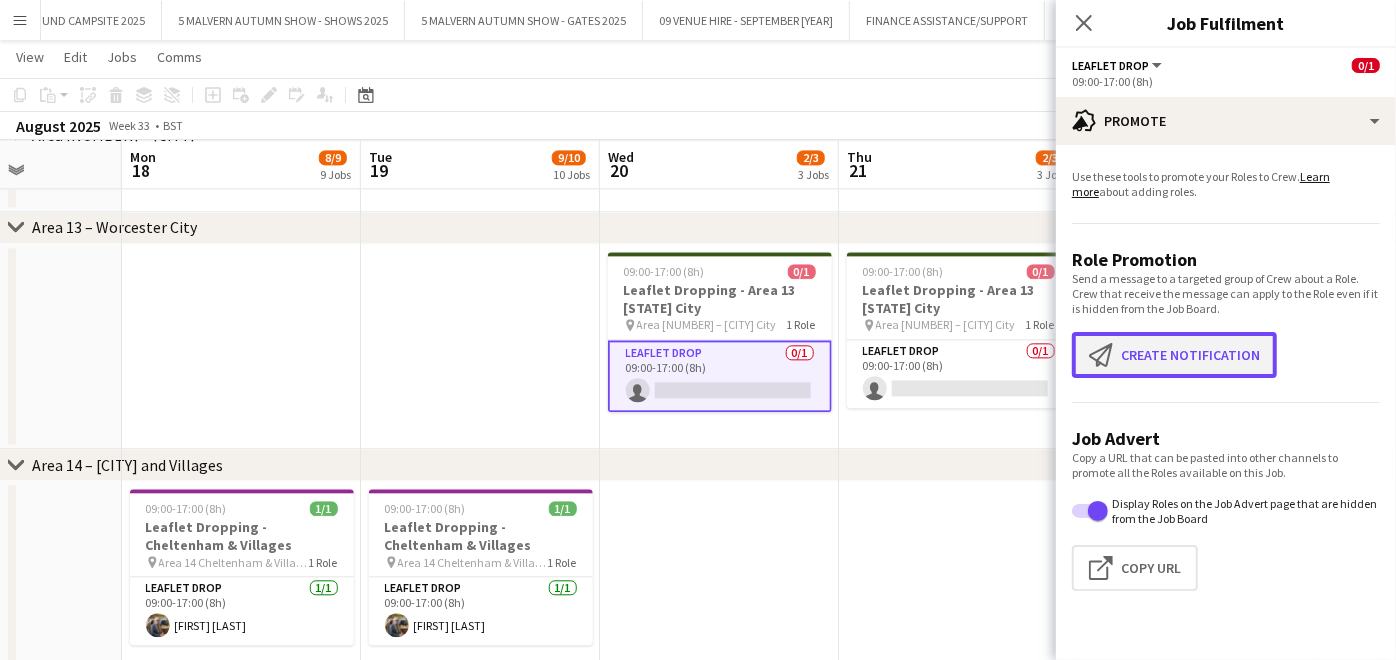 click on "Create notification
Create notification" at bounding box center [1174, 355] 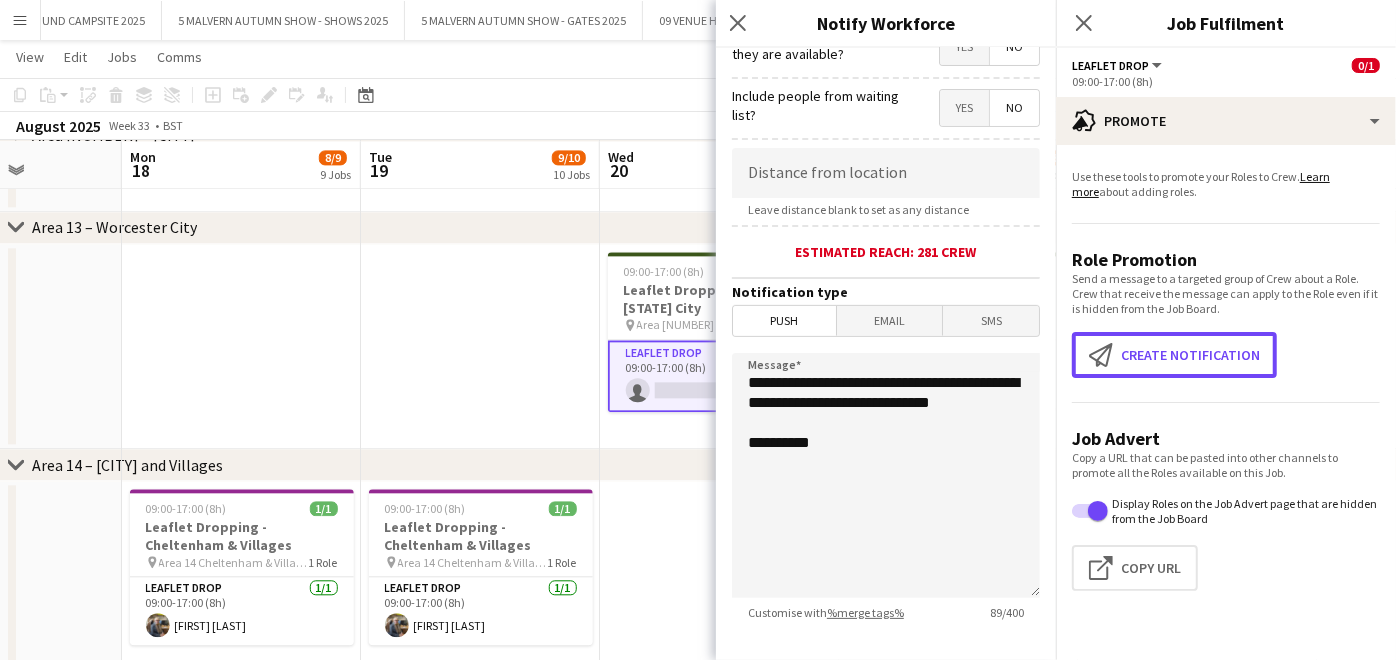 scroll, scrollTop: 432, scrollLeft: 0, axis: vertical 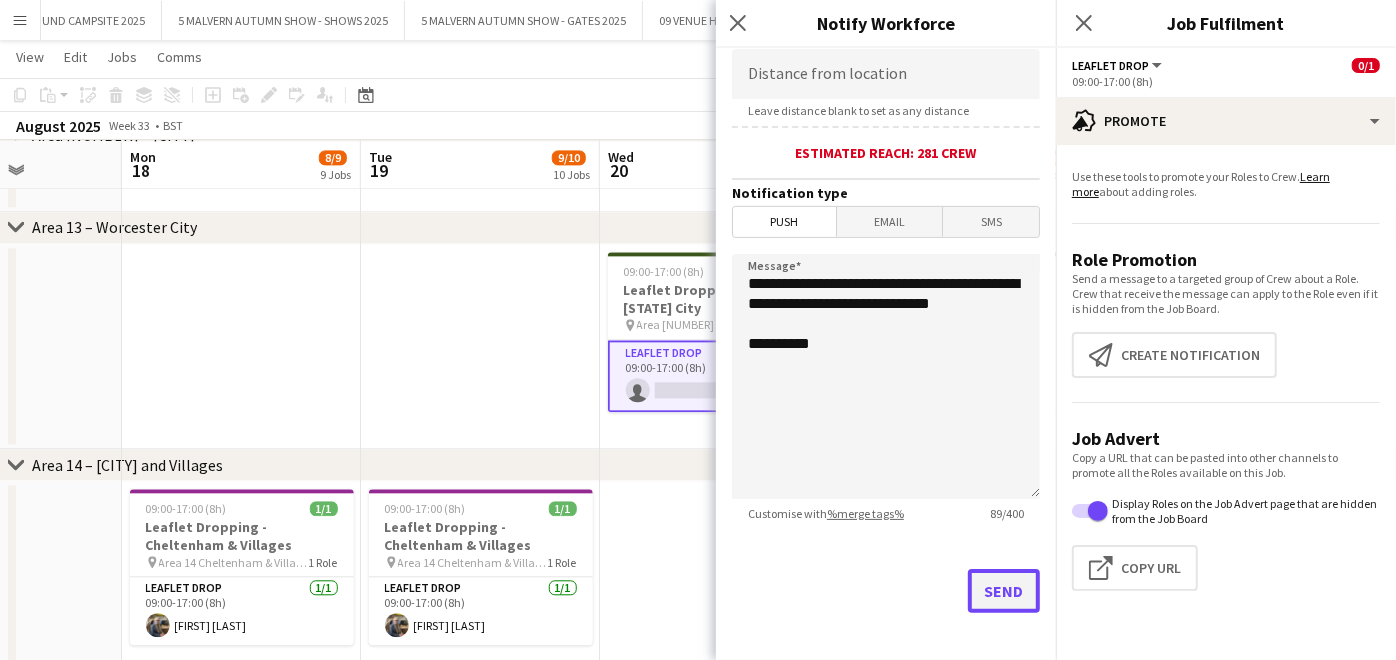 click on "Send" 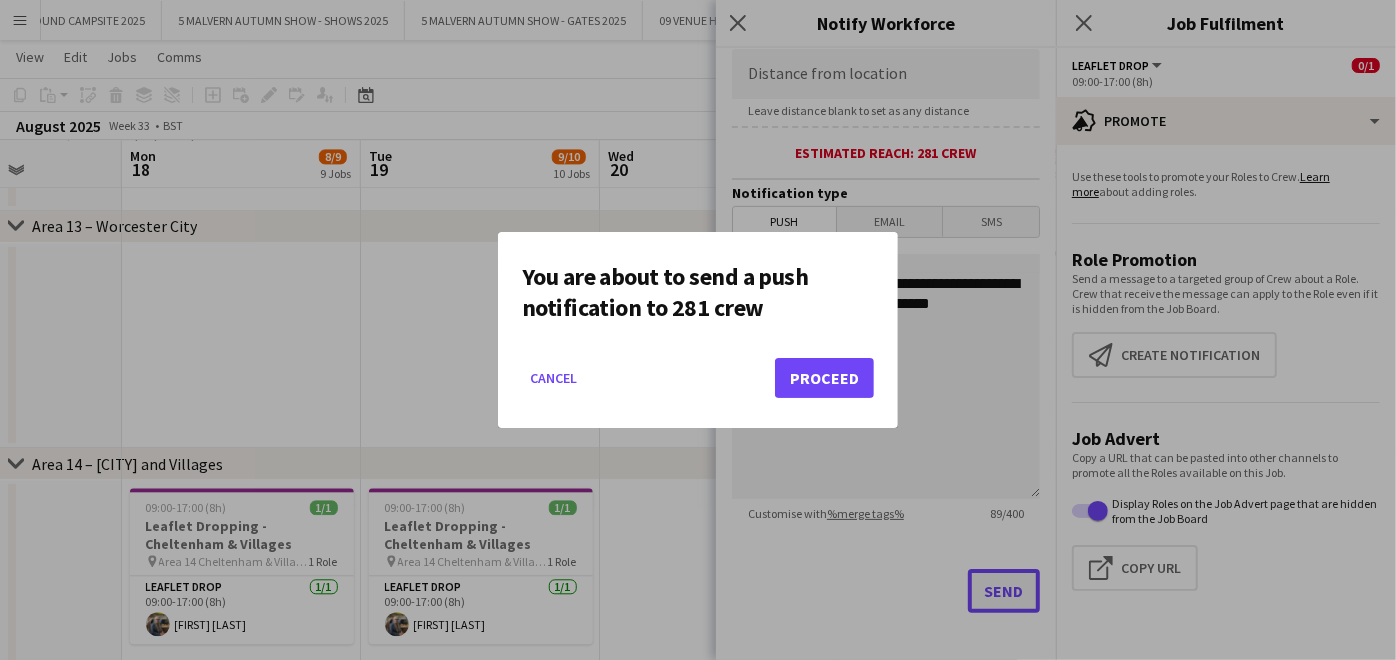scroll, scrollTop: 0, scrollLeft: 0, axis: both 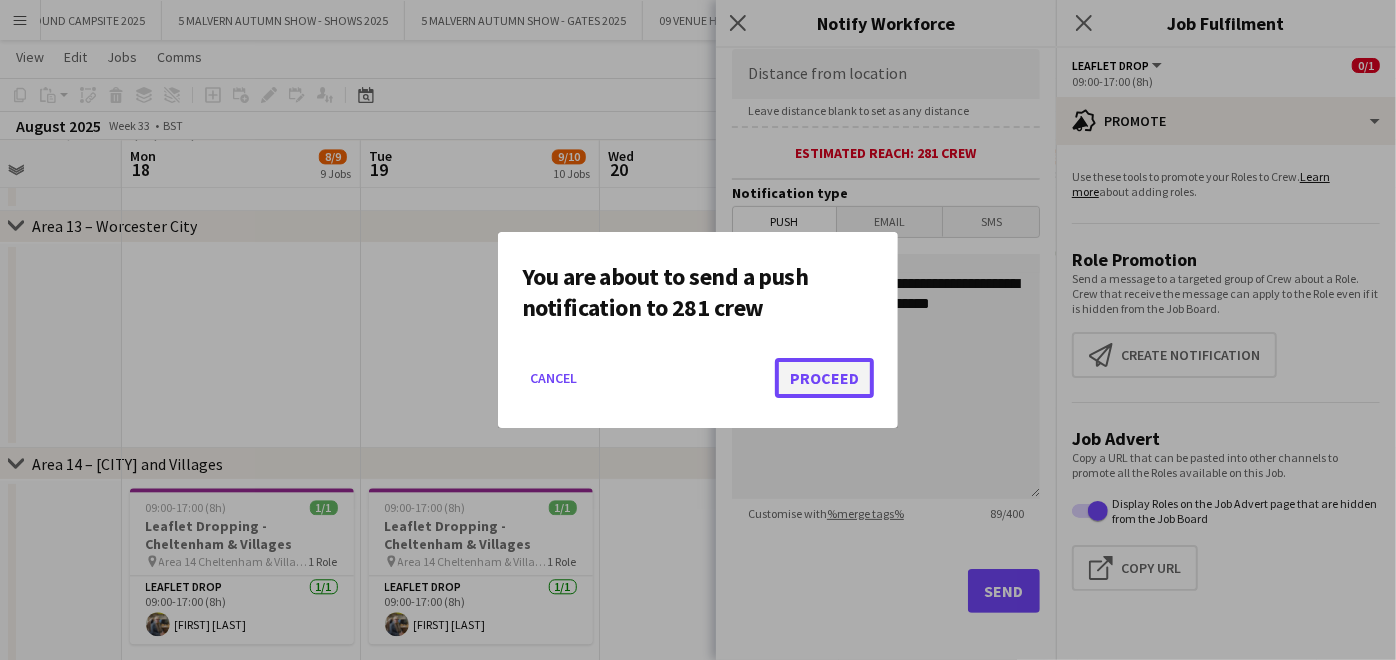 click on "Proceed" 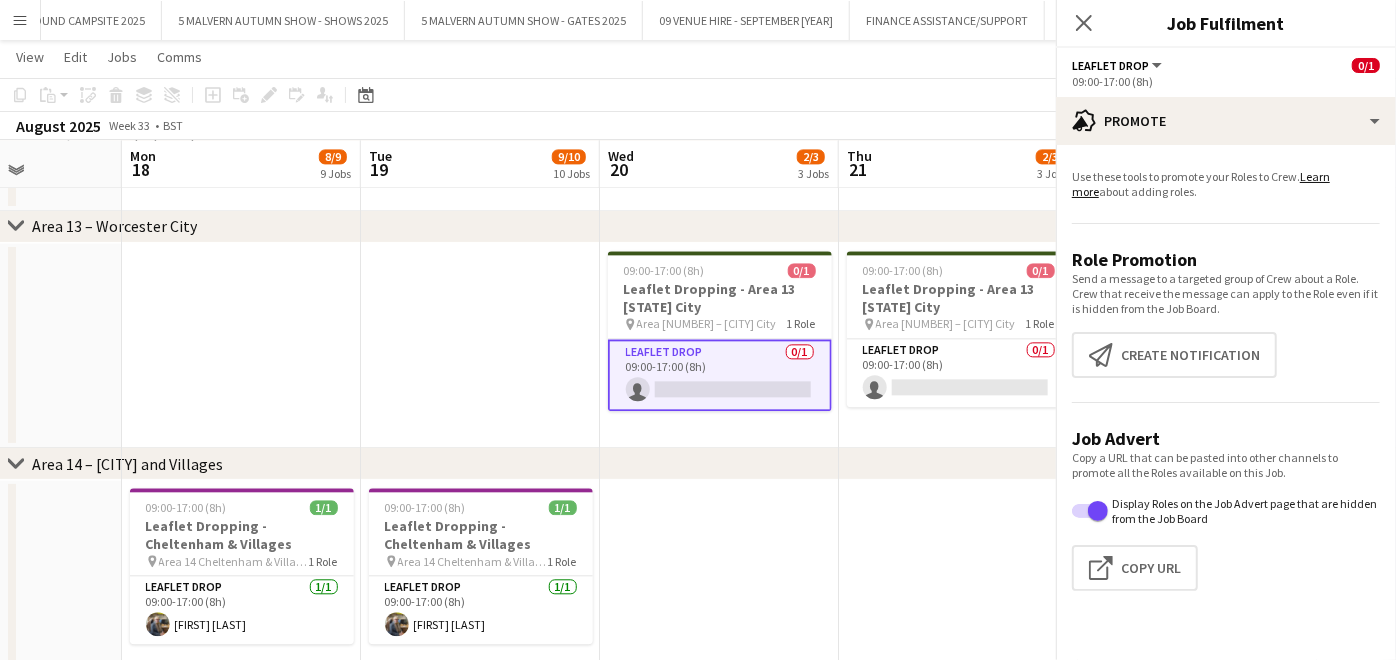scroll, scrollTop: 2777, scrollLeft: 0, axis: vertical 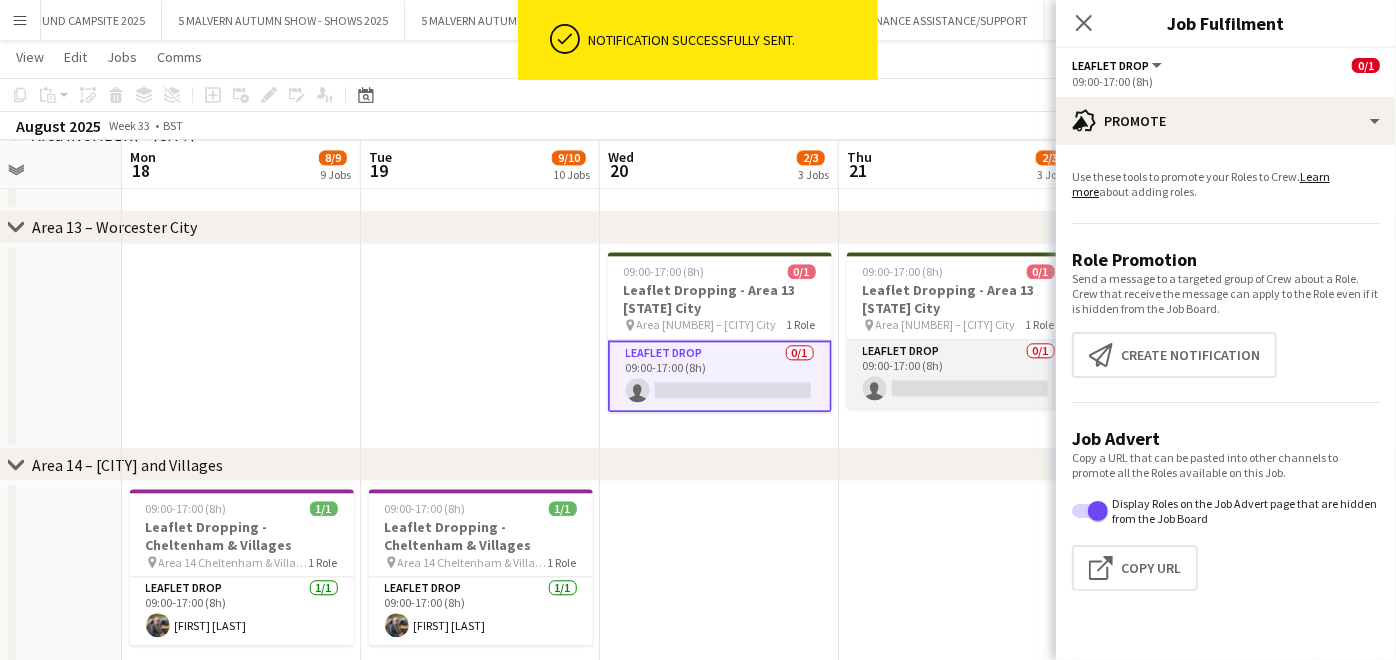 click on "Leaflet Drop   0/1   09:00-17:00 (8h)
single-neutral-actions" at bounding box center (959, 374) 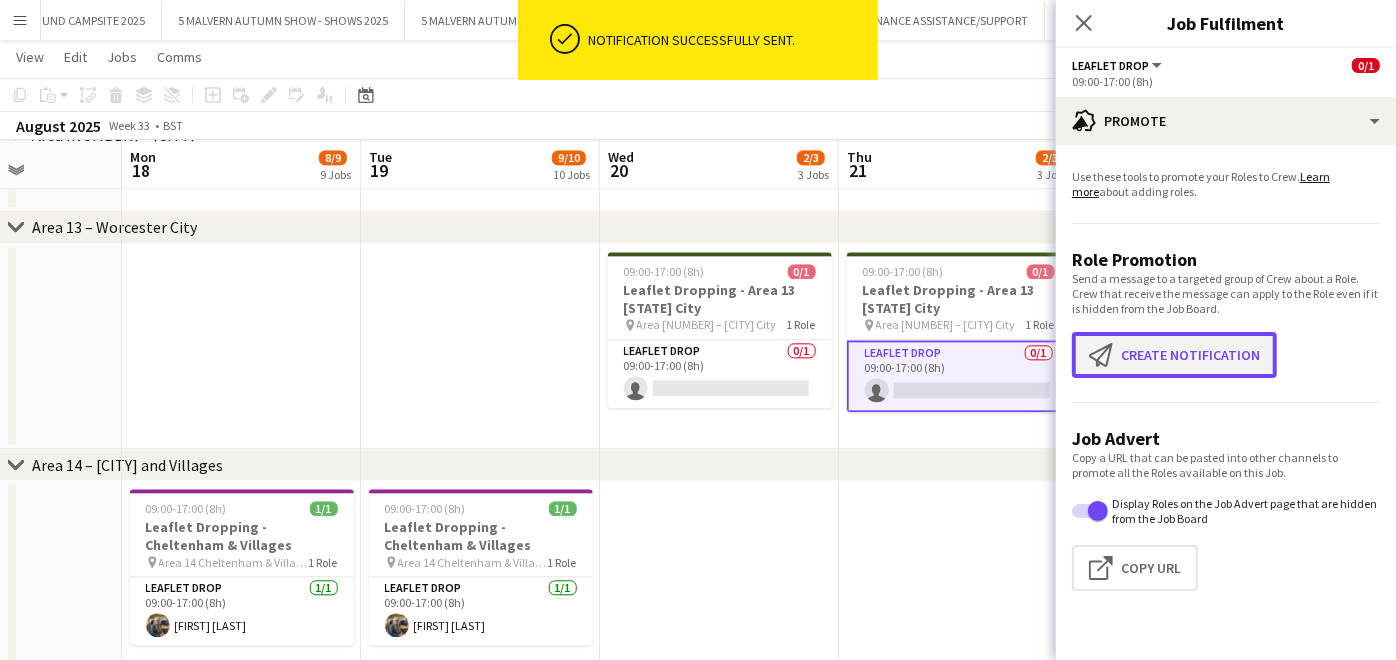 click on "Create notification
Create notification" at bounding box center (1174, 355) 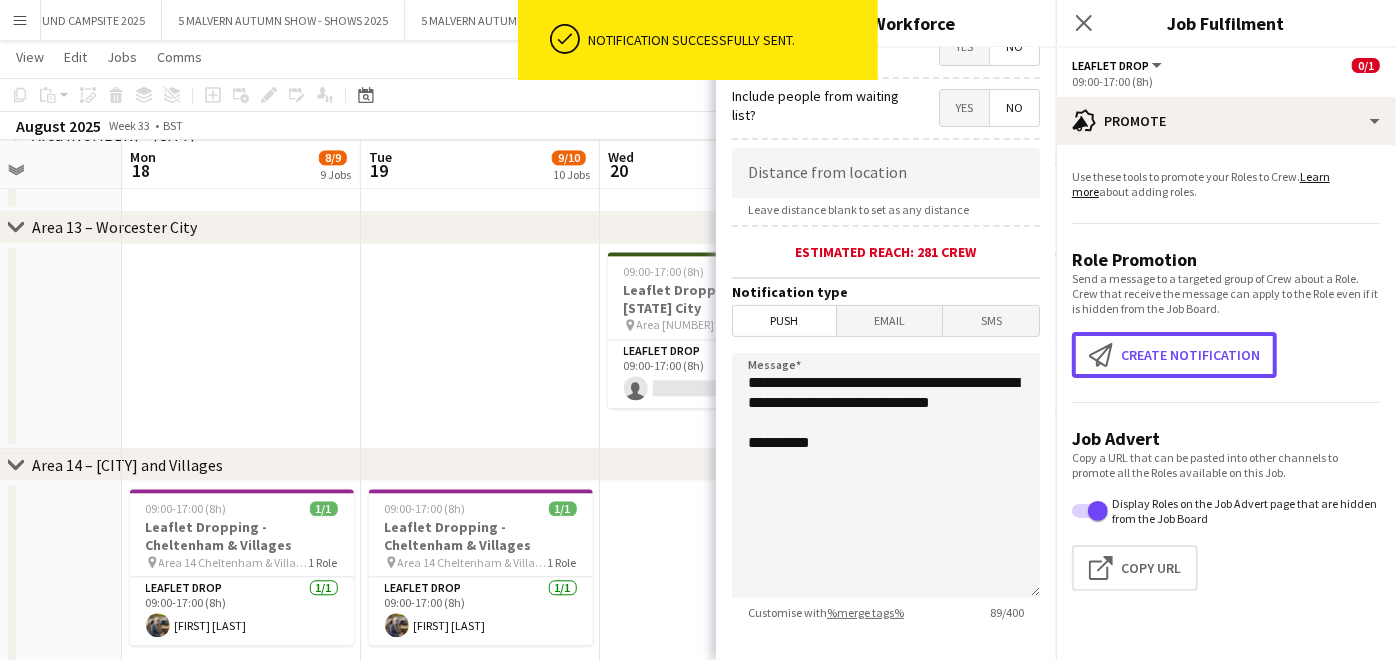 scroll, scrollTop: 432, scrollLeft: 0, axis: vertical 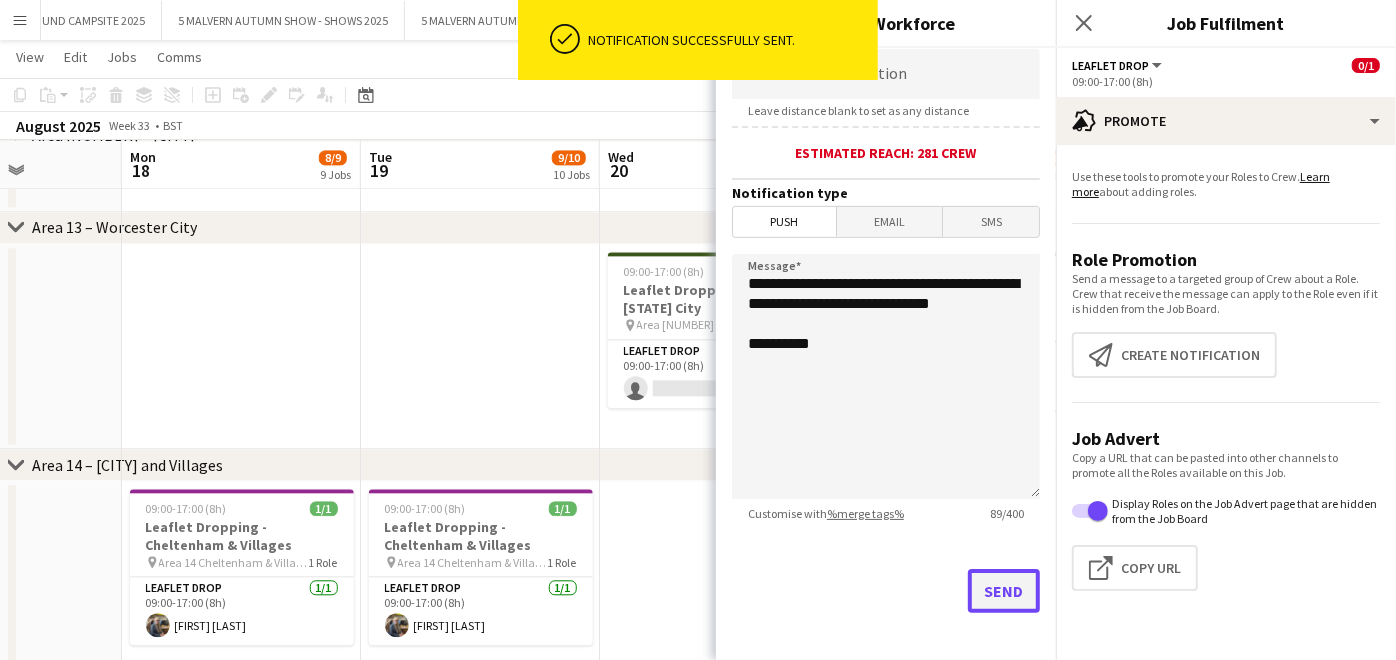 click on "Send" 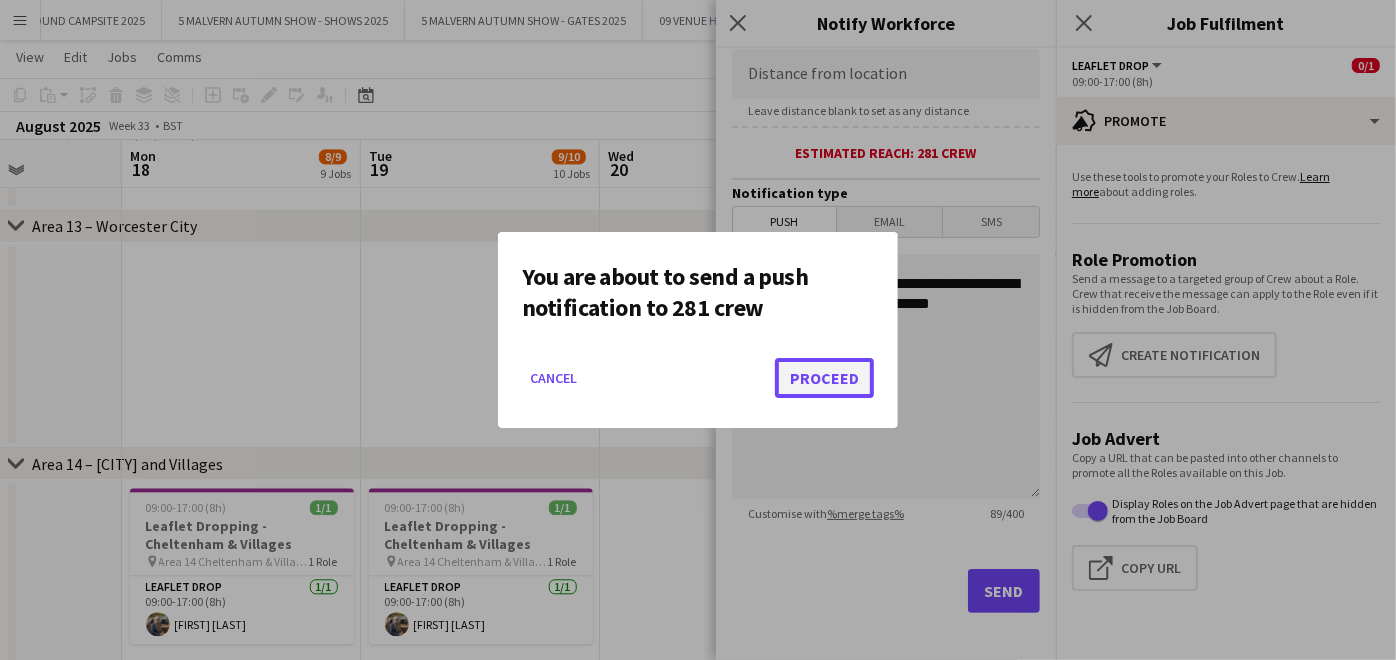 click on "Proceed" 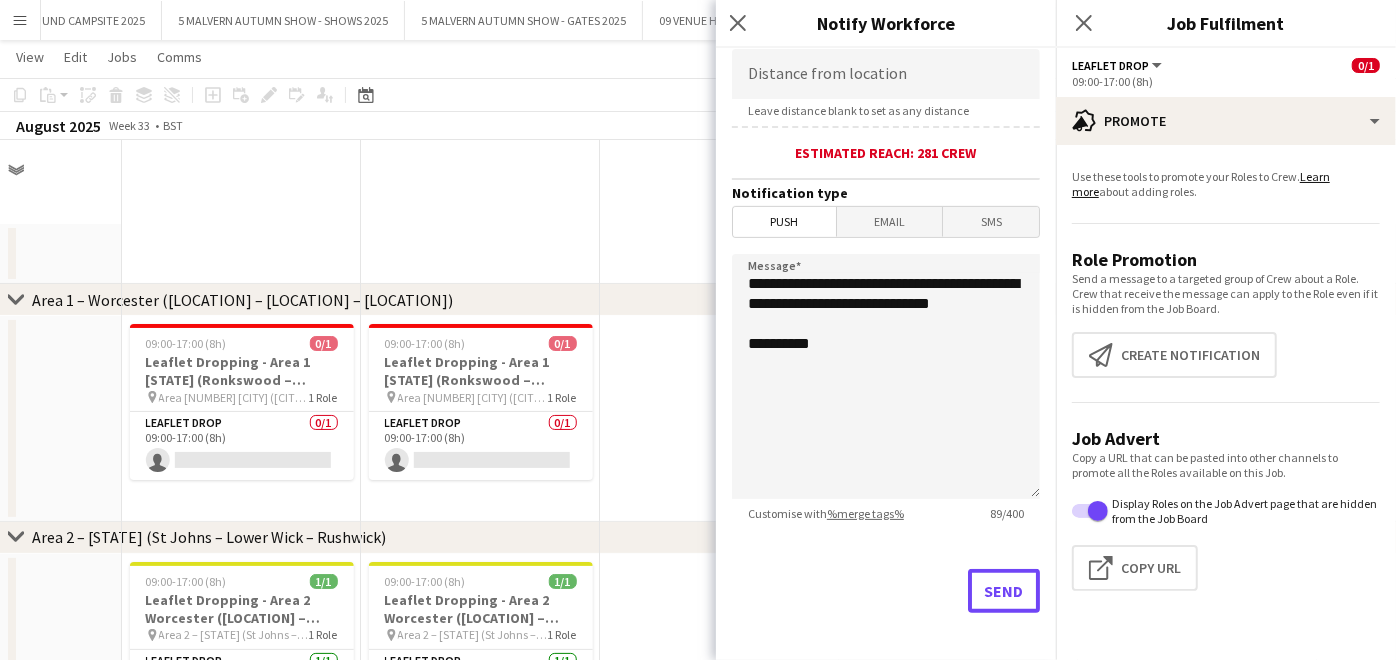 scroll, scrollTop: 2777, scrollLeft: 0, axis: vertical 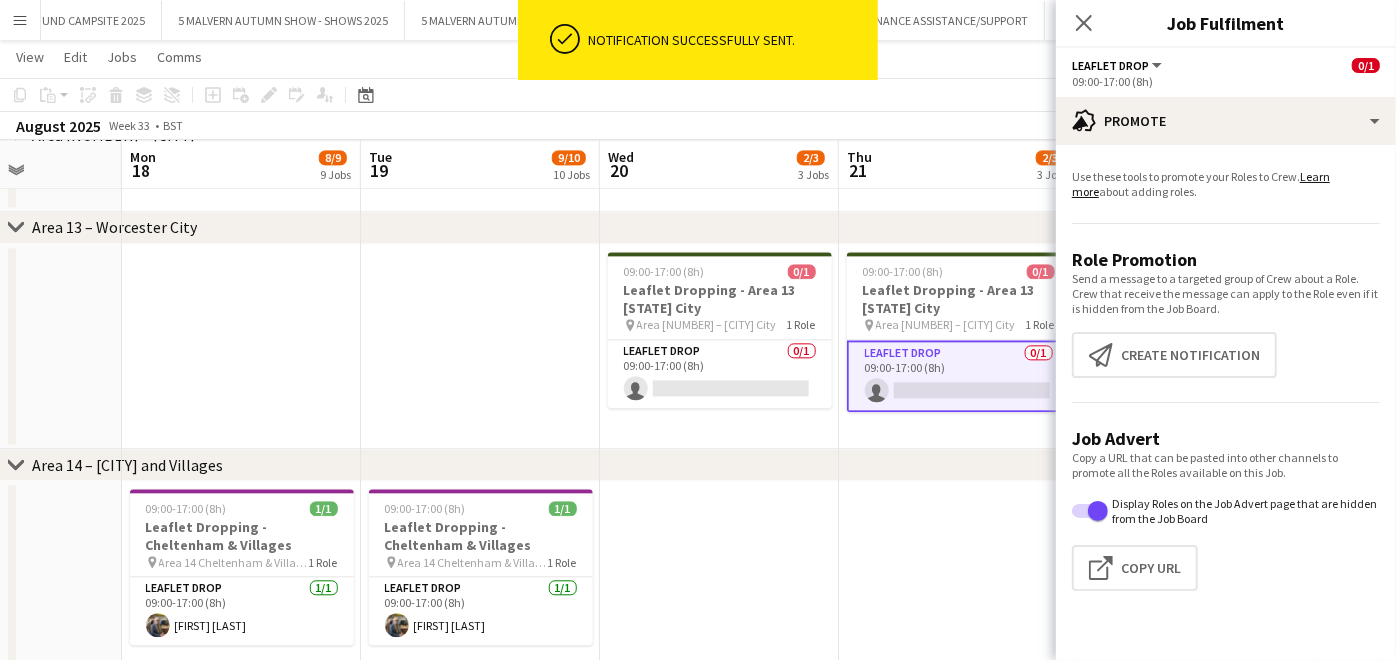 click on "09:00-17:00 (8h)    0/1   Leaflet Dropping - Area 13 [STATE] City
pin
Area 13 - [STATE] City   1 Role   Leaflet Drop   0/1   09:00-17:00 (8h)
single-neutral-actions" at bounding box center (719, 347) 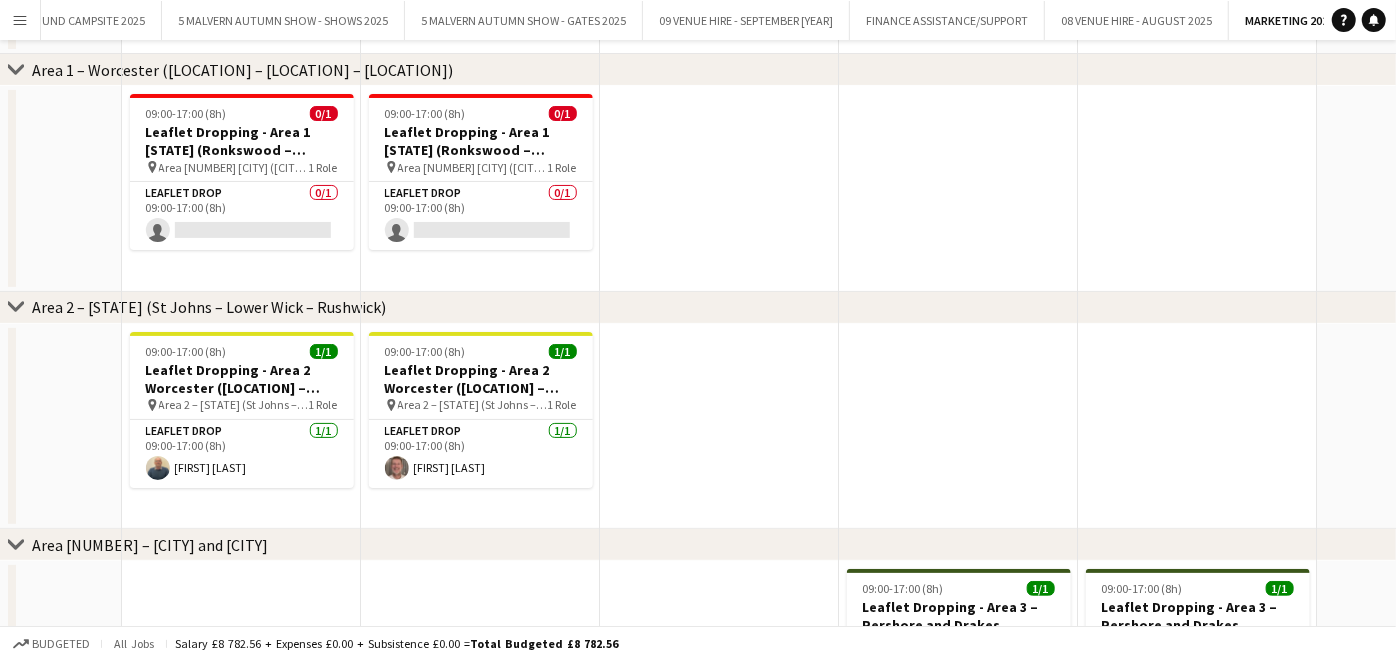 scroll, scrollTop: 0, scrollLeft: 0, axis: both 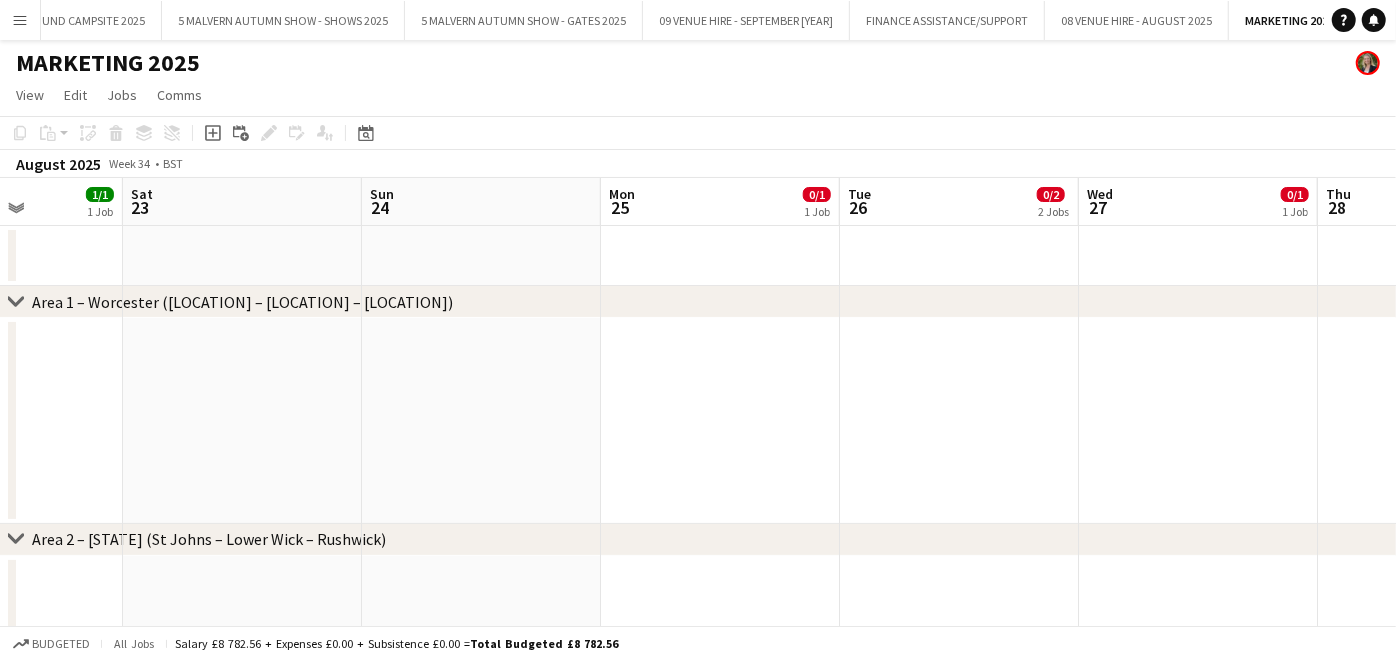 drag, startPoint x: 1233, startPoint y: 377, endPoint x: -5, endPoint y: 351, distance: 1238.273 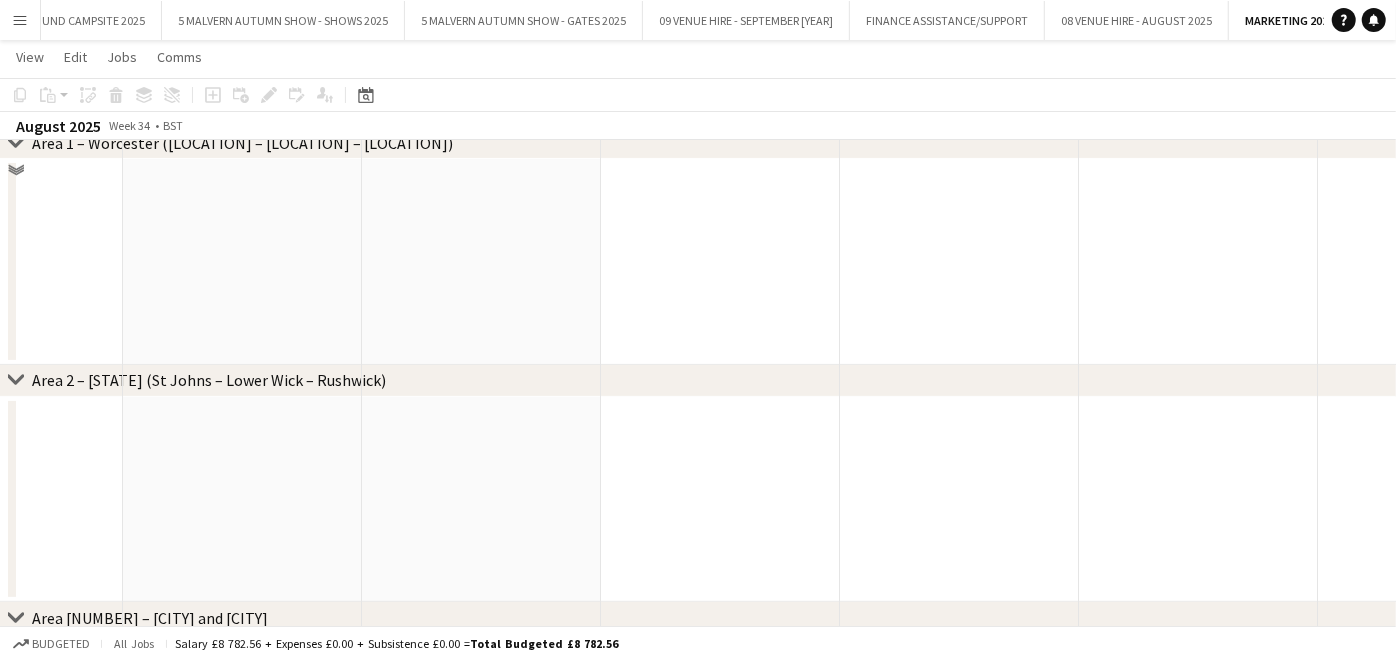 scroll, scrollTop: 0, scrollLeft: 0, axis: both 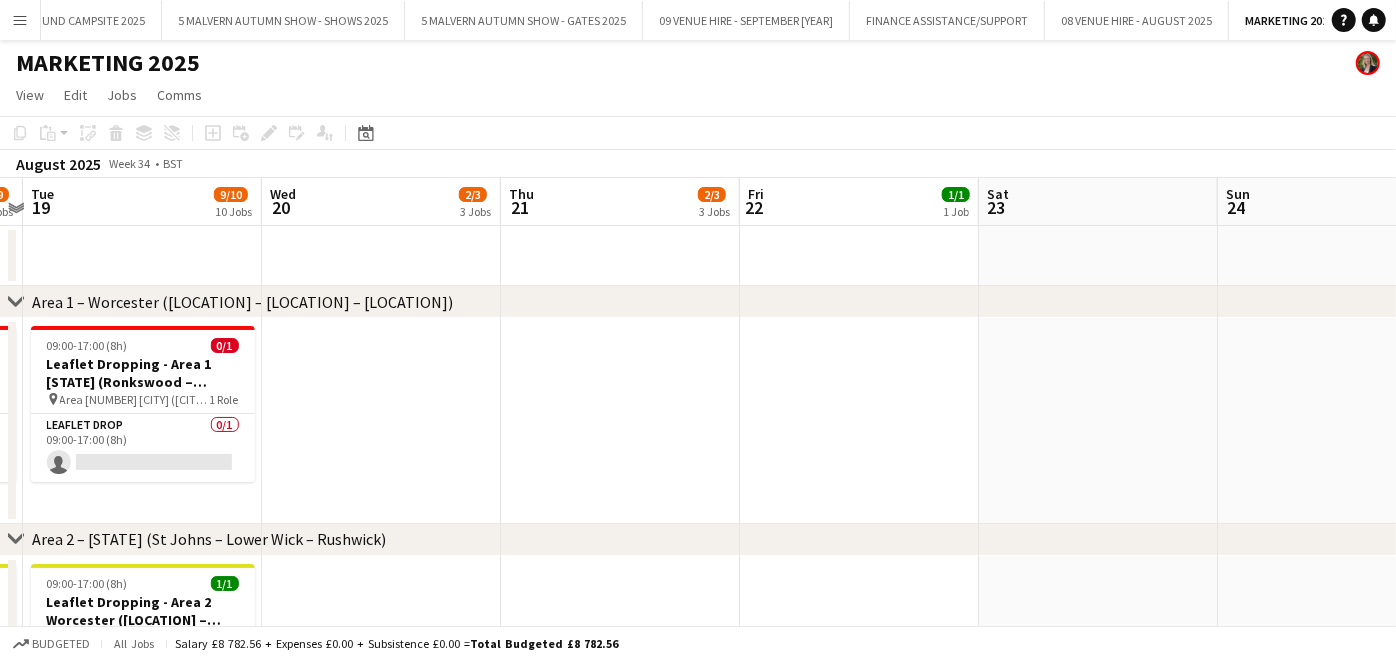 drag, startPoint x: 496, startPoint y: 455, endPoint x: 1417, endPoint y: 320, distance: 930.84155 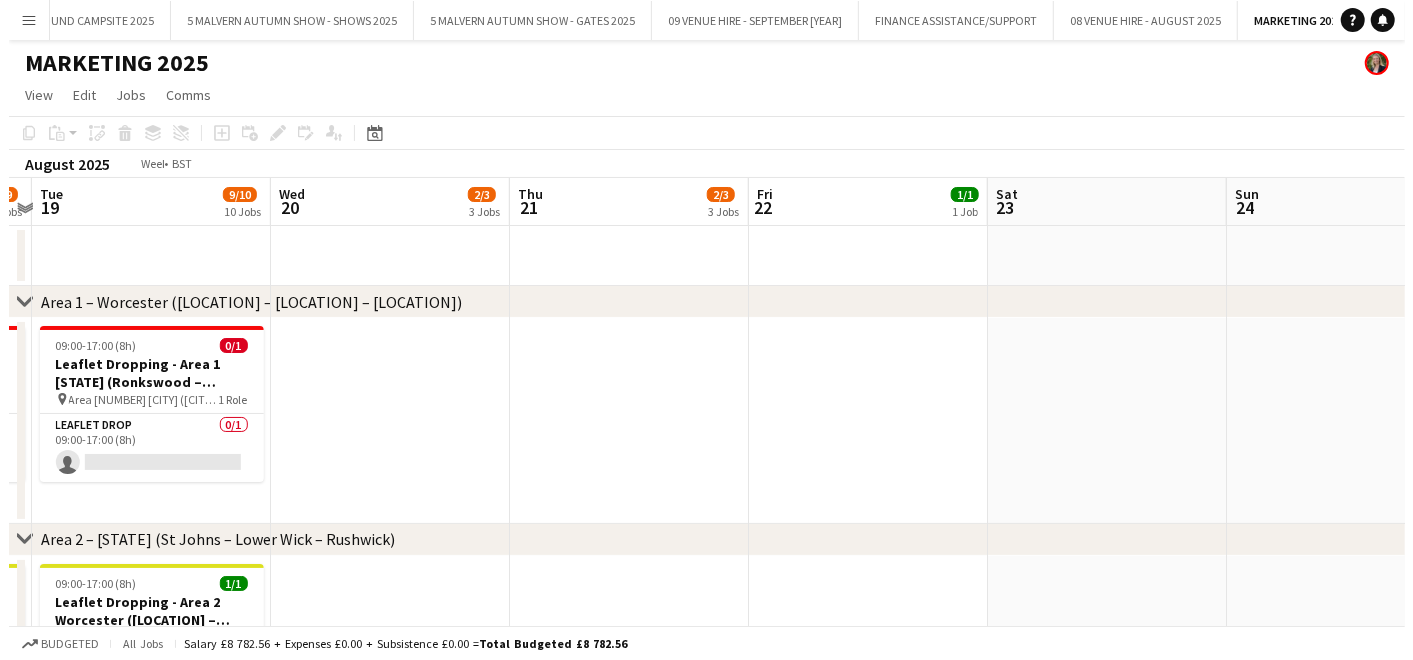 scroll, scrollTop: 0, scrollLeft: 422, axis: horizontal 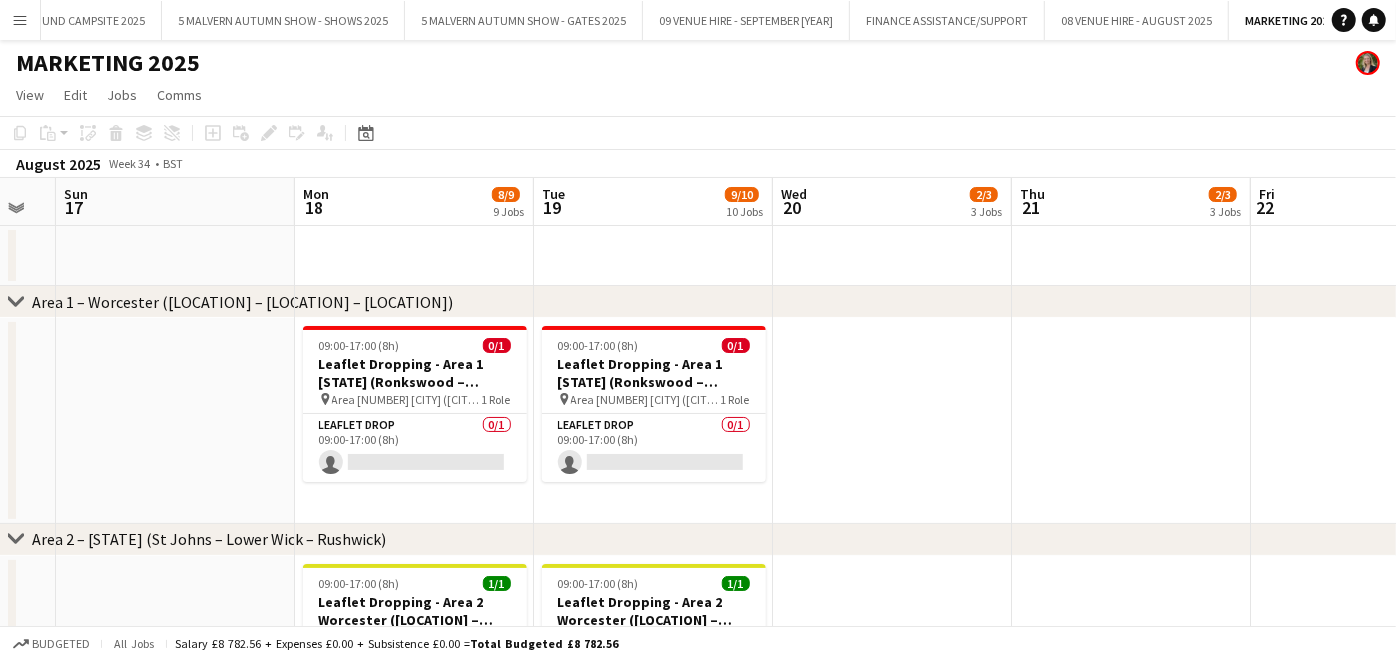 drag, startPoint x: 664, startPoint y: 408, endPoint x: 1317, endPoint y: 303, distance: 661.38794 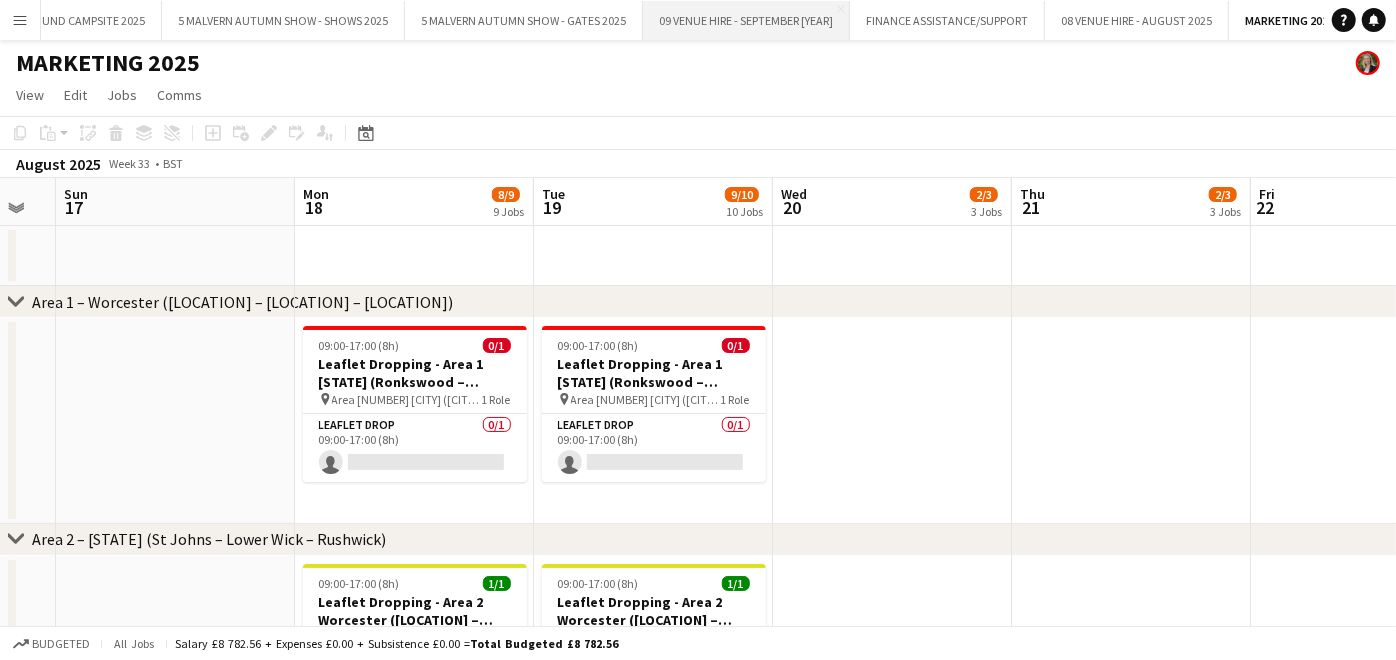 click on "09 VENUE HIRE - SEPTEMBER [YEAR]
Close" at bounding box center (746, 20) 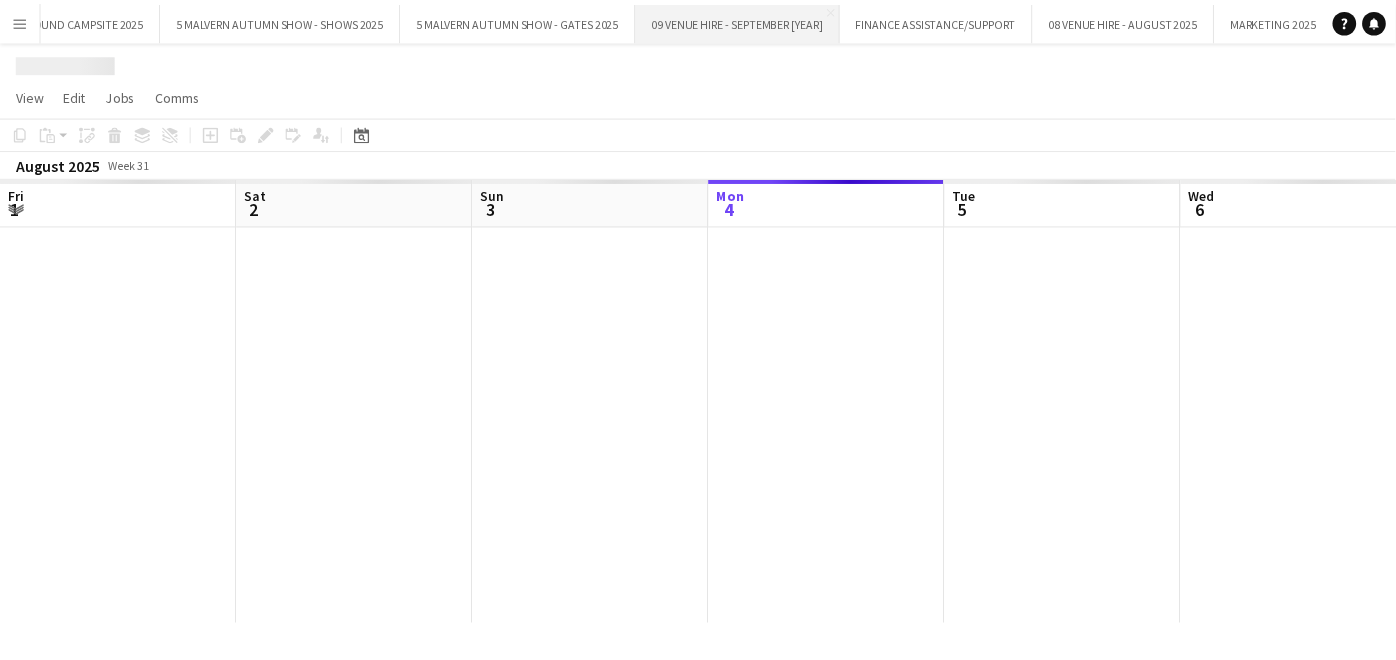 scroll, scrollTop: 0, scrollLeft: 477, axis: horizontal 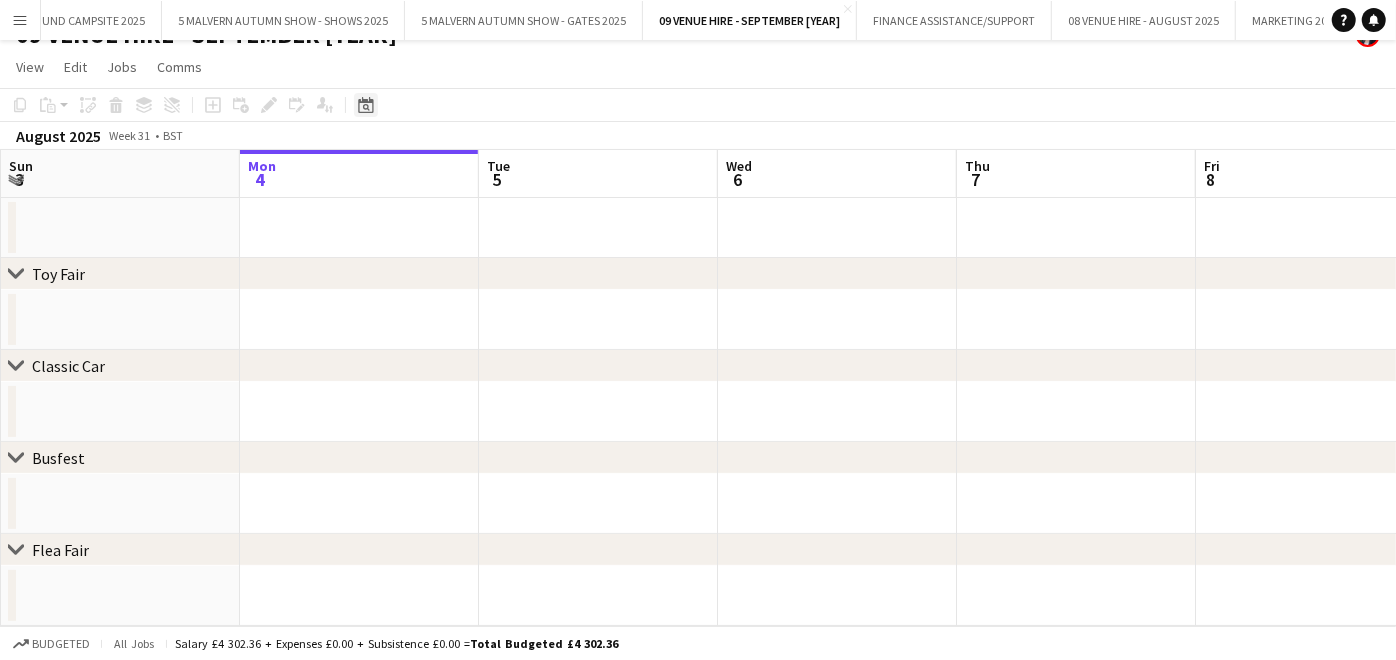 click 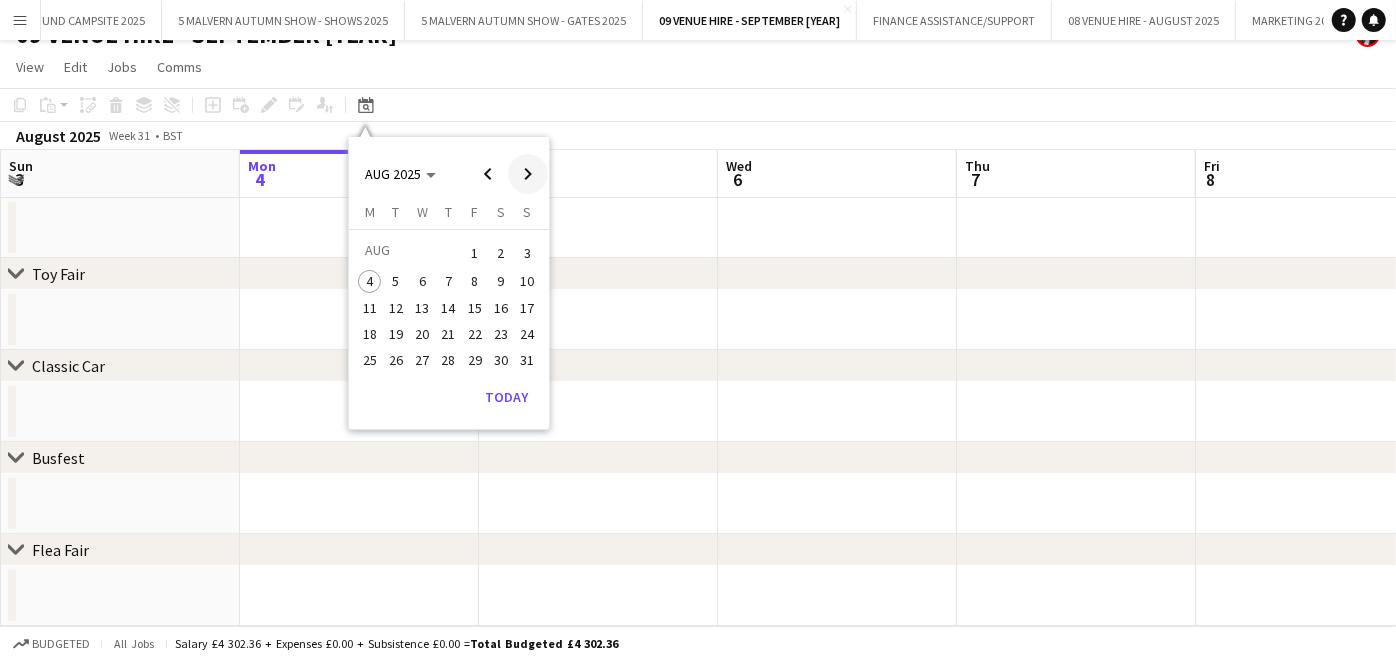 click at bounding box center [528, 174] 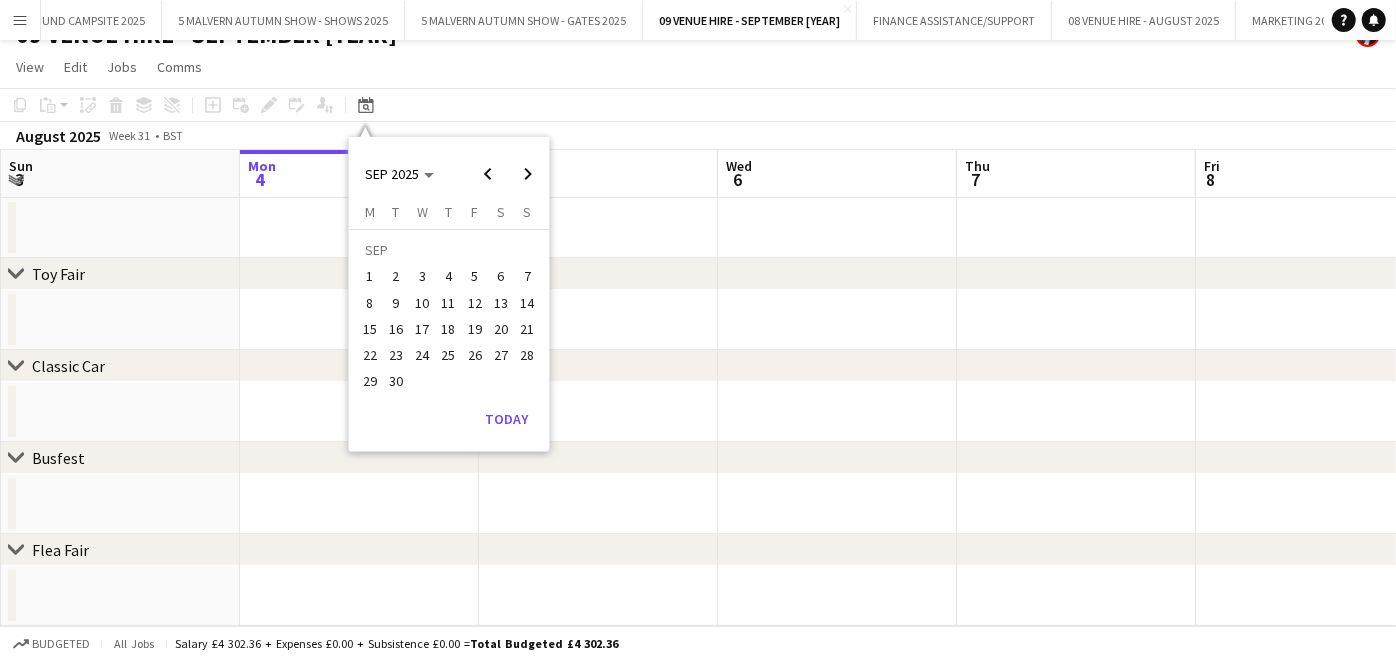 click on "8" at bounding box center (370, 303) 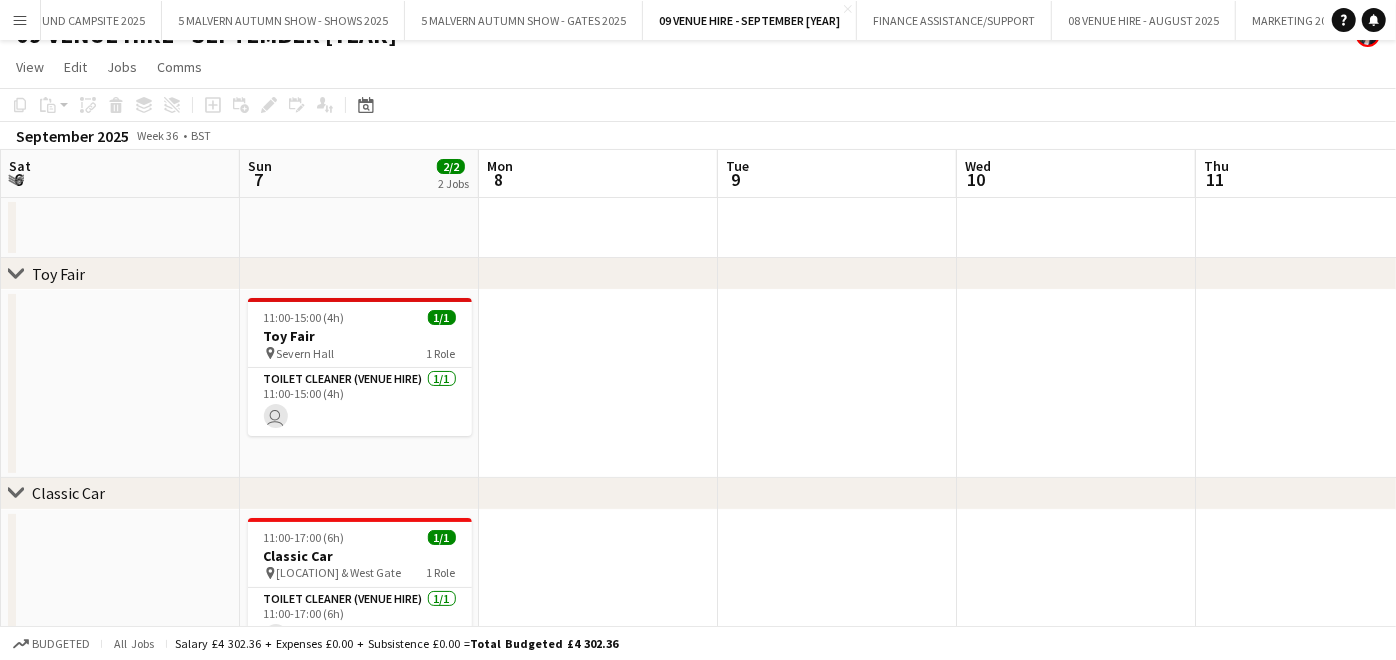scroll, scrollTop: 0, scrollLeft: 687, axis: horizontal 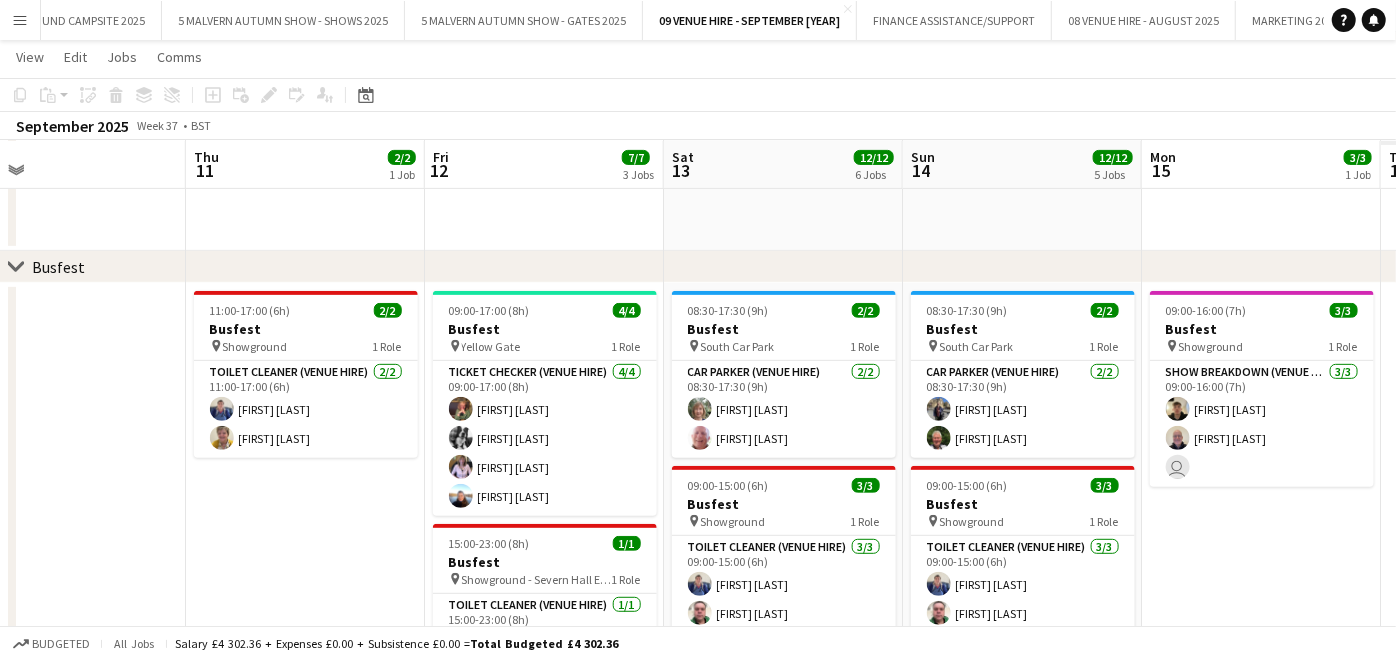 drag, startPoint x: 1197, startPoint y: 298, endPoint x: 397, endPoint y: 329, distance: 800.6004 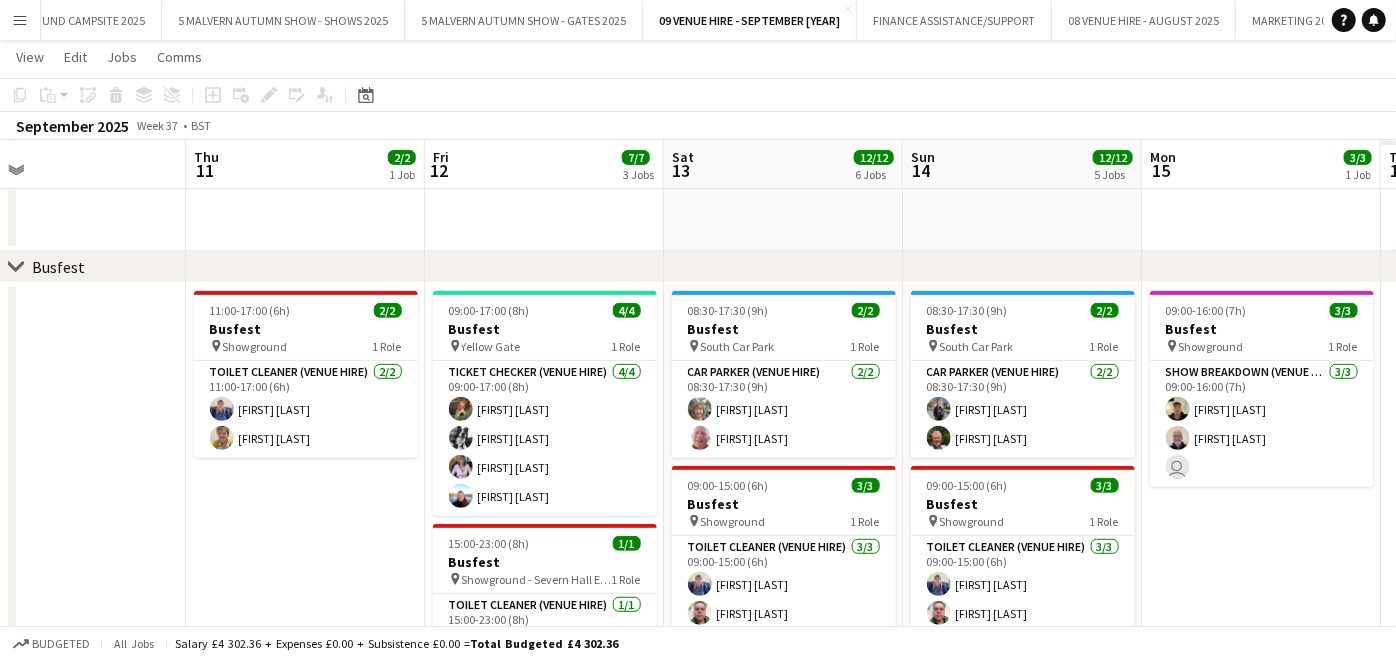 click on "Sun   7   2/2   2 Jobs   Mon   8   Tue   9   Wed   10   Thu   11   2/2   1 Job   Fri   12   7/7   3 Jobs   Sat   13   12/12   6 Jobs   Sun   14   12/12   5 Jobs   Mon   15   3/3   1 Job   Tue   16   Wed   17      11:00-15:00 (4h)    1/1   Toy Fair
pin
Severn Hall   1 Role   Toilet Cleaner (Venue Hire)   1/1   11:00-15:00 (4h)
[FIRST] [LAST]     11:00-17:00 (6h)    1/1   Classic Car
pin
Stockmans & West Gate   1 Role   Toilet Cleaner (Venue Hire)   1/1   11:00-17:00 (6h)
[FIRST] [LAST]     11:00-17:00 (6h)    2/2   Busfest
pin
Showground   1 Role   Toilet Cleaner (Venue Hire)   2/2   11:00-17:00 (6h)
[FIRST] [LAST] [FIRST] [LAST]     09:00-17:00 (8h)    4/4   Busfest
pin
Yellow Gate   1 Role   Ticket Checker (Venue Hire)   4/4   09:00-17:00 (8h)
[FIRST] [LAST] [FIRST] [LAST] [FIRST] [LAST]     15:00-23:00 (8h)    1/1   Busfest
pin" at bounding box center (698, 540) 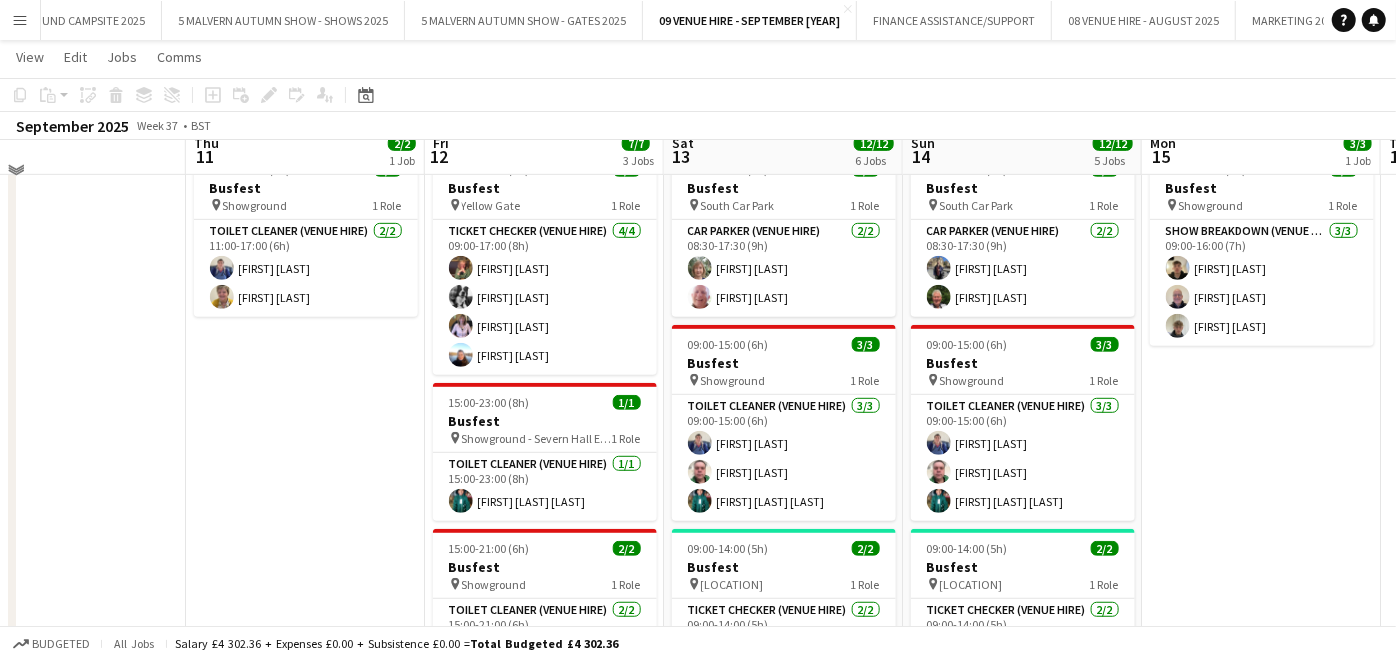 scroll, scrollTop: 583, scrollLeft: 0, axis: vertical 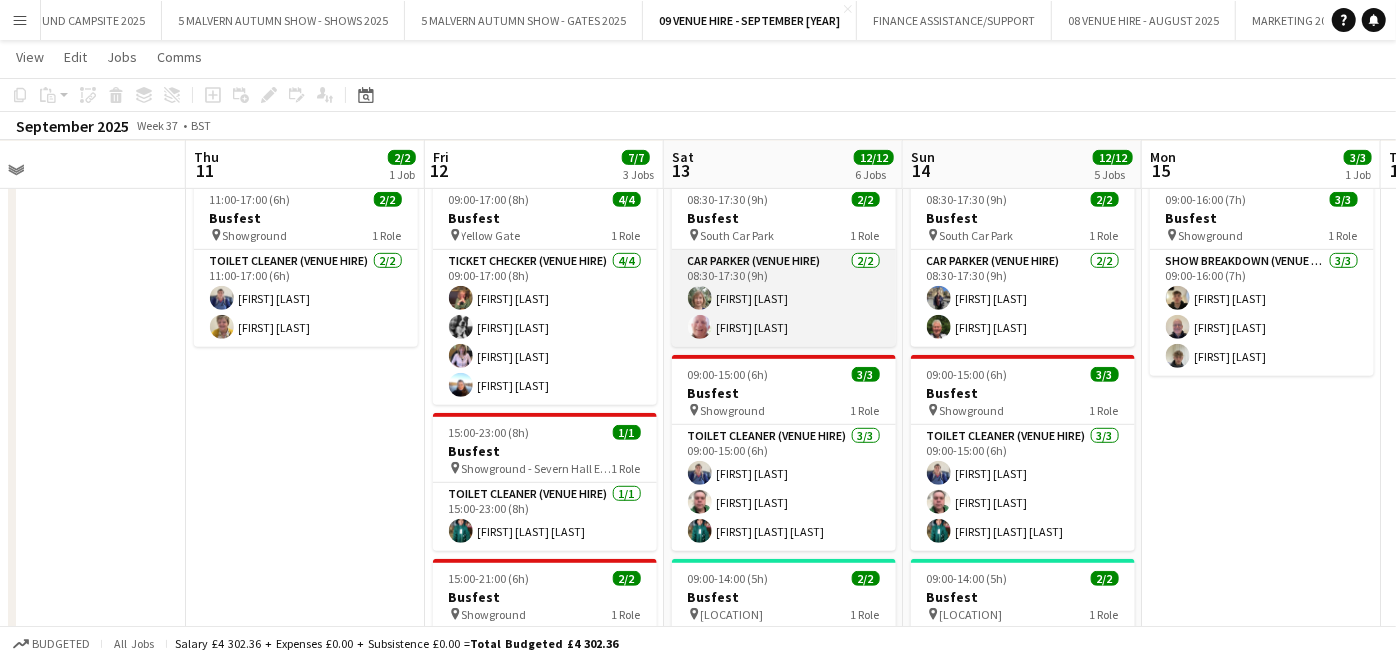 click on "Car Parker (Venue Hire)   2/2   08:30-17:30 (9h)
[FIRST] [LAST] [FIRST] [LAST]" at bounding box center (784, 298) 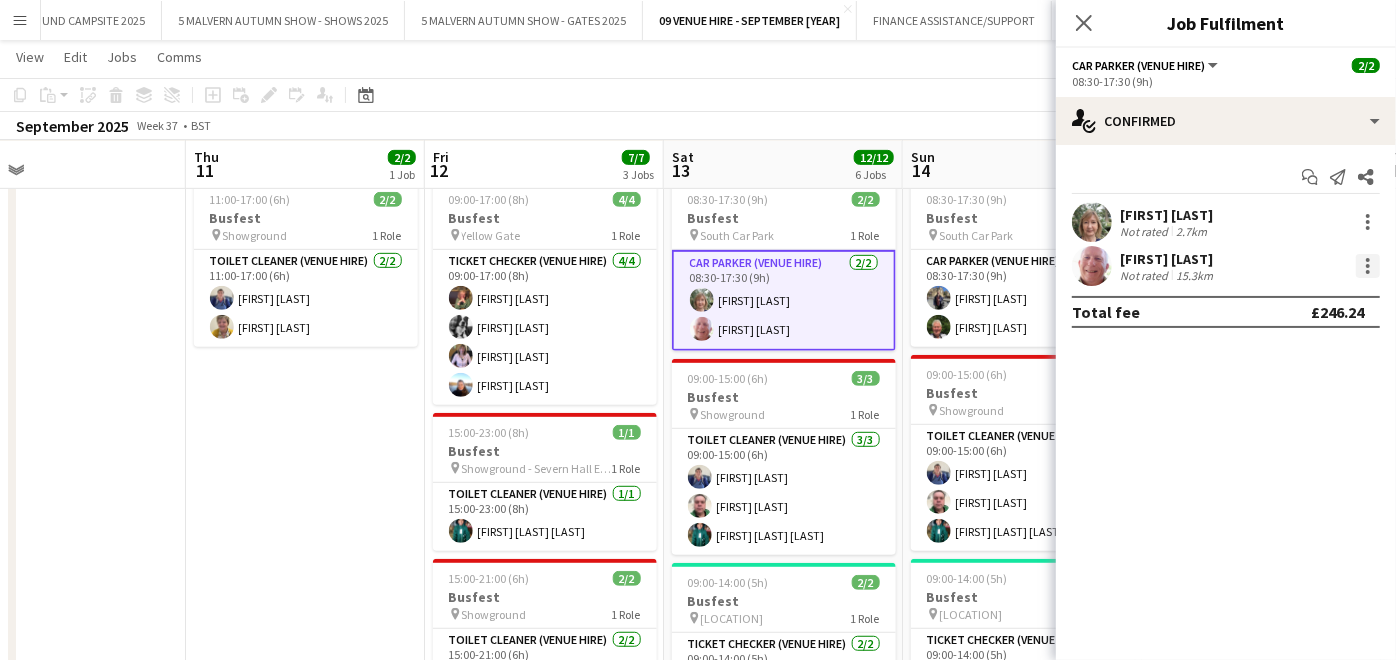 click at bounding box center (1368, 266) 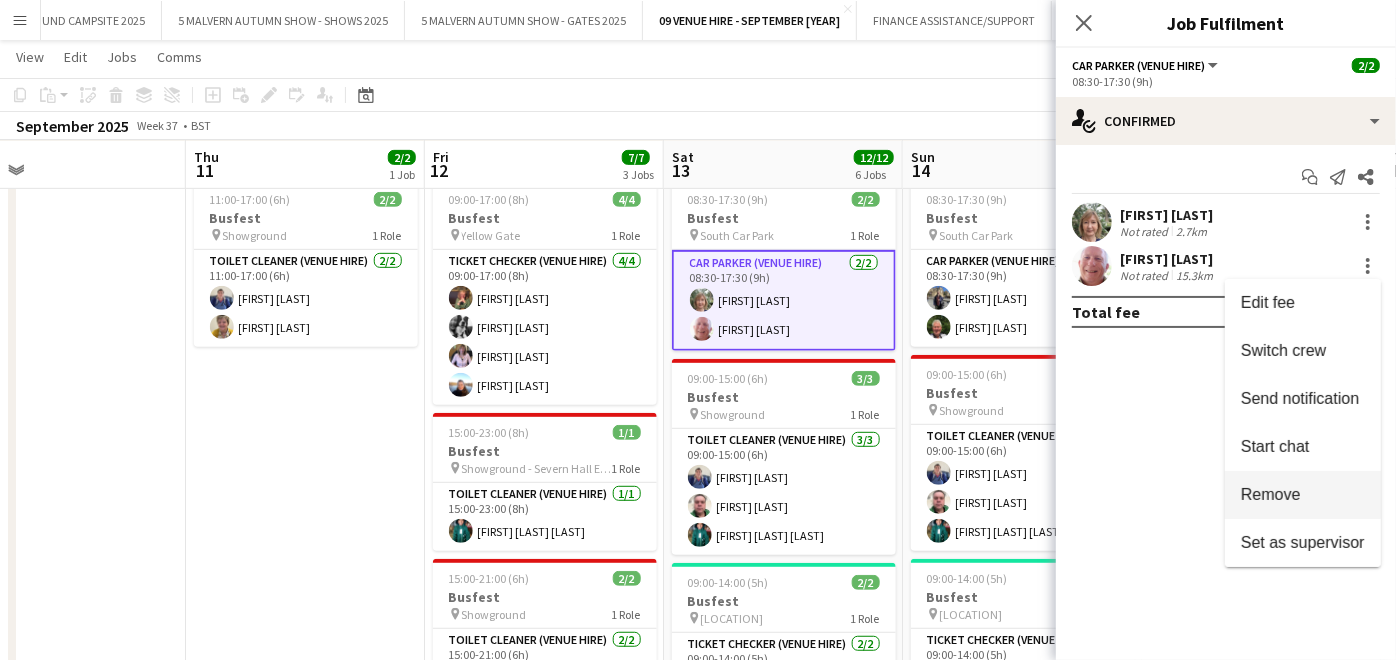 click on "Remove" at bounding box center [1303, 495] 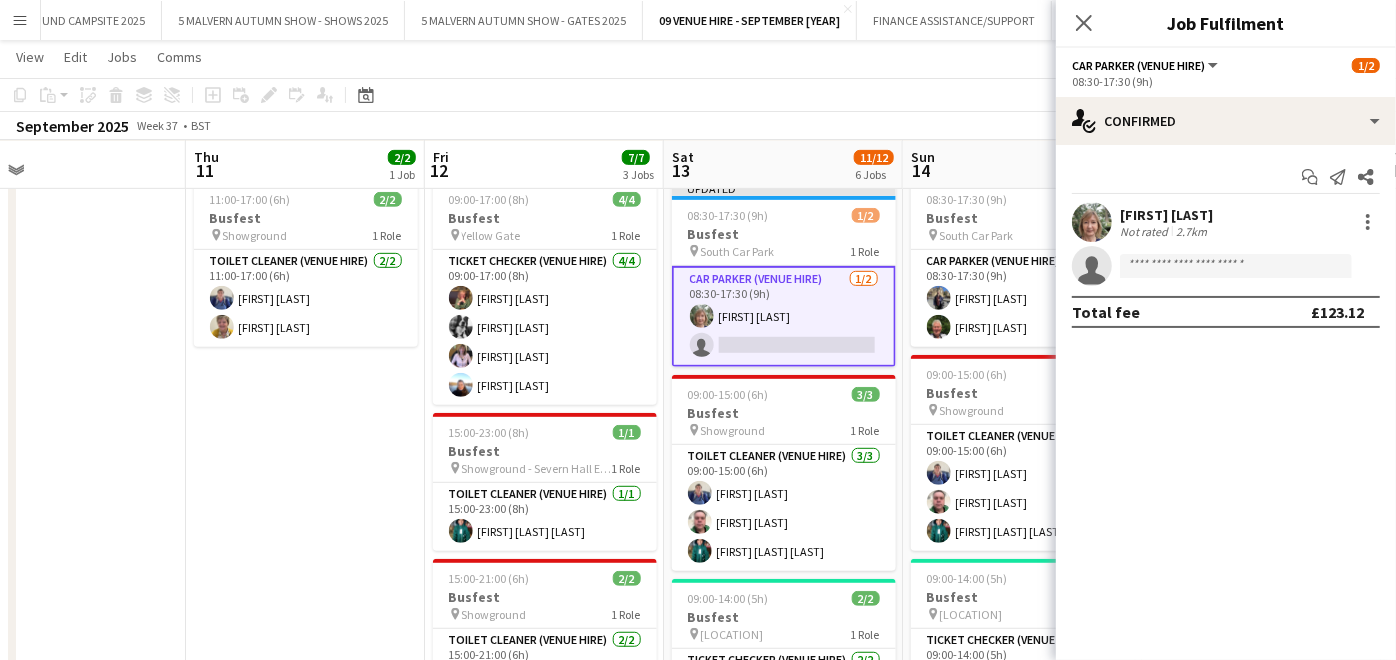 click on "11:00-17:00 (6h)    2/2   Busfest
pin
Showground   1 Role   Toilet Cleaner (Venue Hire)   2/2   11:00-17:00 (6h)
[FIRST] [LAST] [FIRST] [LAST]" at bounding box center (305, 721) 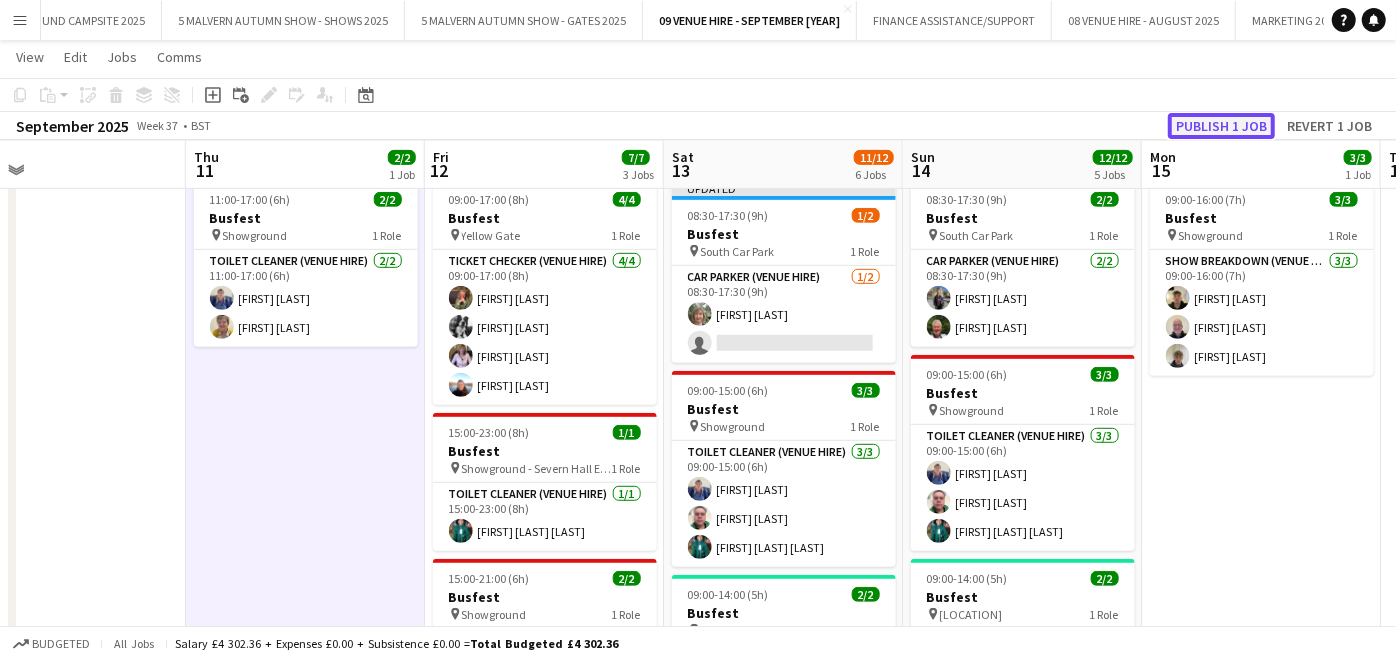 click on "Publish 1 job" 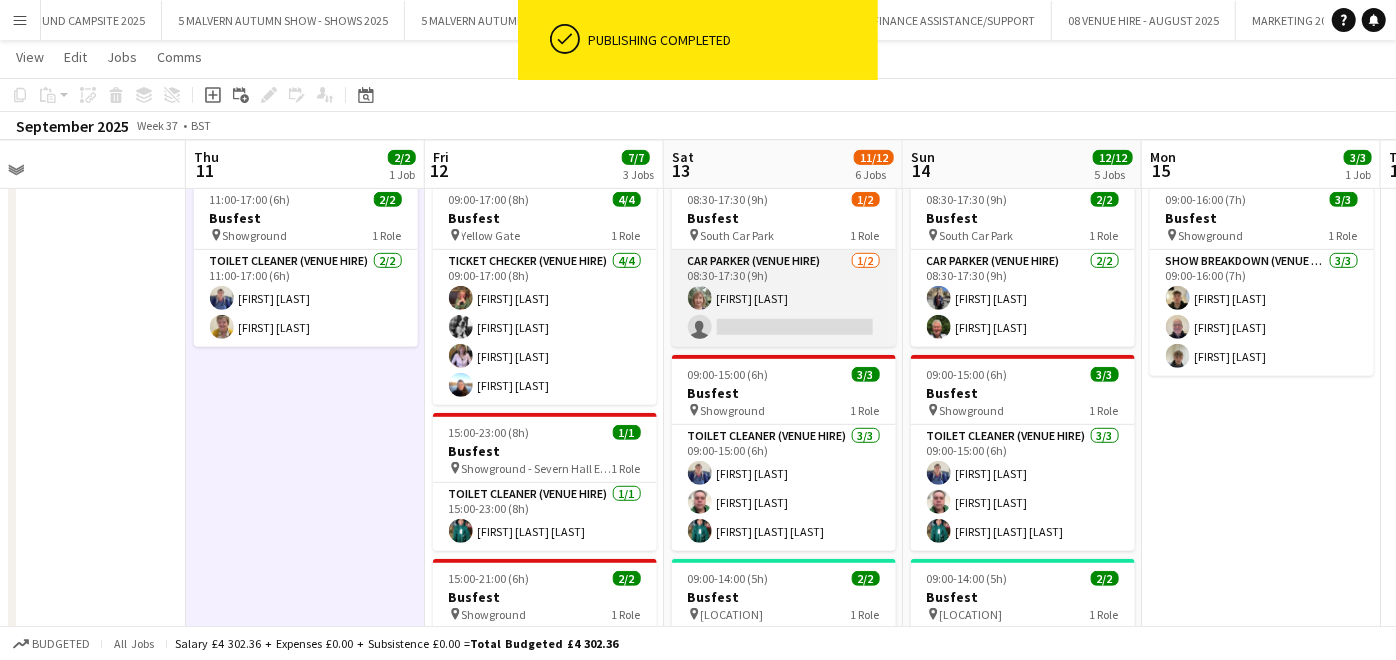 click on "Car Parker (Venue Hire)   1/2   08:30-17:30 (9h)
[FIRST] [LAST]
single-neutral-actions" at bounding box center [784, 298] 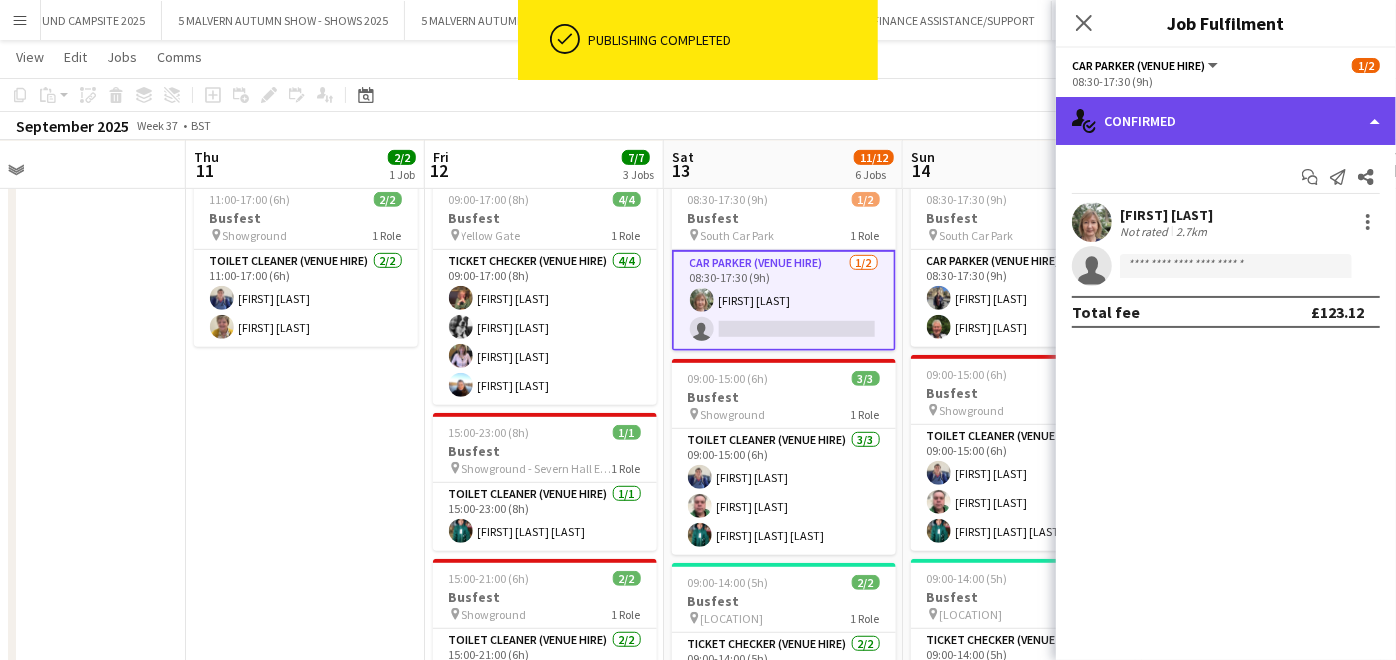 click on "single-neutral-actions-check-2
Confirmed" 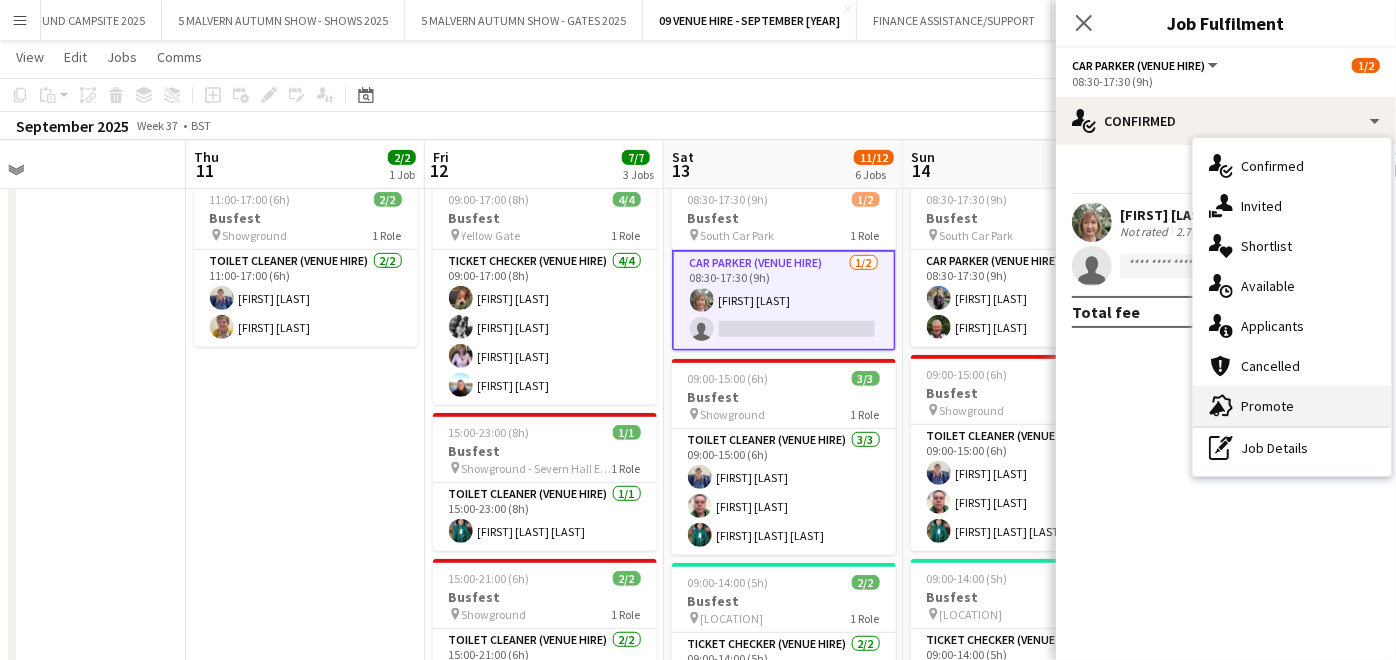 click on "advertising-megaphone
Promote" at bounding box center (1292, 406) 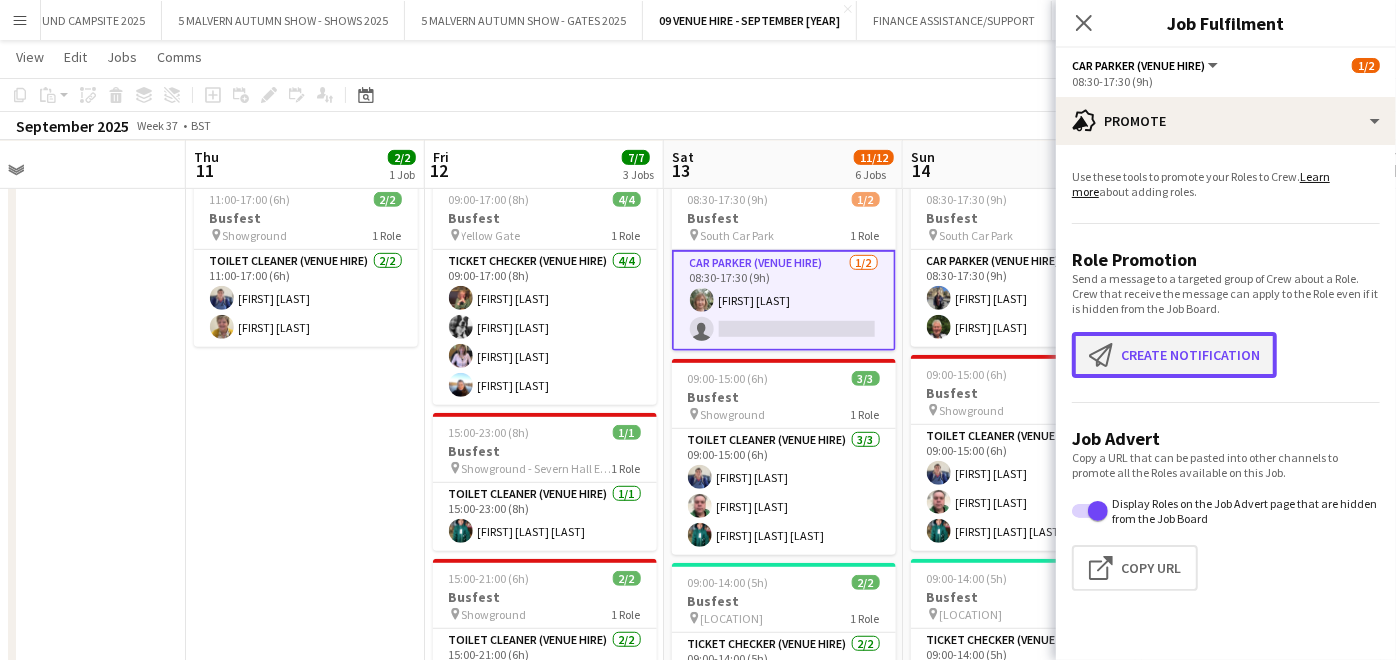 click on "Create notification
Create notification" at bounding box center [1174, 355] 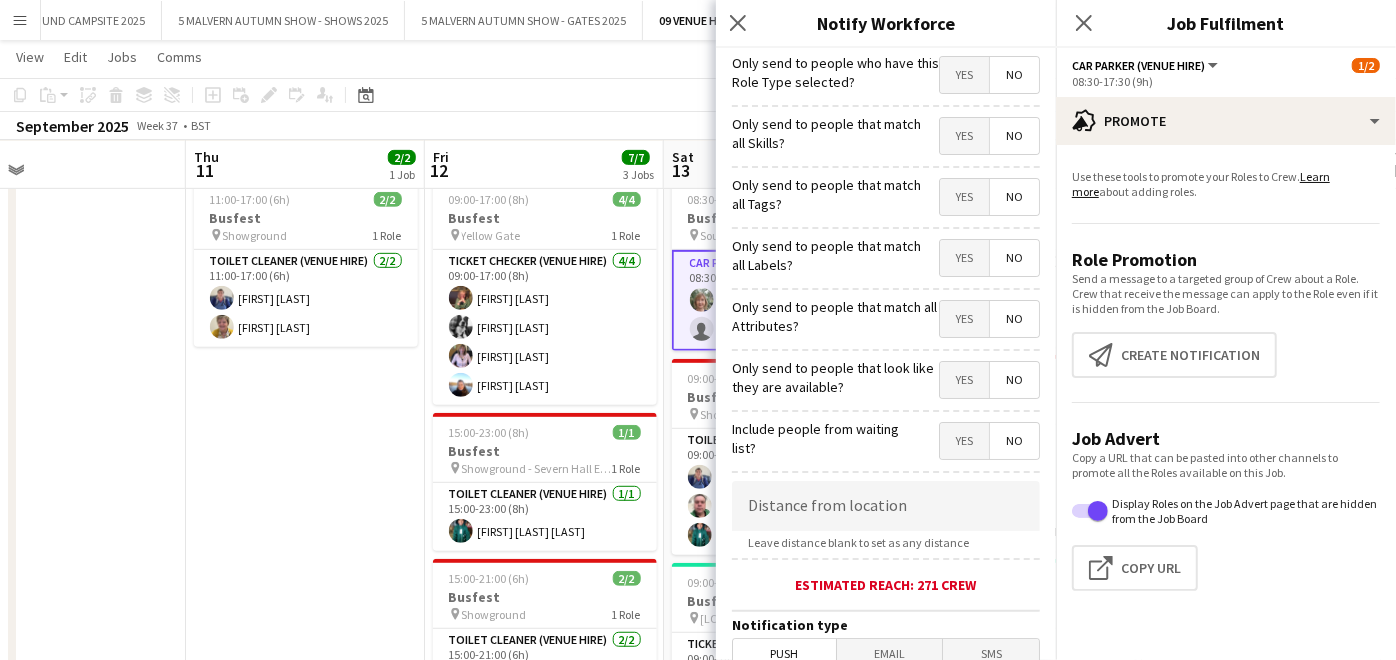 click on "Yes" at bounding box center (964, 75) 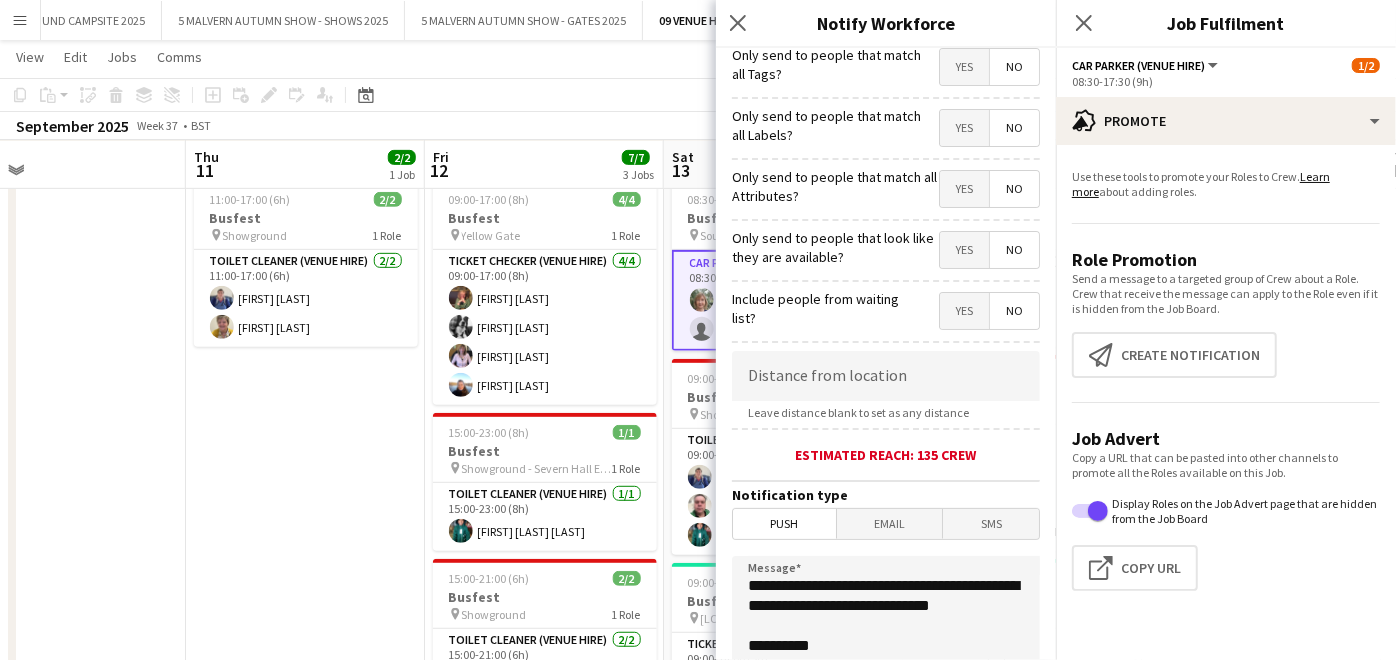 scroll, scrollTop: 222, scrollLeft: 0, axis: vertical 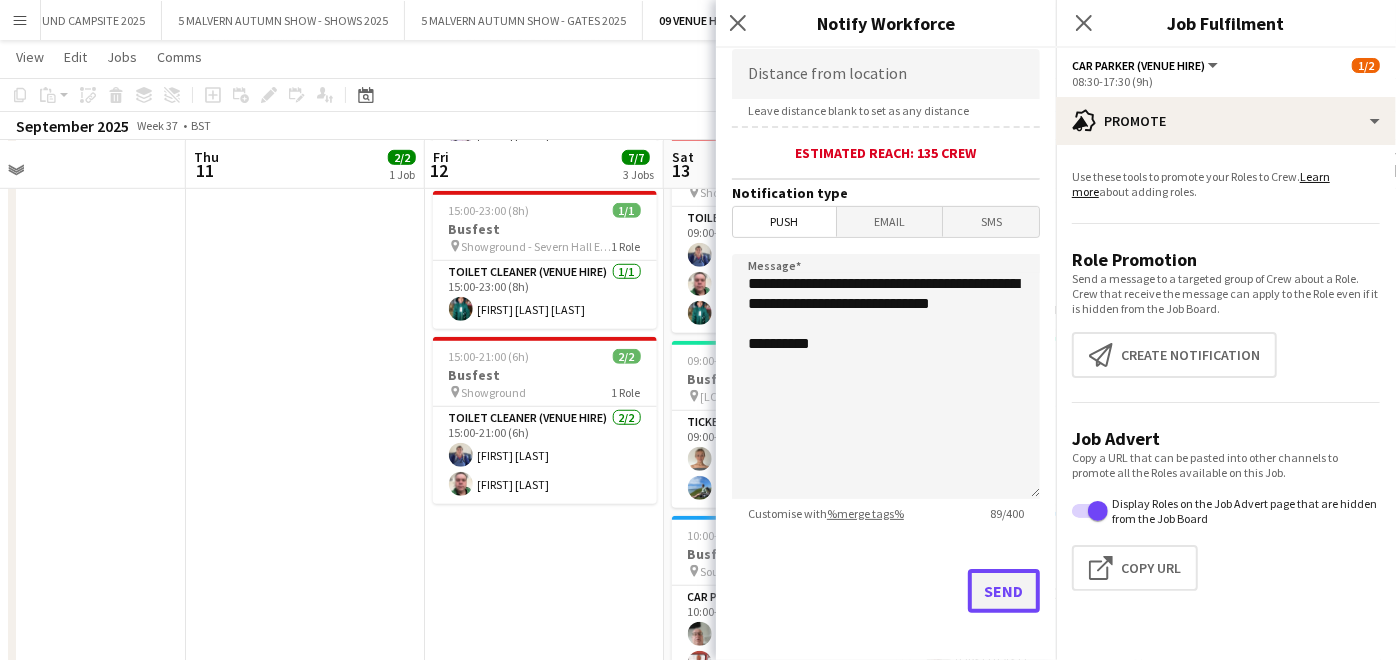 click on "Send" 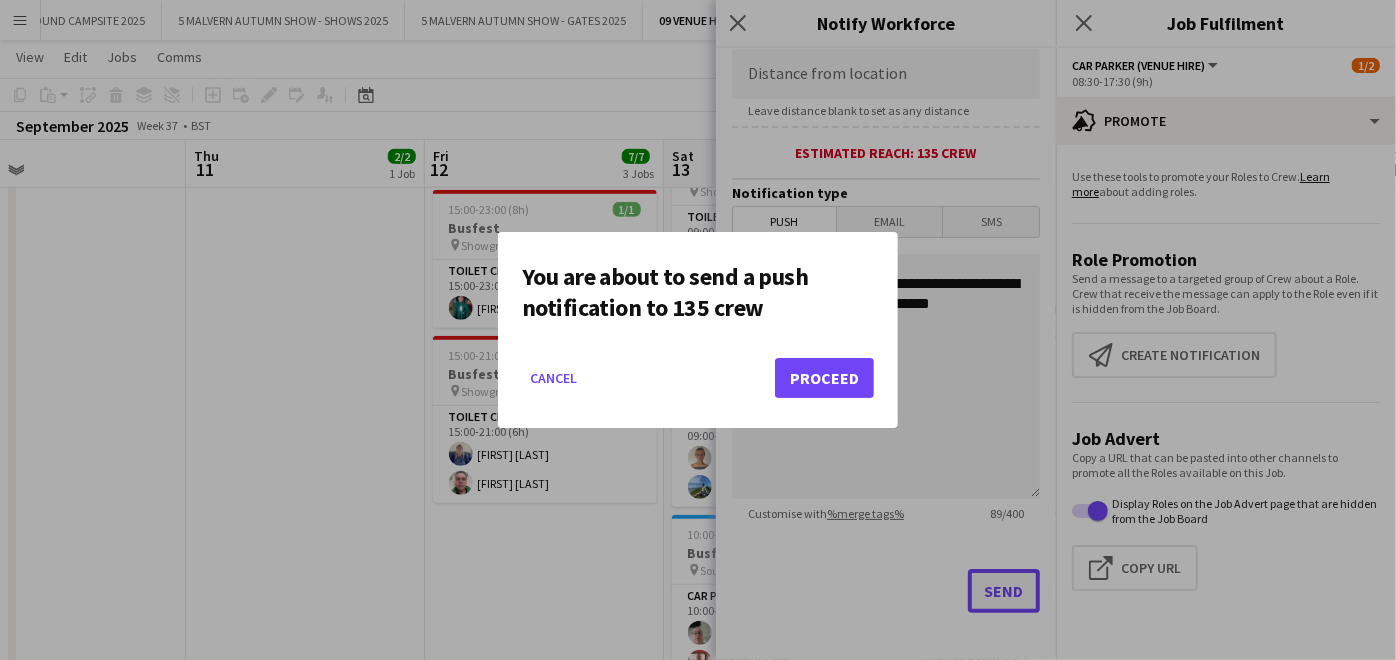scroll, scrollTop: 0, scrollLeft: 0, axis: both 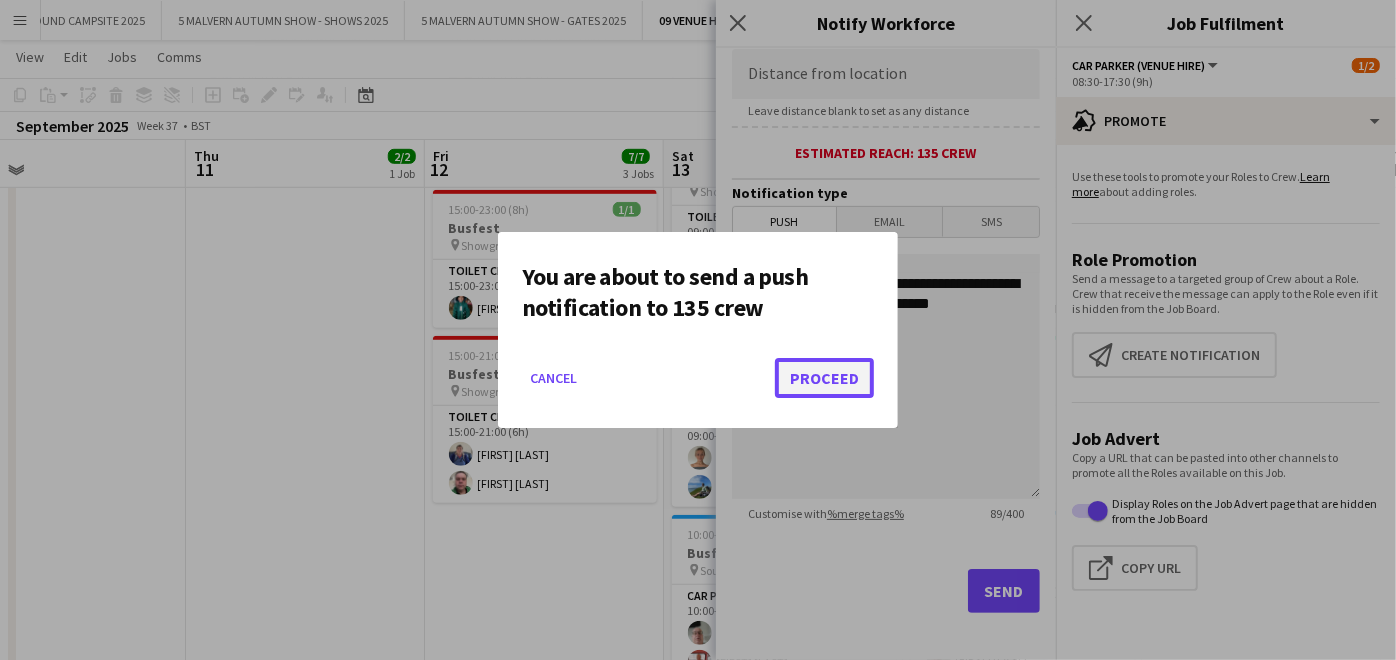 click on "Proceed" 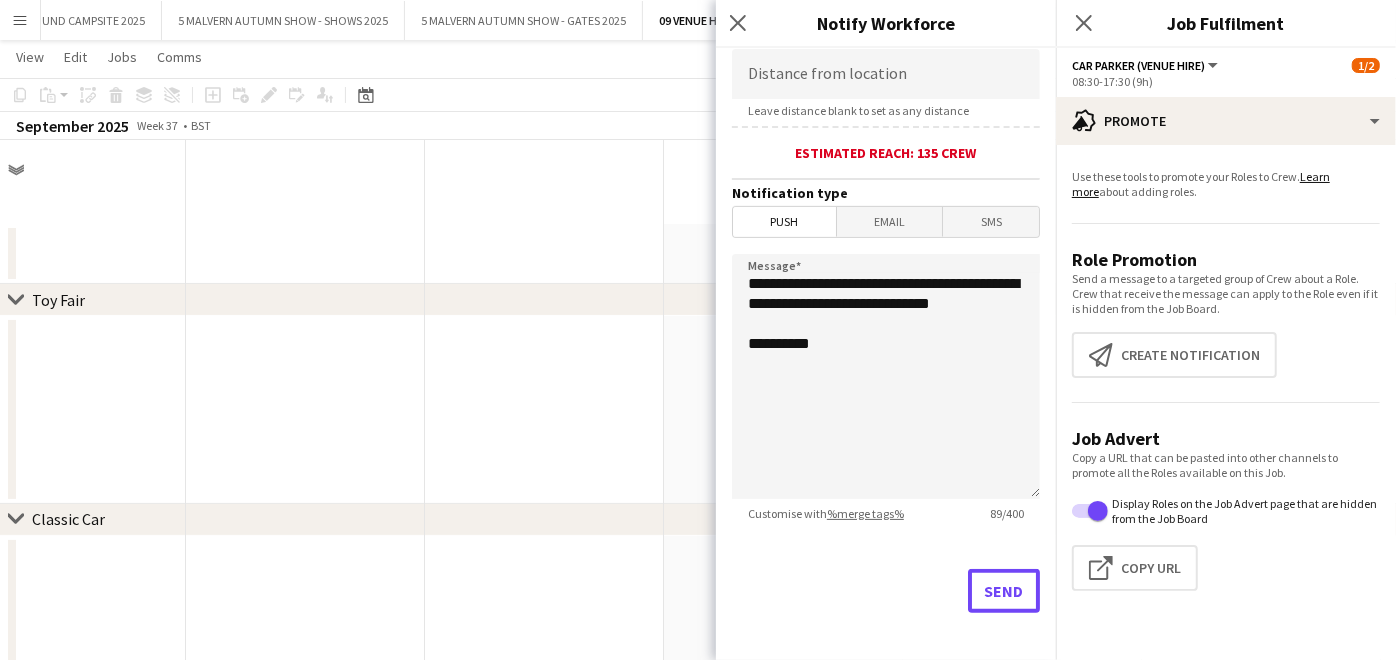 scroll, scrollTop: 805, scrollLeft: 0, axis: vertical 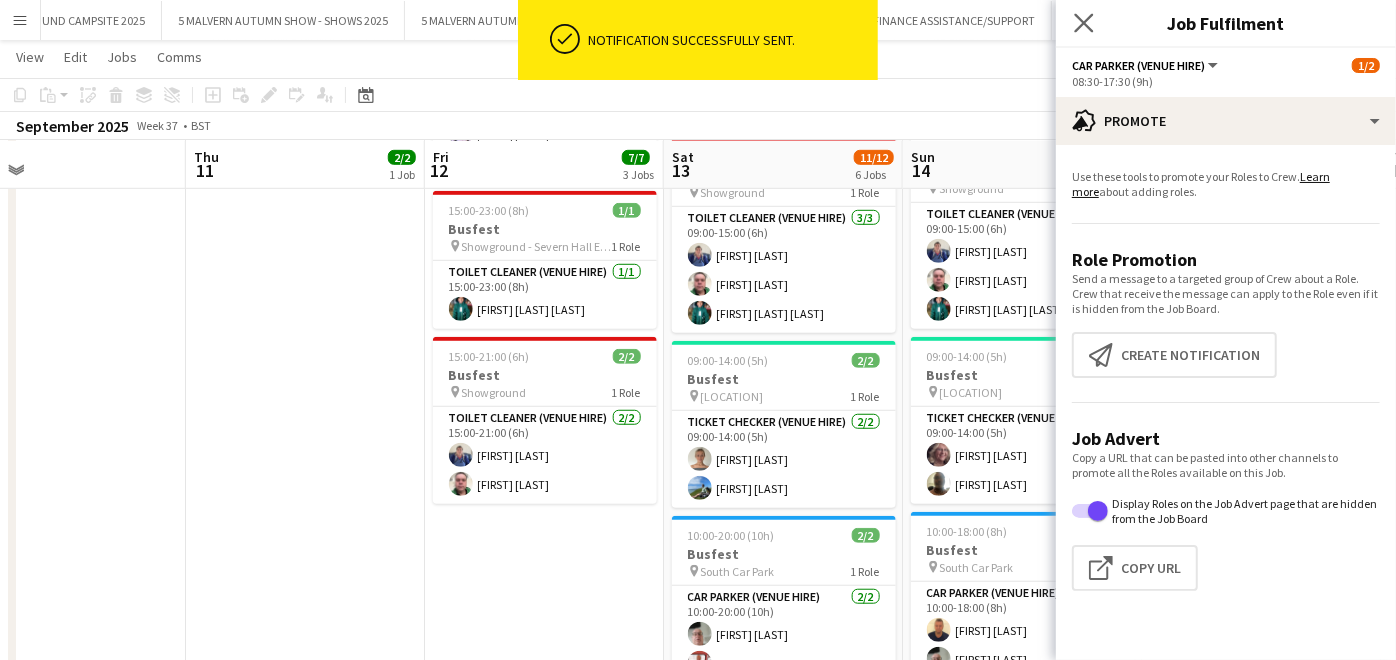 click on "Close pop-in" 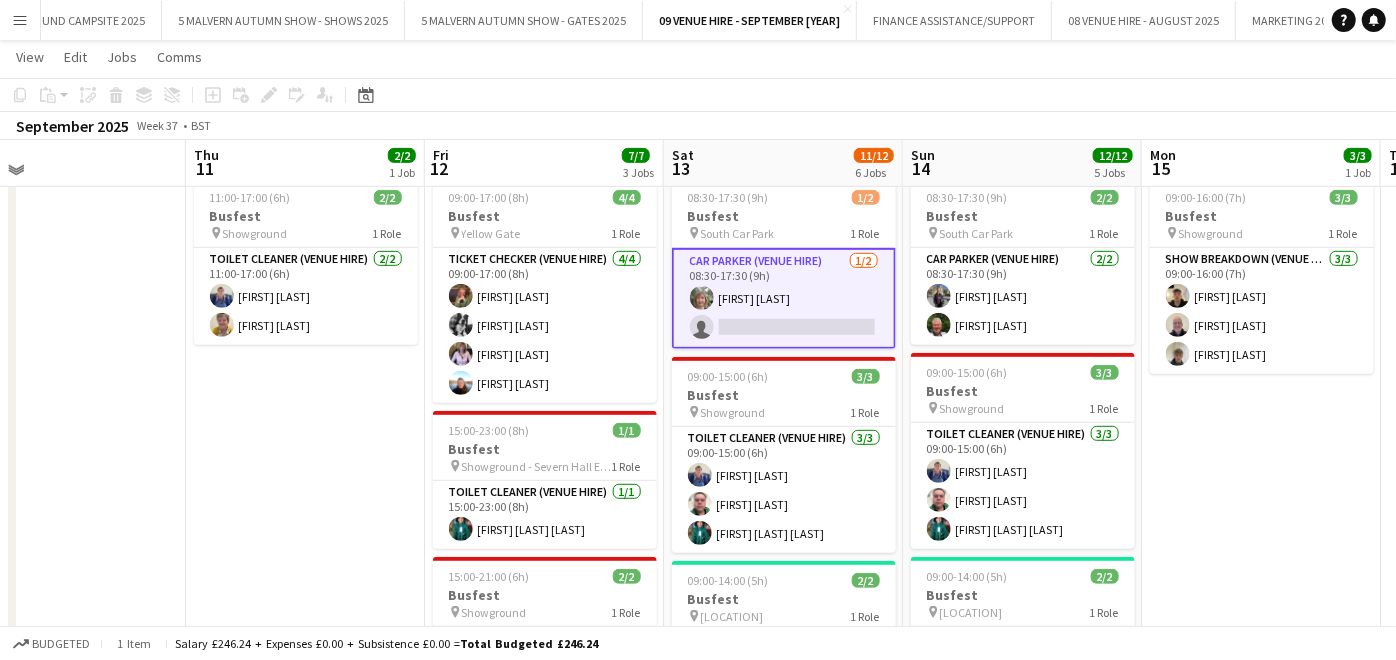 scroll, scrollTop: 583, scrollLeft: 0, axis: vertical 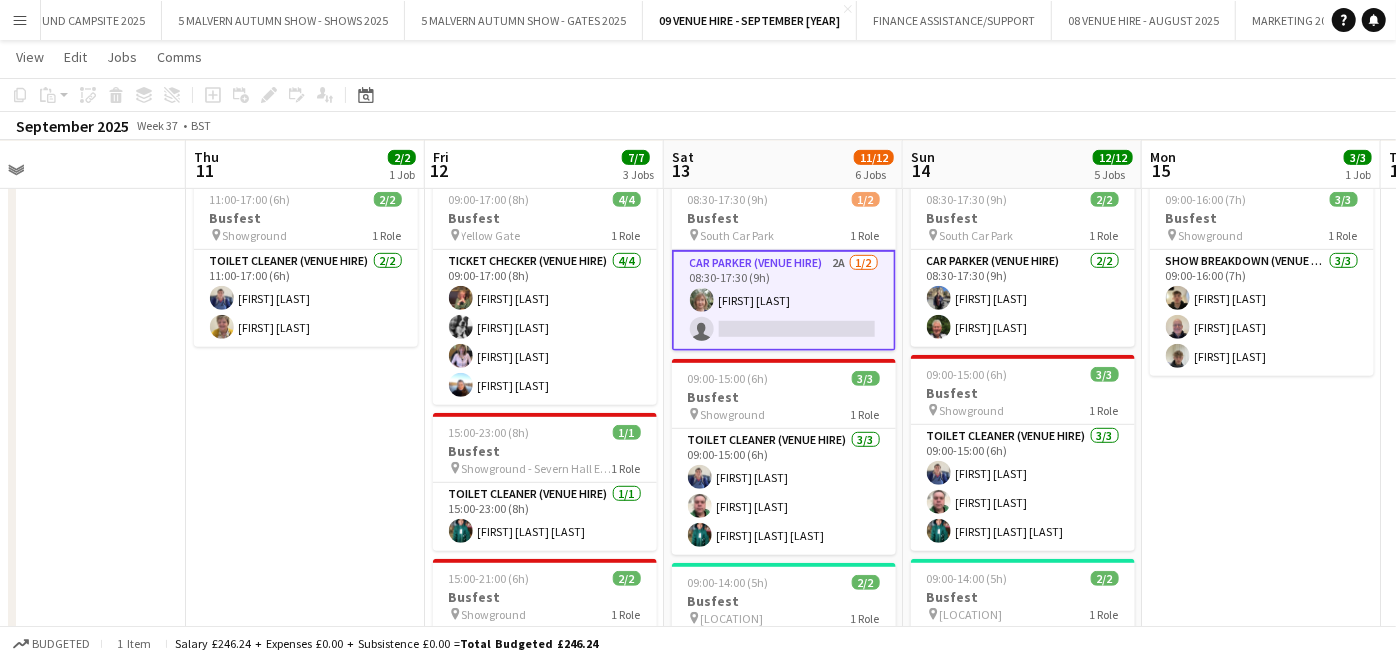 click on "Car Parker (Venue Hire)   2A   1/2   08:30-17:30 (9h)
[FIRST] [LAST]
single-neutral-actions" at bounding box center (784, 300) 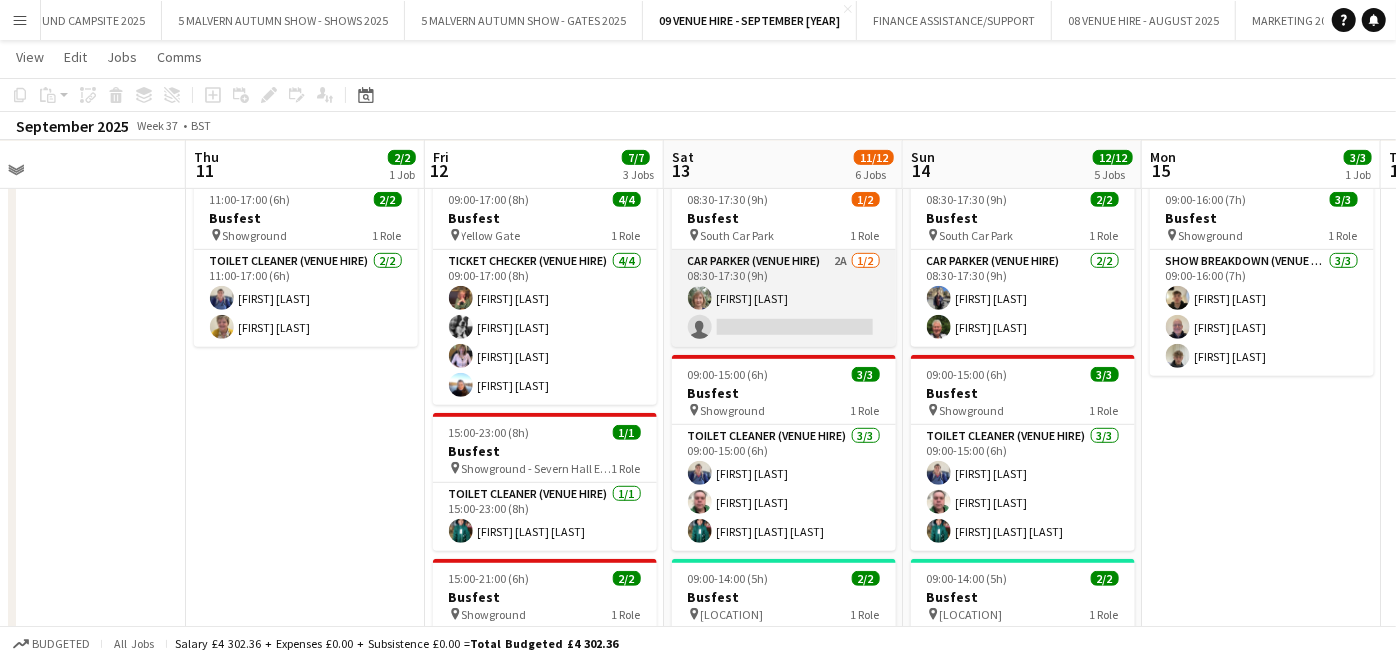 click on "Car Parker (Venue Hire)   2A   1/2   08:30-17:30 (9h)
[FIRST] [LAST]
single-neutral-actions" at bounding box center [784, 298] 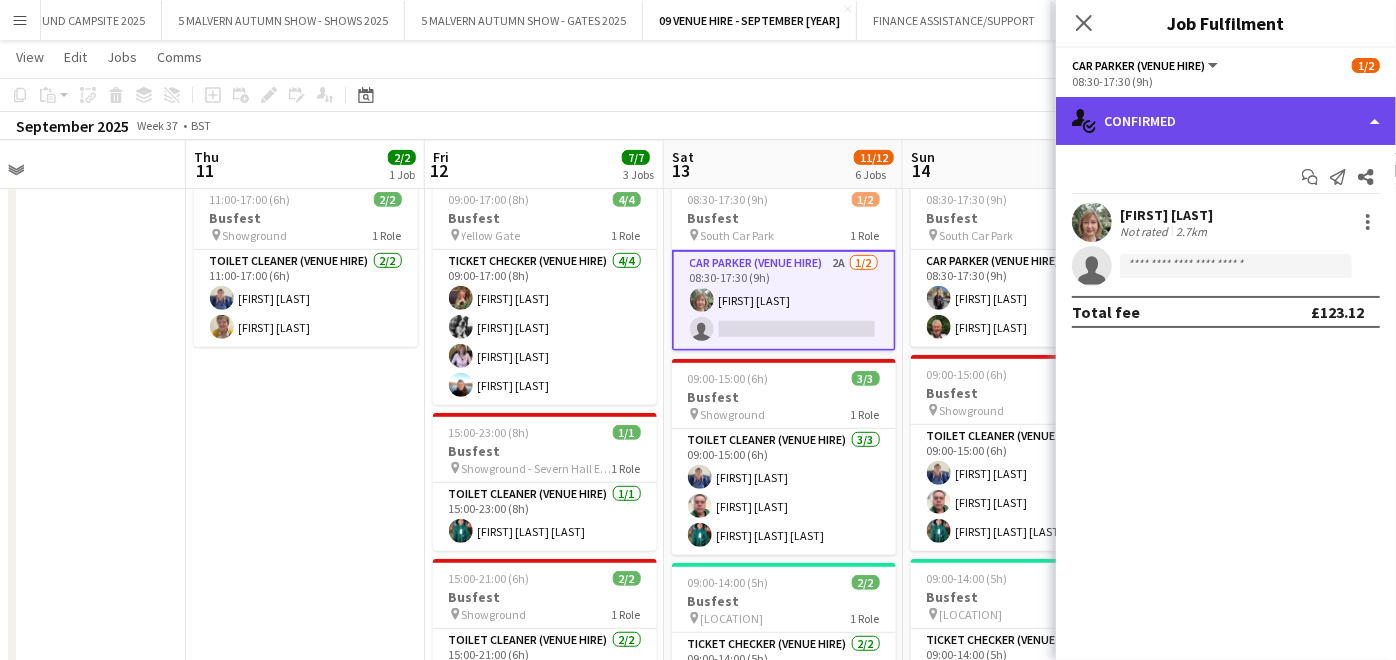 click on "single-neutral-actions-check-2
Confirmed" 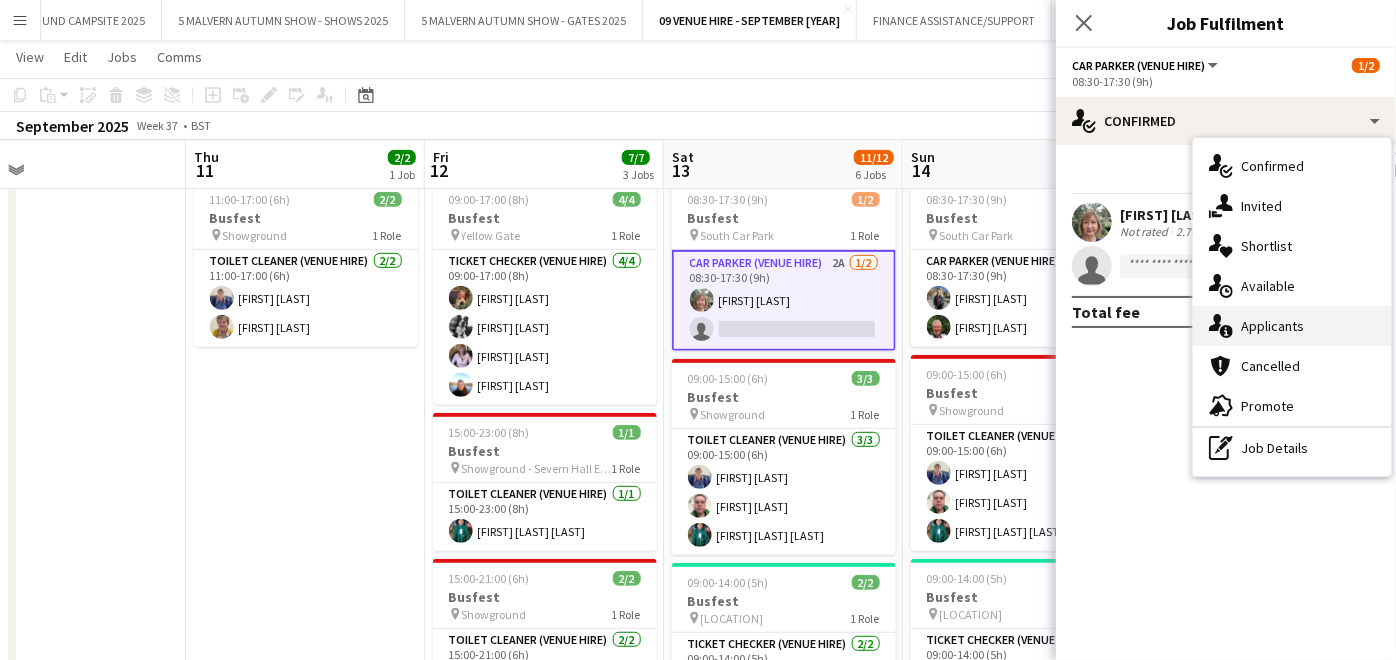 click on "single-neutral-actions-information
Applicants" at bounding box center (1292, 326) 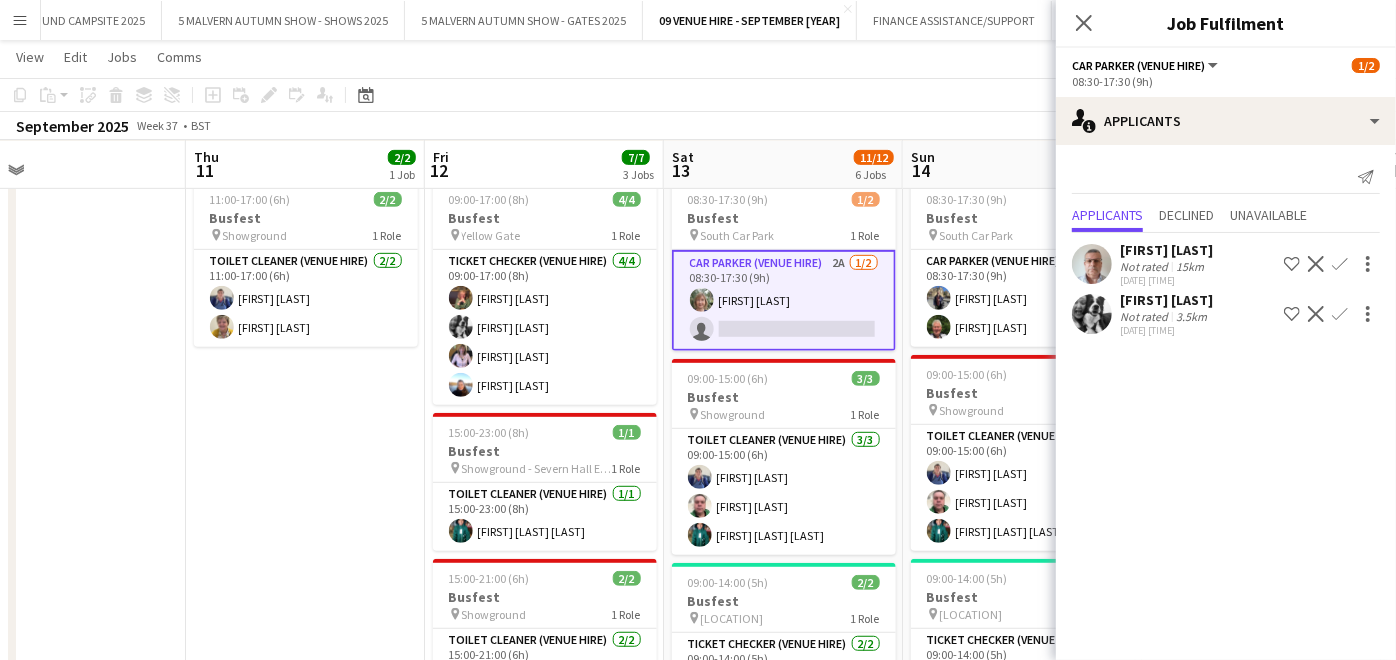 click on "Decline" at bounding box center [1316, 314] 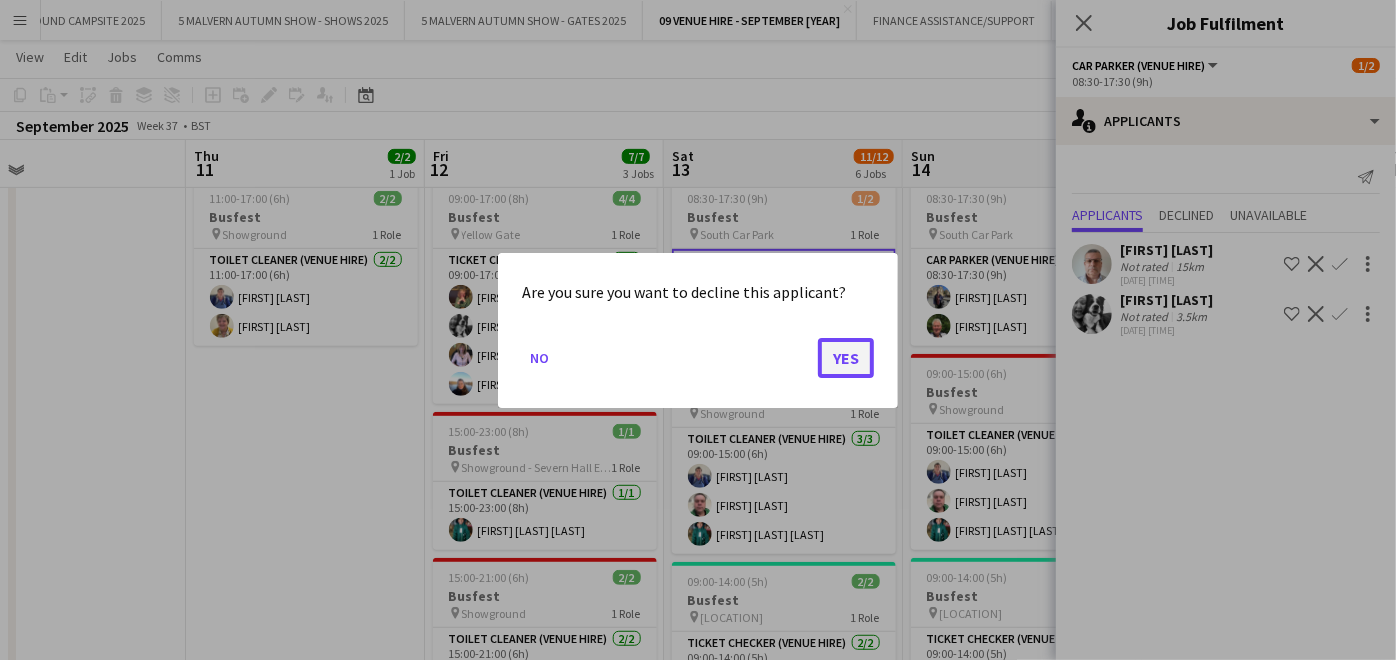 click on "Yes" 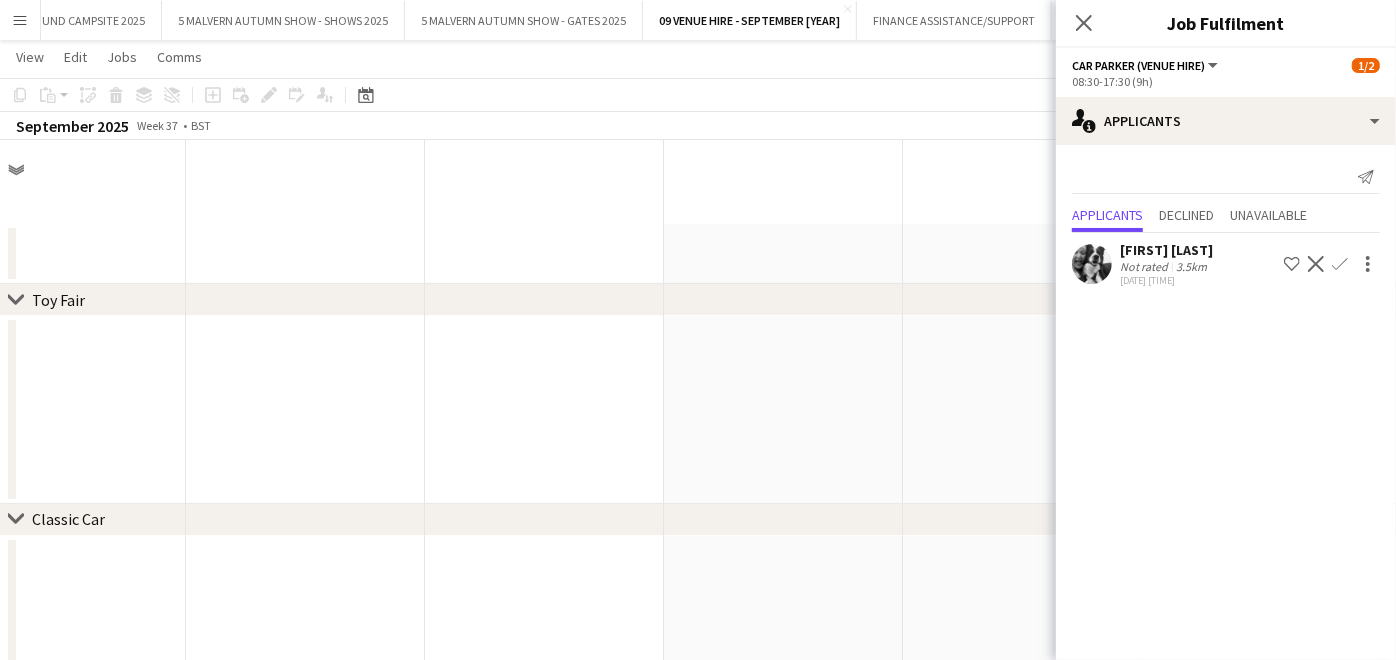 scroll, scrollTop: 583, scrollLeft: 0, axis: vertical 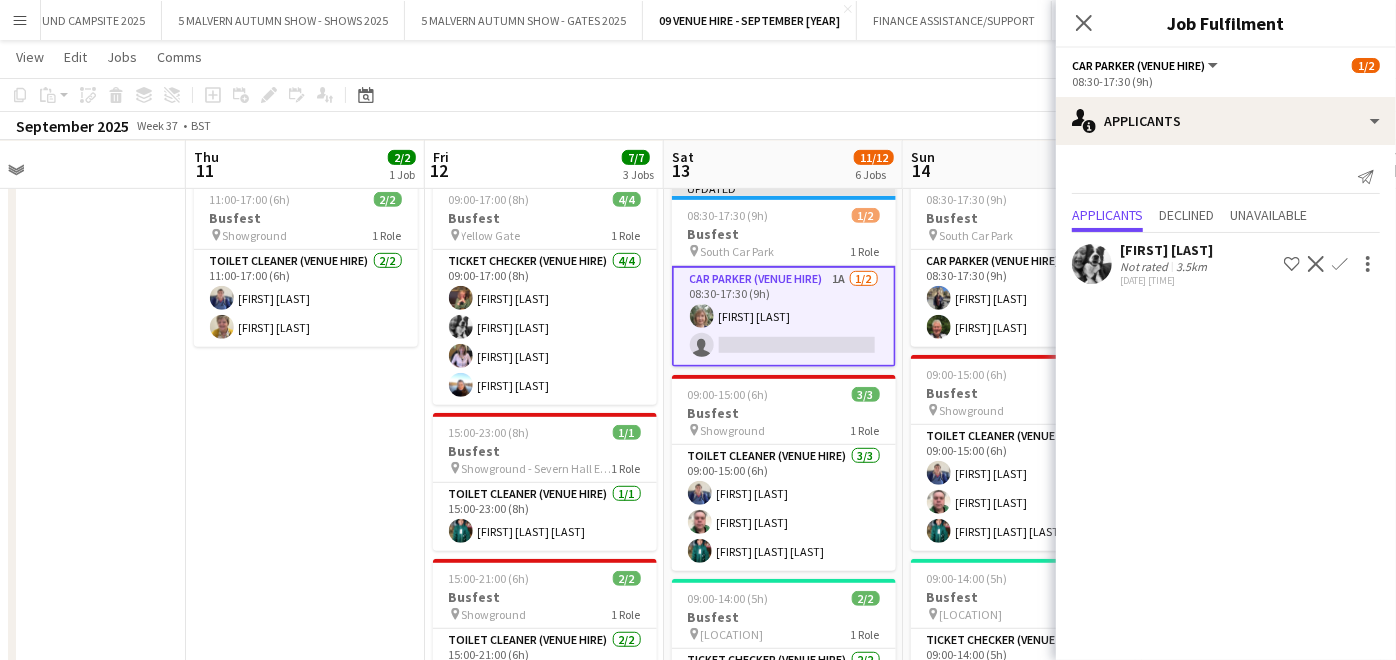 click on "Confirm" 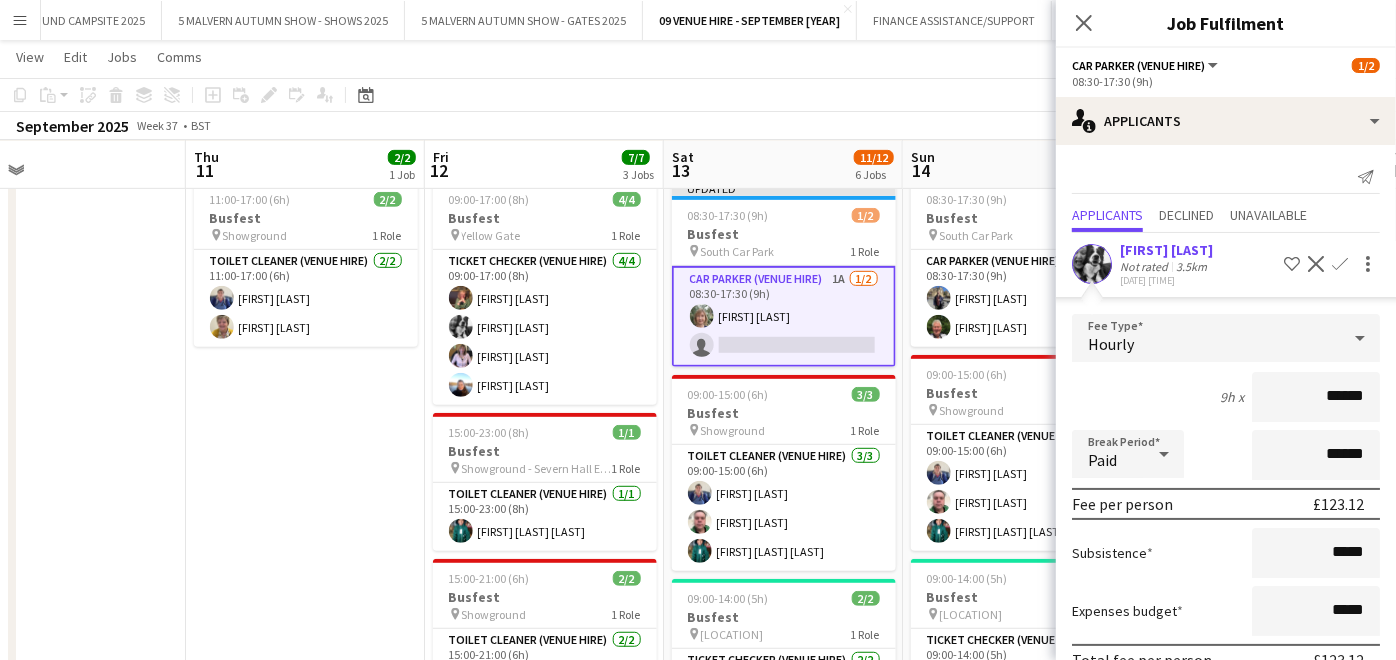 scroll, scrollTop: 97, scrollLeft: 0, axis: vertical 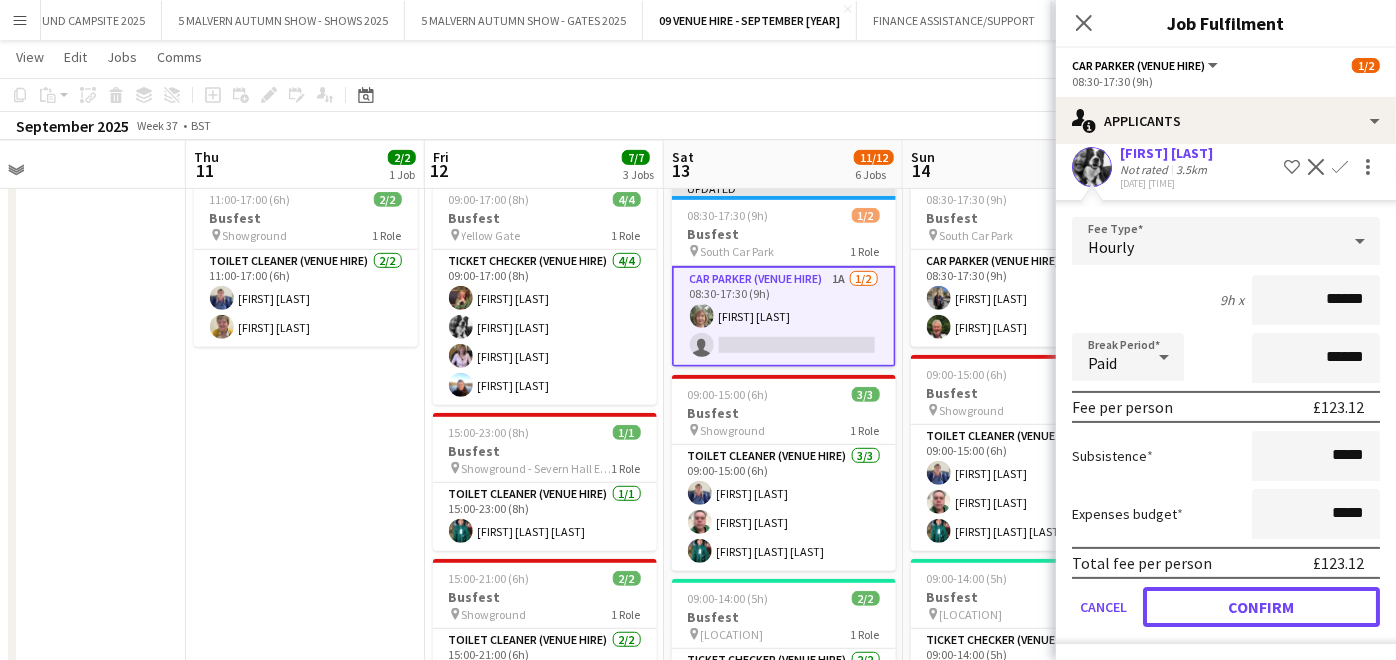 click on "Confirm" 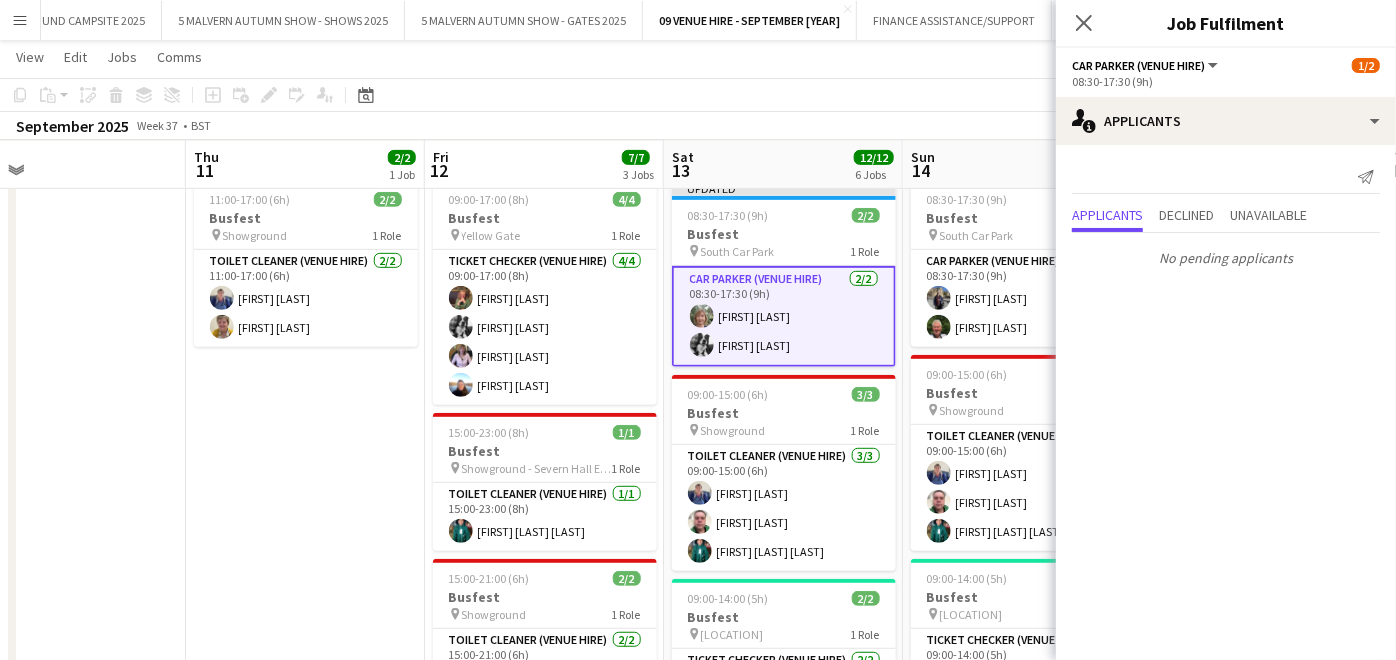 scroll, scrollTop: 0, scrollLeft: 0, axis: both 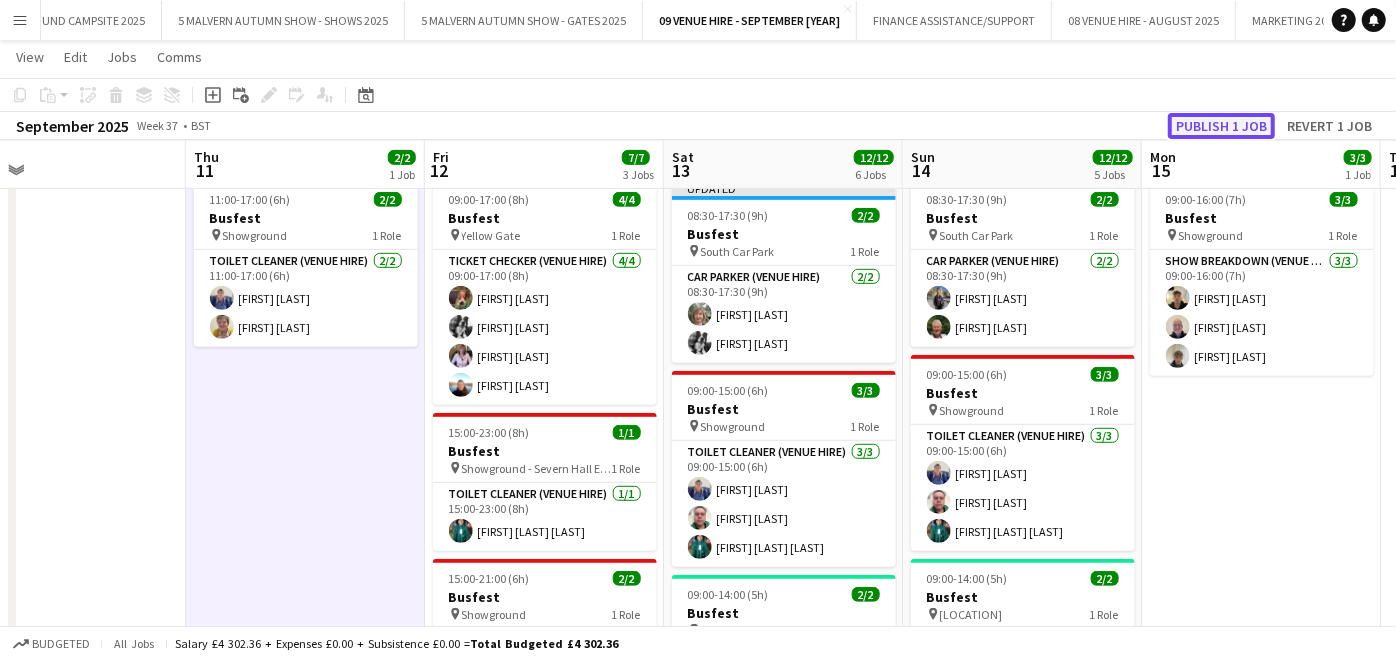 click on "Publish 1 job" 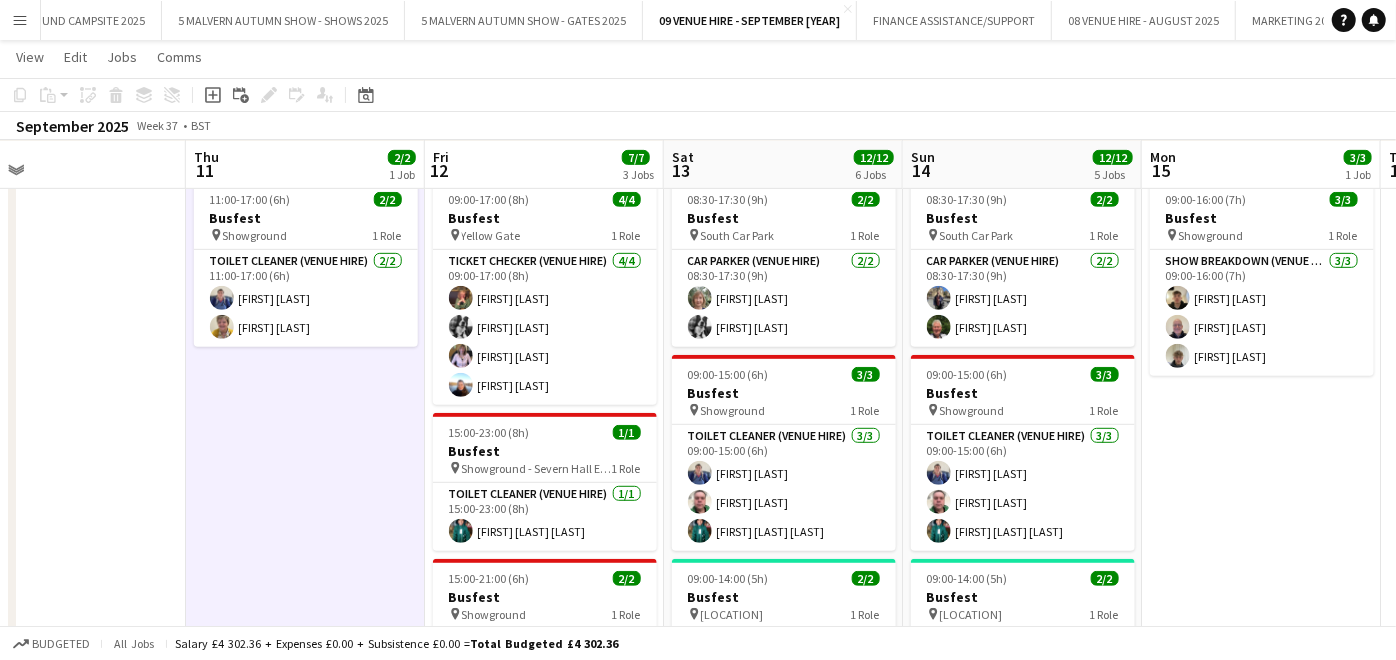 click on "Menu" at bounding box center [20, 20] 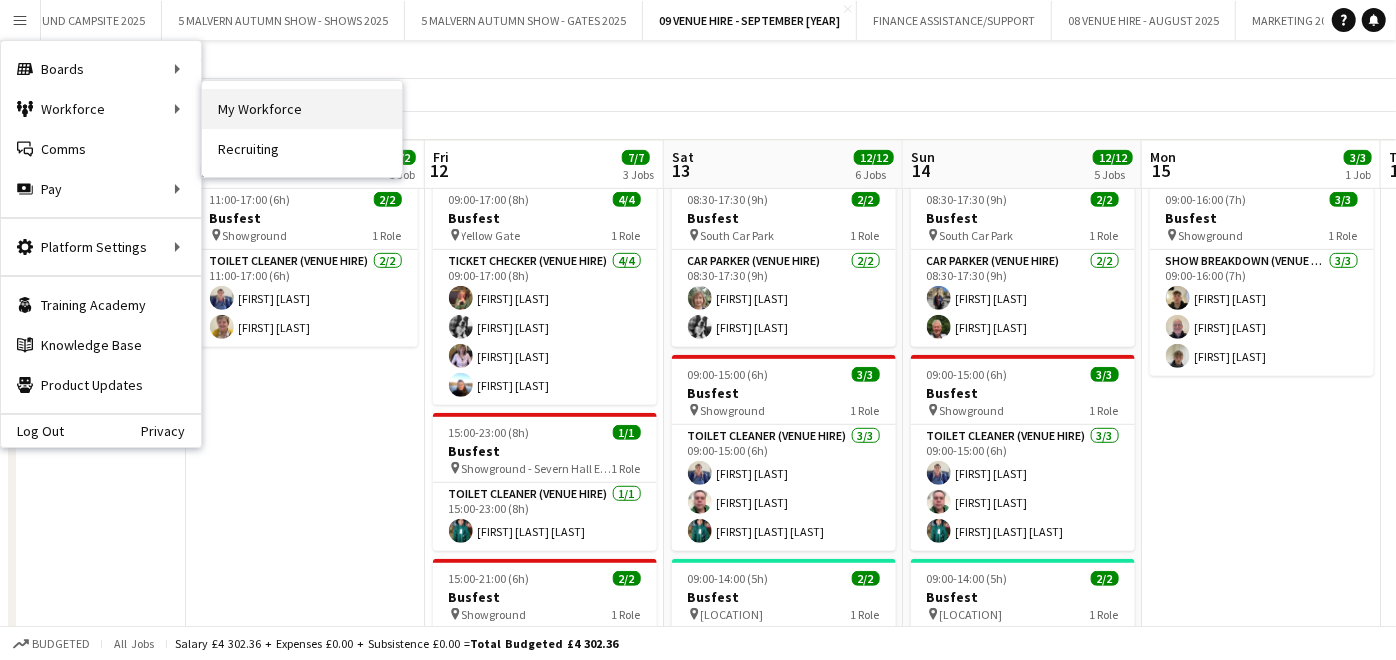 click on "My Workforce" at bounding box center [302, 109] 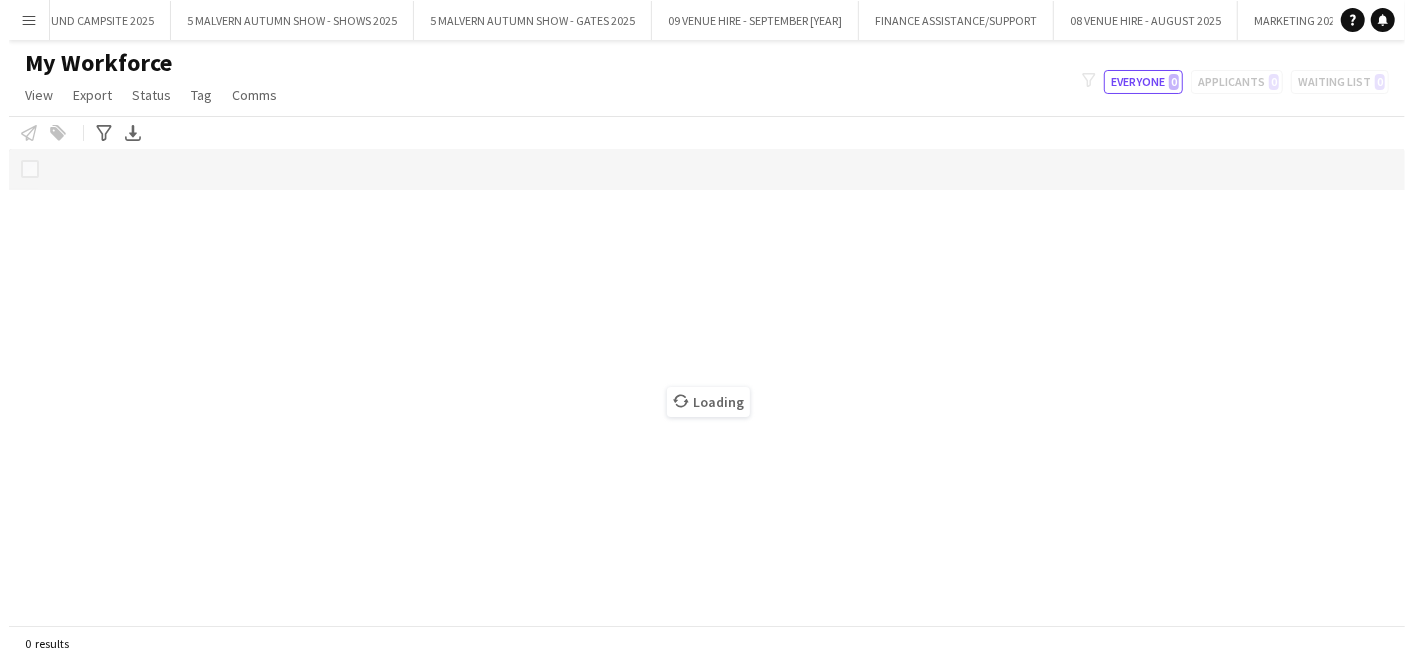 scroll, scrollTop: 0, scrollLeft: 0, axis: both 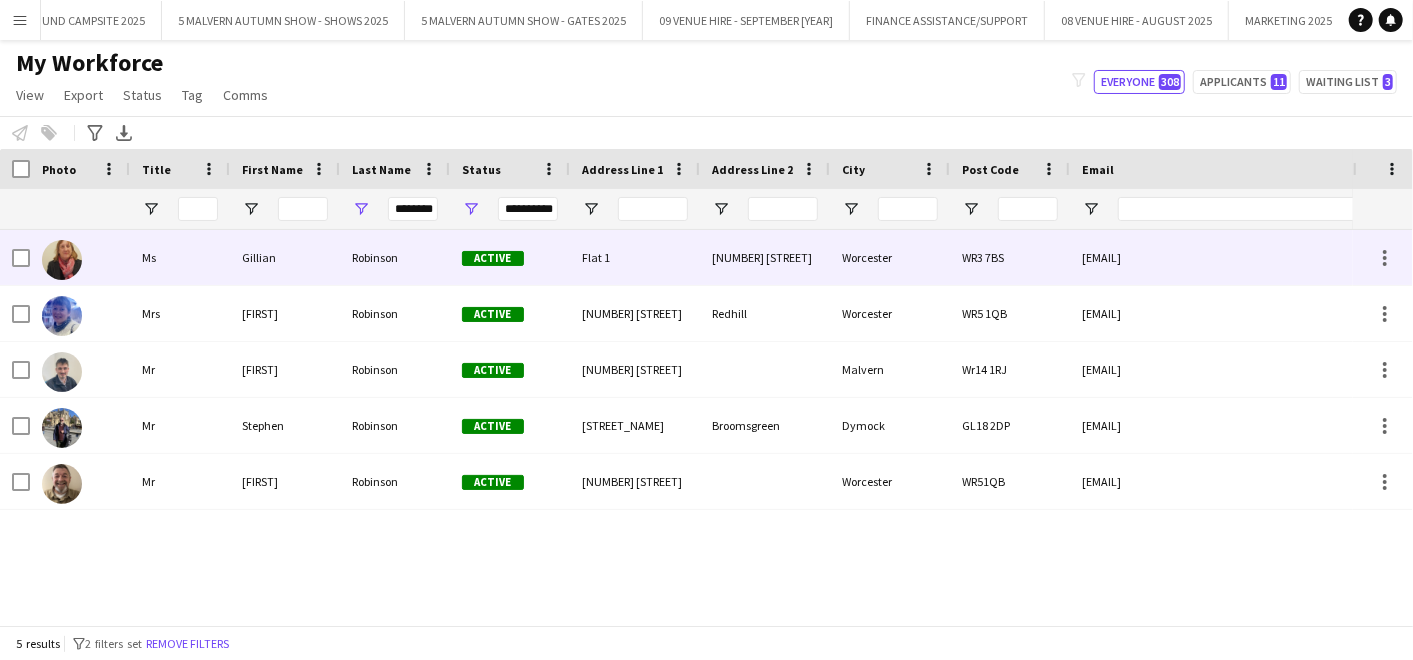 click at bounding box center [62, 260] 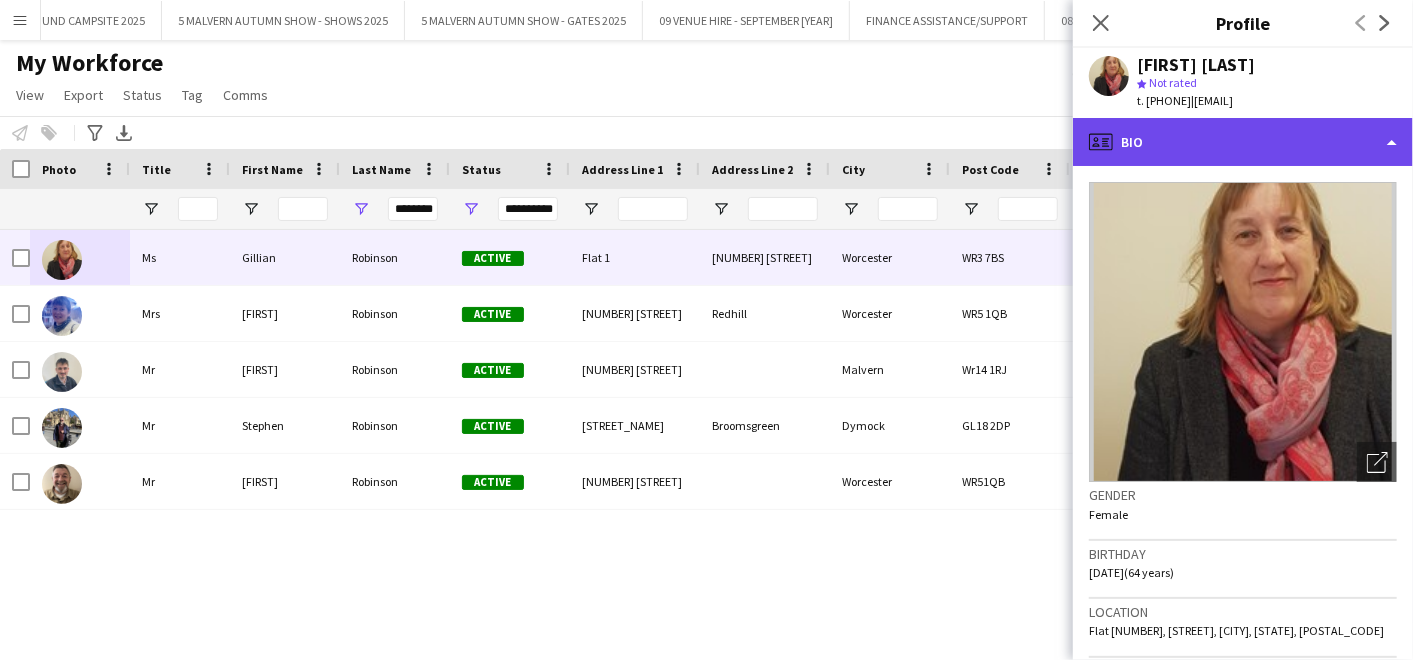 click on "profile
Bio" 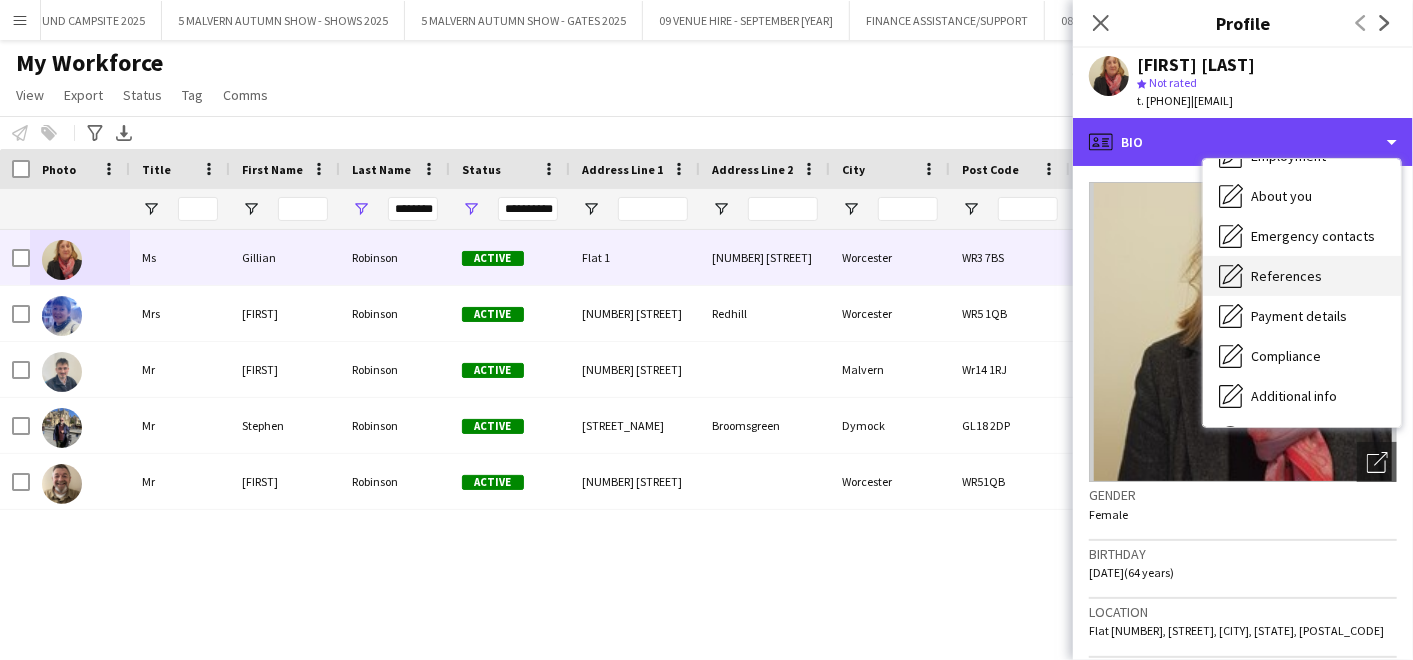 scroll, scrollTop: 187, scrollLeft: 0, axis: vertical 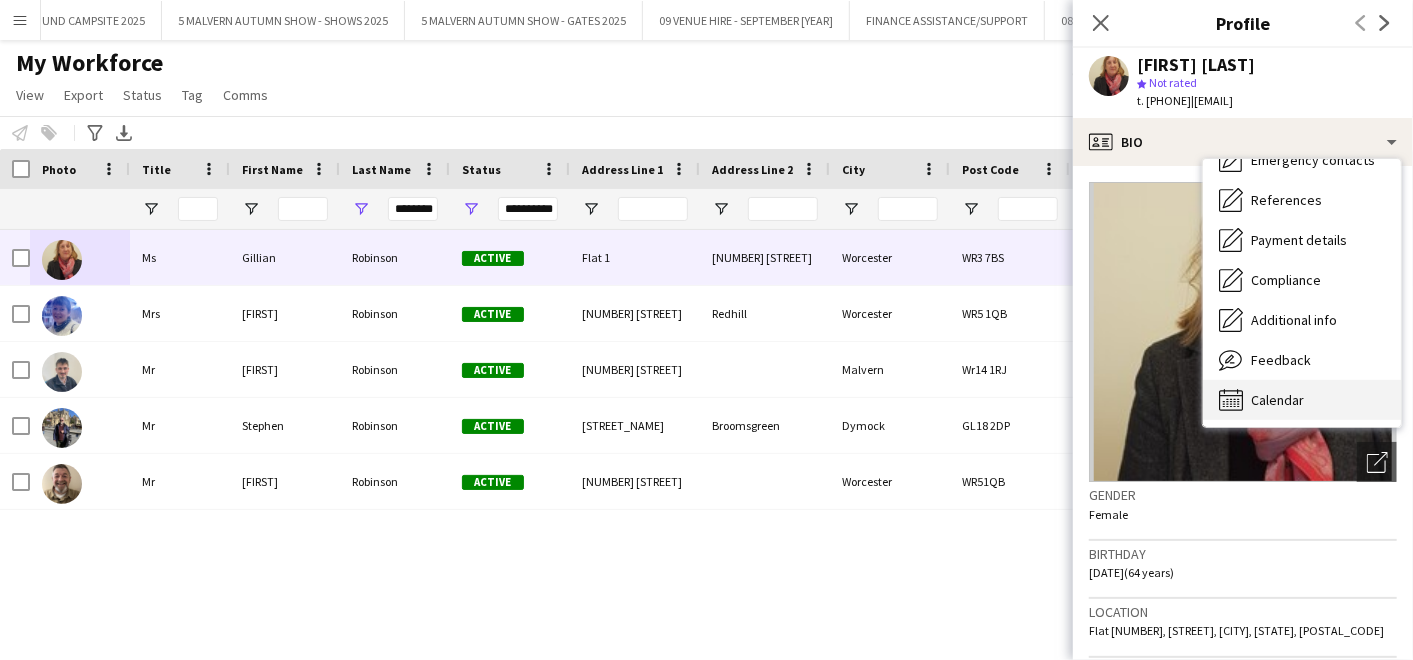 click on "Calendar
Calendar" at bounding box center [1302, 400] 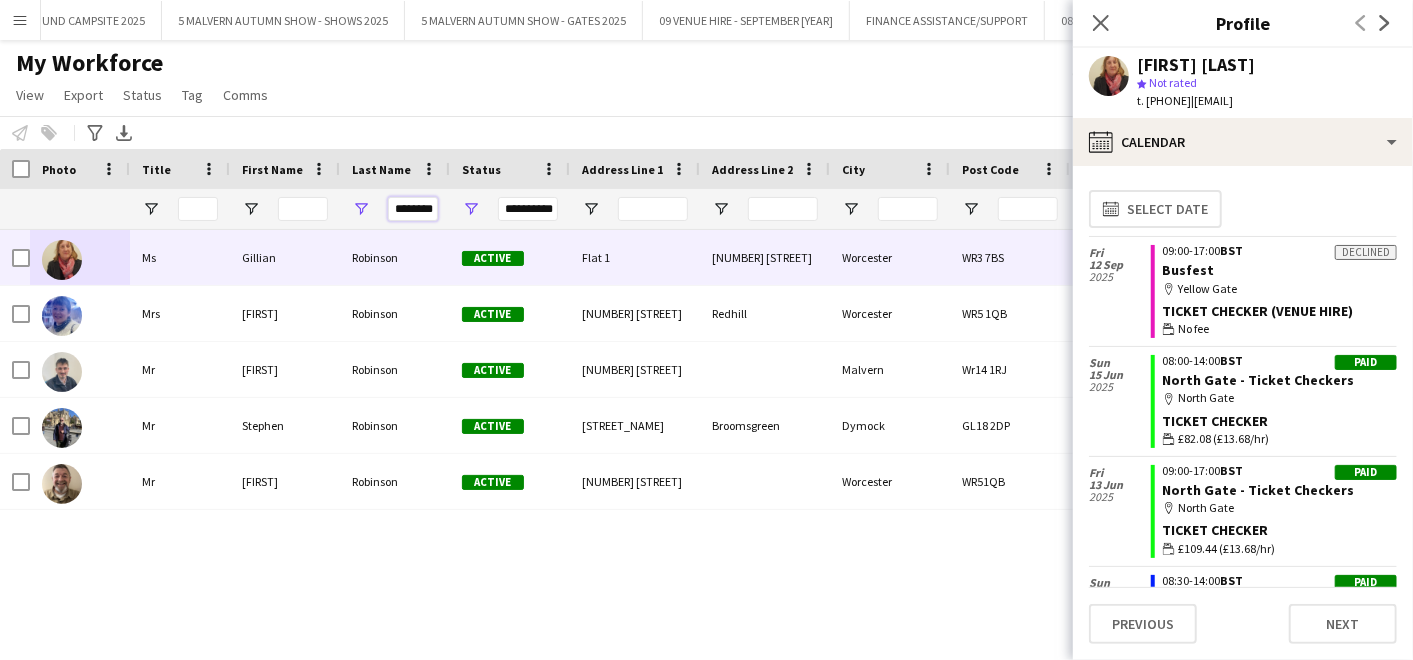 scroll, scrollTop: 0, scrollLeft: 3, axis: horizontal 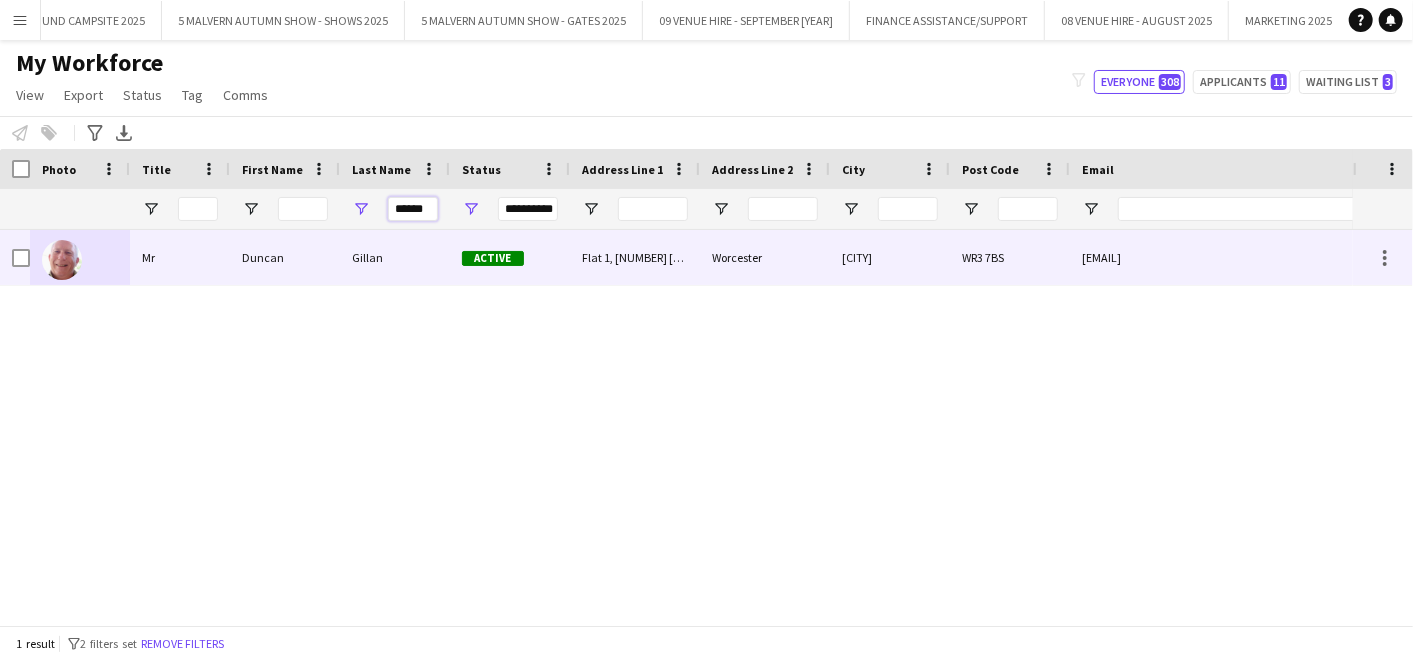type on "******" 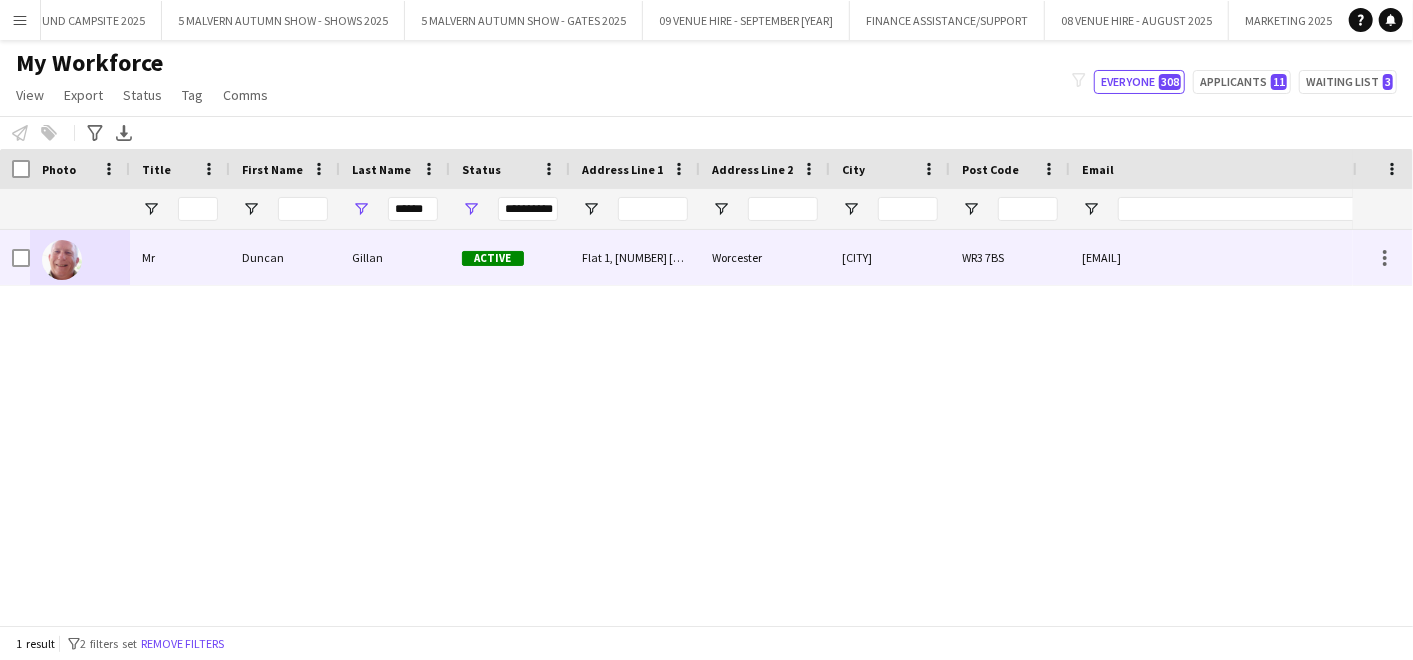click at bounding box center (62, 260) 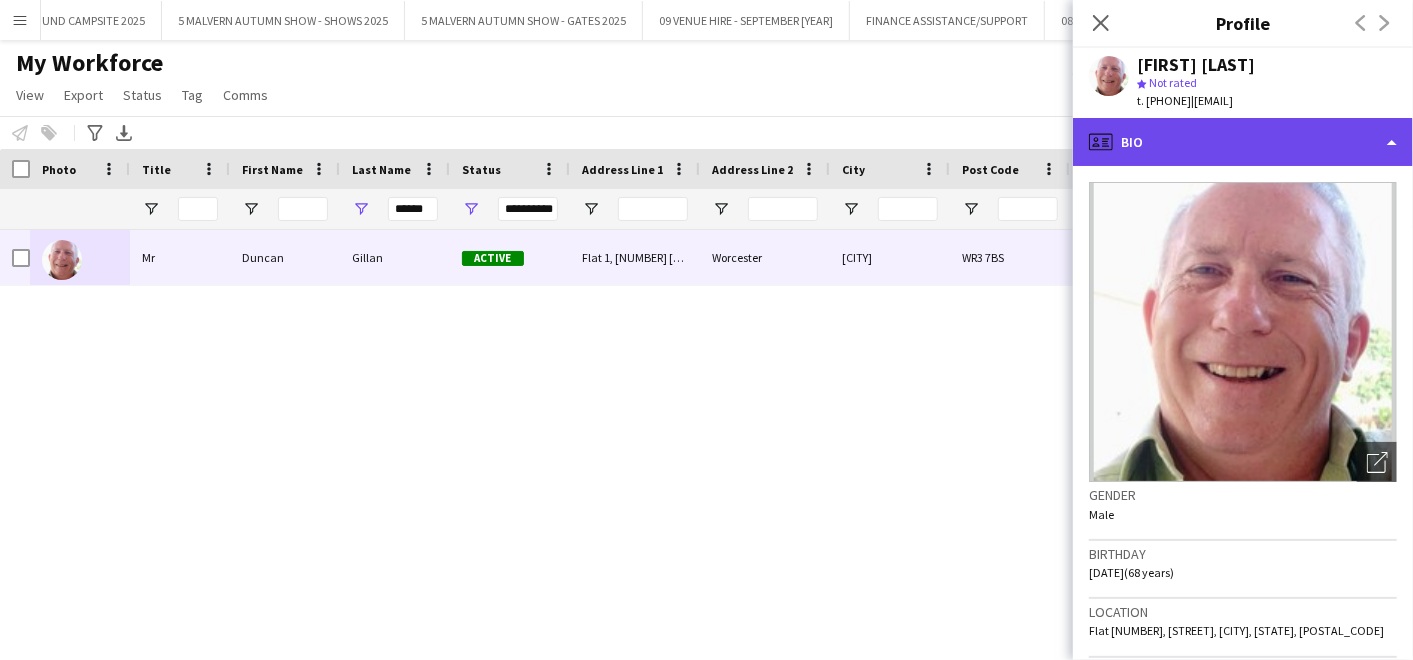 click on "profile
Bio" 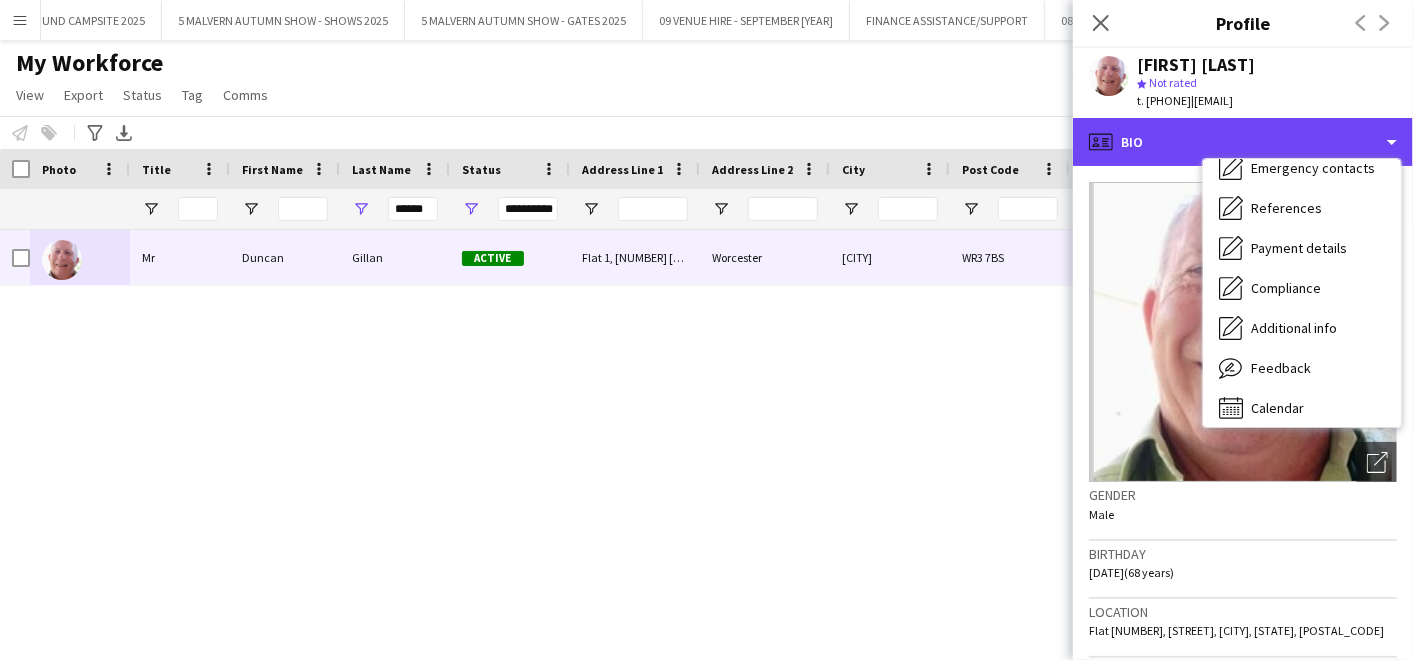 scroll, scrollTop: 187, scrollLeft: 0, axis: vertical 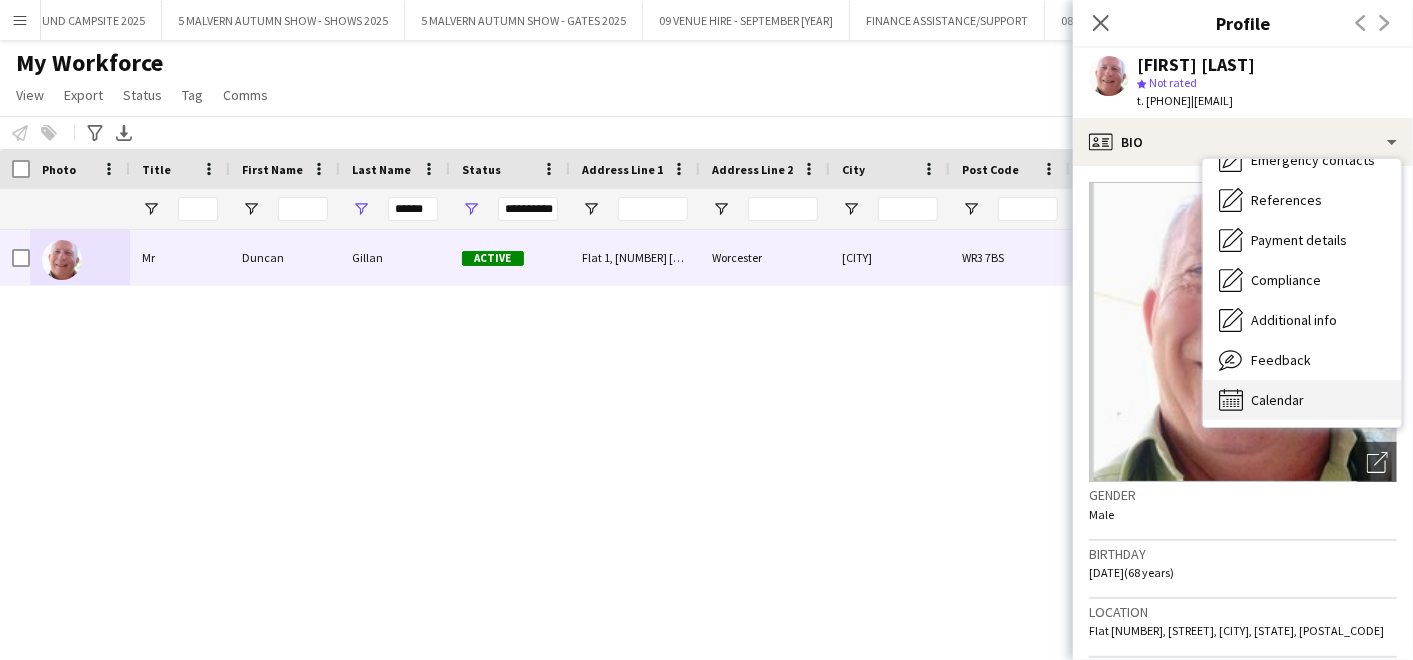 click on "Calendar" at bounding box center [1277, 400] 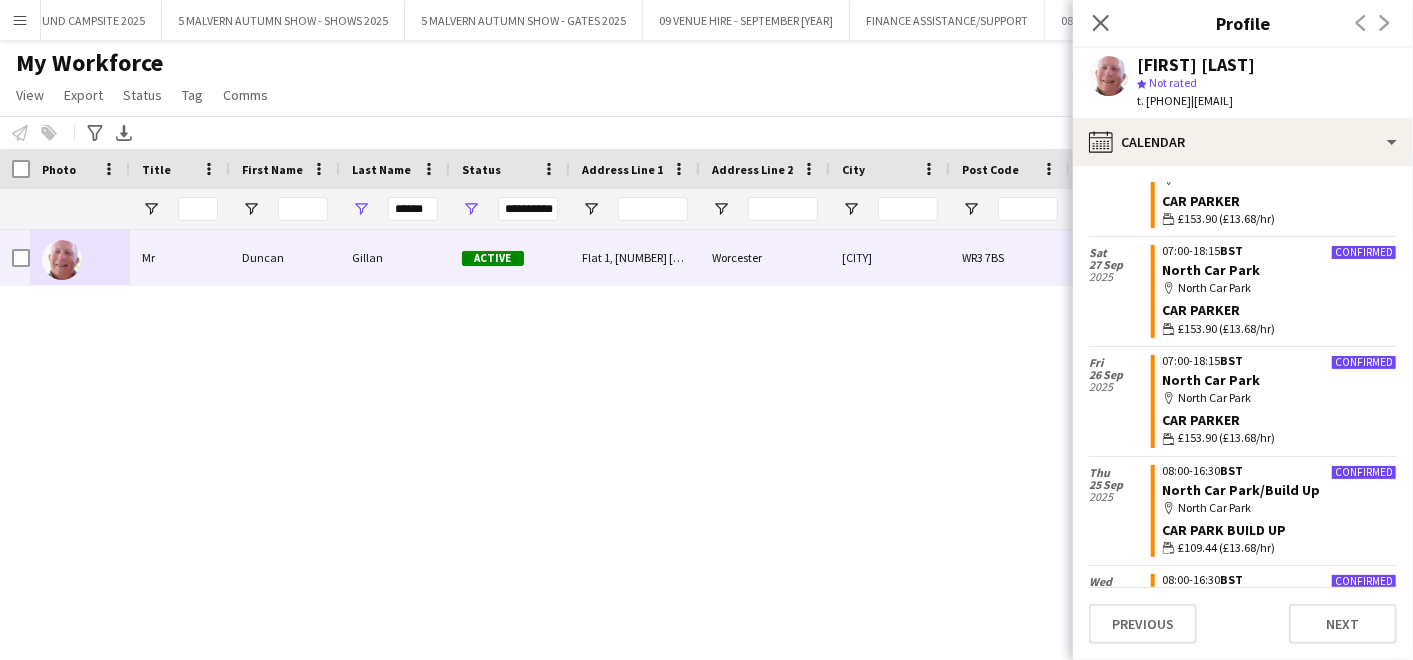 scroll, scrollTop: 0, scrollLeft: 0, axis: both 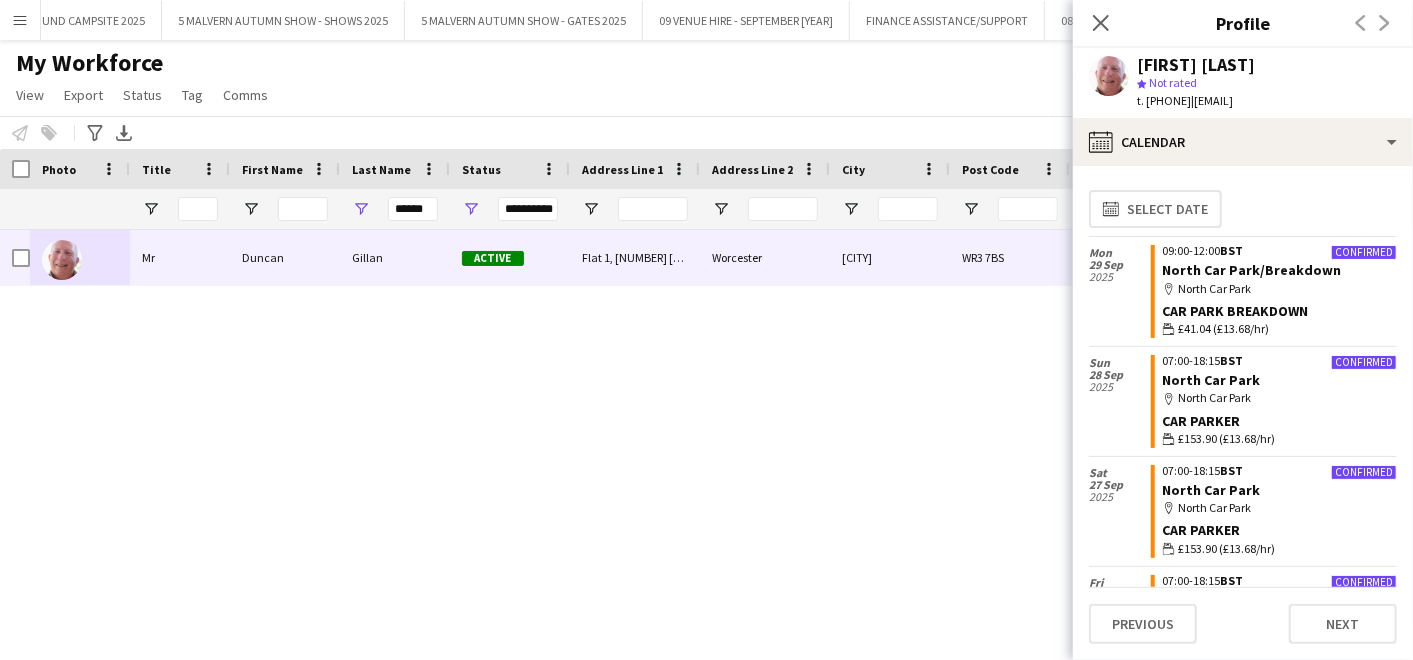 click on "Mr [LAST] [FIRST] Active Flat [NUMBER], [STREET] [CITY] [STATE] [POSTAL_CODE] [EMAIL] [PHONE]" at bounding box center [676, 419] 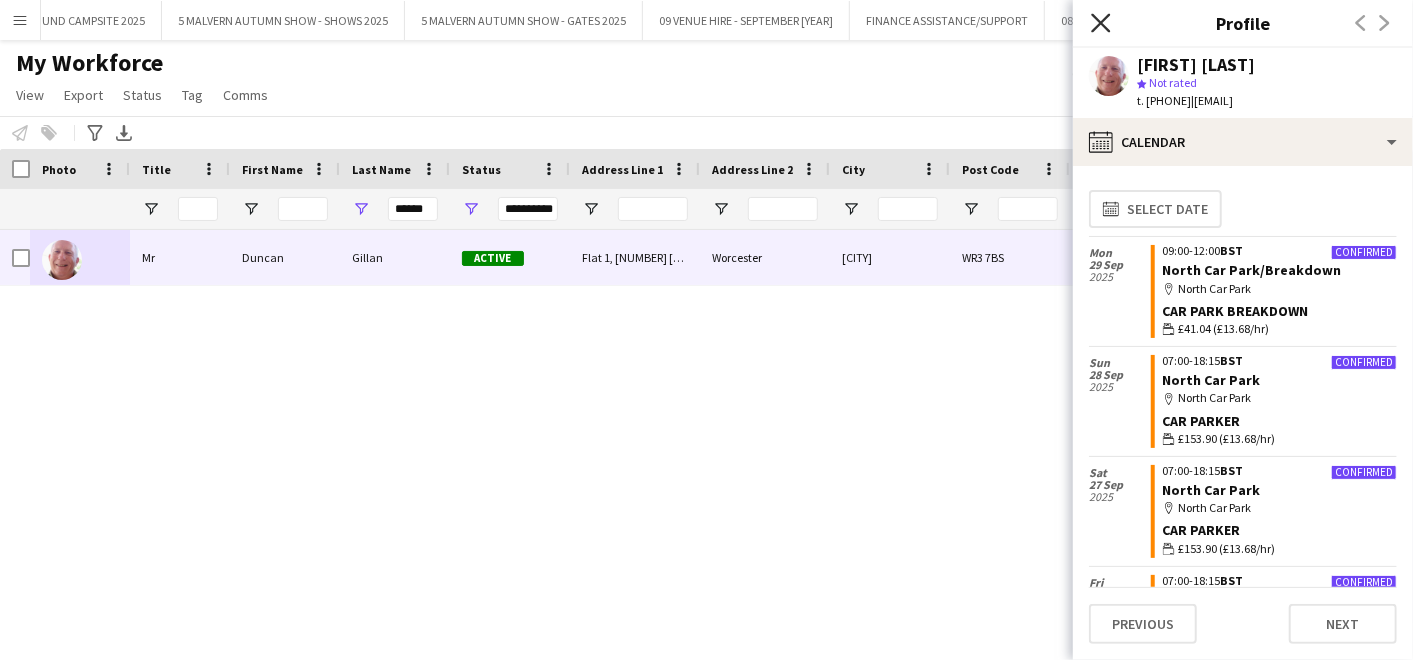 click on "Close pop-in" 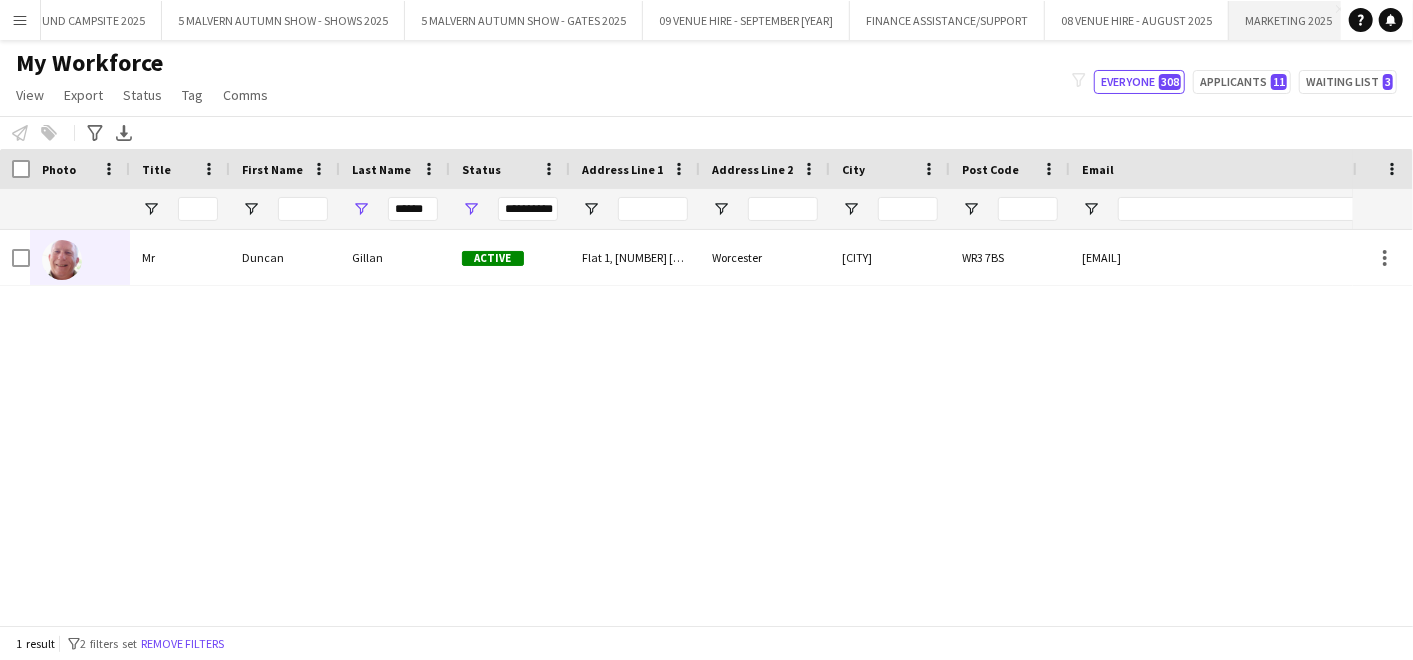 click on "MARKETING [YEAR]
Close" at bounding box center (1289, 20) 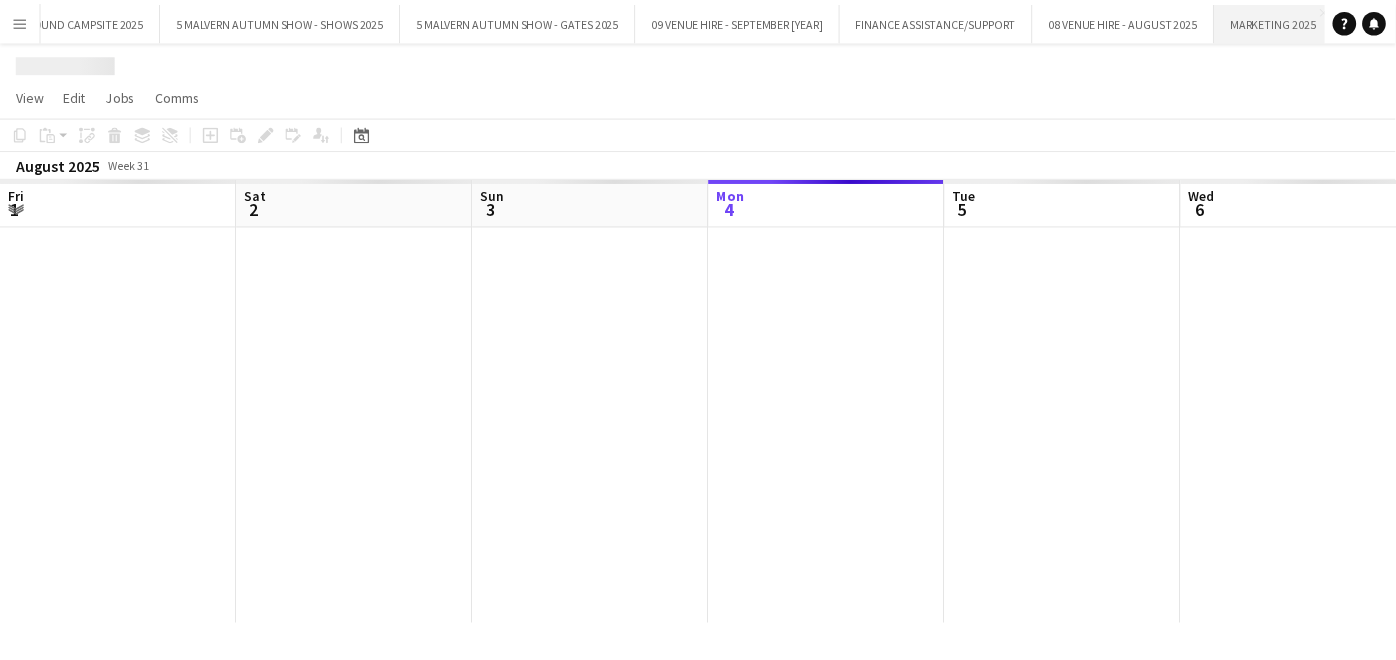 scroll, scrollTop: 0, scrollLeft: 477, axis: horizontal 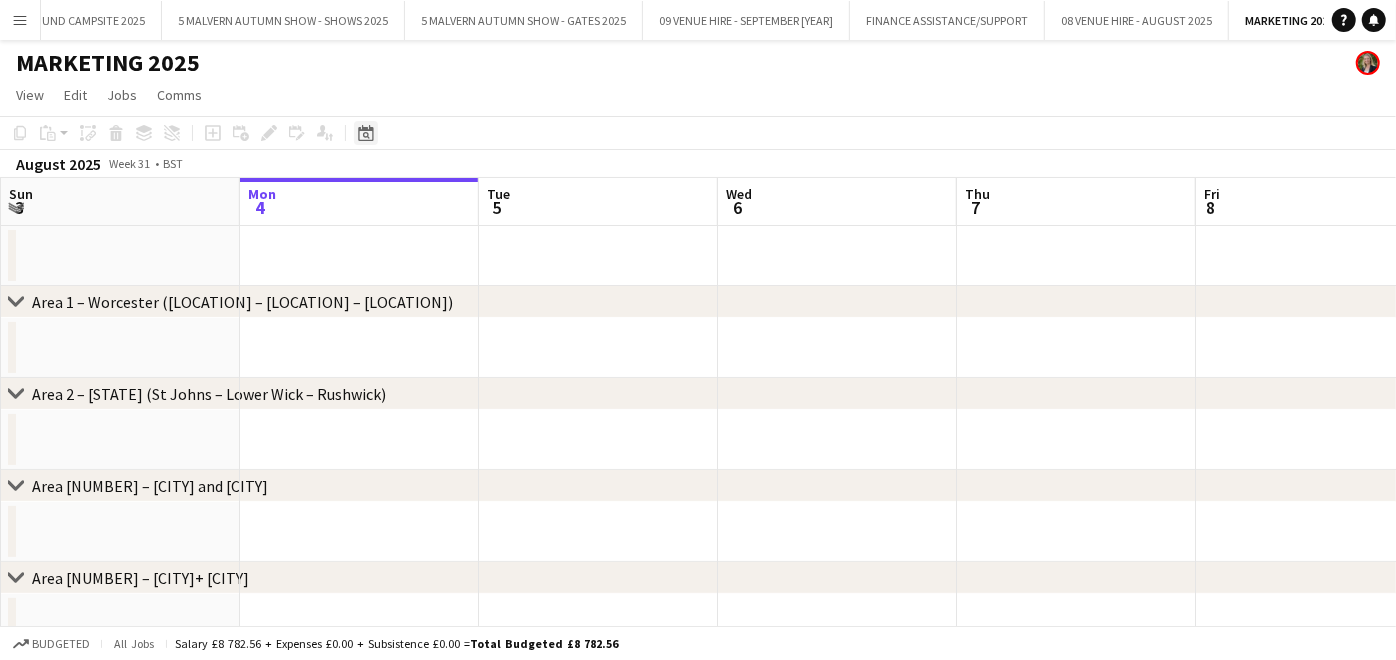click on "Date picker" at bounding box center (366, 133) 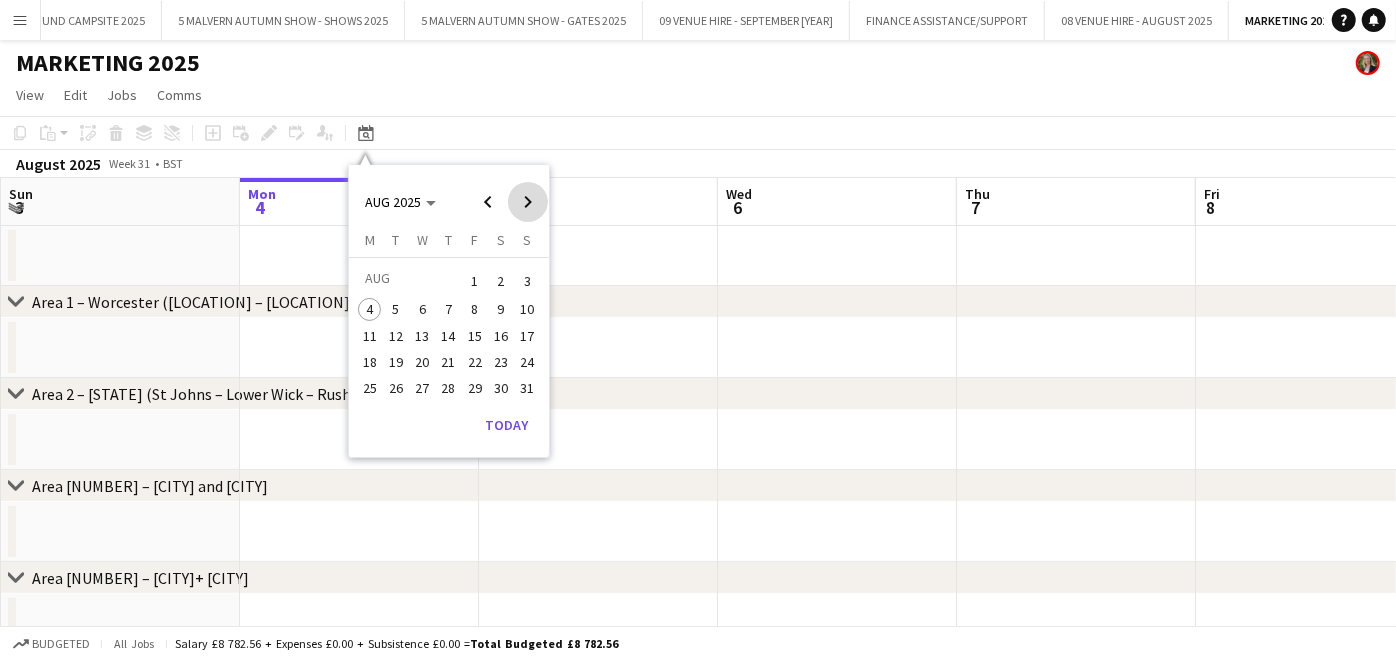 click at bounding box center [528, 202] 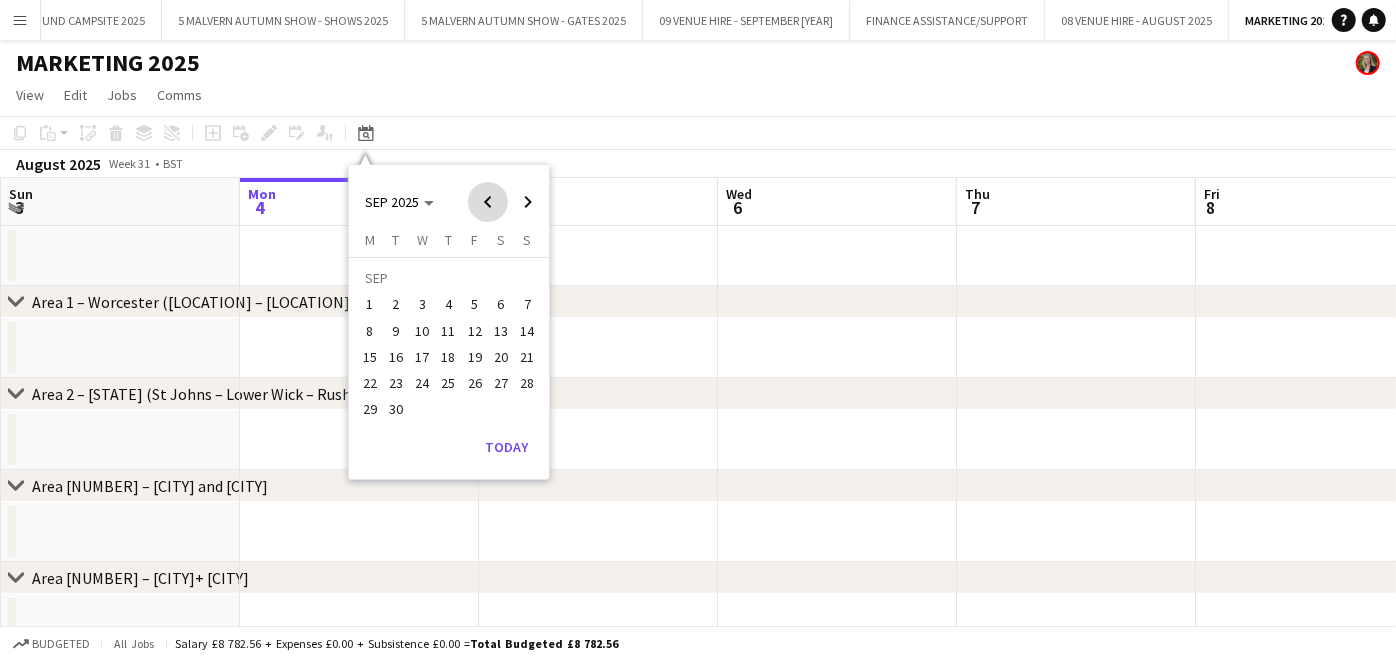 click at bounding box center [488, 202] 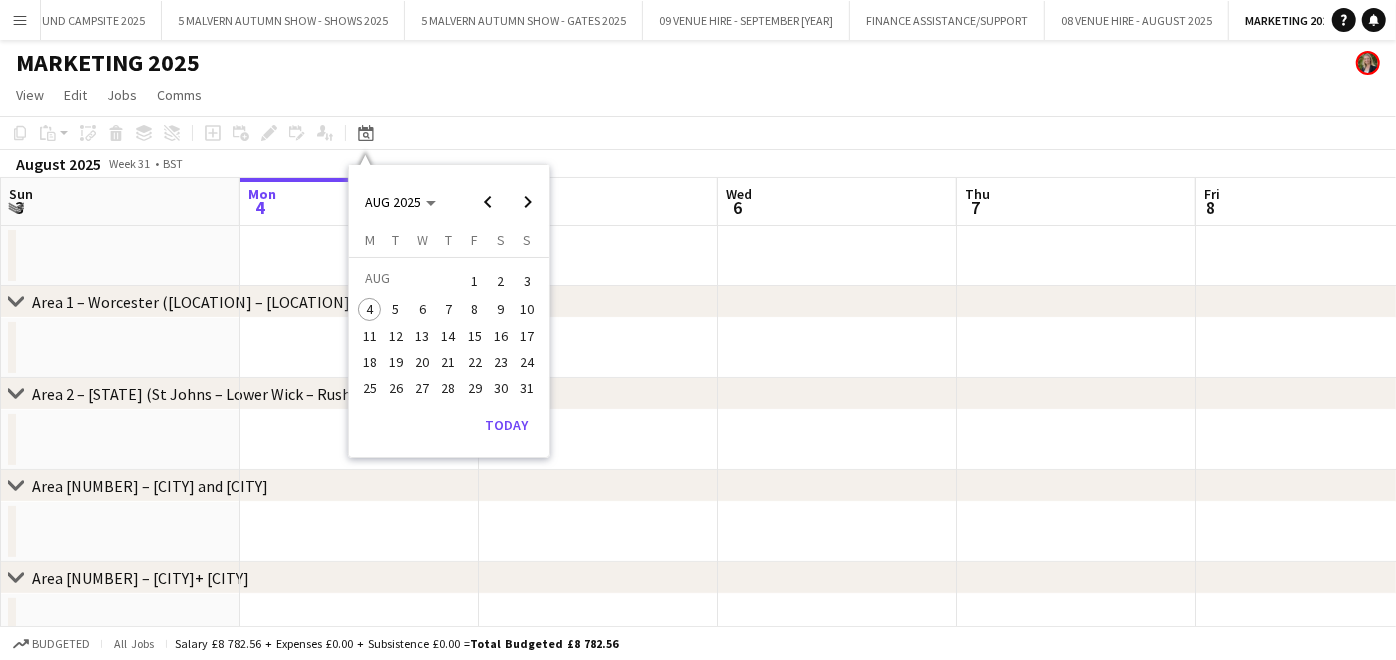 click on "18" at bounding box center [370, 362] 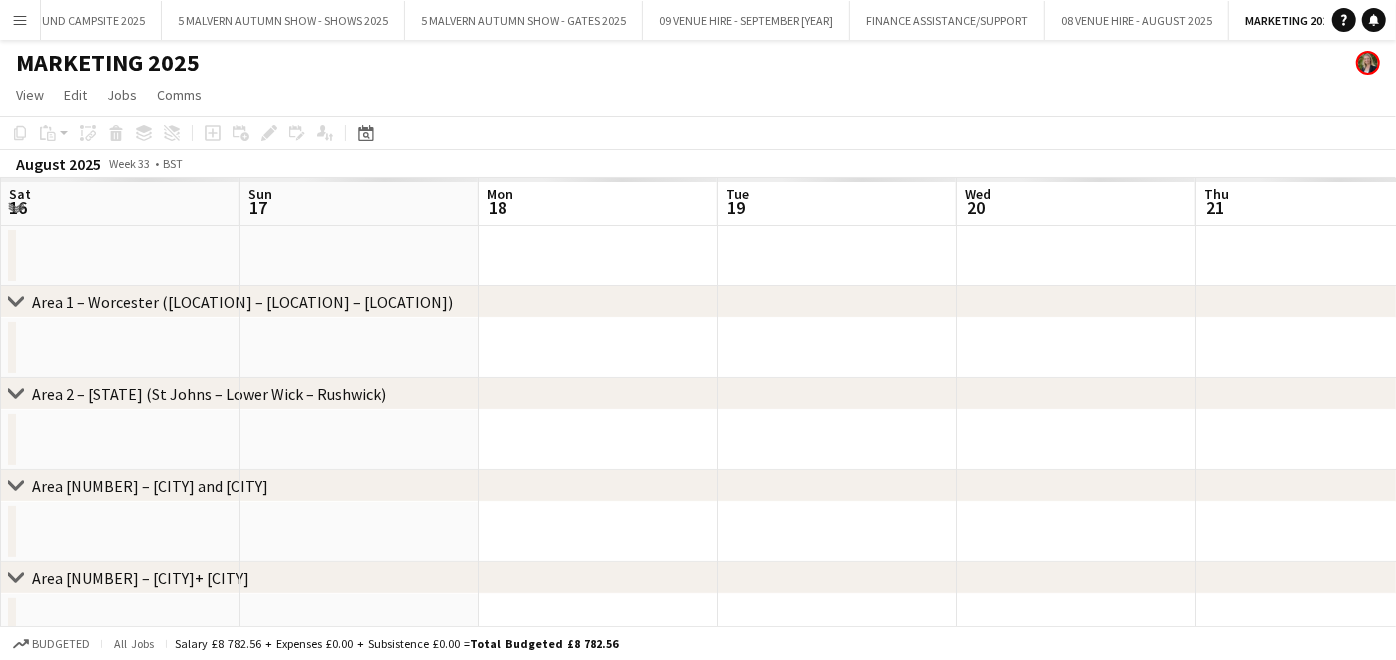 scroll, scrollTop: 0, scrollLeft: 687, axis: horizontal 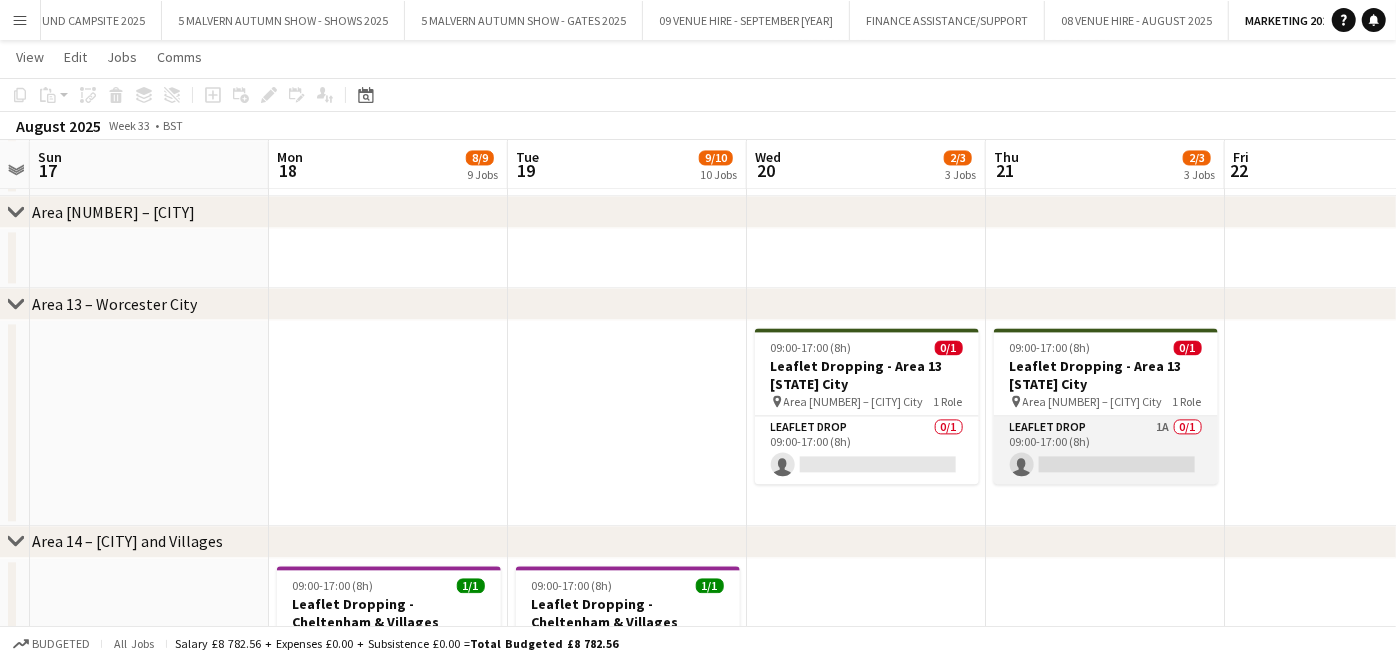 click on "Leaflet Drop   1A   0/1   09:00-17:00 (8h)
single-neutral-actions" at bounding box center [1106, 450] 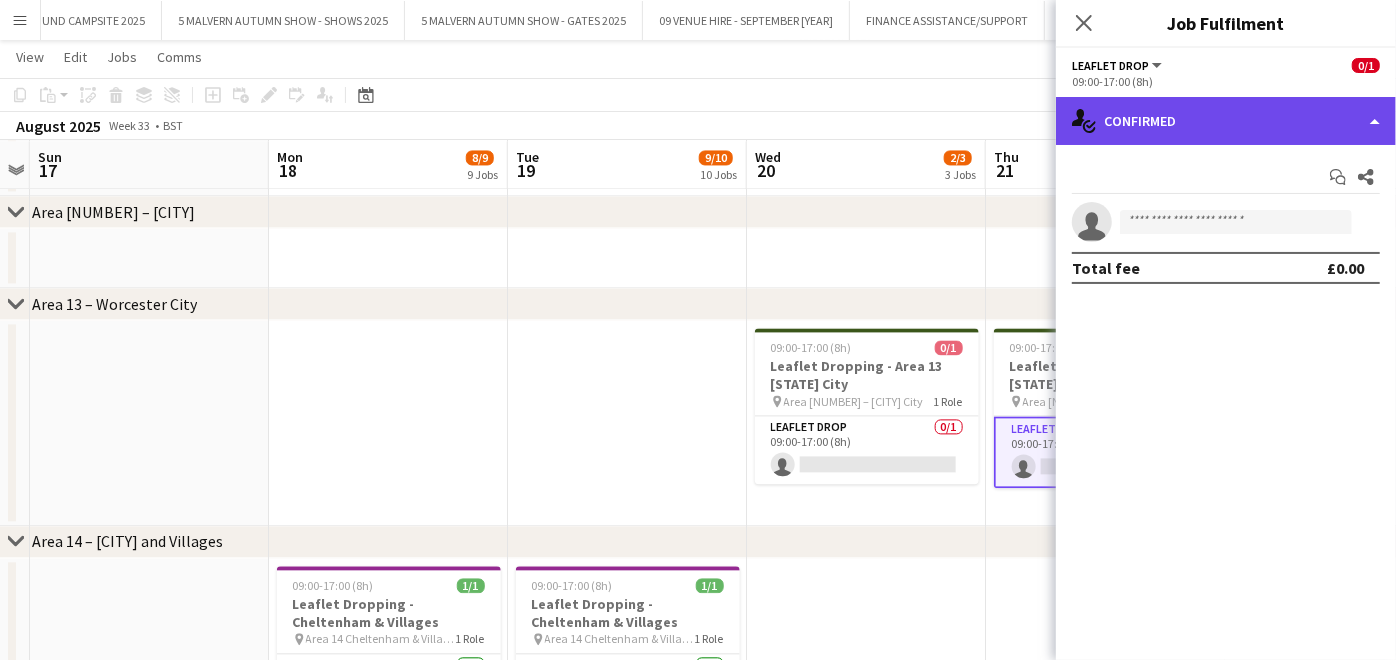 click on "single-neutral-actions-check-2
Confirmed" 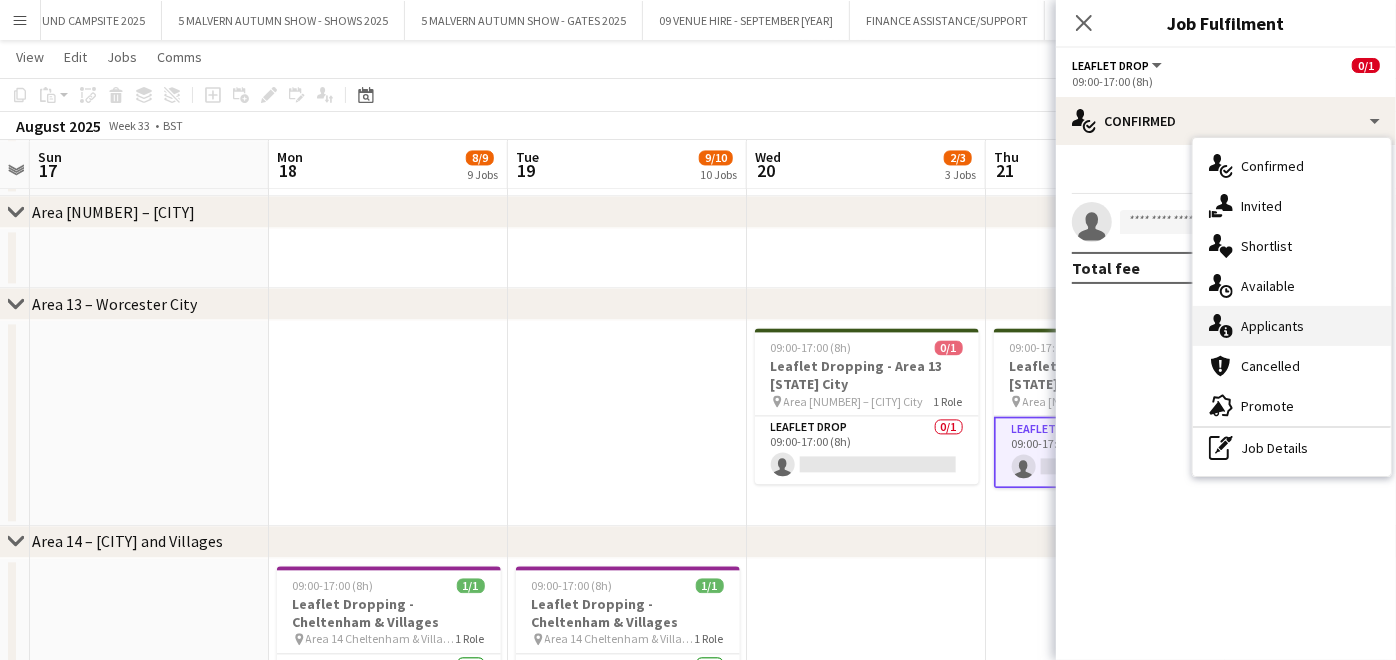 click on "single-neutral-actions-information
Applicants" at bounding box center [1292, 326] 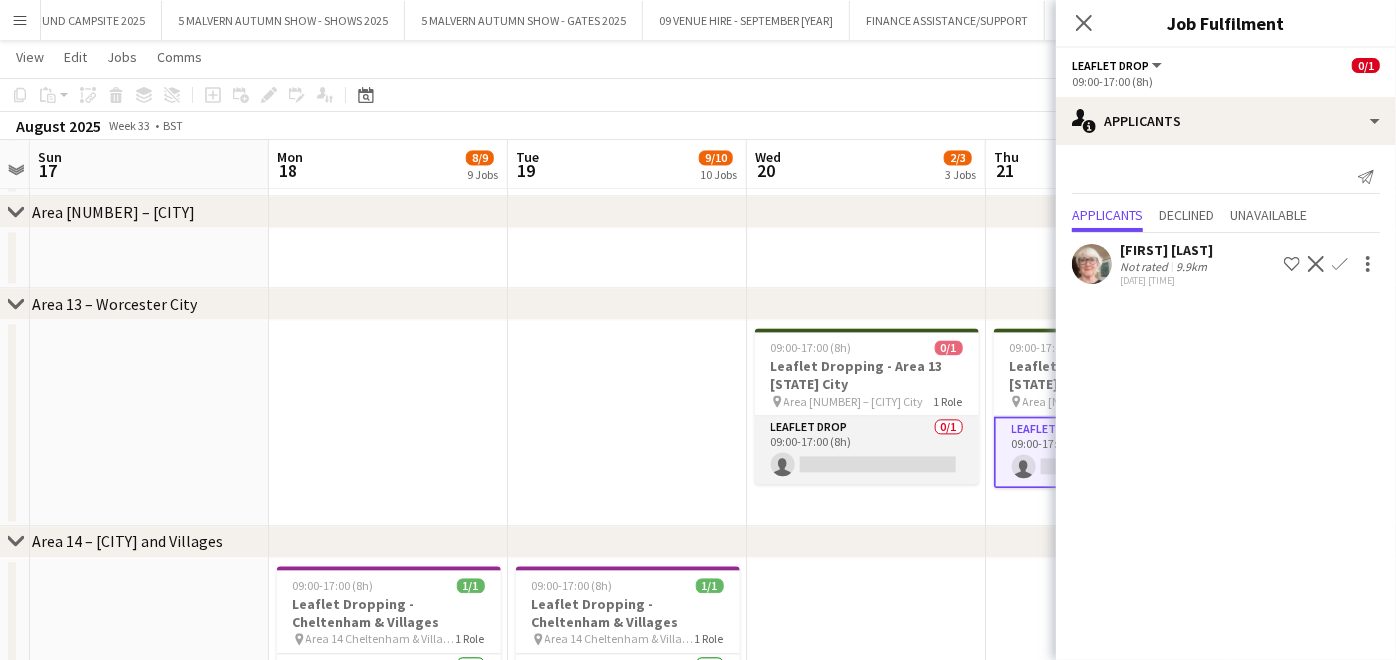 click on "Leaflet Drop   0/1   09:00-17:00 (8h)
single-neutral-actions" at bounding box center [867, 450] 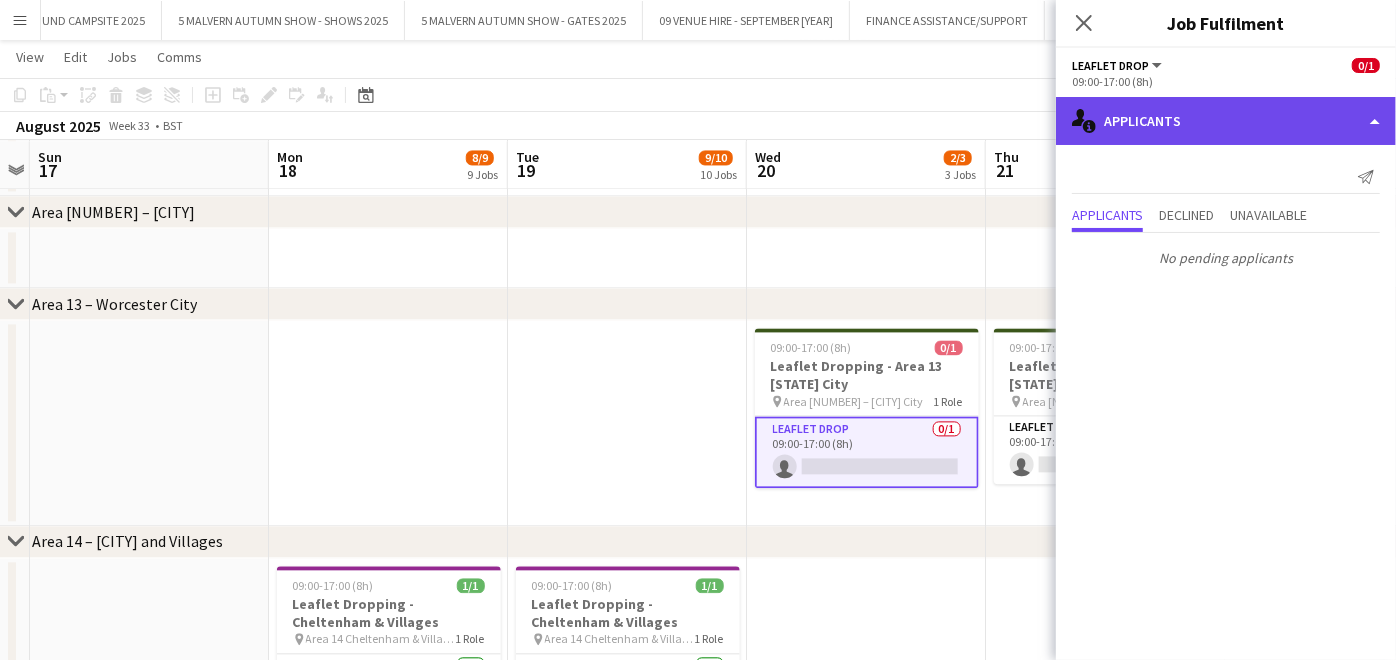 click on "single-neutral-actions-information
Applicants" 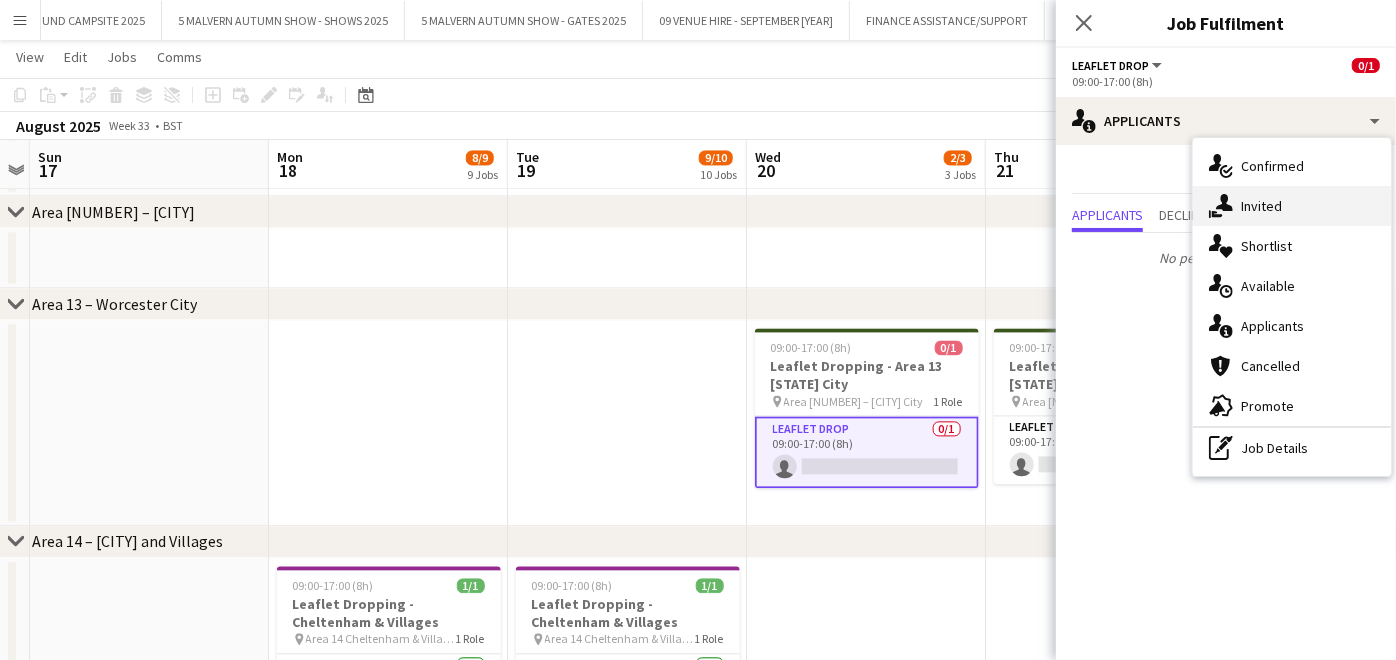 click on "single-neutral-actions-share-1
Invited" at bounding box center [1292, 206] 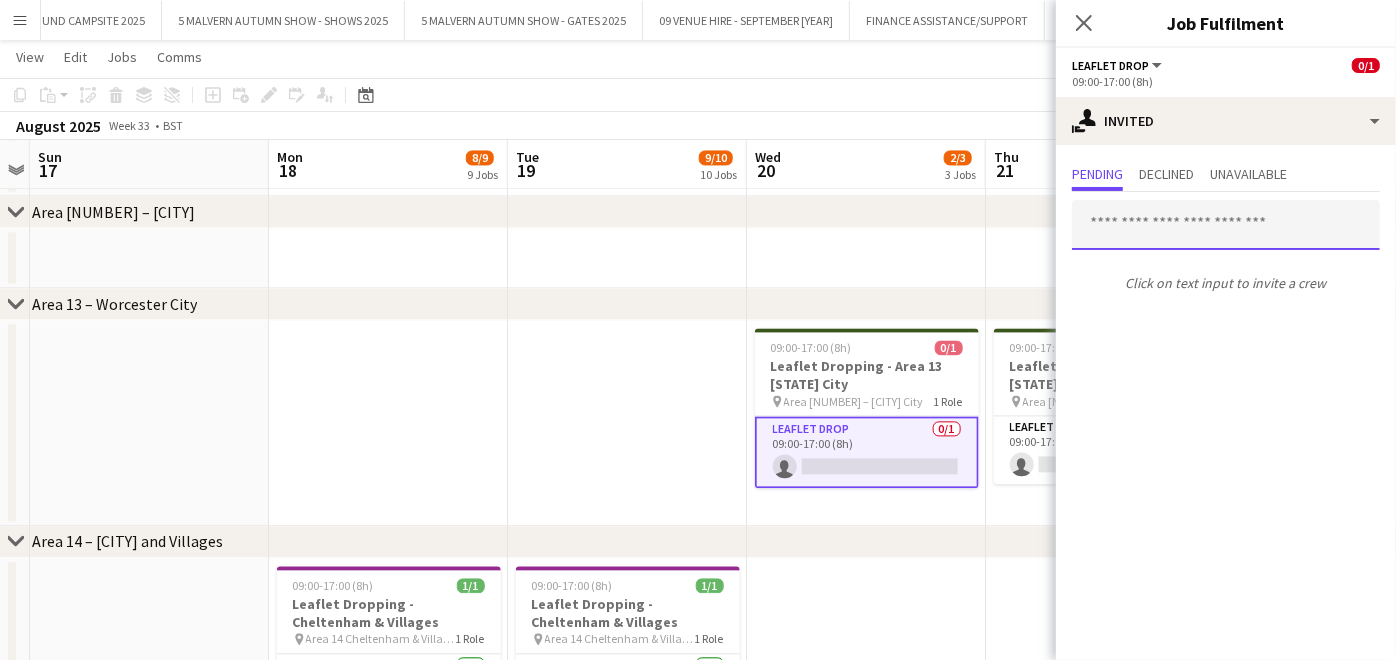click at bounding box center (1226, 225) 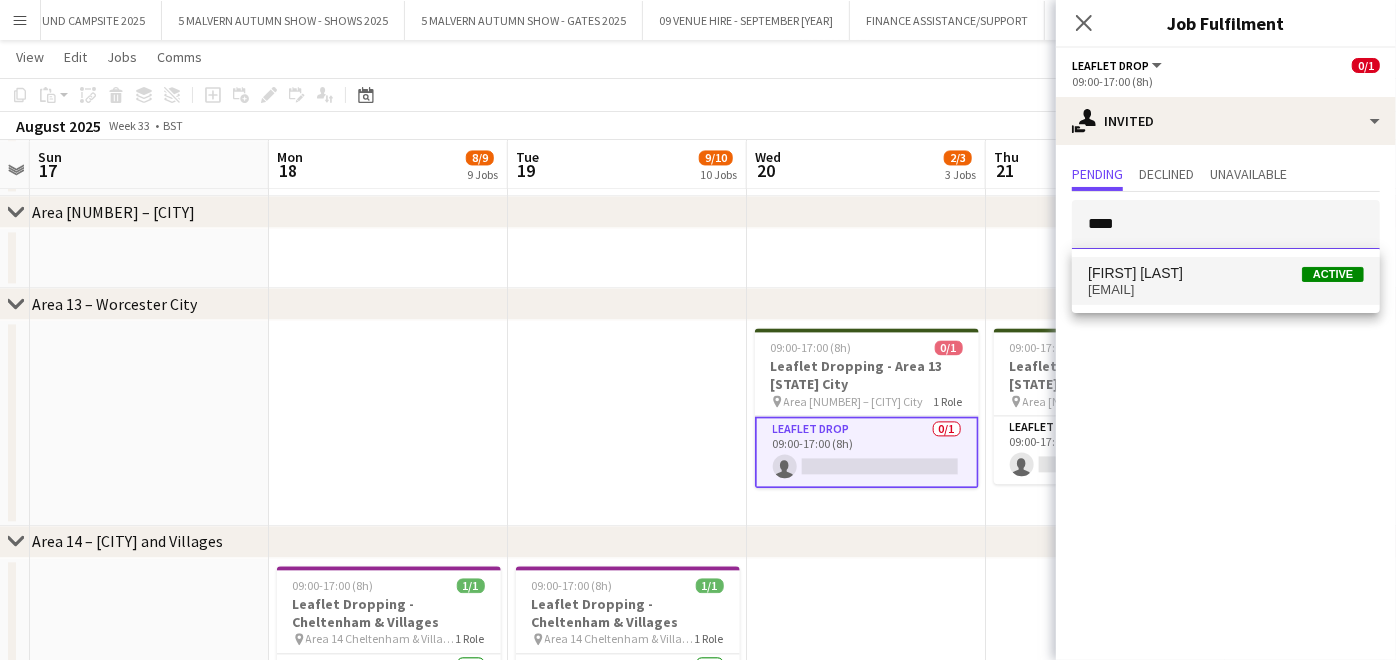 type on "****" 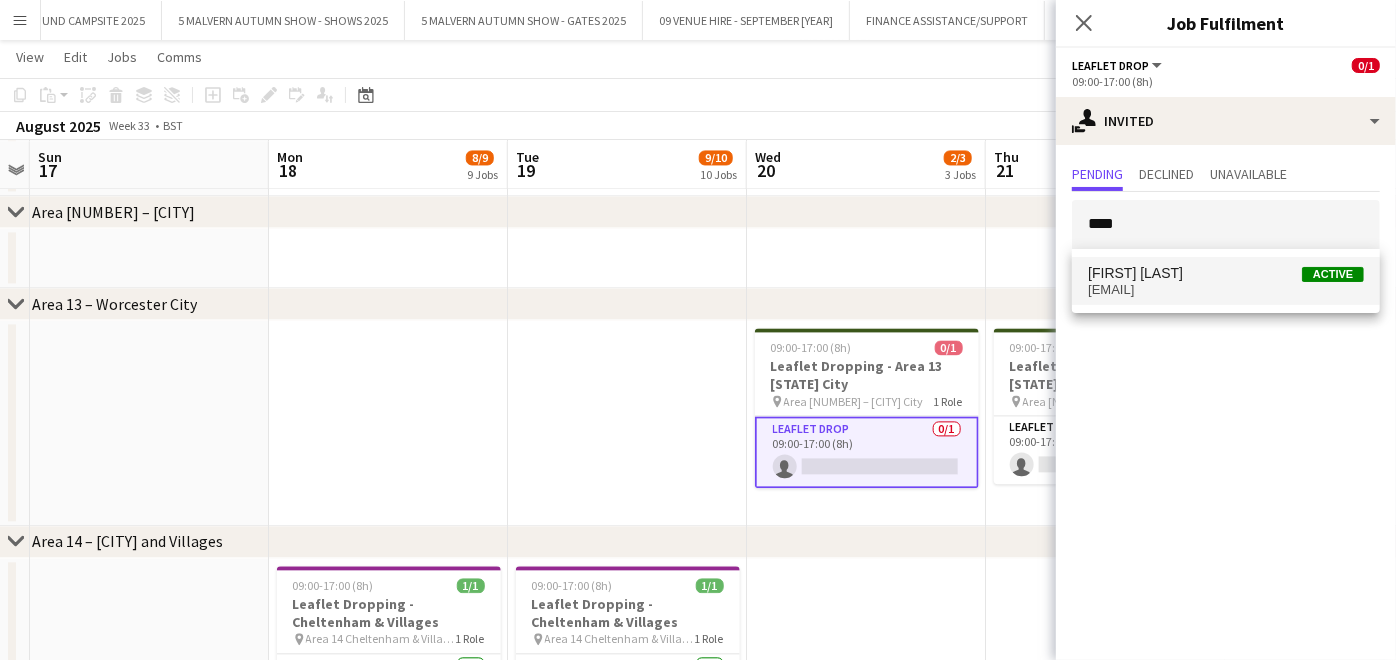 click on "[EMAIL]" at bounding box center (1226, 290) 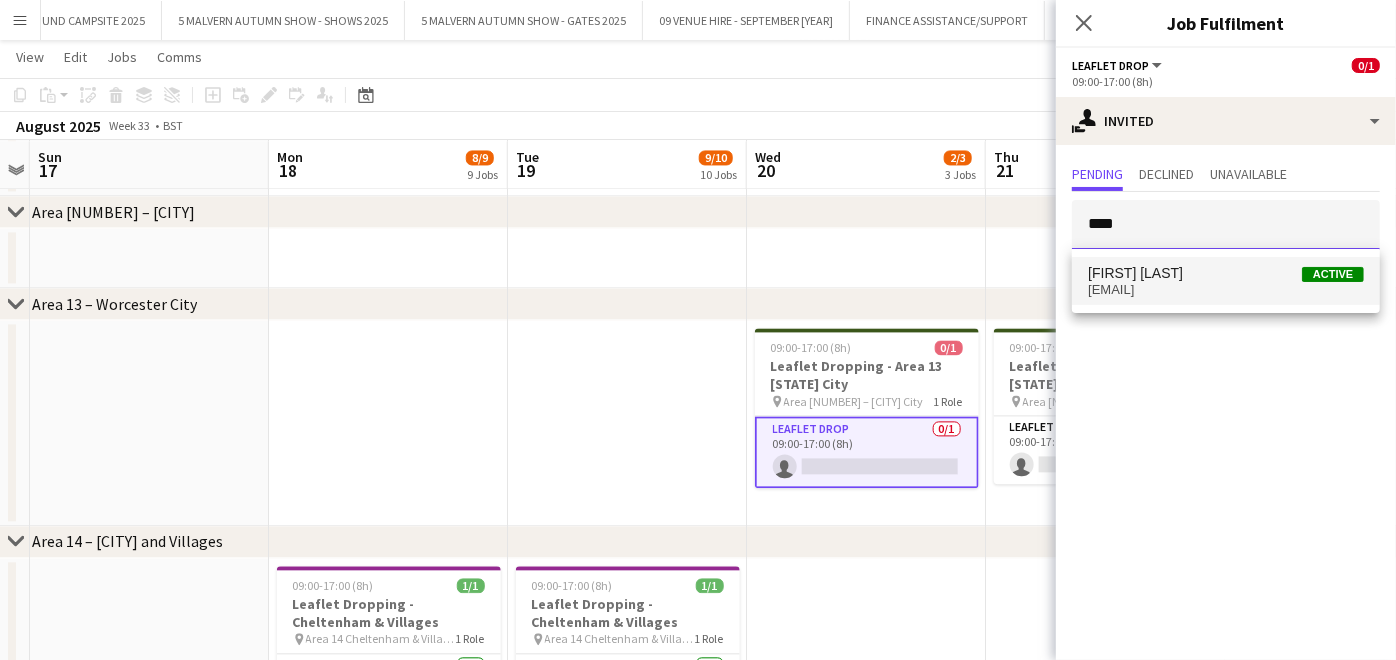 type 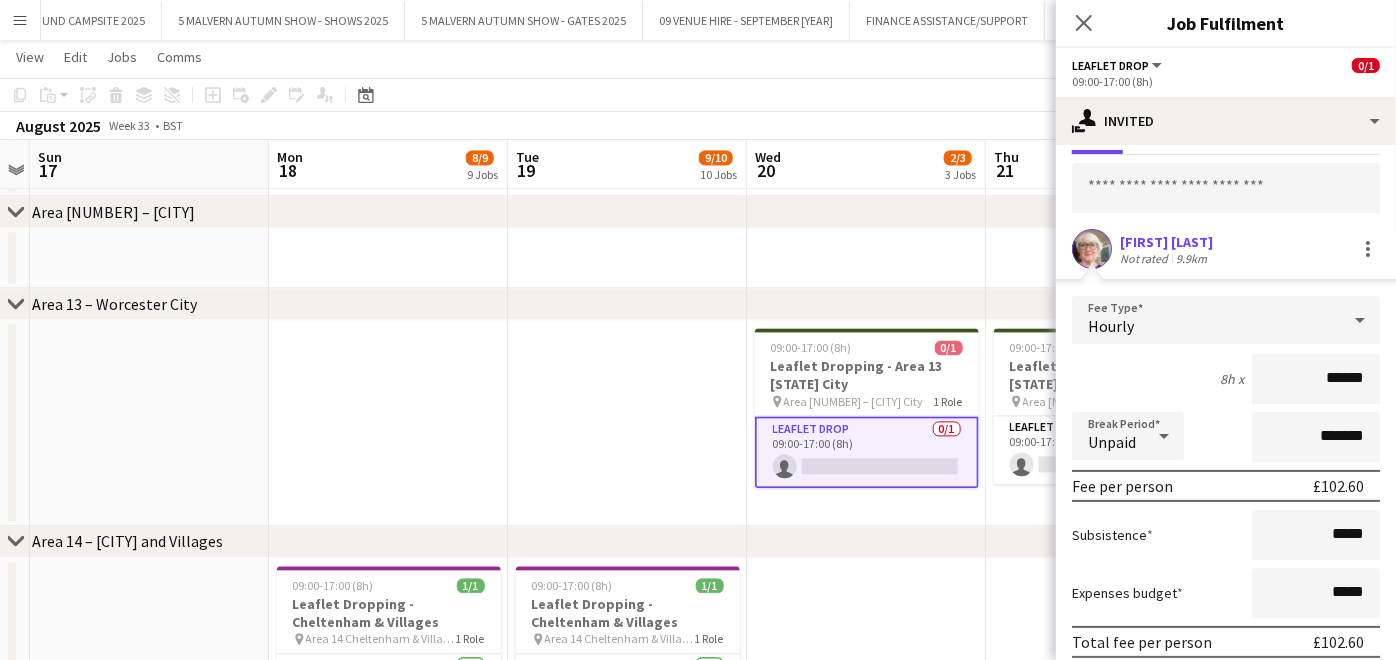 scroll, scrollTop: 156, scrollLeft: 0, axis: vertical 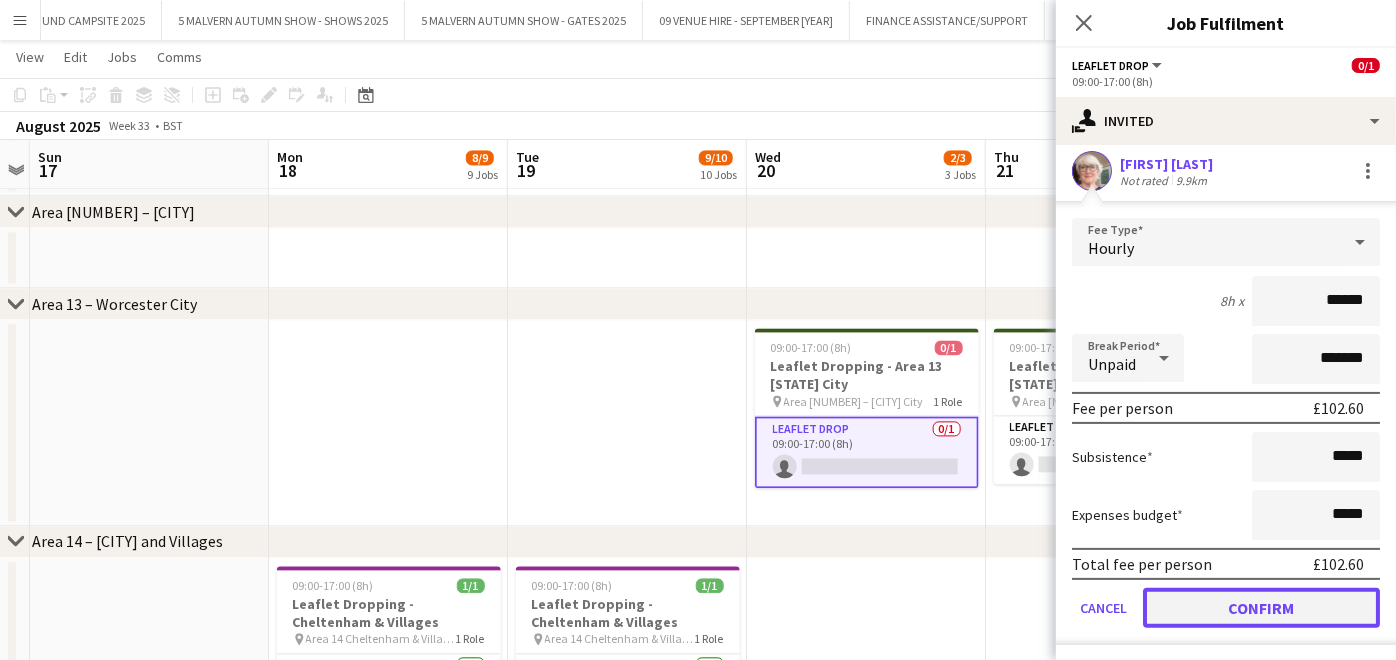 click on "Confirm" 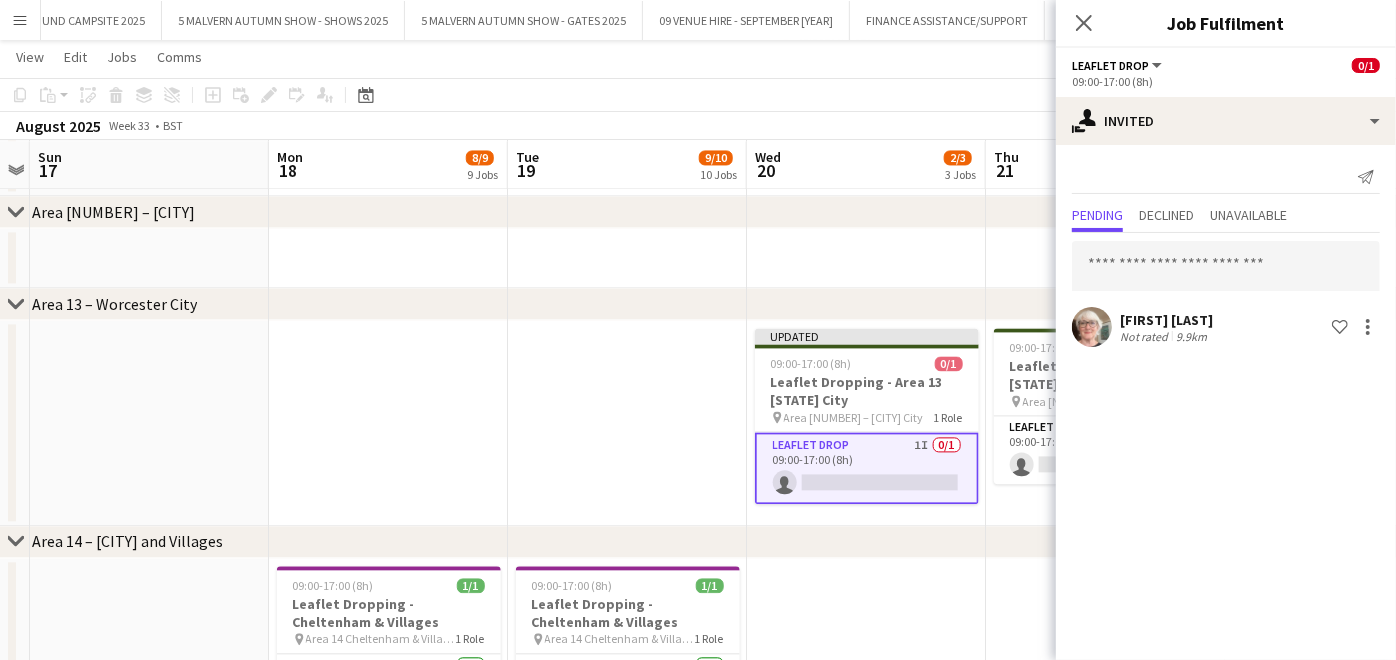 scroll, scrollTop: 0, scrollLeft: 0, axis: both 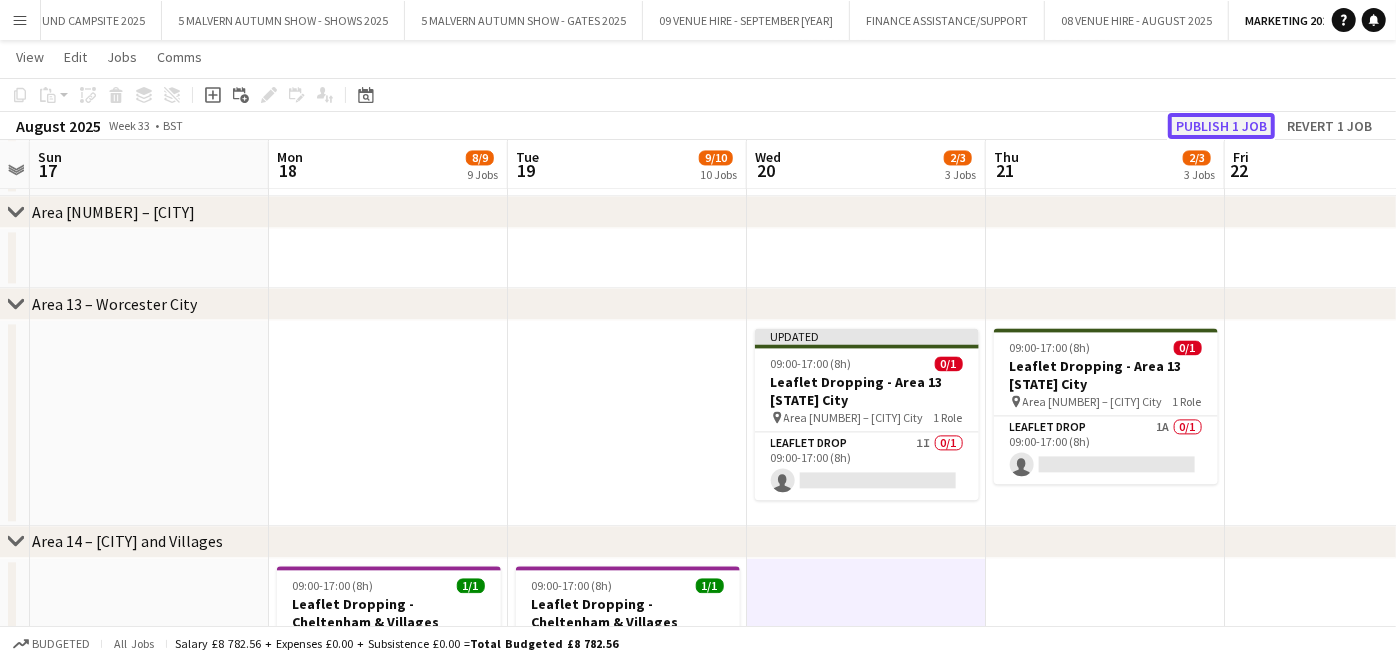 click on "Publish 1 job" 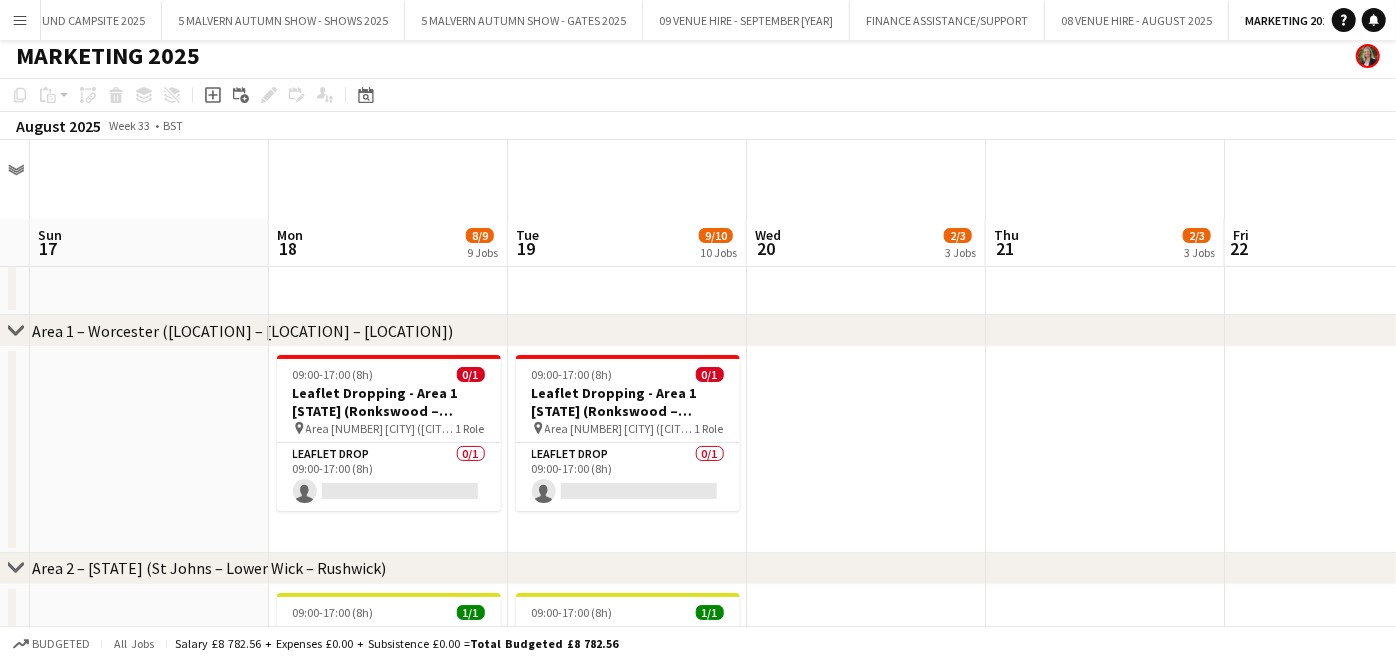 scroll, scrollTop: 0, scrollLeft: 0, axis: both 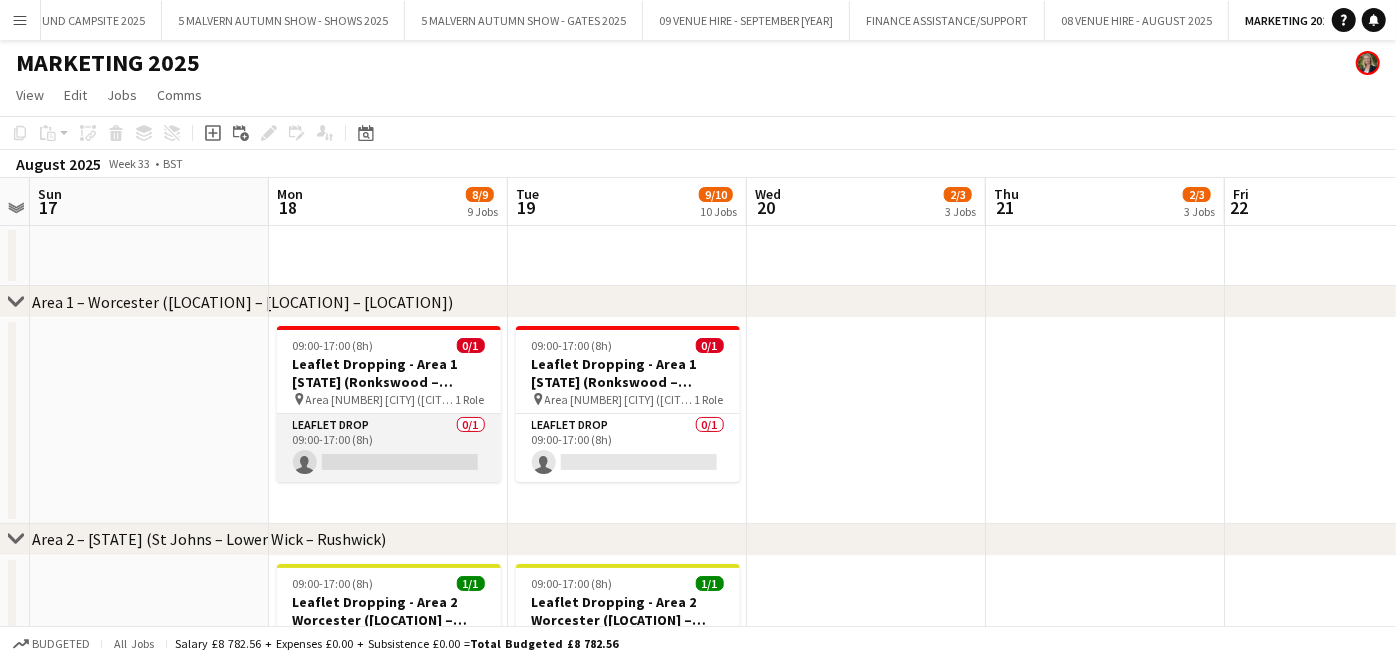 click on "Leaflet Drop   0/1   09:00-17:00 (8h)
single-neutral-actions" at bounding box center [389, 448] 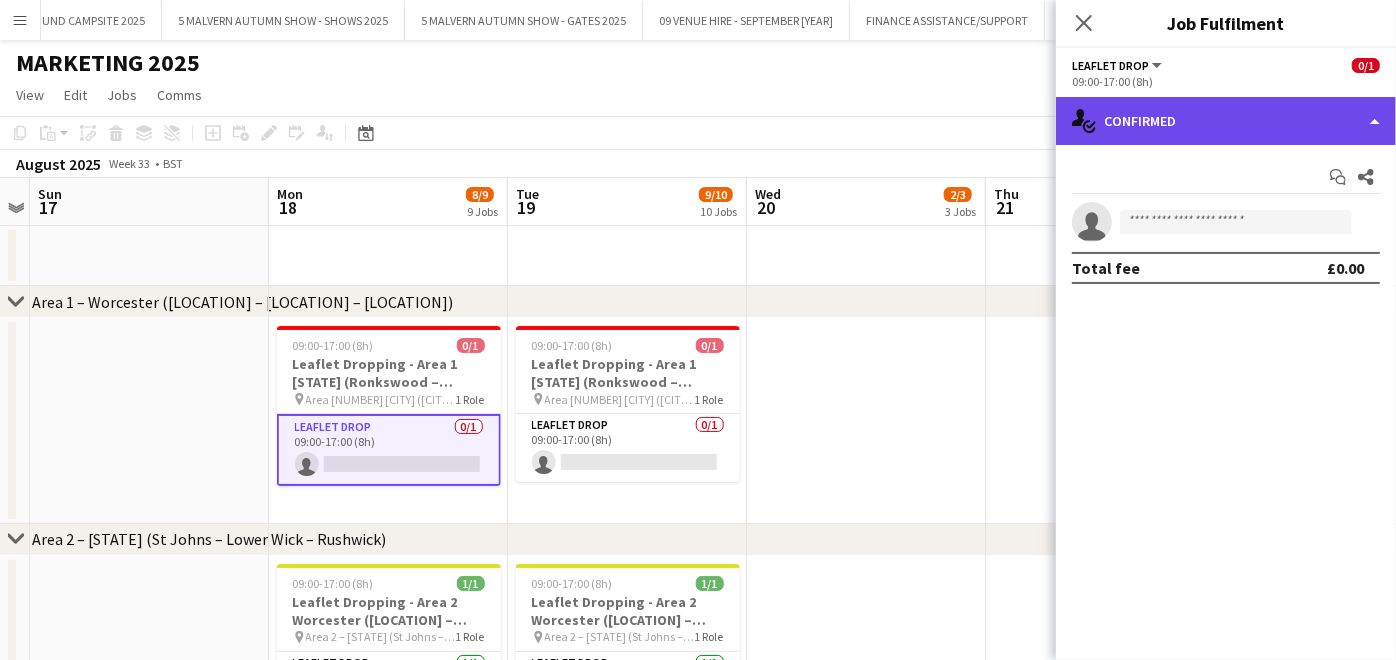 click on "single-neutral-actions-check-2
Confirmed" 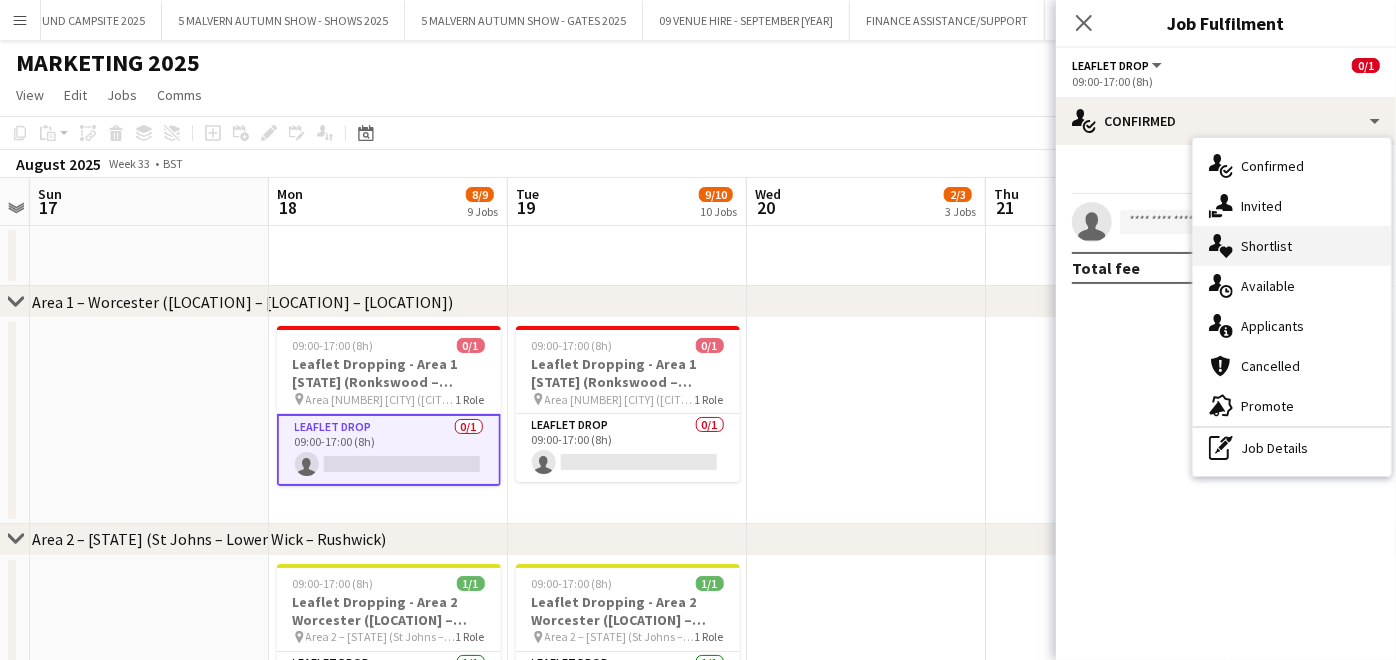 click on "single-neutral-actions-heart
Shortlist" at bounding box center [1292, 246] 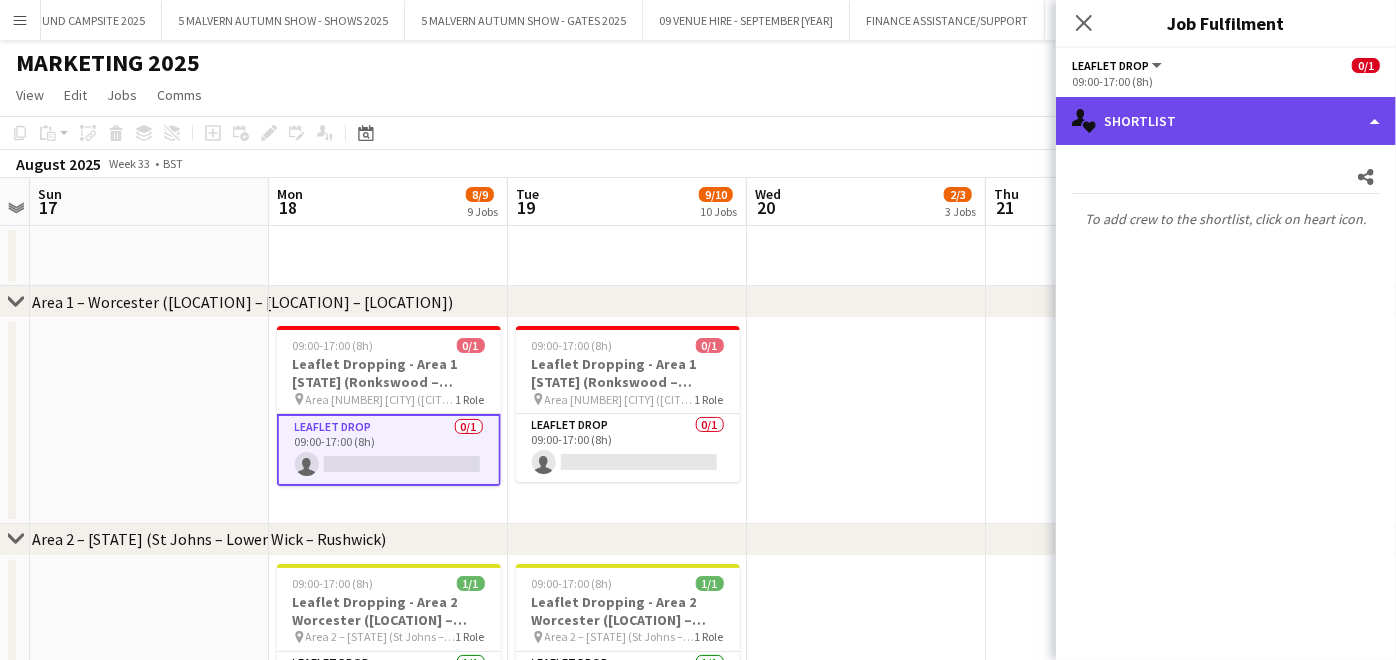 click on "single-neutral-actions-heart
Shortlist" 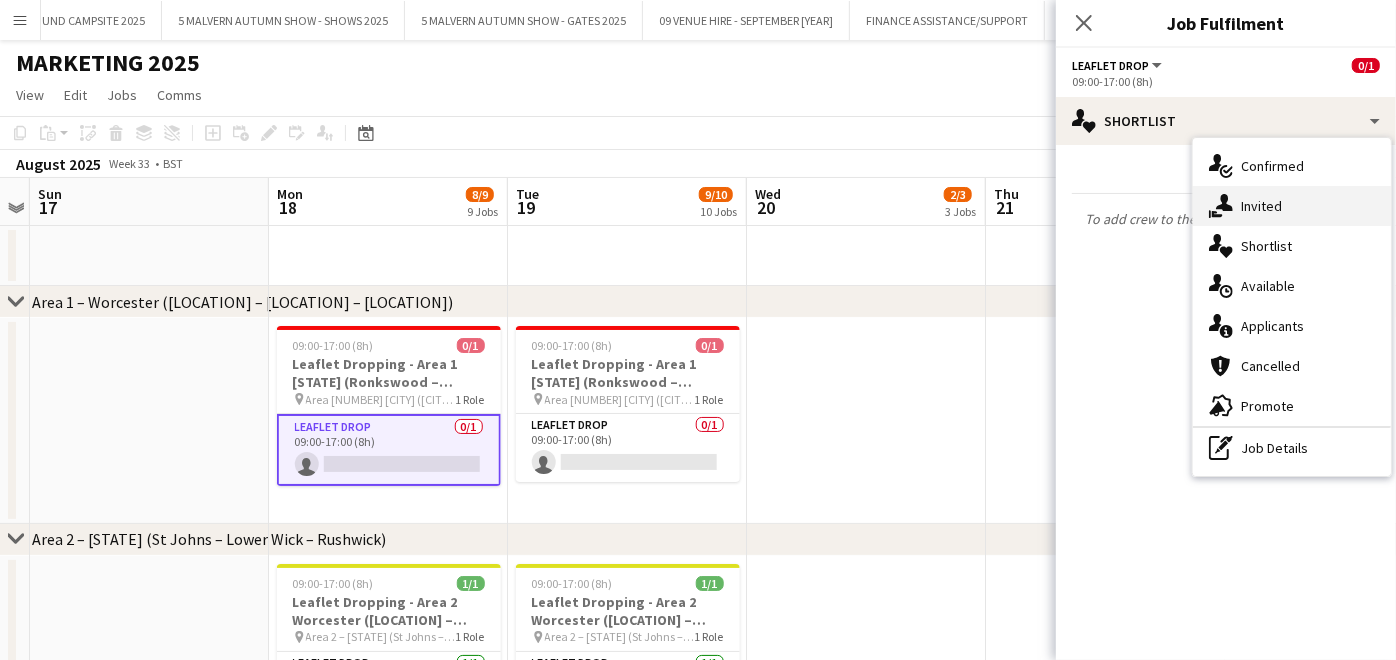 click on "single-neutral-actions-share-1
Invited" at bounding box center (1292, 206) 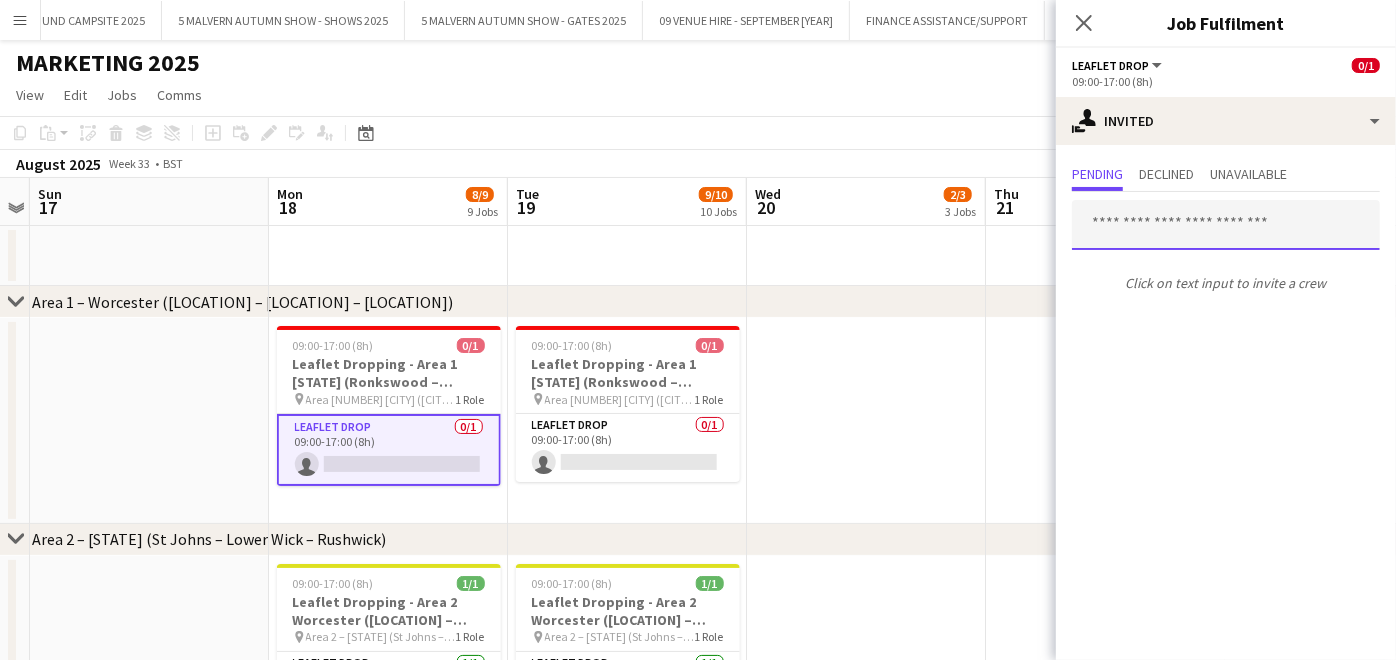 click at bounding box center (1226, 225) 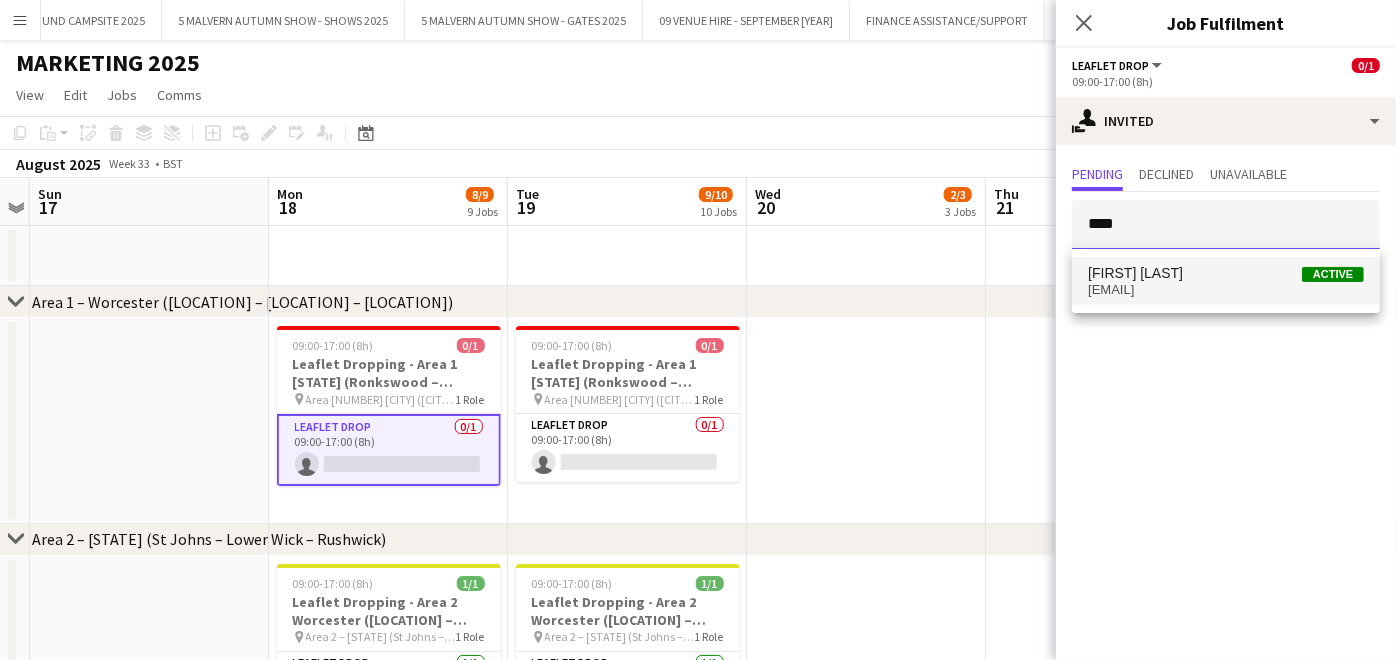type on "****" 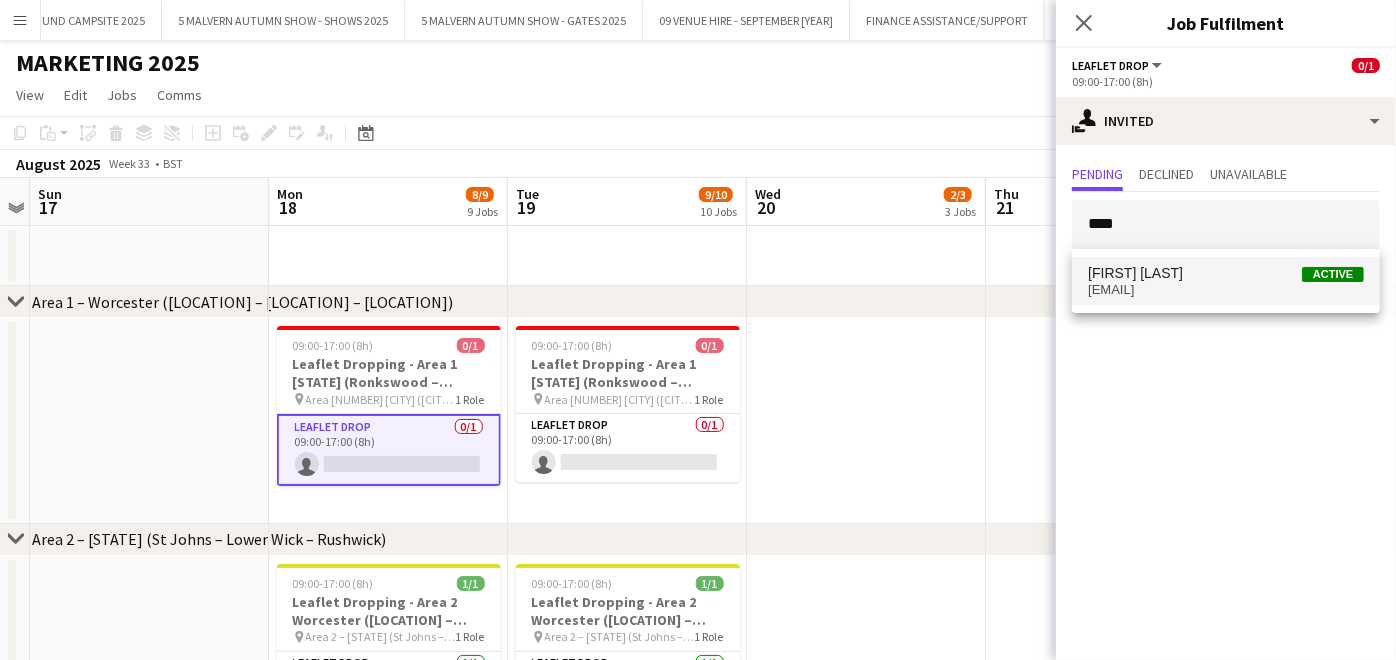 click on "[EMAIL]" at bounding box center [1226, 290] 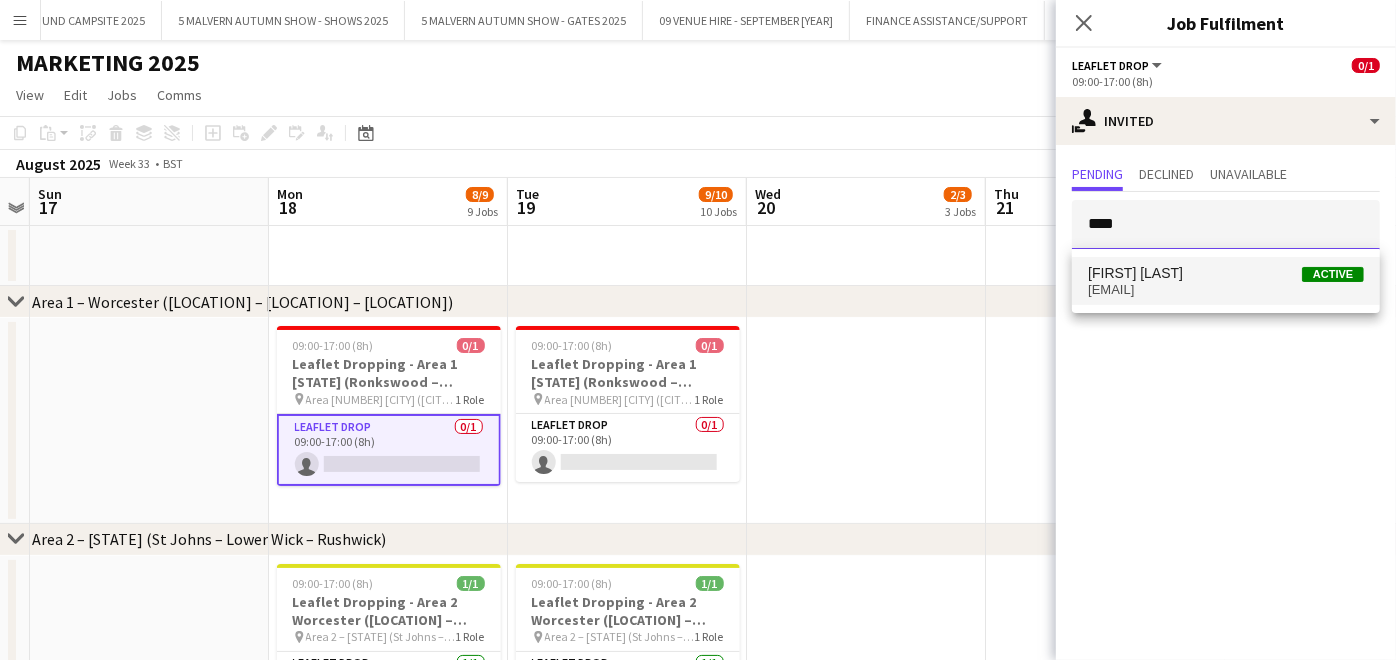 type 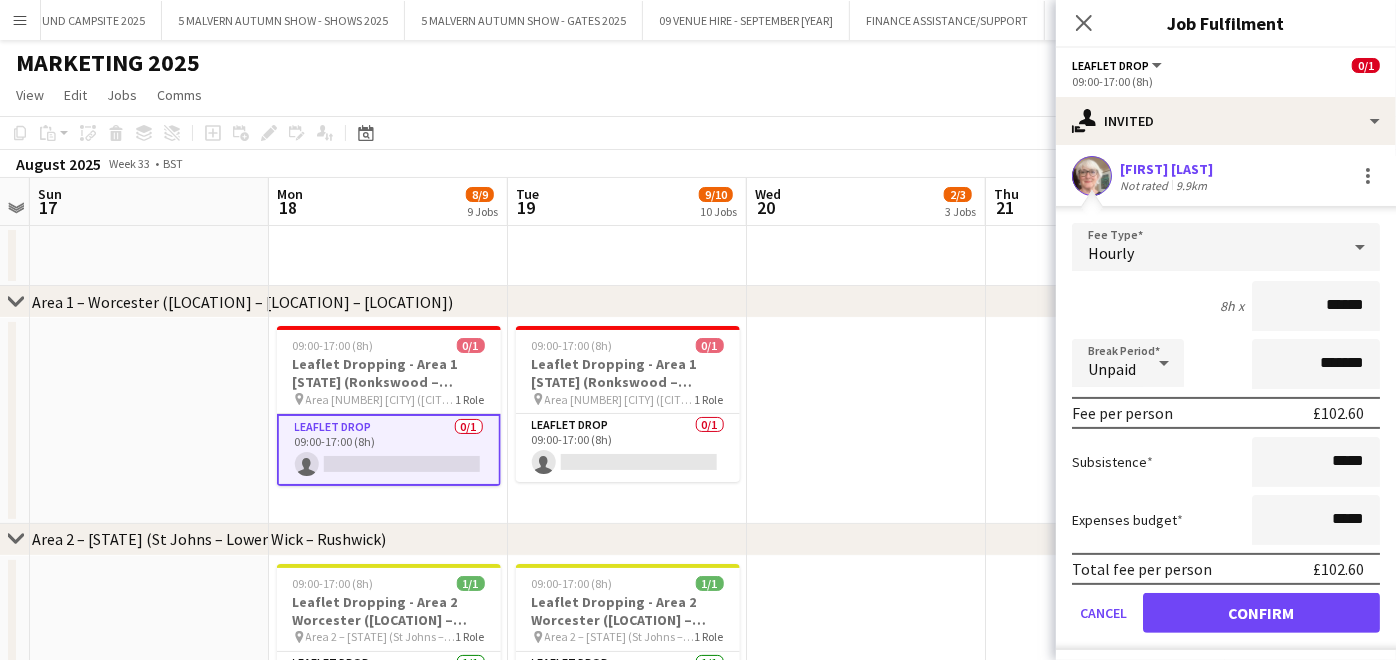 scroll, scrollTop: 156, scrollLeft: 0, axis: vertical 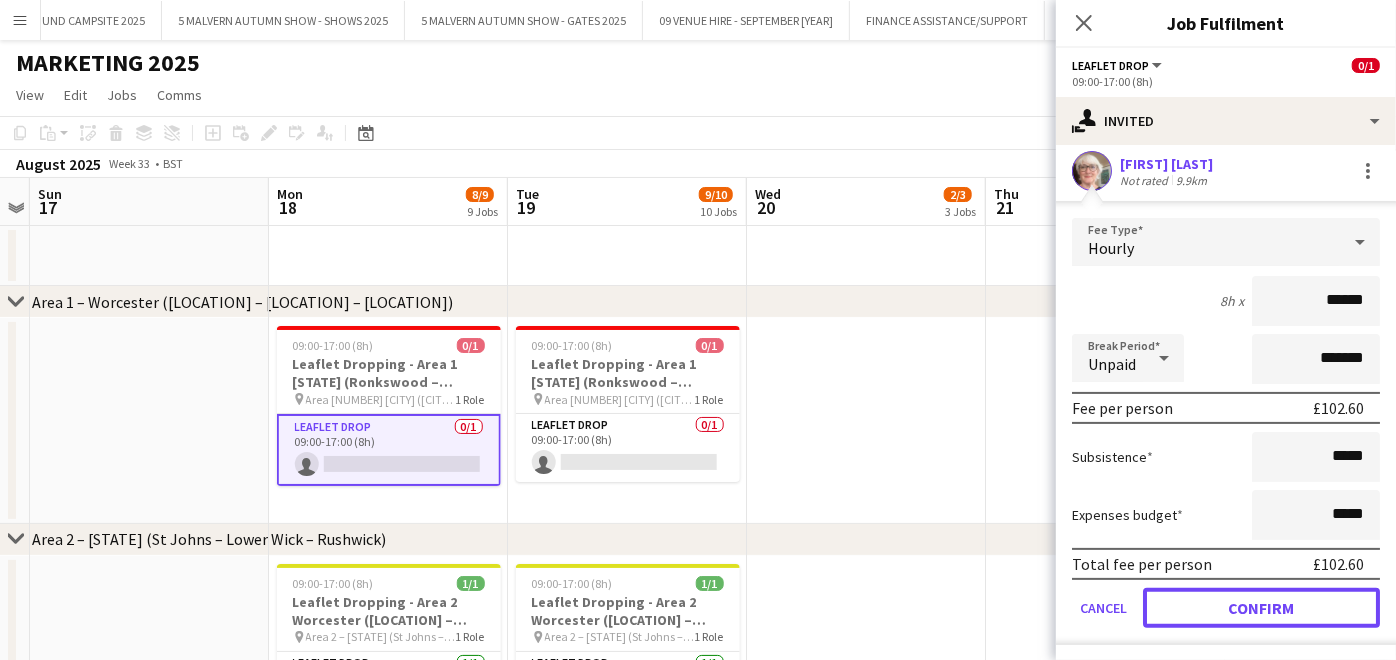 click on "Confirm" 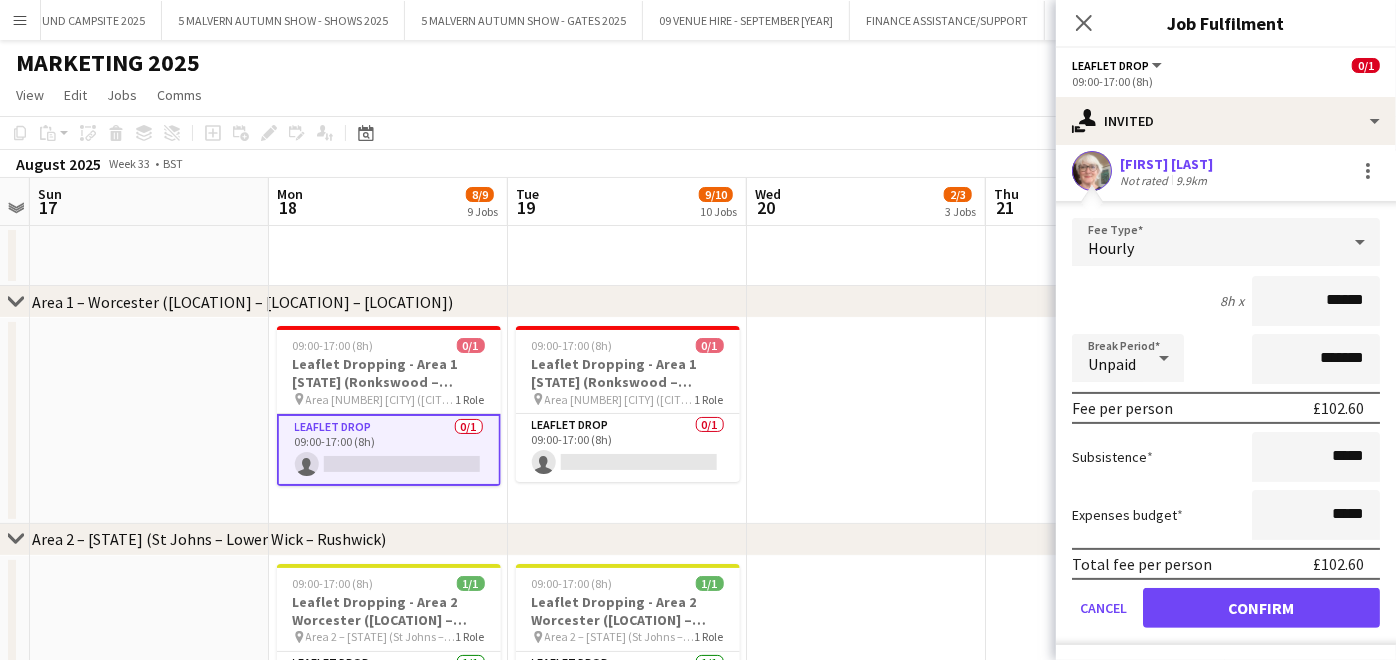 scroll, scrollTop: 0, scrollLeft: 0, axis: both 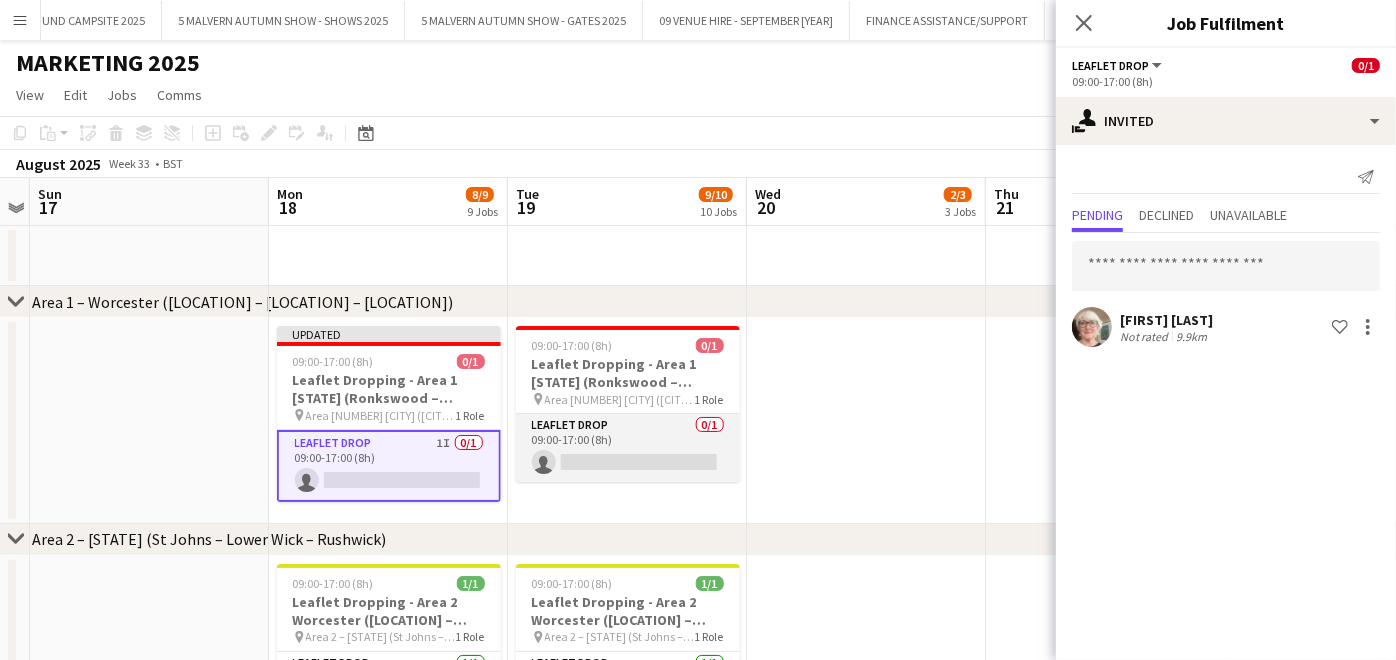 click on "Leaflet Drop   0/1   09:00-17:00 (8h)
single-neutral-actions" at bounding box center [628, 448] 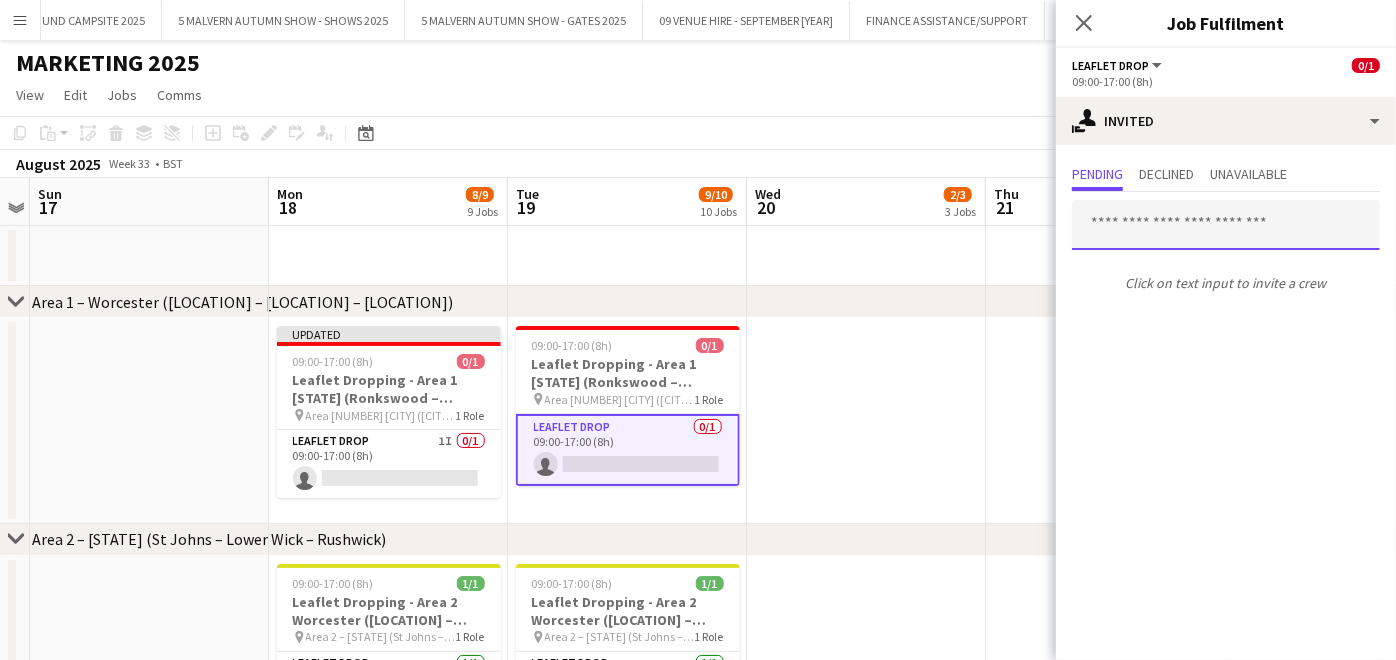click at bounding box center [1226, 225] 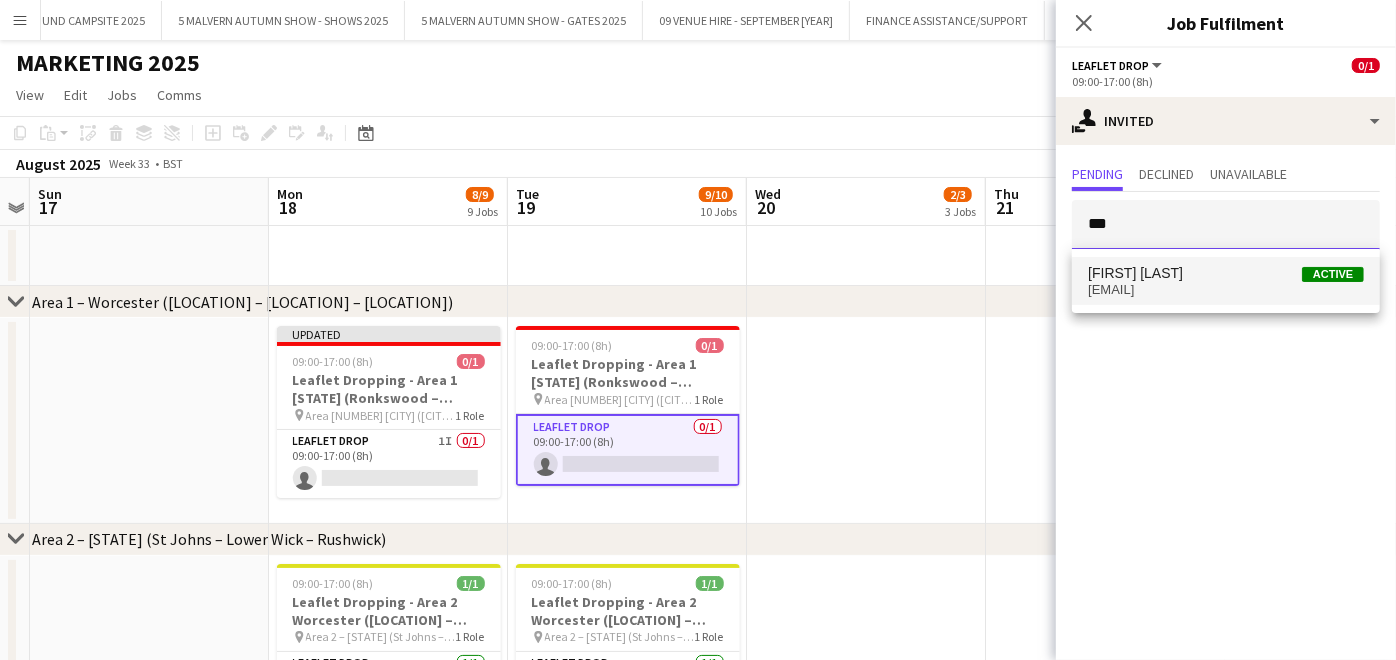 type on "***" 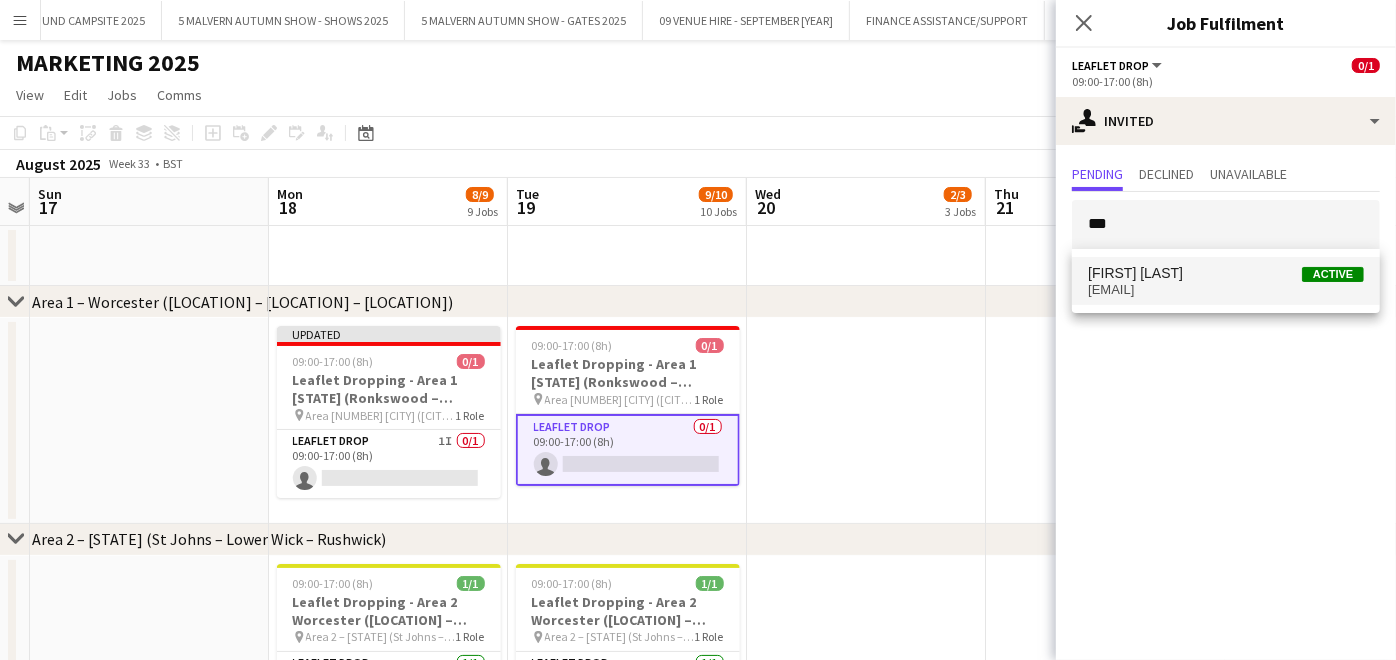 click on "[FIRST] [LAST]" at bounding box center [1135, 273] 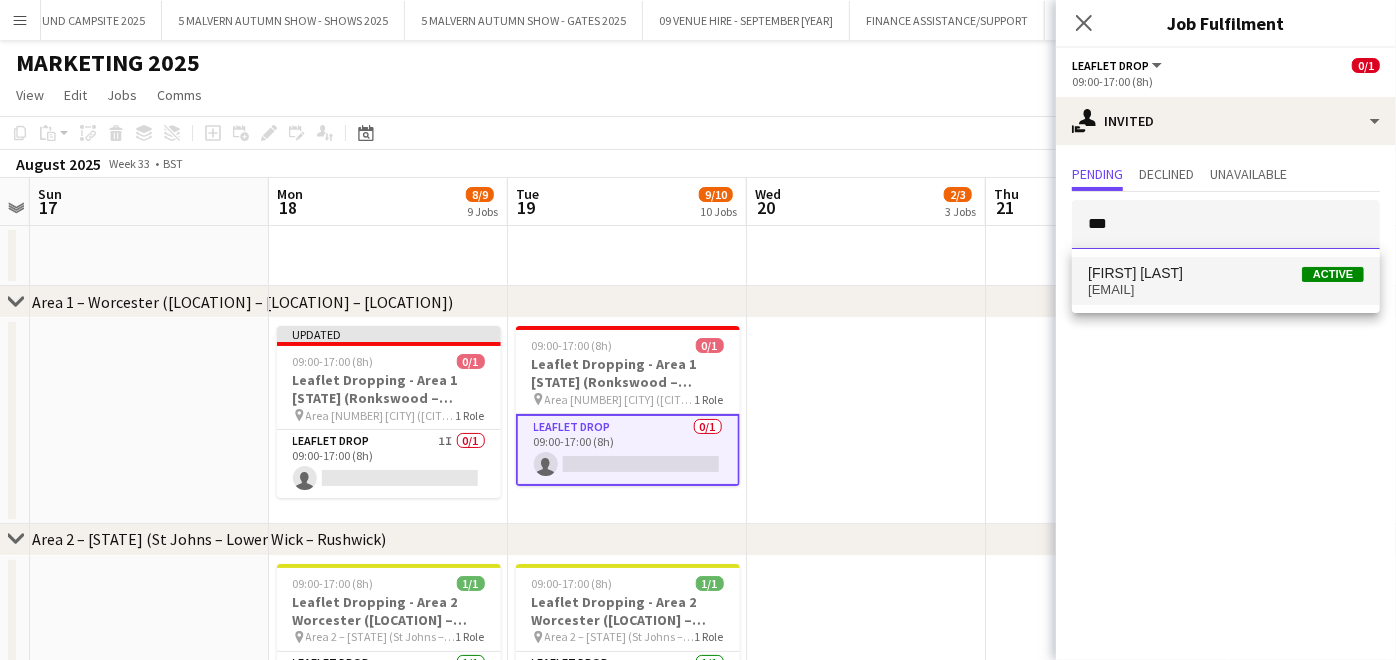type 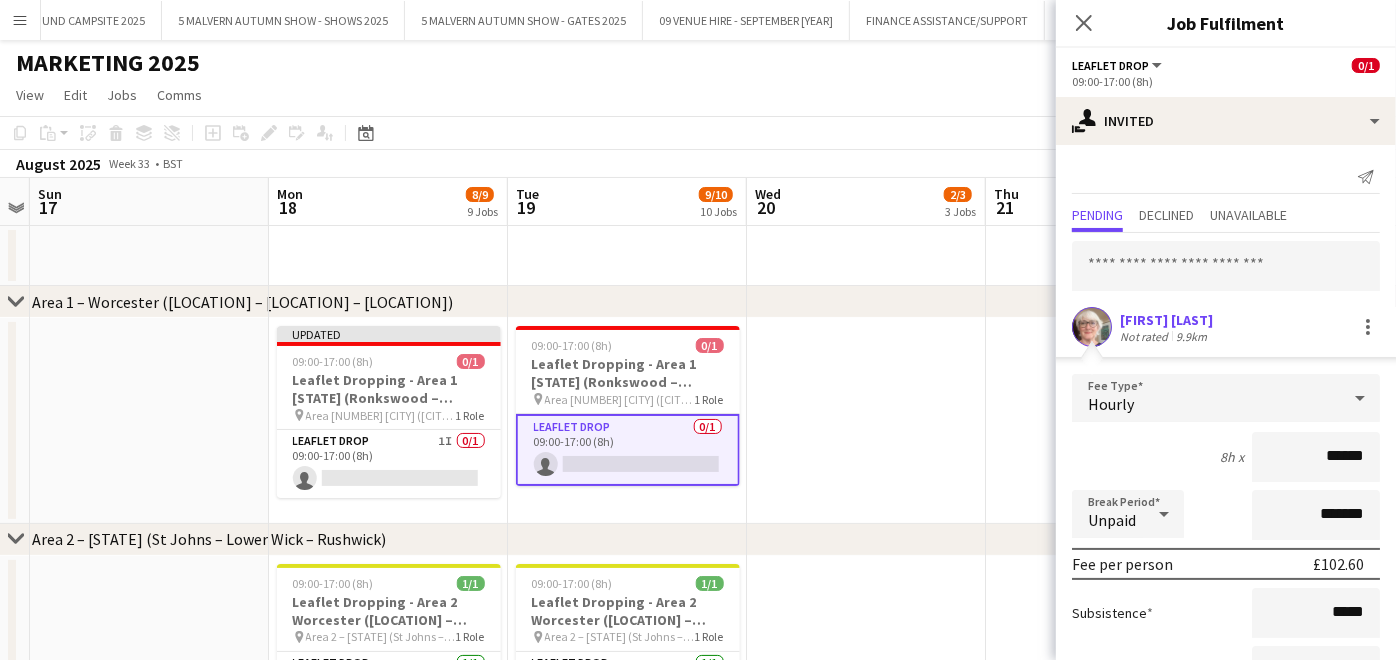 scroll, scrollTop: 156, scrollLeft: 0, axis: vertical 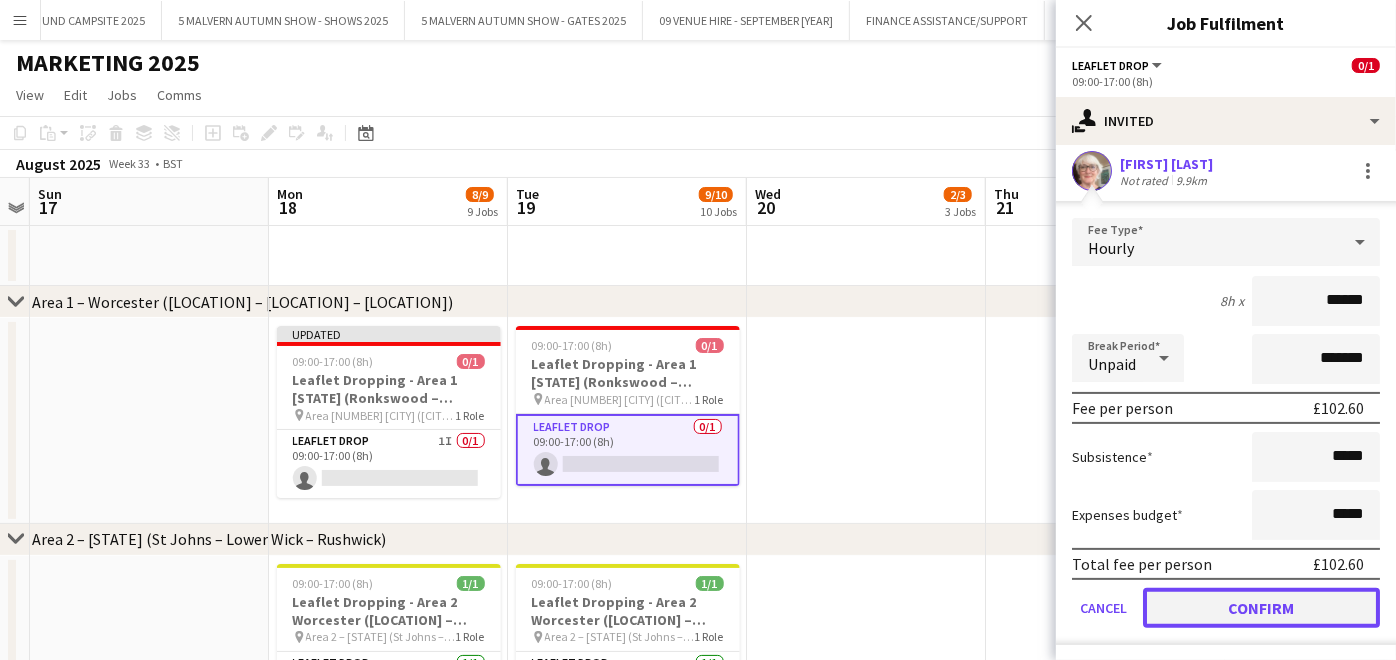 click on "Confirm" 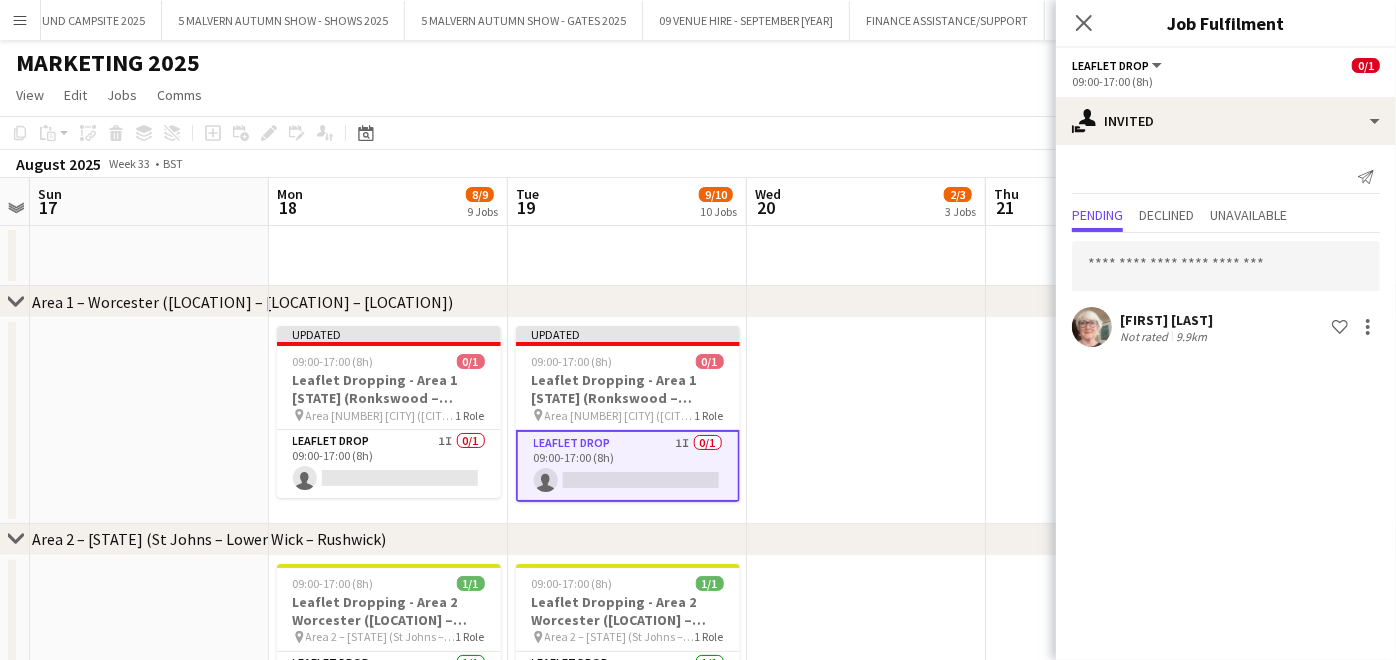 scroll, scrollTop: 0, scrollLeft: 0, axis: both 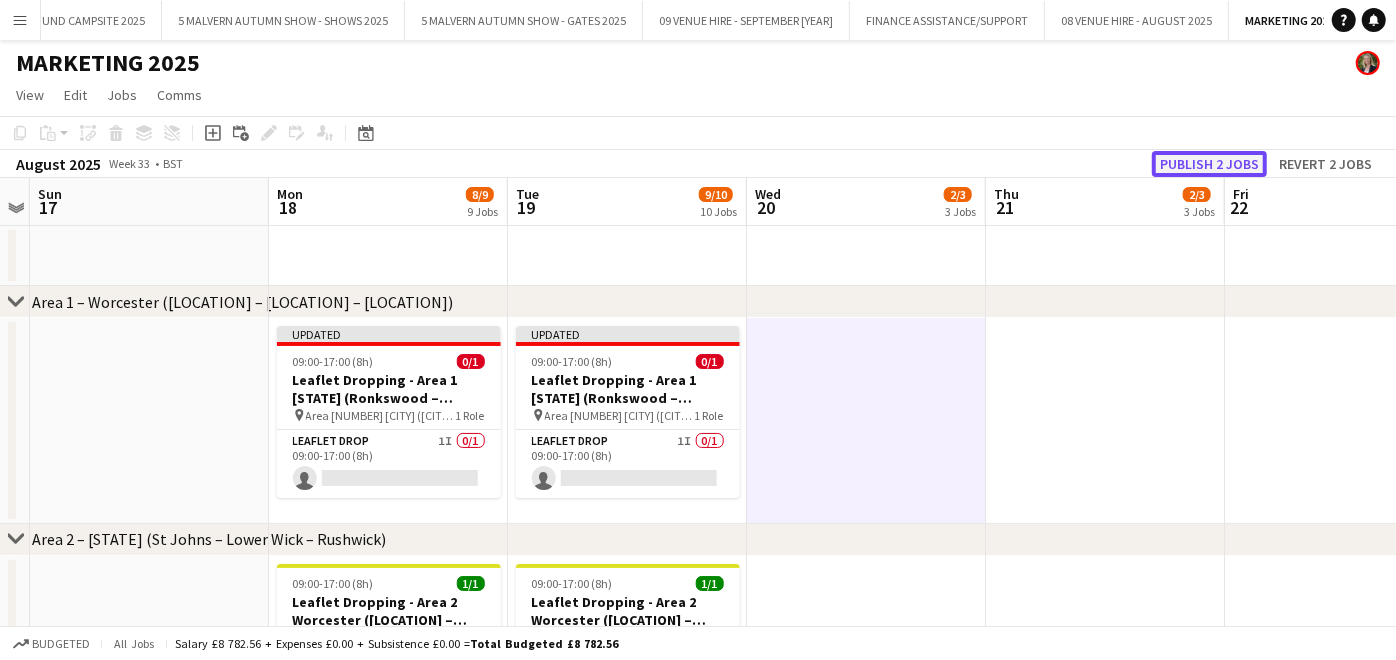 click on "Publish 2 jobs" 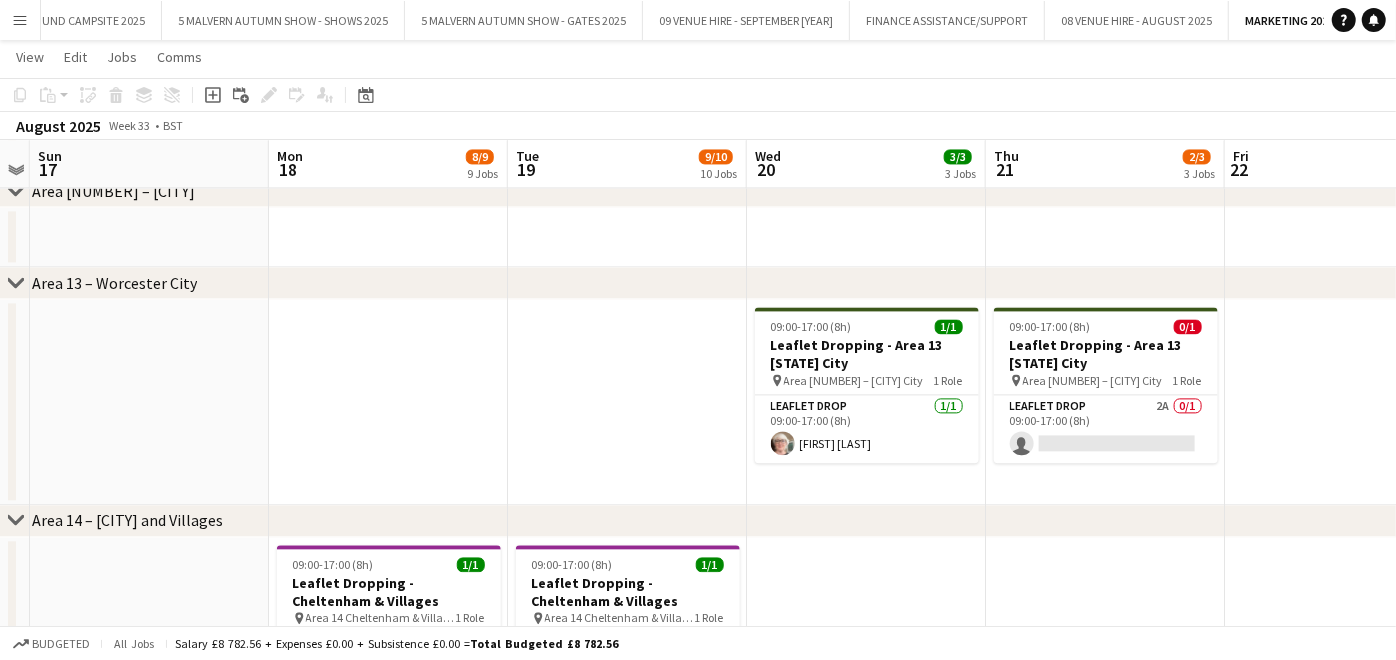 scroll, scrollTop: 2444, scrollLeft: 0, axis: vertical 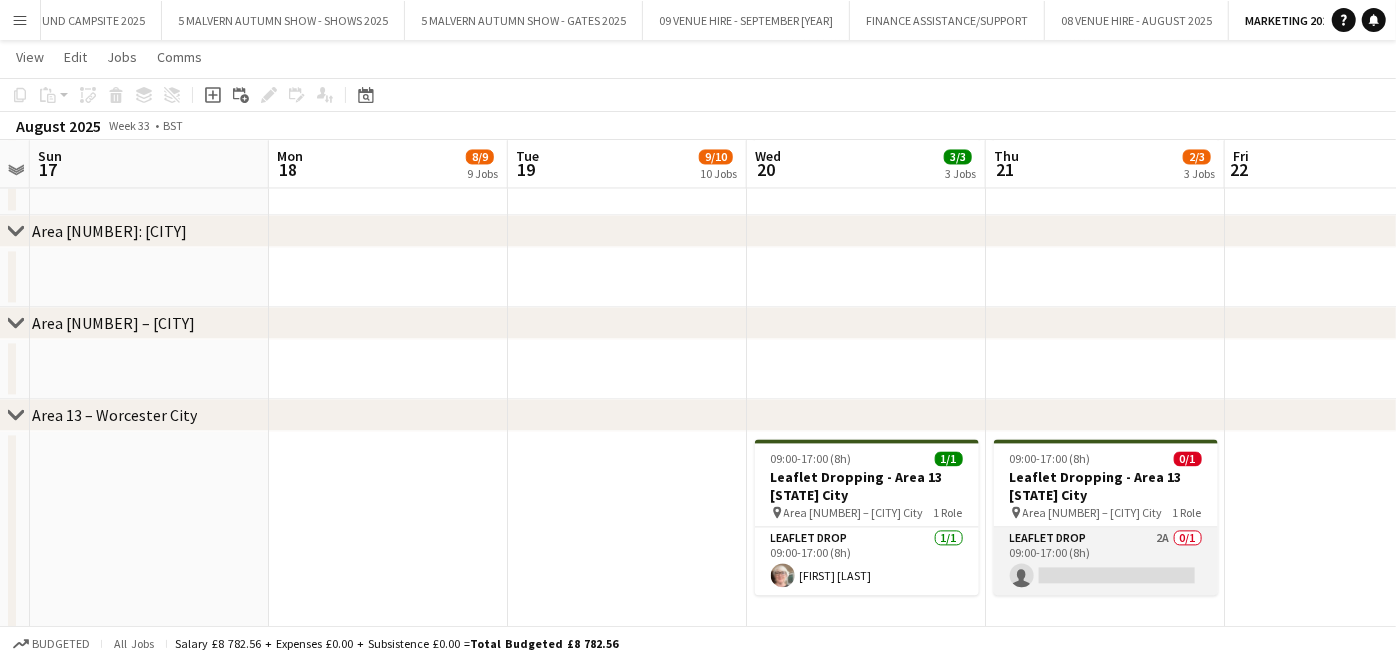 click on "Leaflet Drop   2A   0/1   09:00-17:00 (8h)
single-neutral-actions" at bounding box center (1106, 561) 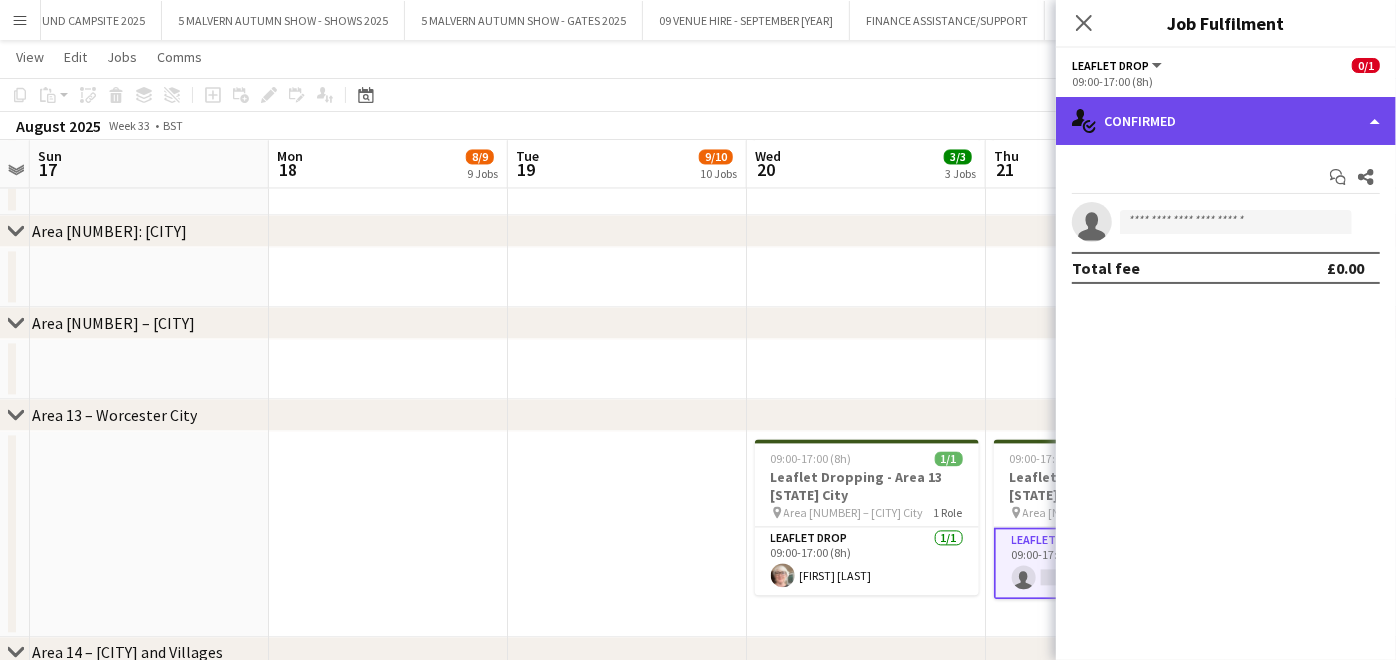 click on "single-neutral-actions-check-2
Confirmed" 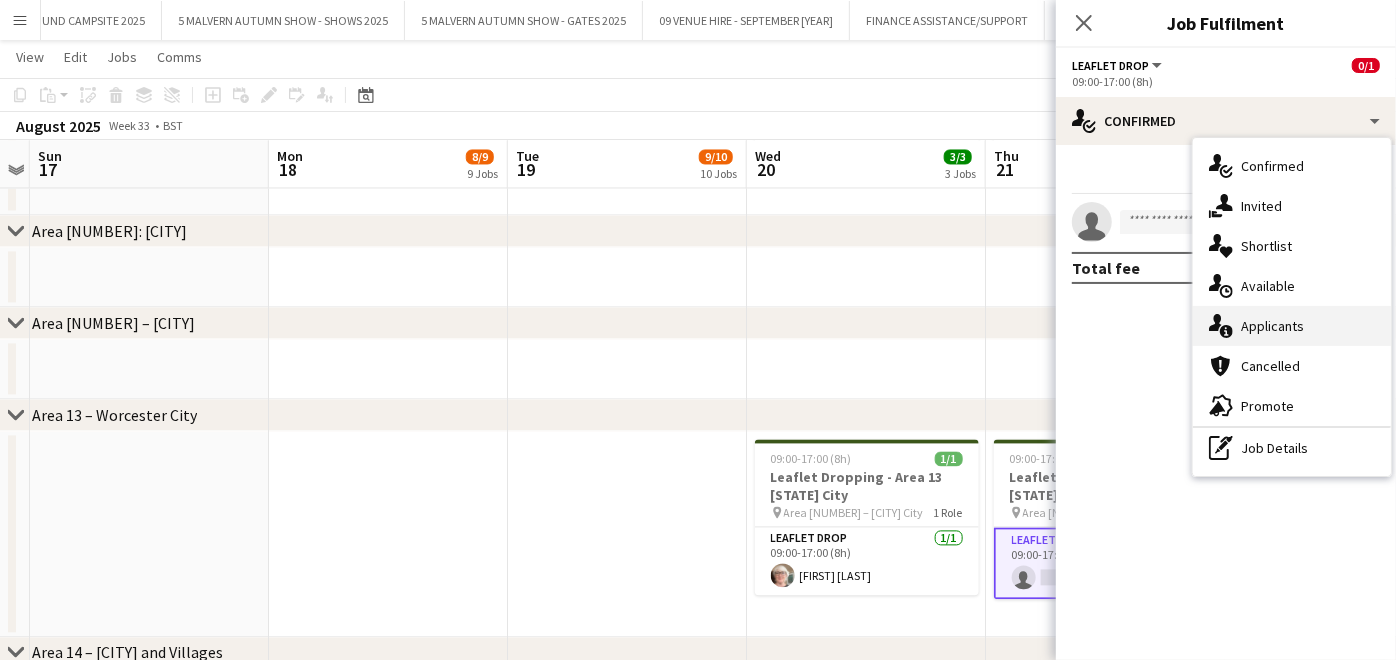 click on "single-neutral-actions-information
Applicants" at bounding box center (1292, 326) 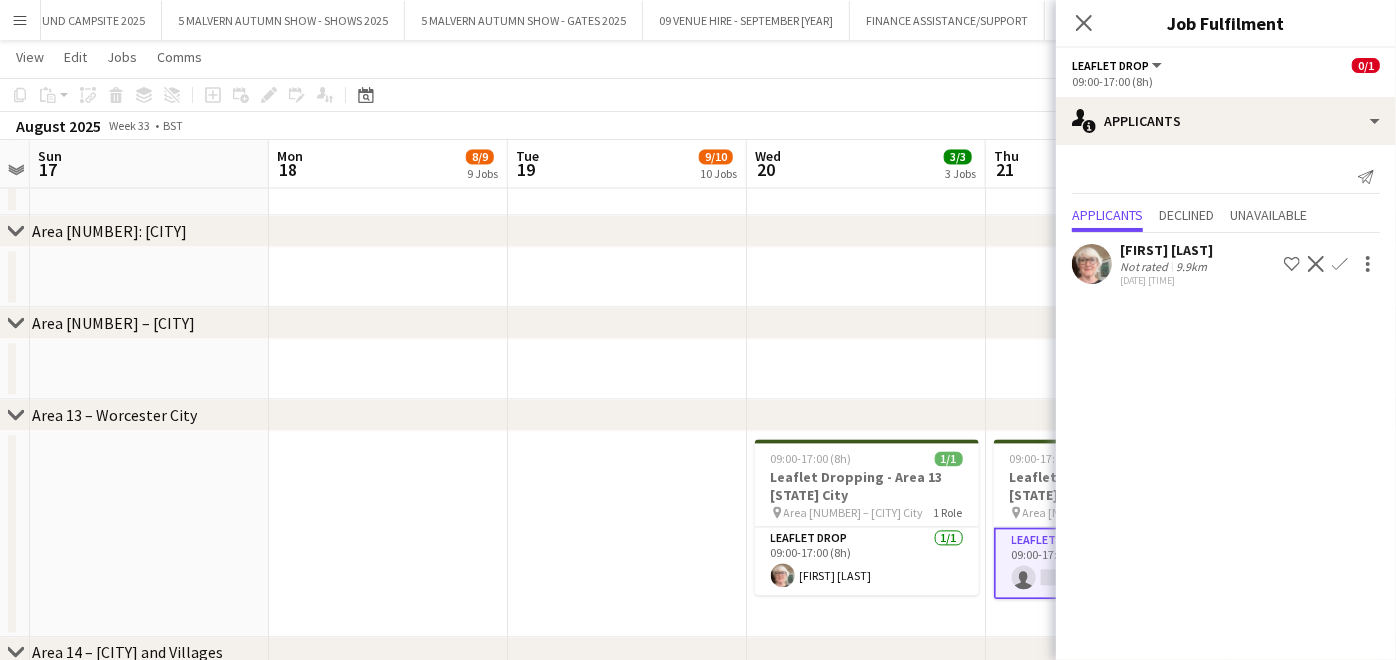 click on "Confirm" 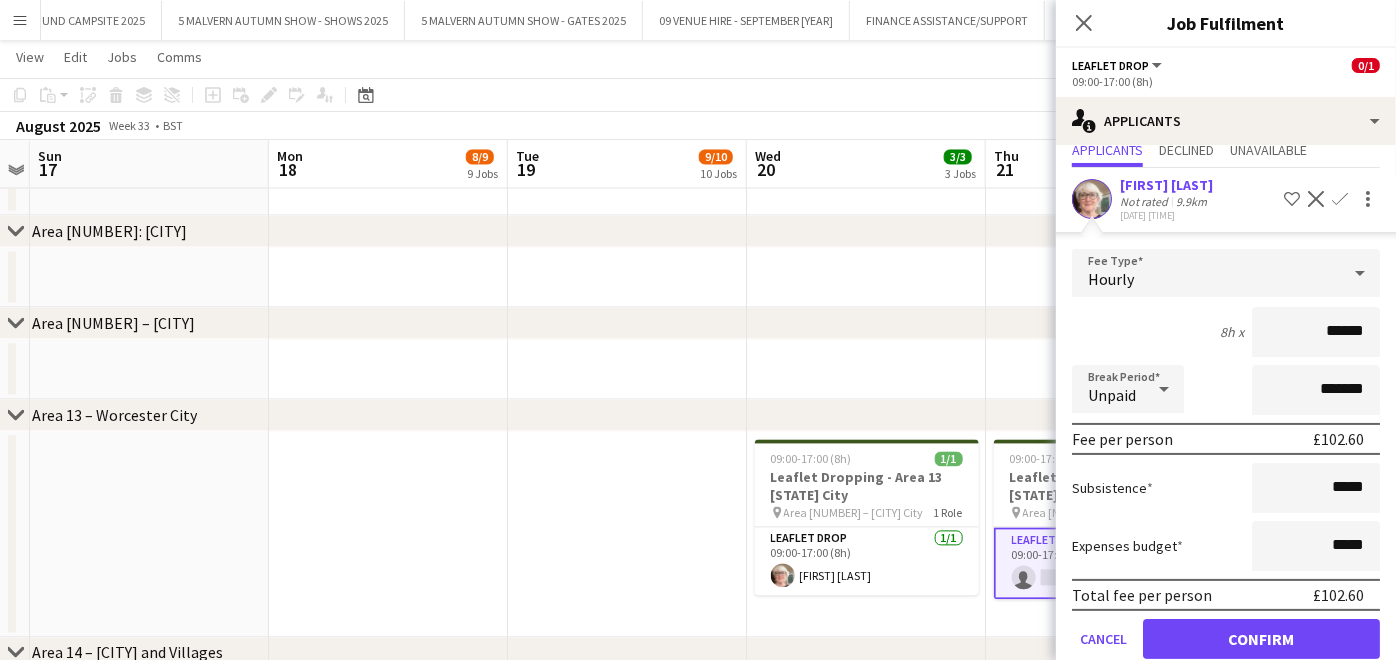 scroll, scrollTop: 97, scrollLeft: 0, axis: vertical 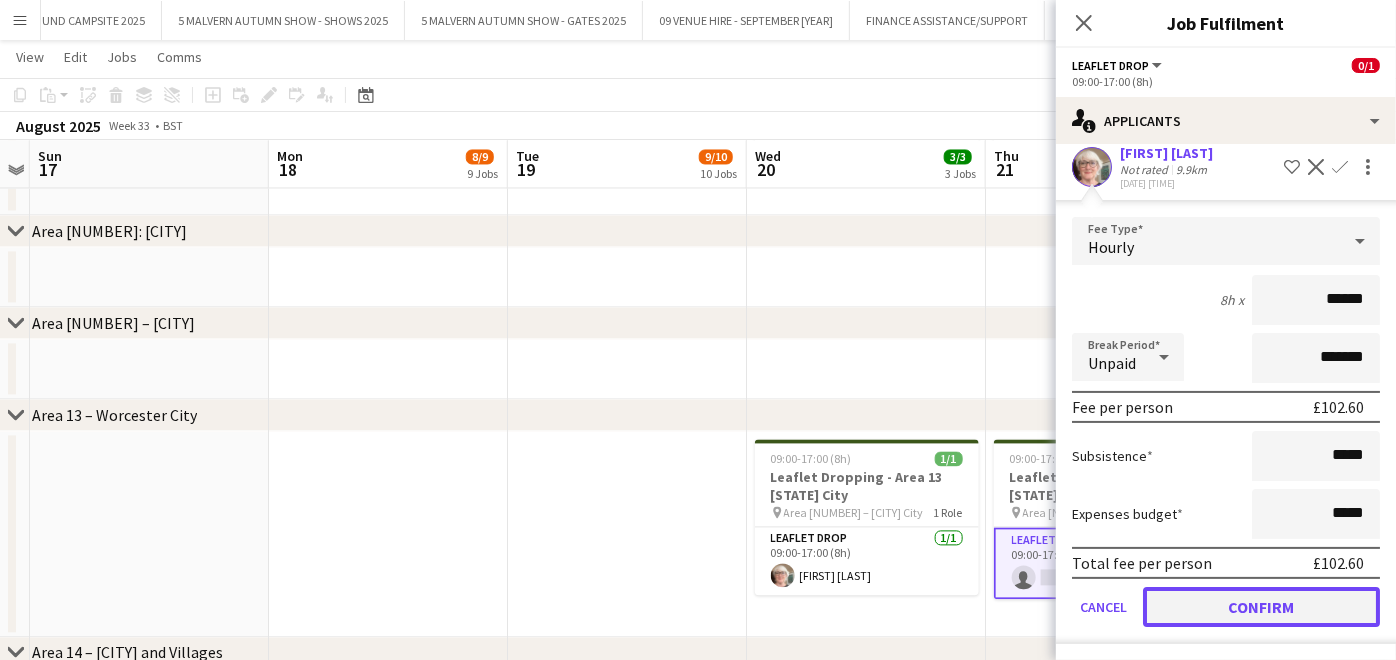click on "Confirm" 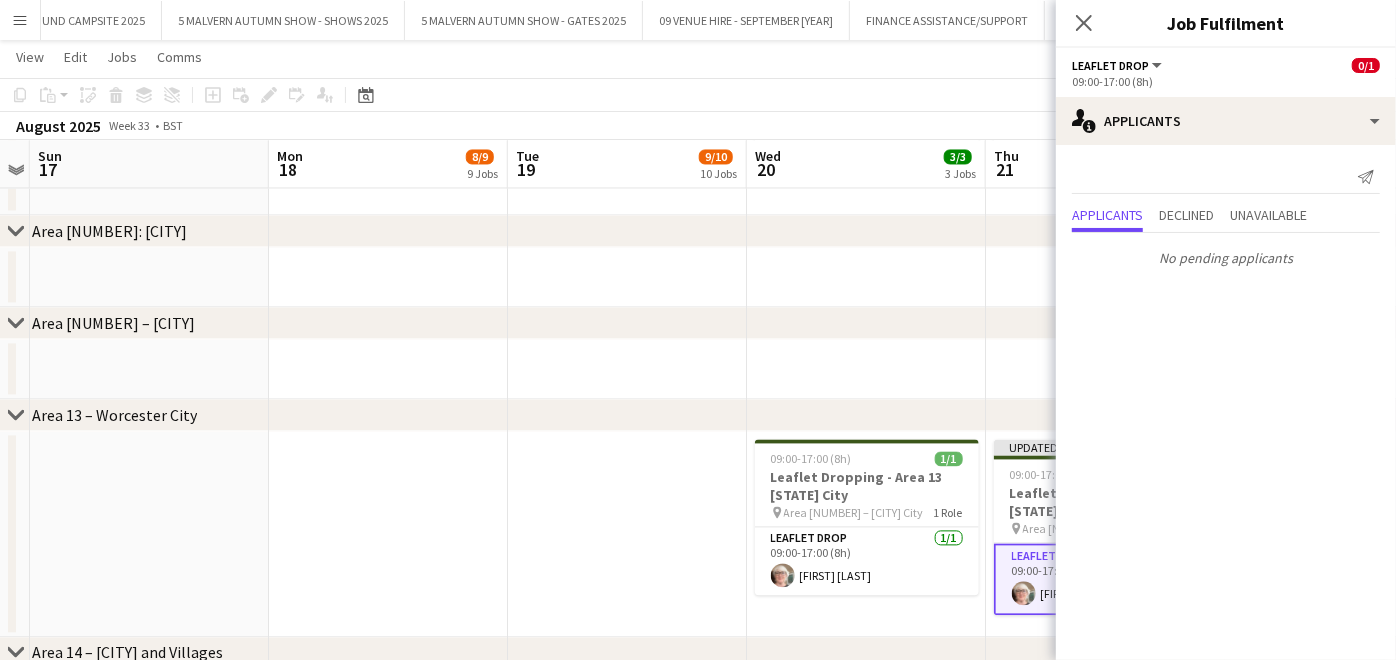 scroll, scrollTop: 0, scrollLeft: 0, axis: both 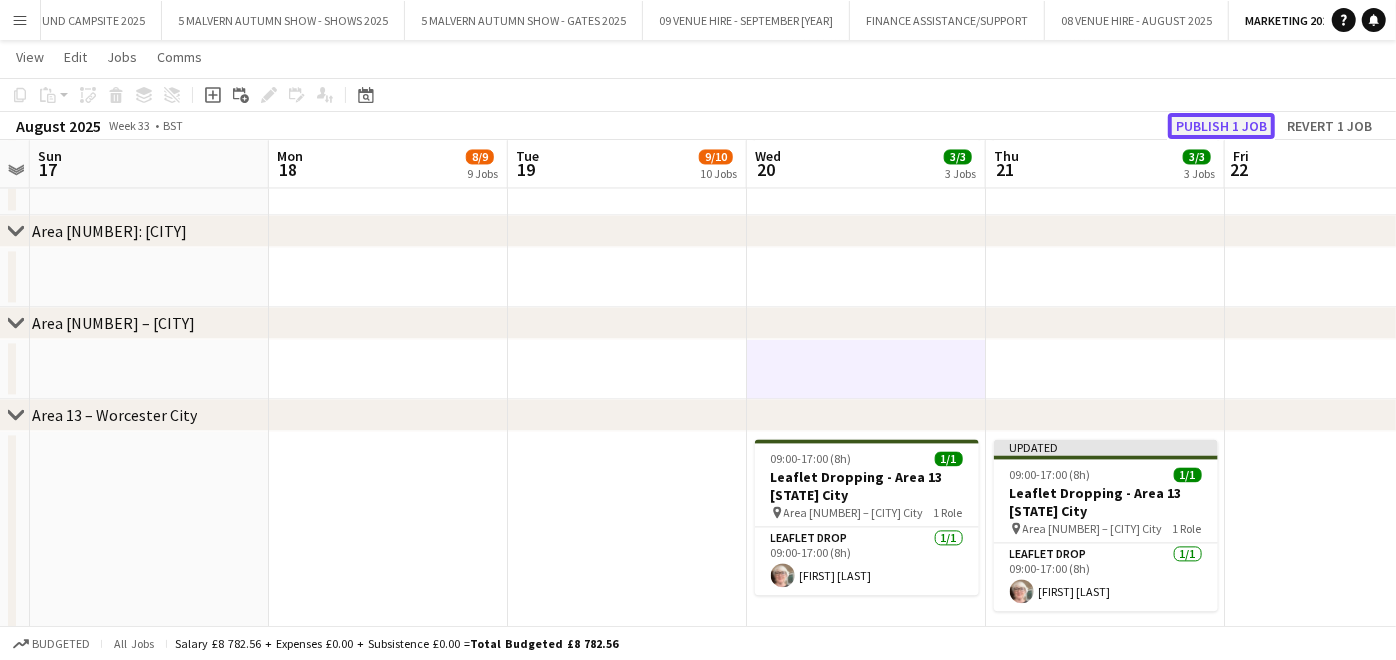click on "Publish 1 job" 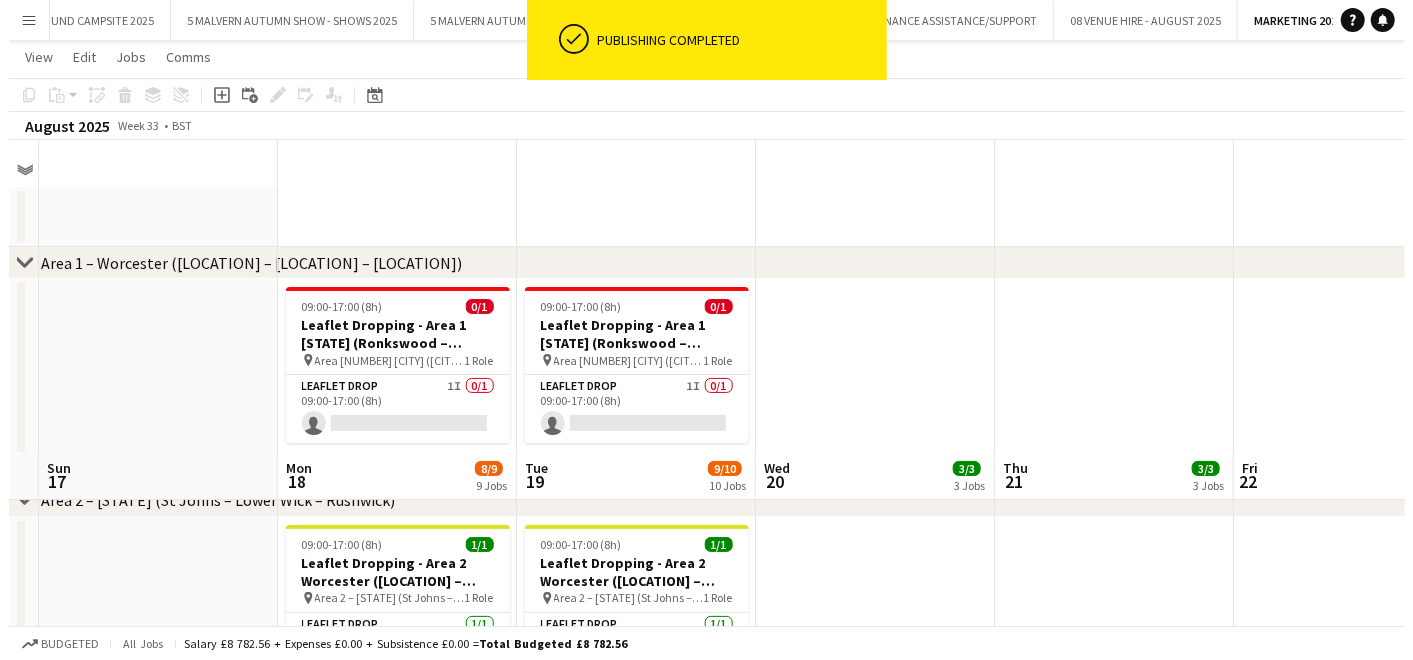 scroll, scrollTop: 0, scrollLeft: 0, axis: both 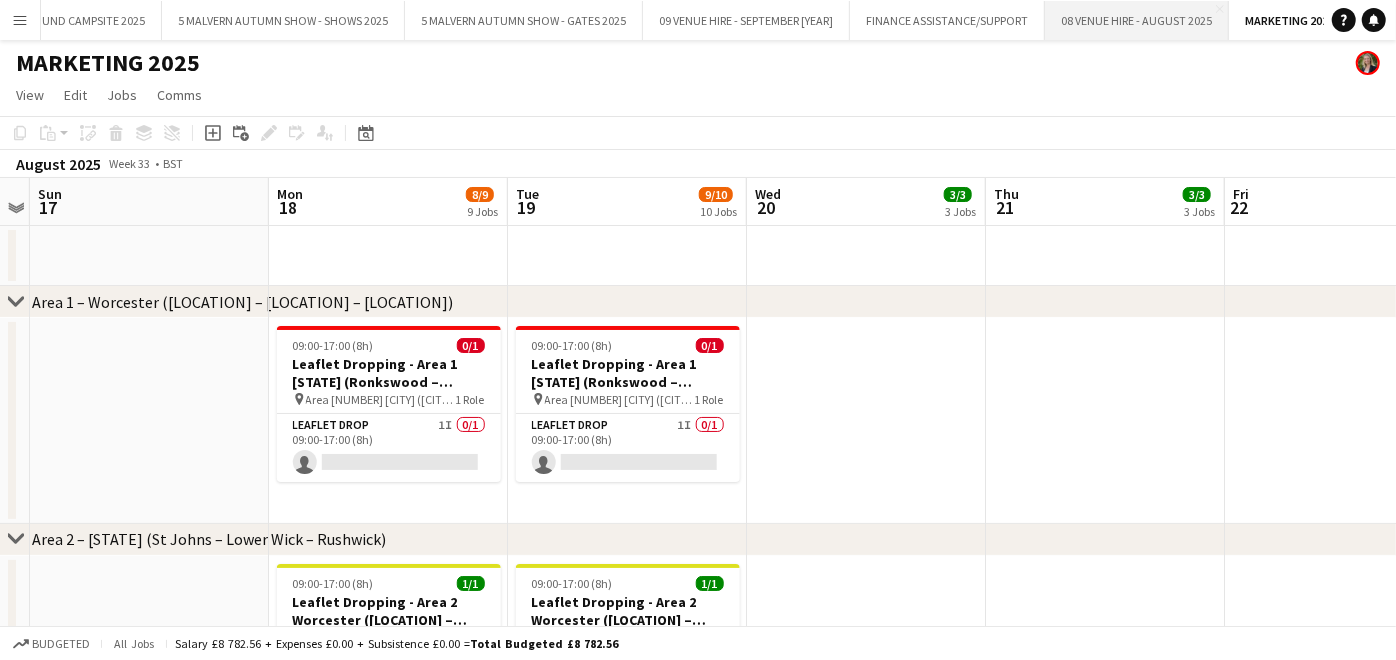 click on "08 VENUE HIRE - AUGUST 2025
Close" at bounding box center [1137, 20] 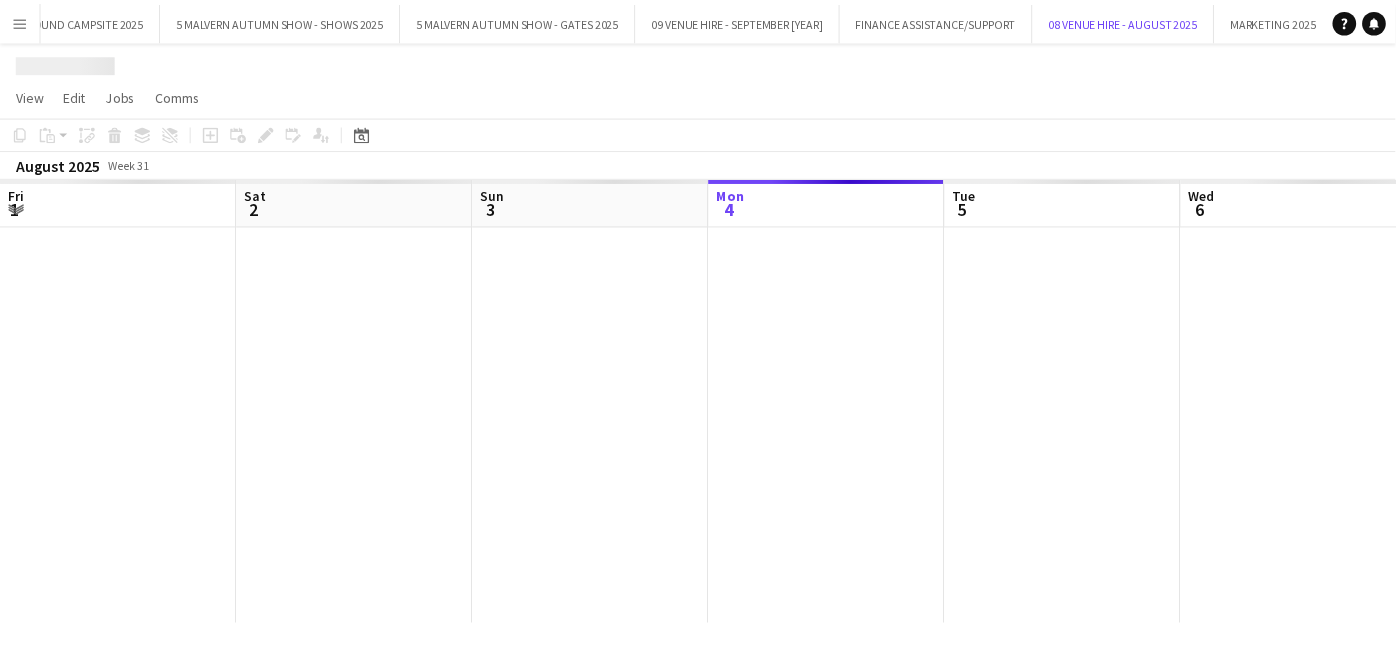 scroll, scrollTop: 0, scrollLeft: 477, axis: horizontal 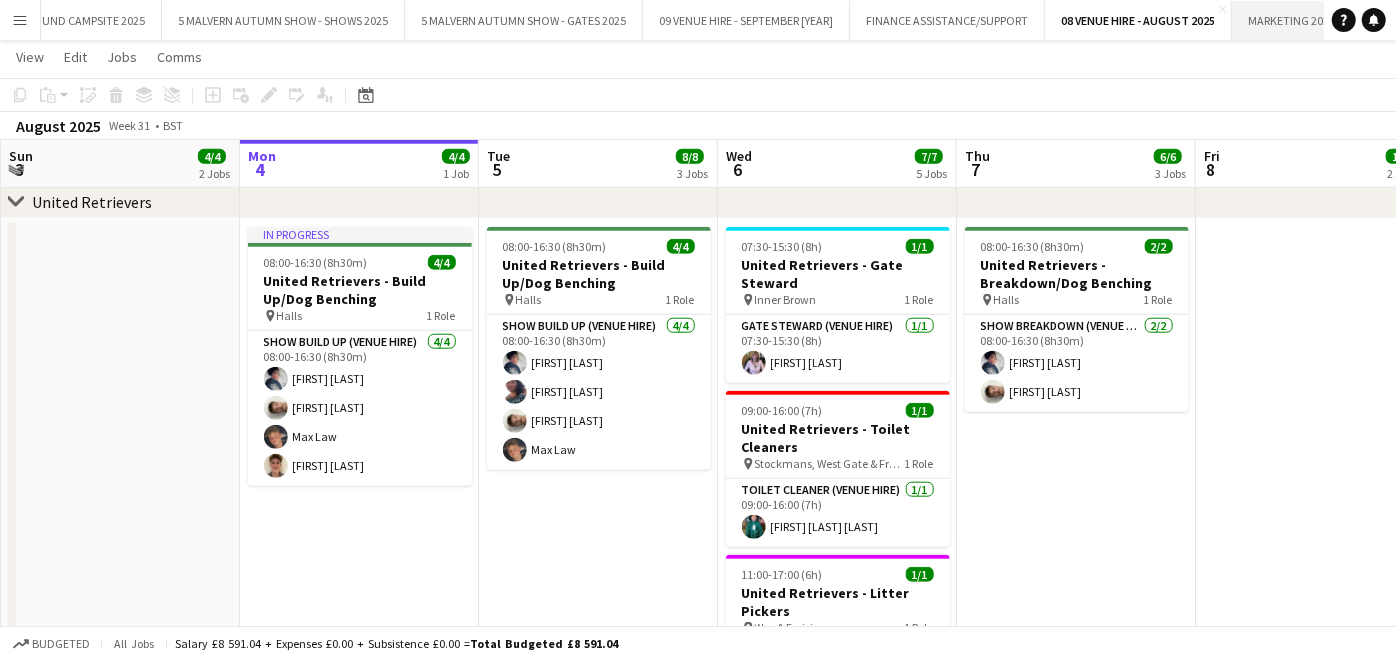 click on "MARKETING [YEAR]
Close" at bounding box center (1292, 20) 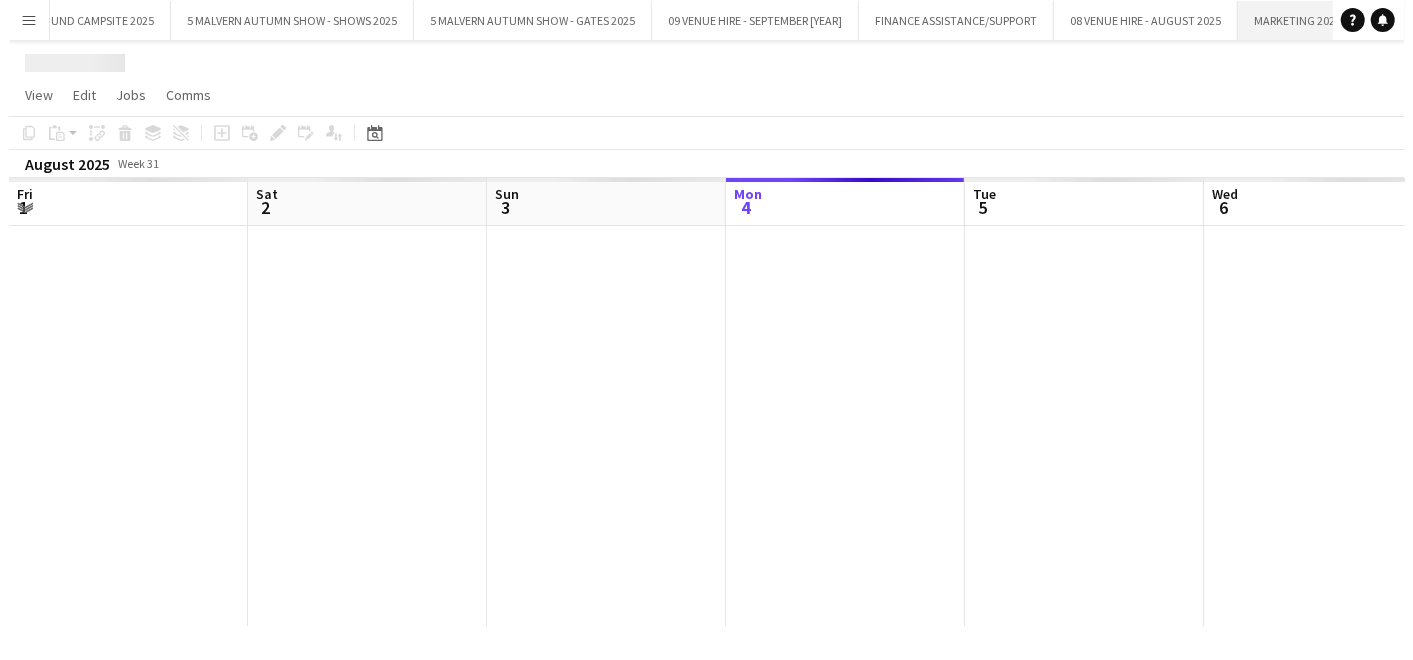 scroll, scrollTop: 0, scrollLeft: 0, axis: both 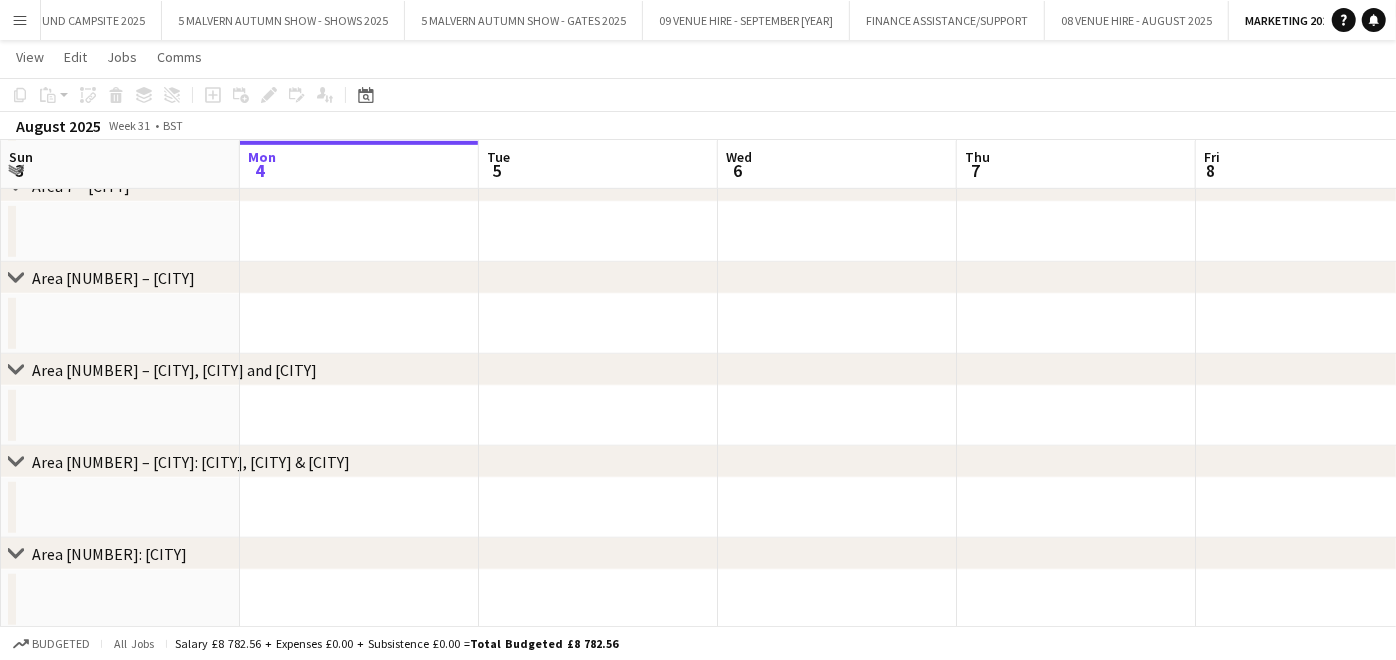 drag, startPoint x: 977, startPoint y: 271, endPoint x: 57, endPoint y: 317, distance: 921.1493 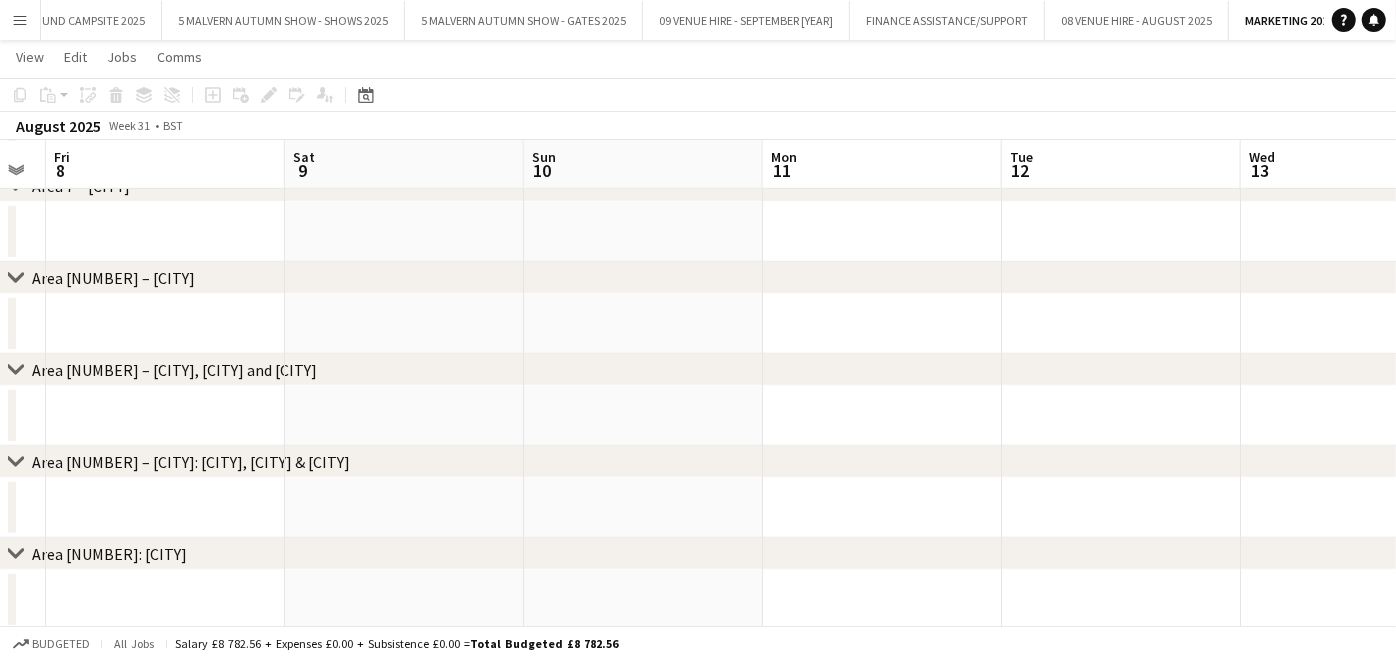 scroll, scrollTop: 0, scrollLeft: 748, axis: horizontal 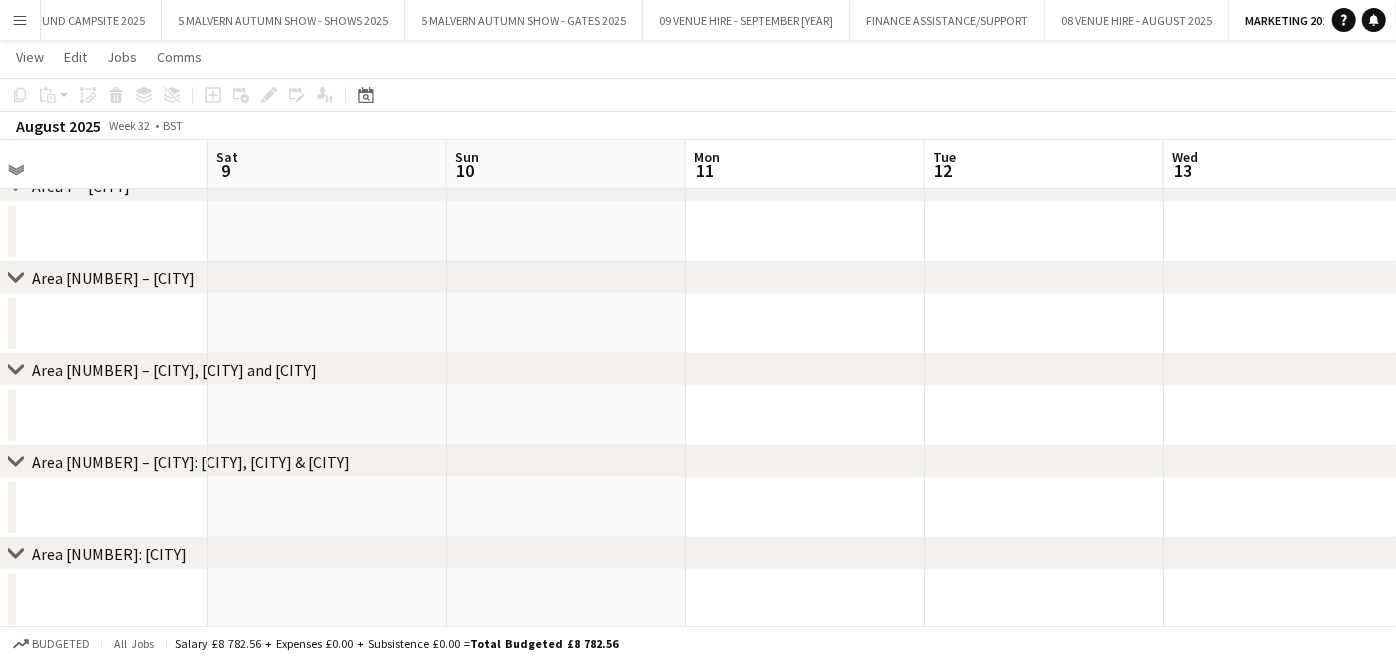 drag, startPoint x: 1274, startPoint y: 325, endPoint x: 9, endPoint y: 357, distance: 1265.4047 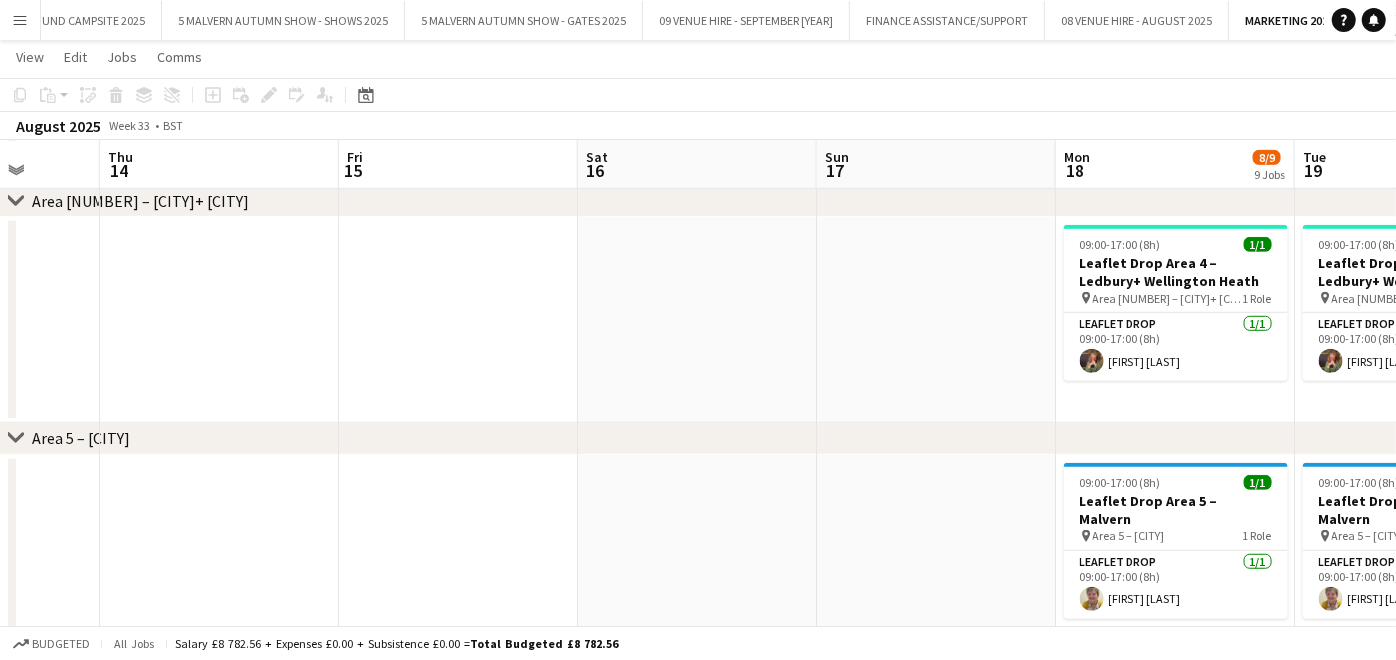 scroll, scrollTop: 0, scrollLeft: 785, axis: horizontal 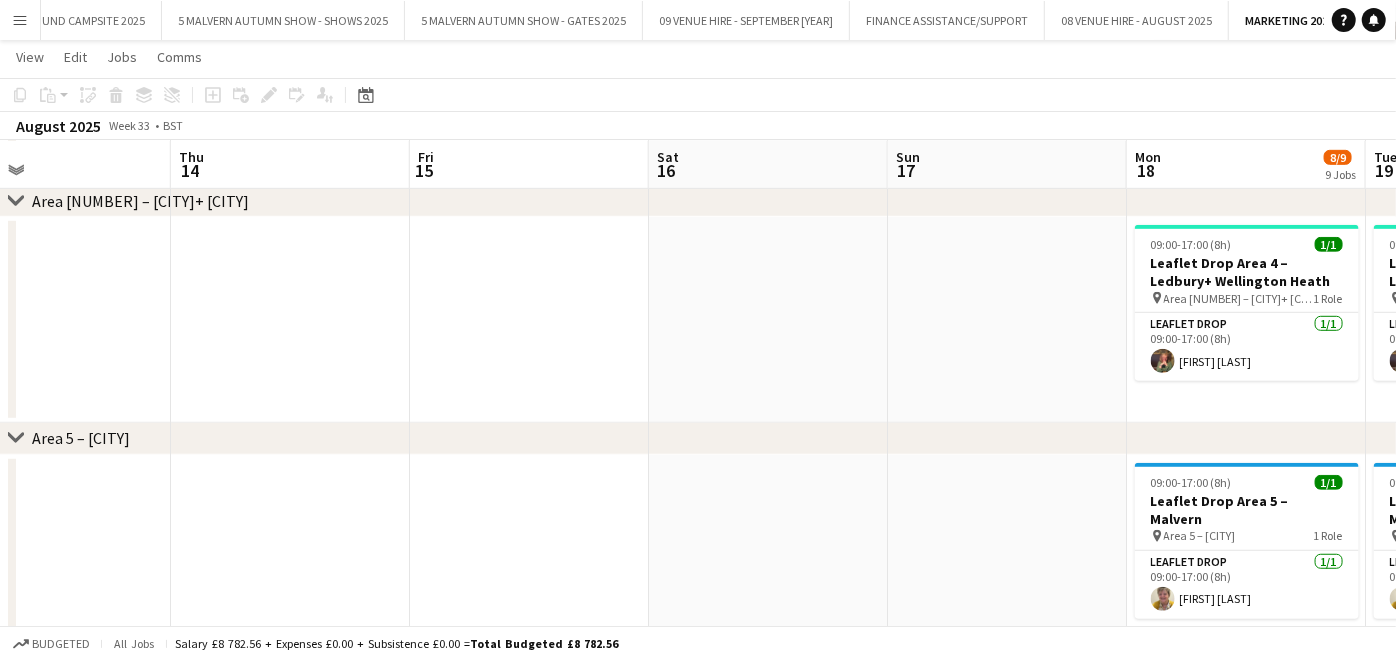 drag, startPoint x: 1256, startPoint y: 224, endPoint x: -5, endPoint y: 253, distance: 1261.3334 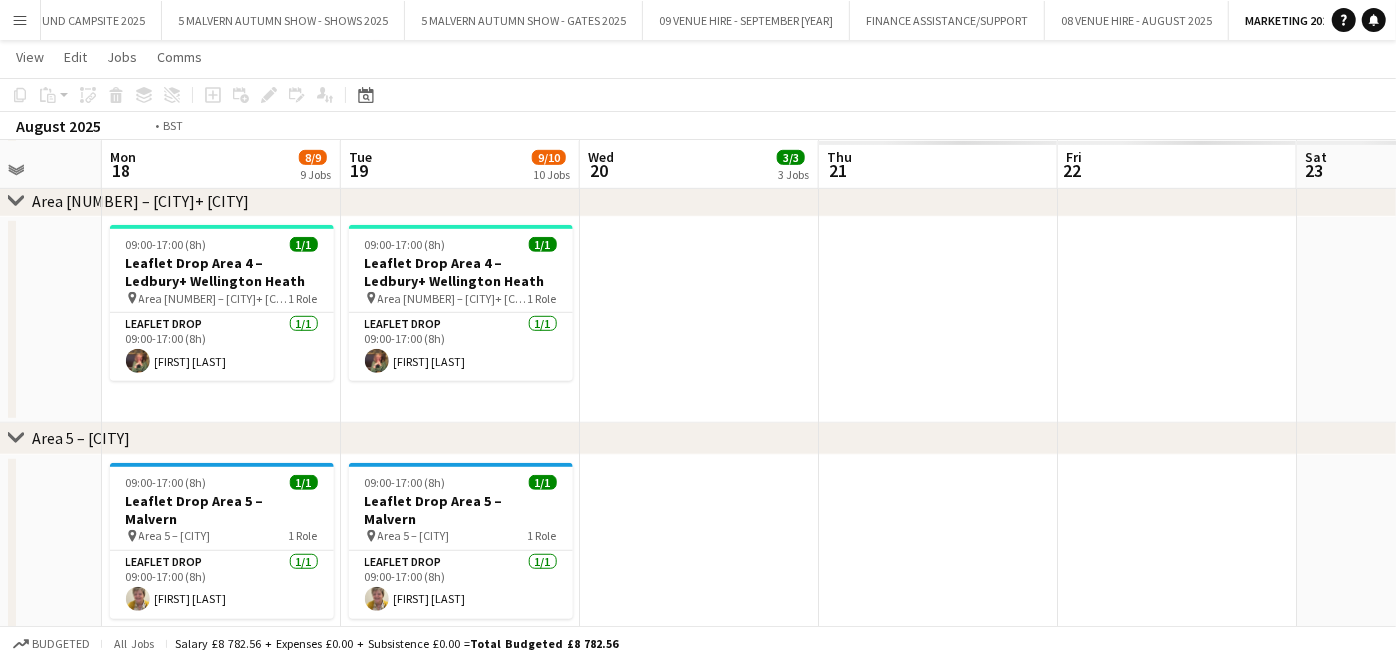 scroll, scrollTop: 0, scrollLeft: 732, axis: horizontal 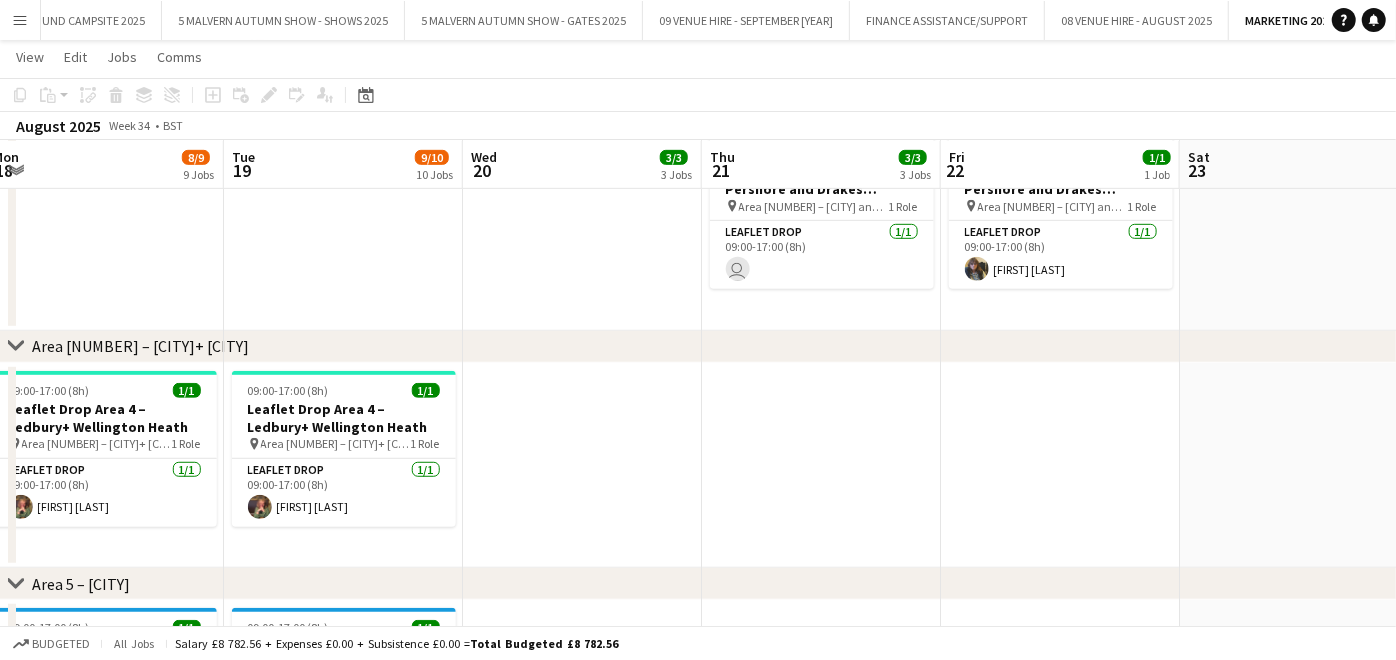 drag, startPoint x: 1153, startPoint y: 262, endPoint x: 301, endPoint y: 354, distance: 856.95276 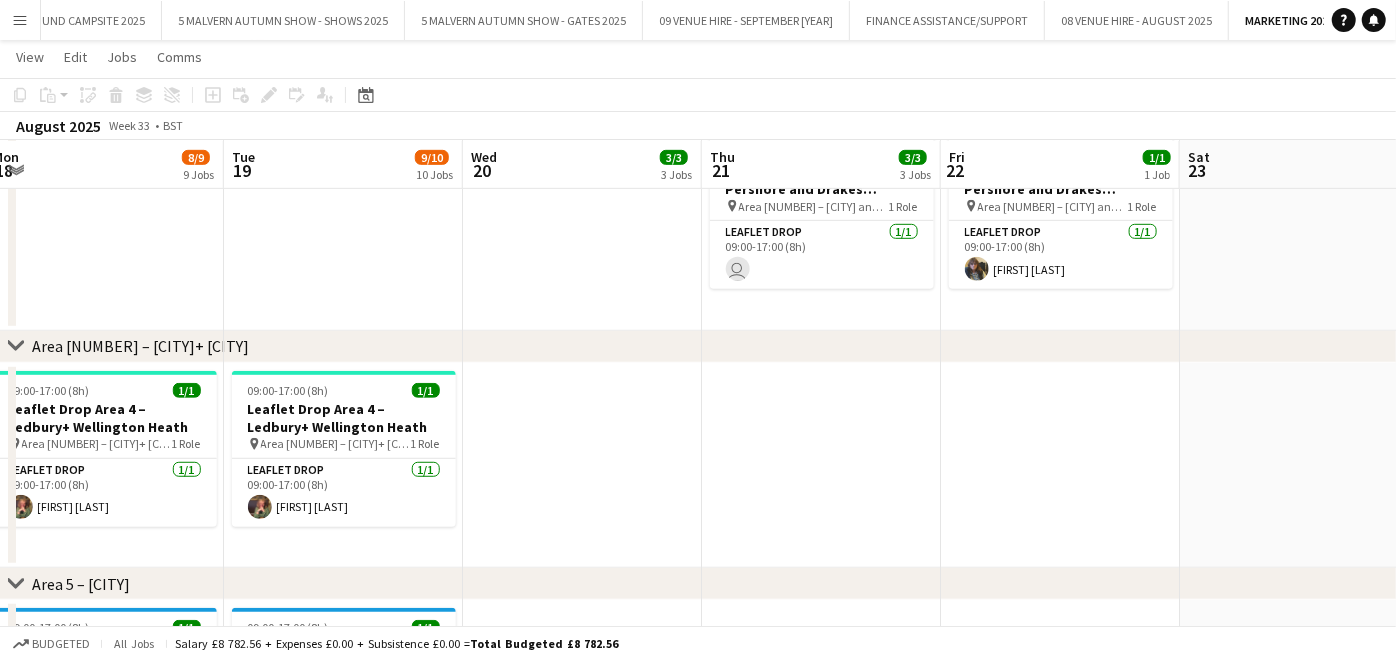 drag, startPoint x: 327, startPoint y: 357, endPoint x: 450, endPoint y: 350, distance: 123.19903 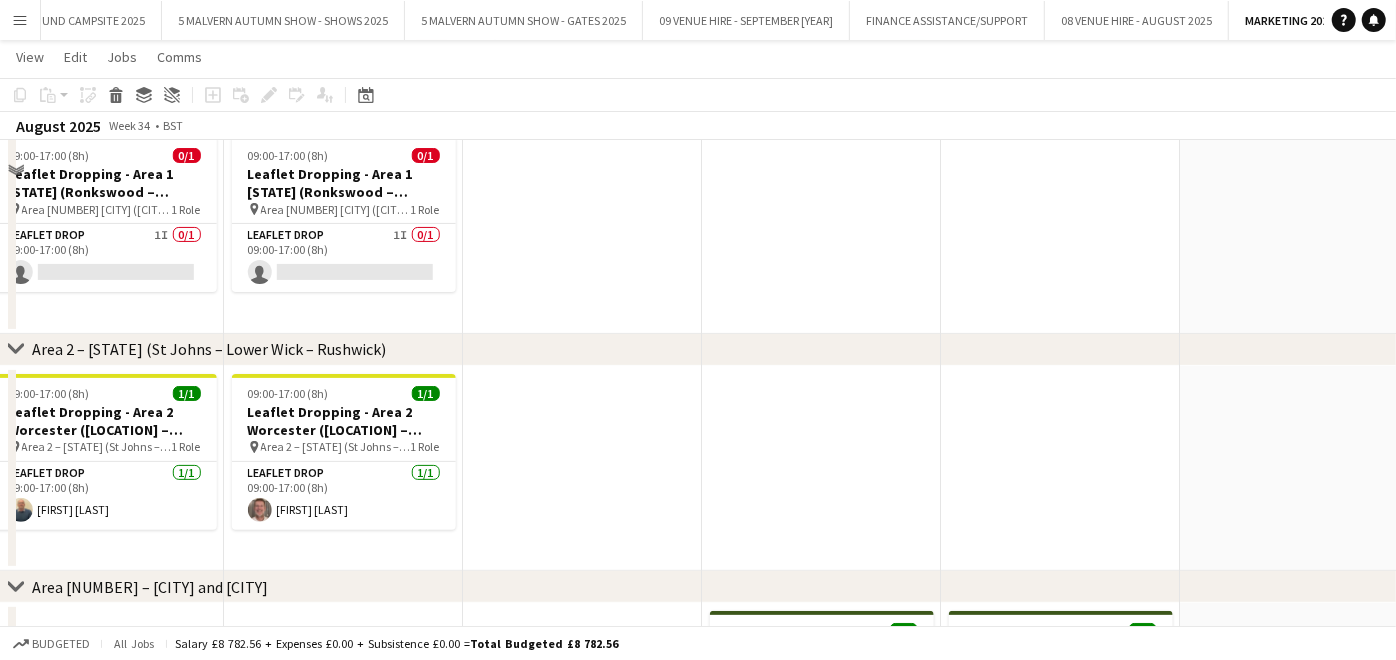 scroll, scrollTop: 0, scrollLeft: 0, axis: both 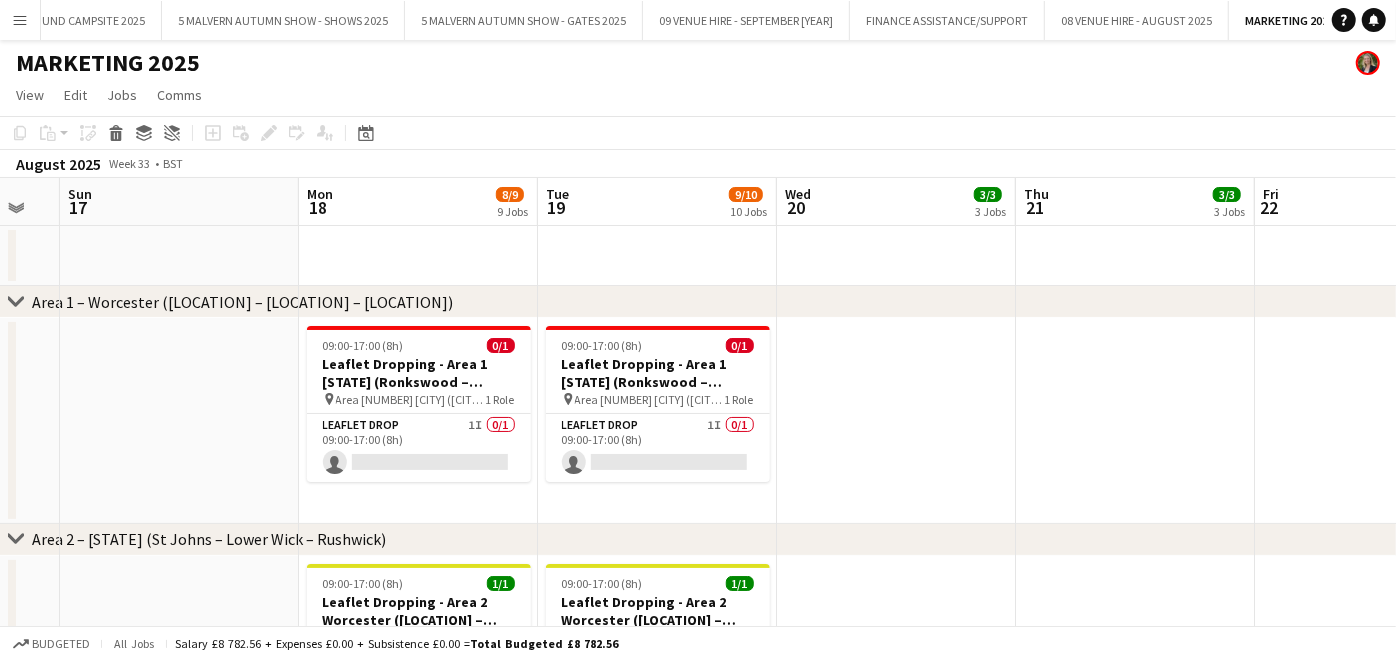 drag, startPoint x: 656, startPoint y: 379, endPoint x: 970, endPoint y: 405, distance: 315.0746 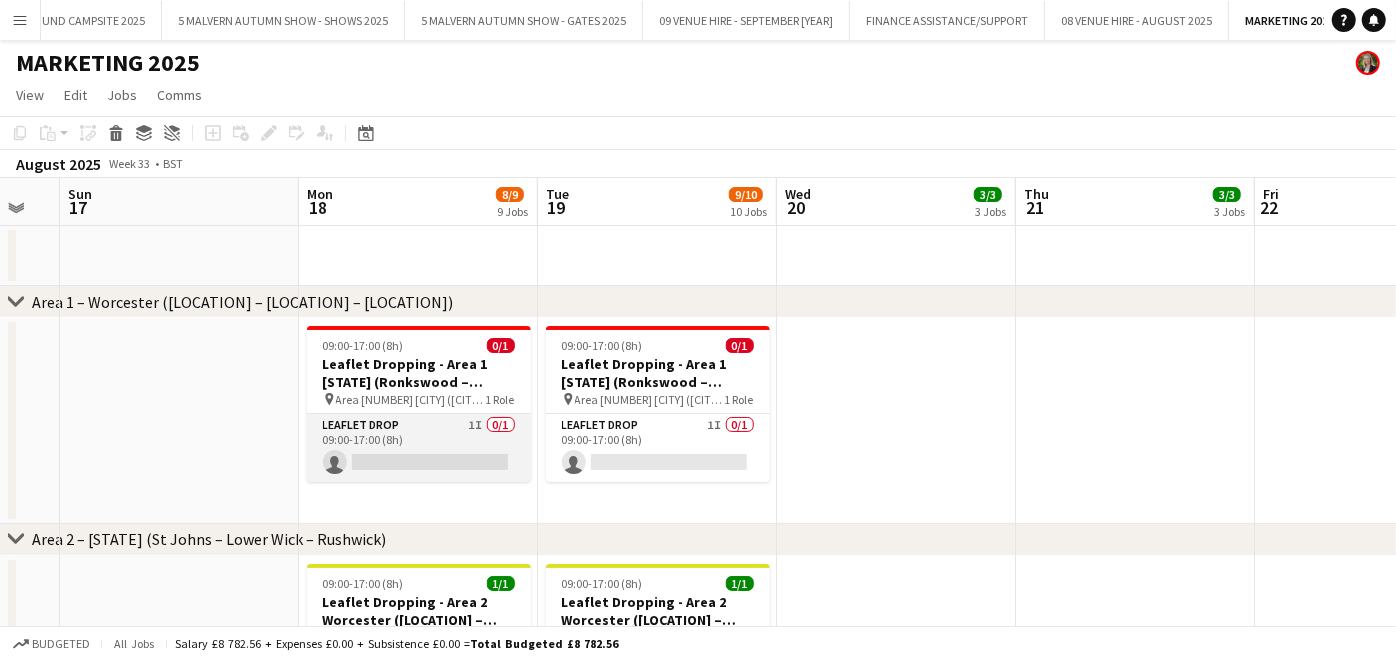 click on "Leaflet Drop   1I   0/1   09:00-17:00 (8h)
single-neutral-actions" at bounding box center [419, 448] 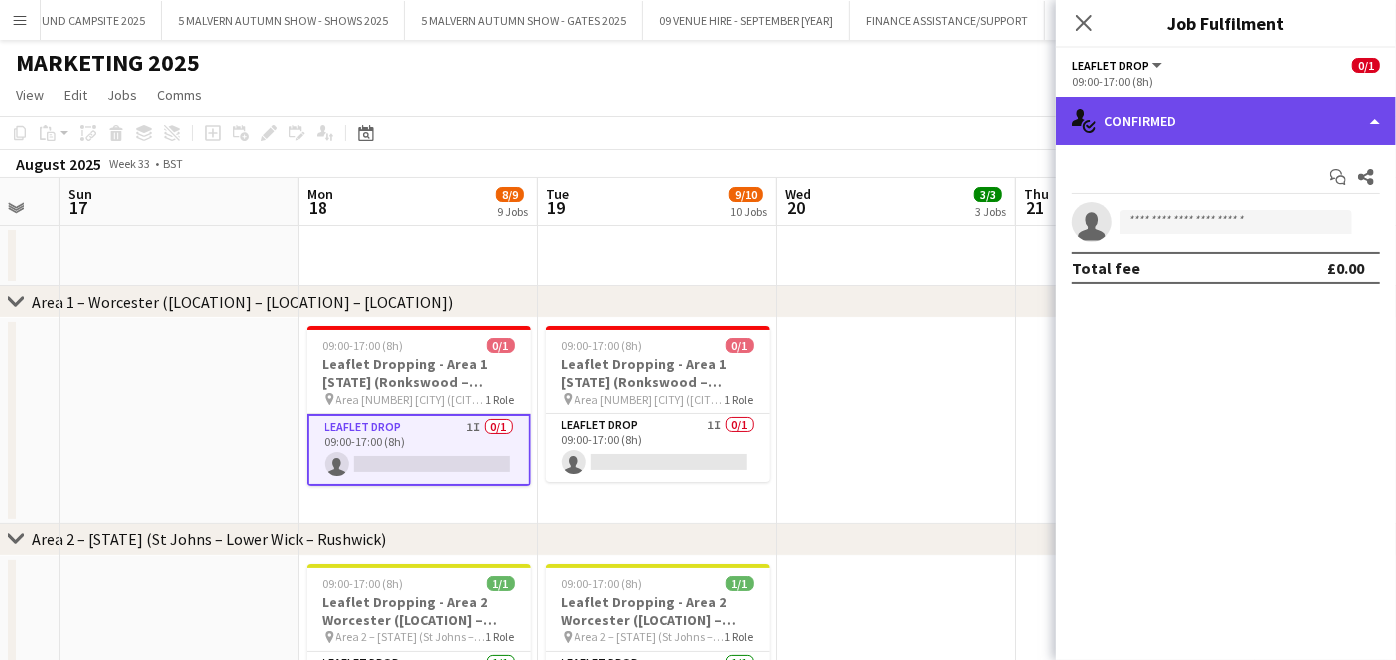 click on "single-neutral-actions-check-2
Confirmed" 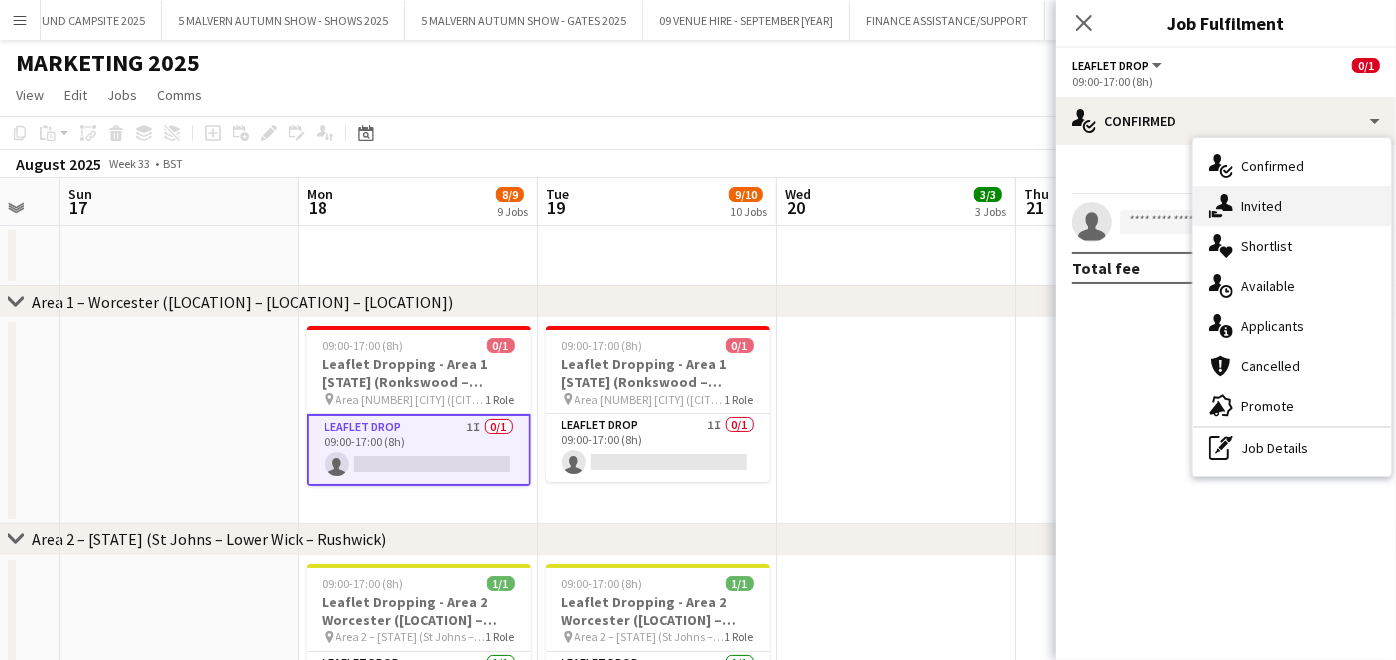 click on "single-neutral-actions-share-1
Invited" at bounding box center (1292, 206) 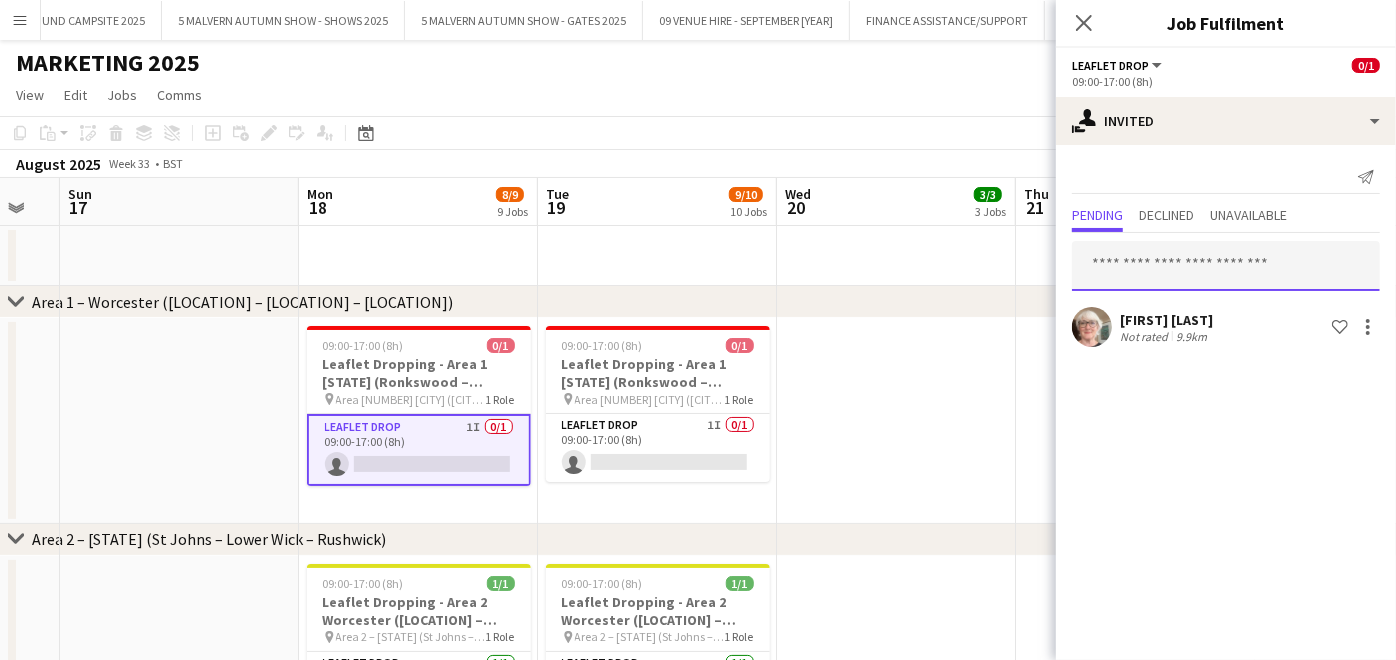 click at bounding box center (1226, 266) 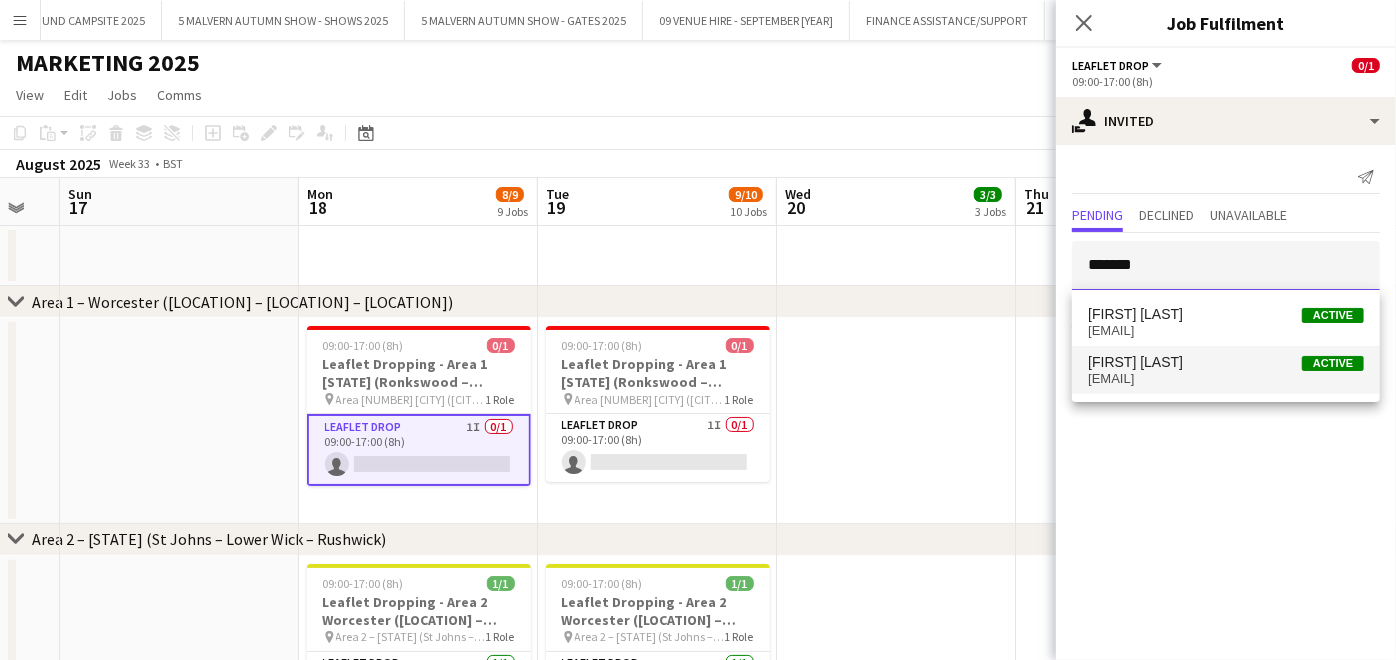 type on "*******" 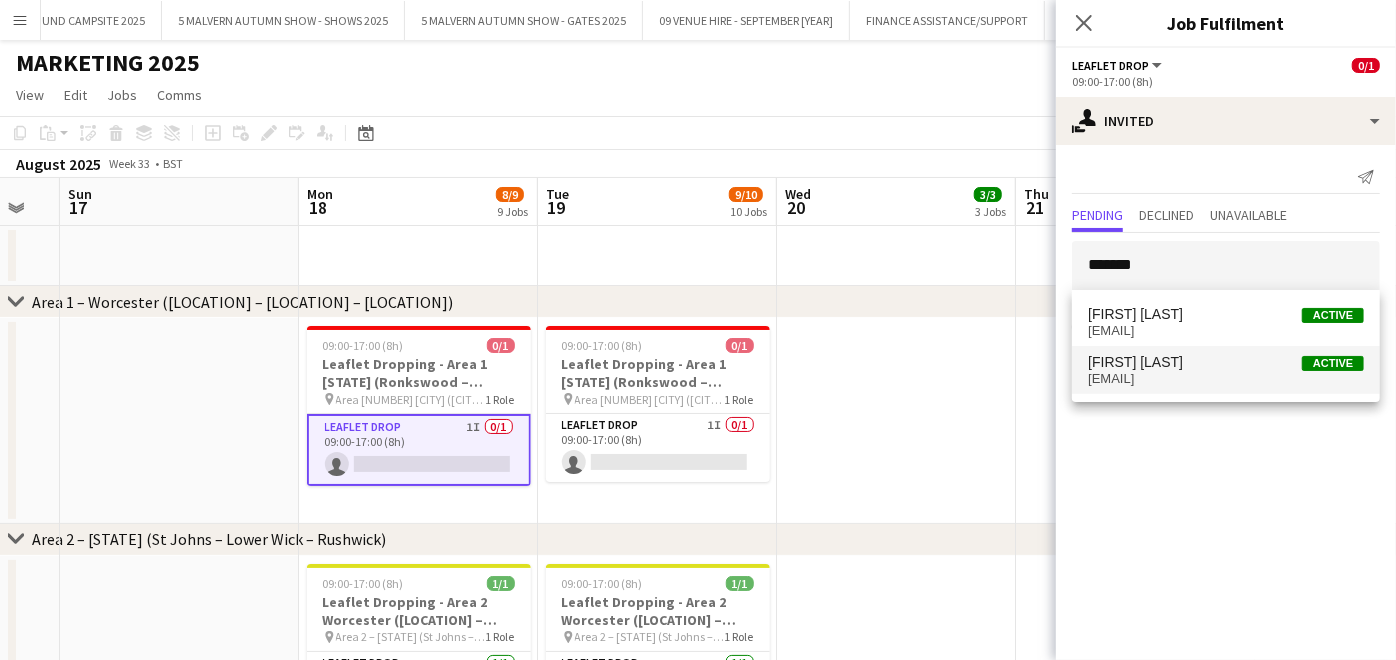 click on "[EMAIL]" at bounding box center (1226, 379) 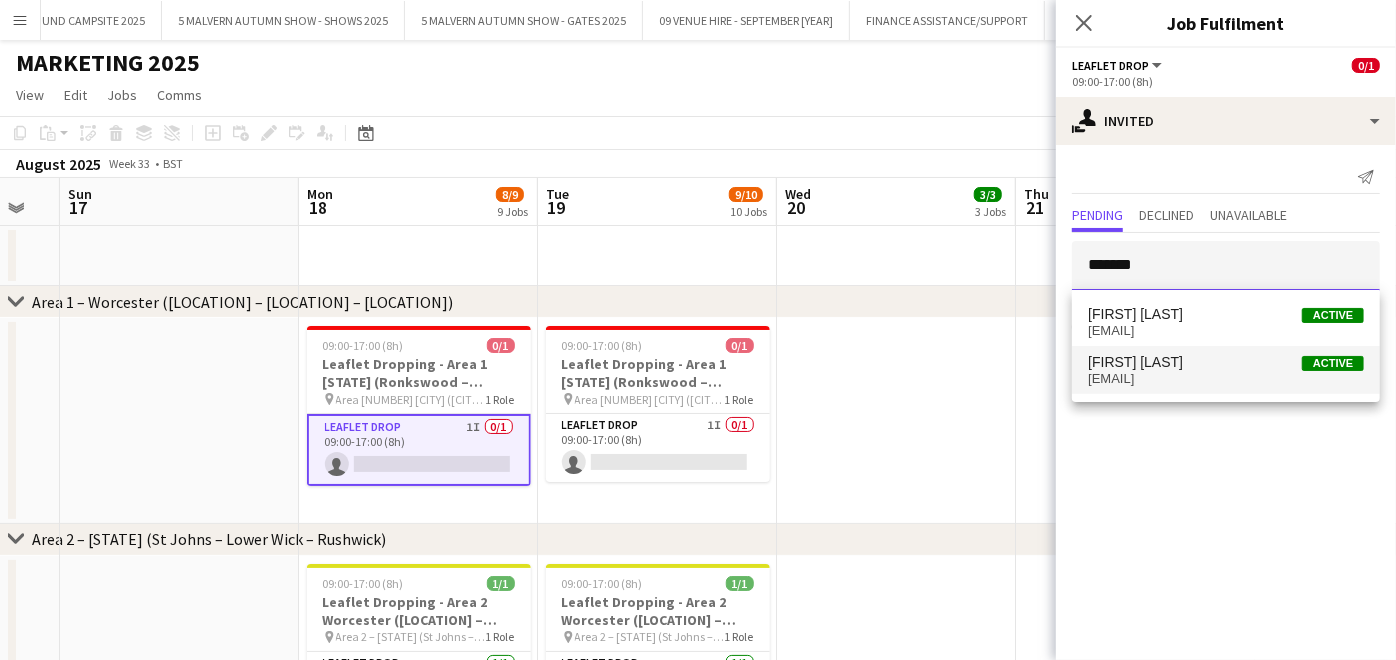type 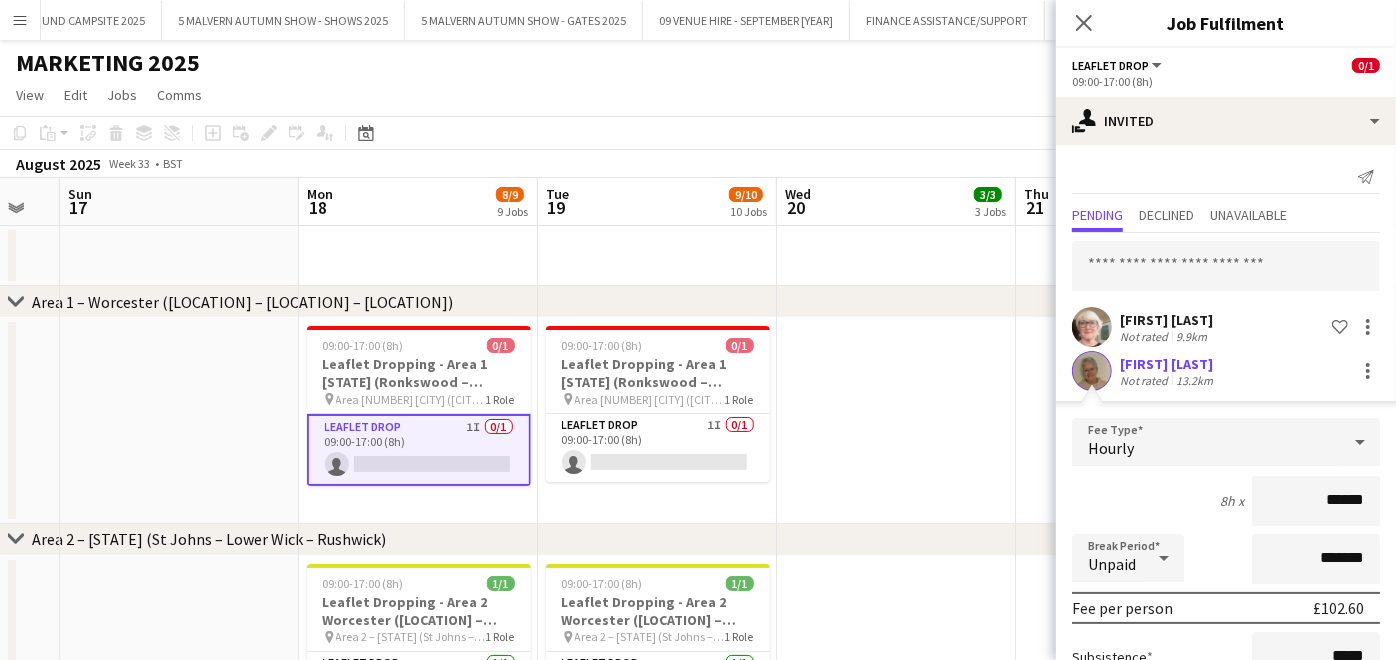 scroll, scrollTop: 200, scrollLeft: 0, axis: vertical 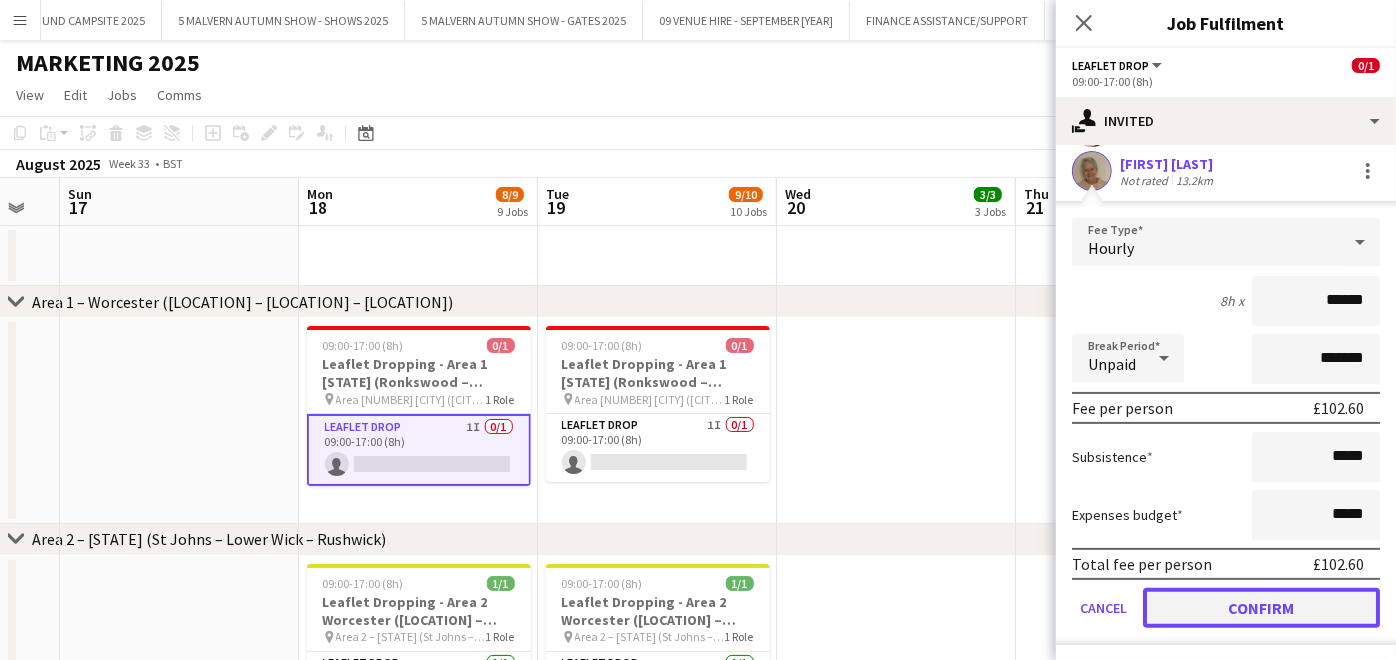 click on "Confirm" 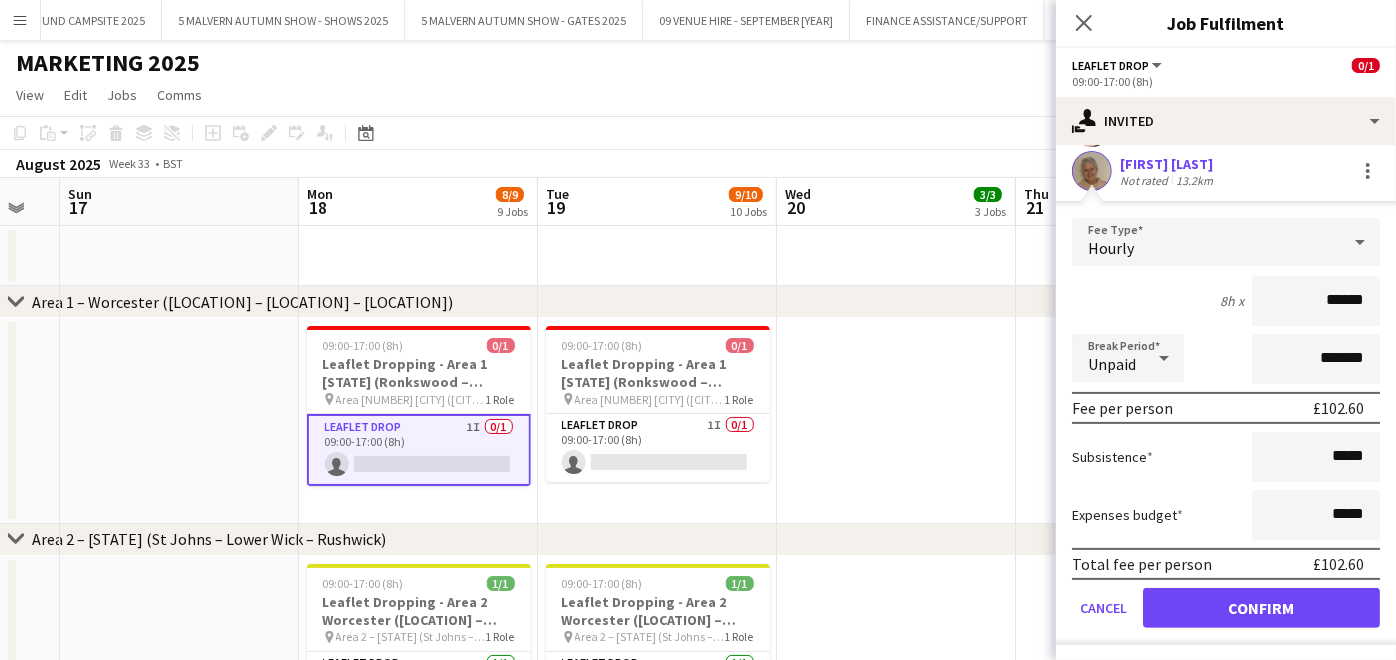 scroll, scrollTop: 0, scrollLeft: 0, axis: both 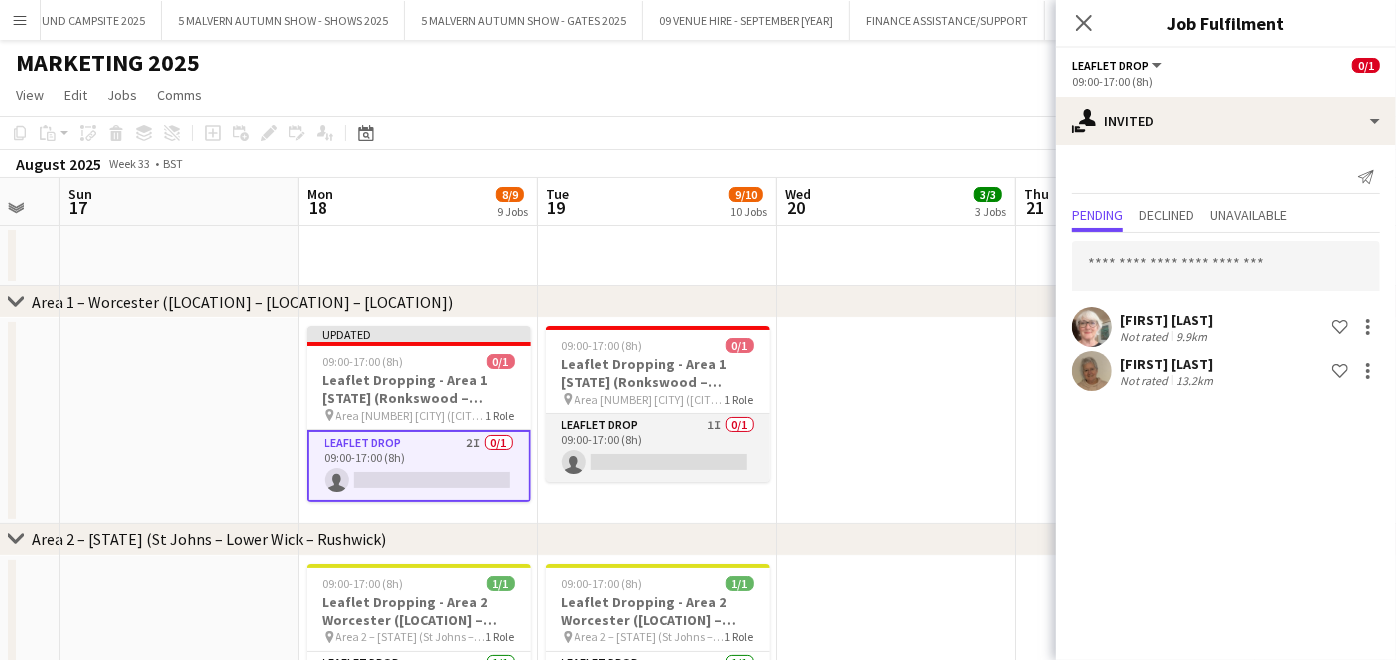 click on "Leaflet Drop   1I   0/1   09:00-17:00 (8h)
single-neutral-actions" at bounding box center [658, 448] 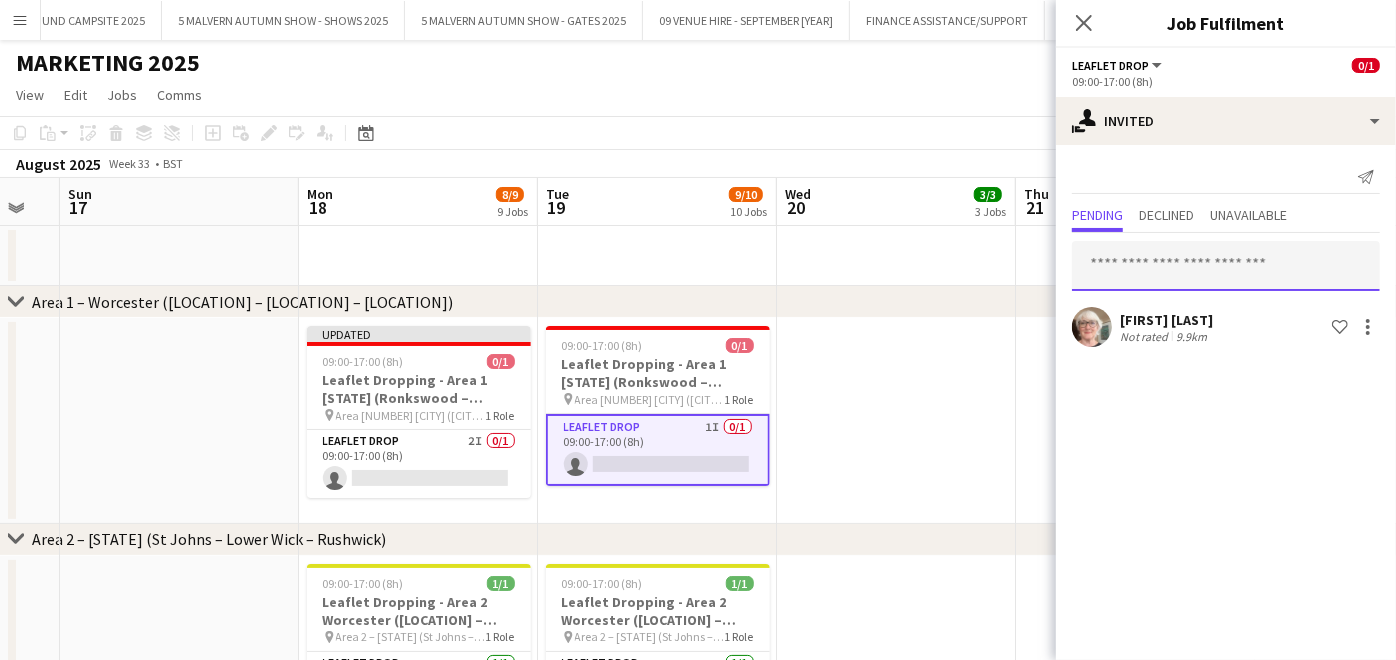 click at bounding box center (1226, 266) 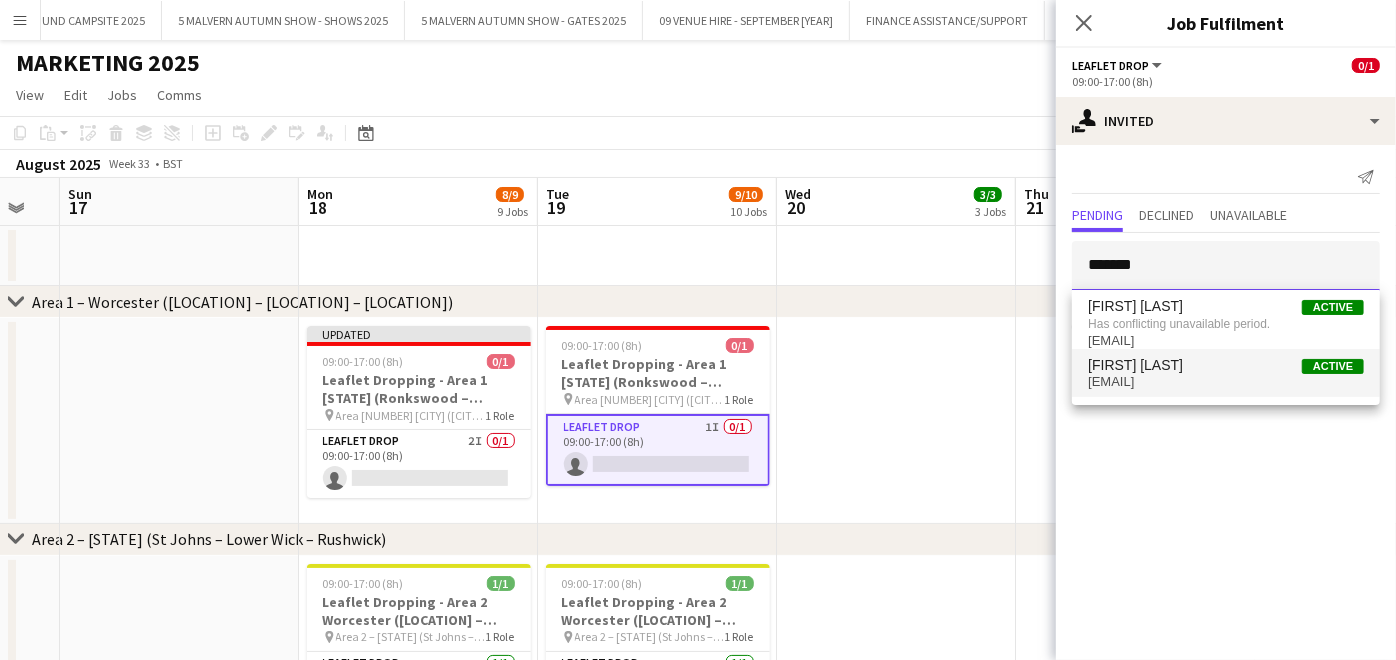 type on "*******" 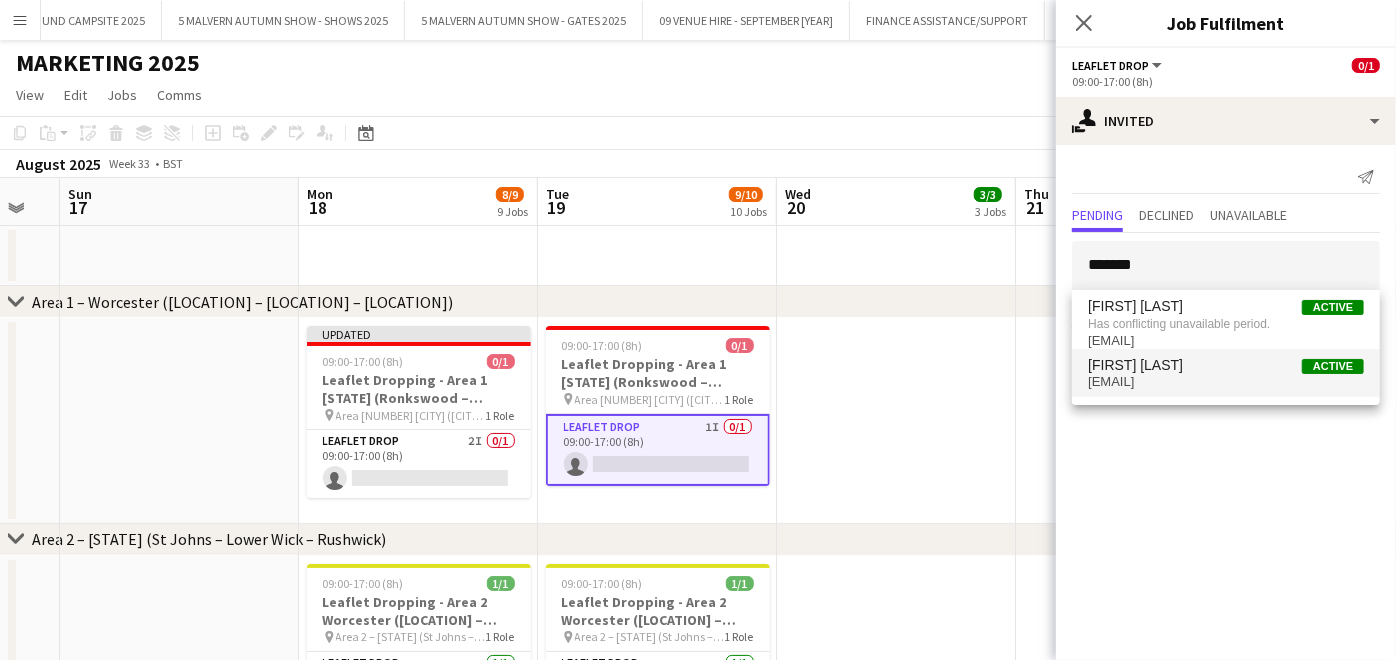 click on "[EMAIL]" at bounding box center [1226, 382] 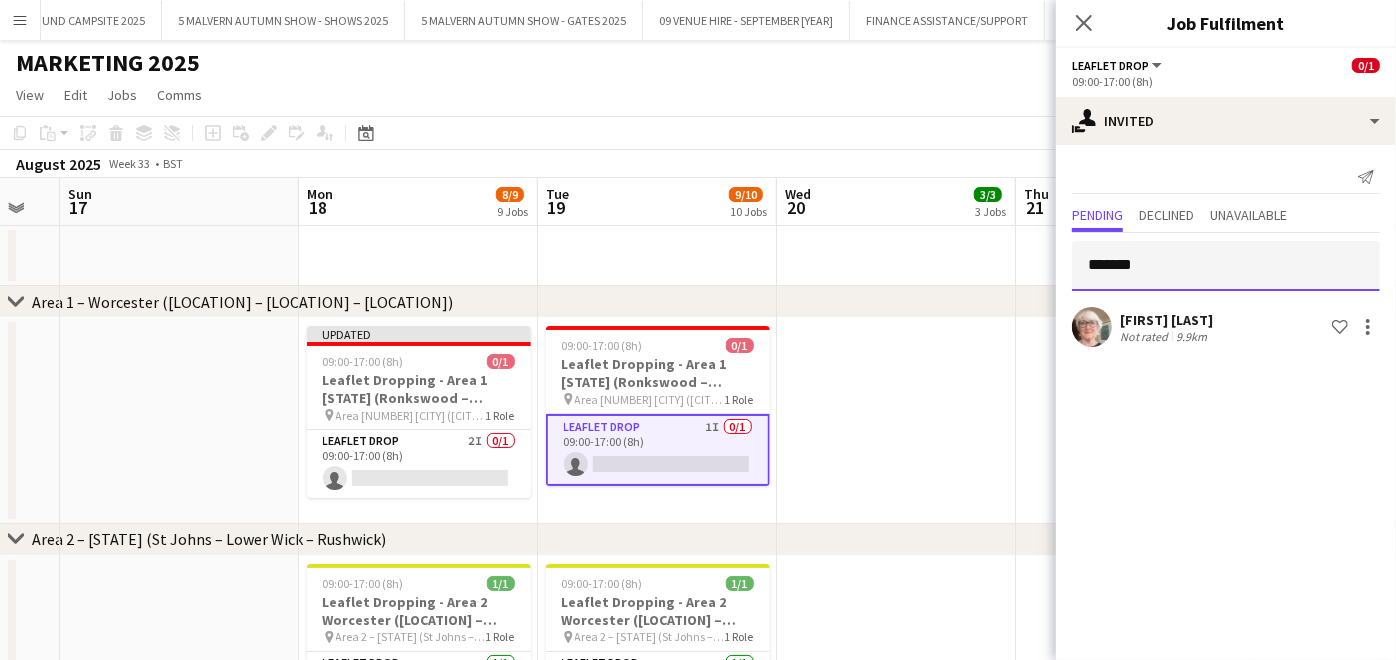 type 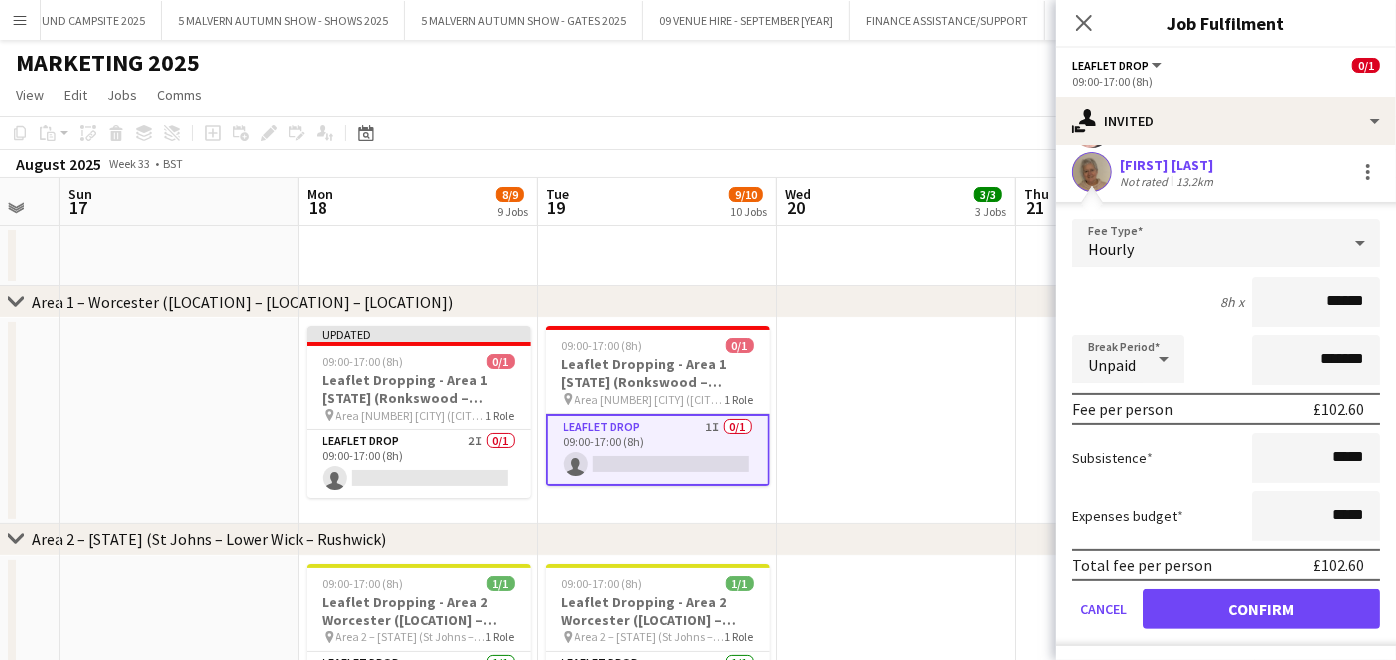 scroll, scrollTop: 200, scrollLeft: 0, axis: vertical 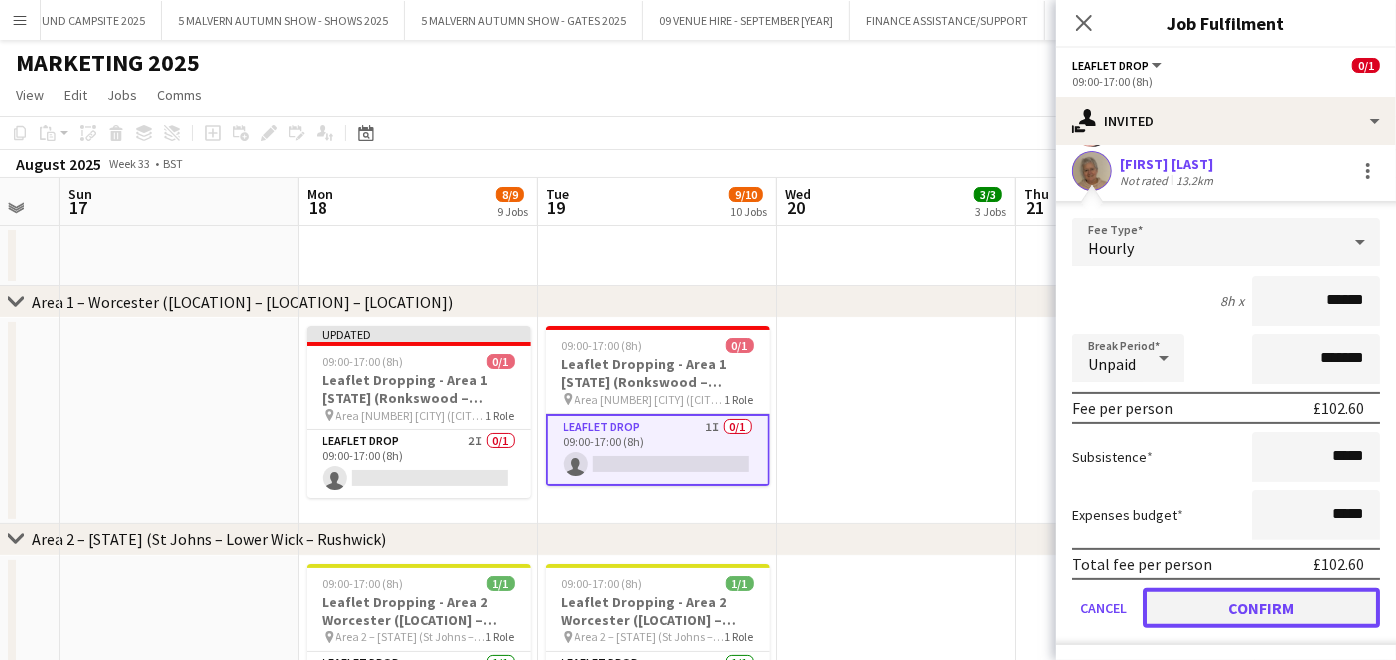 click on "Confirm" 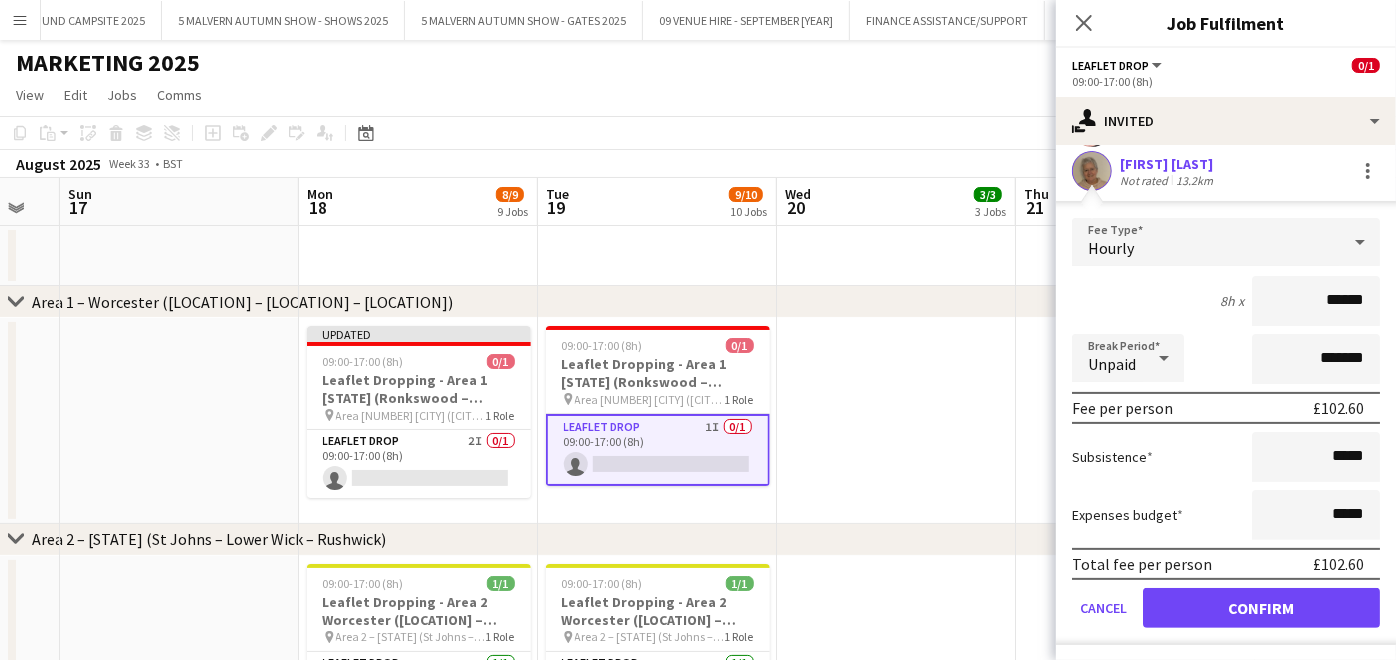 scroll, scrollTop: 0, scrollLeft: 0, axis: both 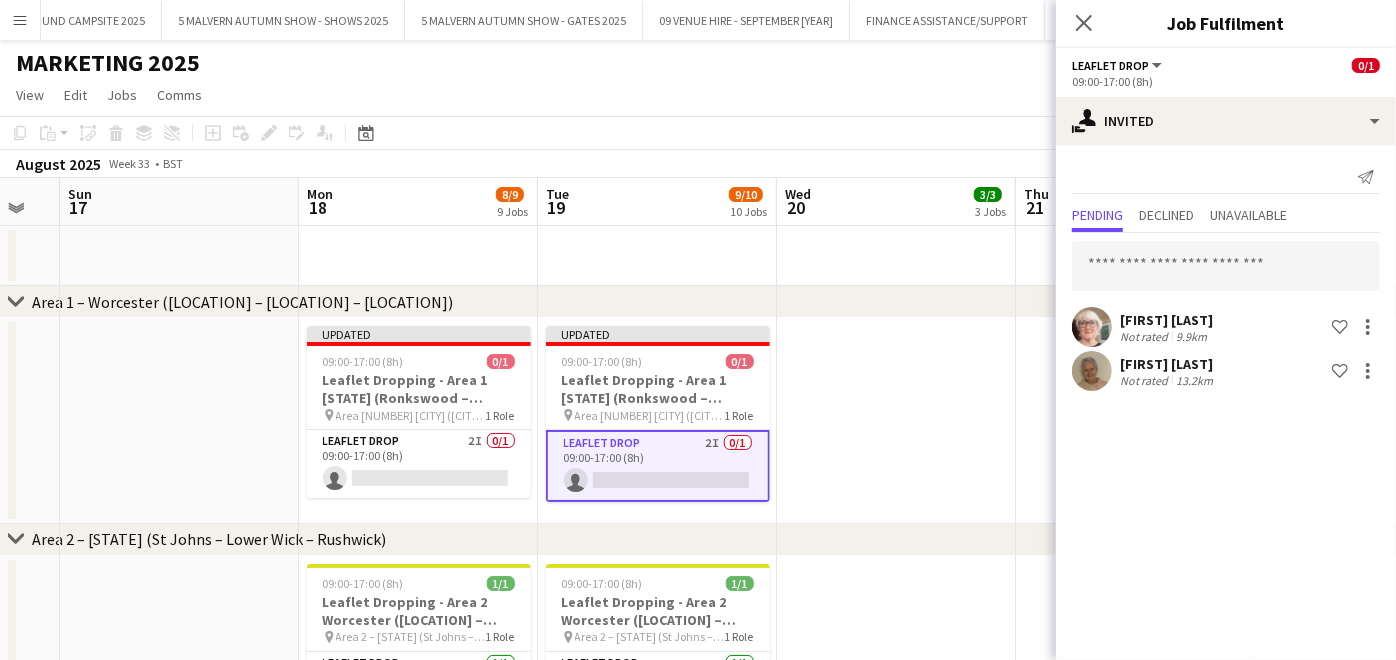 click at bounding box center [896, 421] 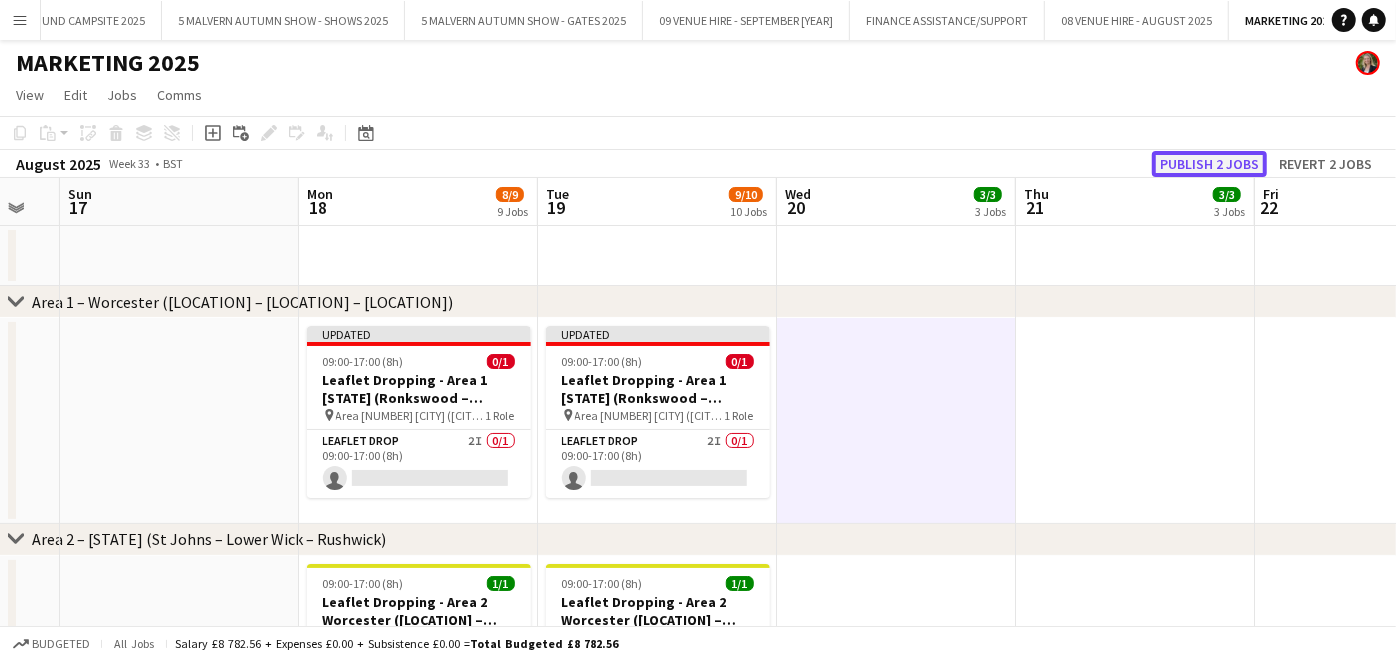 click on "Publish 2 jobs" 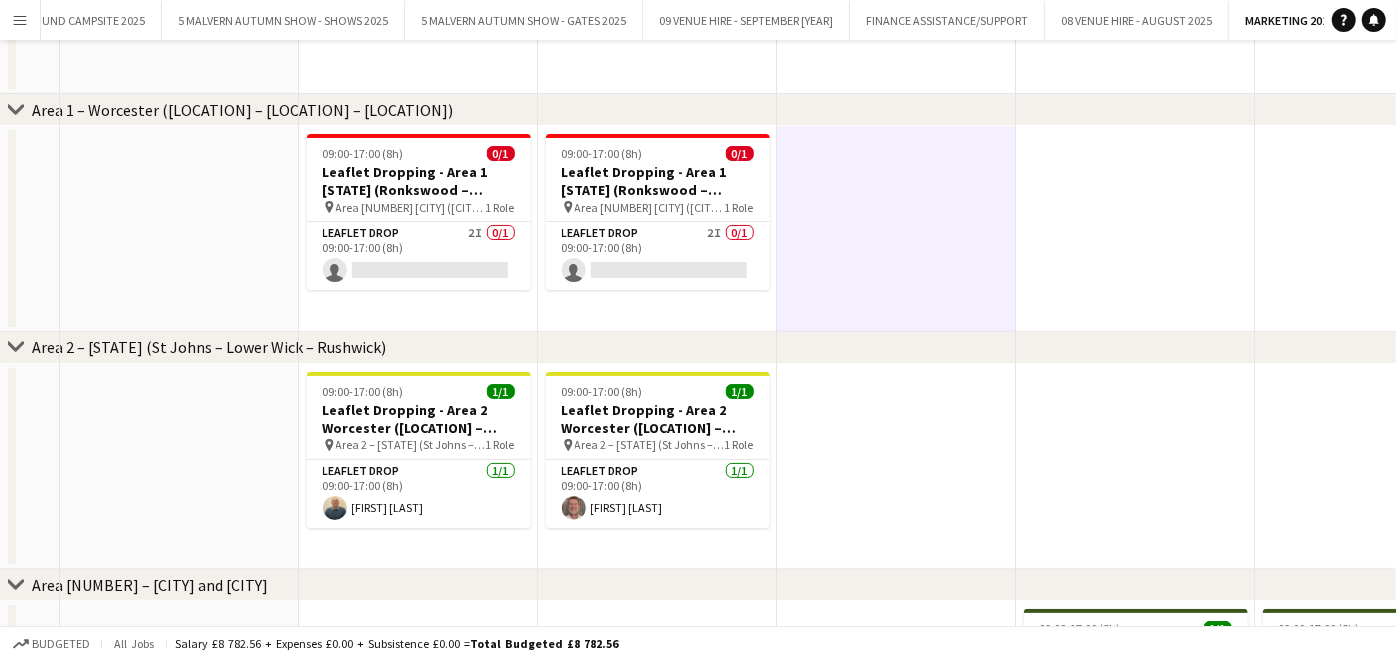 scroll, scrollTop: 0, scrollLeft: 0, axis: both 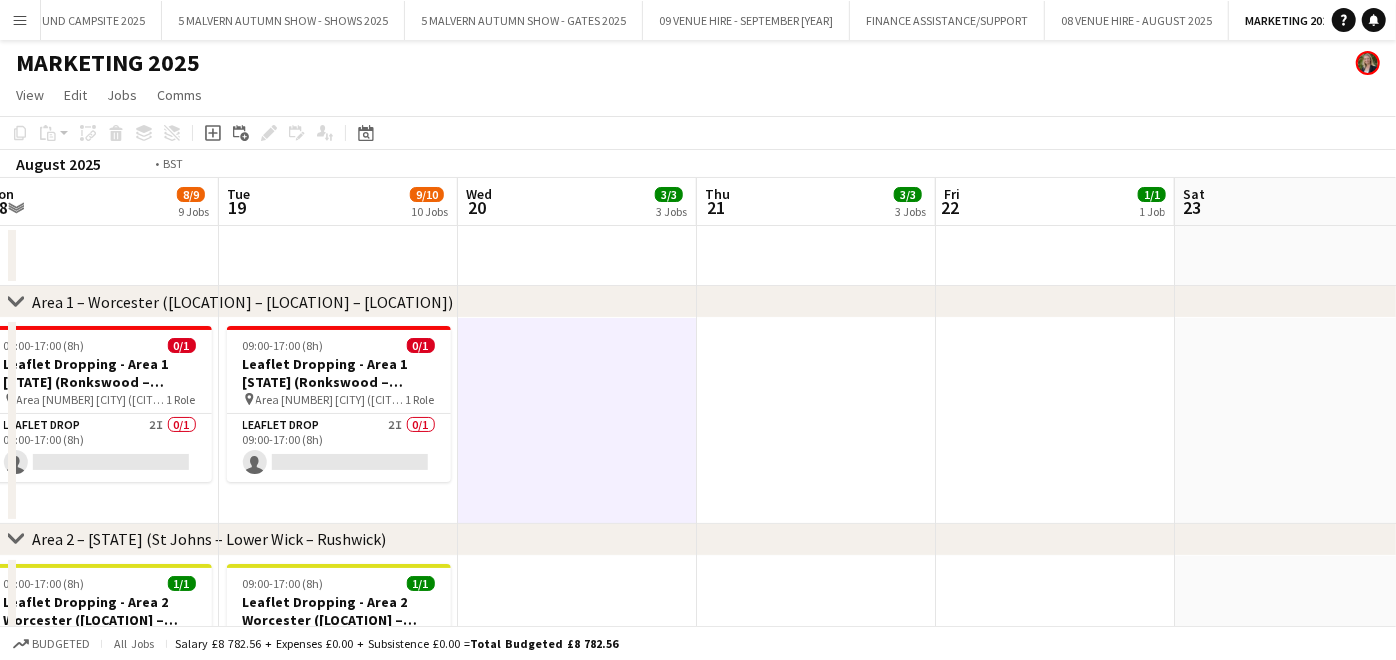 drag, startPoint x: 1052, startPoint y: 476, endPoint x: 832, endPoint y: 561, distance: 235.84953 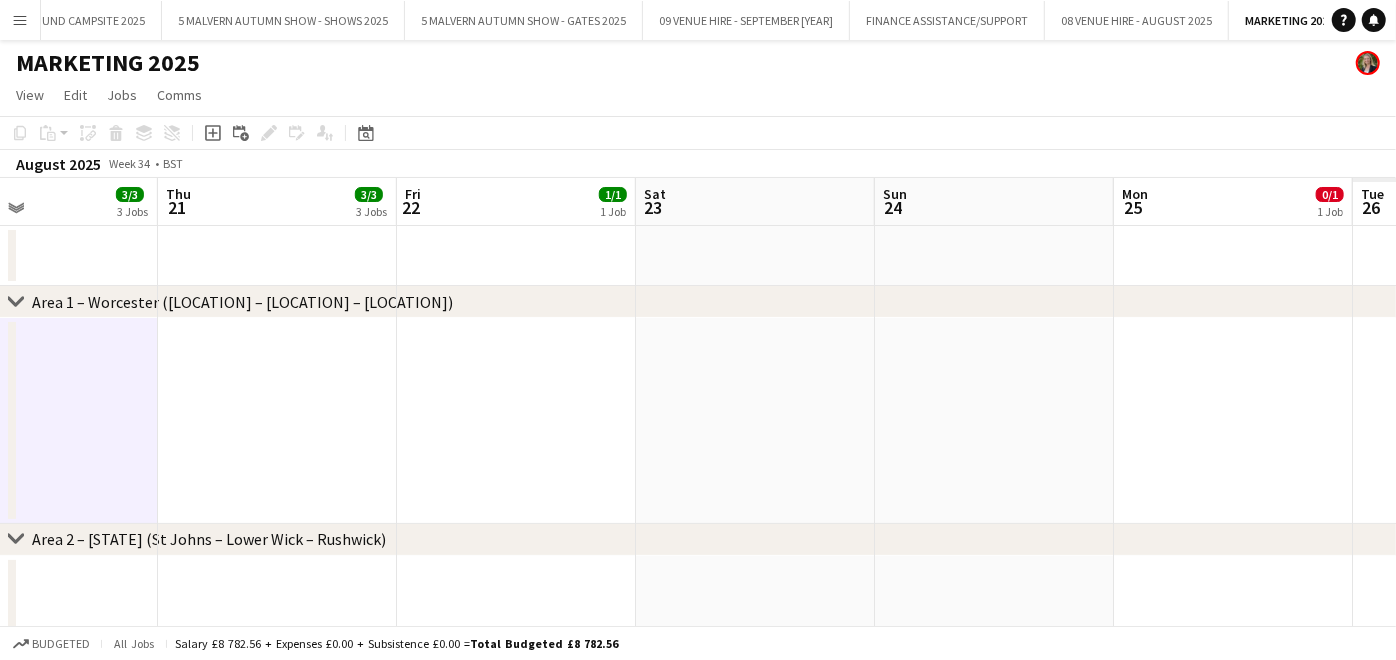 drag, startPoint x: 1200, startPoint y: 520, endPoint x: 661, endPoint y: 479, distance: 540.5571 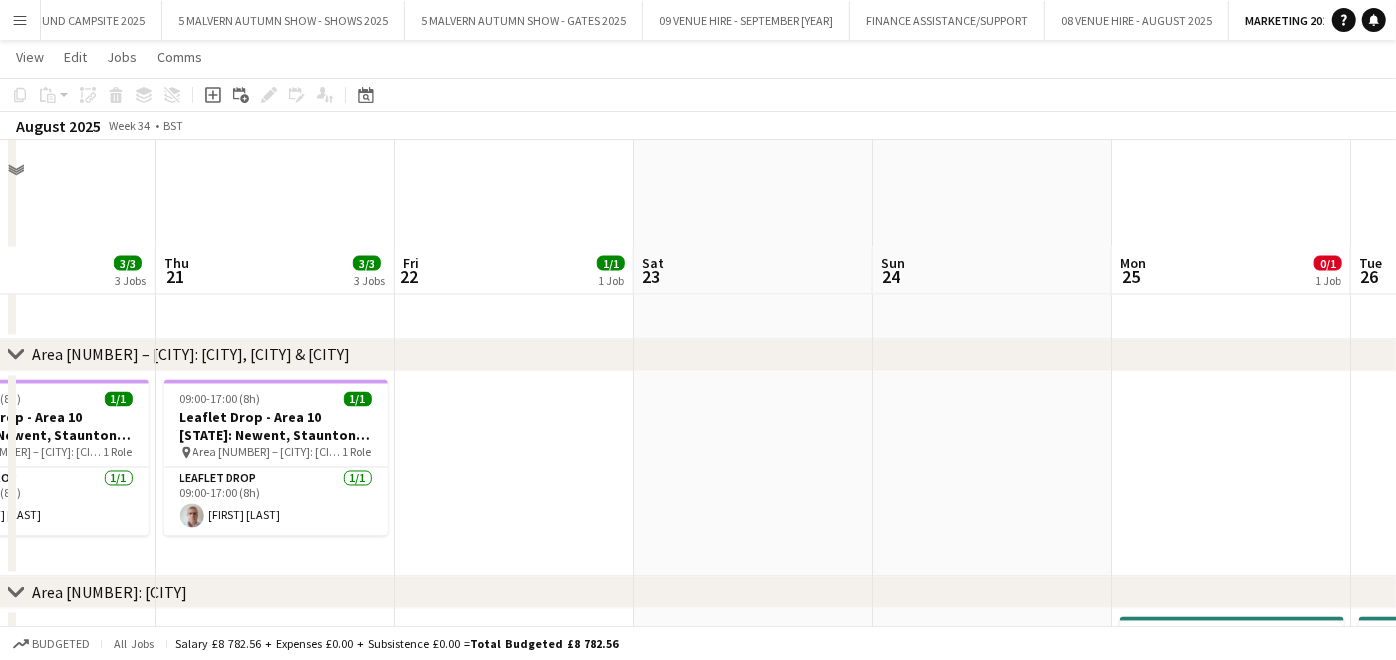 scroll, scrollTop: 2222, scrollLeft: 0, axis: vertical 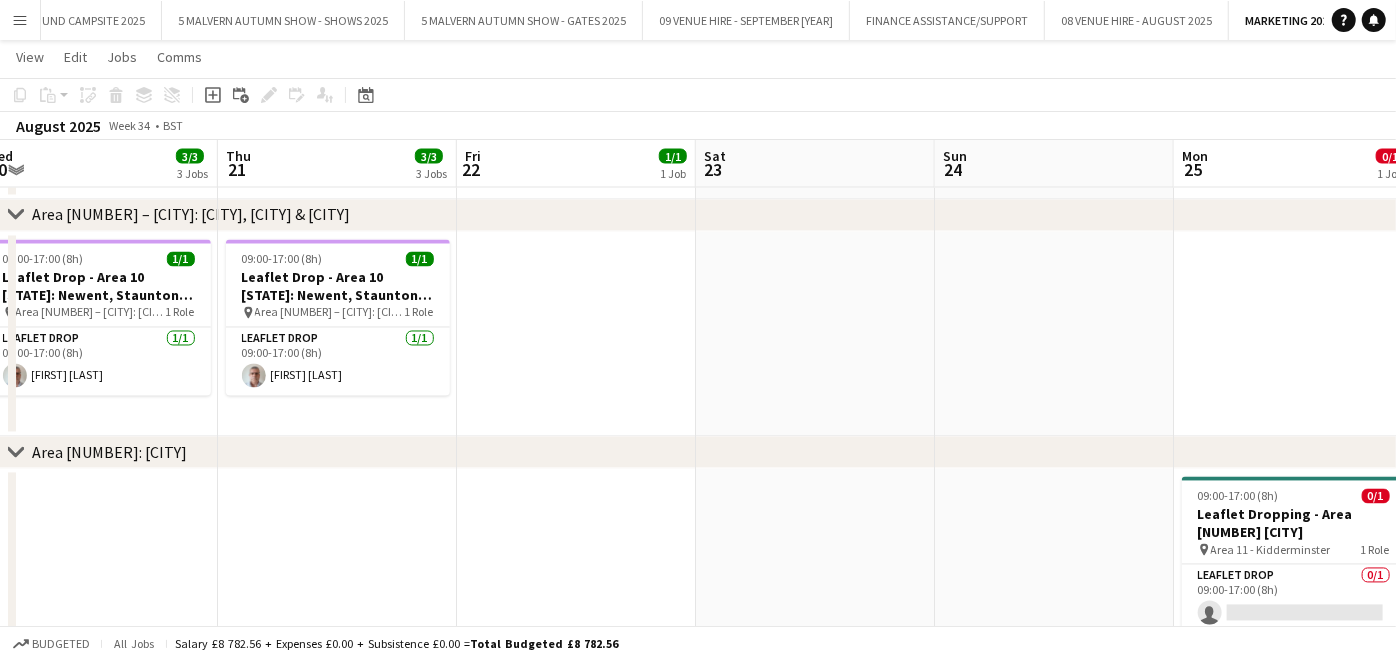drag, startPoint x: 1249, startPoint y: 357, endPoint x: 1231, endPoint y: 388, distance: 35.846897 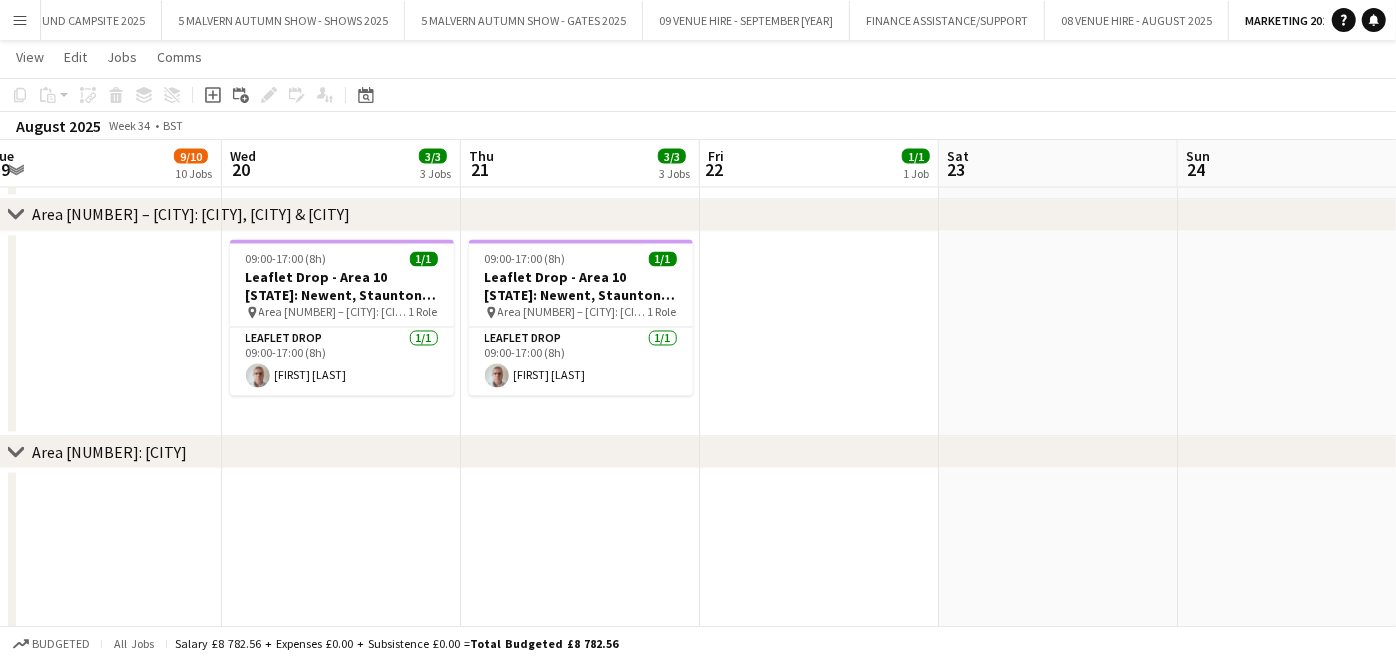 scroll, scrollTop: 0, scrollLeft: 553, axis: horizontal 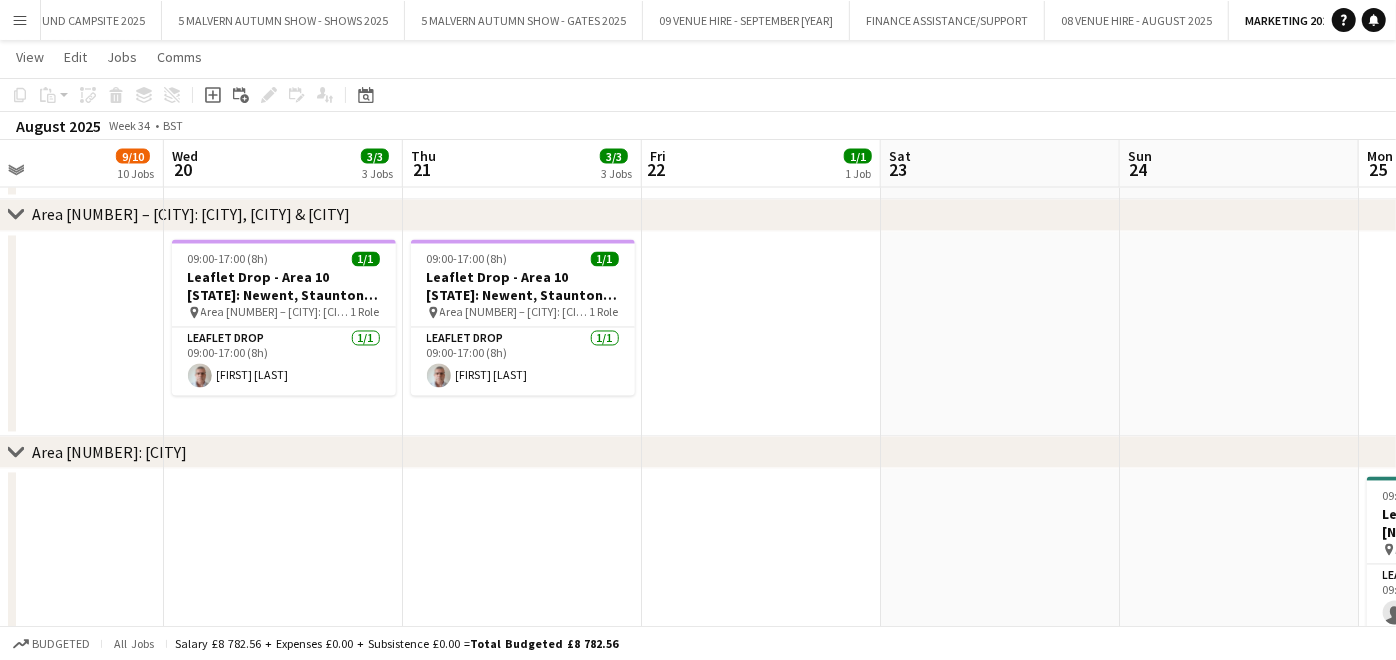drag, startPoint x: 669, startPoint y: 340, endPoint x: 711, endPoint y: 376, distance: 55.31727 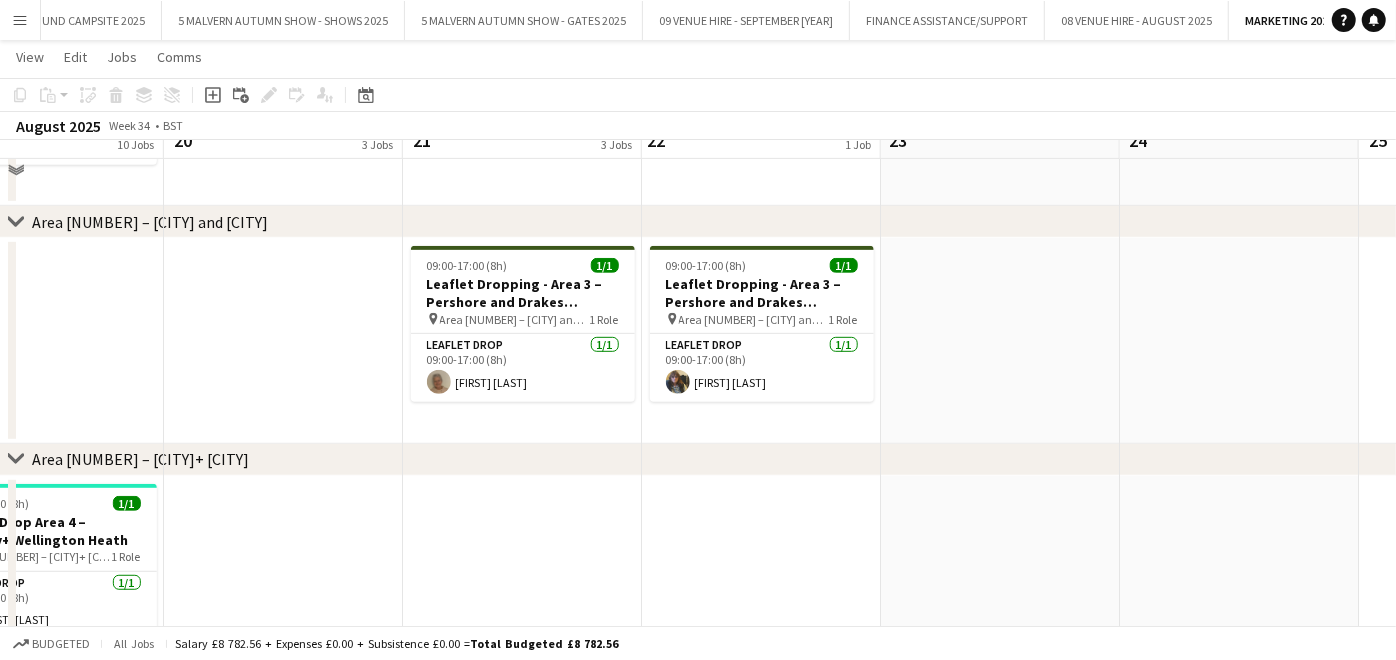 scroll, scrollTop: 442, scrollLeft: 0, axis: vertical 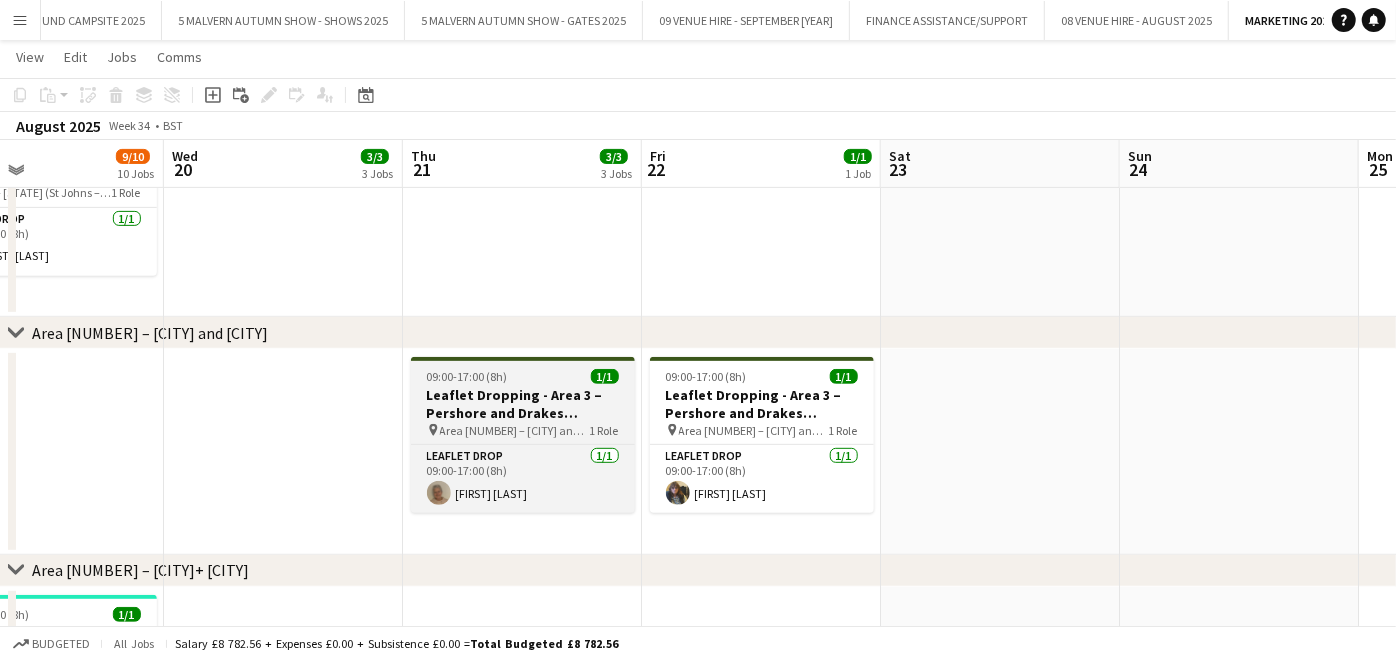 click on "Leaflet Dropping - Area 3 – Pershore and Drakes Broughton" at bounding box center (523, 404) 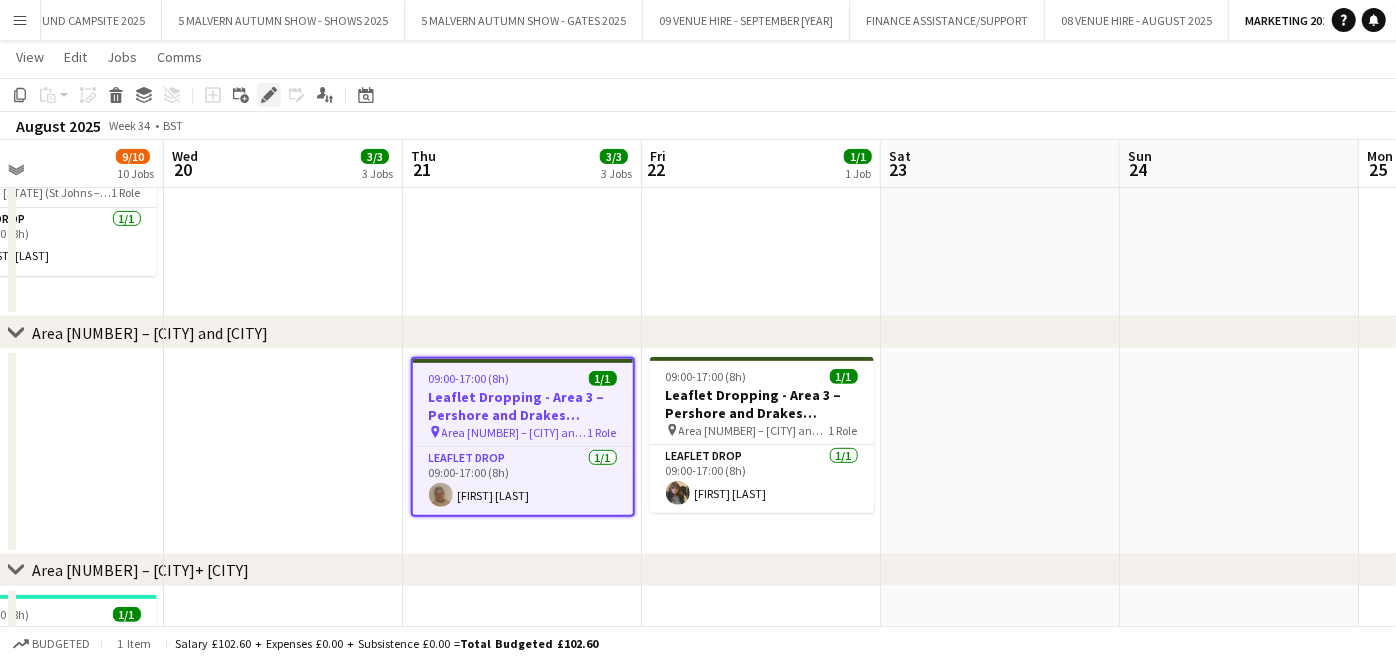 click on "Edit" at bounding box center [269, 95] 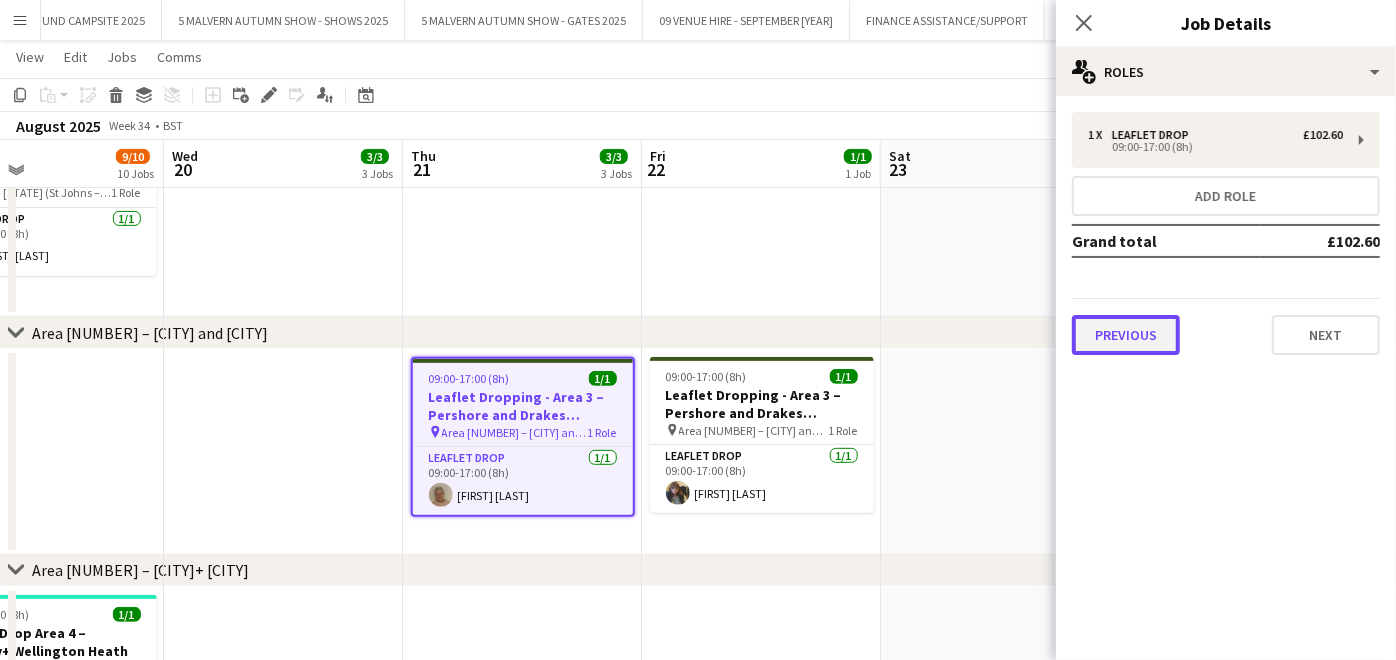click on "Previous" at bounding box center (1126, 335) 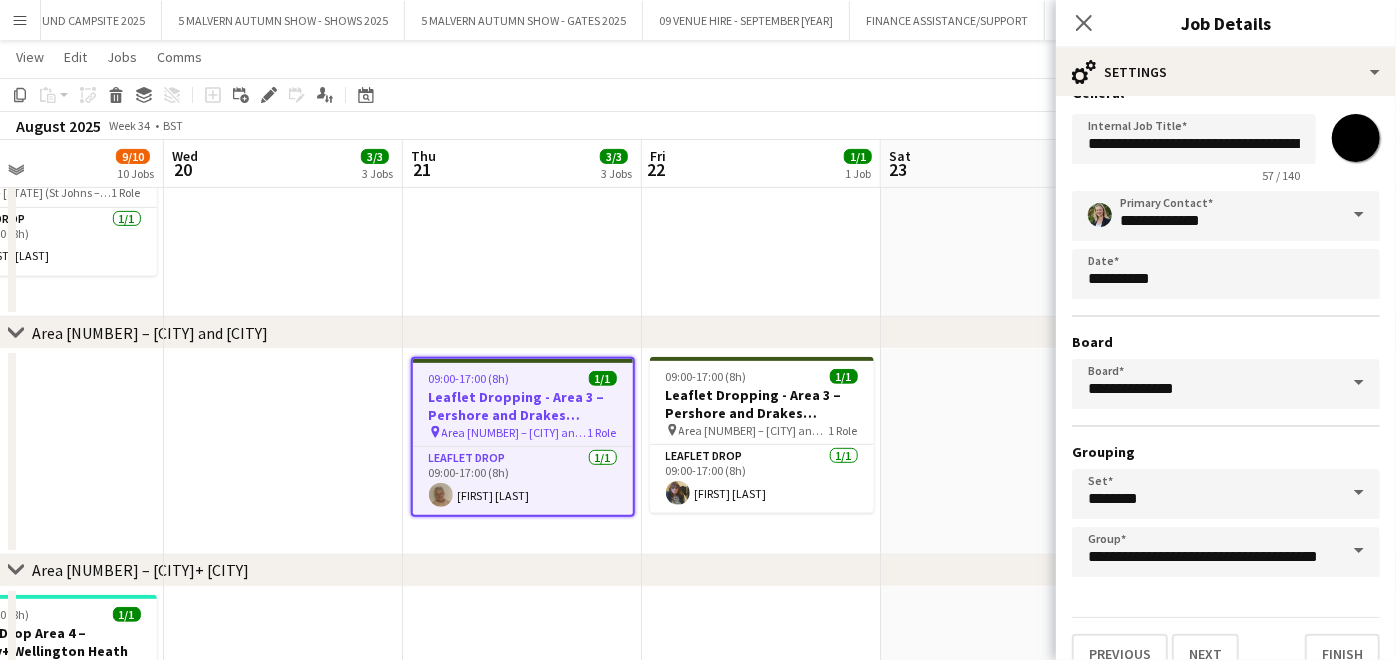 scroll, scrollTop: 52, scrollLeft: 0, axis: vertical 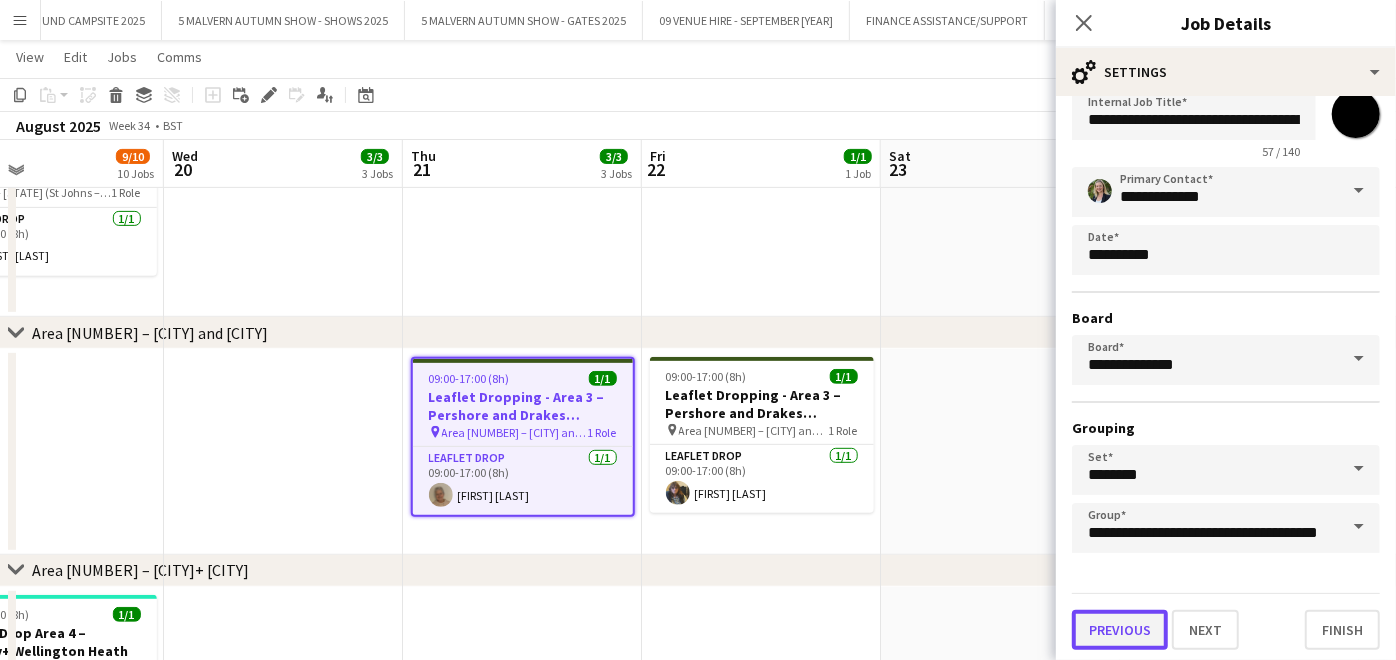 click on "Previous" at bounding box center (1120, 630) 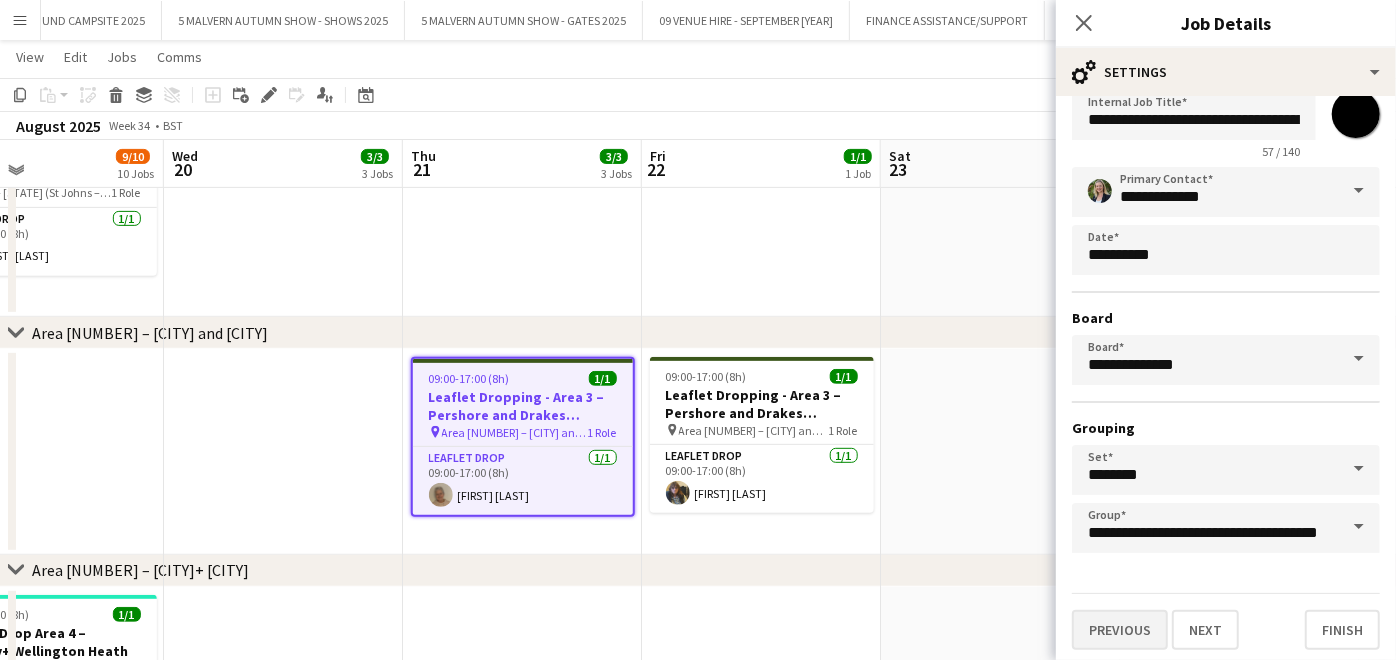 scroll, scrollTop: 0, scrollLeft: 0, axis: both 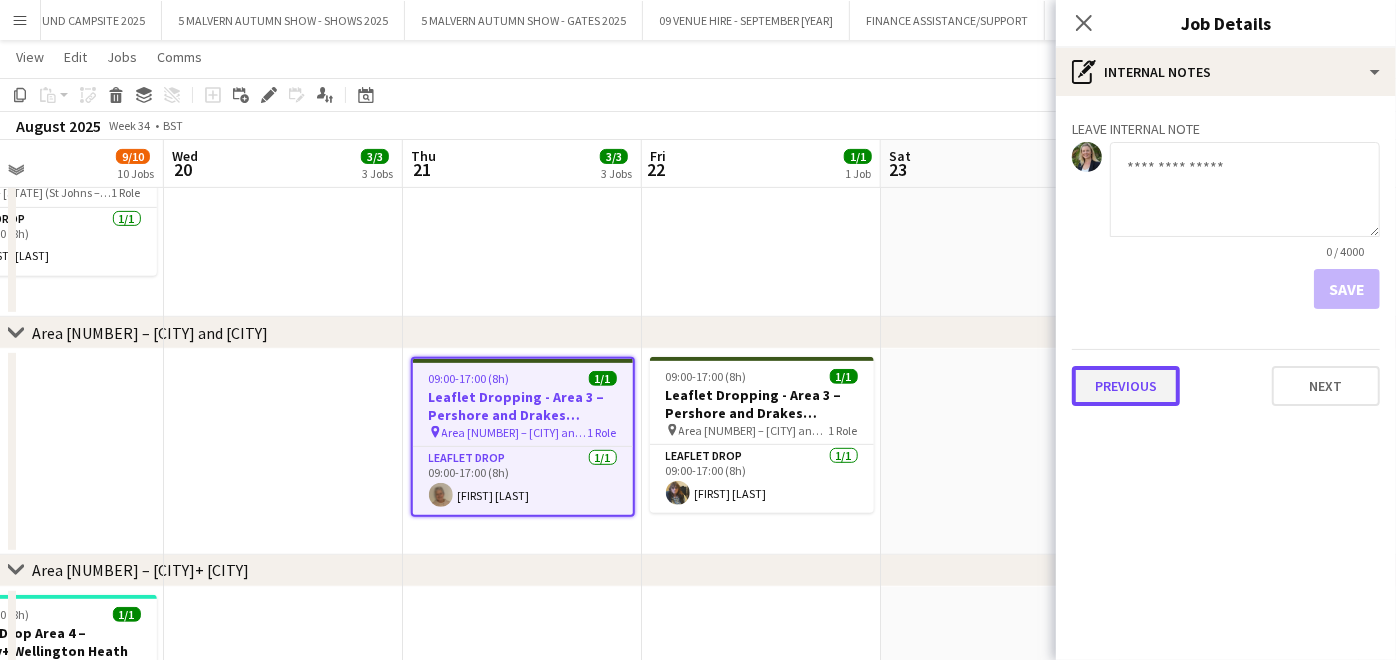 click on "Previous" at bounding box center (1126, 386) 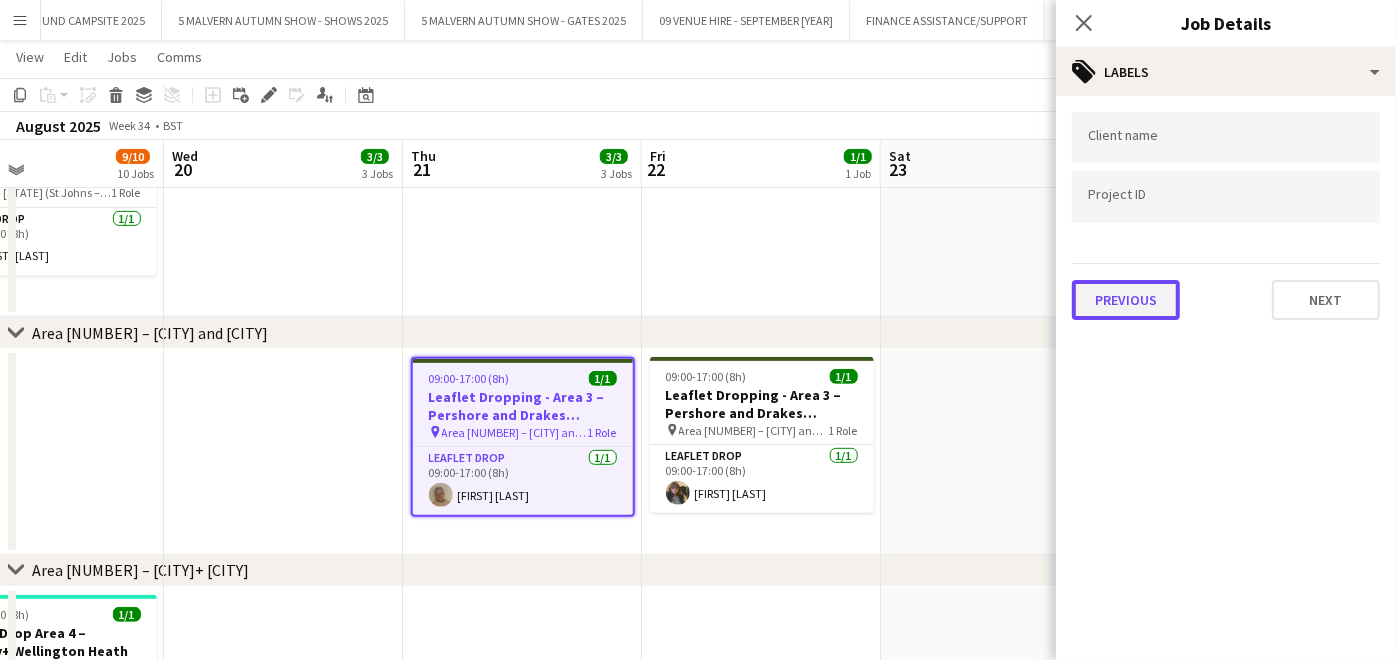 click on "Previous" at bounding box center (1126, 300) 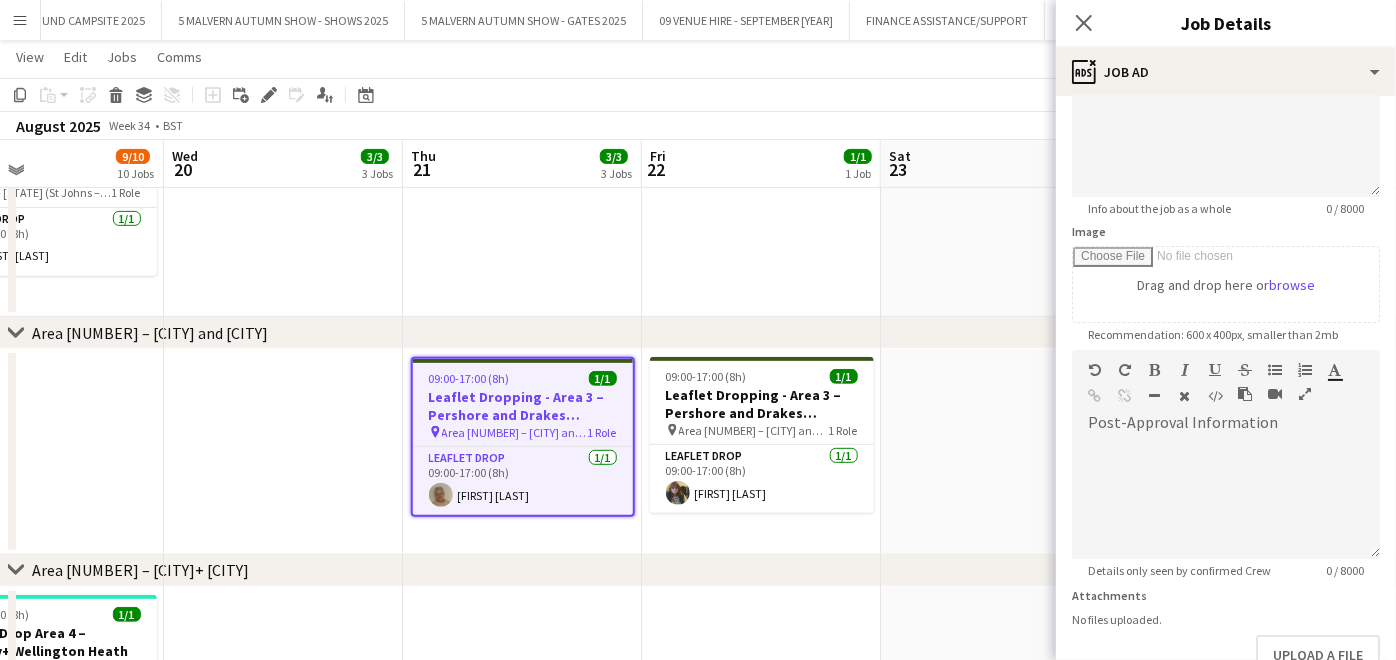 scroll, scrollTop: 222, scrollLeft: 0, axis: vertical 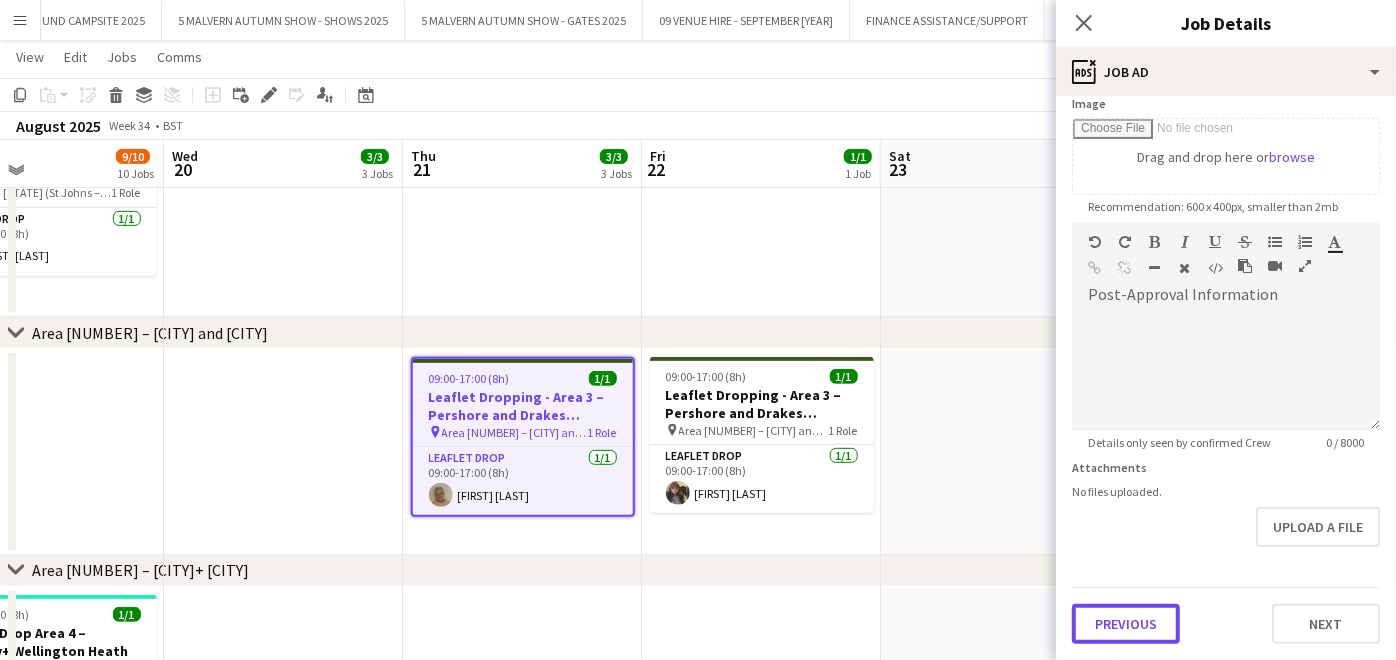 click on "**********" at bounding box center (1226, 213) 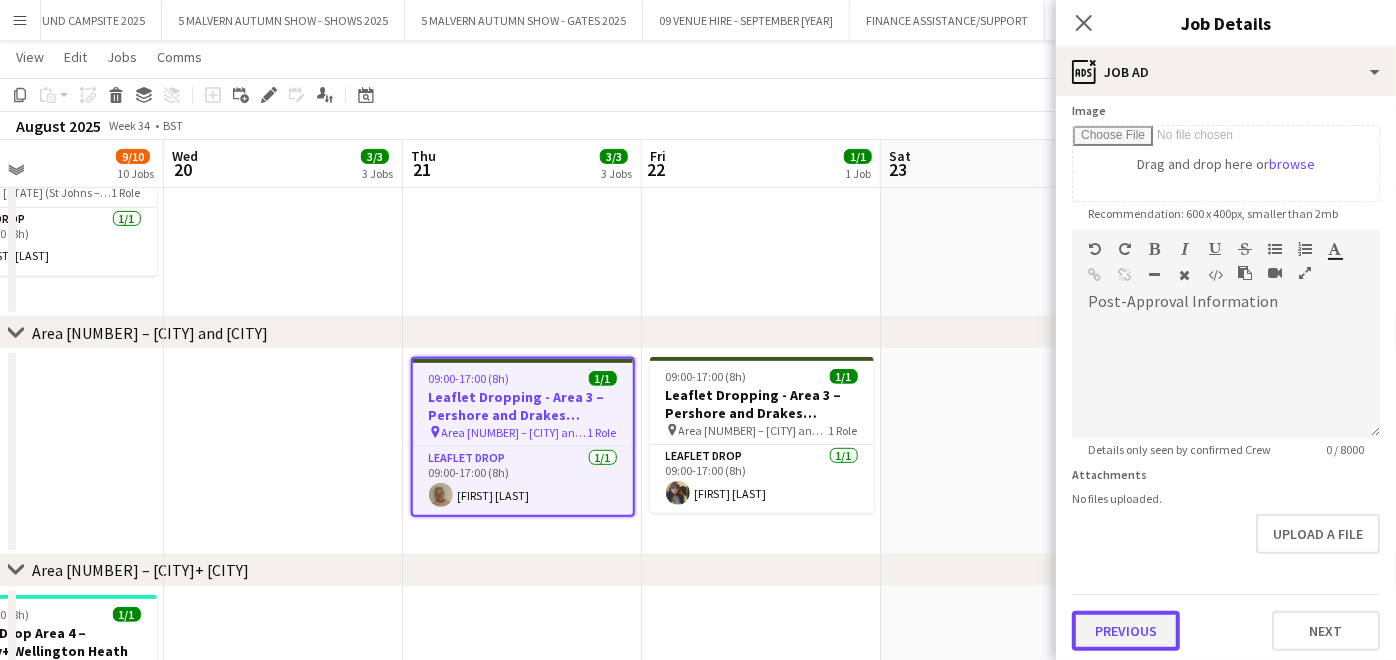scroll, scrollTop: 325, scrollLeft: 0, axis: vertical 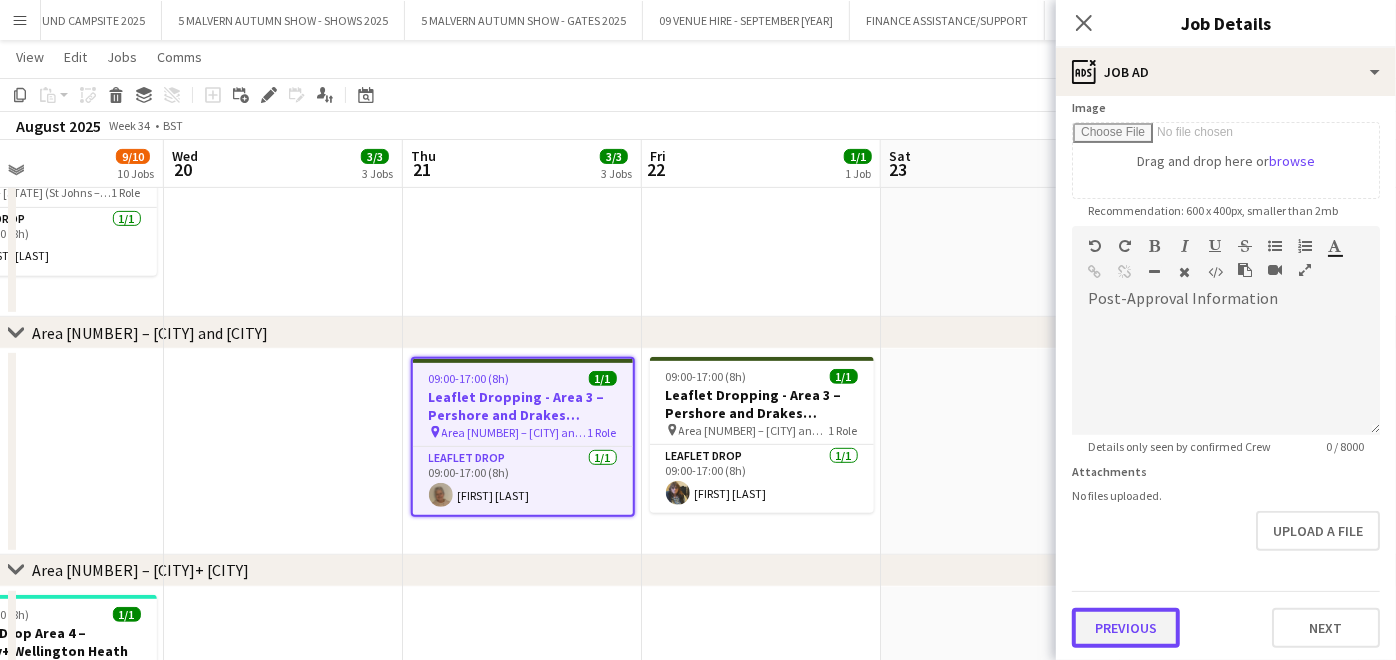 click on "Previous" at bounding box center [1126, 628] 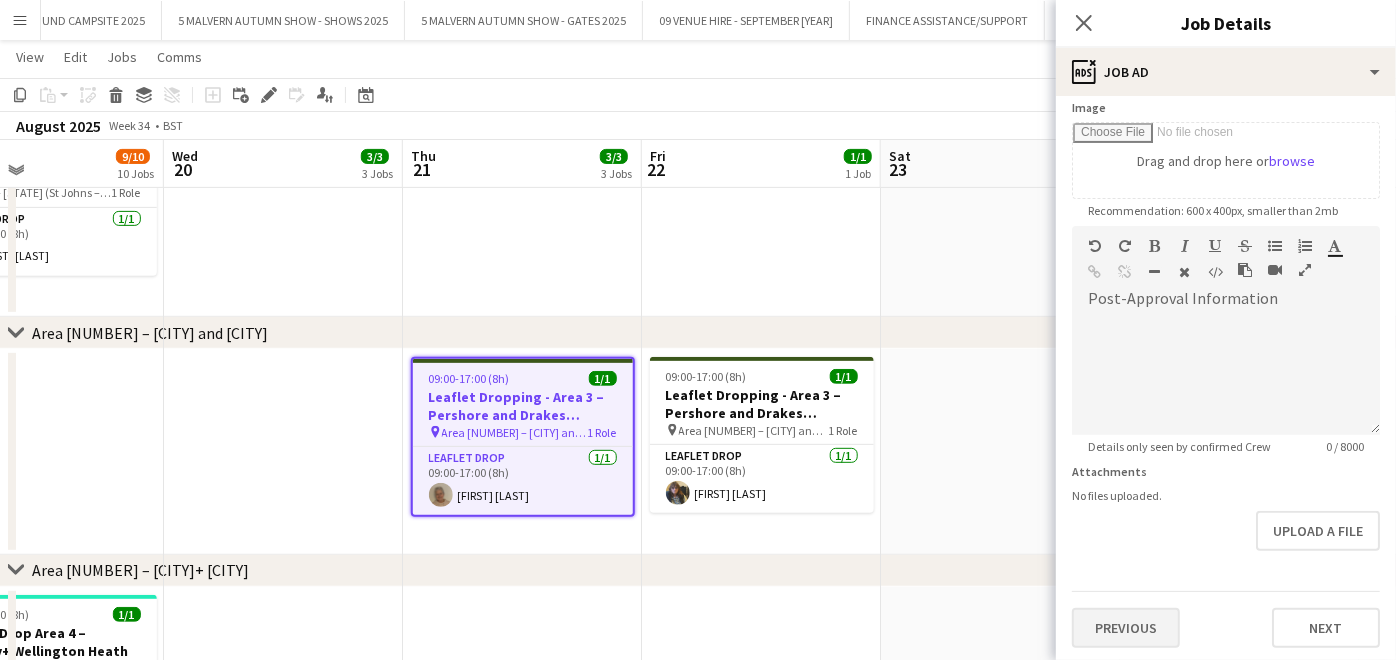 scroll, scrollTop: 0, scrollLeft: 0, axis: both 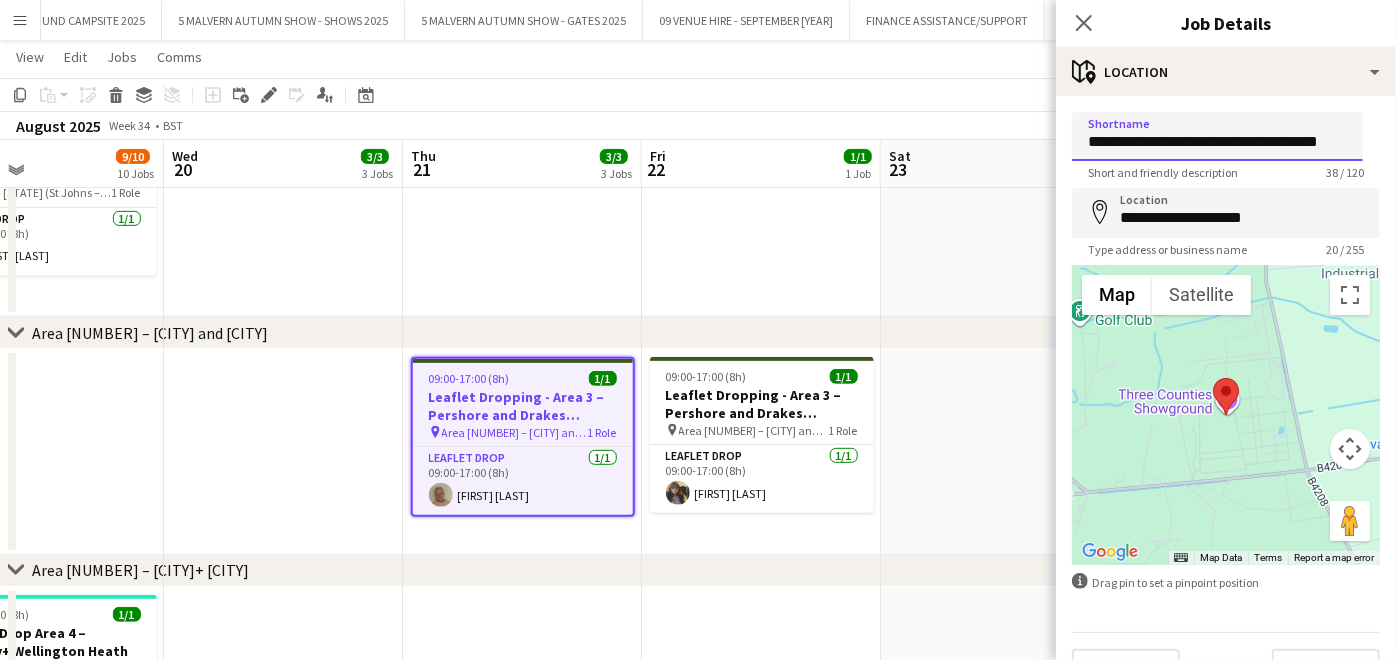 drag, startPoint x: 1080, startPoint y: 142, endPoint x: 1417, endPoint y: 168, distance: 338.00146 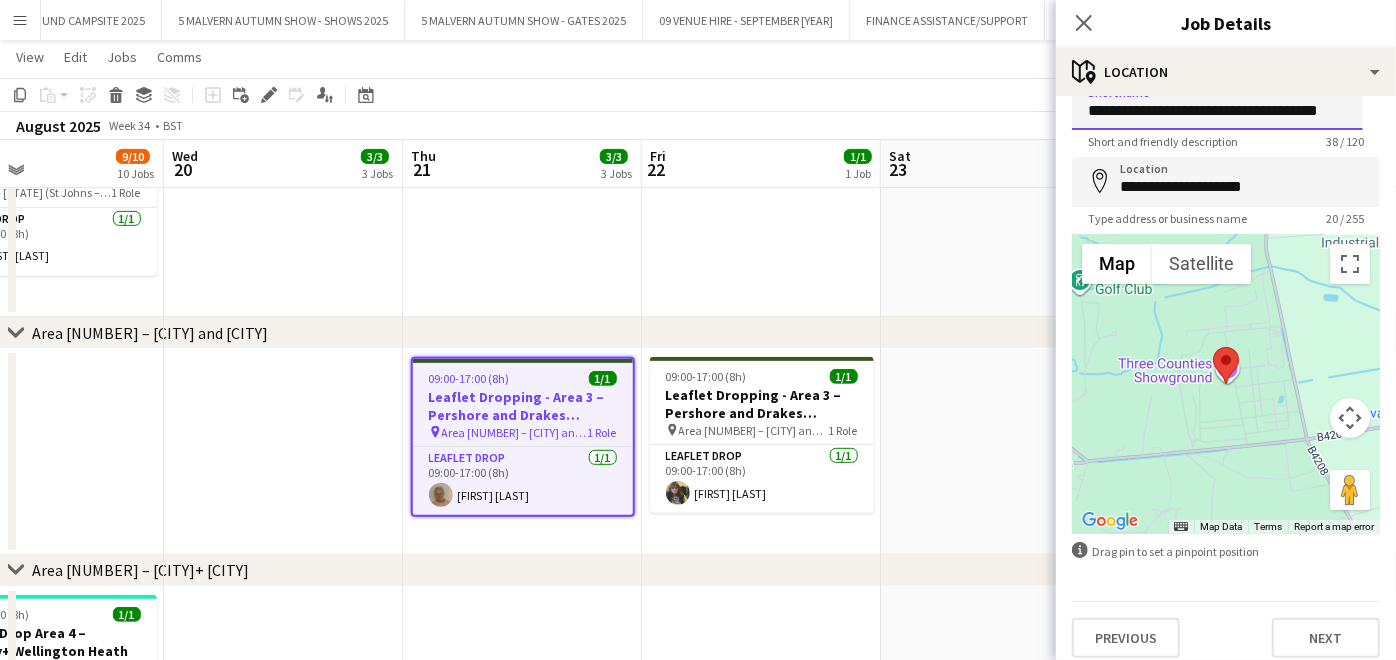 scroll, scrollTop: 43, scrollLeft: 0, axis: vertical 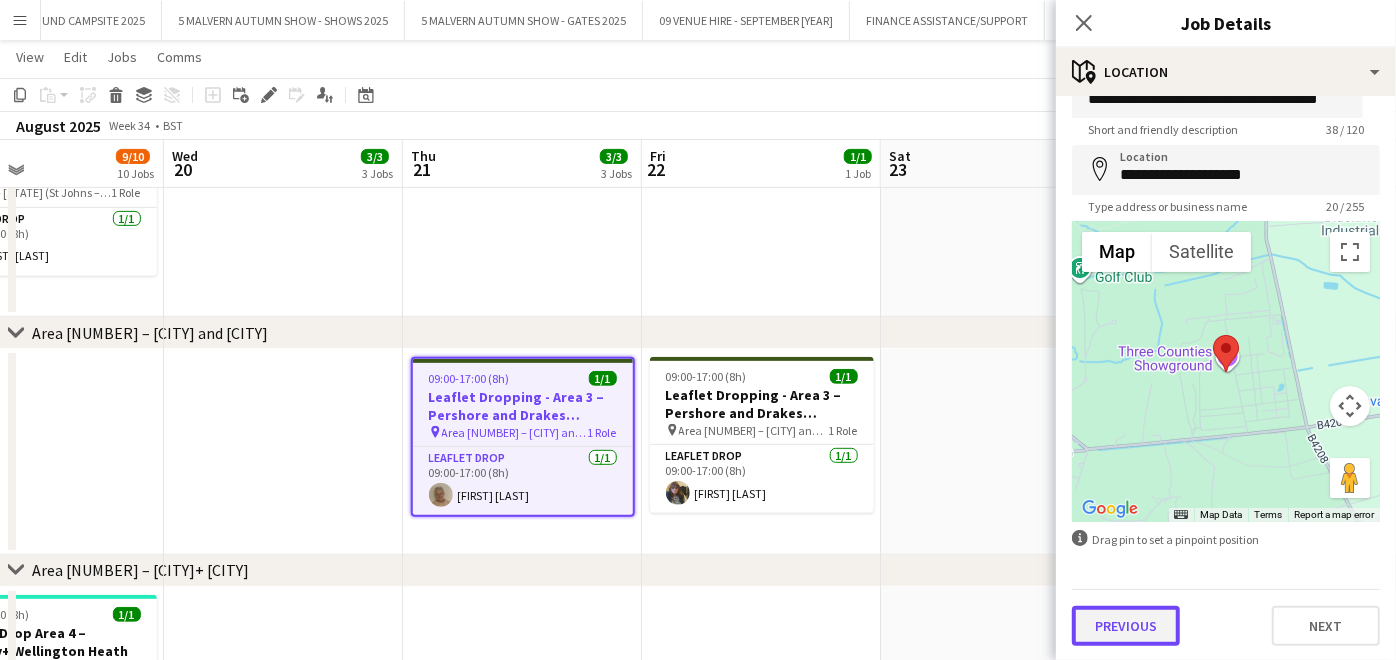 click on "Previous" at bounding box center (1126, 626) 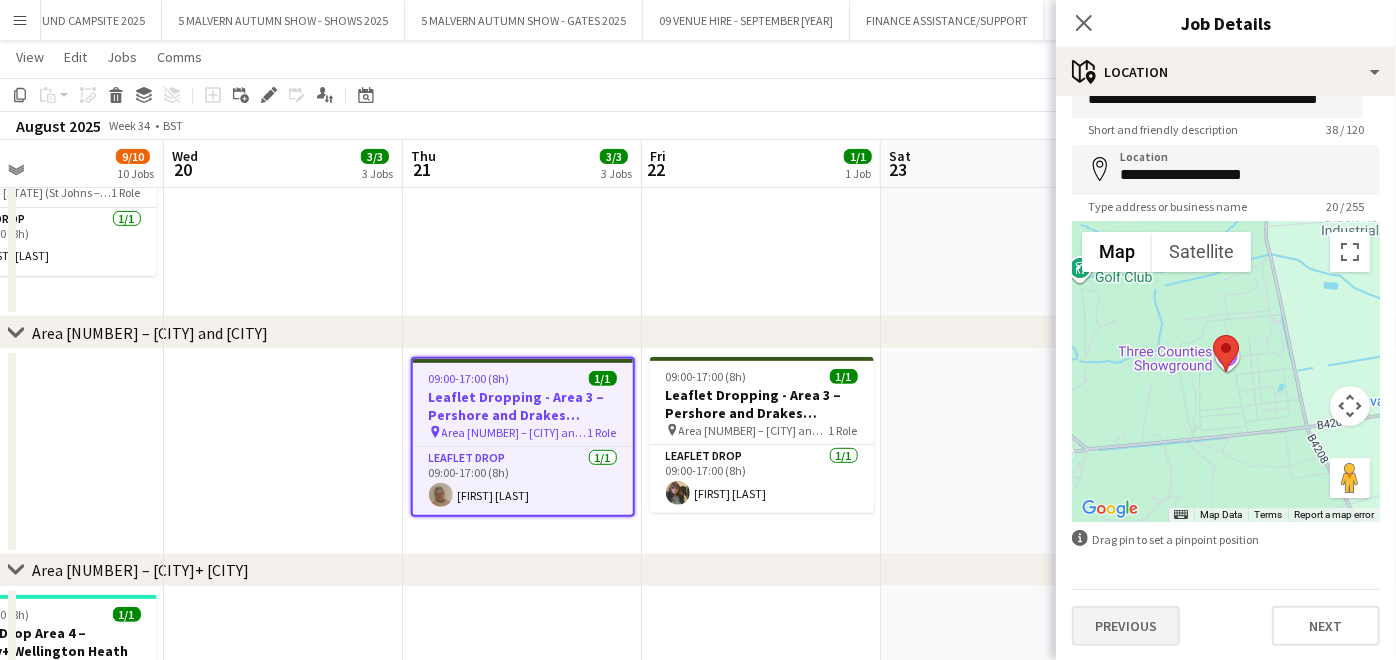 scroll, scrollTop: 0, scrollLeft: 0, axis: both 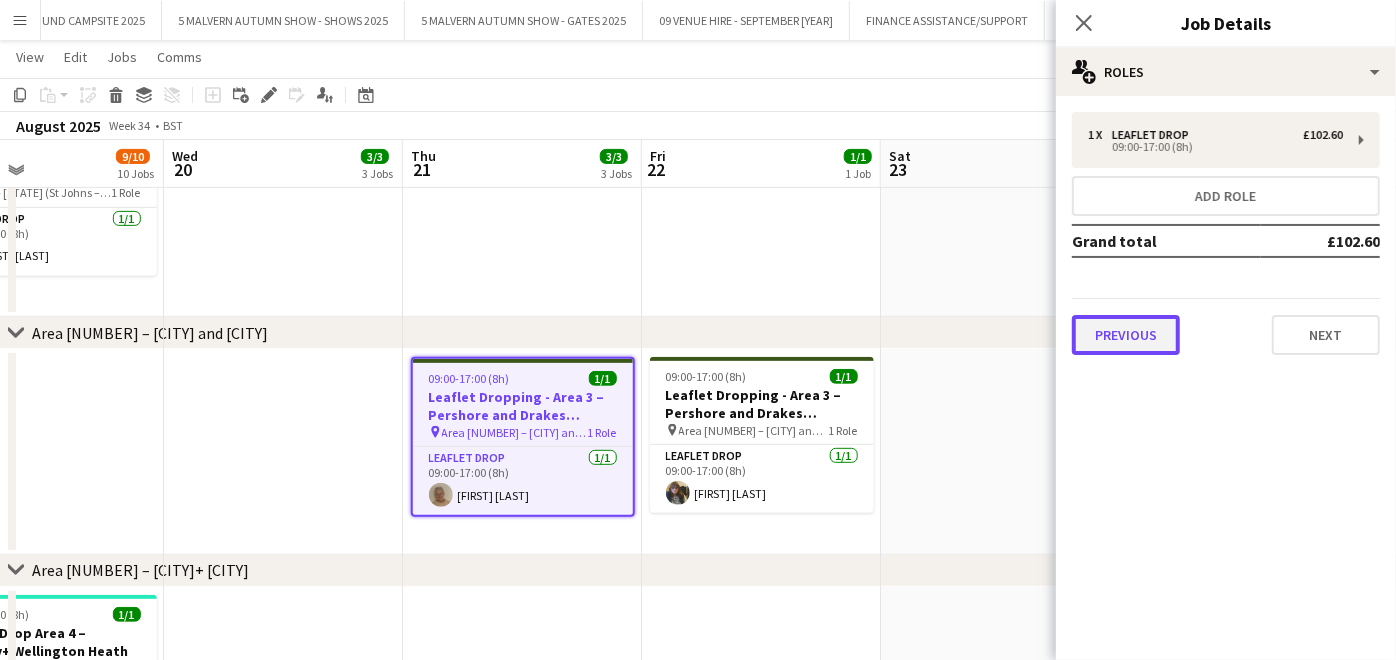 click on "Previous" at bounding box center [1126, 335] 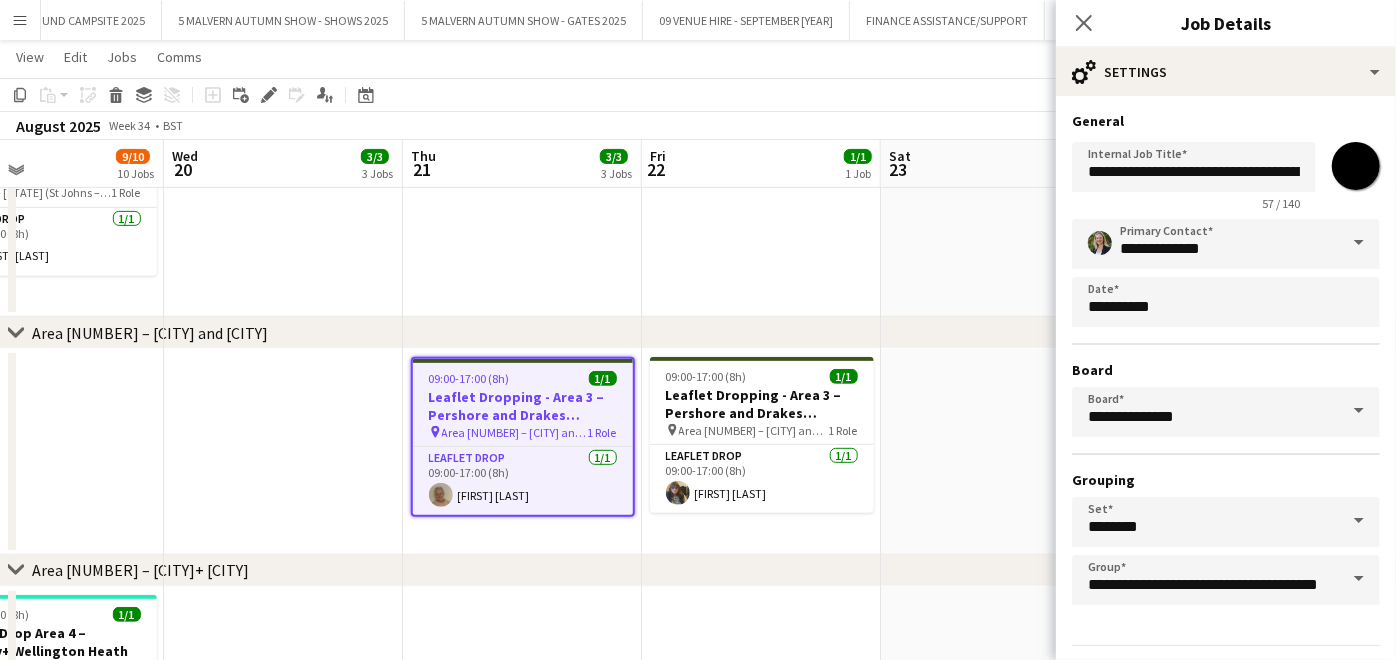 scroll, scrollTop: 52, scrollLeft: 0, axis: vertical 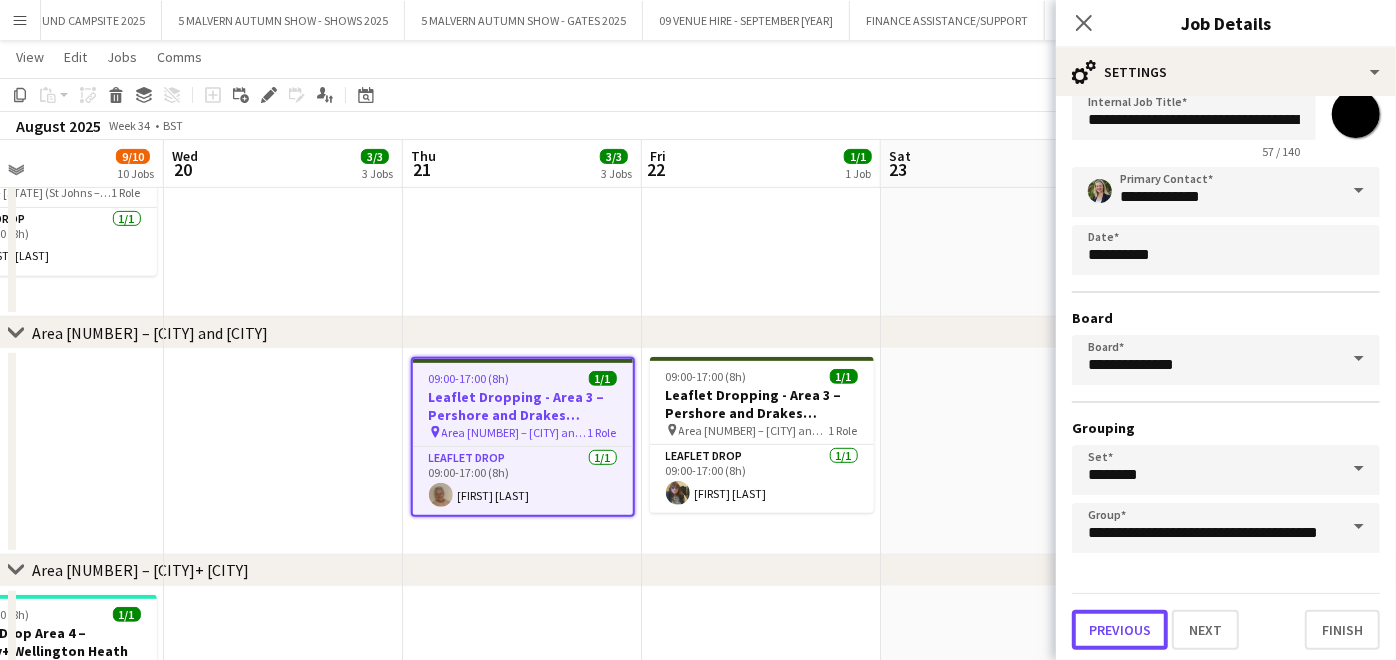 click on "Previous" at bounding box center (1120, 630) 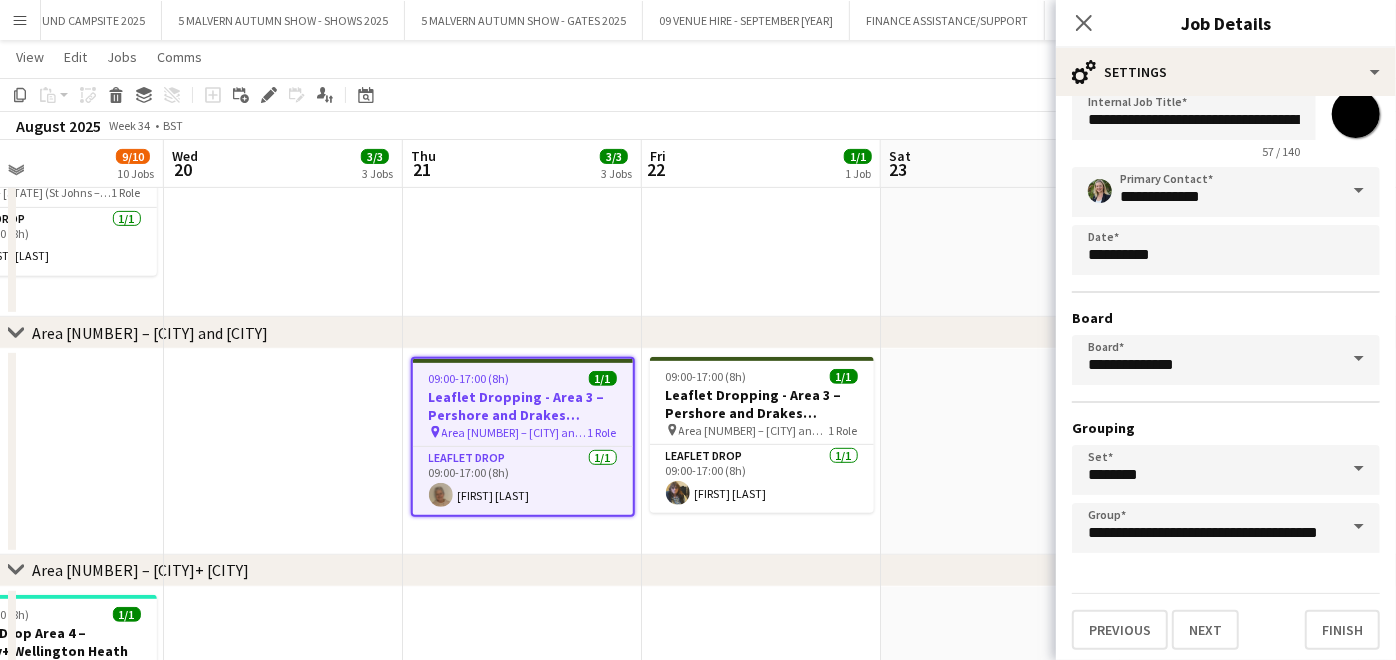 scroll, scrollTop: 0, scrollLeft: 0, axis: both 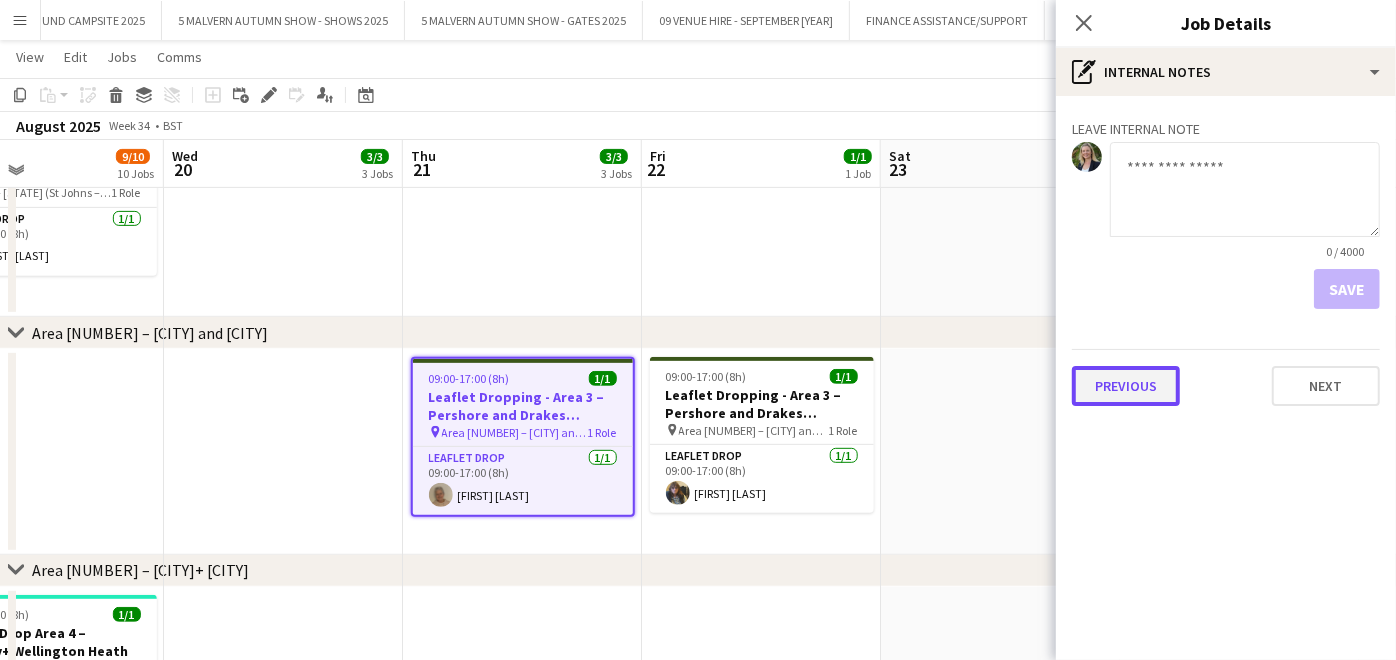 click on "Previous" at bounding box center [1126, 386] 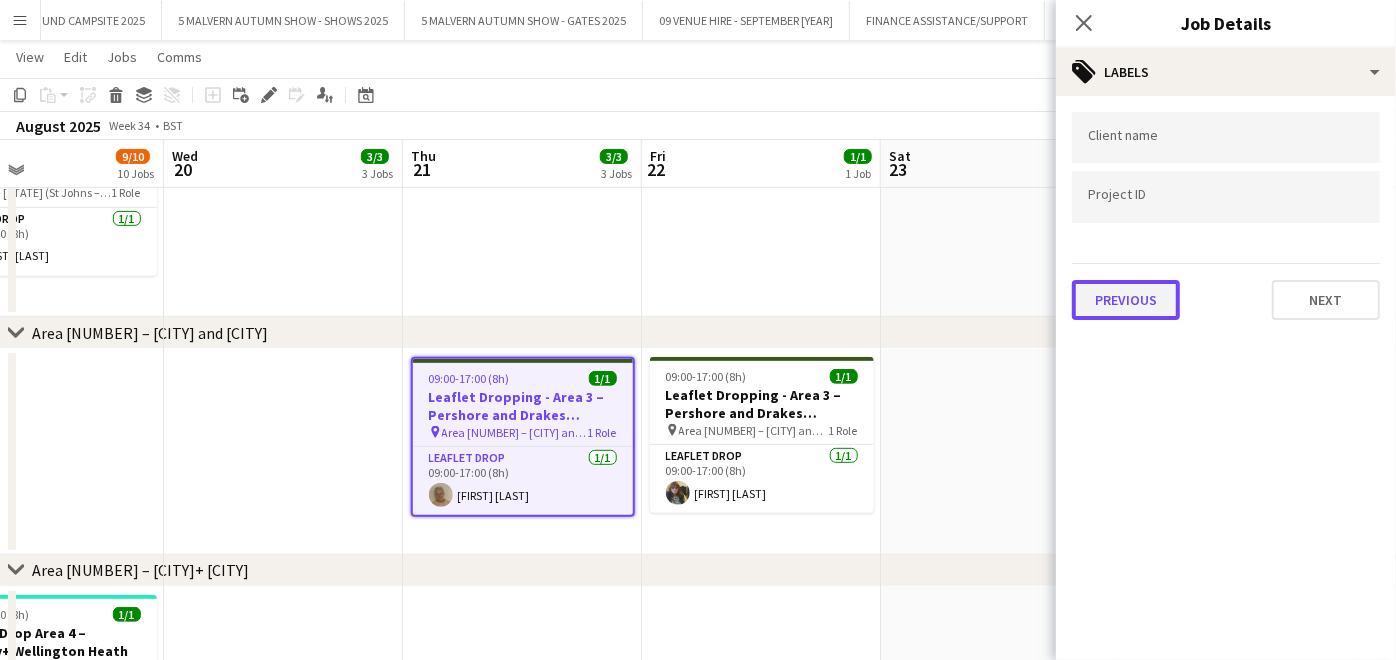 click on "Previous" at bounding box center (1126, 300) 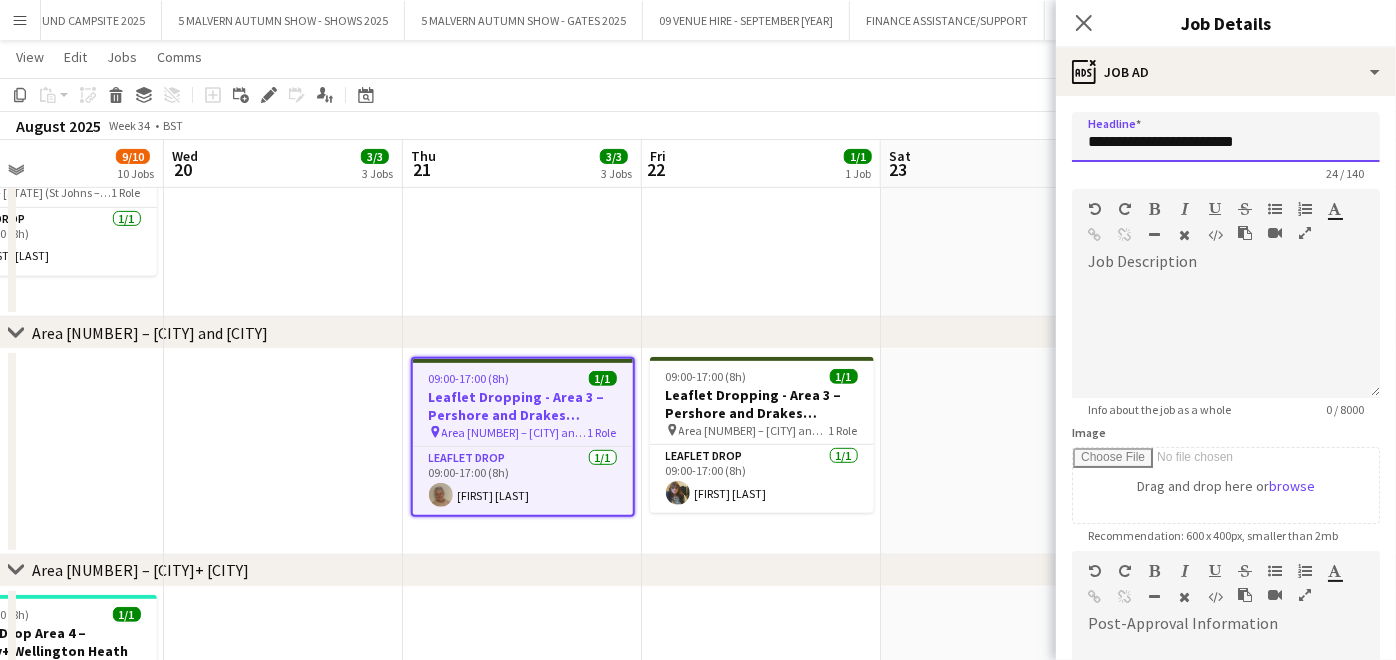 drag, startPoint x: 1293, startPoint y: 145, endPoint x: 987, endPoint y: 155, distance: 306.16336 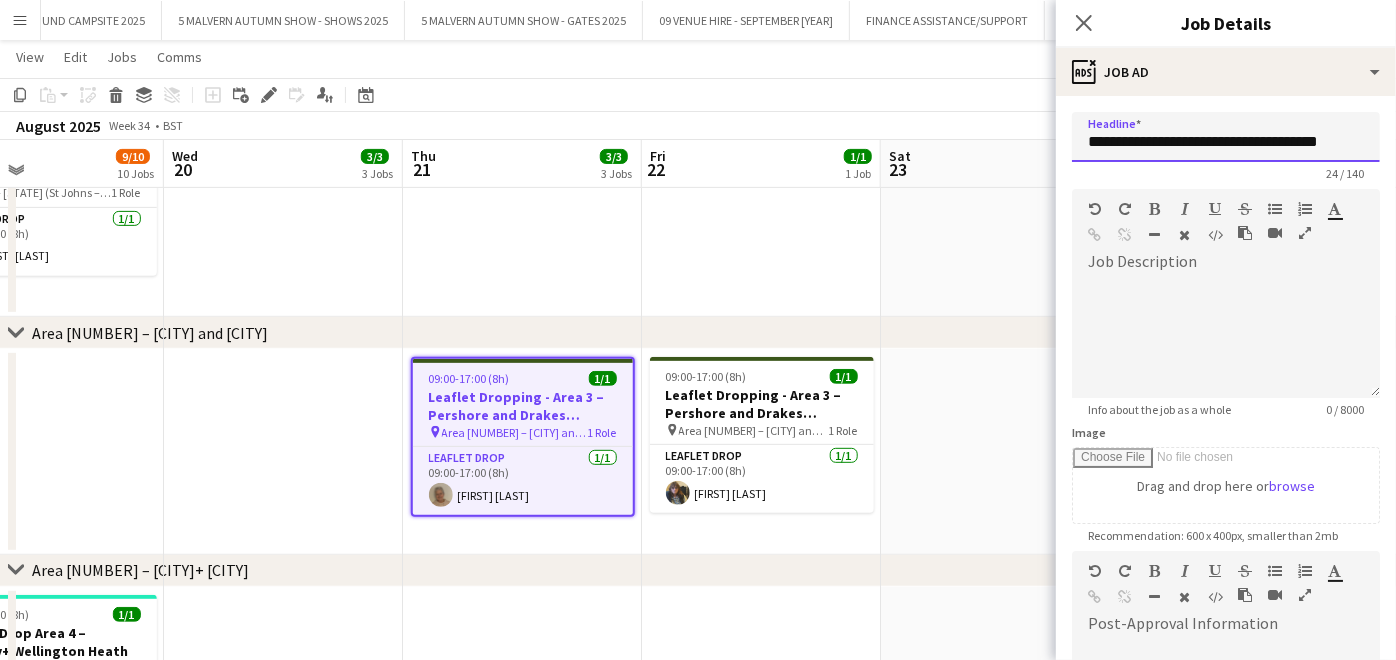 scroll, scrollTop: 0, scrollLeft: 7, axis: horizontal 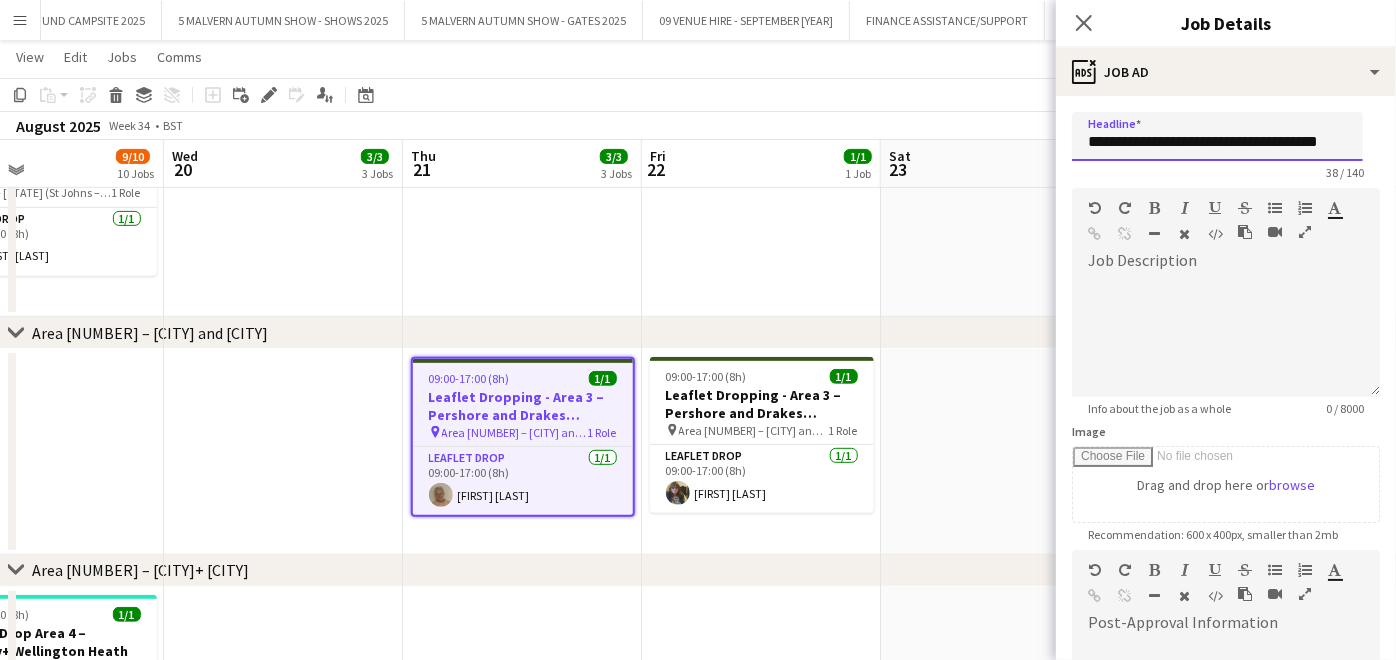 type on "**********" 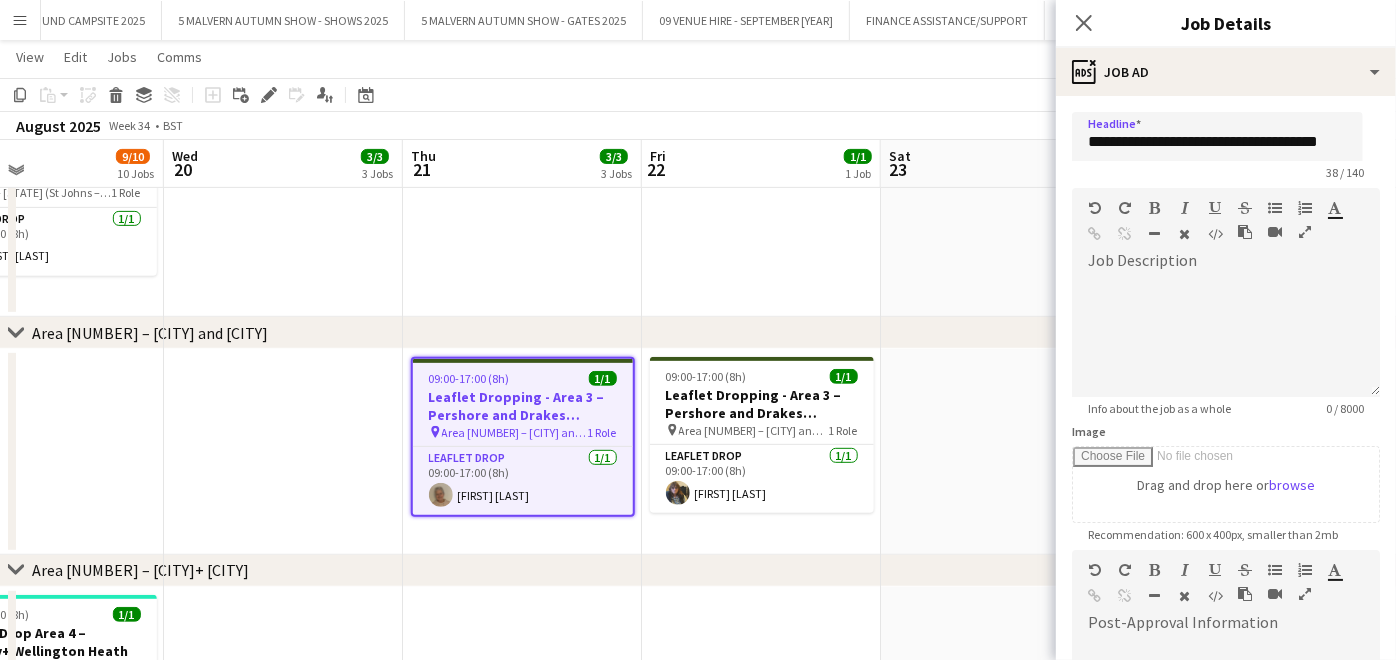 click at bounding box center [1000, 452] 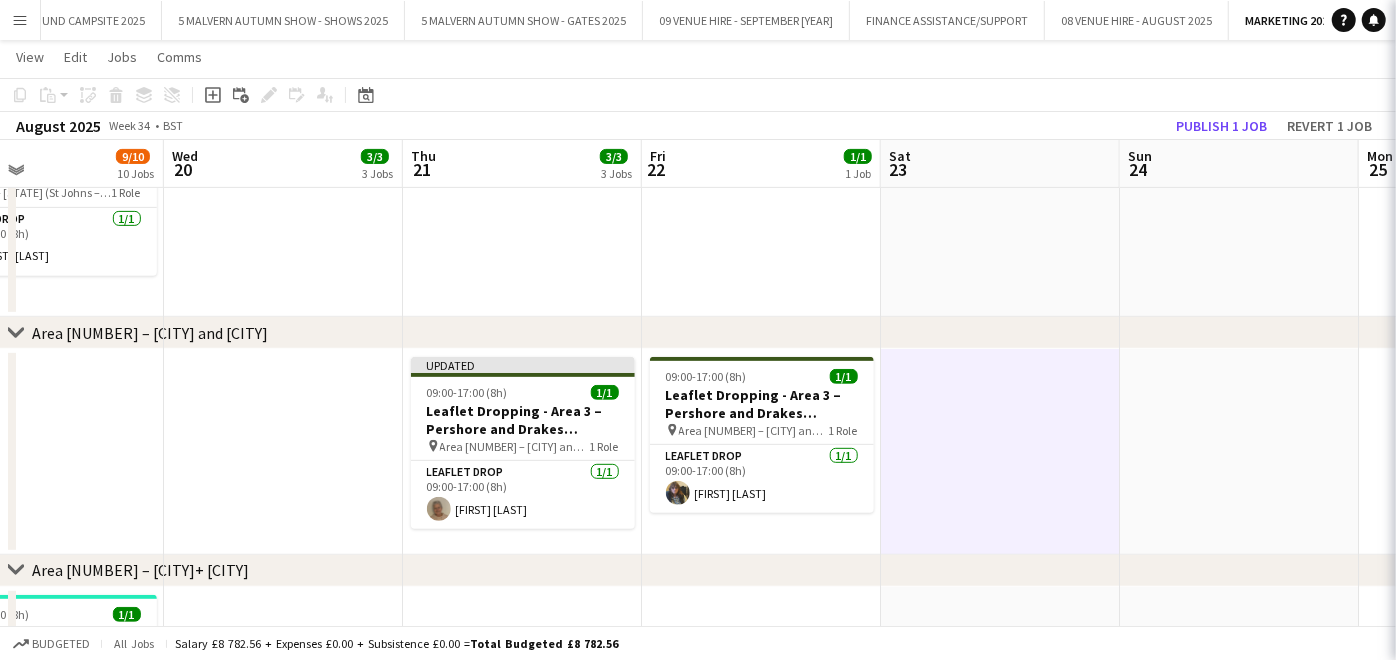 scroll, scrollTop: 0, scrollLeft: 0, axis: both 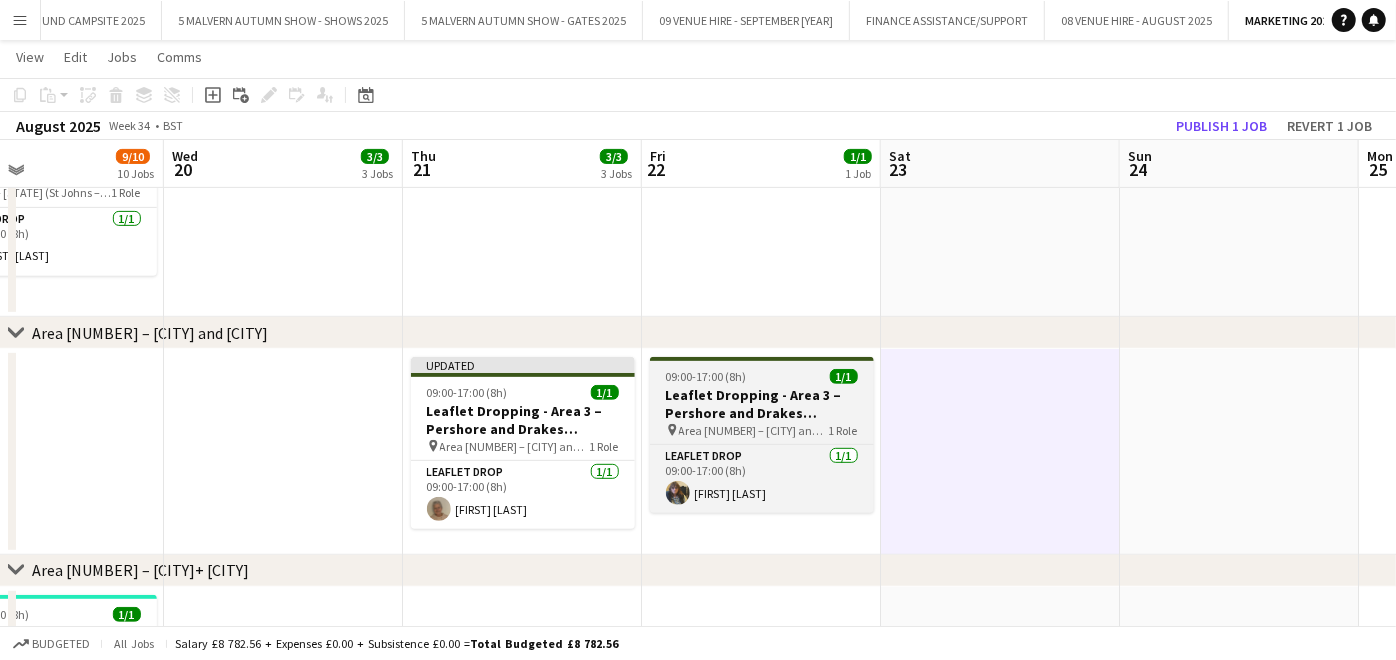 click on "Leaflet Dropping - Area 3 – Pershore and Drakes Broughton" at bounding box center (762, 404) 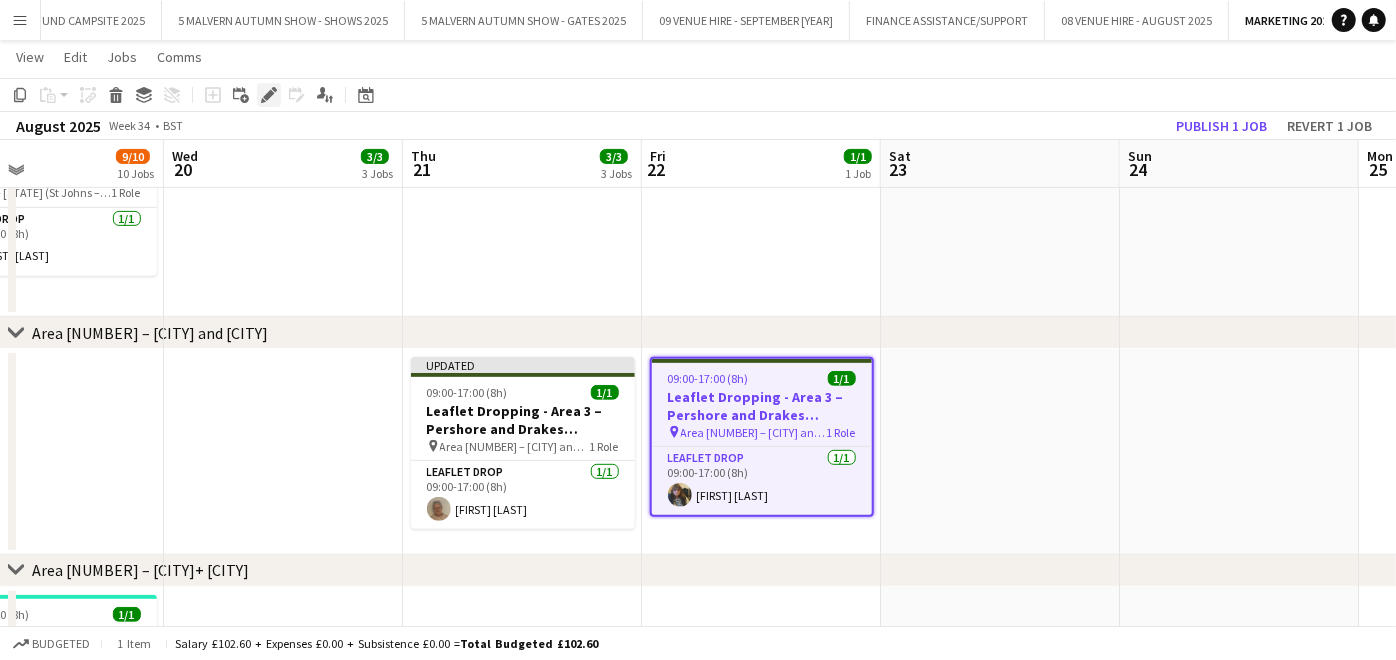 click on "Edit" 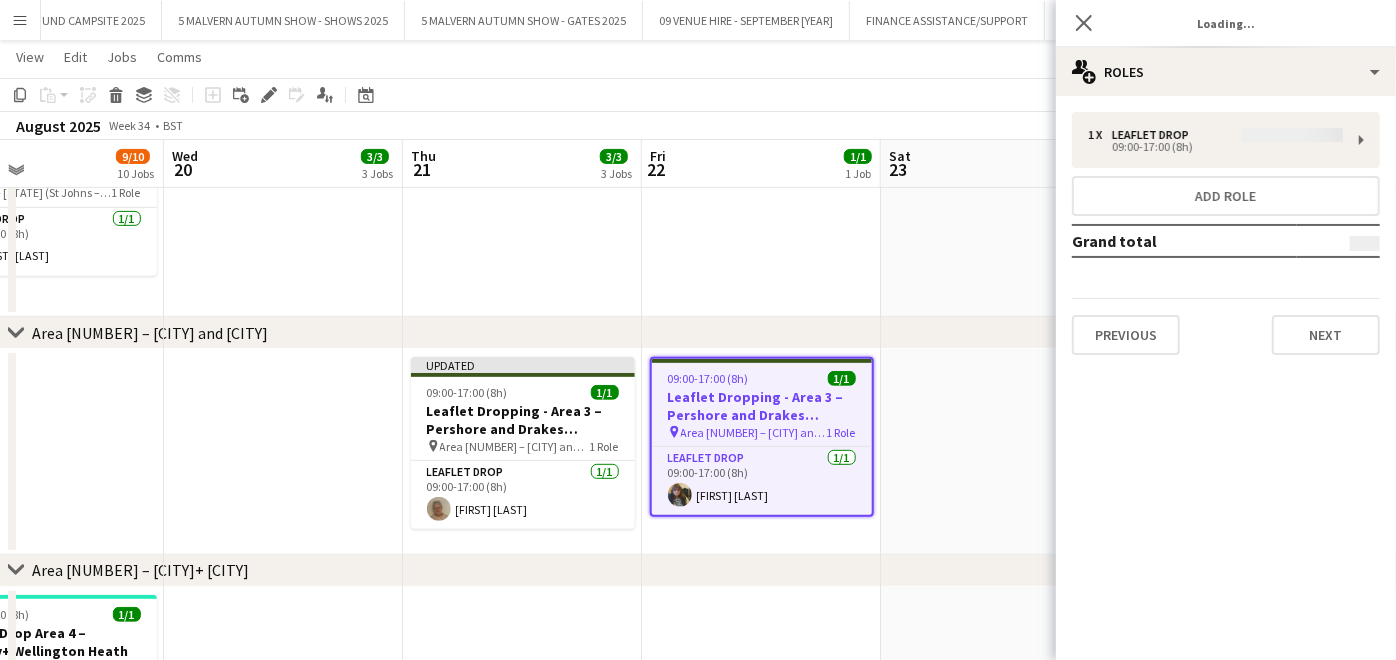 type on "**********" 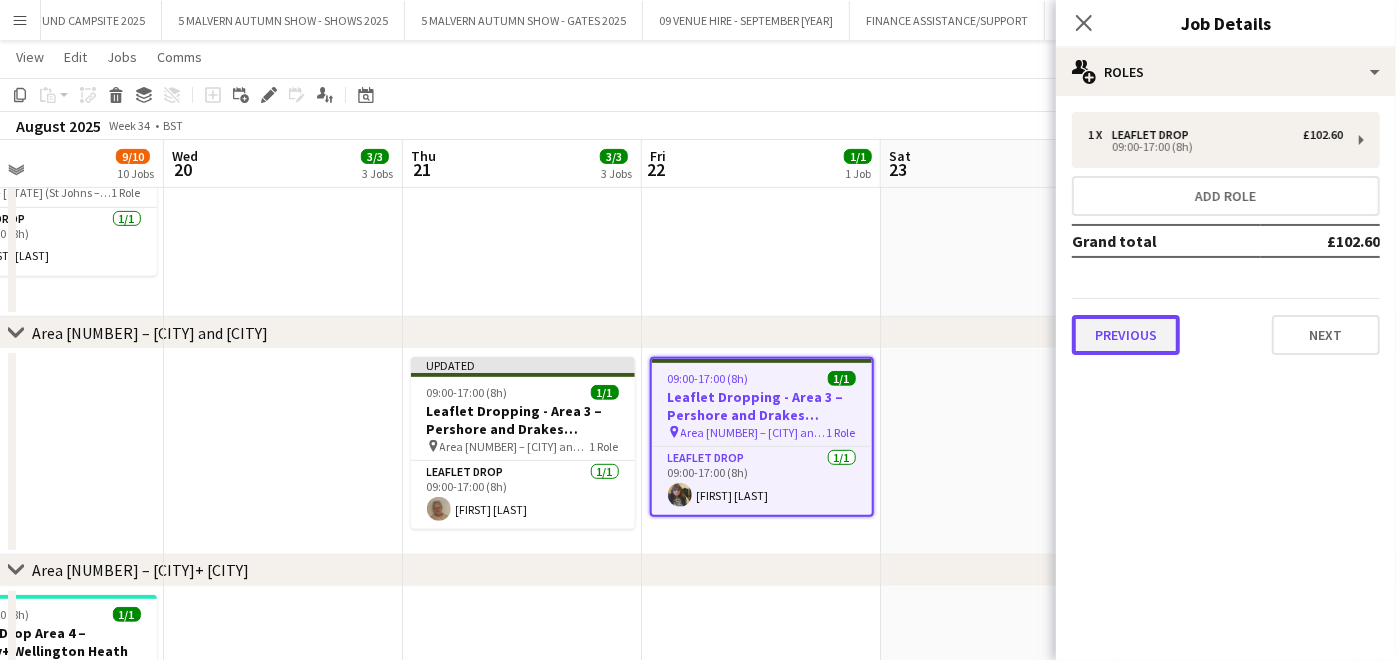 click on "Previous" at bounding box center [1126, 335] 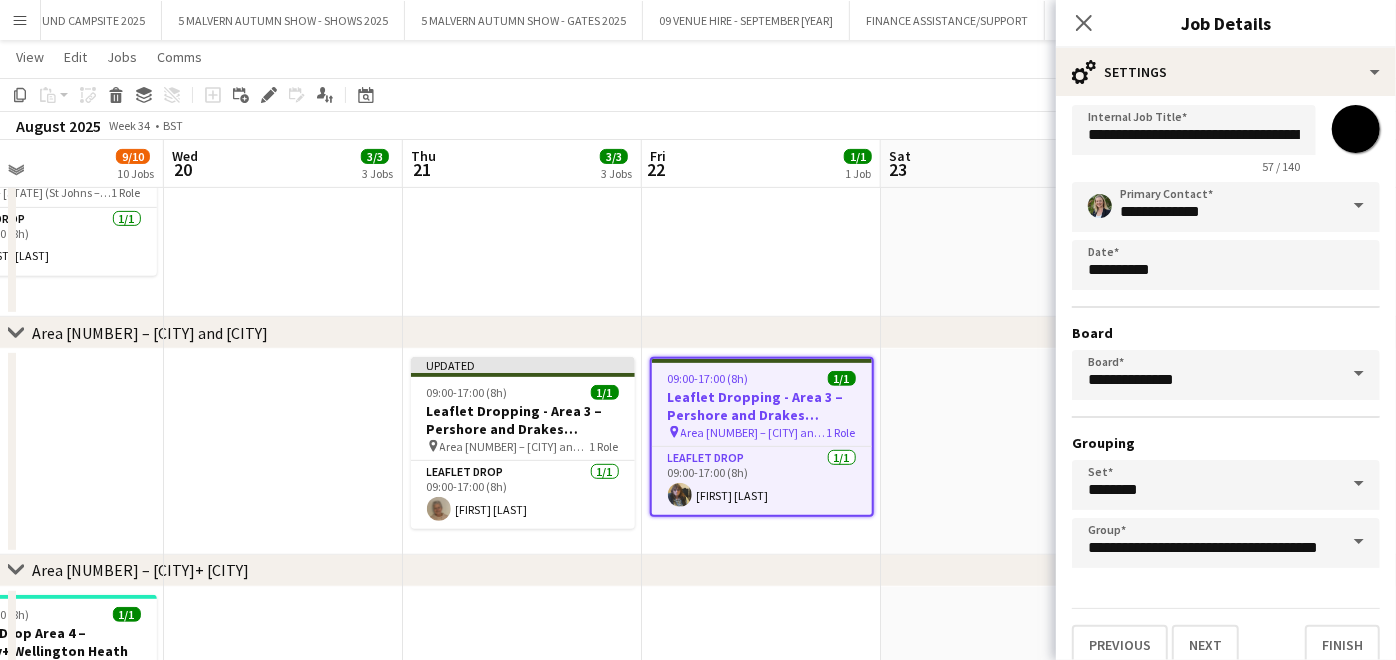 scroll, scrollTop: 52, scrollLeft: 0, axis: vertical 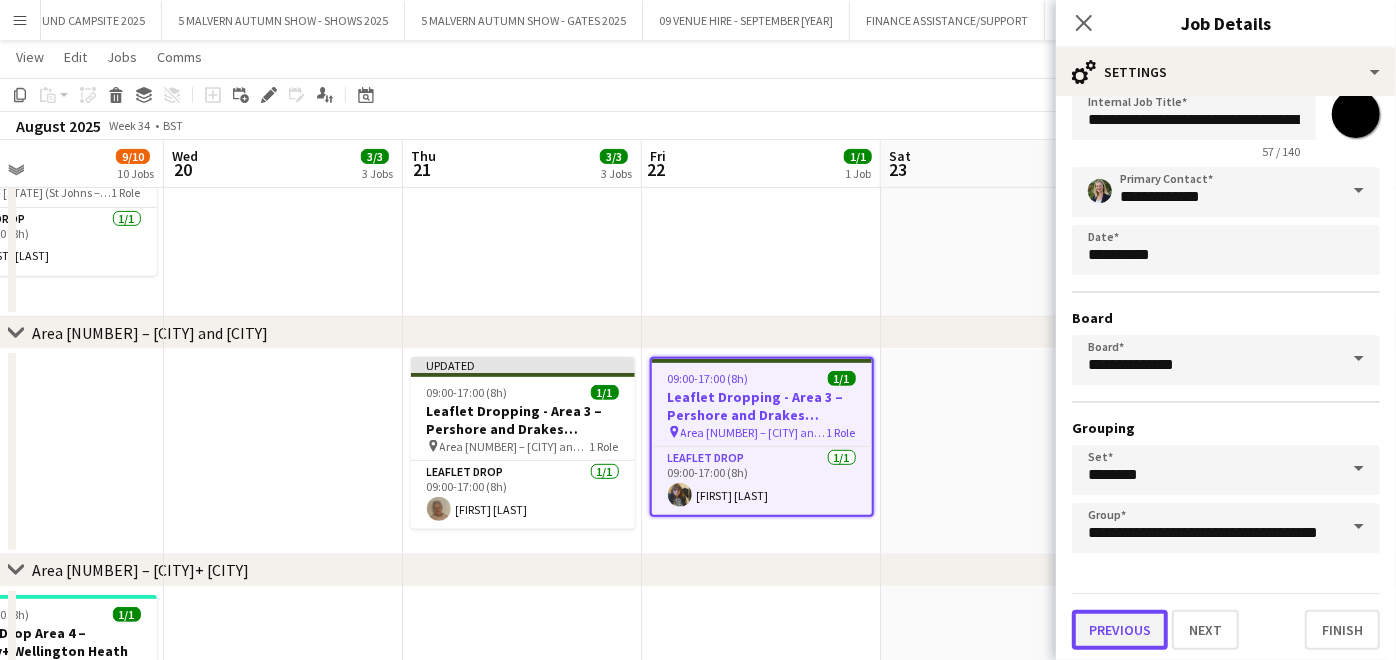 click on "Previous" at bounding box center [1120, 630] 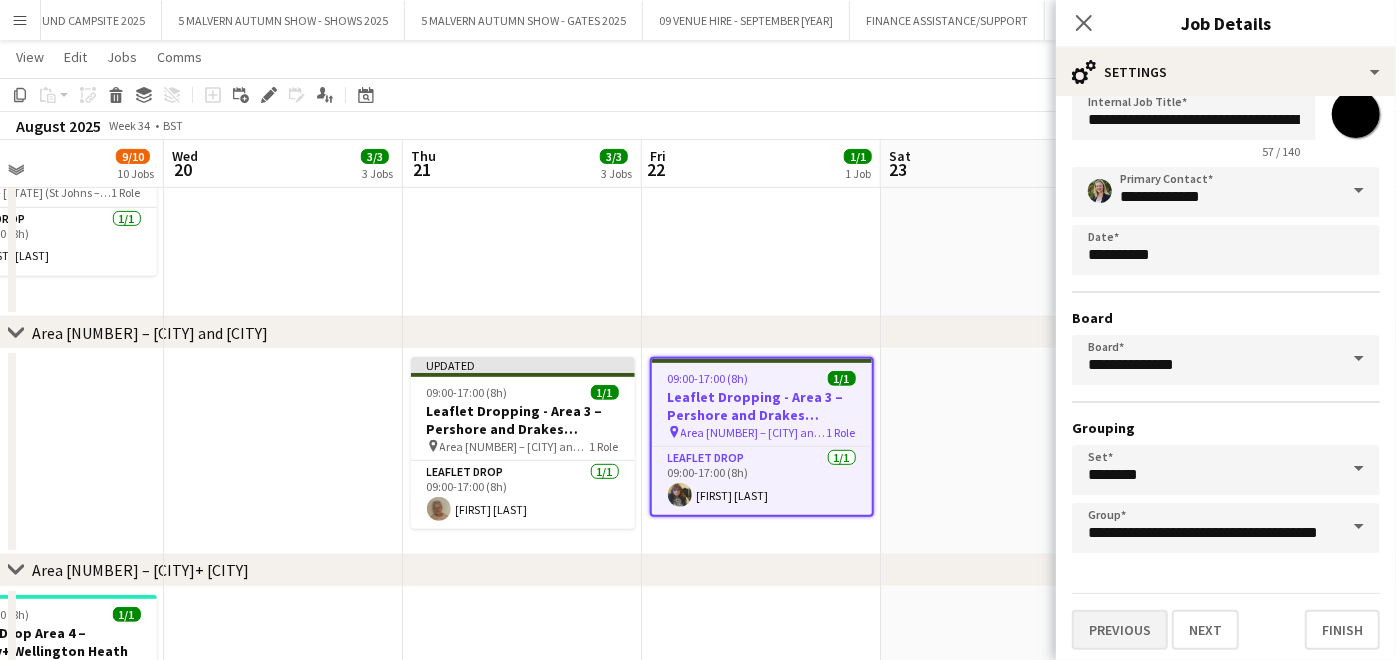 scroll, scrollTop: 0, scrollLeft: 0, axis: both 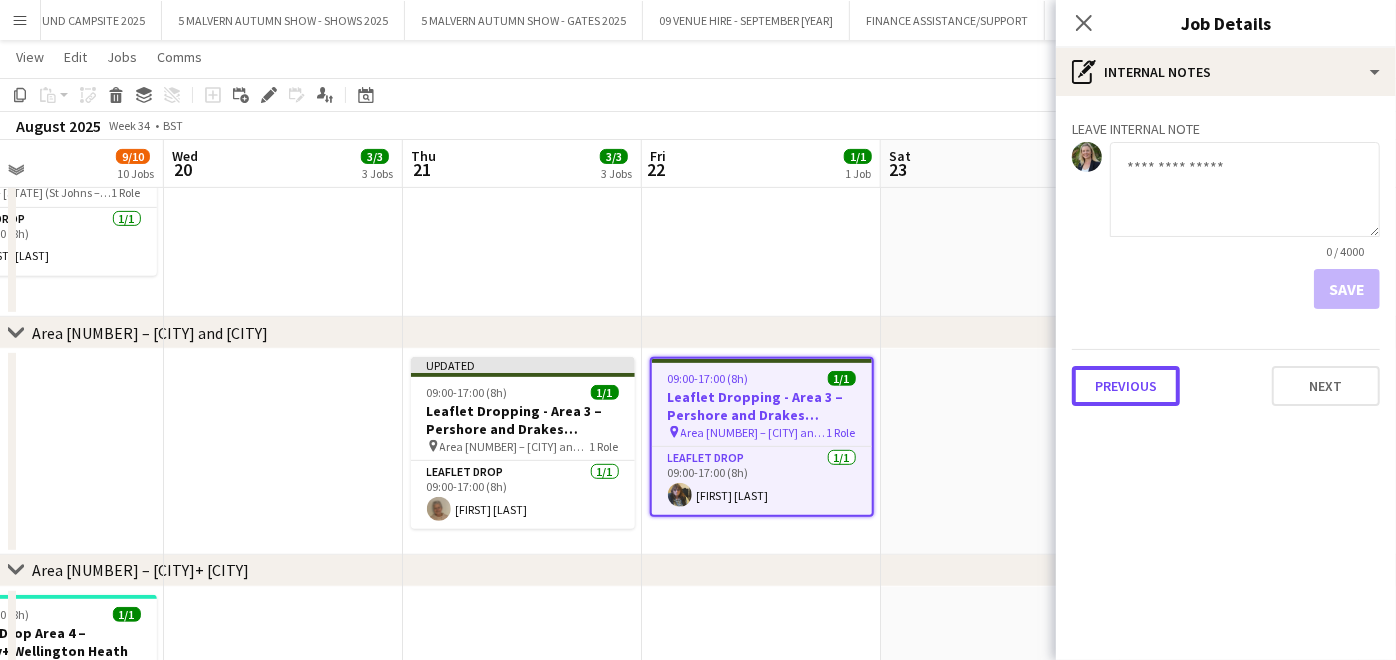 click on "Previous" at bounding box center (1126, 386) 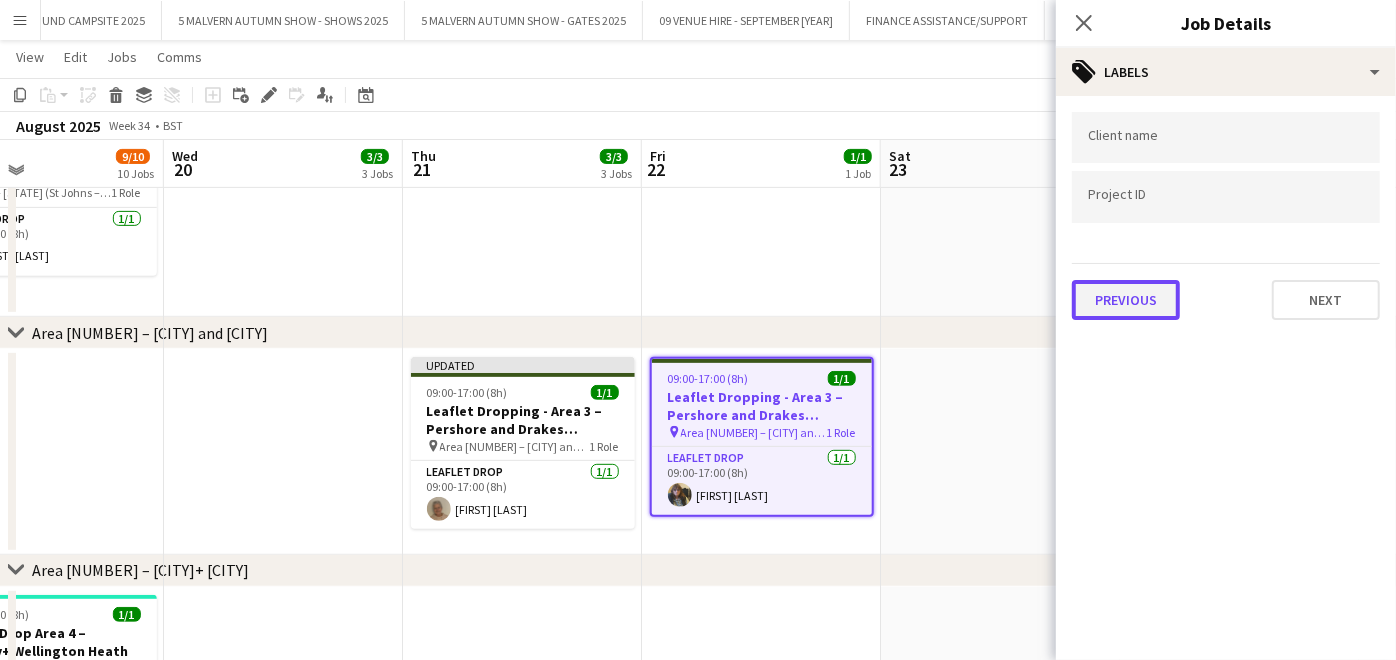 click on "Previous" at bounding box center (1126, 300) 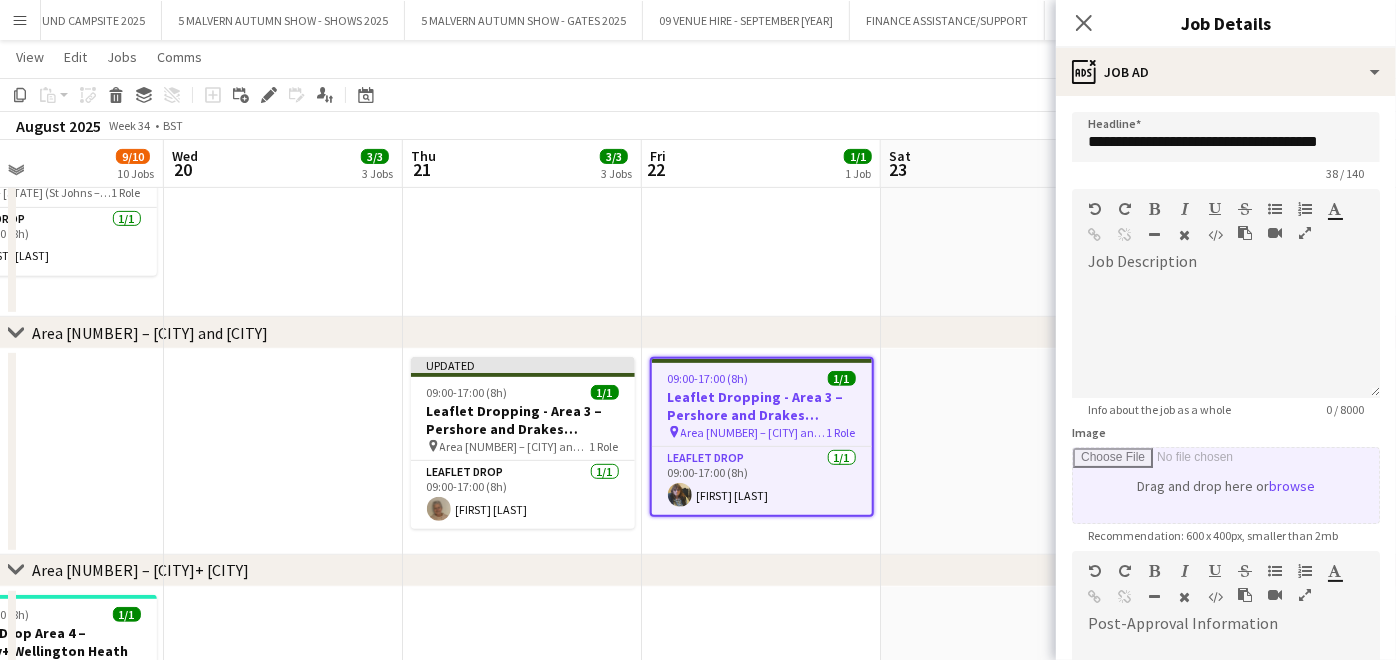 scroll, scrollTop: 333, scrollLeft: 0, axis: vertical 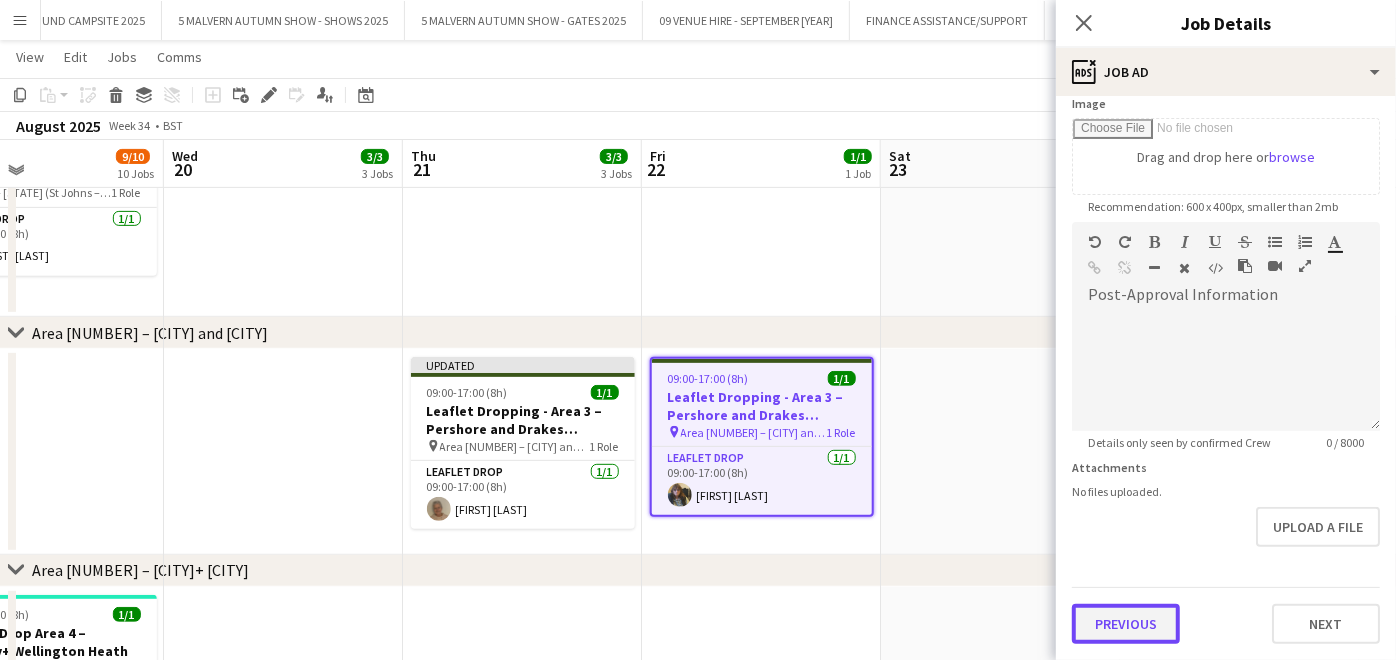 click on "Previous" at bounding box center (1126, 624) 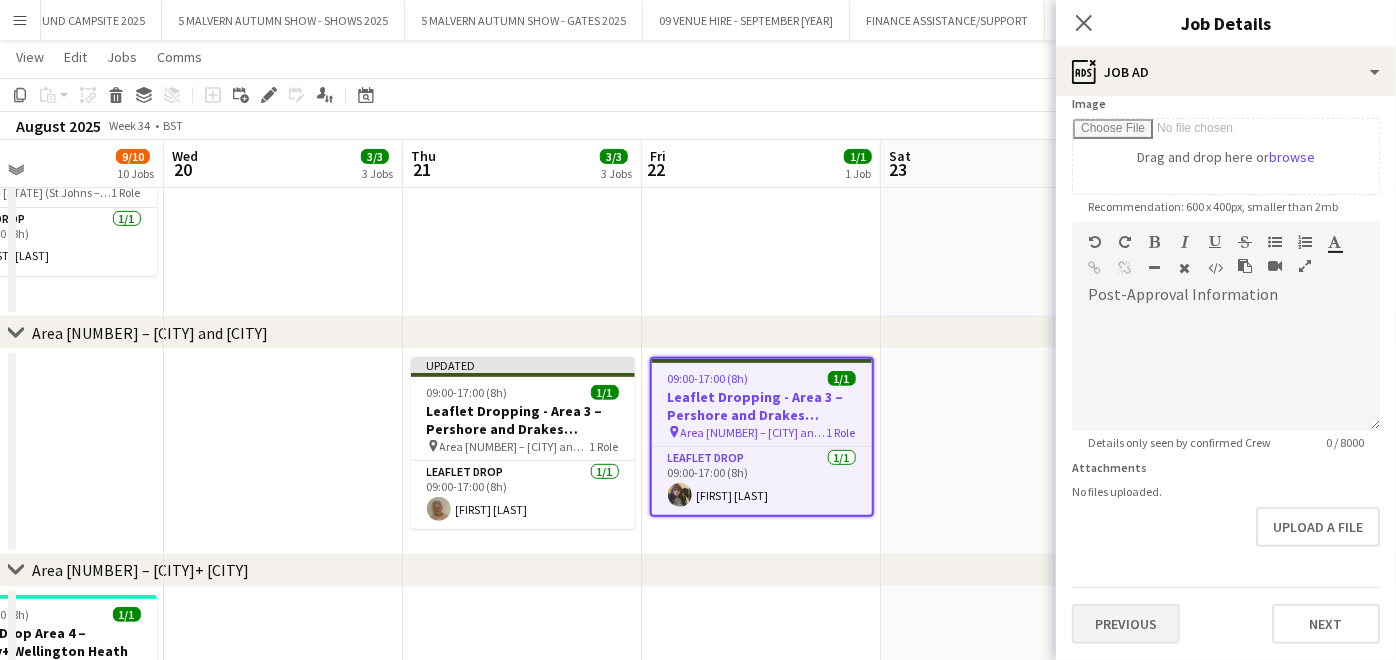 scroll, scrollTop: 0, scrollLeft: 0, axis: both 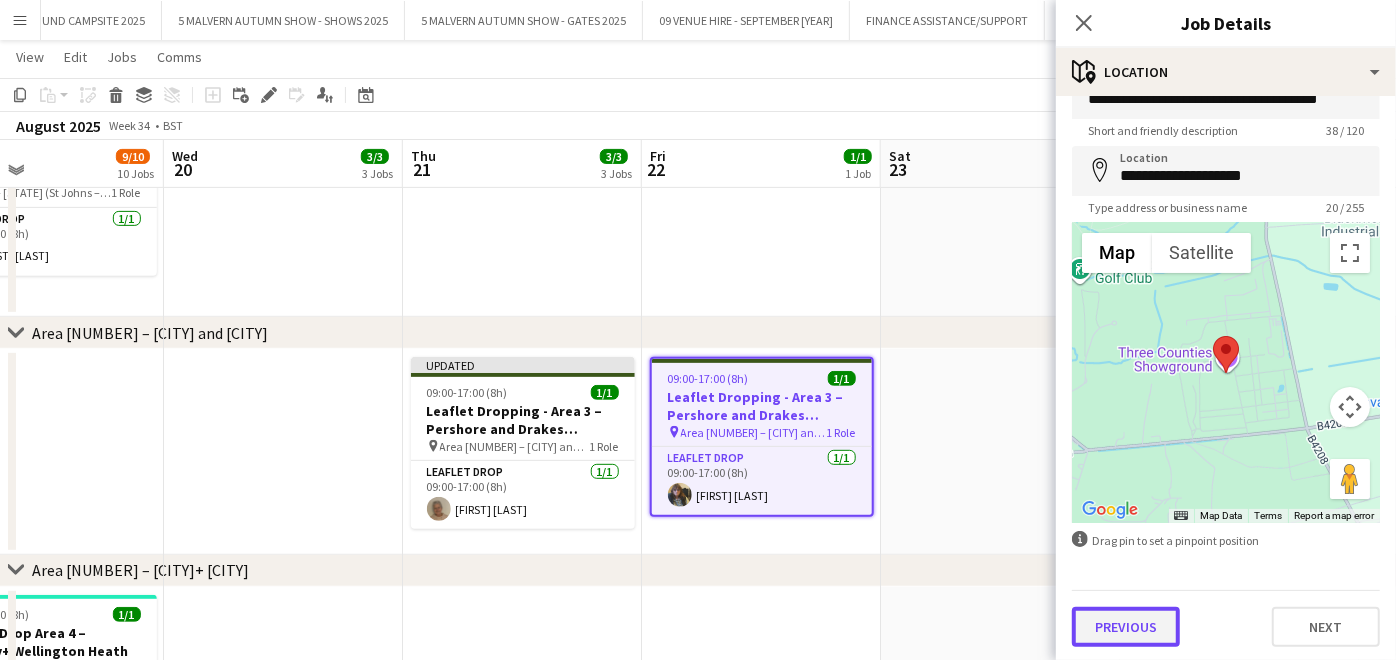 click on "Previous" at bounding box center (1126, 627) 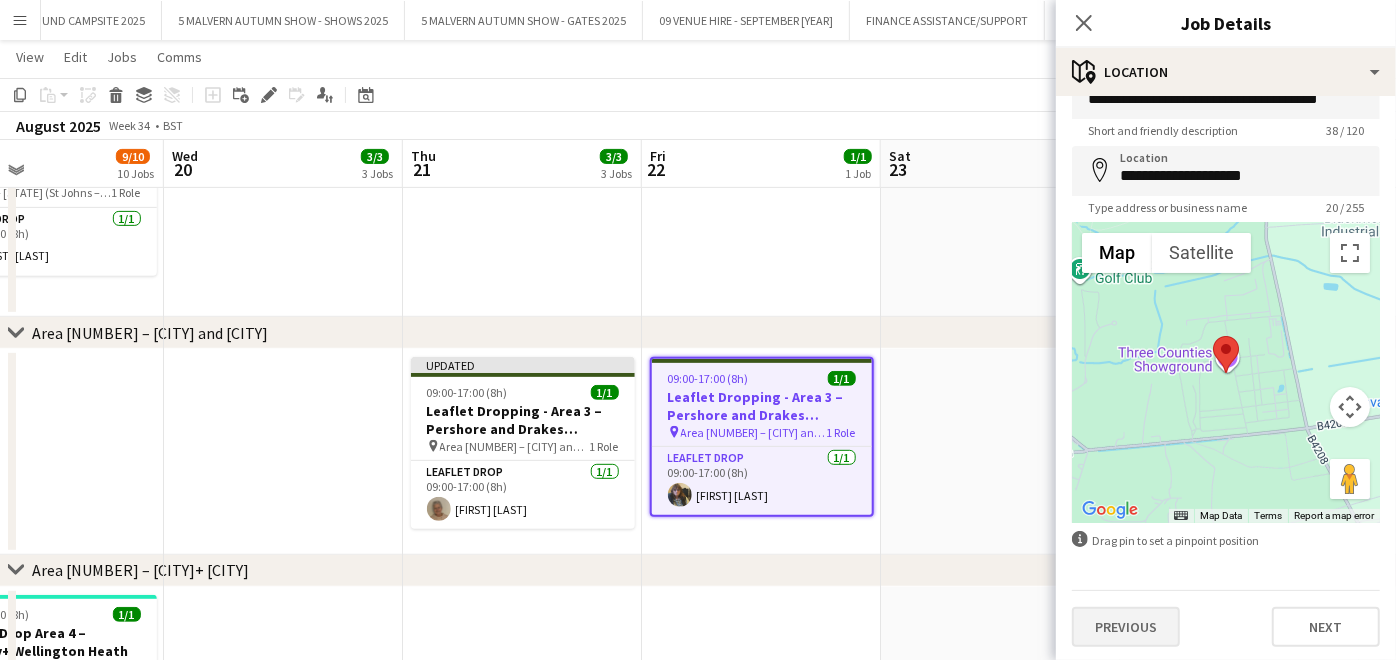 scroll, scrollTop: 0, scrollLeft: 0, axis: both 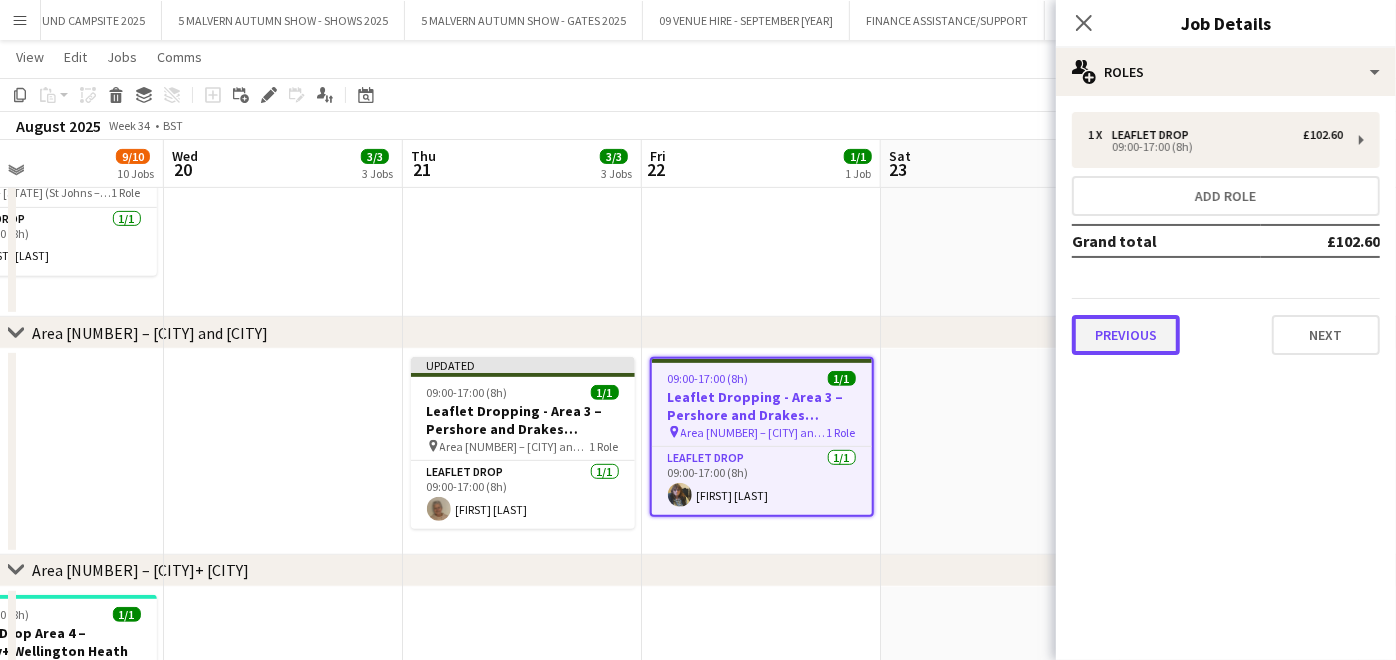 click on "Previous" at bounding box center (1126, 335) 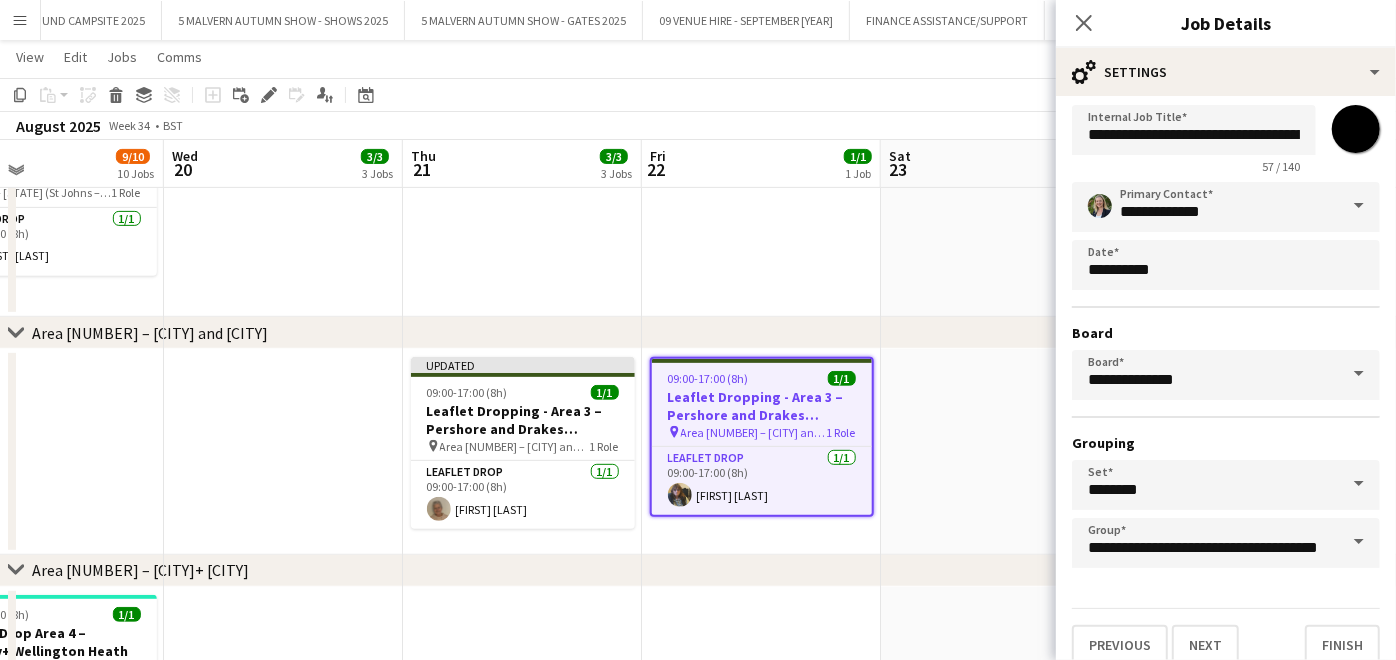 scroll, scrollTop: 52, scrollLeft: 0, axis: vertical 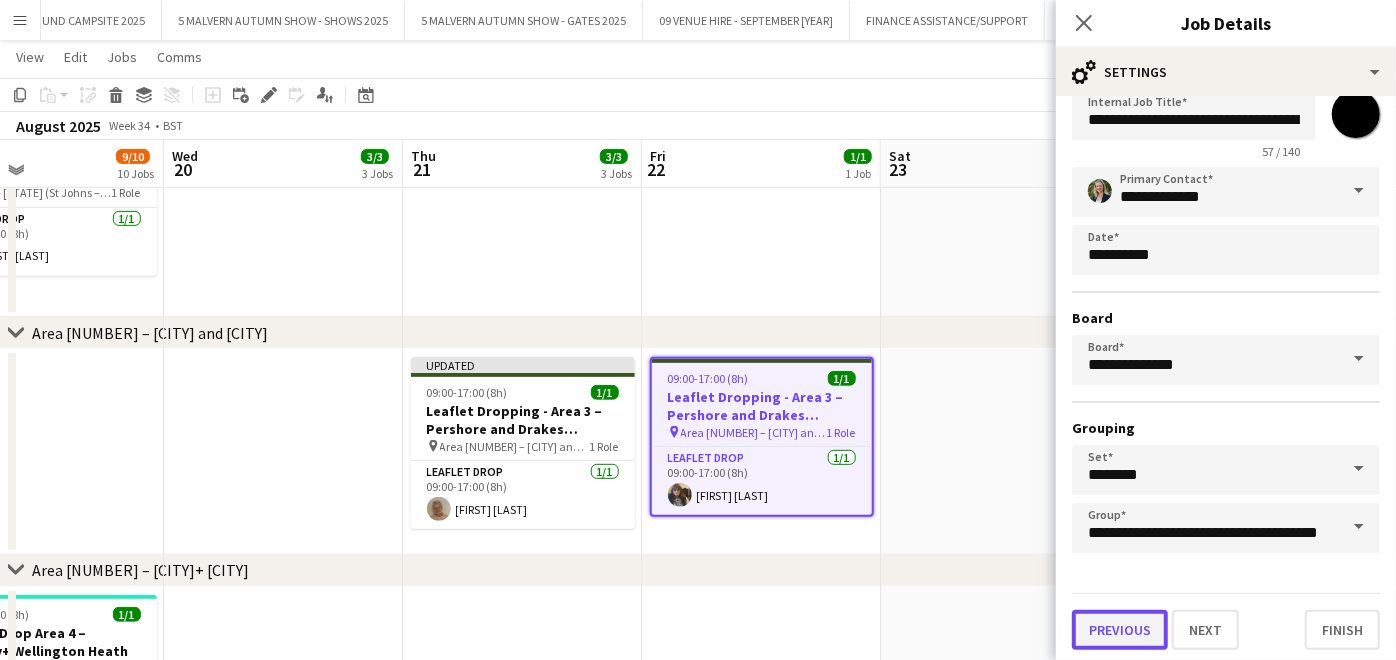 click on "Previous" at bounding box center [1120, 630] 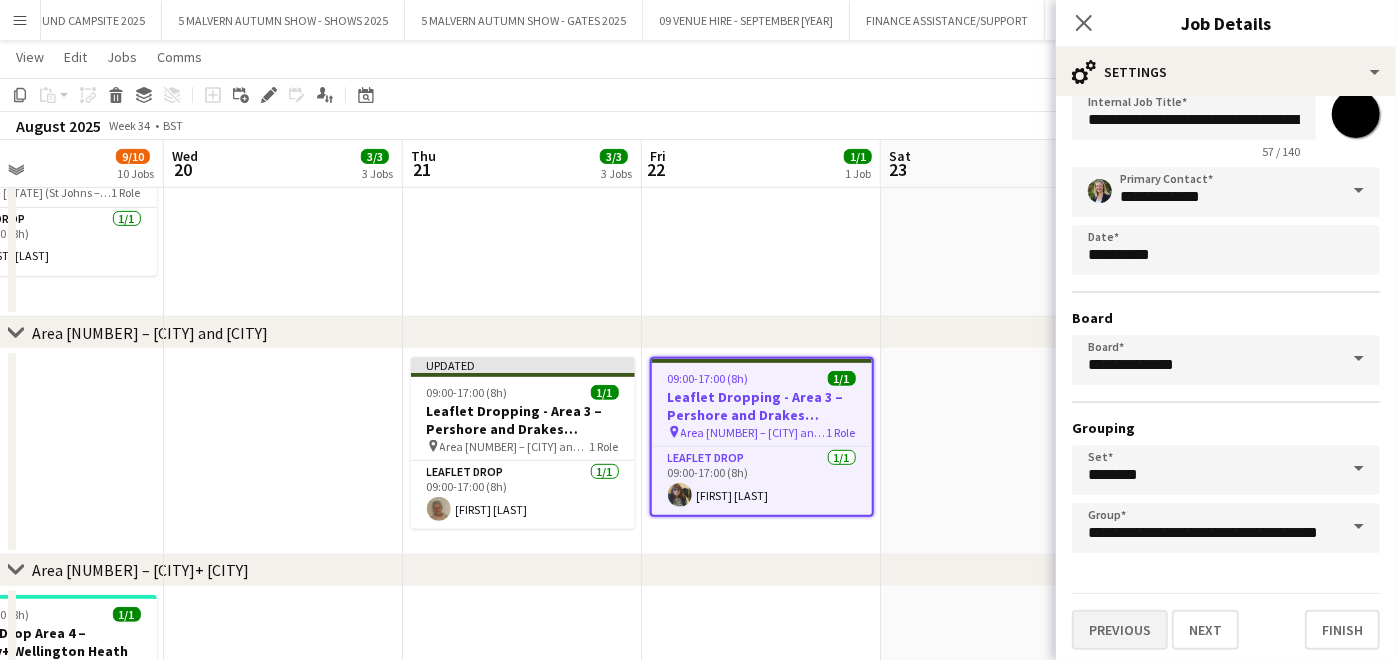 scroll, scrollTop: 0, scrollLeft: 0, axis: both 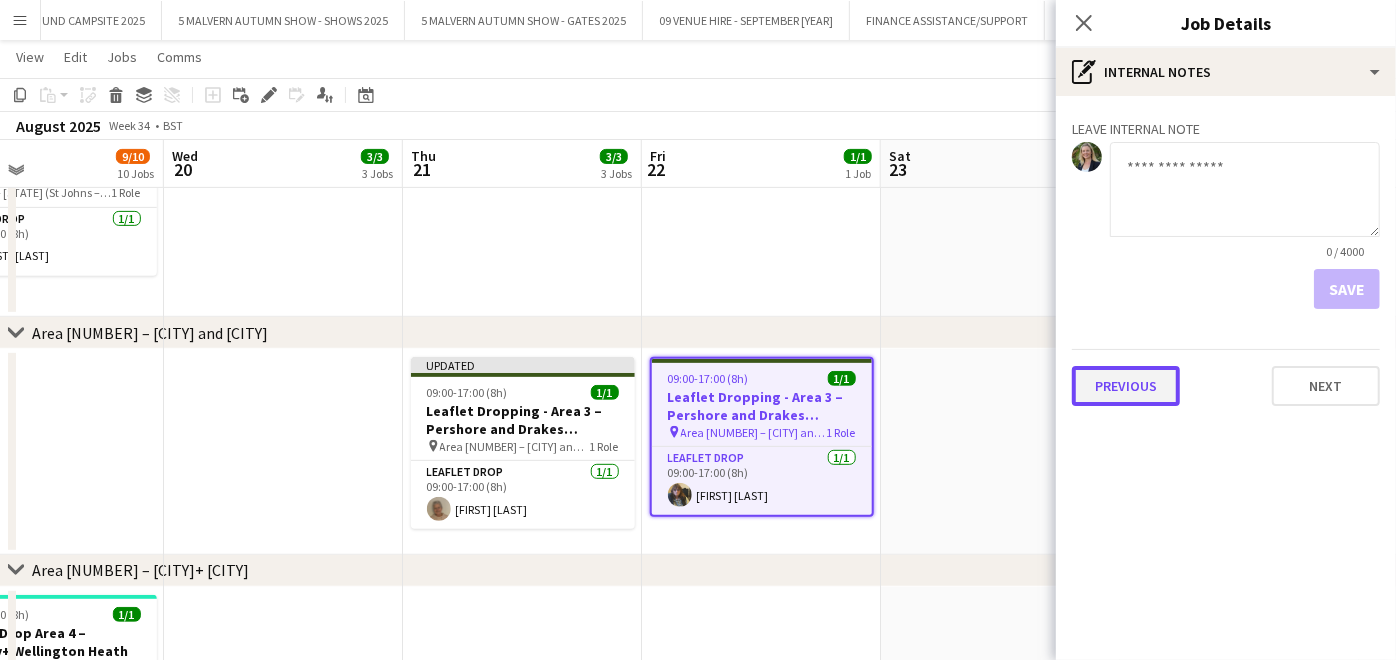 click on "Previous" at bounding box center [1126, 386] 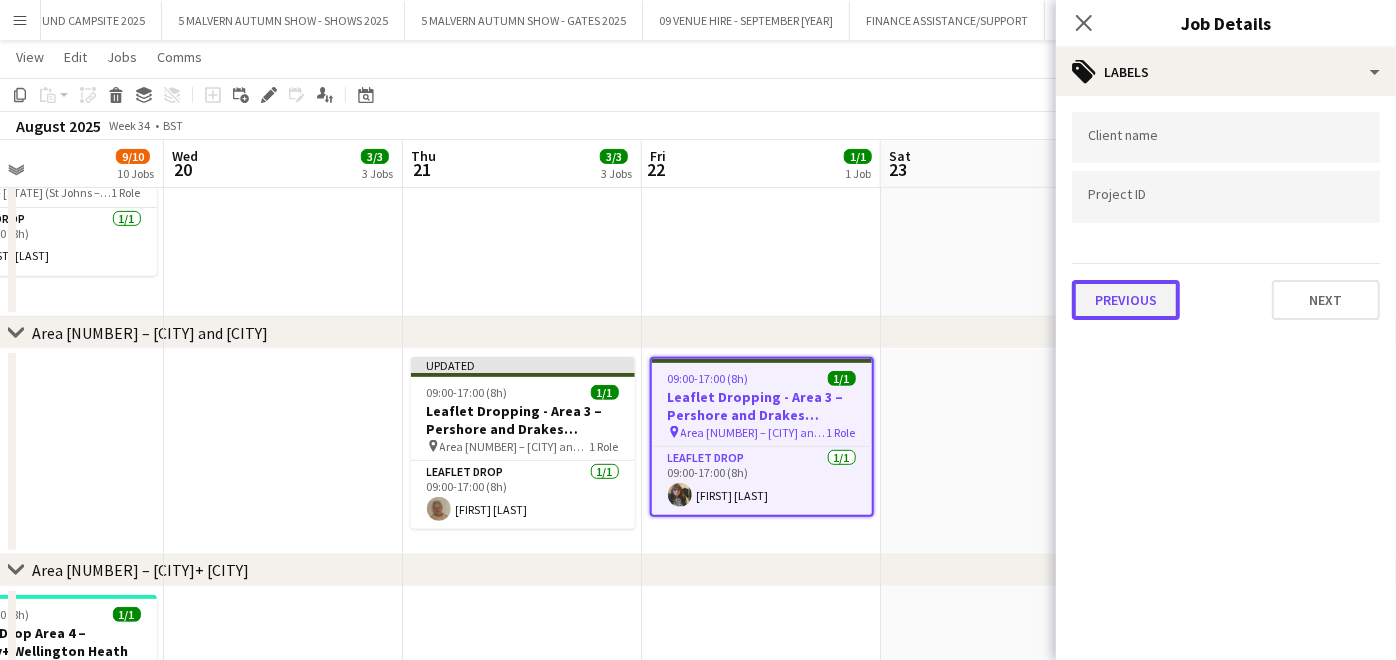 click on "Previous" at bounding box center [1126, 300] 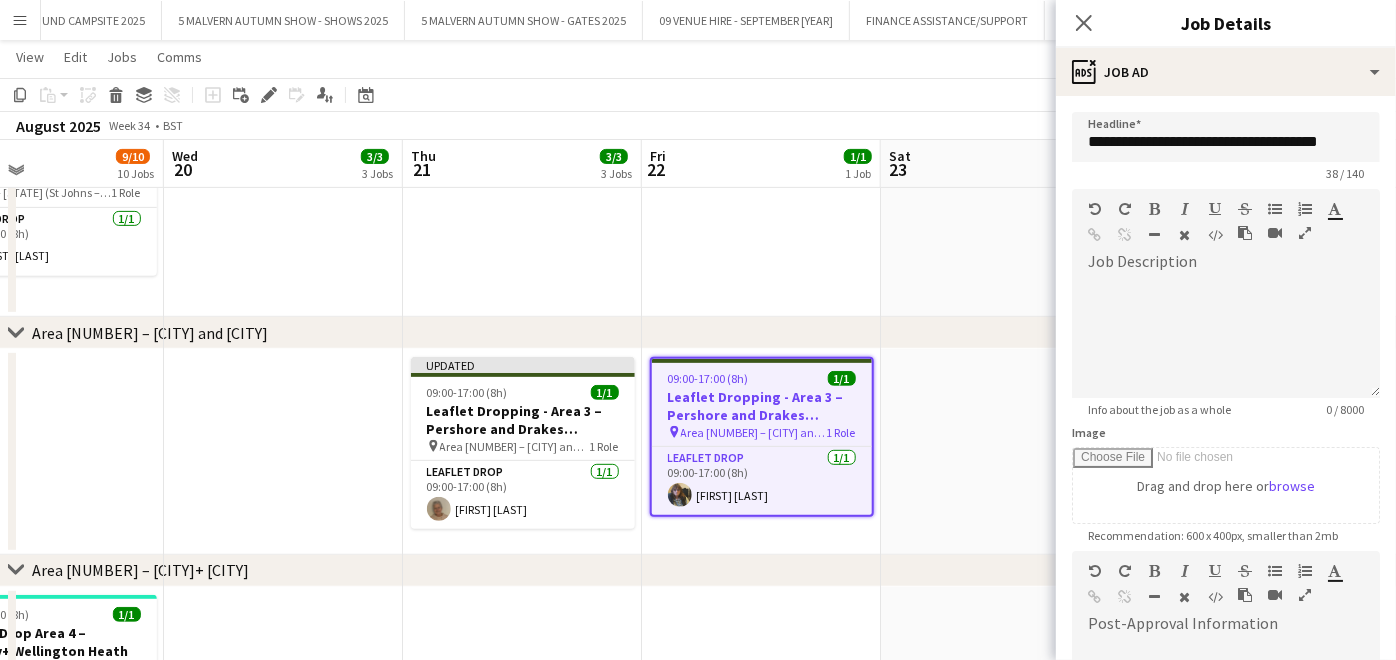 click at bounding box center [1000, 452] 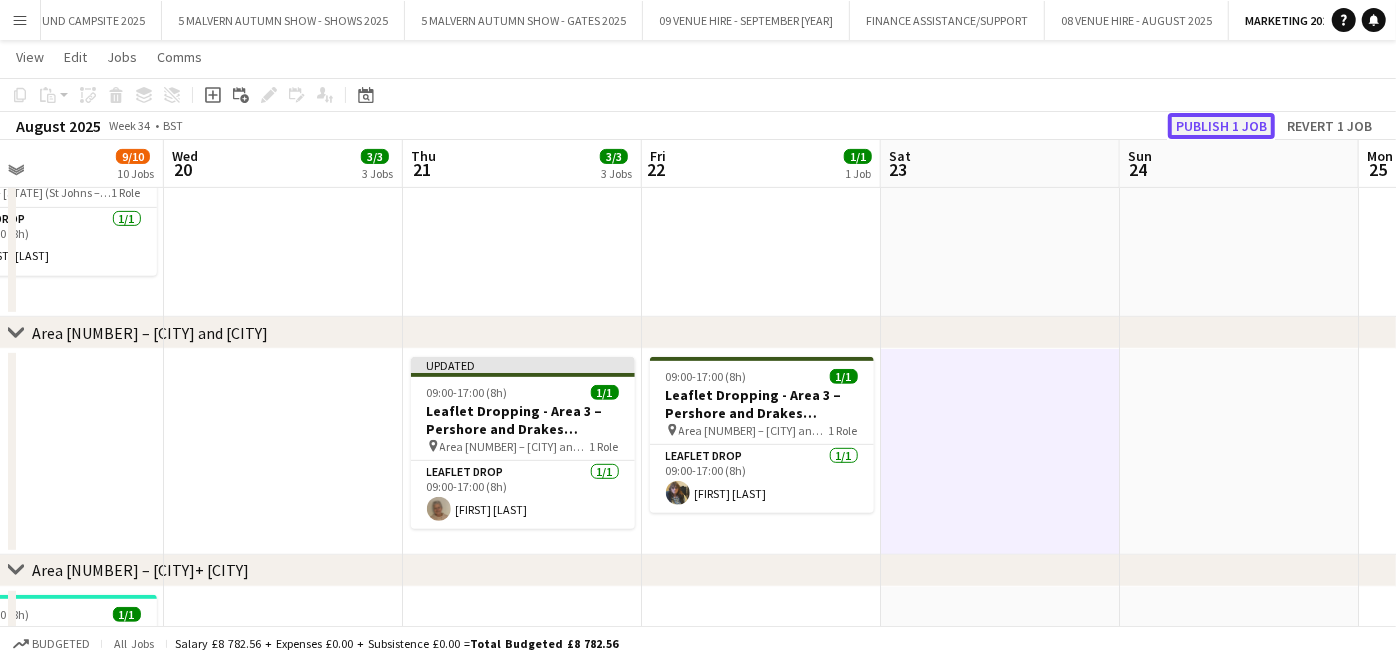 click on "Publish 1 job" 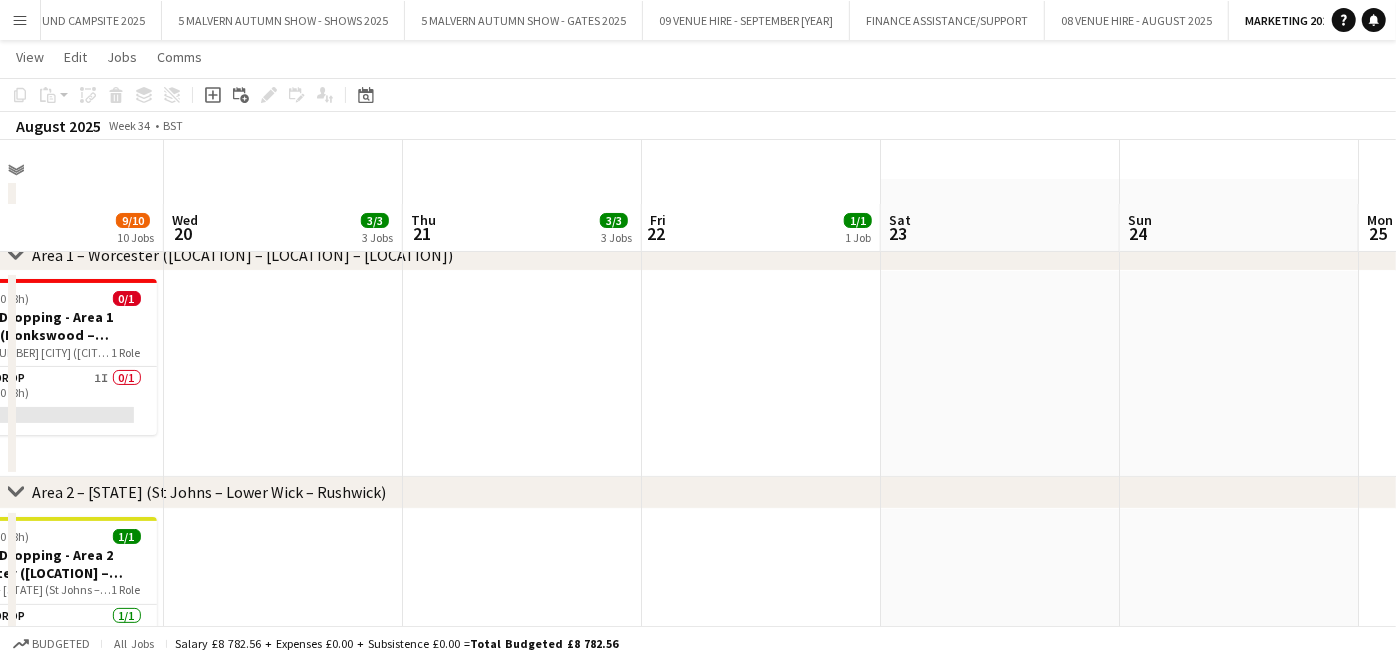 scroll, scrollTop: 0, scrollLeft: 0, axis: both 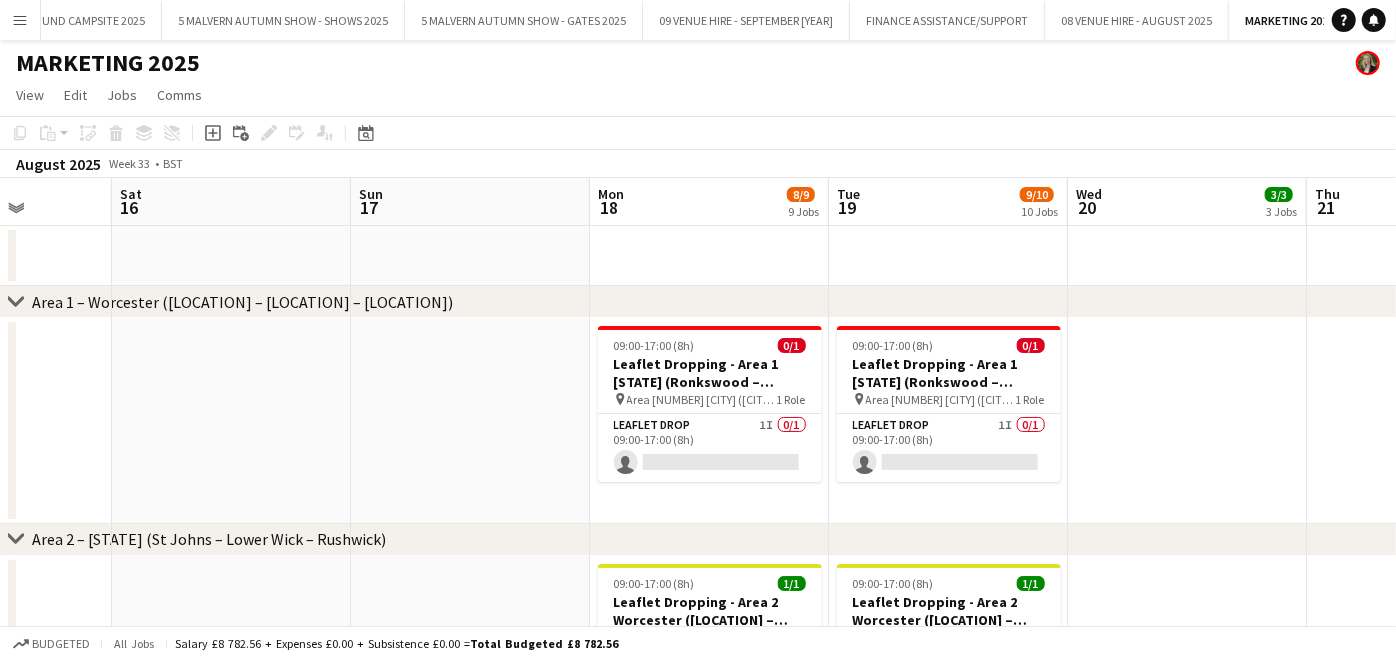 drag, startPoint x: 452, startPoint y: 427, endPoint x: 1045, endPoint y: 320, distance: 602.5761 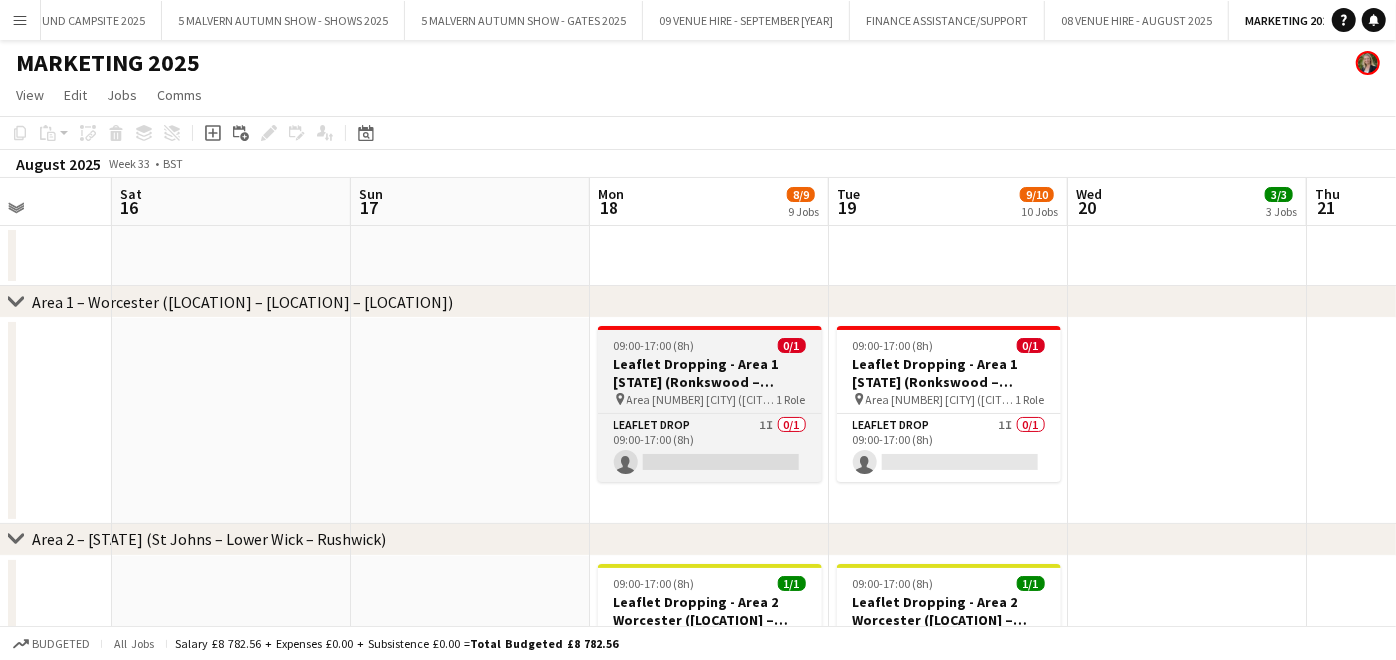 click on "Leaflet Dropping - Area 1 [STATE] (Ronkswood – Worcester Woods – Red Hill)" at bounding box center [710, 373] 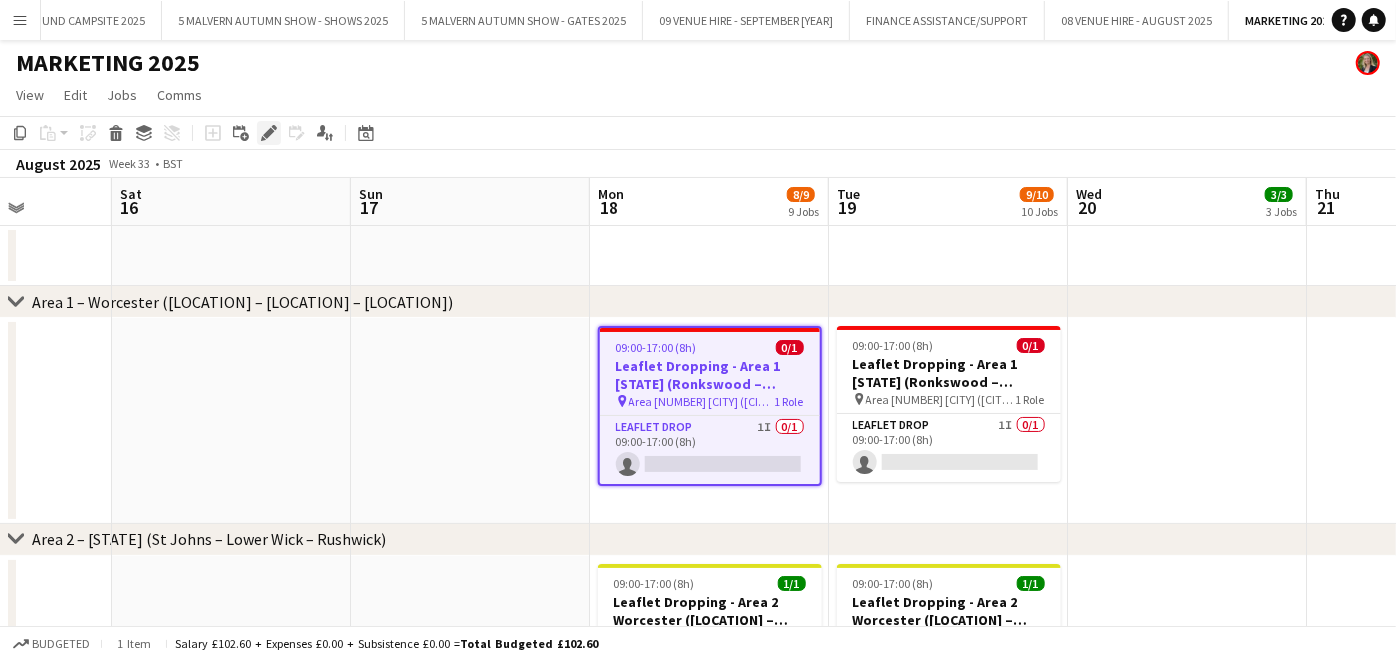 click on "Edit" at bounding box center [269, 133] 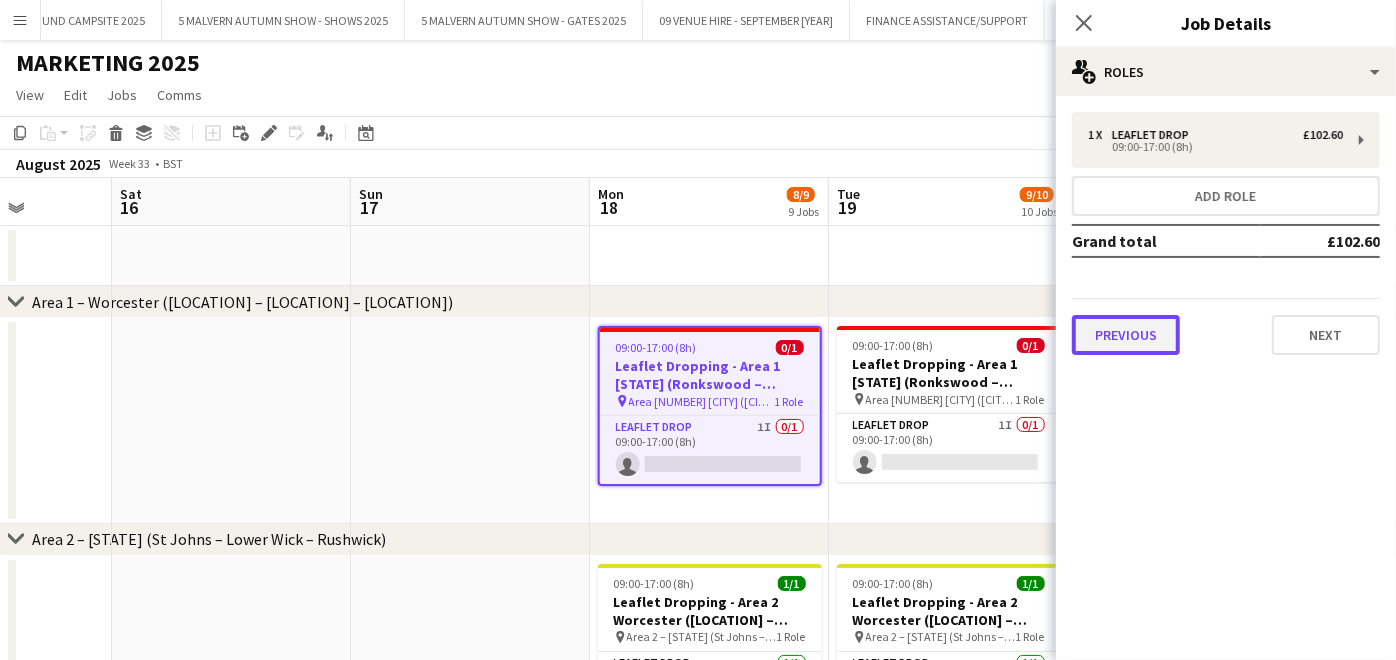 click on "Previous" at bounding box center (1126, 335) 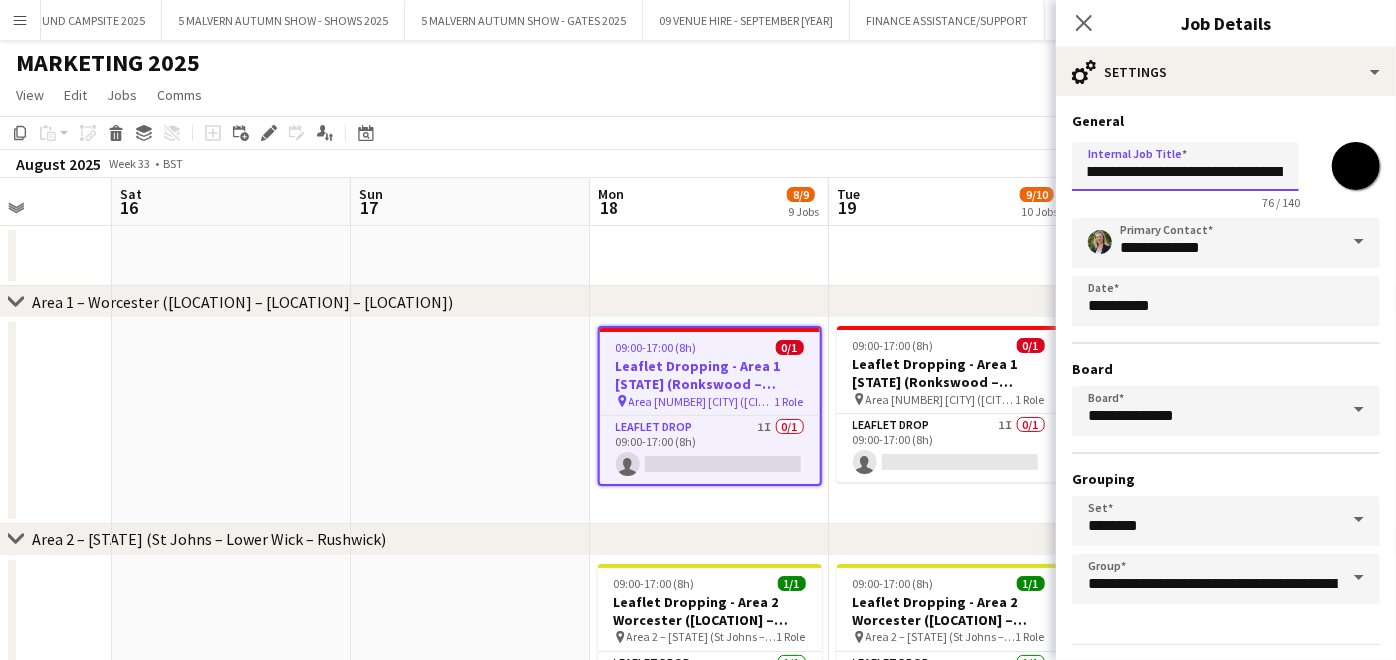 scroll, scrollTop: 0, scrollLeft: 324, axis: horizontal 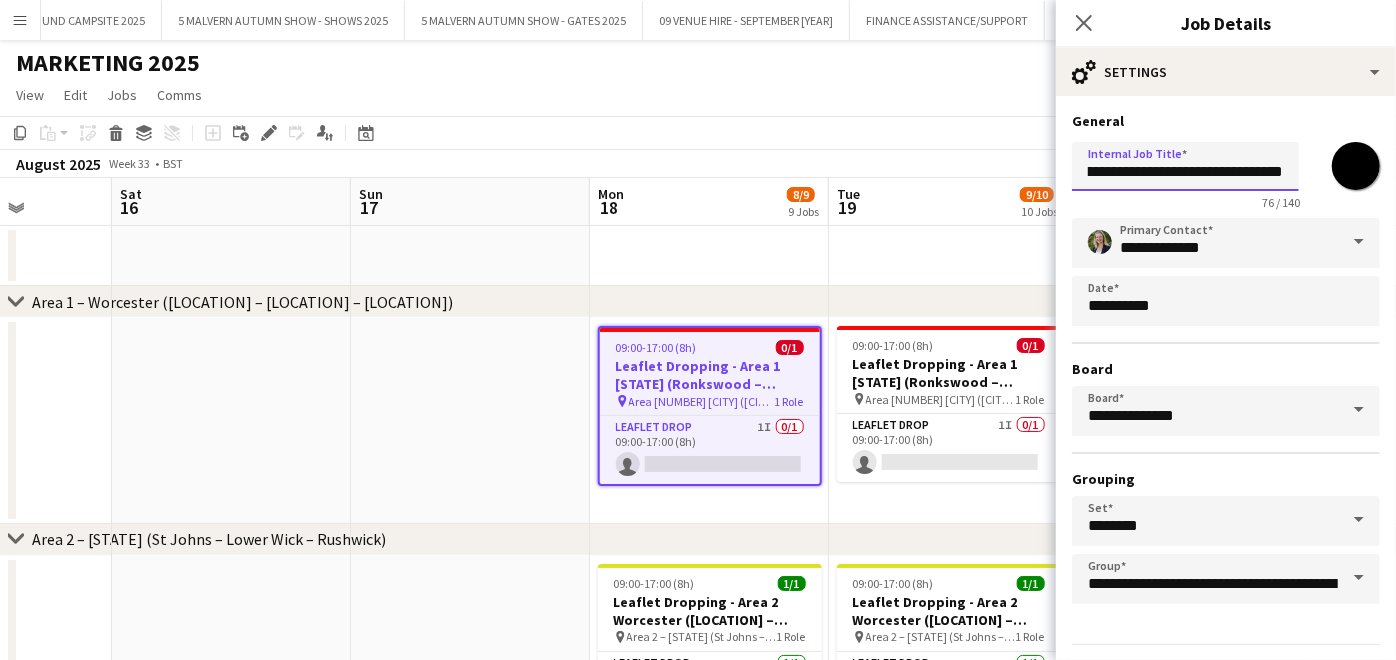 drag, startPoint x: 1089, startPoint y: 185, endPoint x: 1412, endPoint y: 182, distance: 323.01395 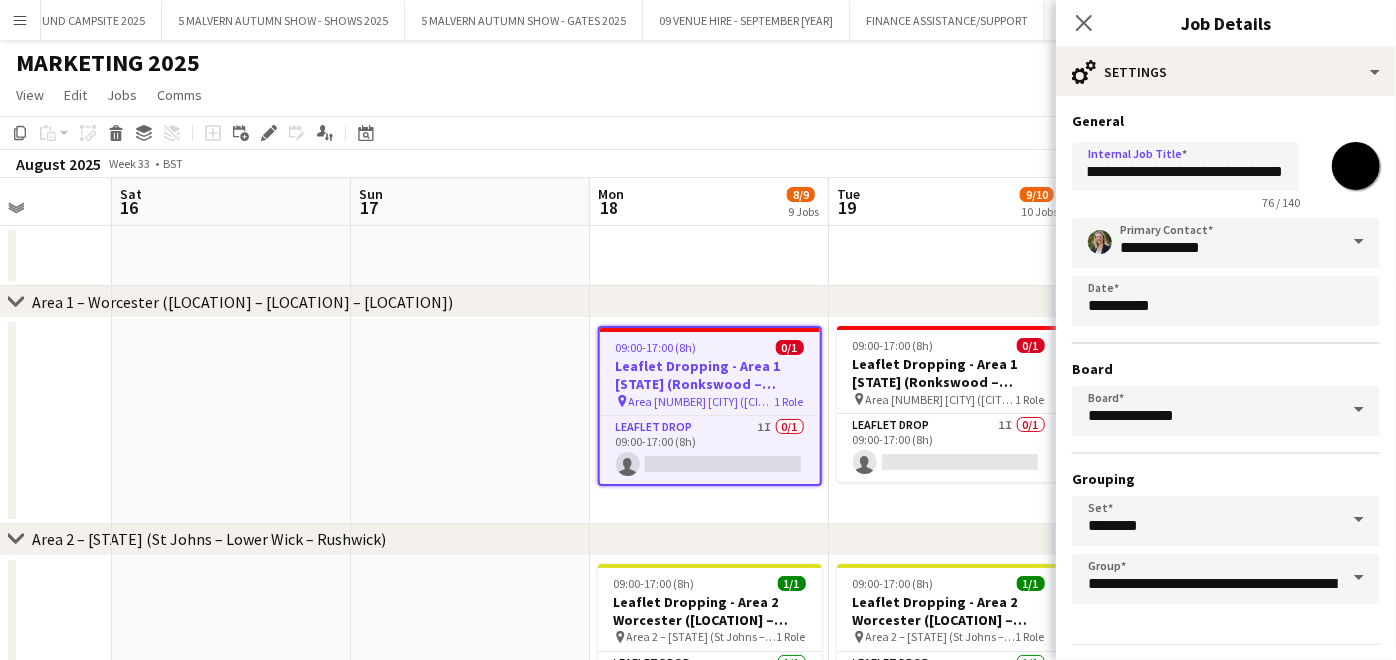 scroll, scrollTop: 0, scrollLeft: 0, axis: both 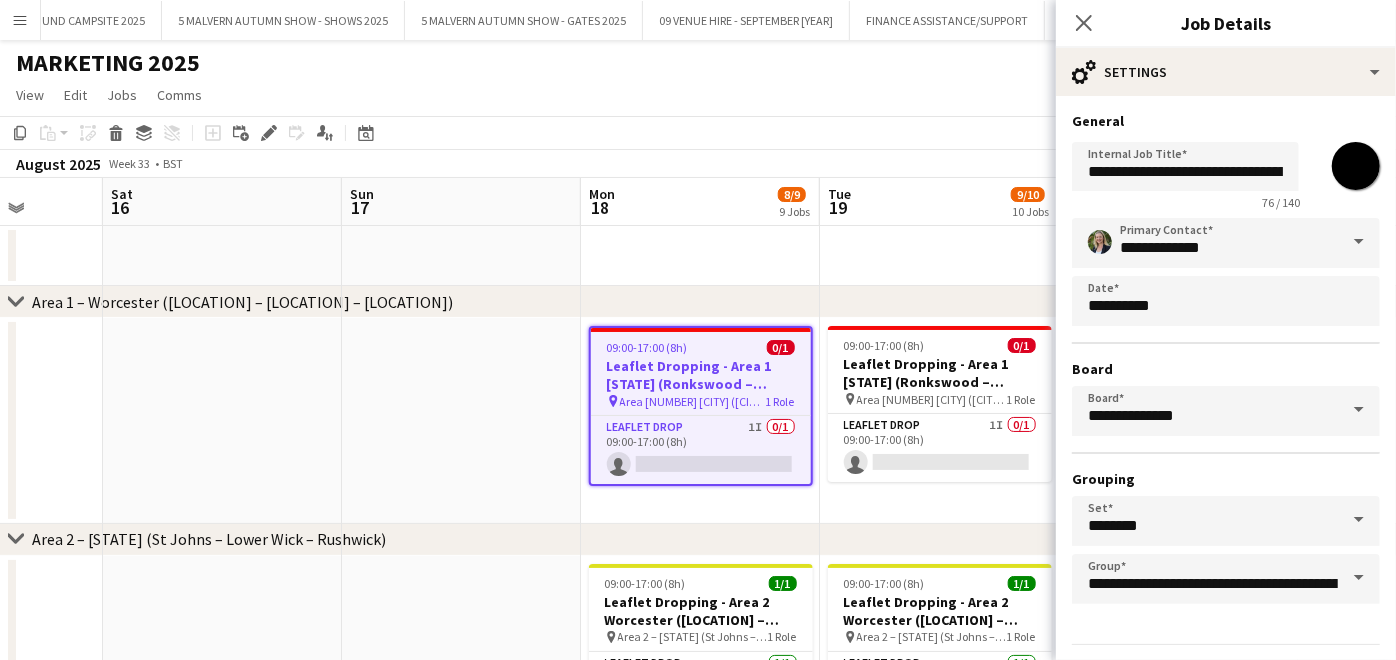 drag, startPoint x: 534, startPoint y: 416, endPoint x: 525, endPoint y: 428, distance: 15 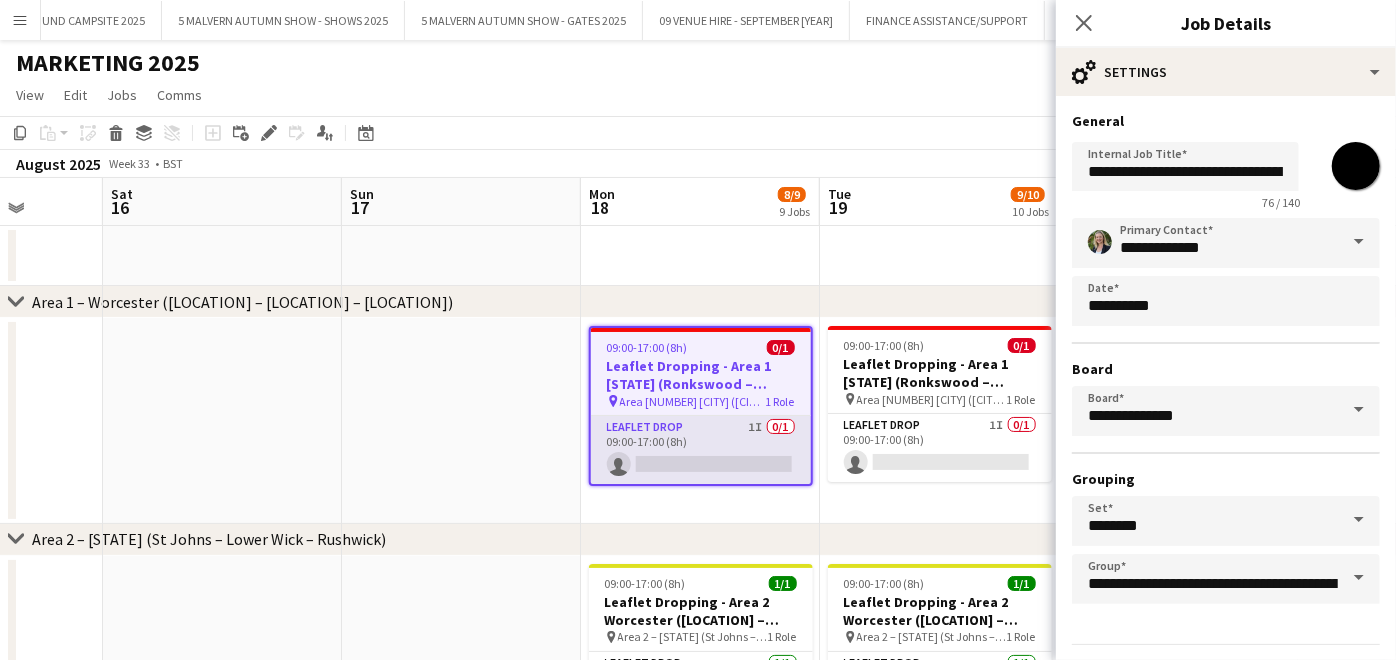 click on "Leaflet Drop   1I   0/1   09:00-17:00 (8h)
single-neutral-actions" at bounding box center [701, 450] 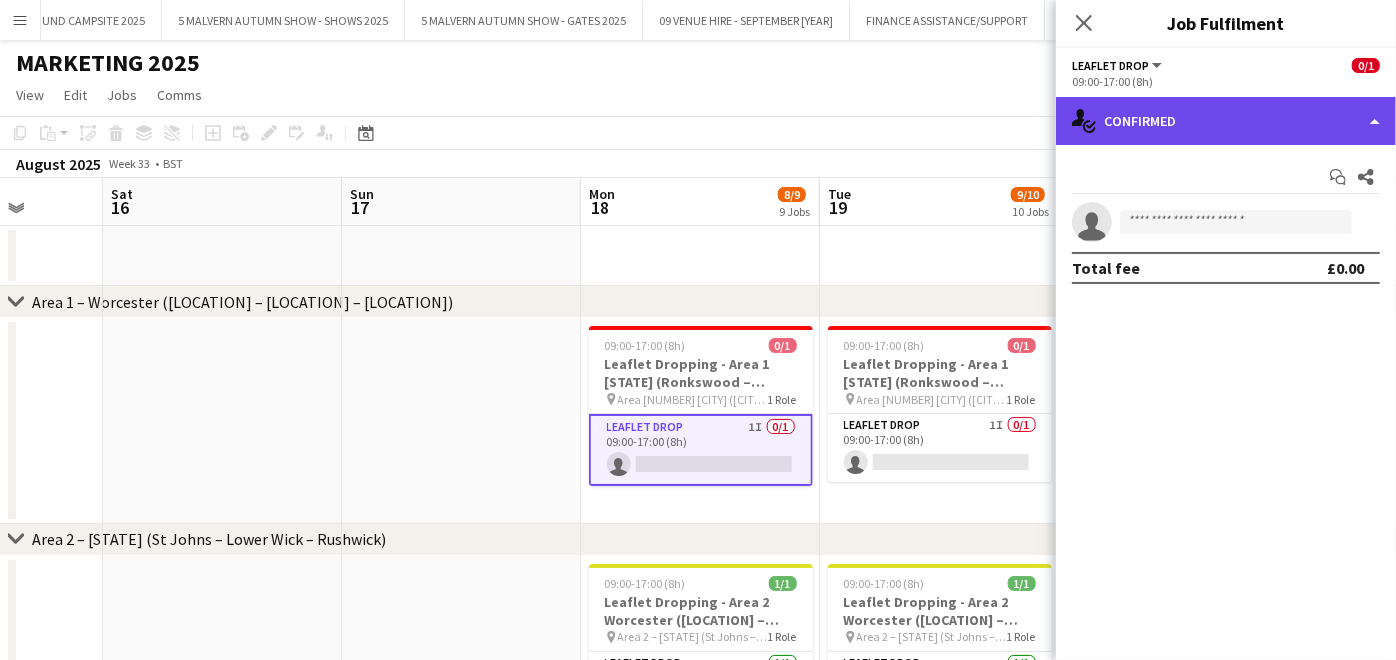click on "single-neutral-actions-check-2
Confirmed" 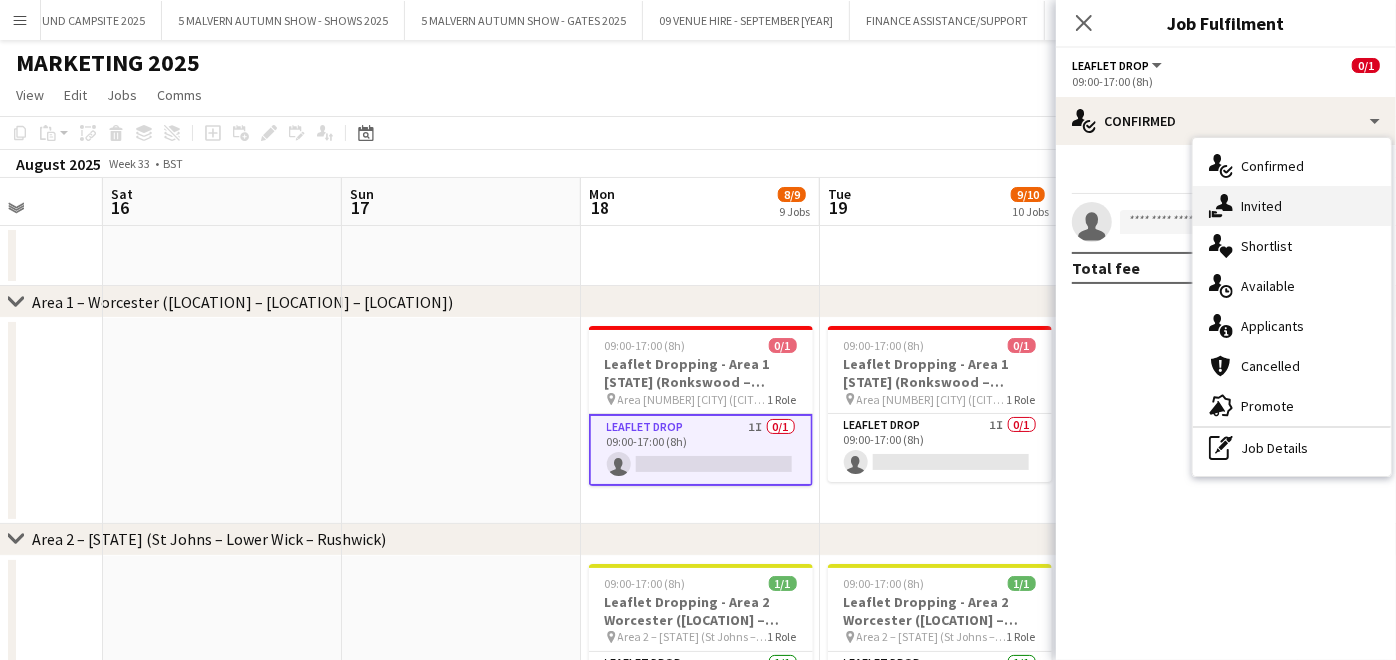 click on "single-neutral-actions-share-1
Invited" at bounding box center (1292, 206) 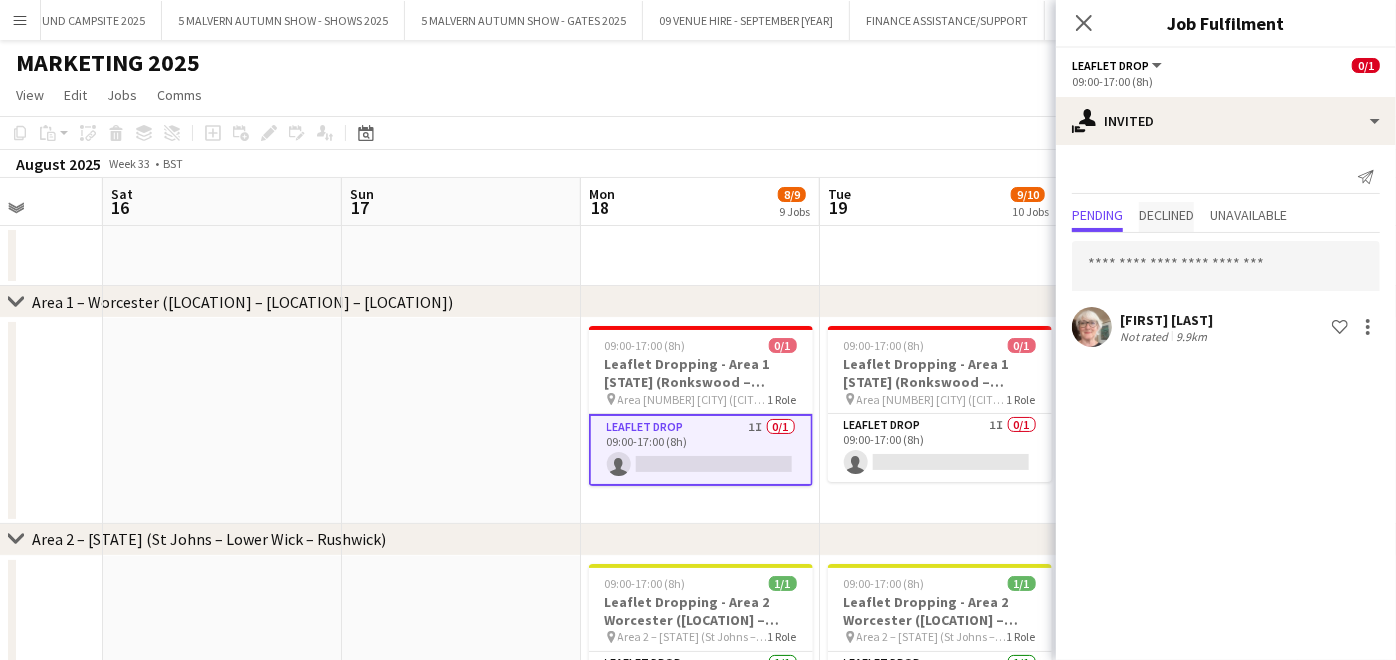 click on "Declined" at bounding box center (1166, 215) 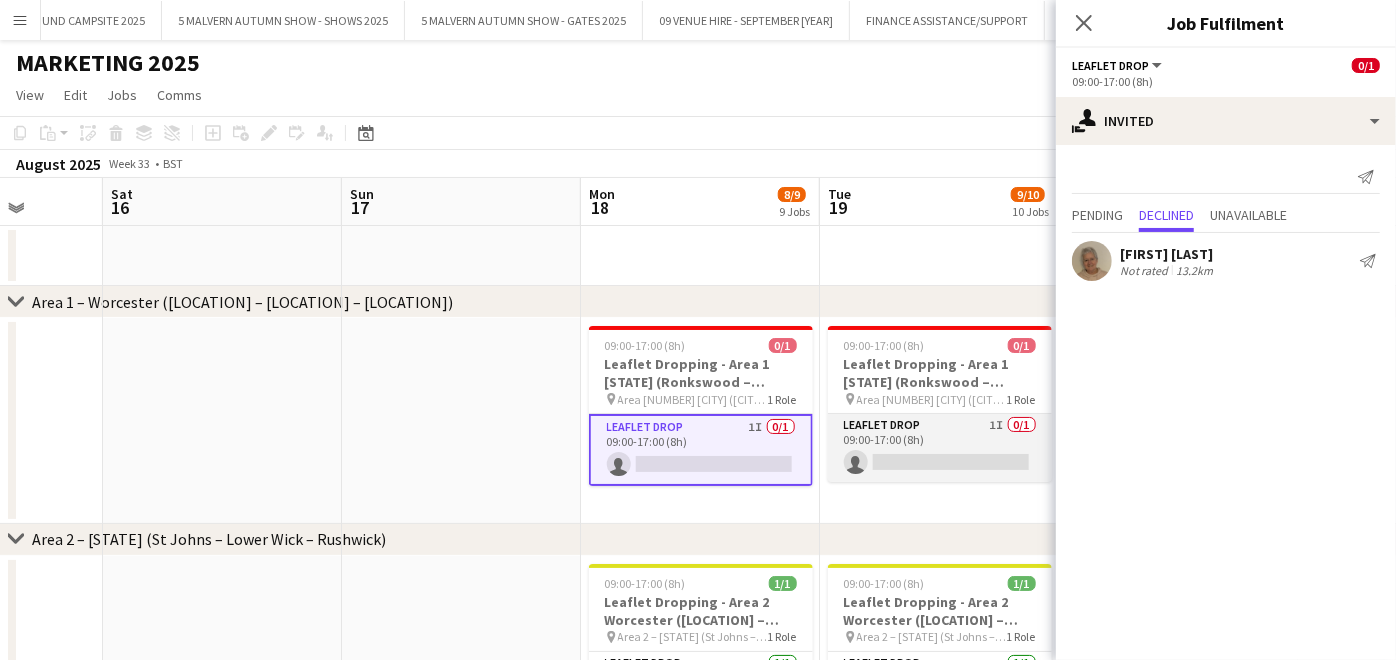 click on "Leaflet Drop   1I   0/1   09:00-17:00 (8h)
single-neutral-actions" at bounding box center (940, 448) 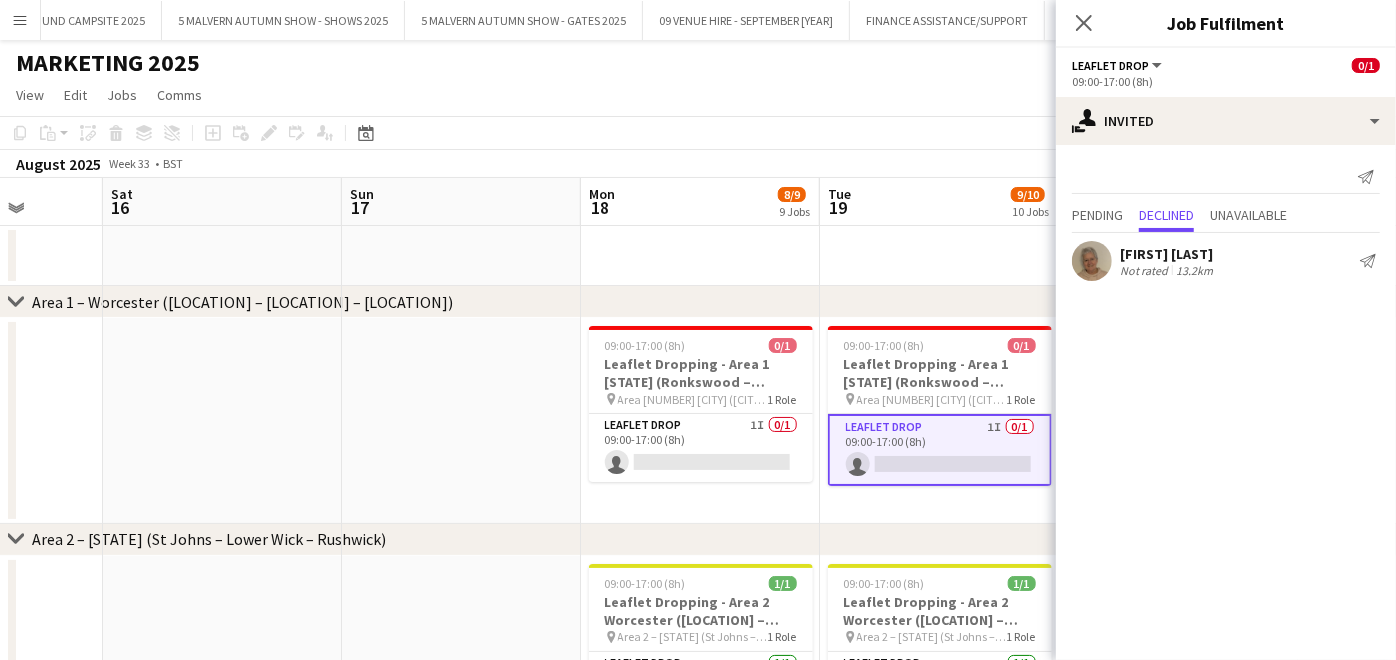click at bounding box center (461, 421) 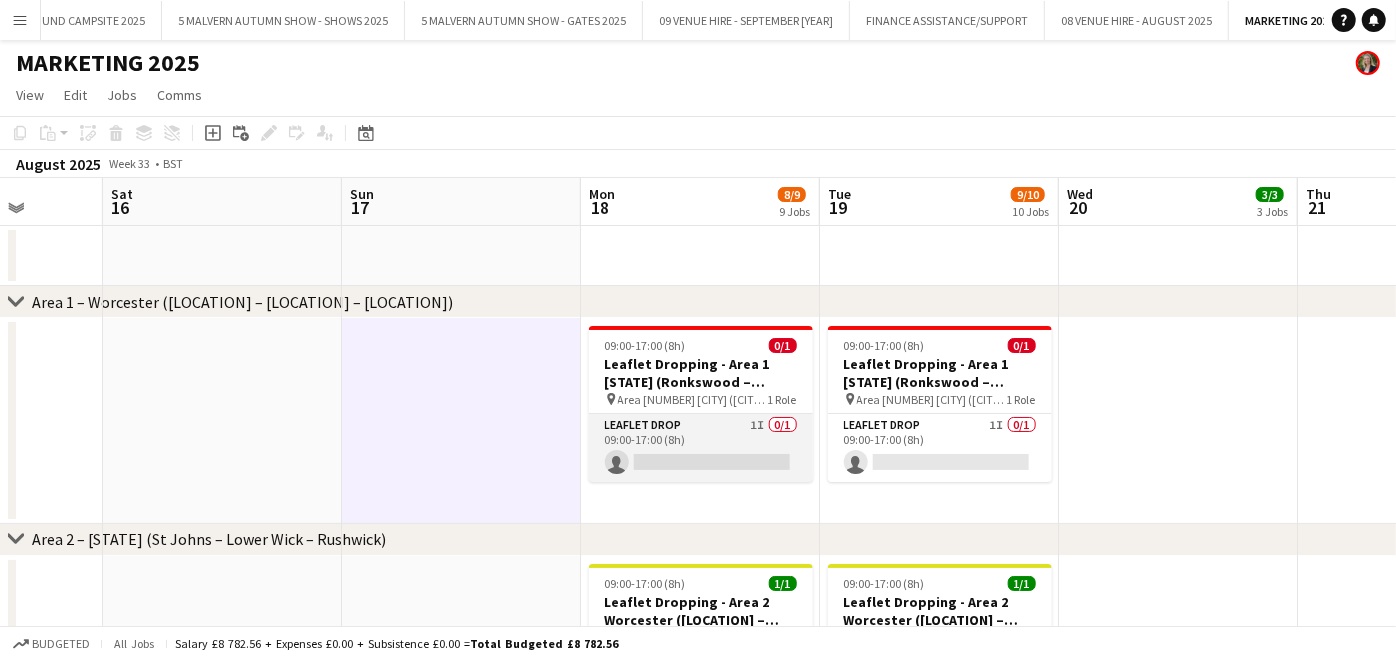 click on "Leaflet Drop   1I   0/1   09:00-17:00 (8h)
single-neutral-actions" at bounding box center (701, 448) 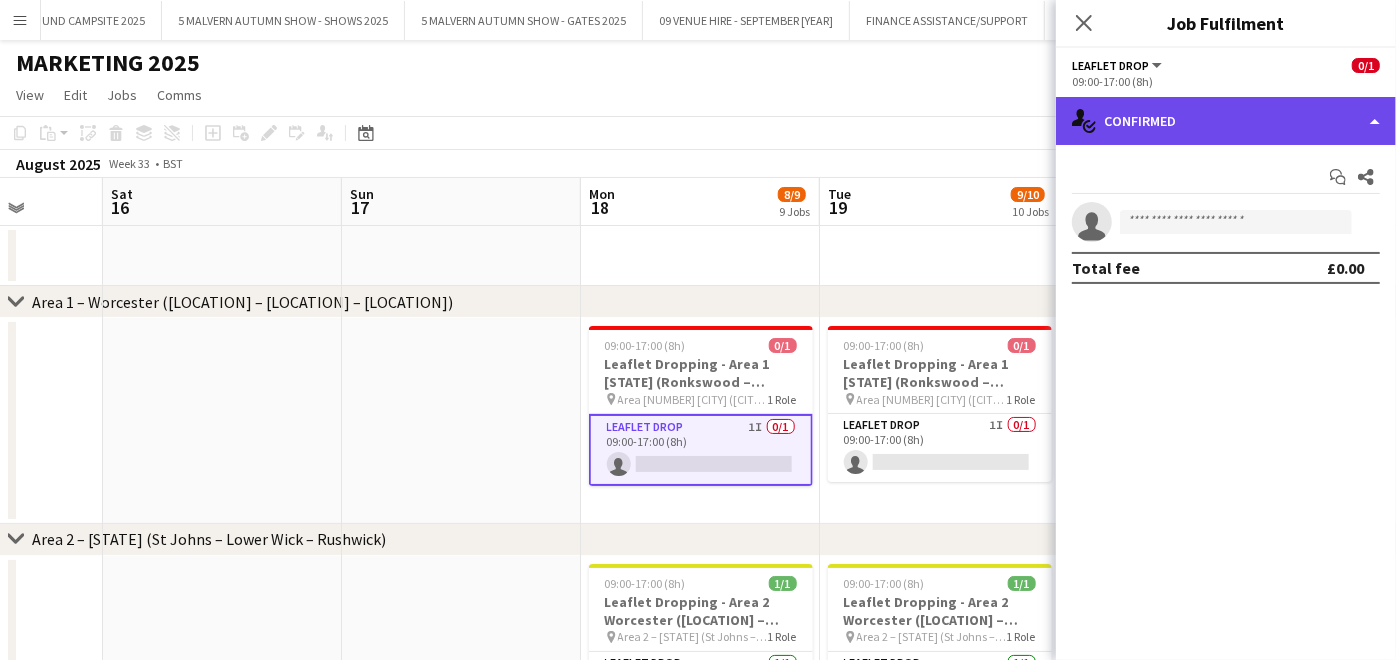 click on "single-neutral-actions-check-2
Confirmed" 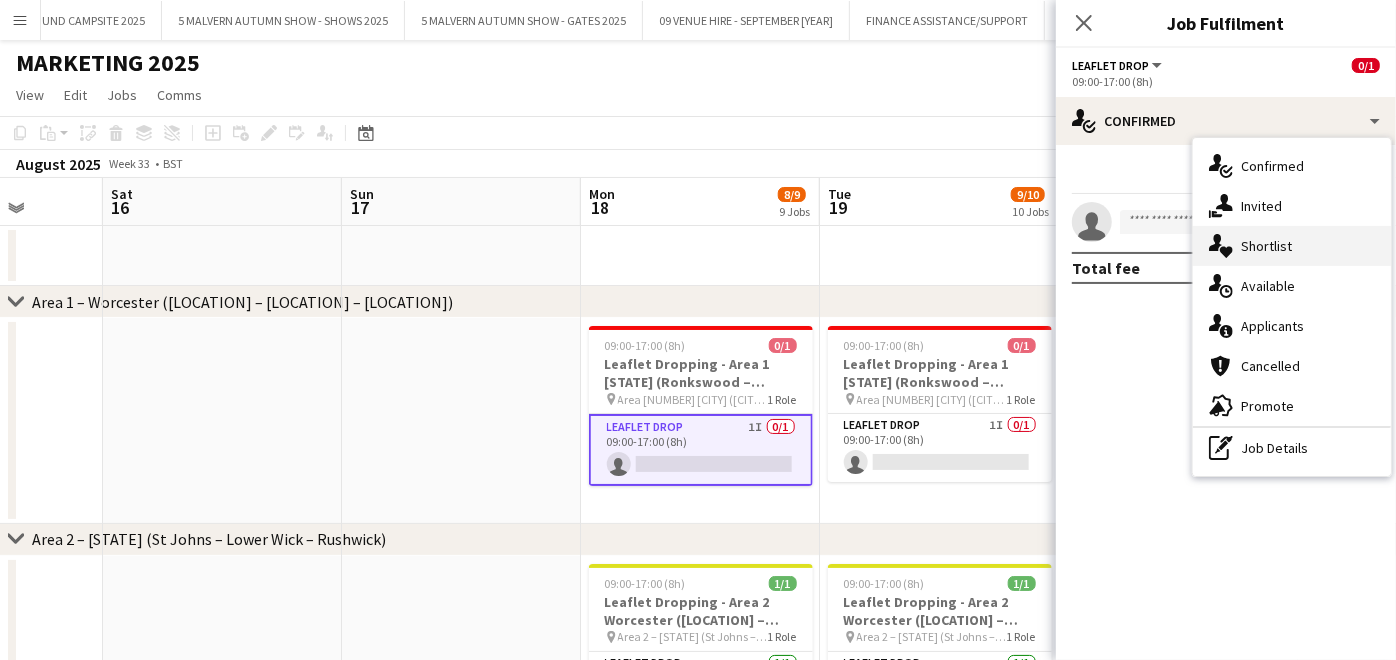 click on "single-neutral-actions-share-1
Invited" at bounding box center [1292, 206] 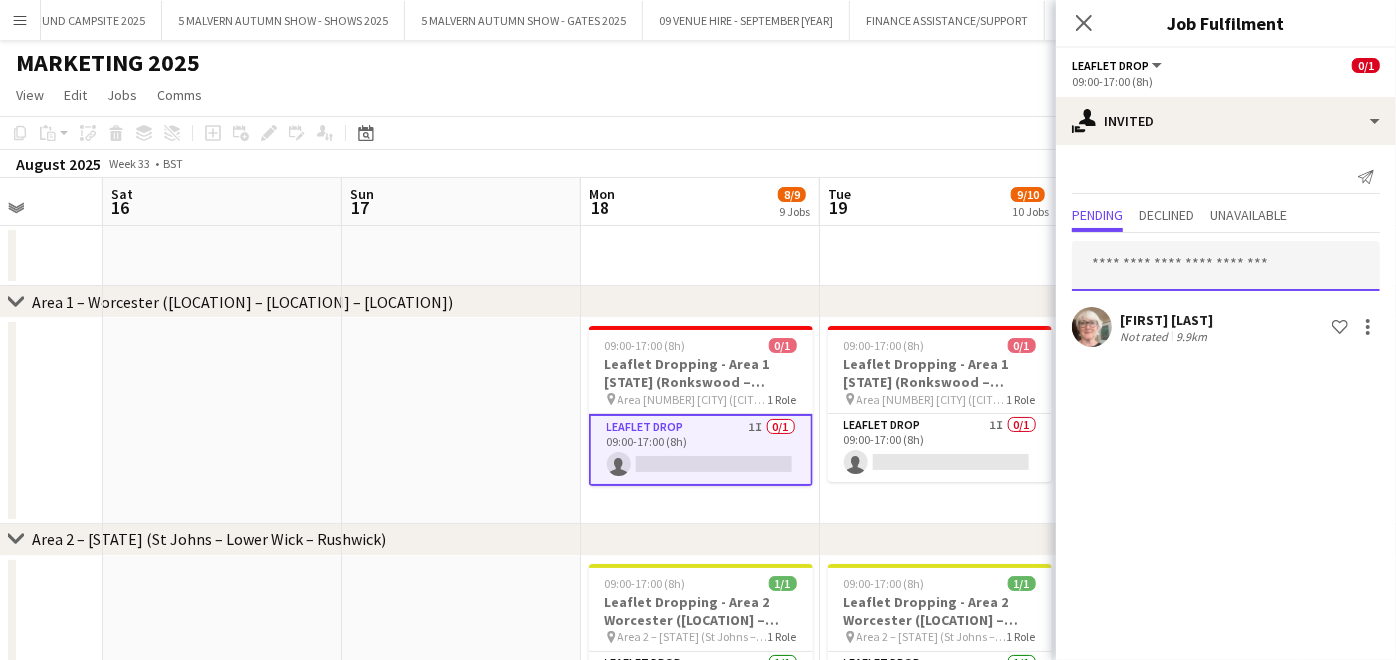 click at bounding box center [1226, 266] 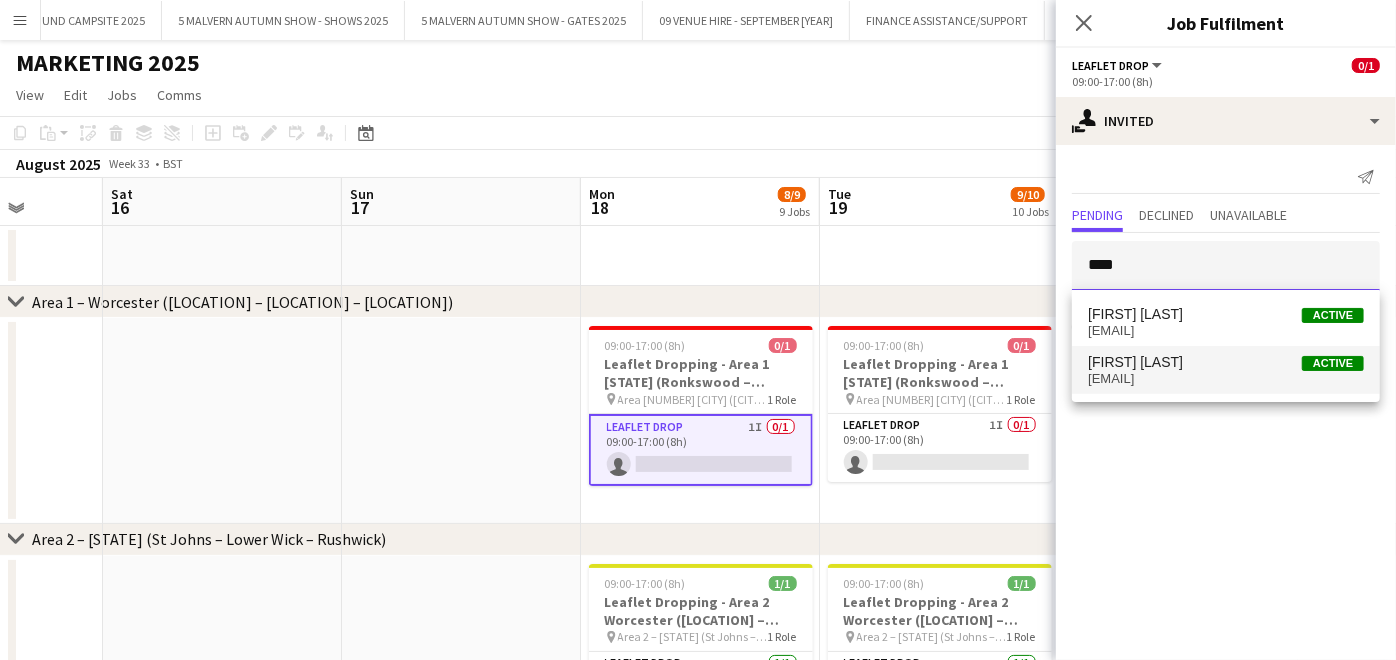 type on "****" 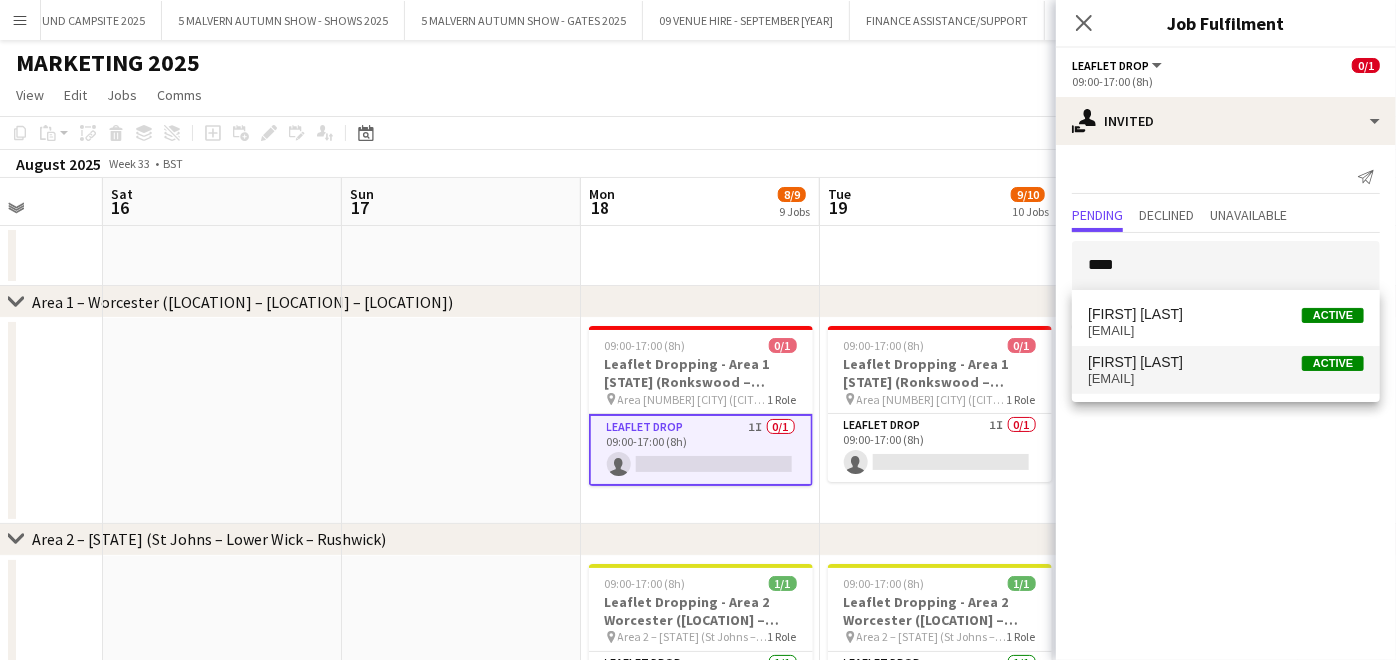 click on "[EMAIL]" at bounding box center [1226, 379] 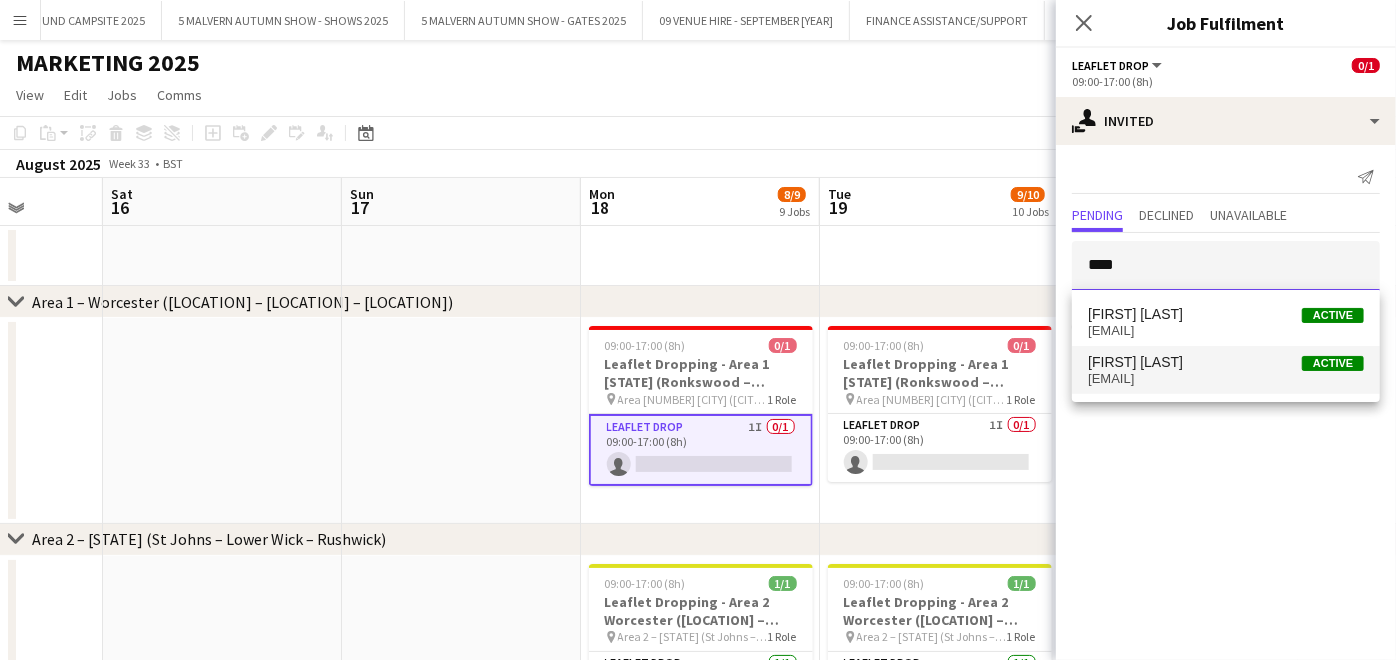 type 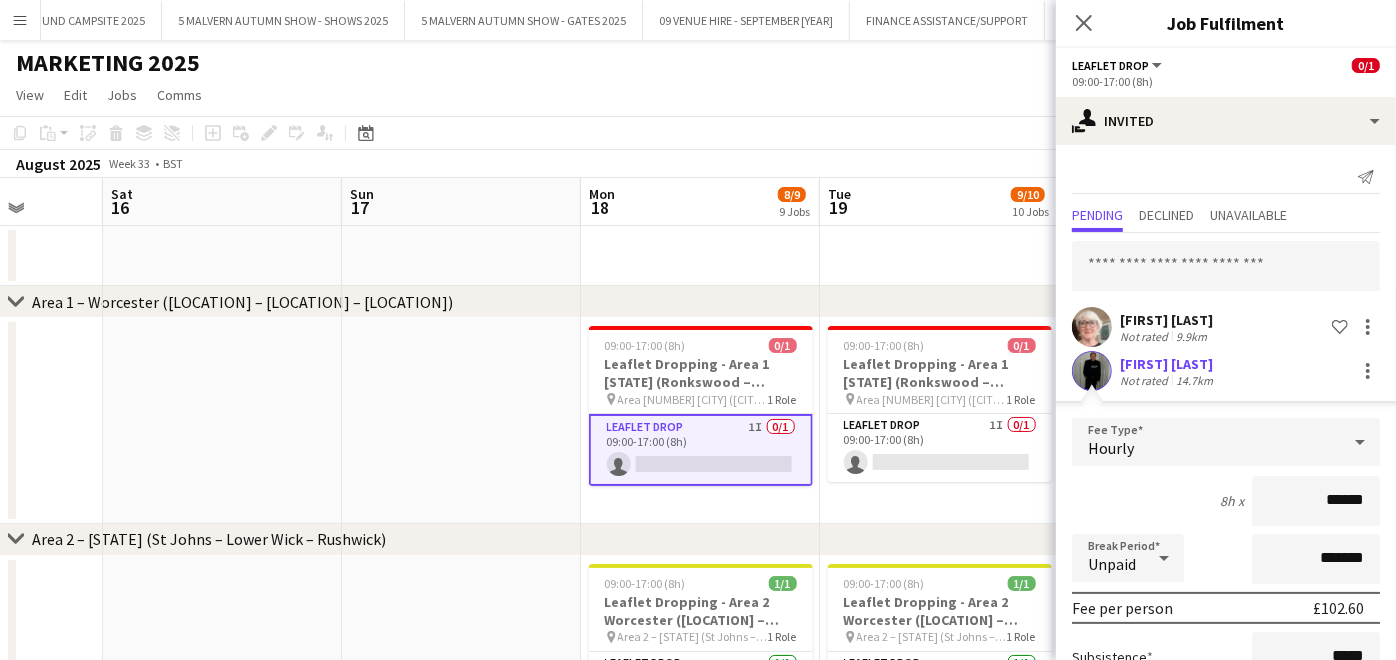click at bounding box center [461, 421] 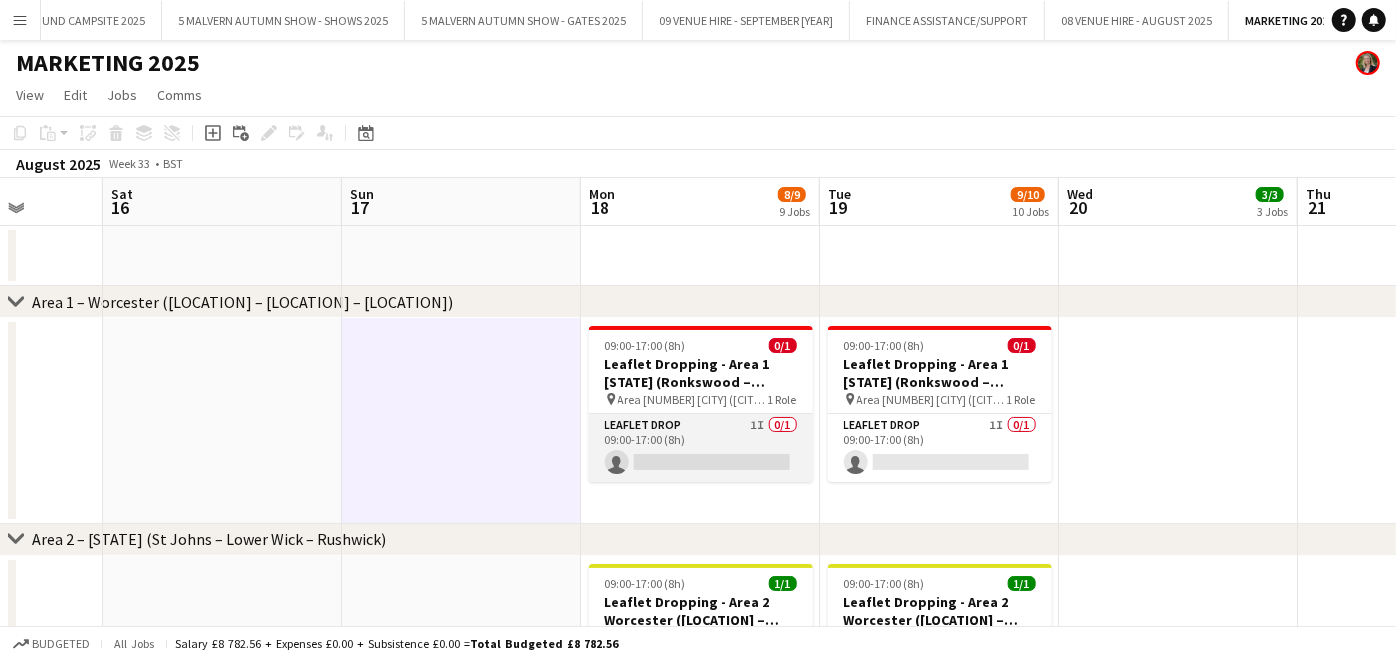 click on "Leaflet Drop   1I   0/1   09:00-17:00 (8h)
single-neutral-actions" at bounding box center (701, 448) 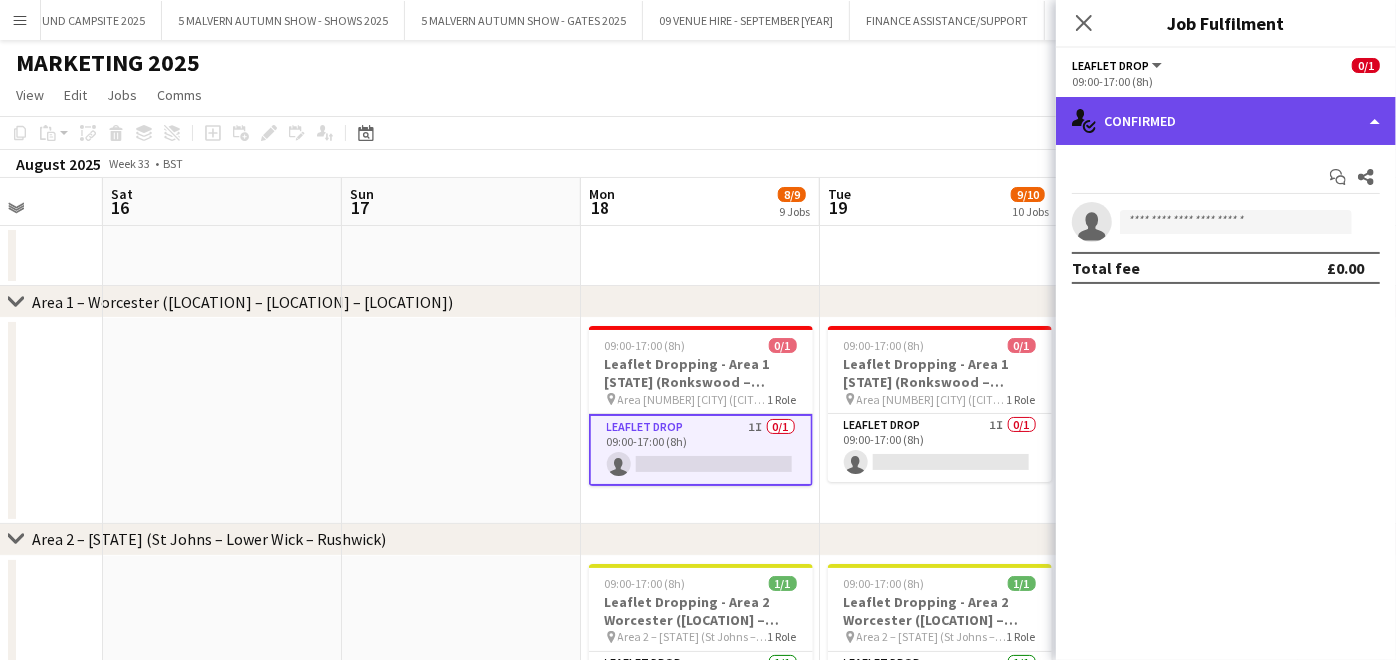 click on "single-neutral-actions-check-2
Confirmed" 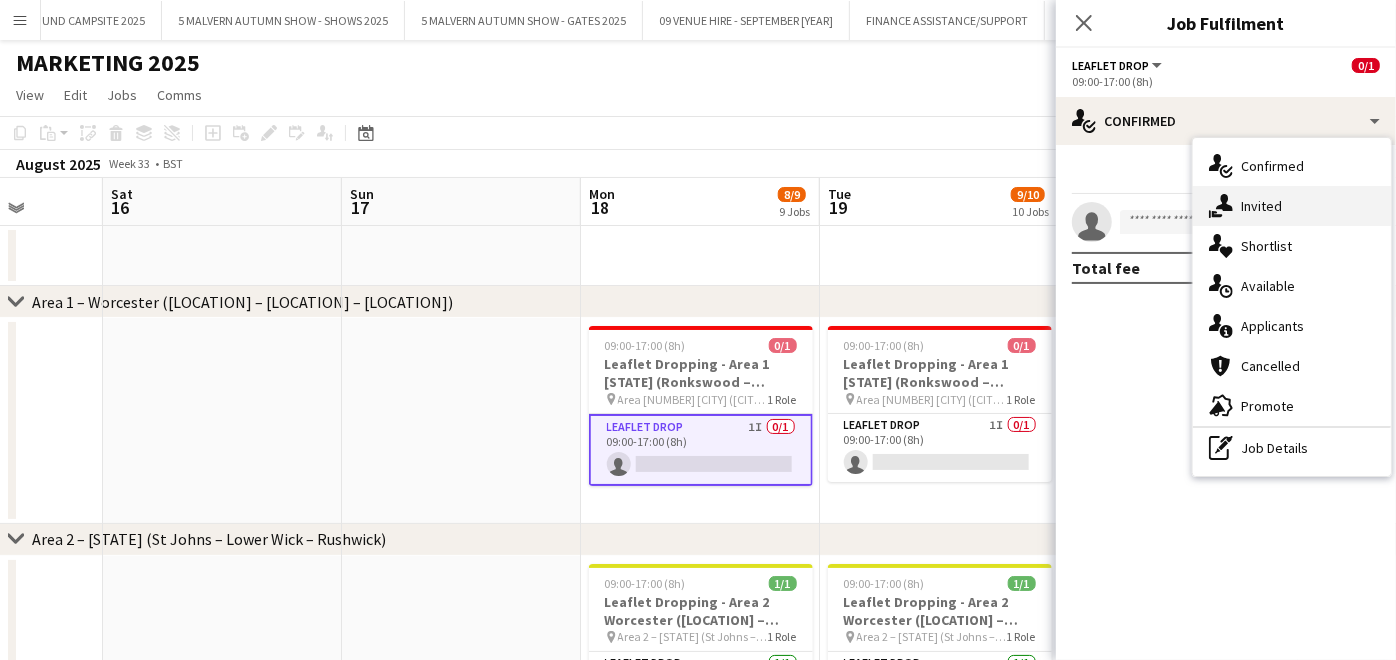 click on "single-neutral-actions-share-1
Invited" at bounding box center [1292, 206] 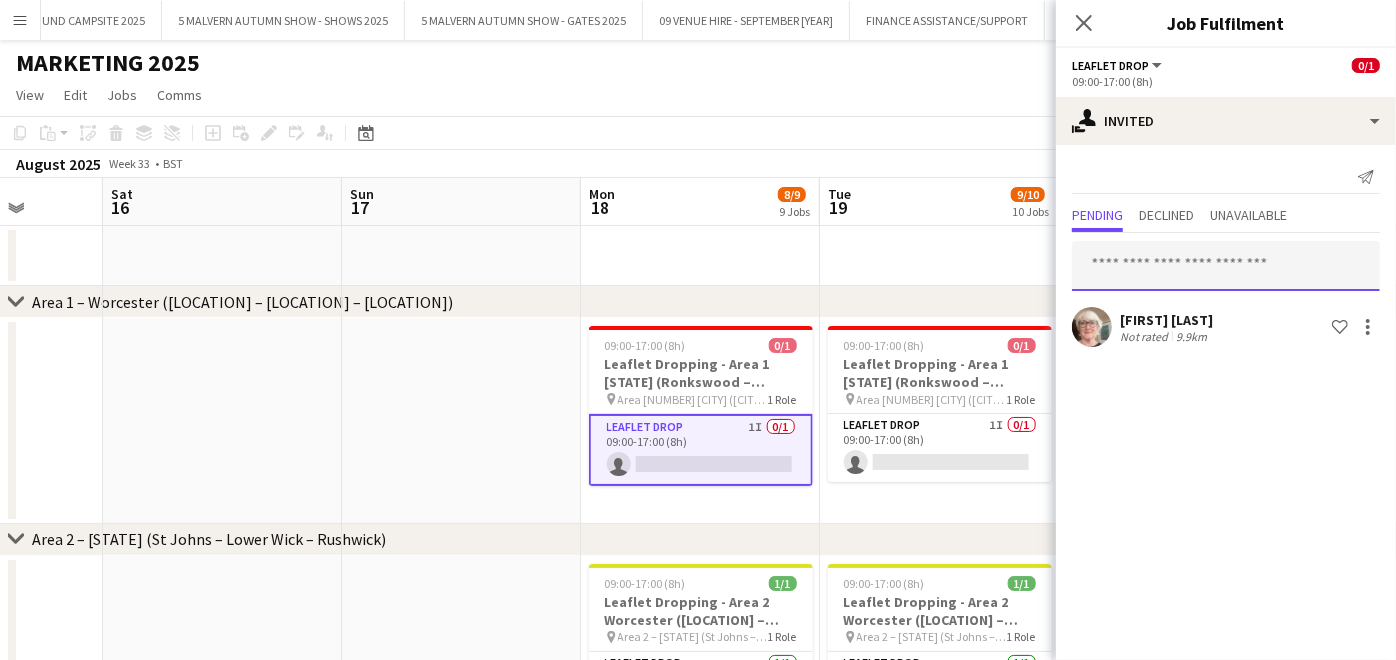 click at bounding box center (1226, 266) 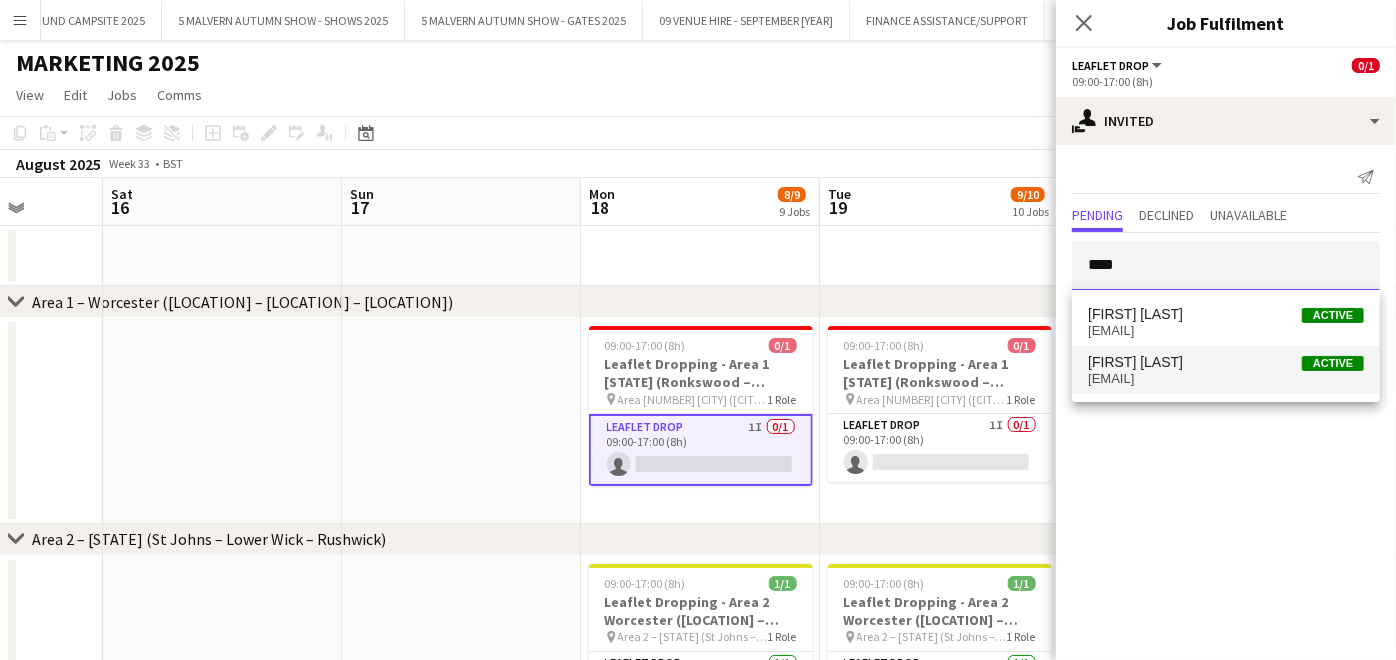 type on "****" 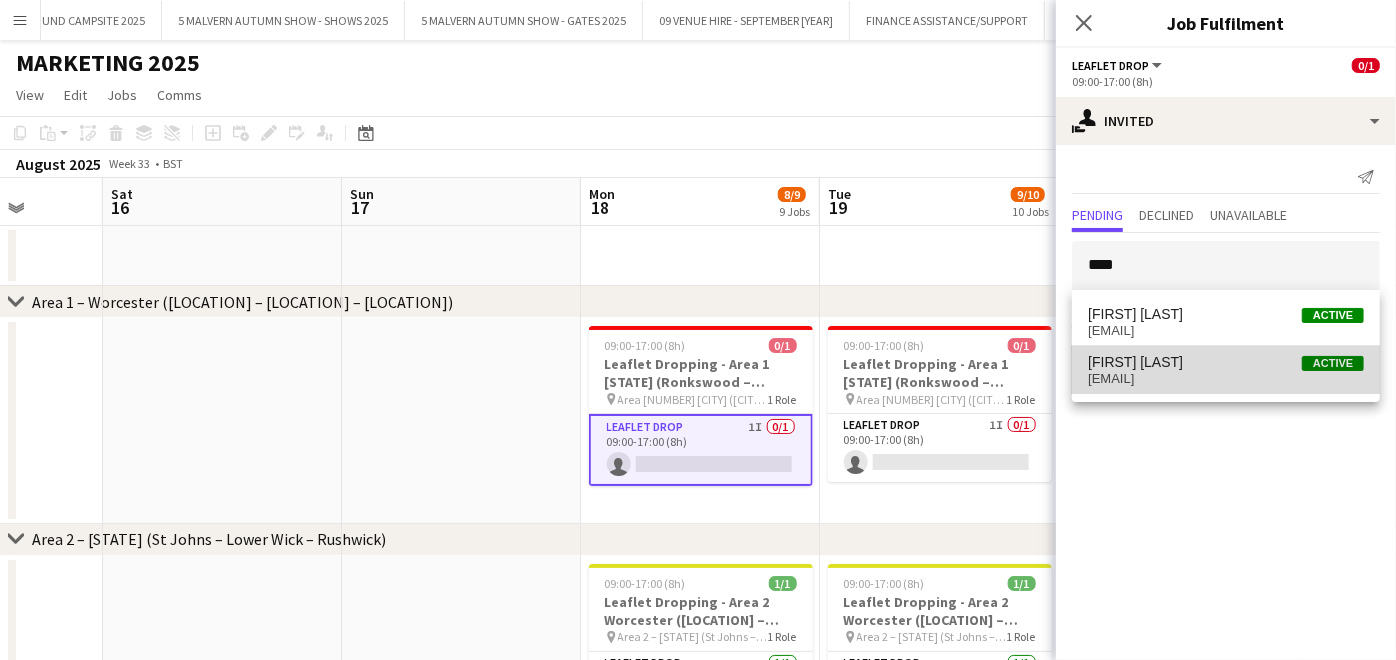 click on "[FIRST] [LAST]" at bounding box center [1135, 362] 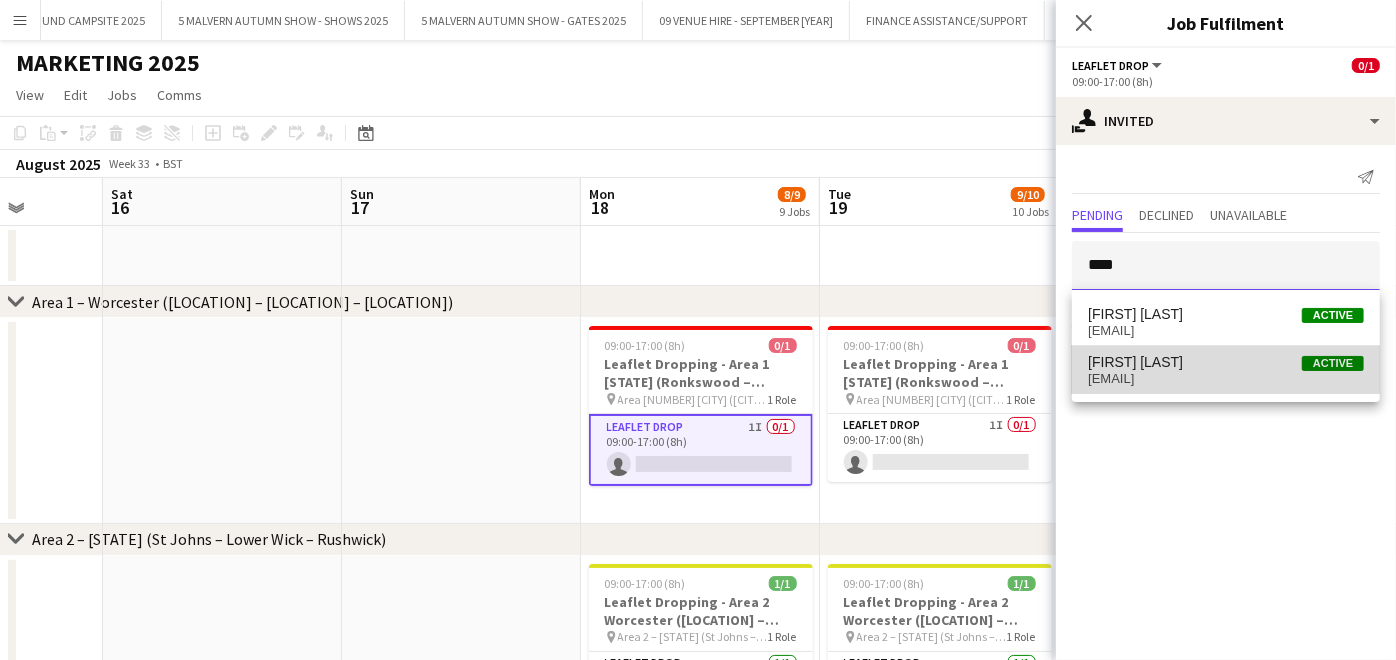 type 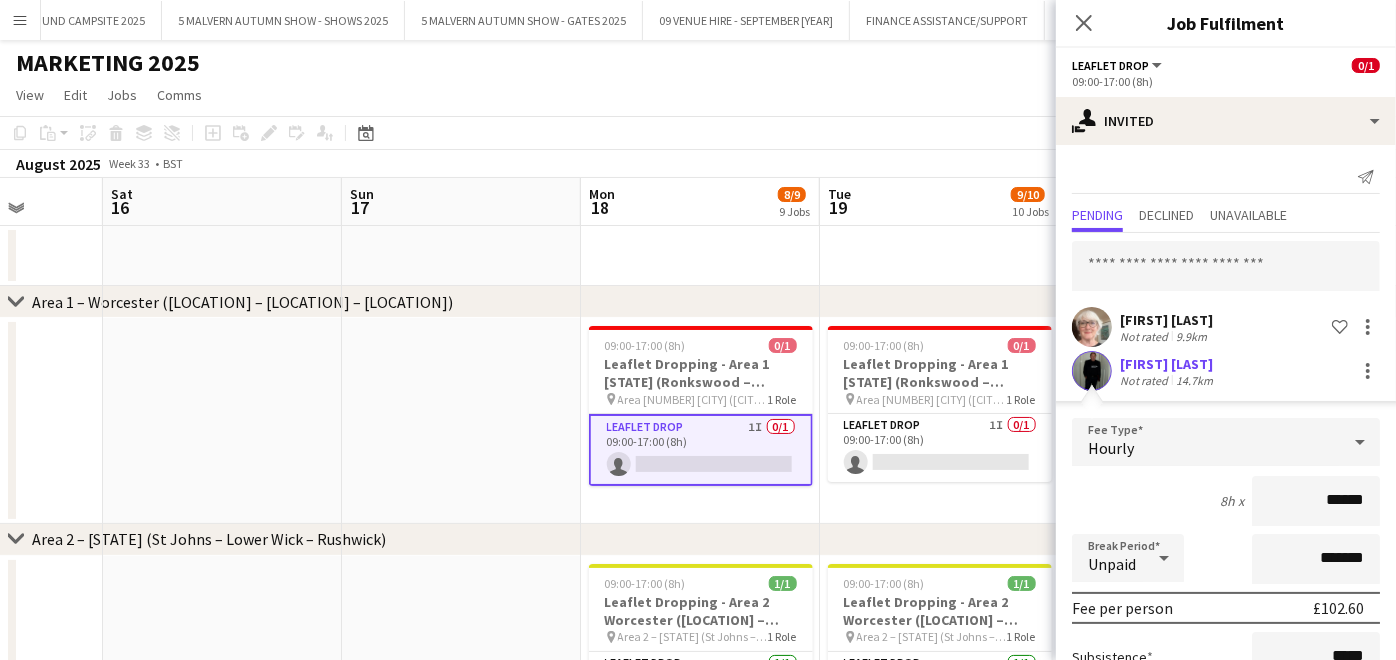 scroll, scrollTop: 200, scrollLeft: 0, axis: vertical 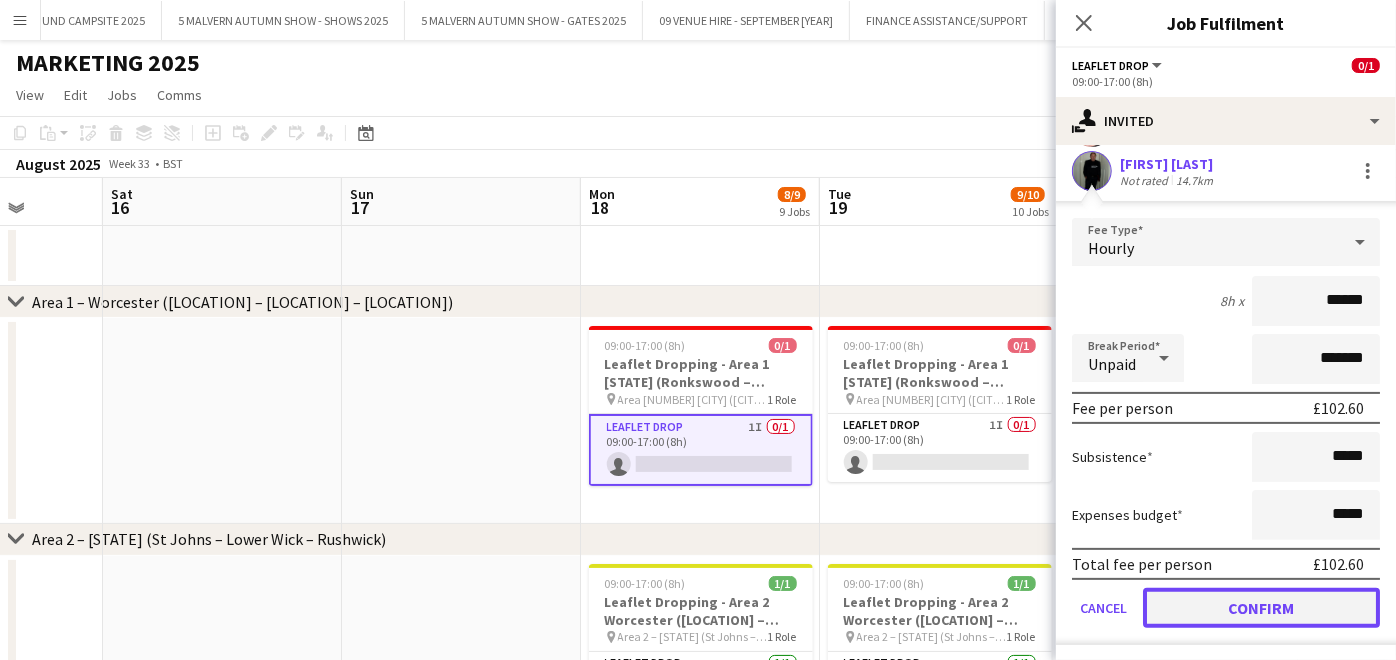 click on "Confirm" 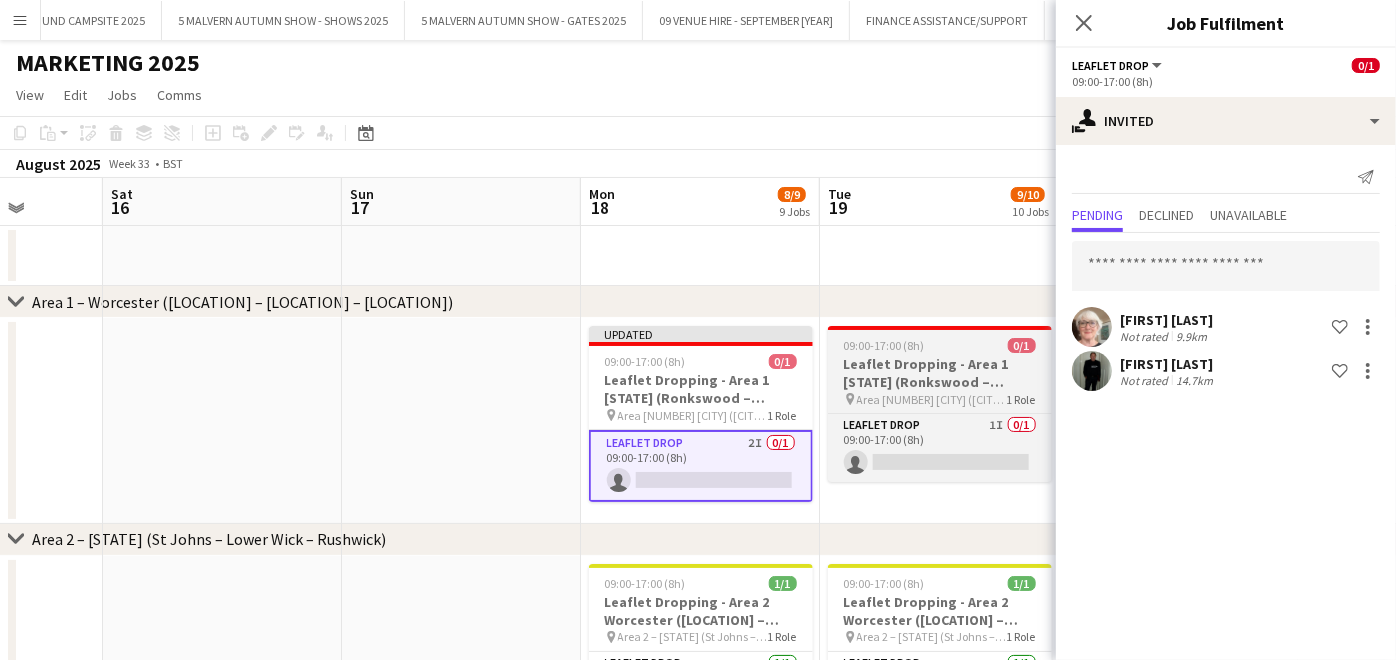 scroll, scrollTop: 0, scrollLeft: 0, axis: both 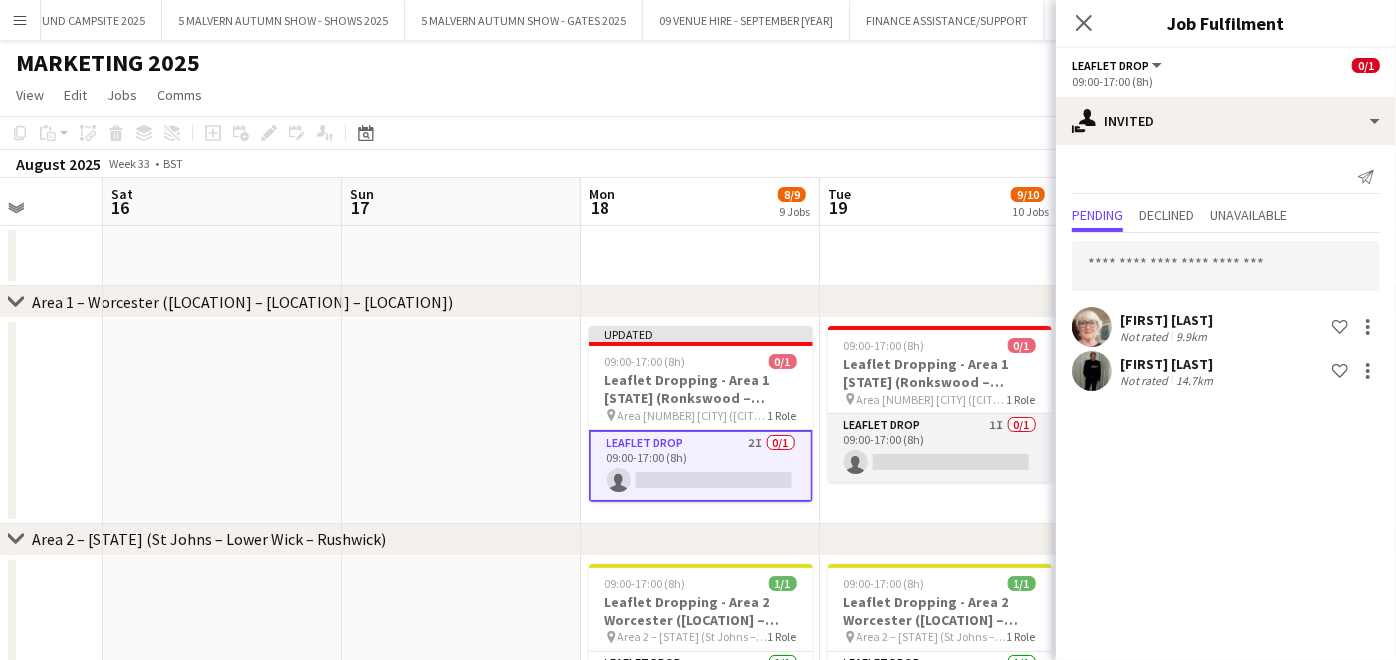 click on "Leaflet Drop   1I   0/1   09:00-17:00 (8h)
single-neutral-actions" at bounding box center (940, 448) 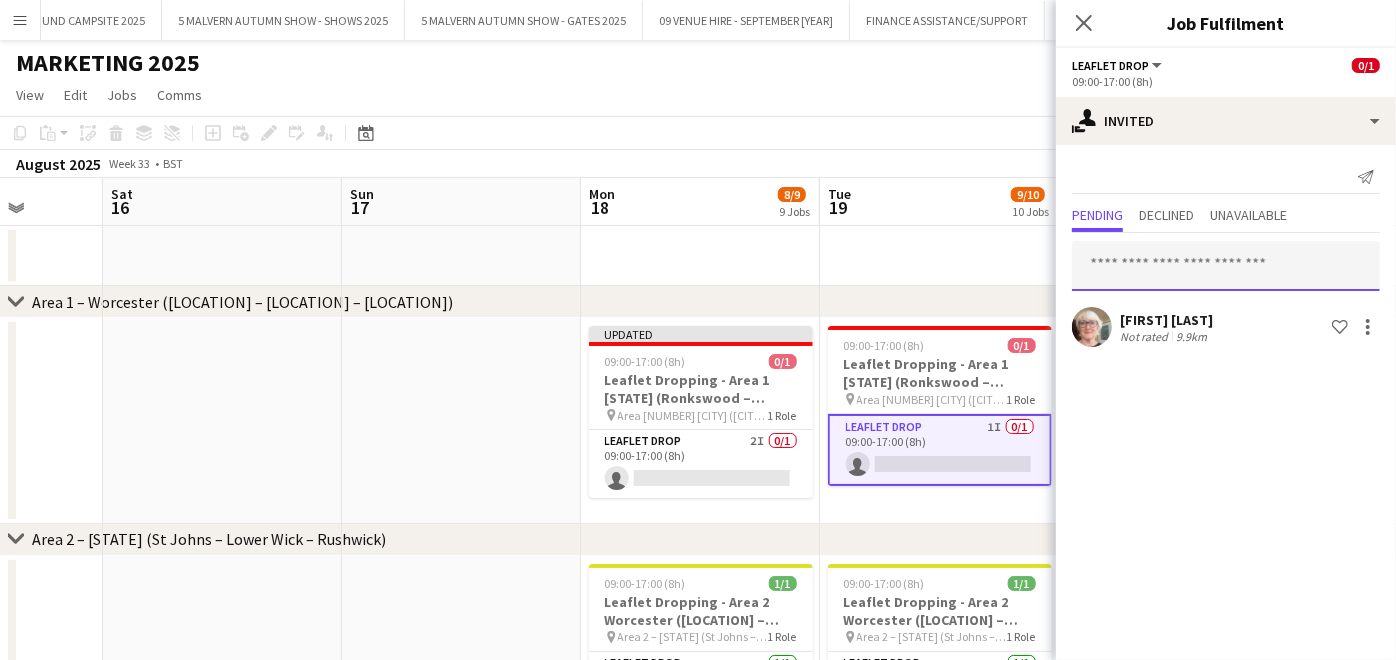 click at bounding box center [1226, 266] 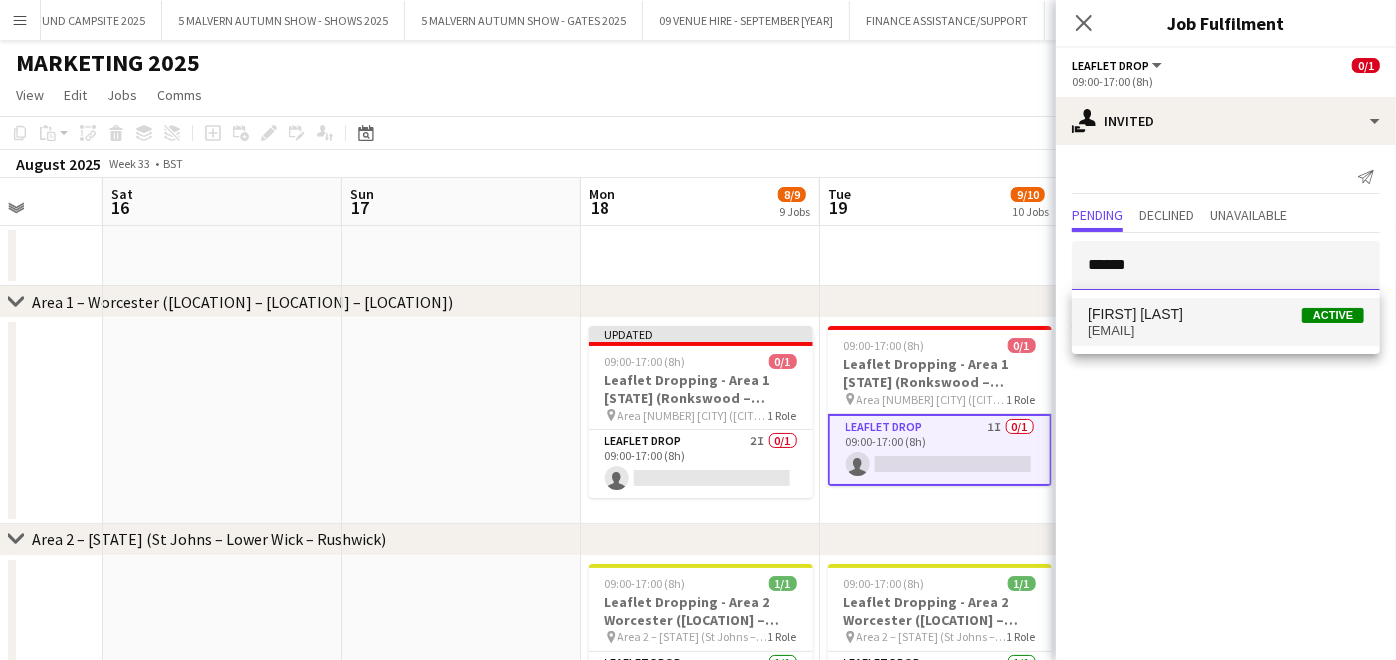type on "******" 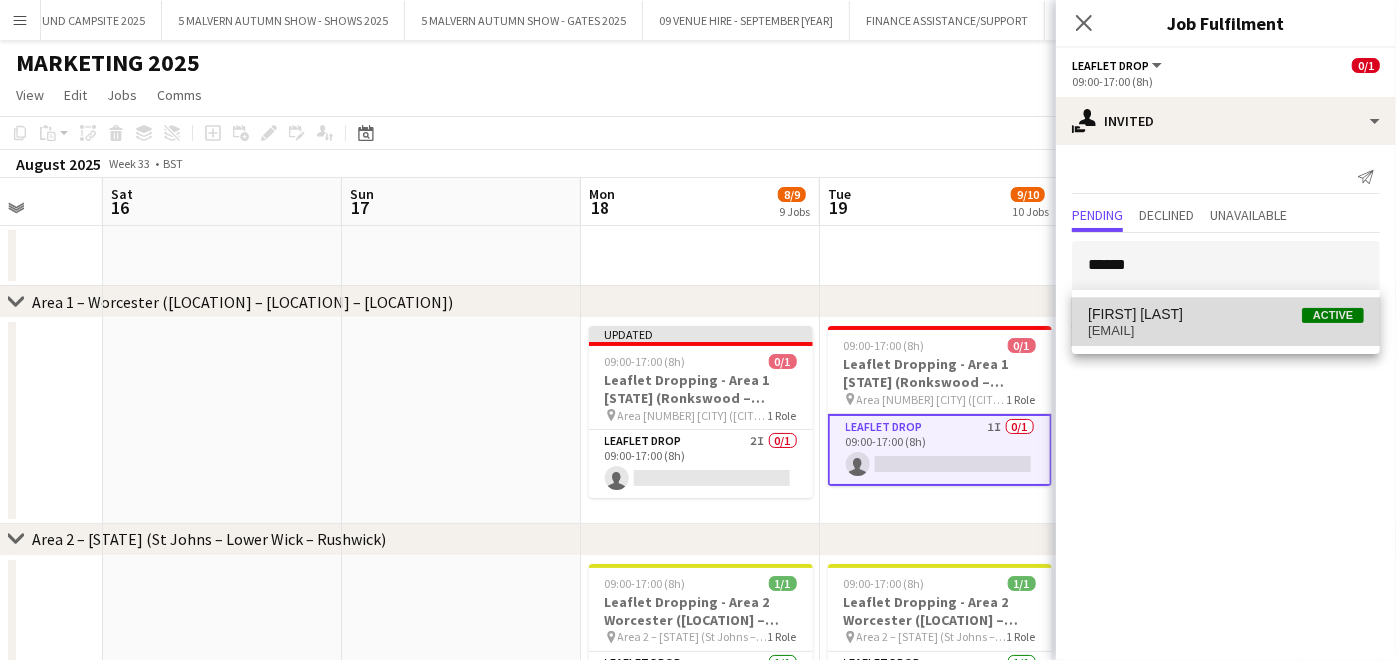click on "[FIRST] [LAST]  Active  [EMAIL]" at bounding box center [1226, 322] 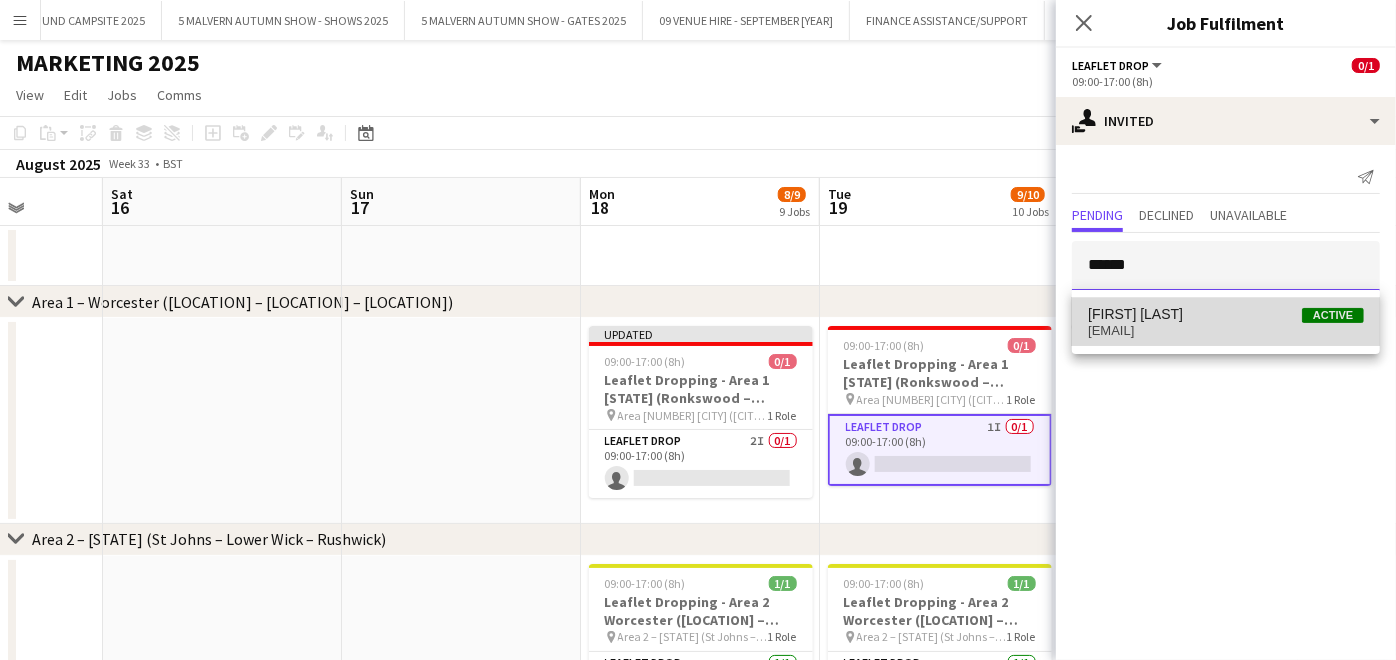 type 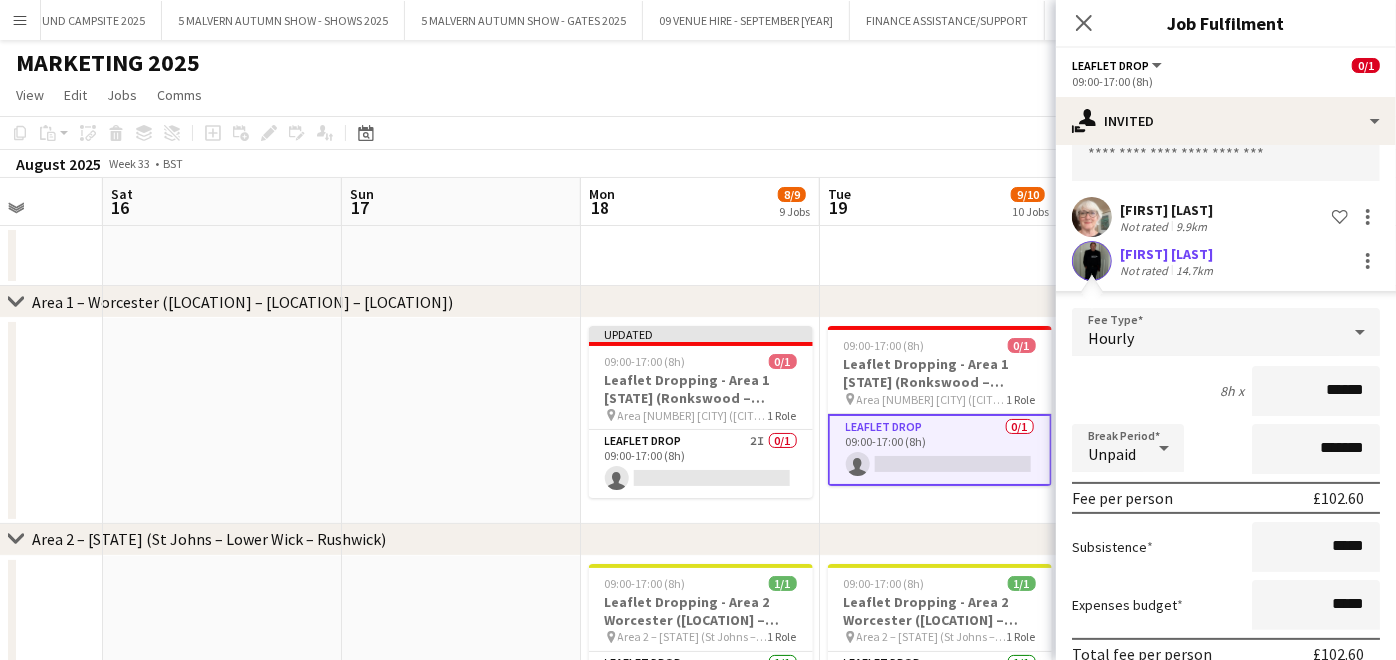 scroll, scrollTop: 200, scrollLeft: 0, axis: vertical 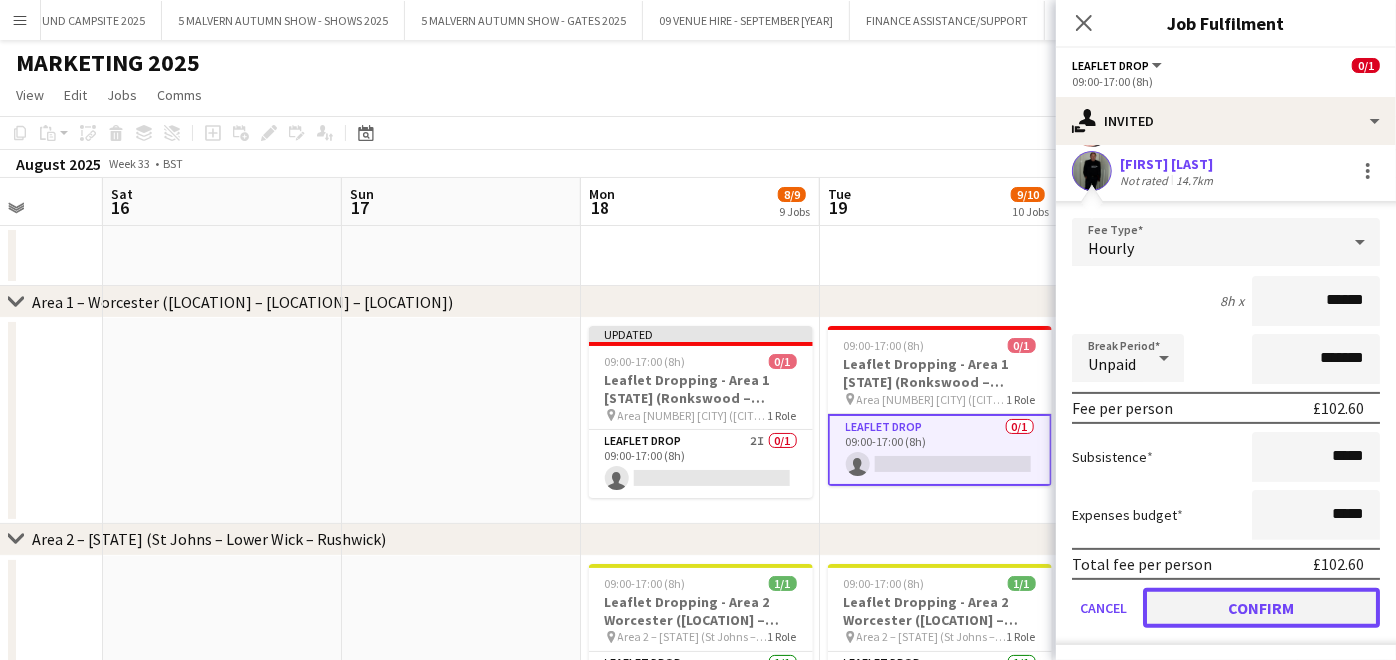 click on "Confirm" 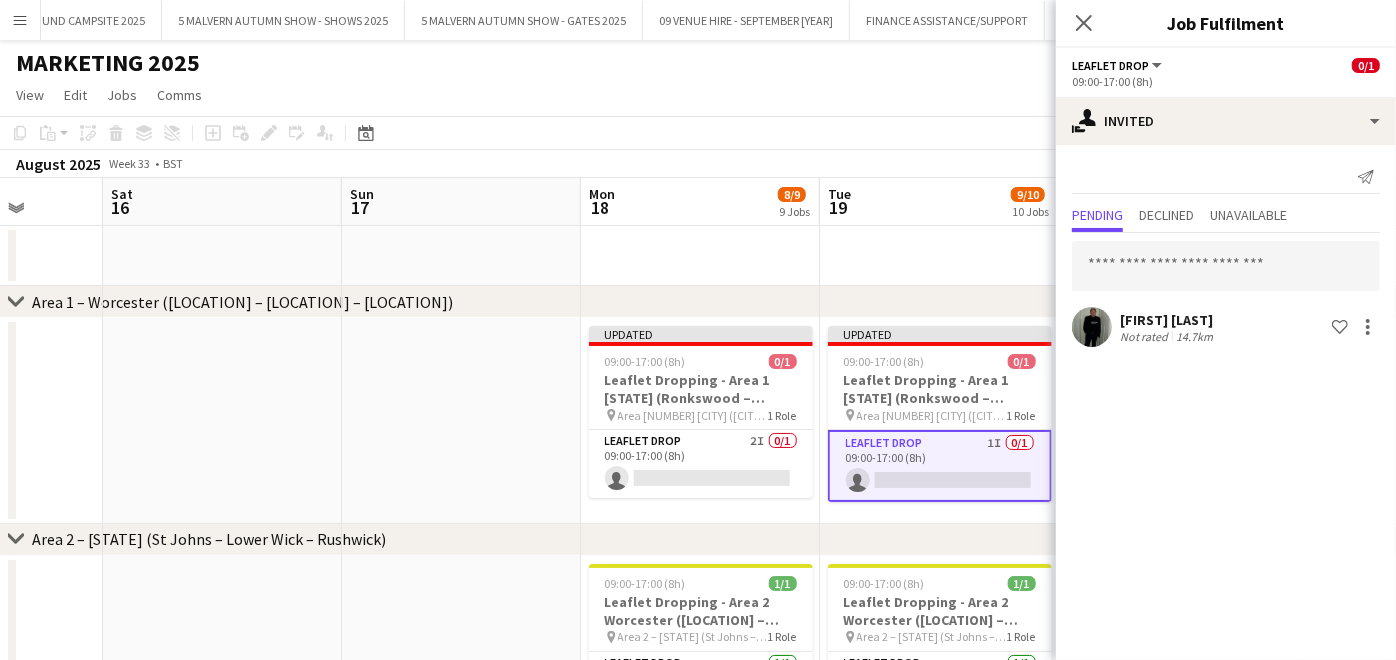 scroll, scrollTop: 0, scrollLeft: 0, axis: both 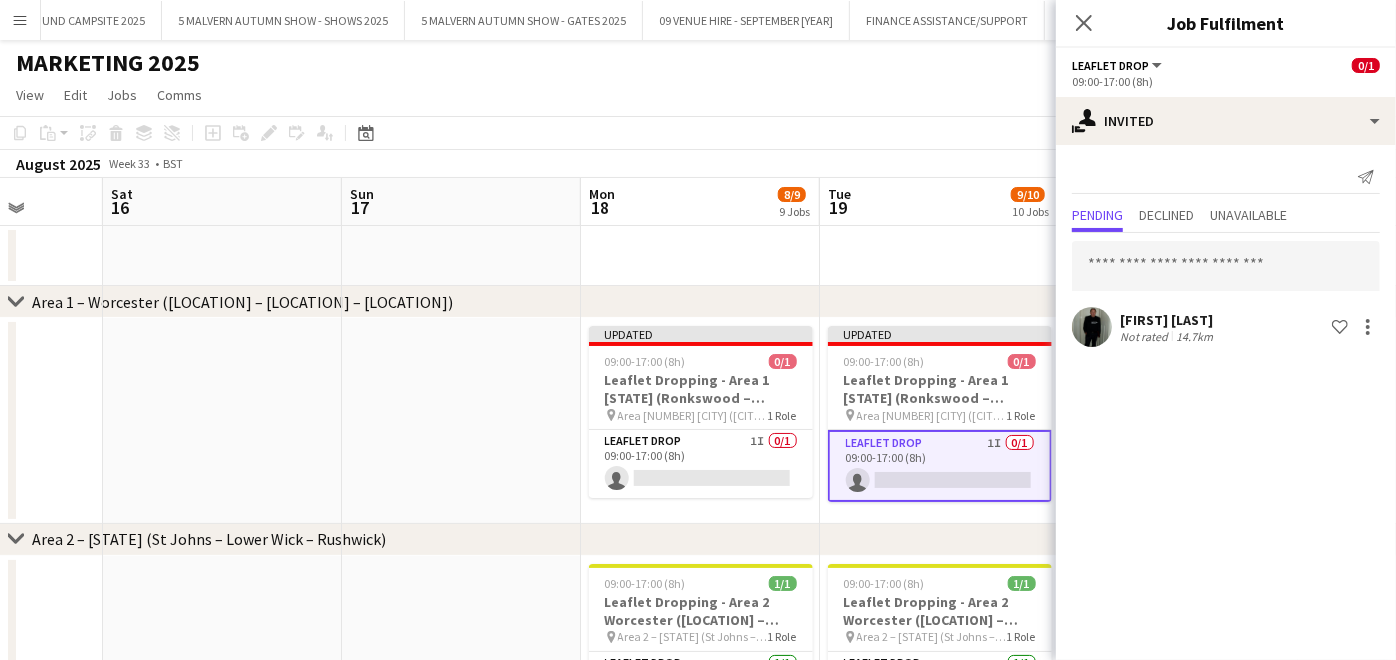 click at bounding box center (461, 421) 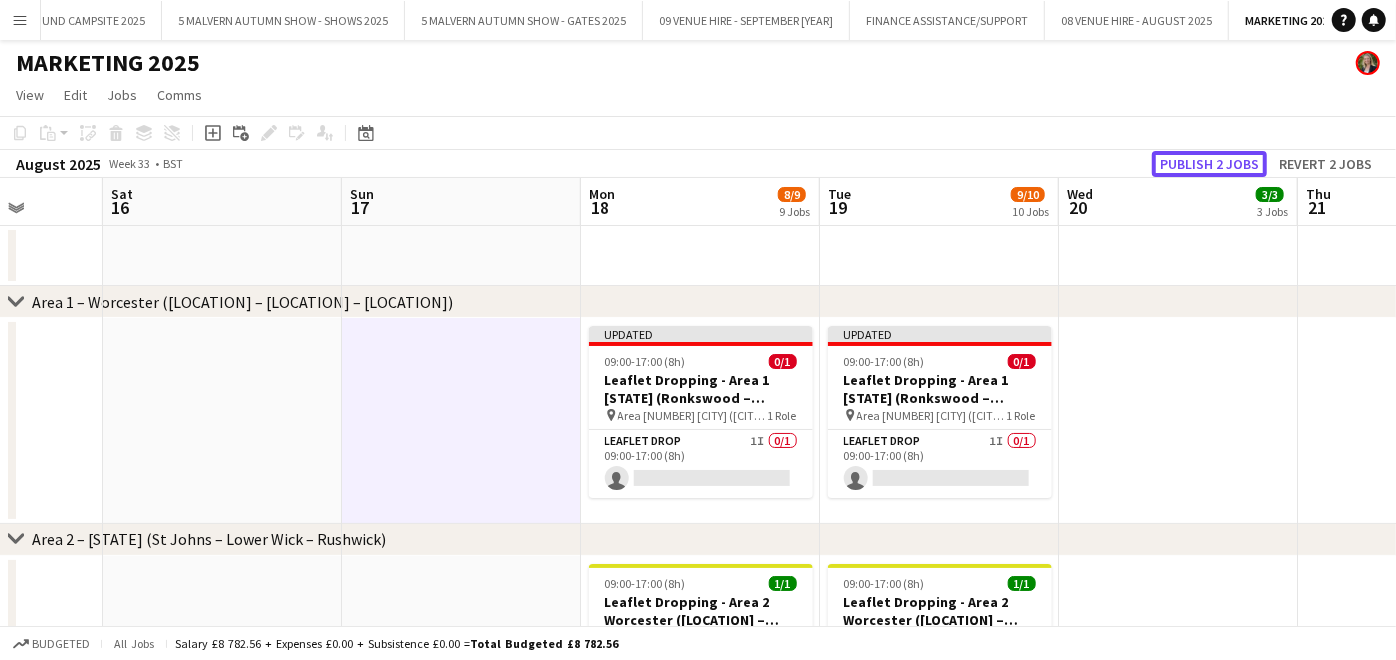 click on "Publish 2 jobs" 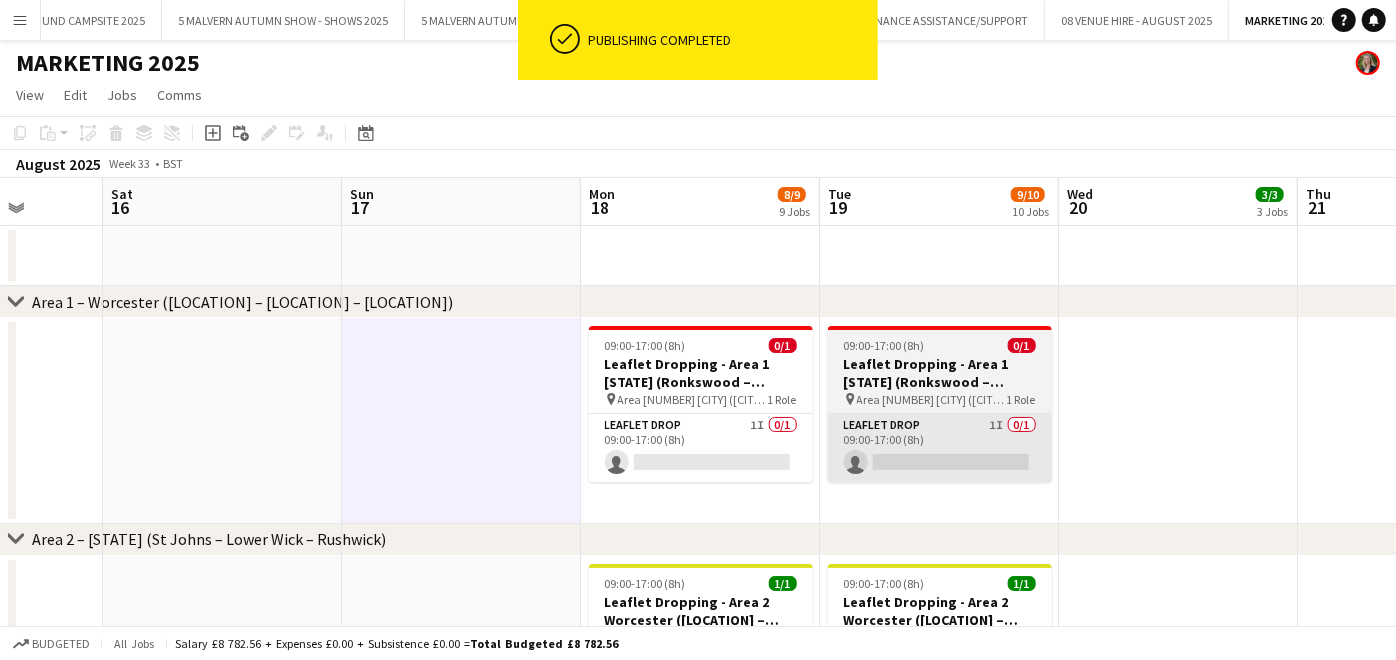 click on "Leaflet Drop   1I   0/1   09:00-17:00 (8h)
single-neutral-actions" at bounding box center [701, 448] 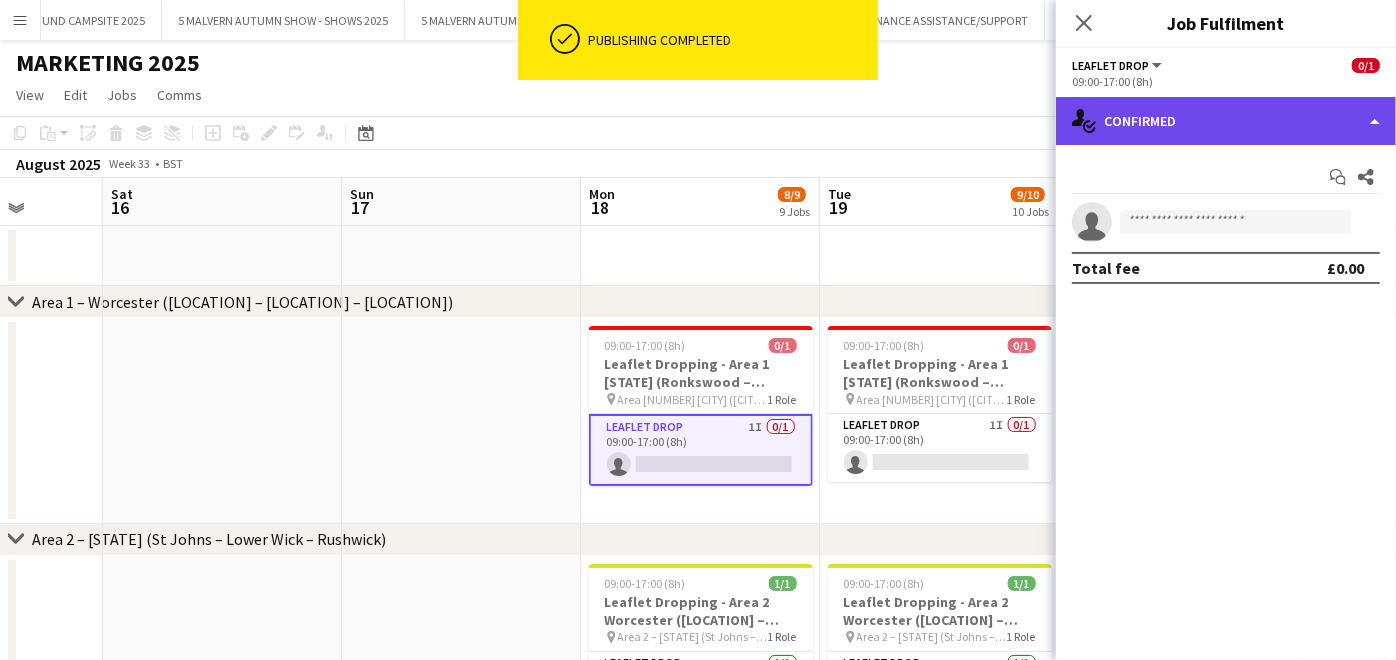 click on "single-neutral-actions-check-2
Confirmed" 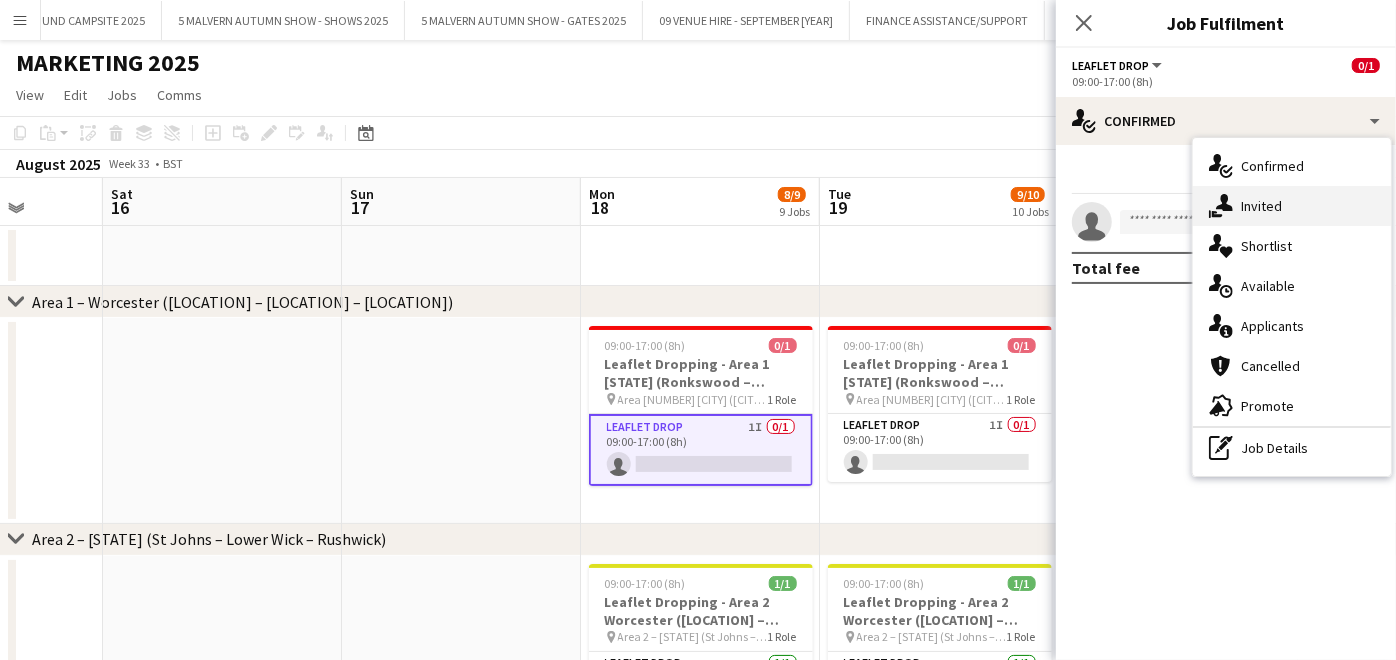 click on "single-neutral-actions-share-1
Invited" at bounding box center (1292, 206) 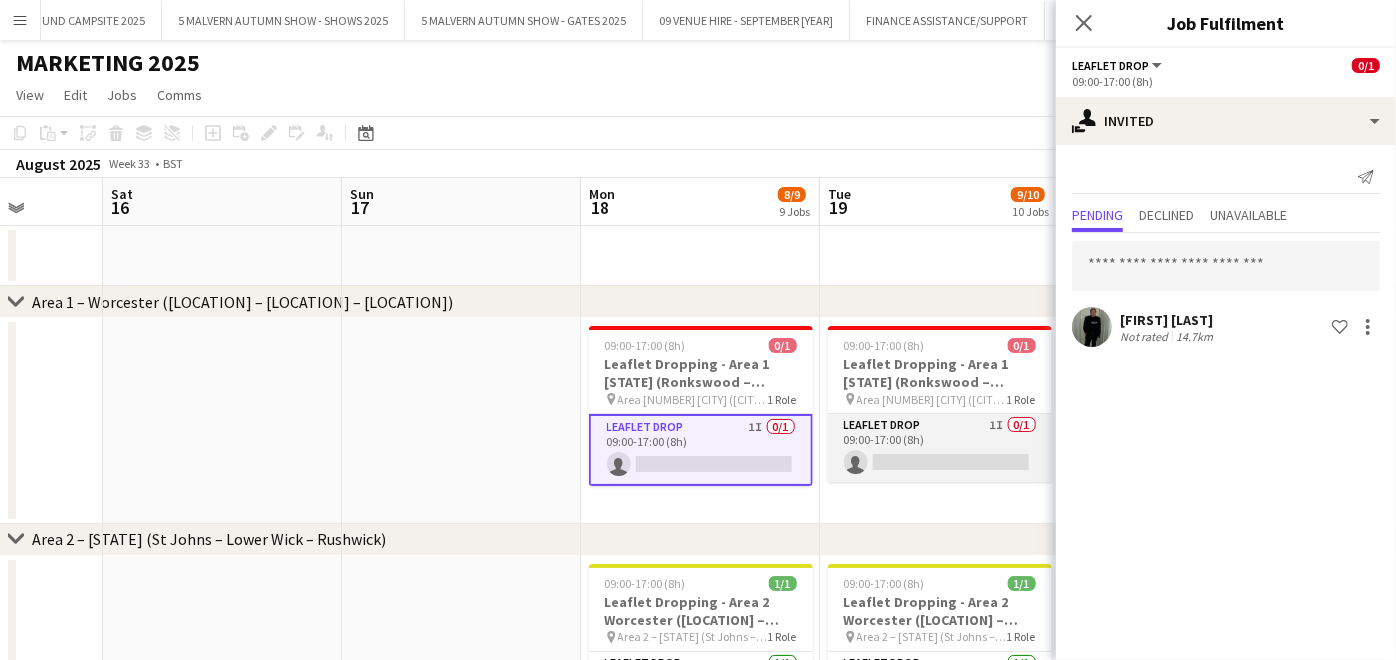 click on "Leaflet Drop   1I   0/1   09:00-17:00 (8h)
single-neutral-actions" at bounding box center (940, 448) 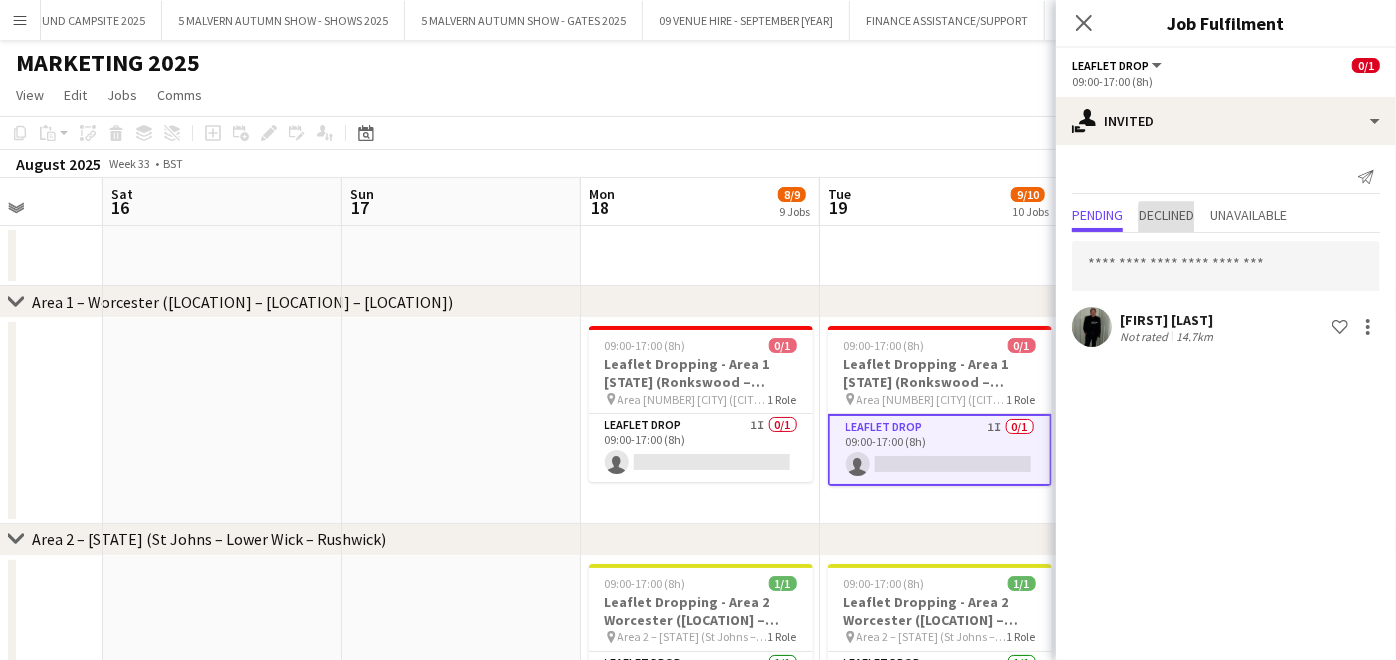 click on "Declined" at bounding box center [1166, 215] 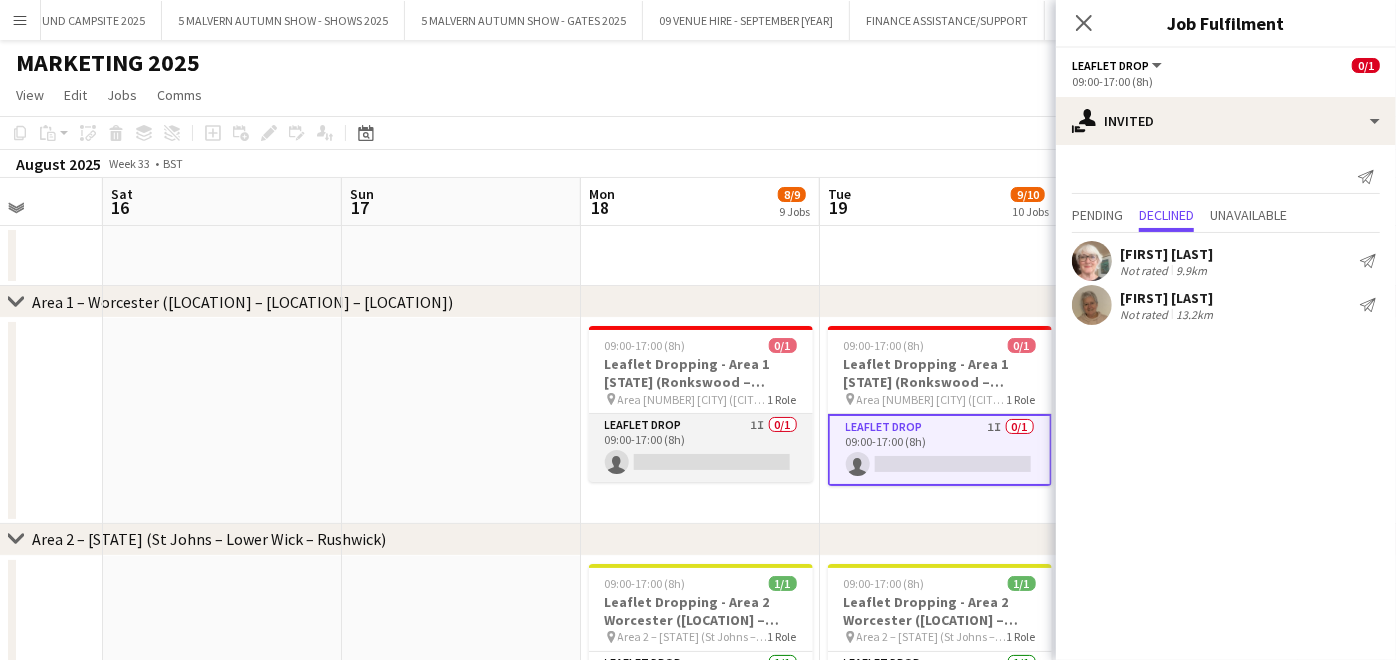 click on "Leaflet Drop   1I   0/1   09:00-17:00 (8h)
single-neutral-actions" at bounding box center (701, 448) 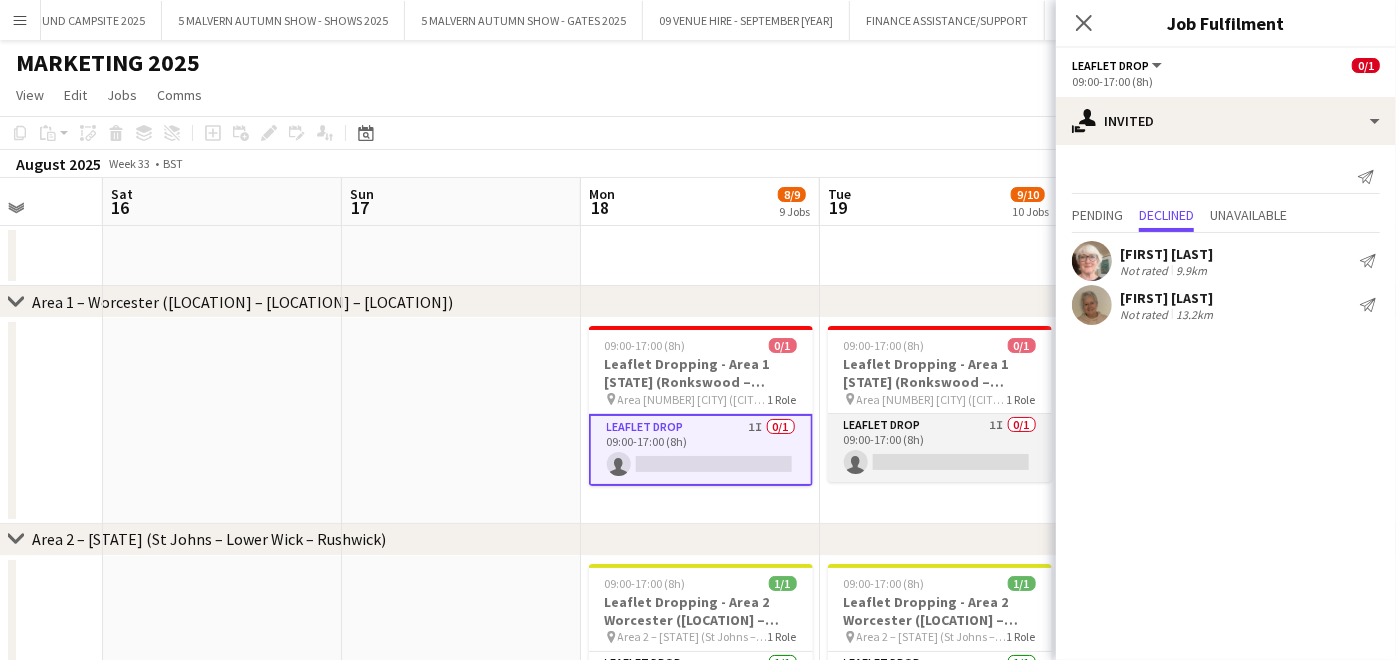 click on "Leaflet Drop   1I   0/1   09:00-17:00 (8h)
single-neutral-actions" at bounding box center (940, 448) 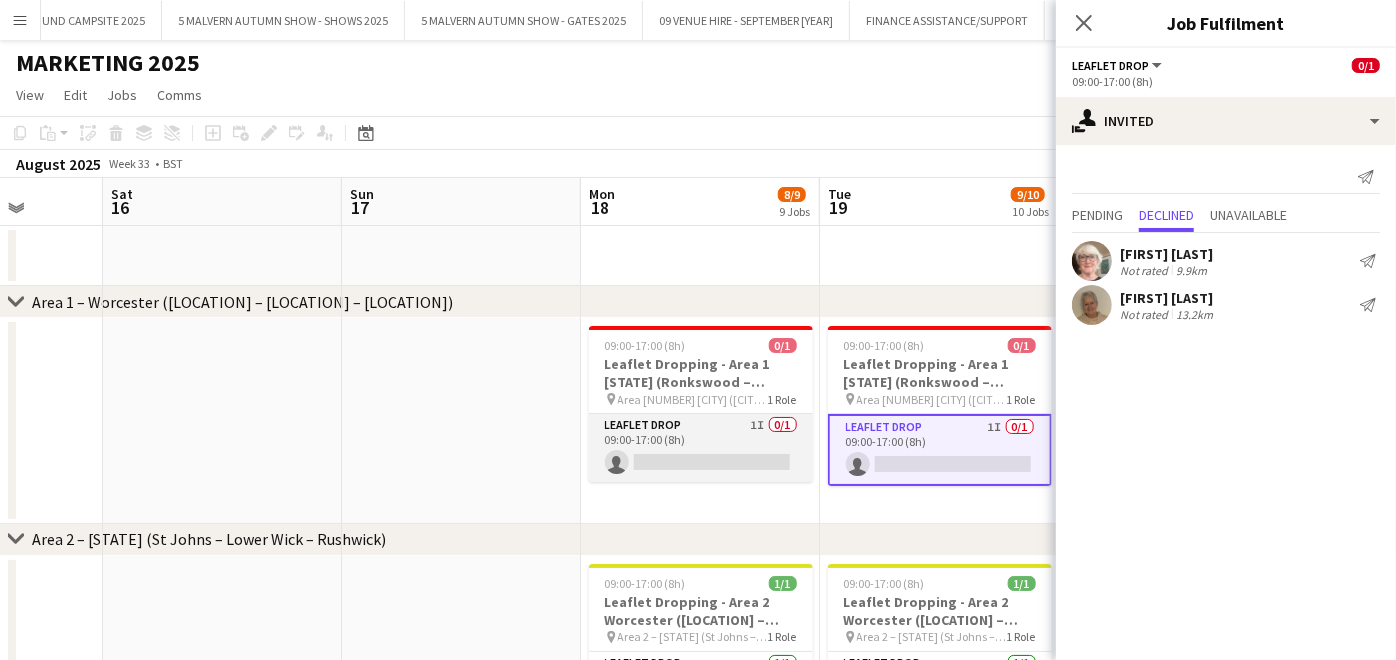 click on "Leaflet Drop   1I   0/1   09:00-17:00 (8h)
single-neutral-actions" at bounding box center [701, 448] 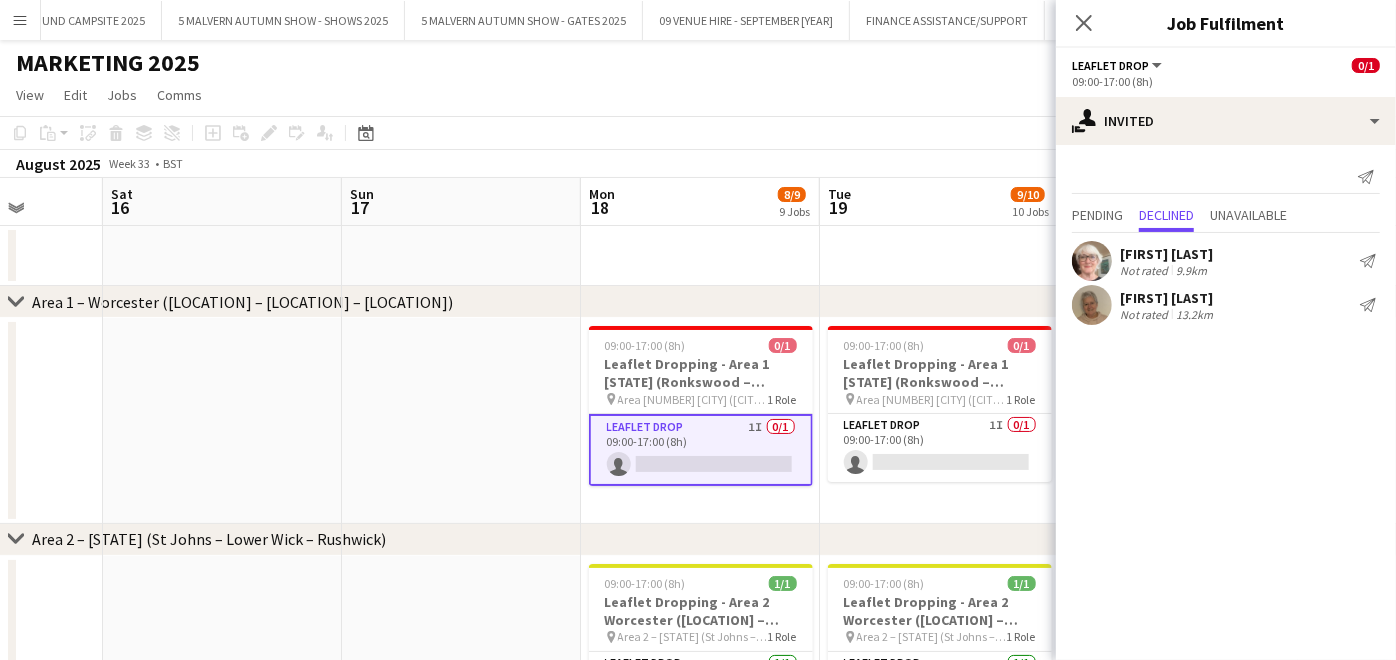 click at bounding box center (461, 421) 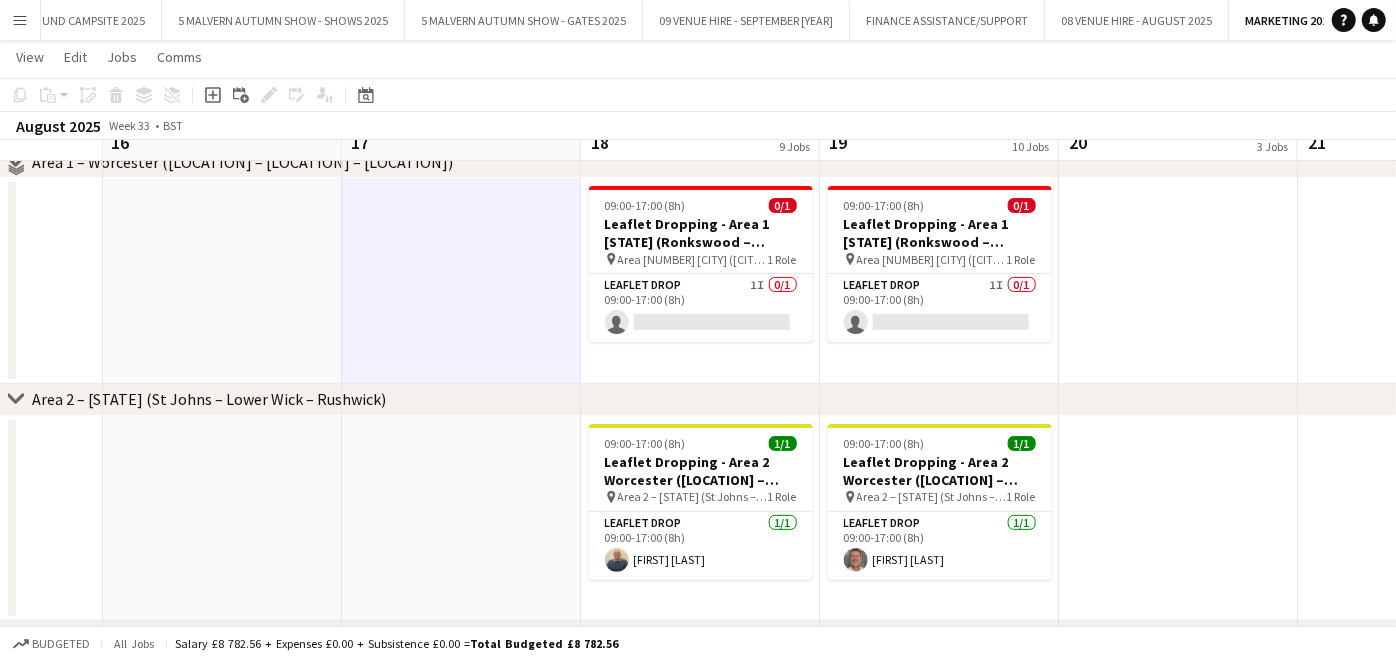 scroll, scrollTop: 111, scrollLeft: 0, axis: vertical 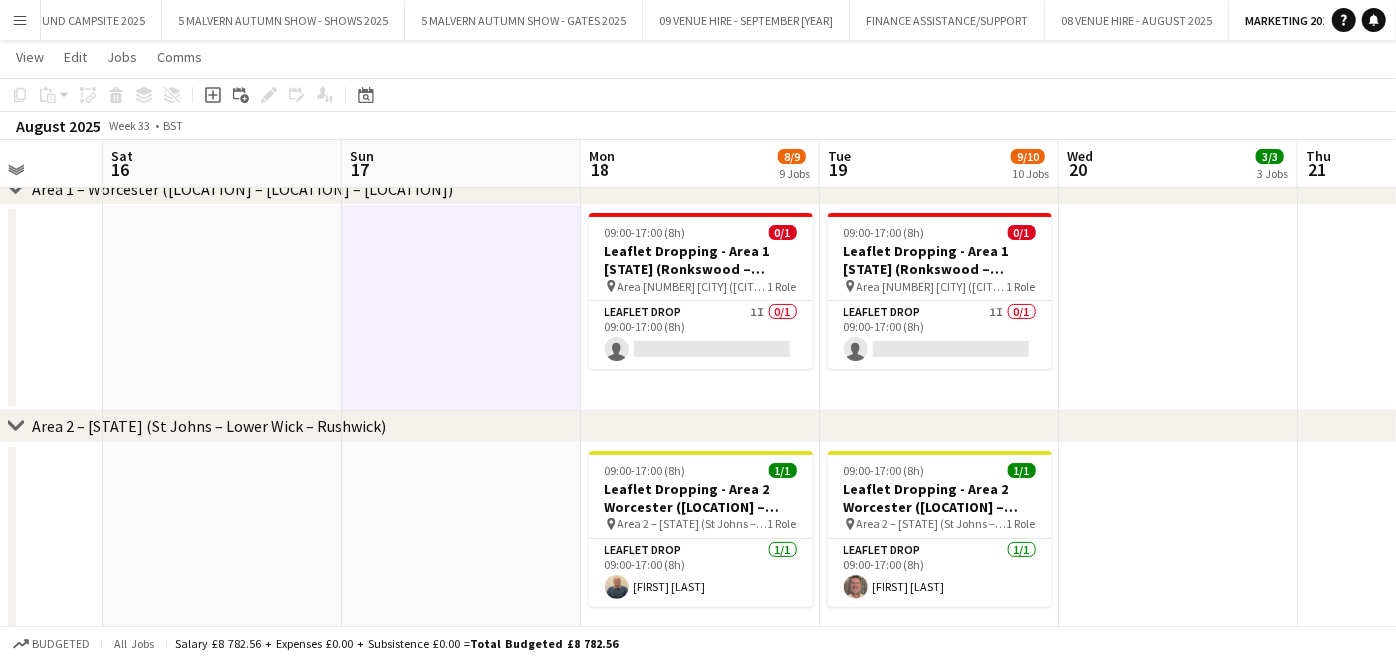click on "Menu" at bounding box center [20, 20] 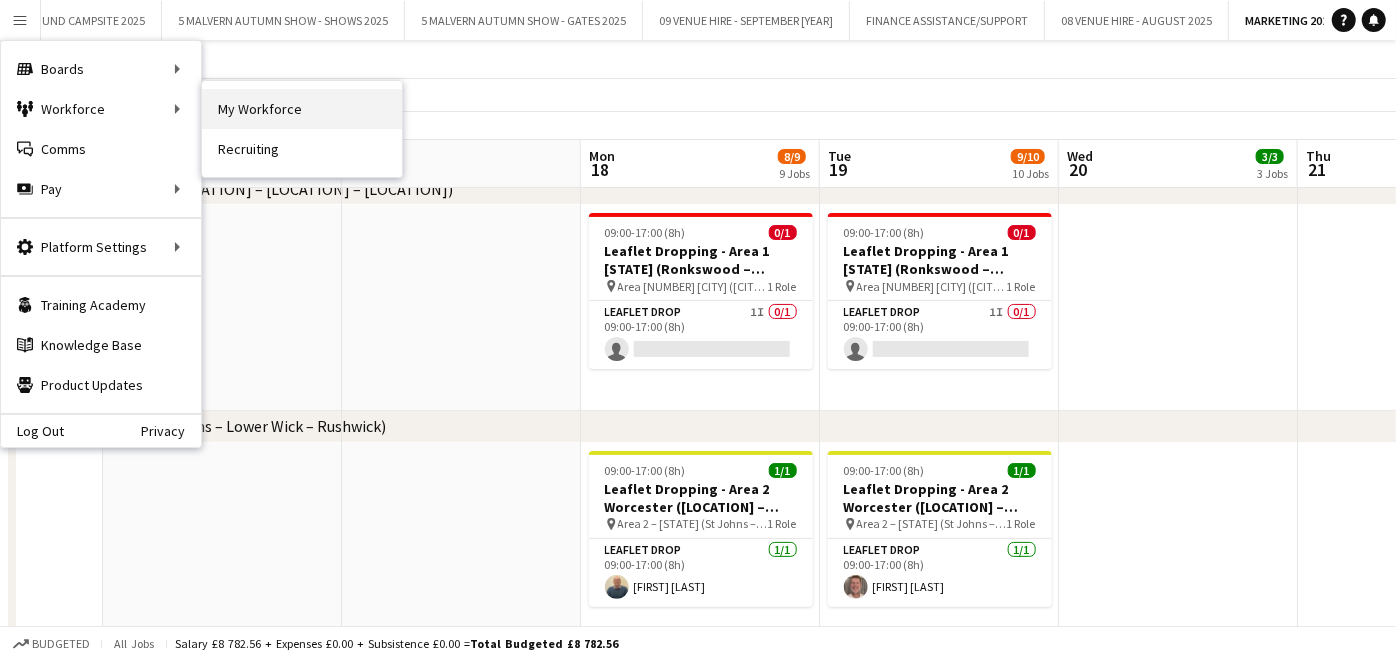 click on "My Workforce" at bounding box center [302, 109] 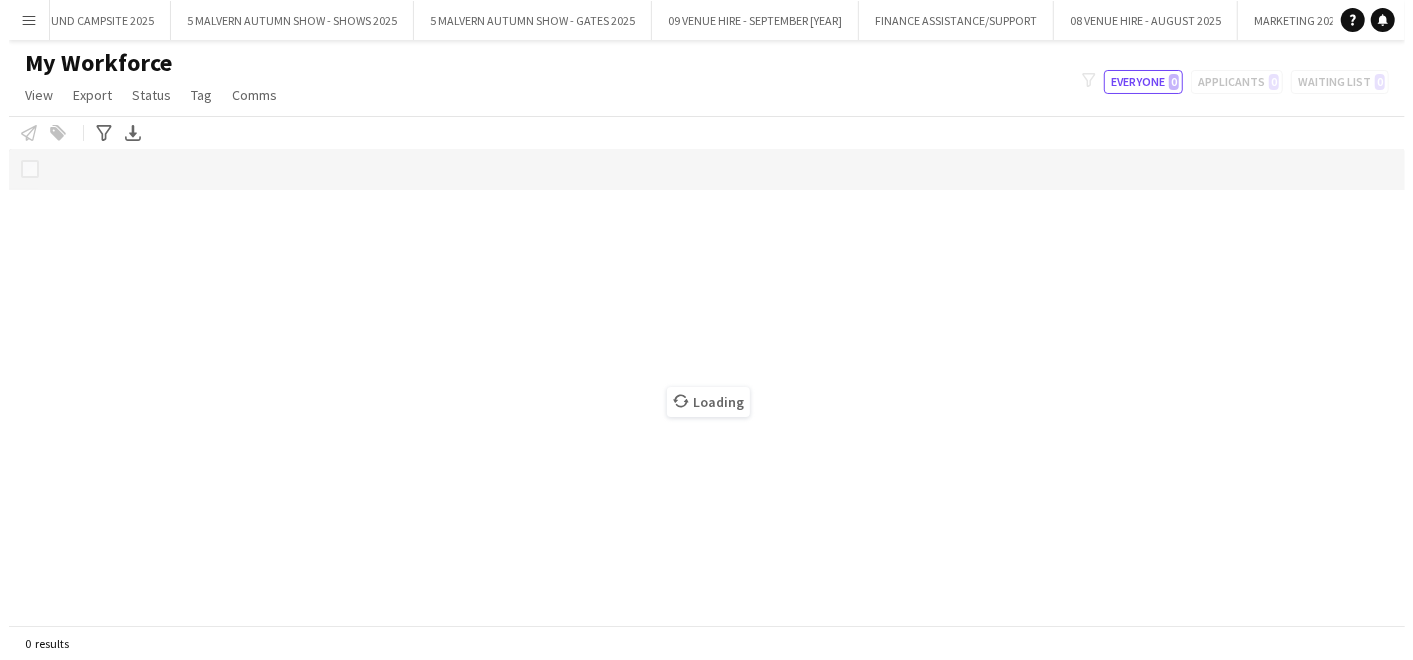 scroll, scrollTop: 0, scrollLeft: 0, axis: both 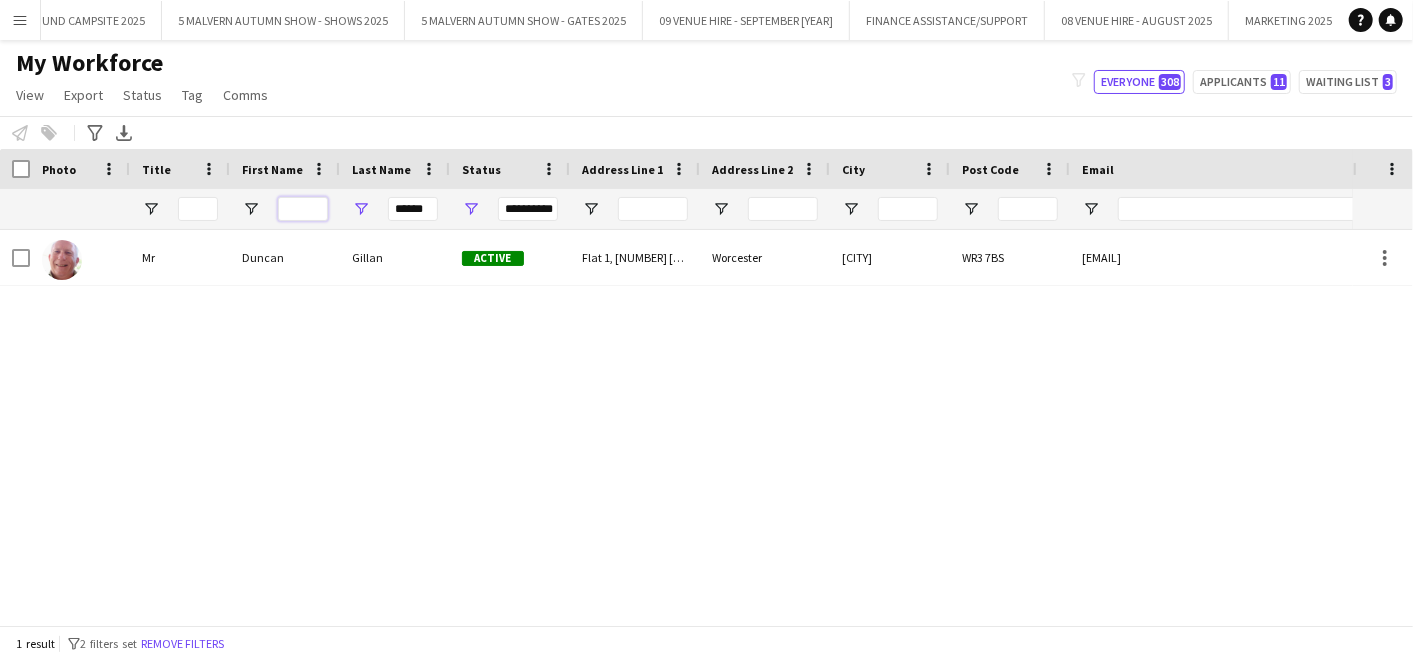 click at bounding box center [303, 209] 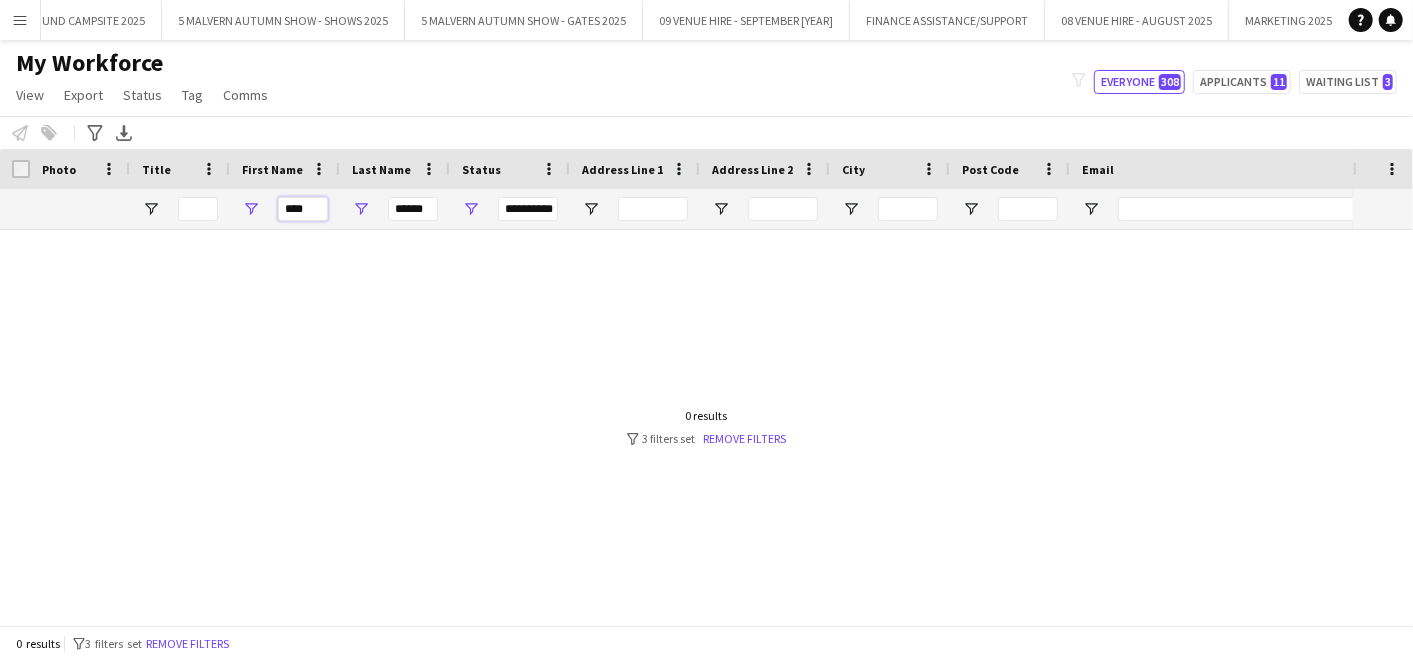 type on "****" 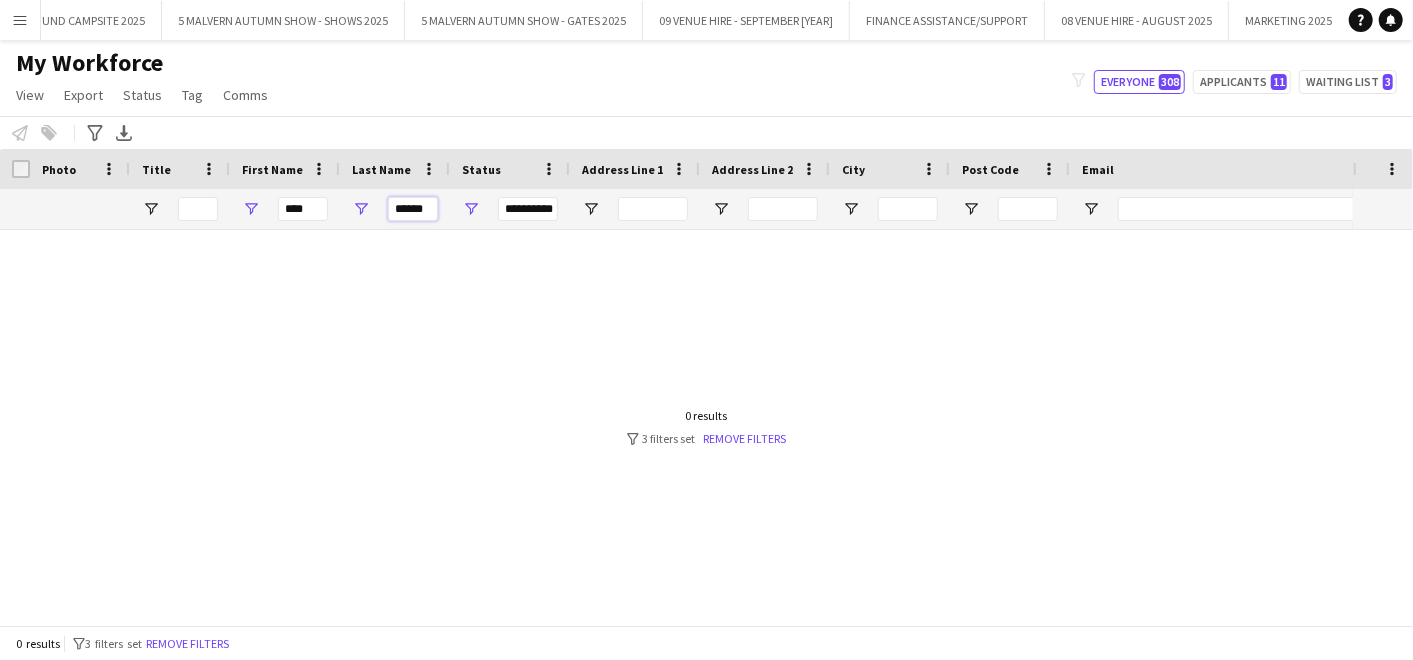 drag, startPoint x: 429, startPoint y: 197, endPoint x: 308, endPoint y: 221, distance: 123.35721 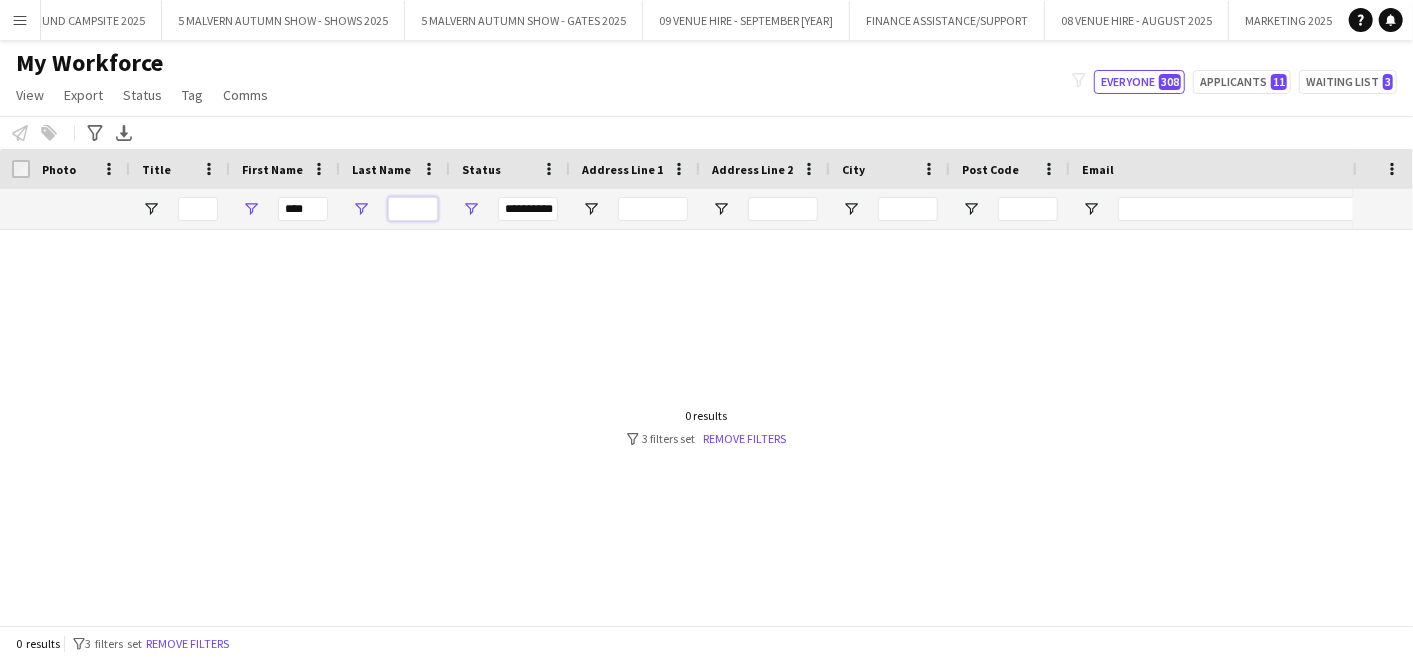 type 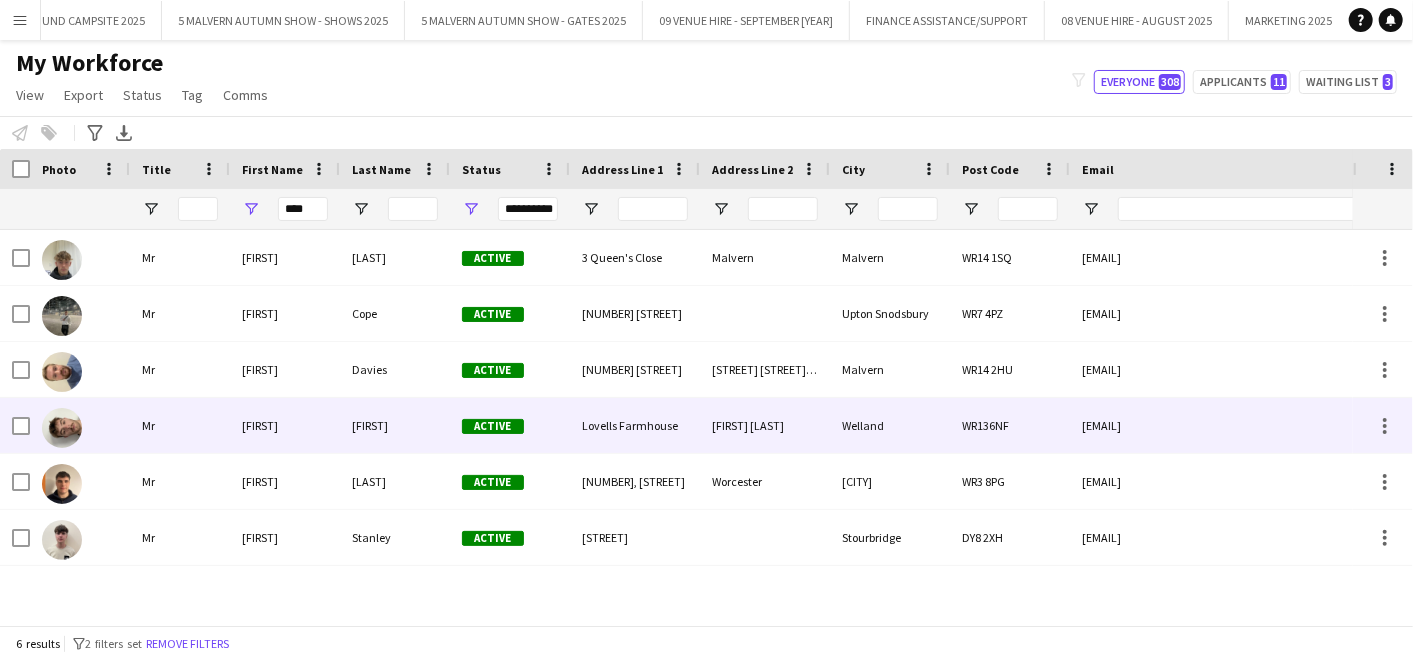 click at bounding box center (62, 428) 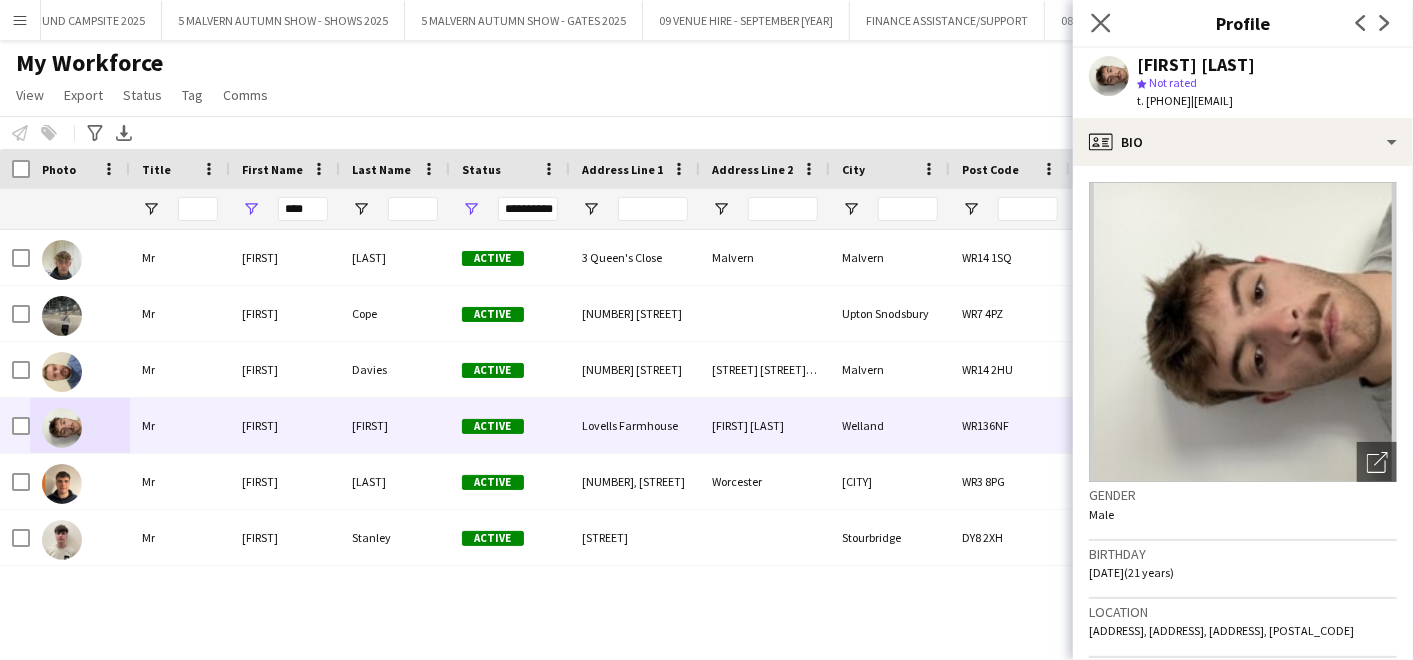 click on "Close pop-in" 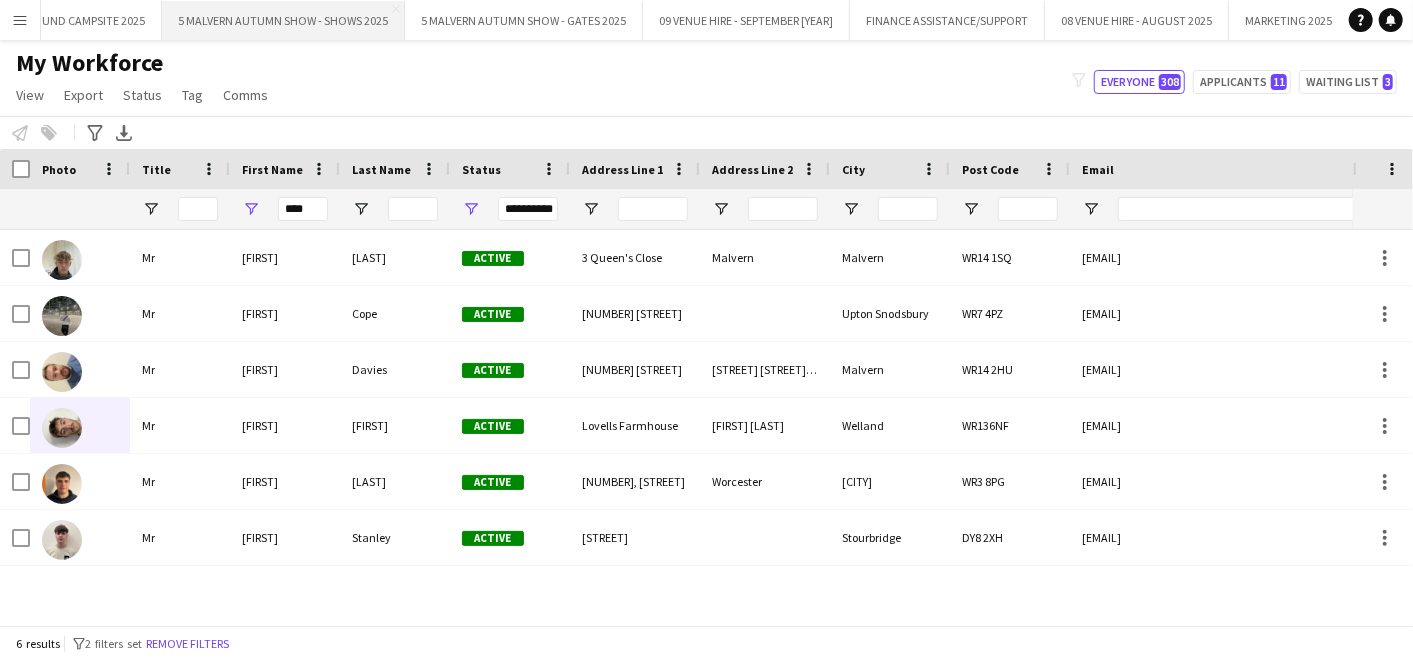 click on "5 MALVERN AUTUMN SHOW - SHOWS 2025
Close" at bounding box center [283, 20] 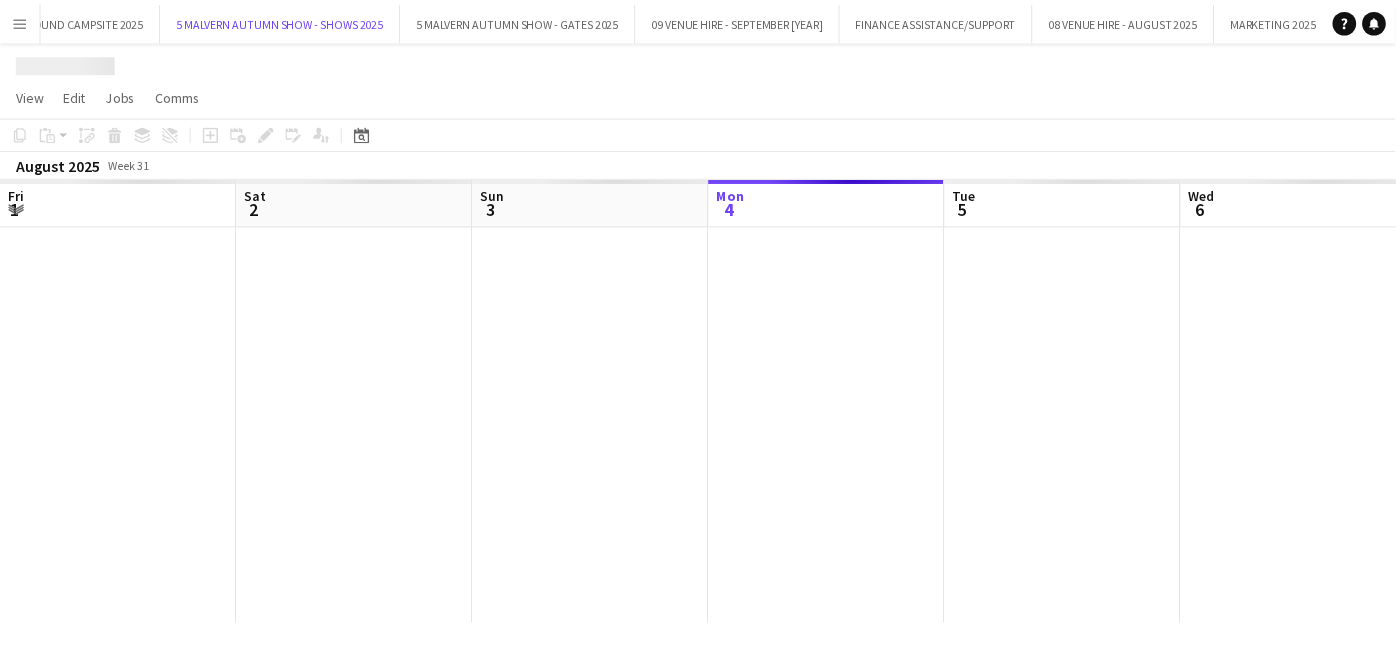 scroll, scrollTop: 0, scrollLeft: 477, axis: horizontal 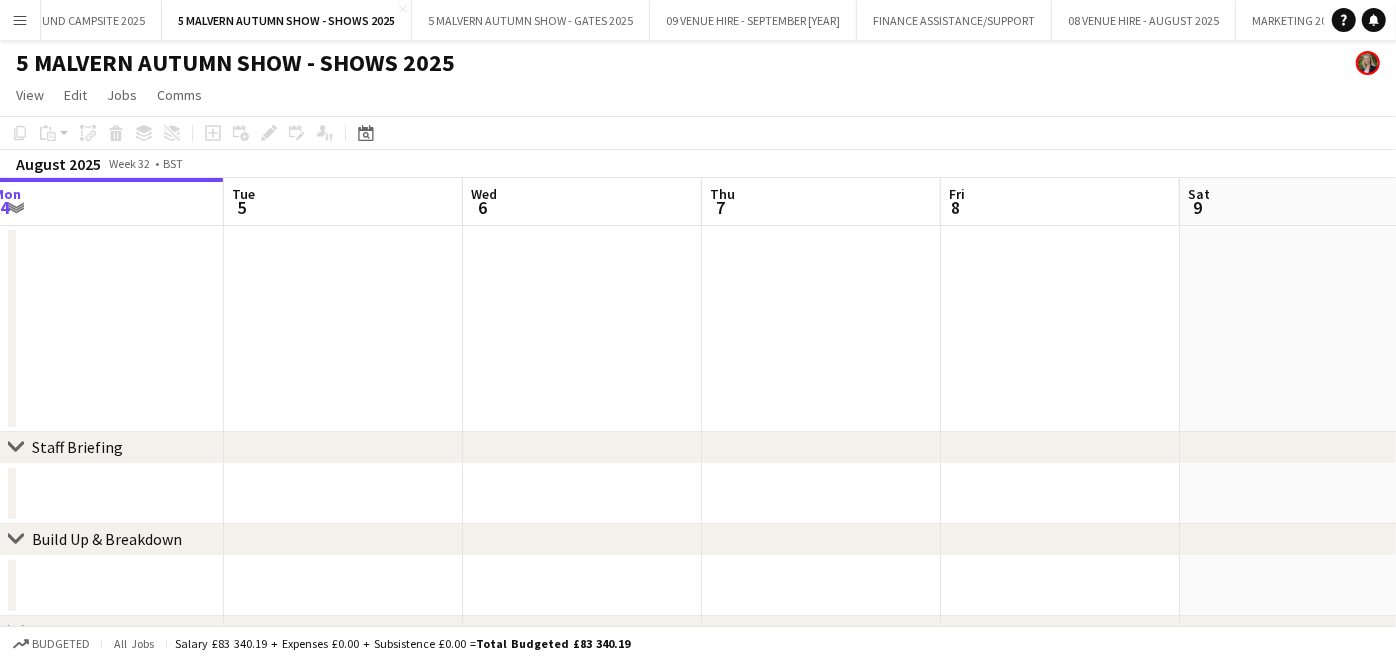 drag, startPoint x: 728, startPoint y: 356, endPoint x: 158, endPoint y: 425, distance: 574.16113 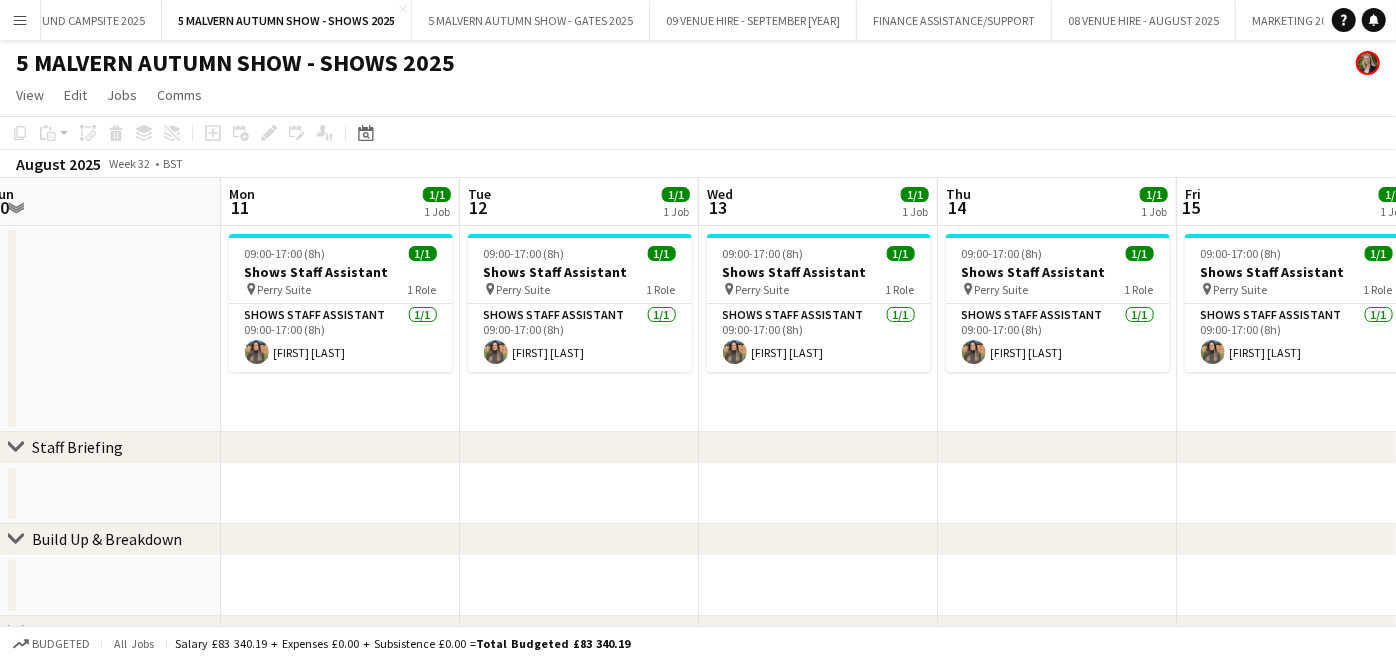 scroll, scrollTop: 0, scrollLeft: 683, axis: horizontal 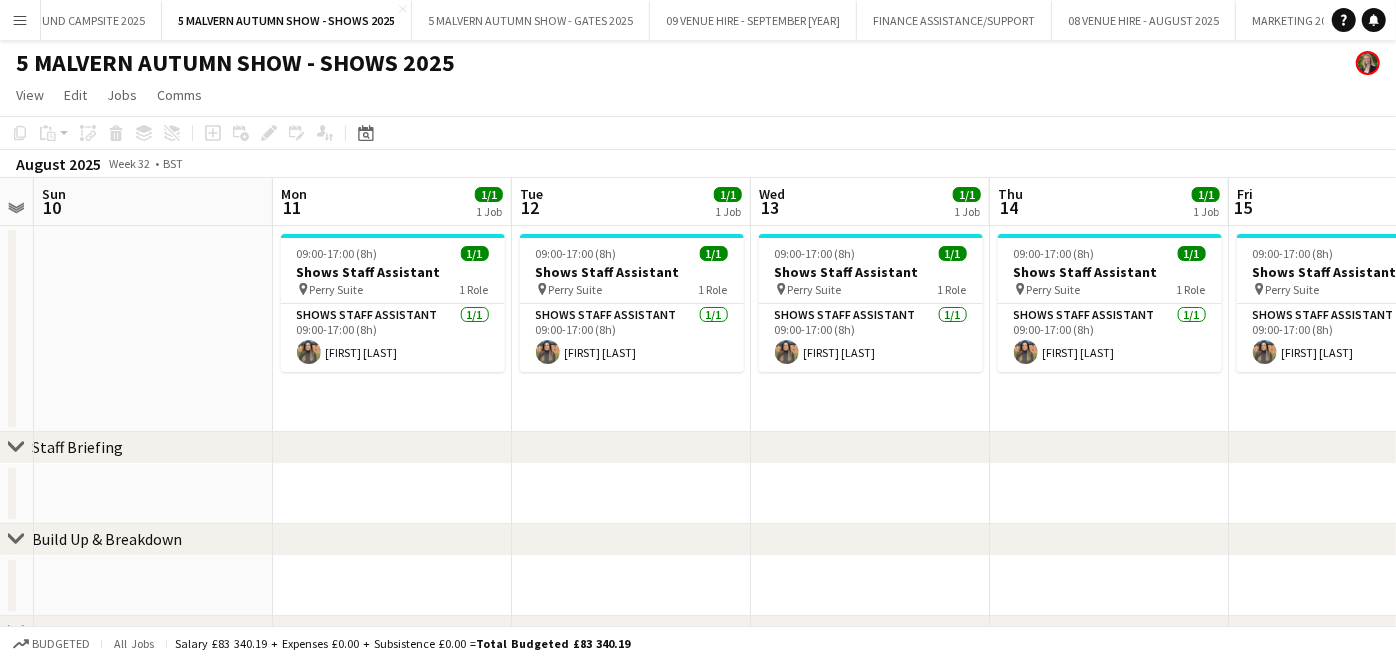 drag, startPoint x: 1122, startPoint y: 248, endPoint x: 0, endPoint y: 213, distance: 1122.5458 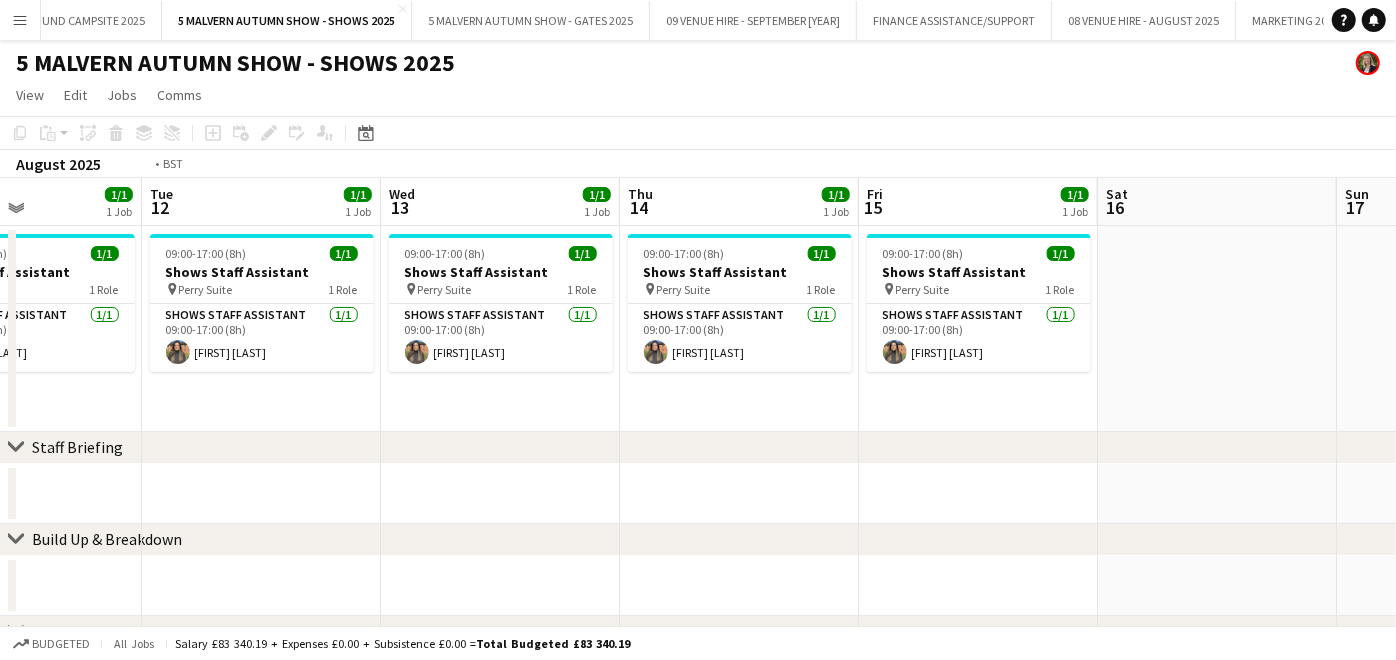 scroll, scrollTop: 0, scrollLeft: 505, axis: horizontal 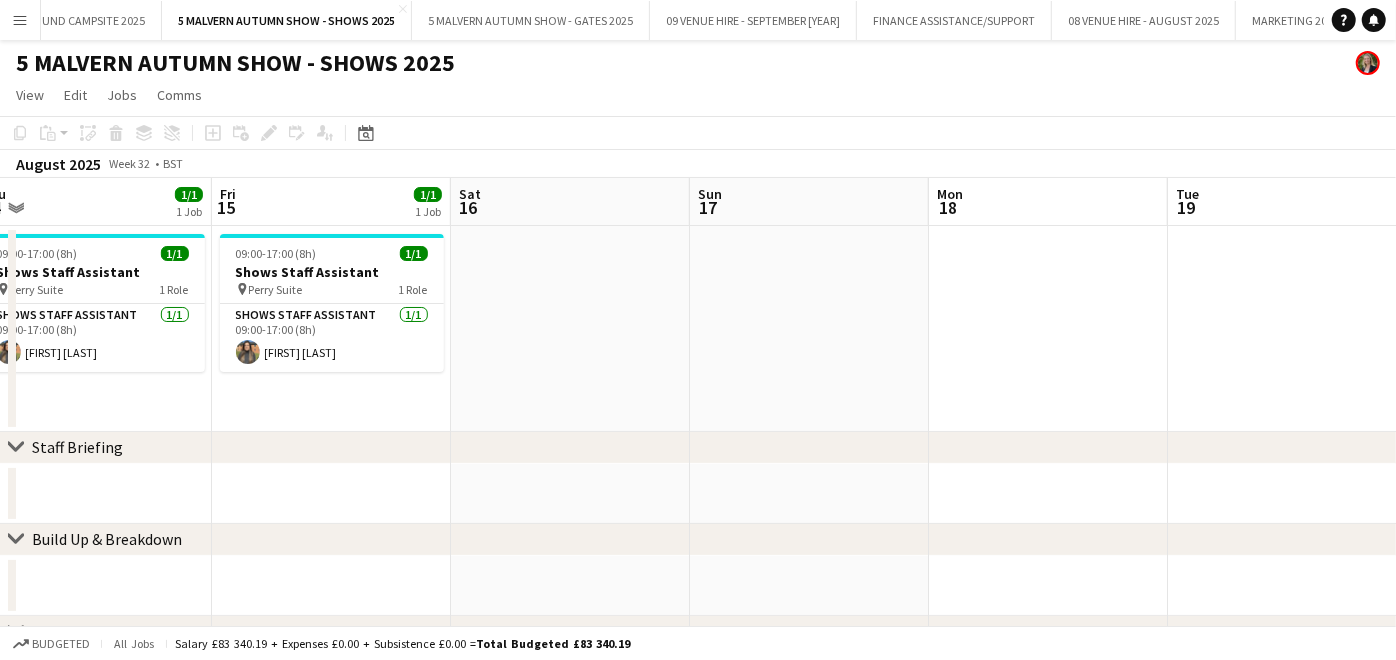 drag, startPoint x: 1300, startPoint y: 241, endPoint x: -5, endPoint y: 220, distance: 1305.169 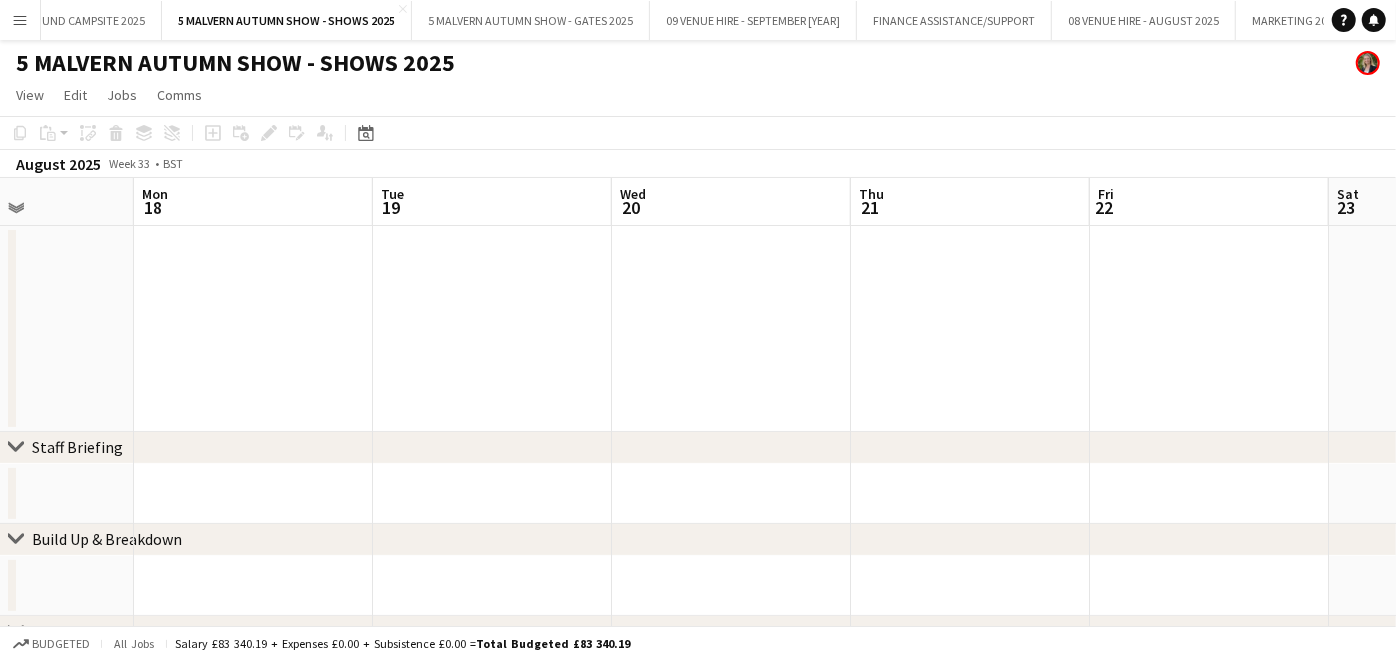 drag, startPoint x: 1216, startPoint y: 295, endPoint x: 421, endPoint y: 270, distance: 795.393 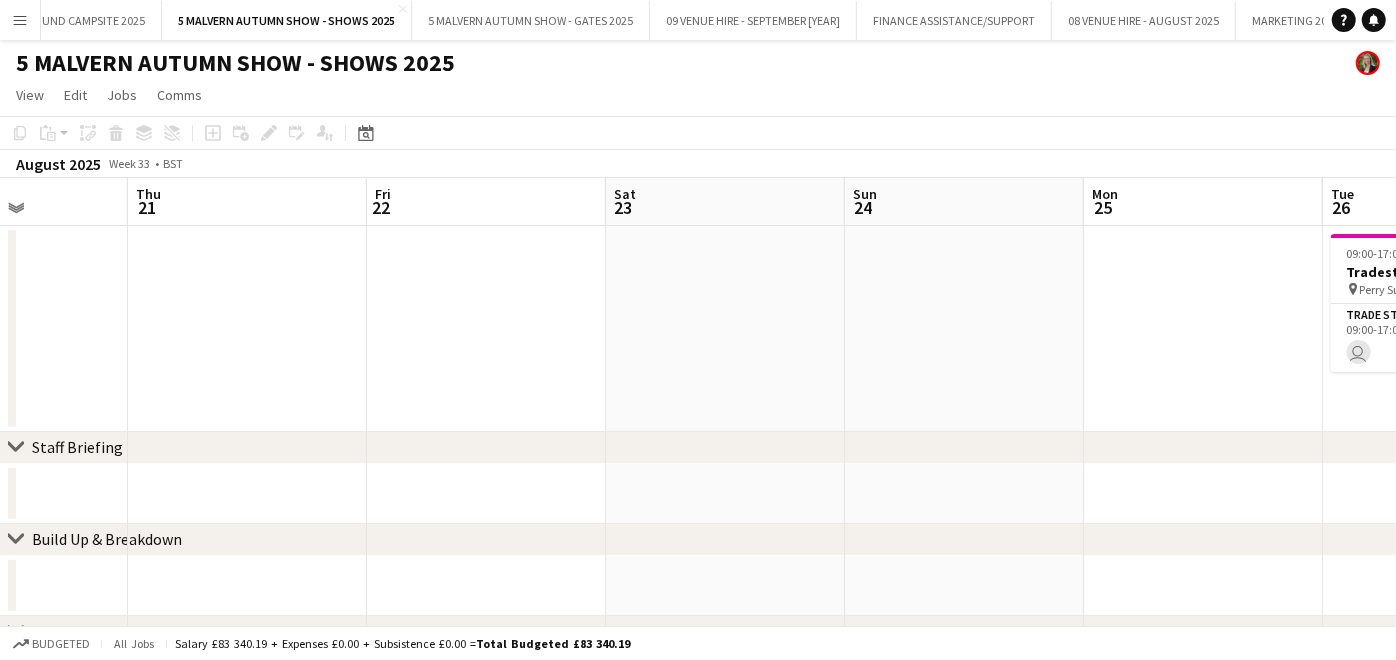 drag, startPoint x: 1166, startPoint y: 262, endPoint x: 171, endPoint y: 289, distance: 995.3663 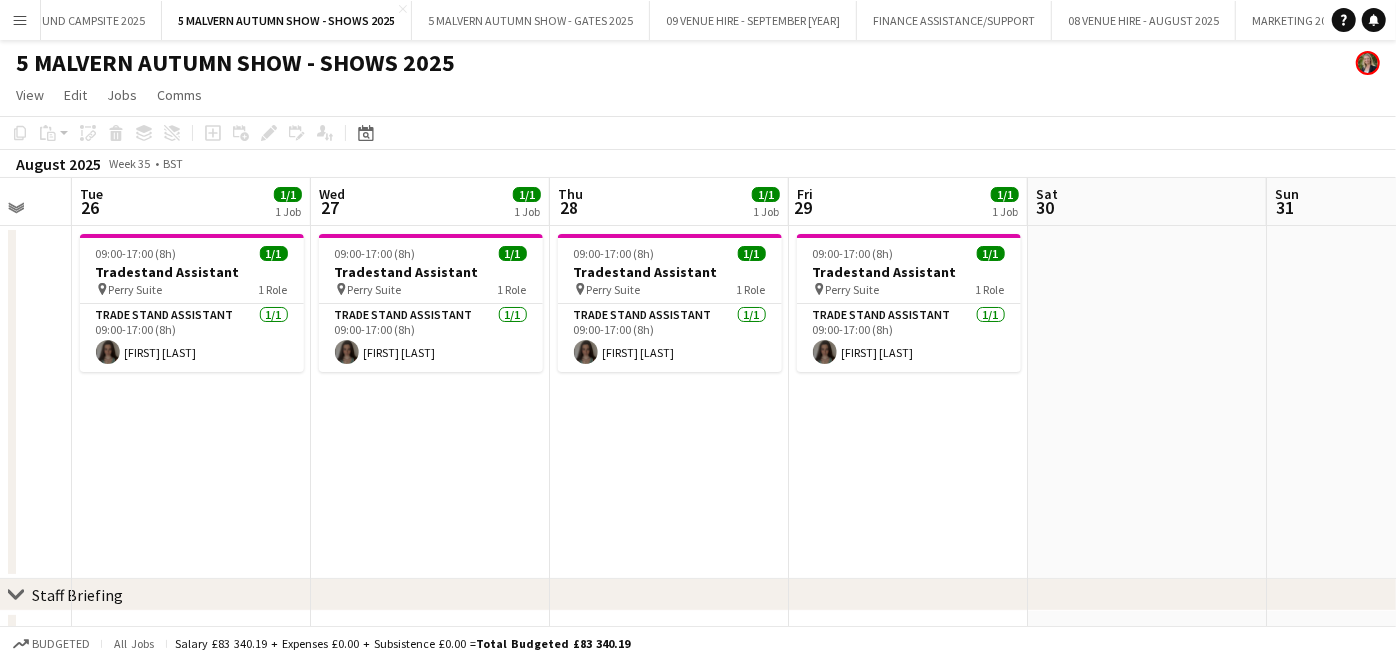 scroll, scrollTop: 0, scrollLeft: 646, axis: horizontal 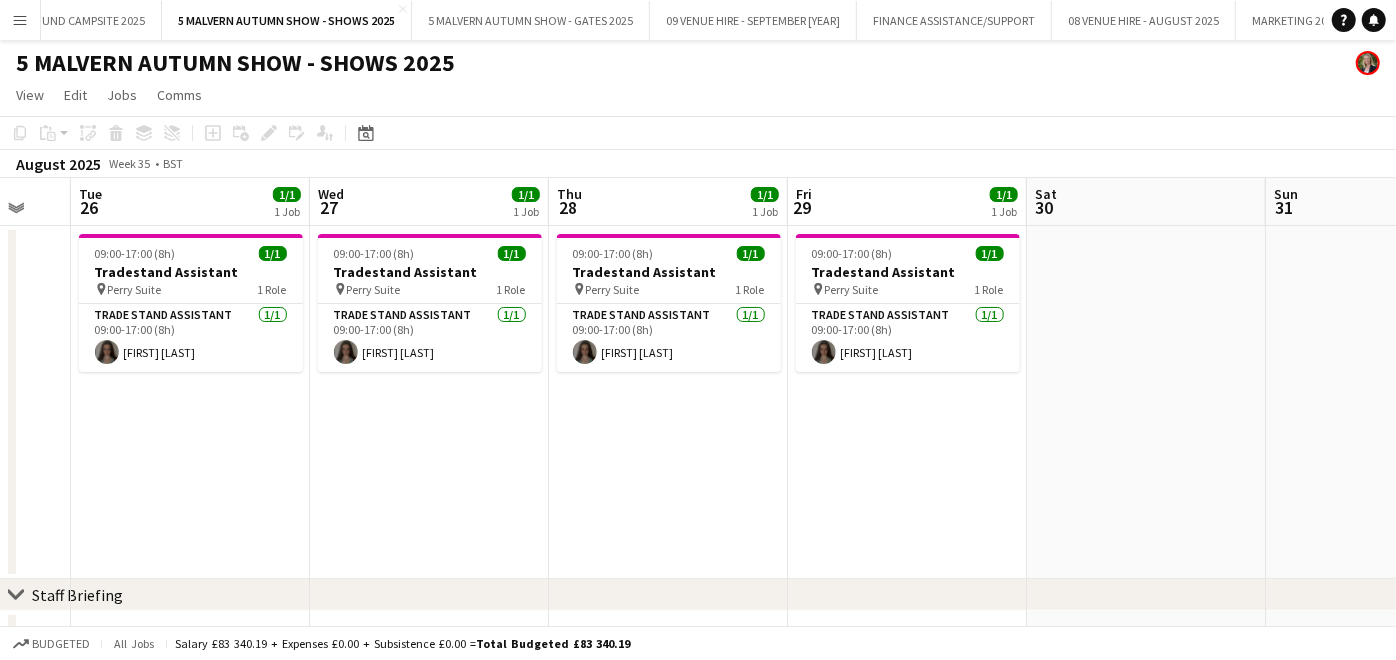 drag, startPoint x: 1201, startPoint y: 286, endPoint x: 221, endPoint y: 278, distance: 980.03265 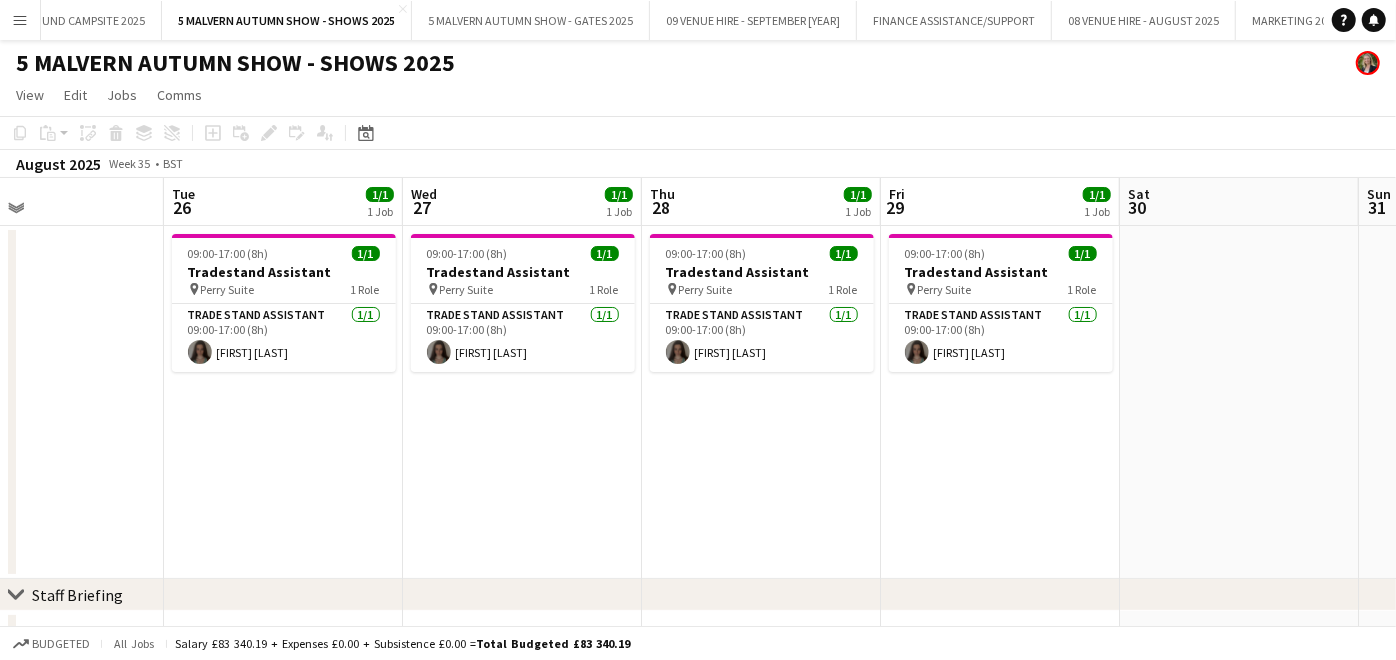 scroll, scrollTop: 0, scrollLeft: 520, axis: horizontal 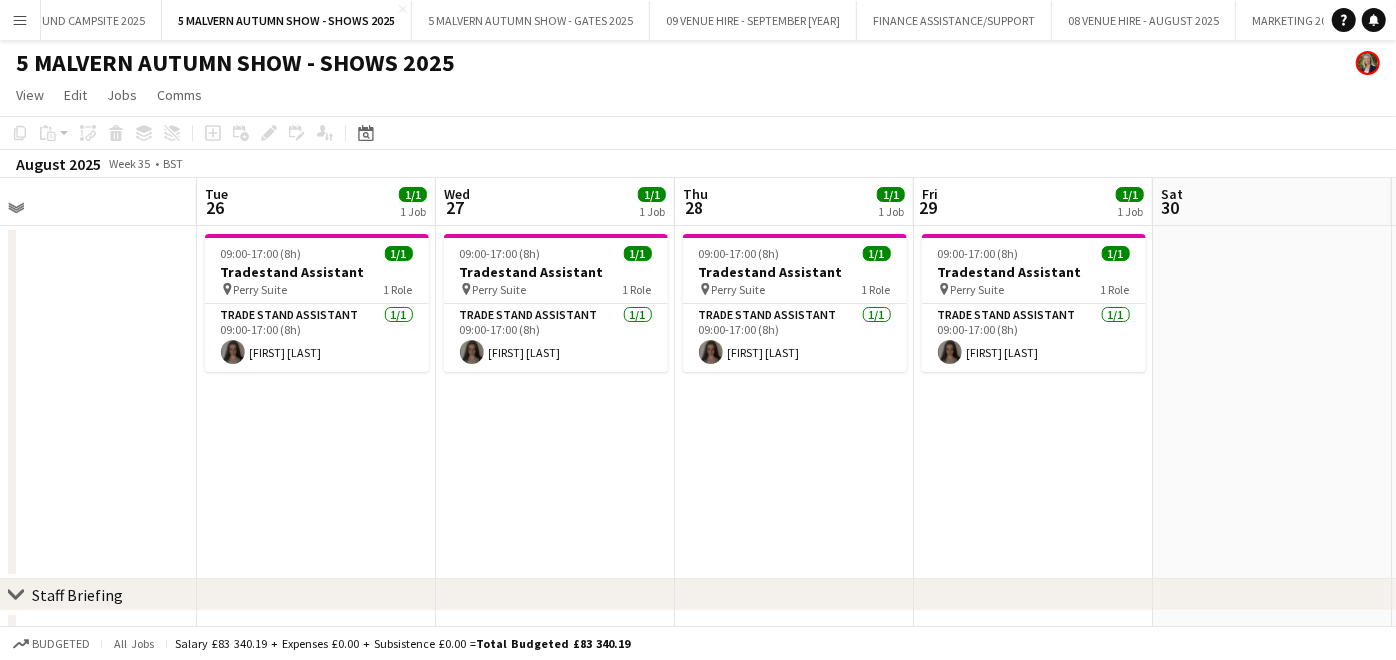 drag, startPoint x: 241, startPoint y: 279, endPoint x: 368, endPoint y: 303, distance: 129.24782 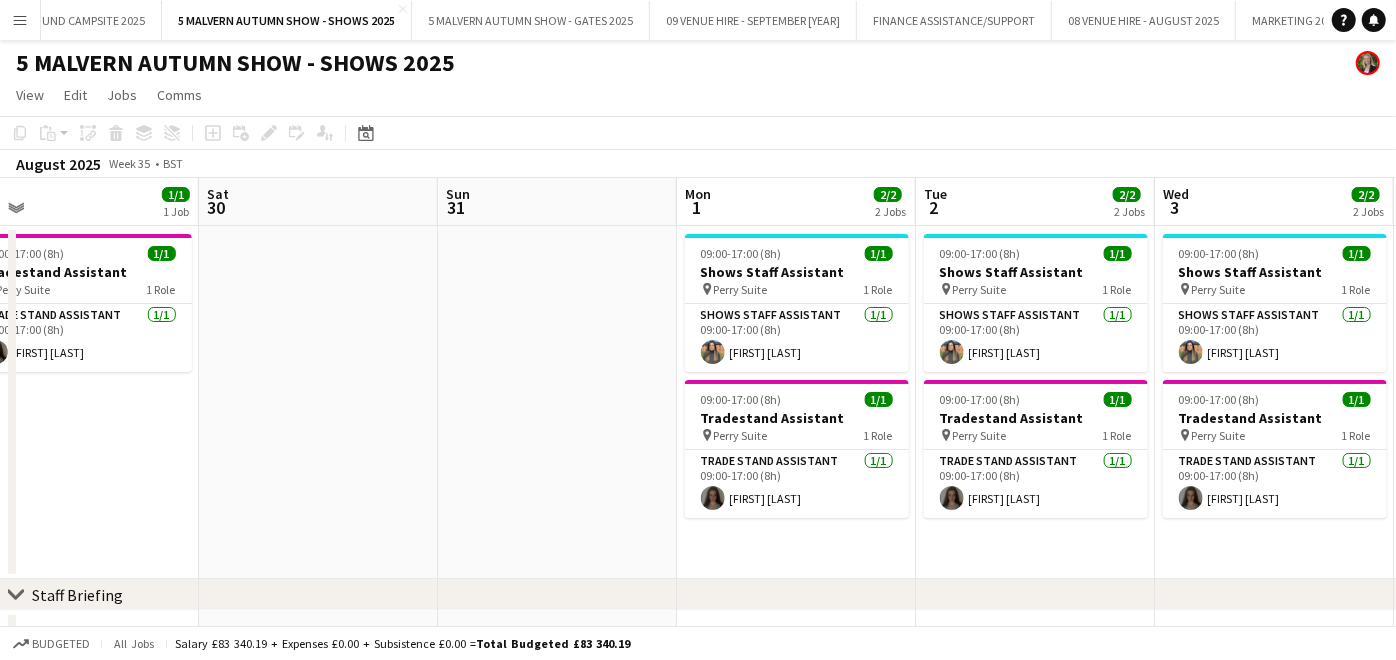scroll, scrollTop: 0, scrollLeft: 757, axis: horizontal 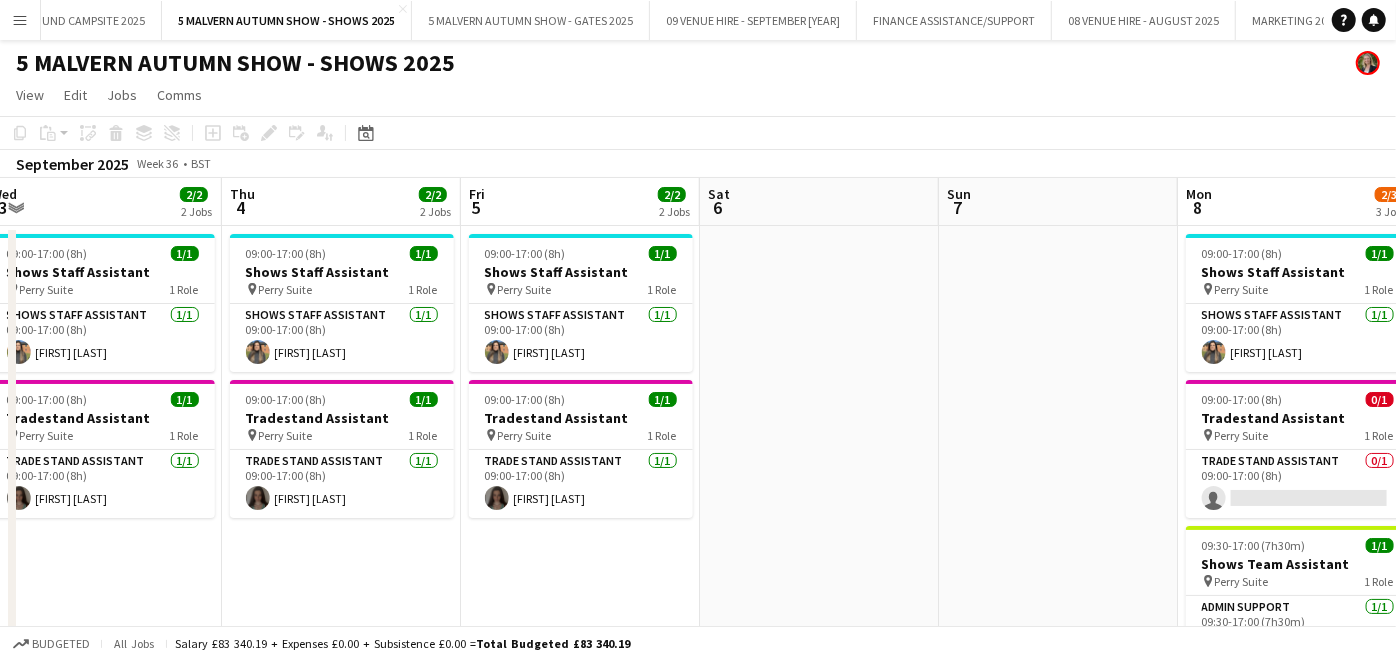 drag, startPoint x: 1219, startPoint y: 264, endPoint x: 48, endPoint y: 270, distance: 1171.0154 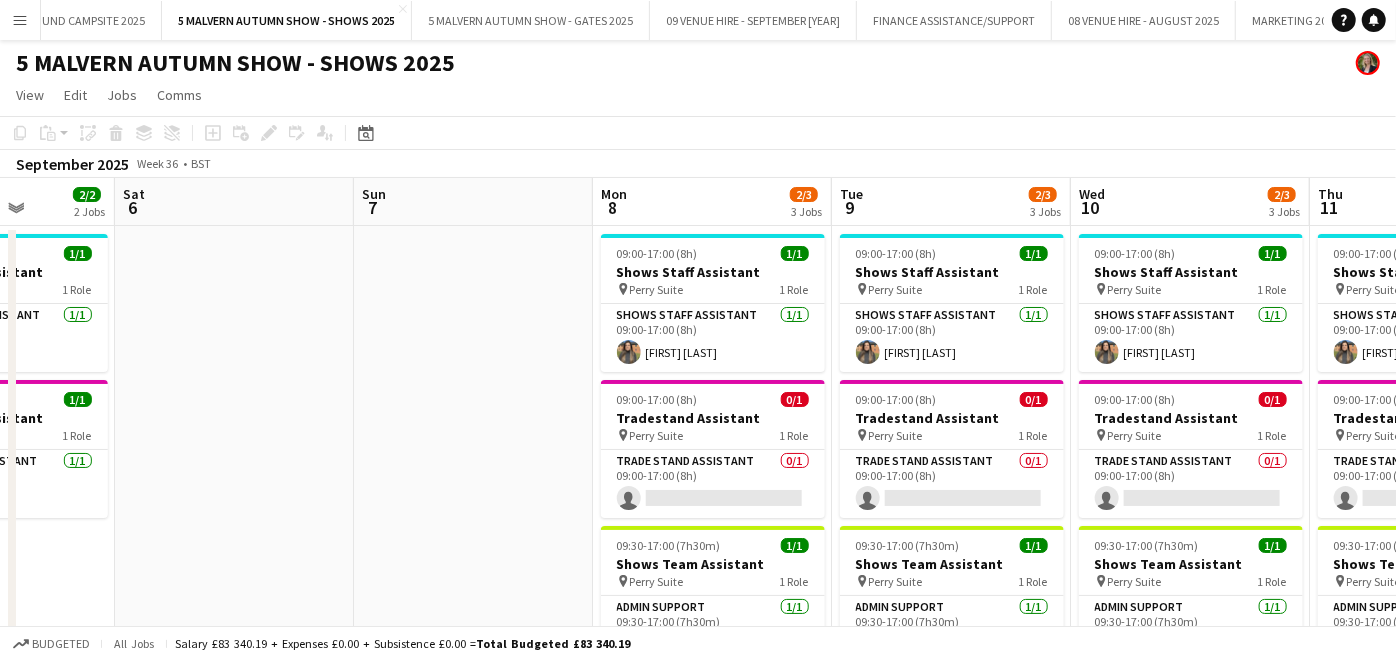 scroll, scrollTop: 0, scrollLeft: 610, axis: horizontal 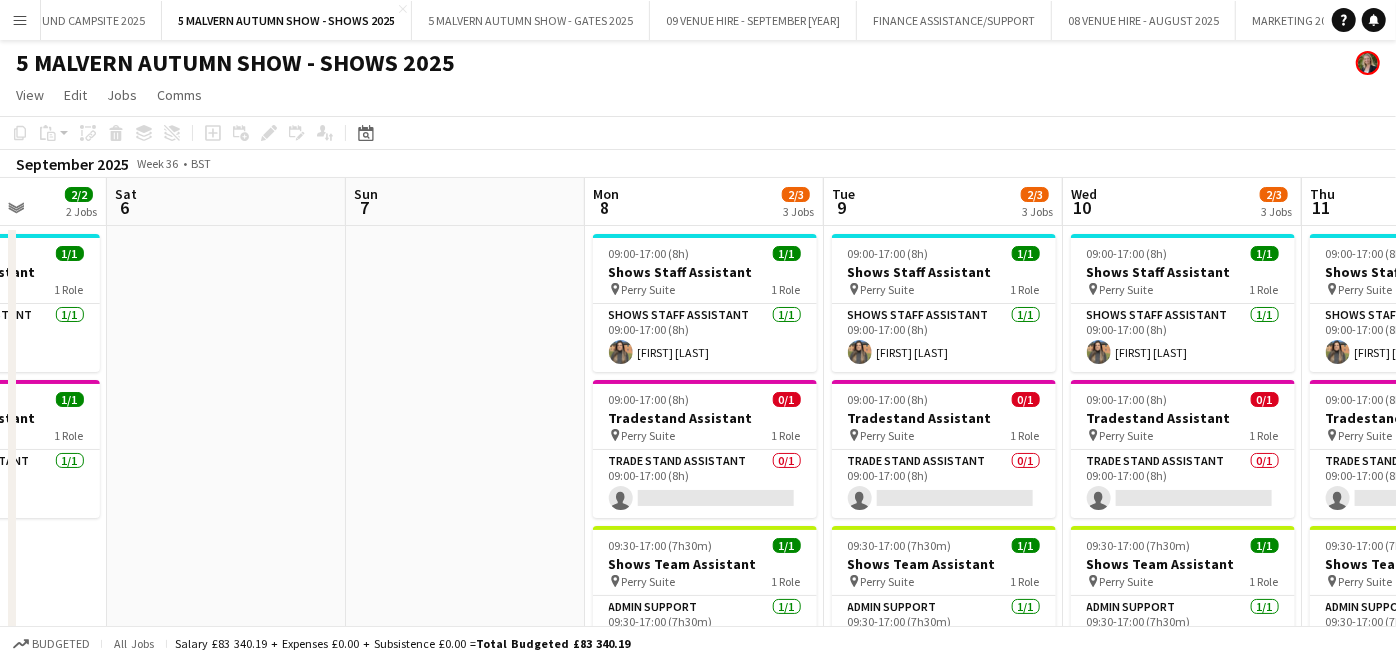 drag, startPoint x: 1025, startPoint y: 233, endPoint x: 432, endPoint y: 270, distance: 594.1532 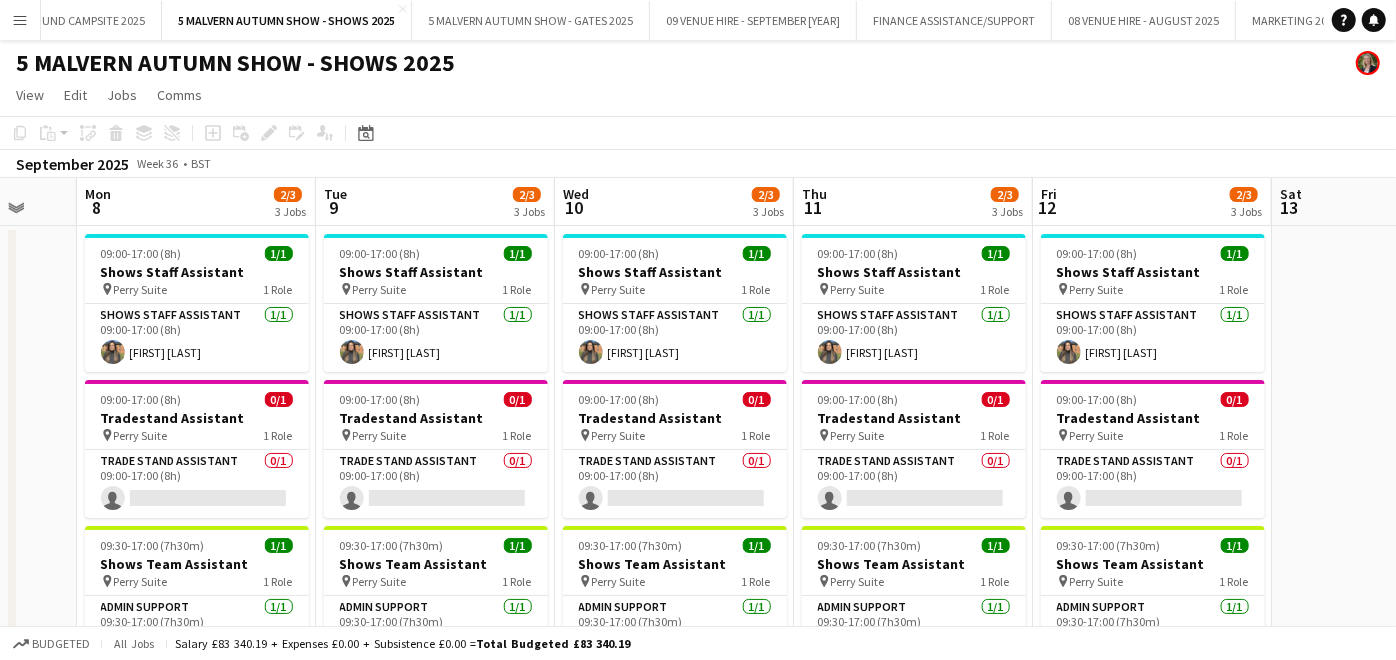 scroll, scrollTop: 0, scrollLeft: 627, axis: horizontal 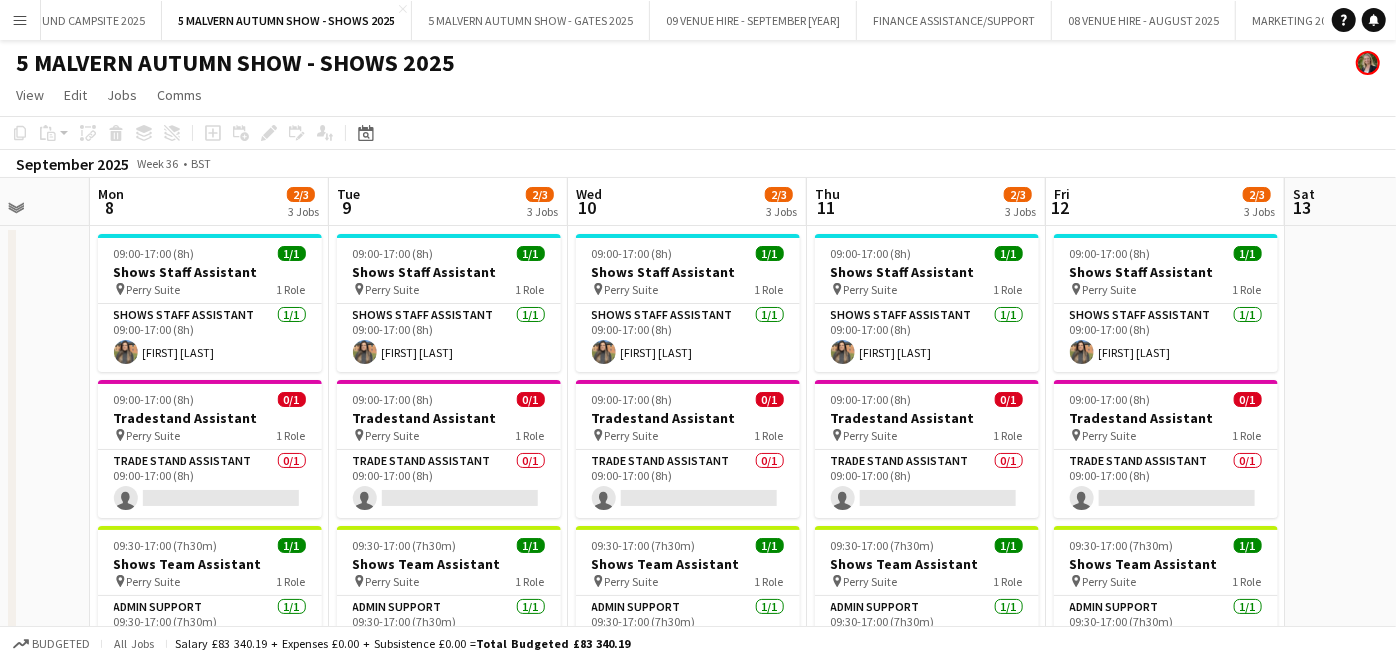 drag, startPoint x: 1347, startPoint y: 438, endPoint x: 852, endPoint y: 408, distance: 495.90826 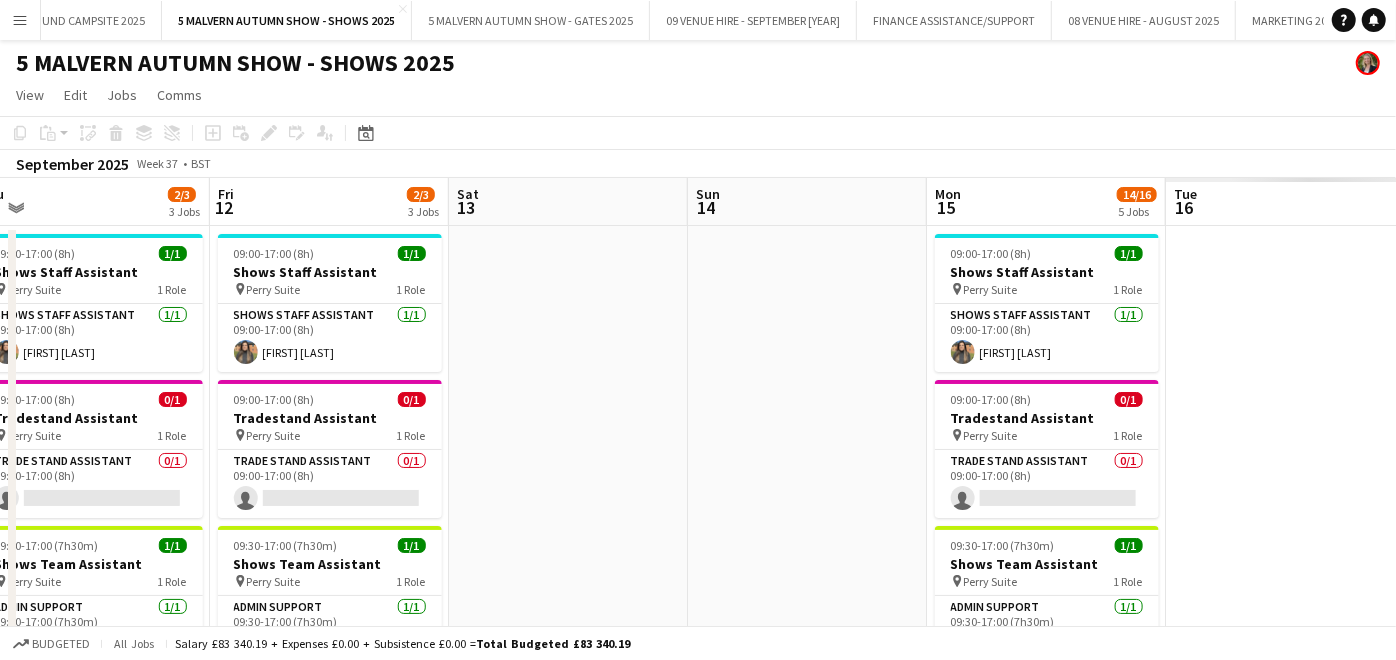 drag, startPoint x: 1182, startPoint y: 281, endPoint x: 328, endPoint y: 332, distance: 855.5215 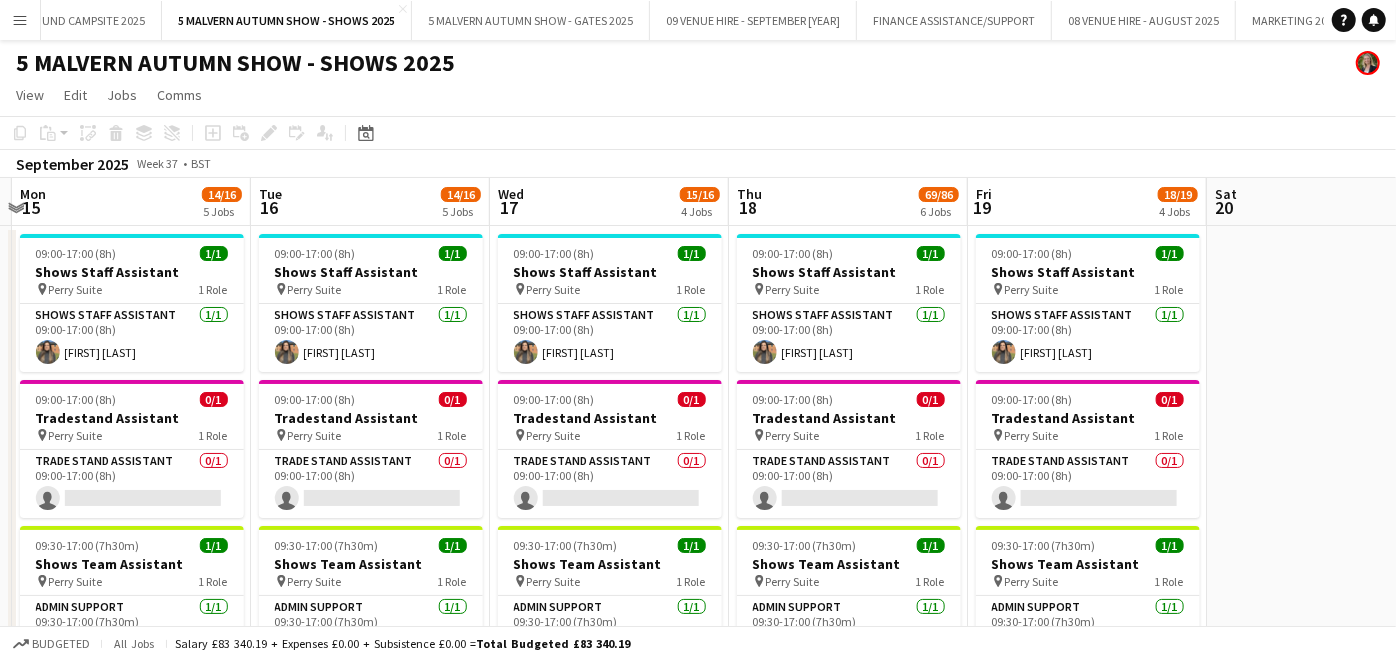 scroll, scrollTop: 0, scrollLeft: 625, axis: horizontal 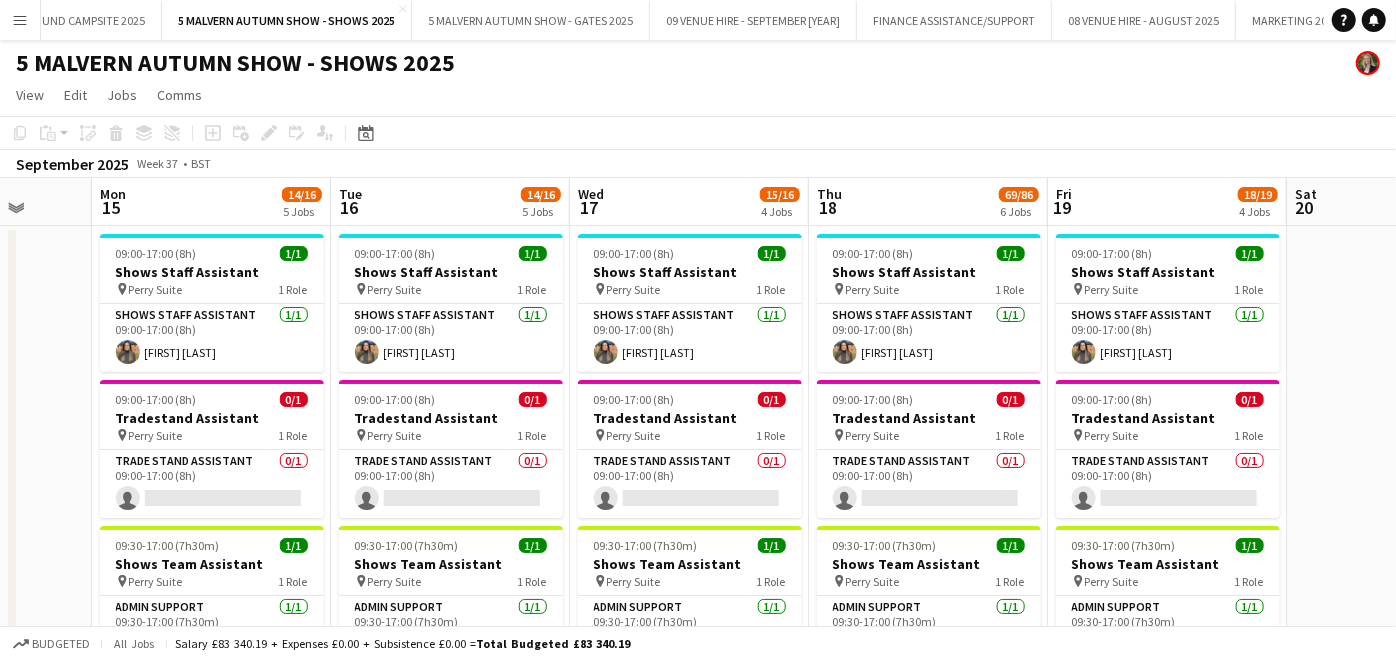 drag, startPoint x: 1073, startPoint y: 313, endPoint x: 256, endPoint y: 318, distance: 817.0153 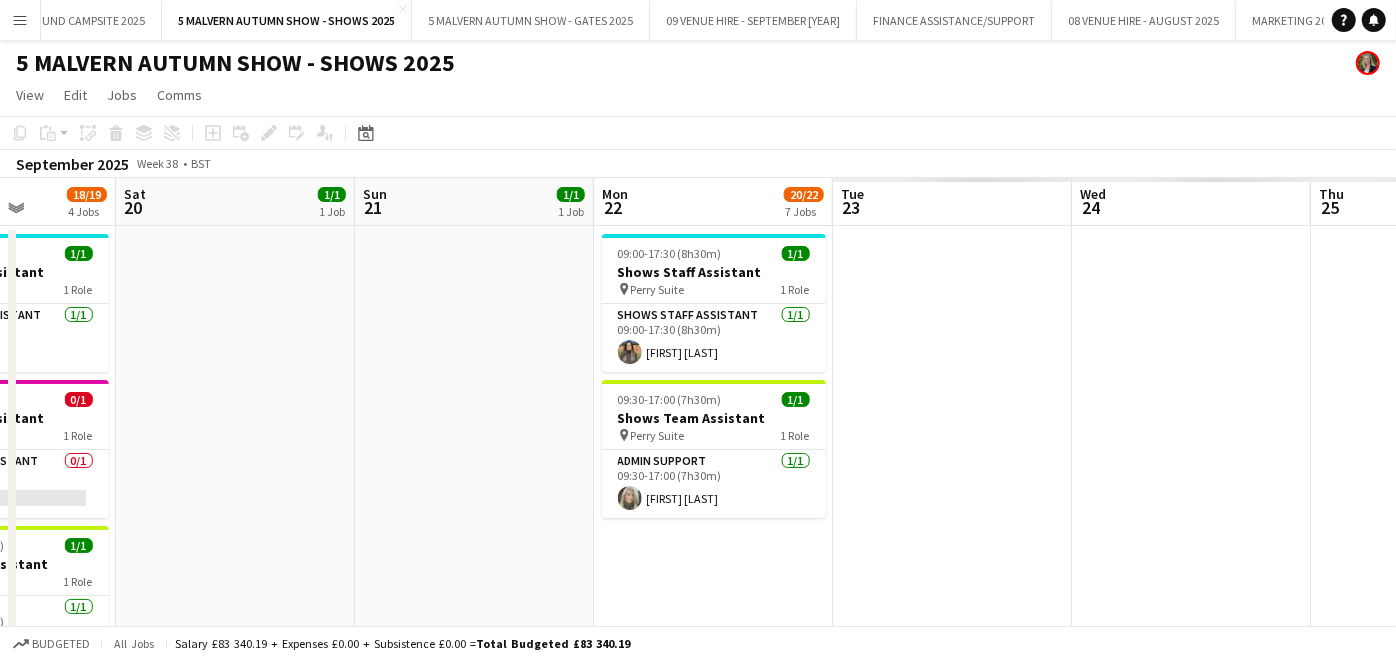 drag, startPoint x: 1140, startPoint y: 414, endPoint x: 48, endPoint y: 395, distance: 1092.1653 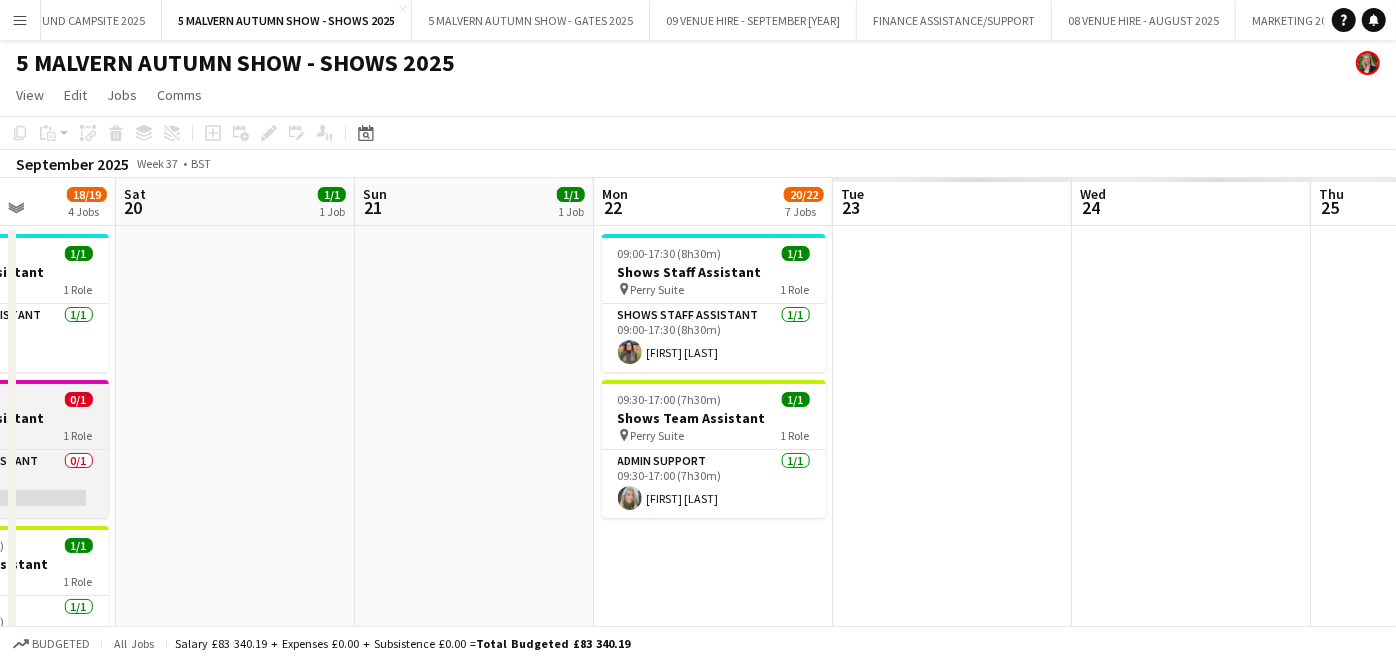 scroll, scrollTop: 0, scrollLeft: 761, axis: horizontal 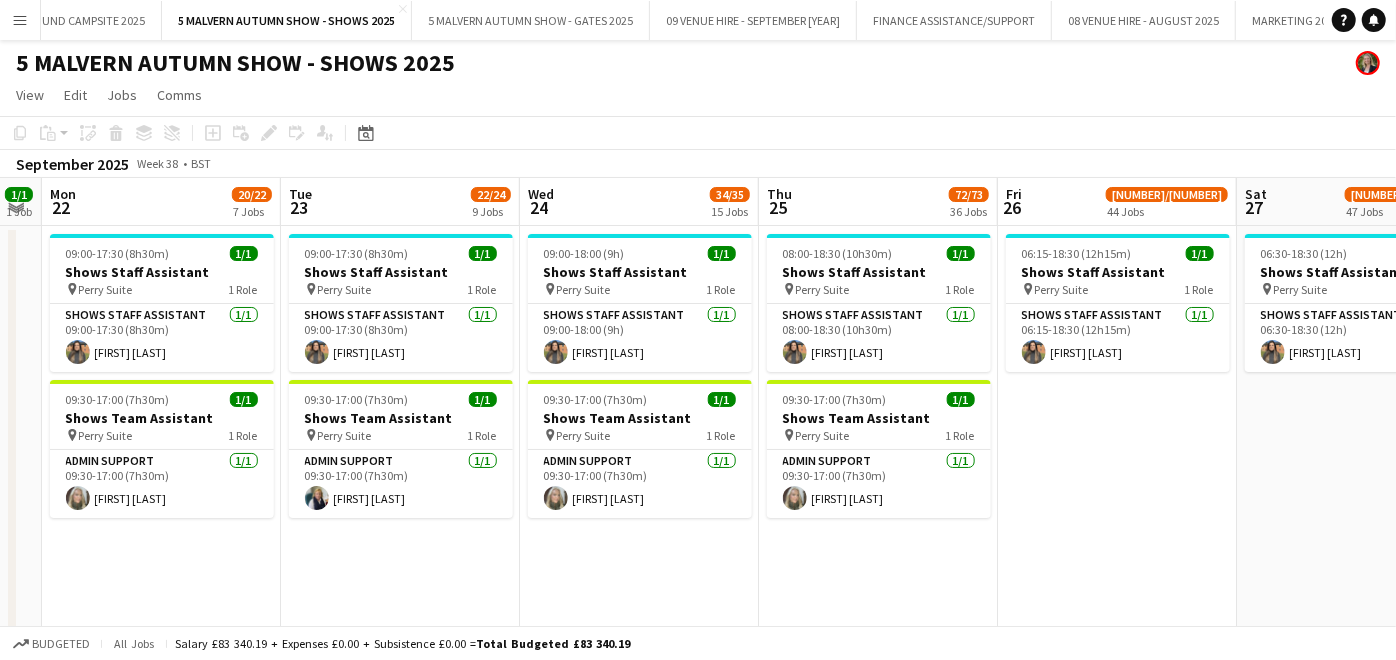 drag, startPoint x: 898, startPoint y: 446, endPoint x: 267, endPoint y: 377, distance: 634.76135 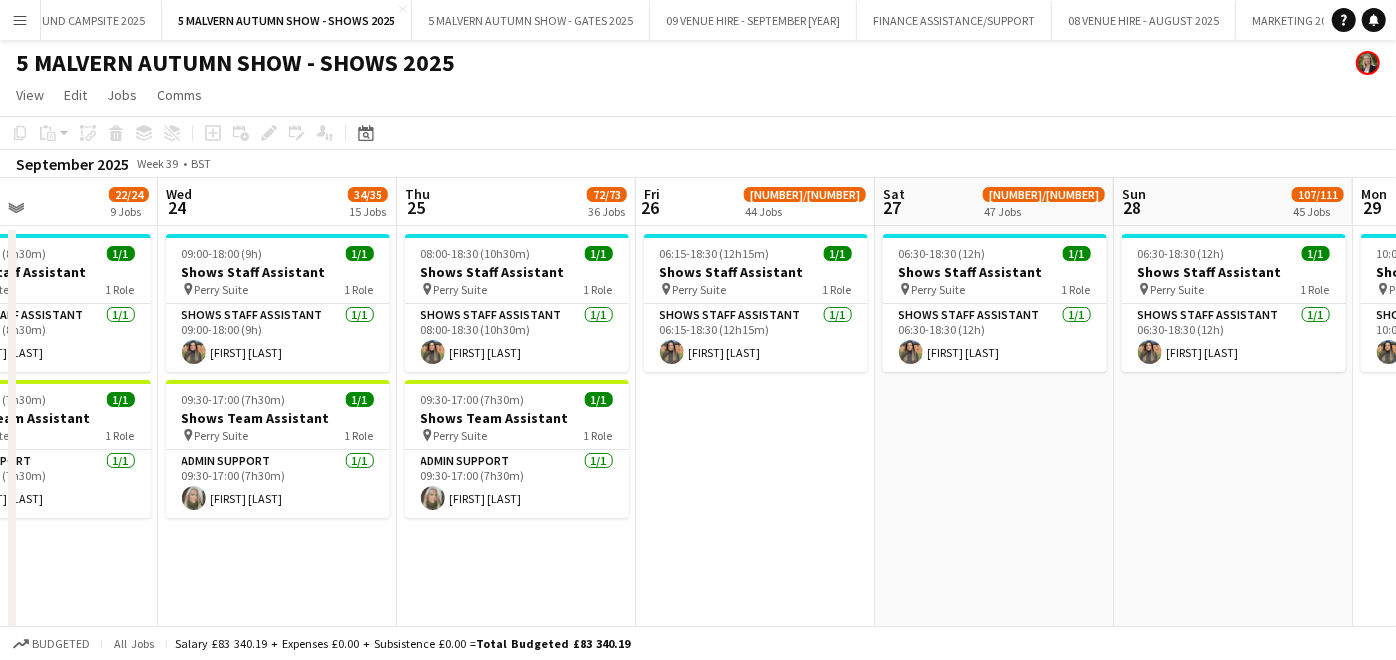 scroll, scrollTop: 0, scrollLeft: 813, axis: horizontal 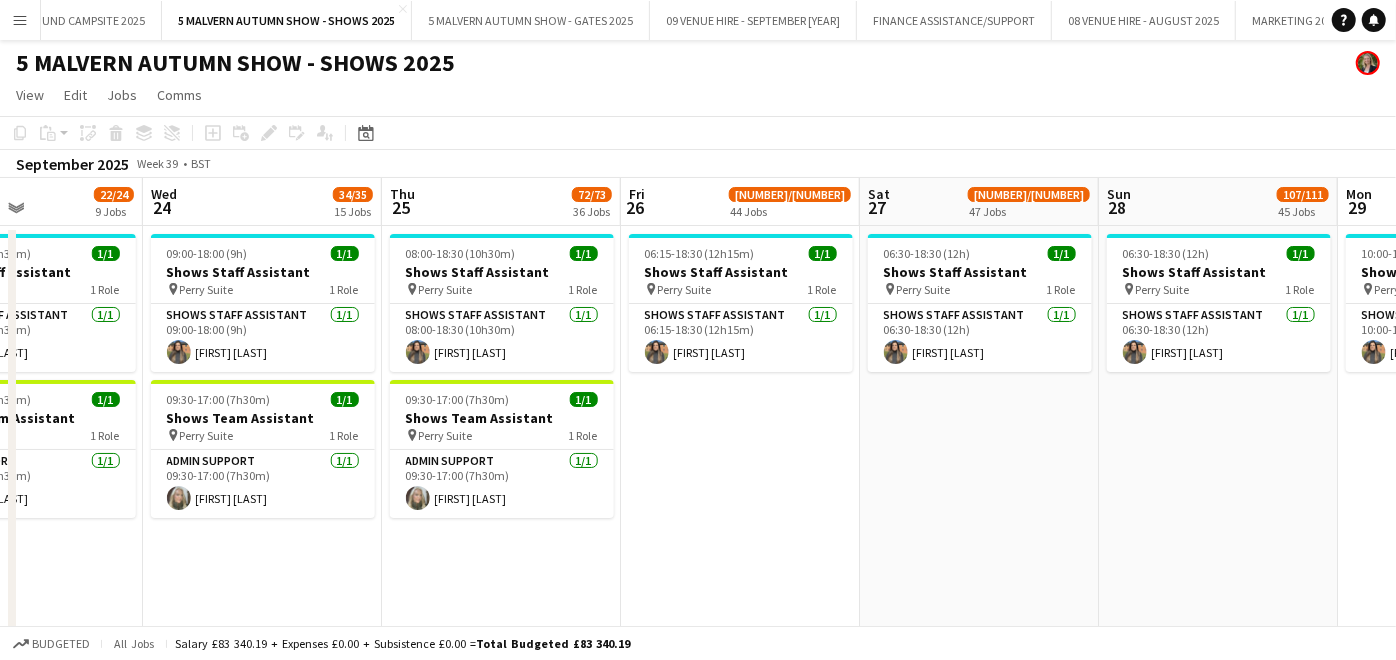 drag, startPoint x: 1347, startPoint y: 517, endPoint x: 970, endPoint y: 536, distance: 377.4785 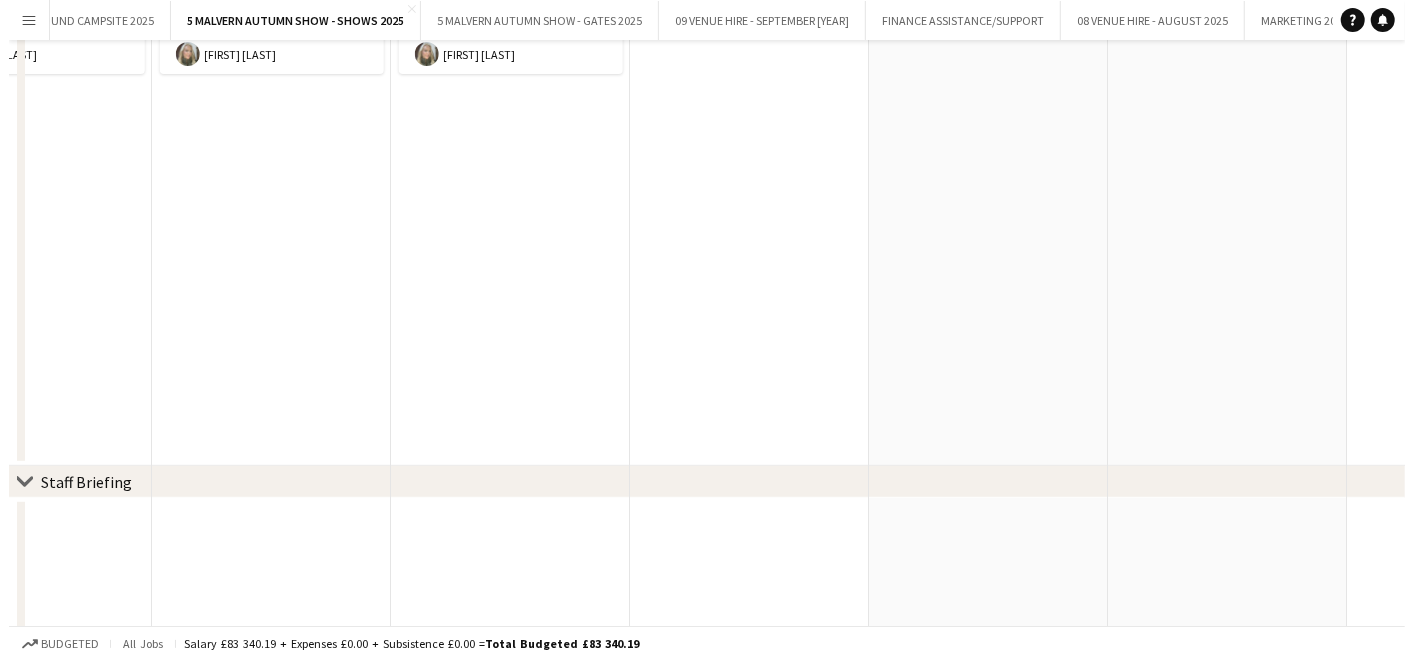 scroll, scrollTop: 0, scrollLeft: 0, axis: both 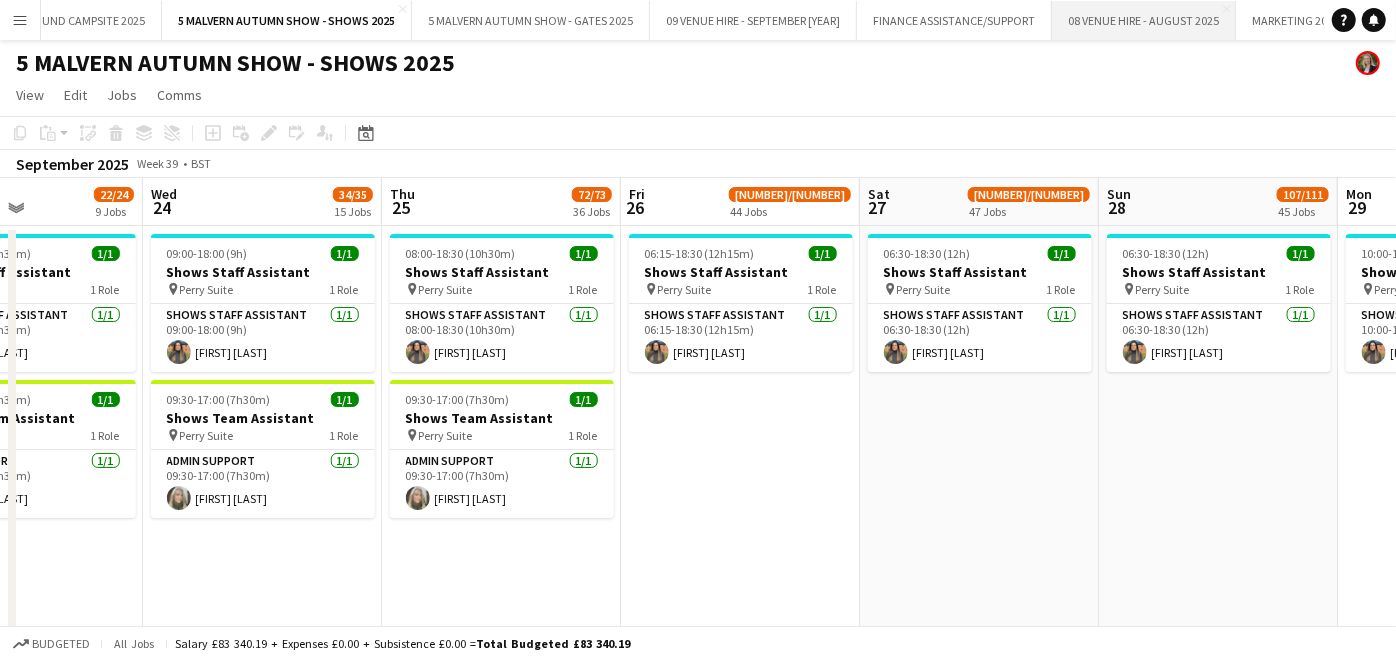 click on "08 VENUE HIRE - AUGUST 2025
Close" at bounding box center (1144, 20) 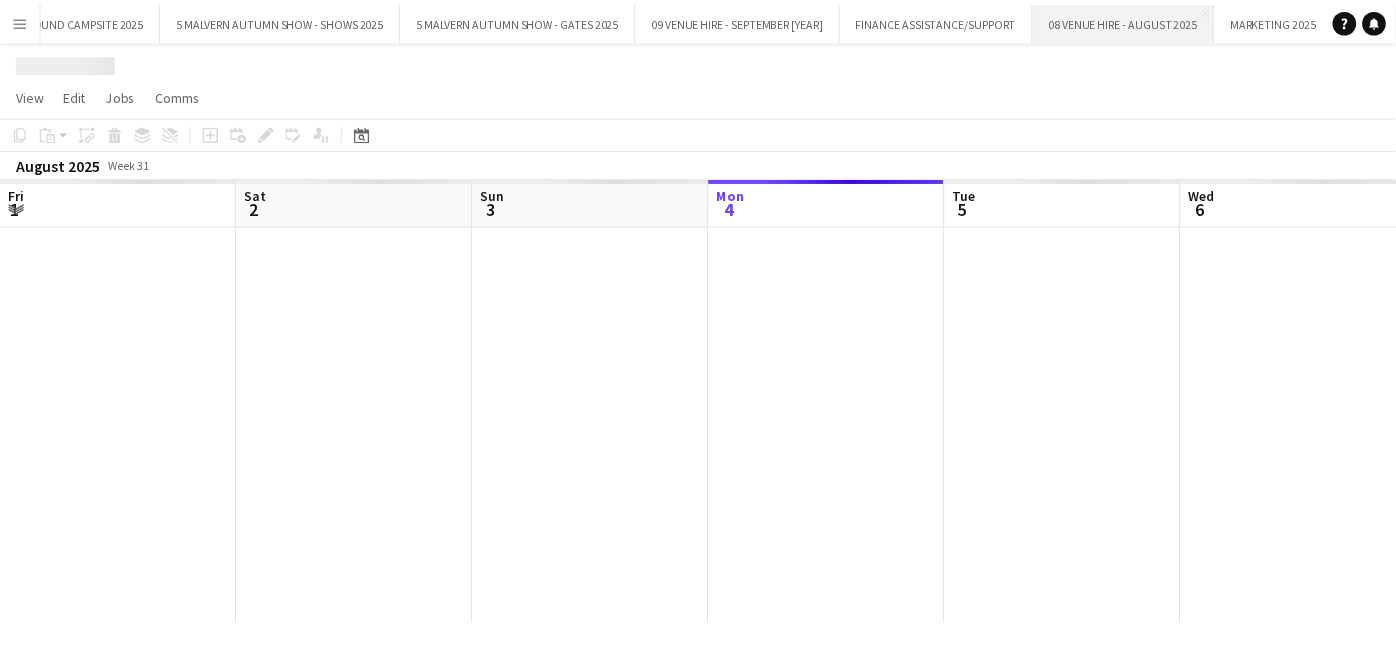 scroll, scrollTop: 0, scrollLeft: 477, axis: horizontal 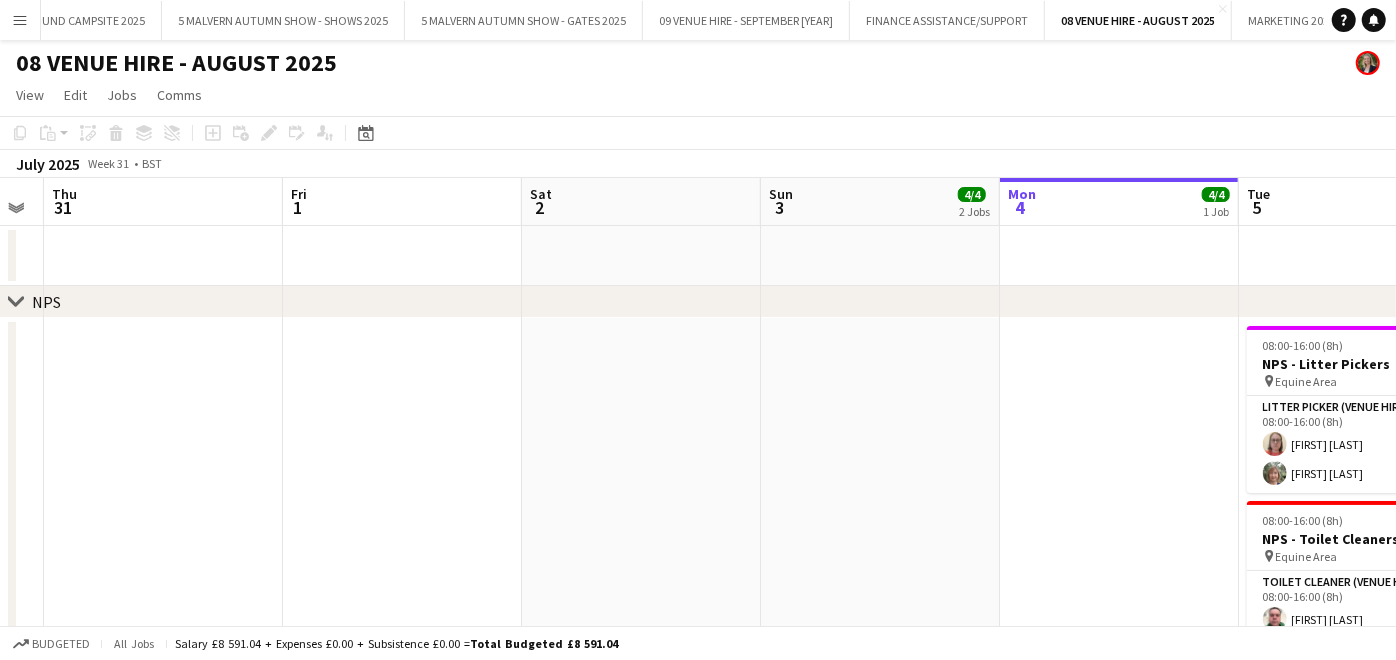drag, startPoint x: 600, startPoint y: 366, endPoint x: 1417, endPoint y: 397, distance: 817.5879 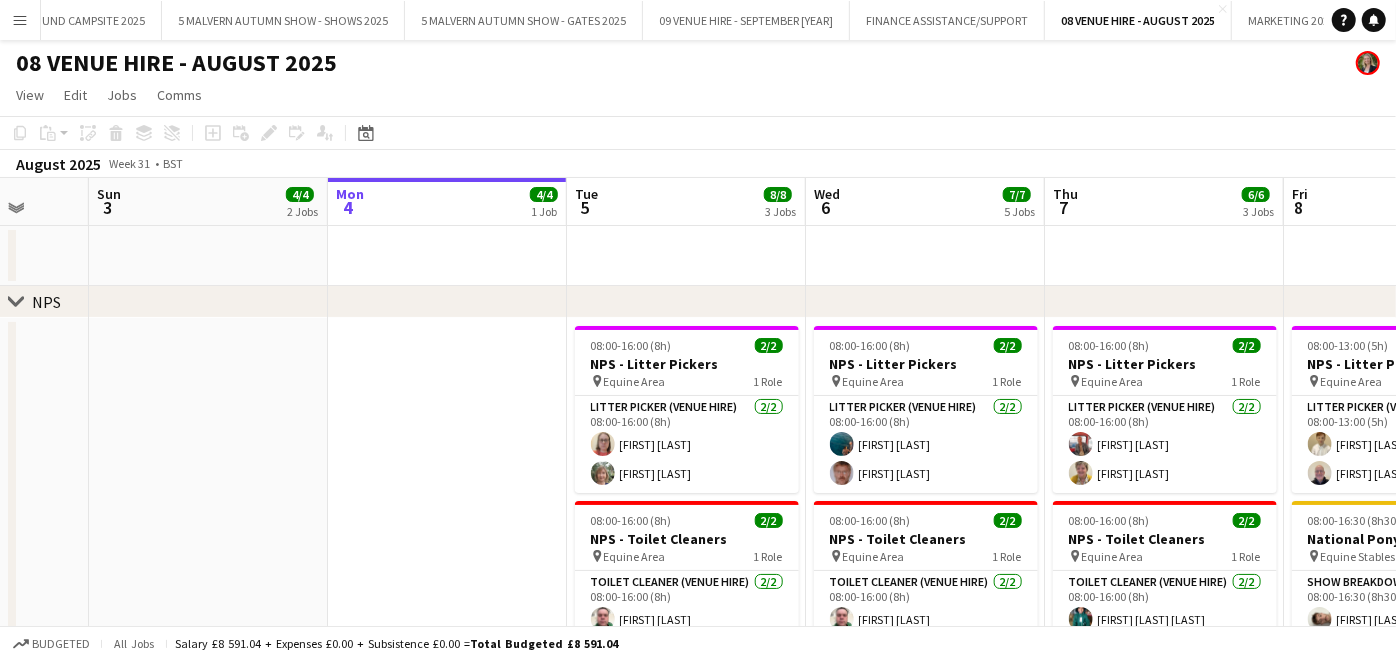 drag, startPoint x: 1170, startPoint y: 387, endPoint x: 497, endPoint y: 384, distance: 673.0067 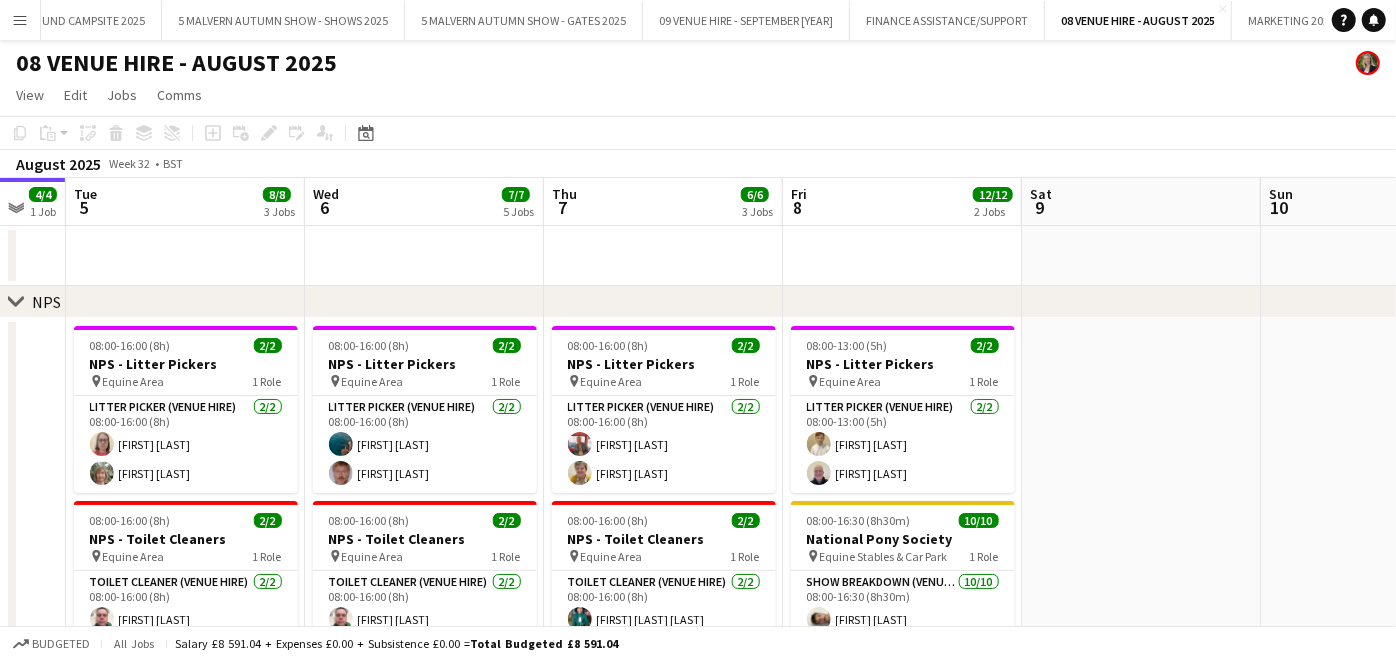 drag, startPoint x: 984, startPoint y: 396, endPoint x: 245, endPoint y: 356, distance: 740.0817 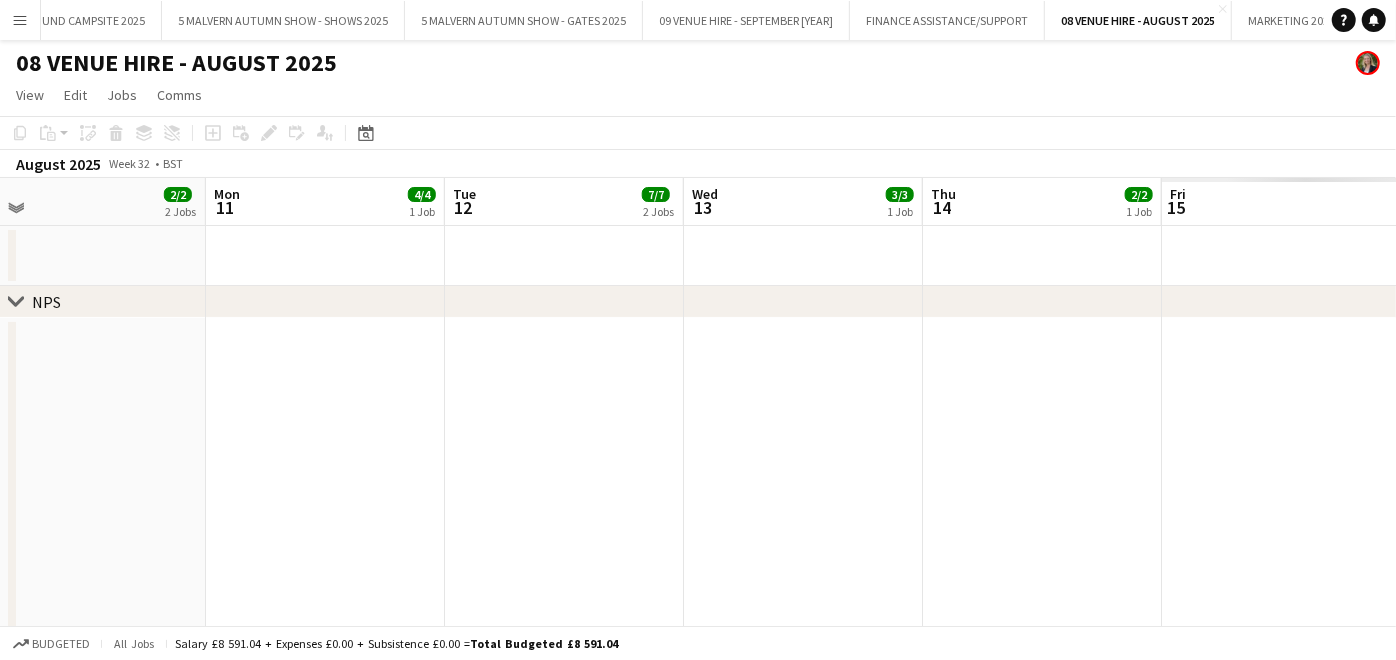 drag, startPoint x: 1237, startPoint y: 417, endPoint x: 165, endPoint y: 350, distance: 1074.0917 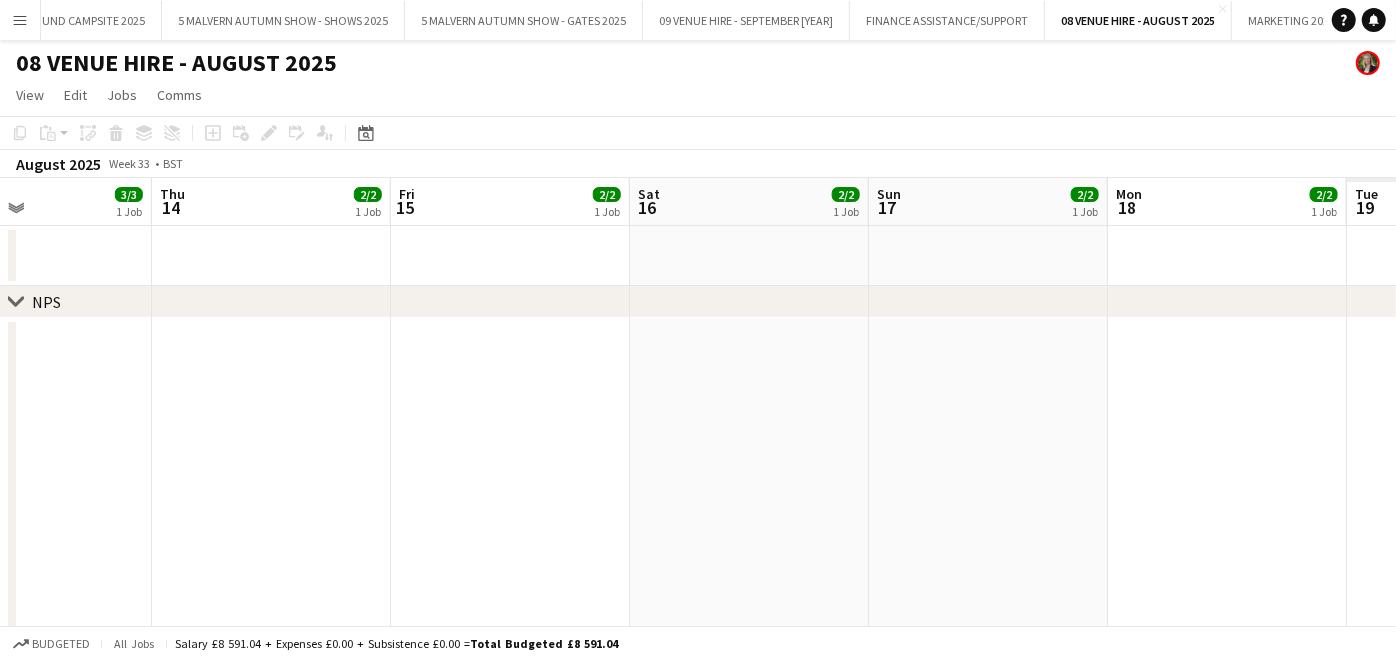 drag, startPoint x: 889, startPoint y: 382, endPoint x: 137, endPoint y: 339, distance: 753.2284 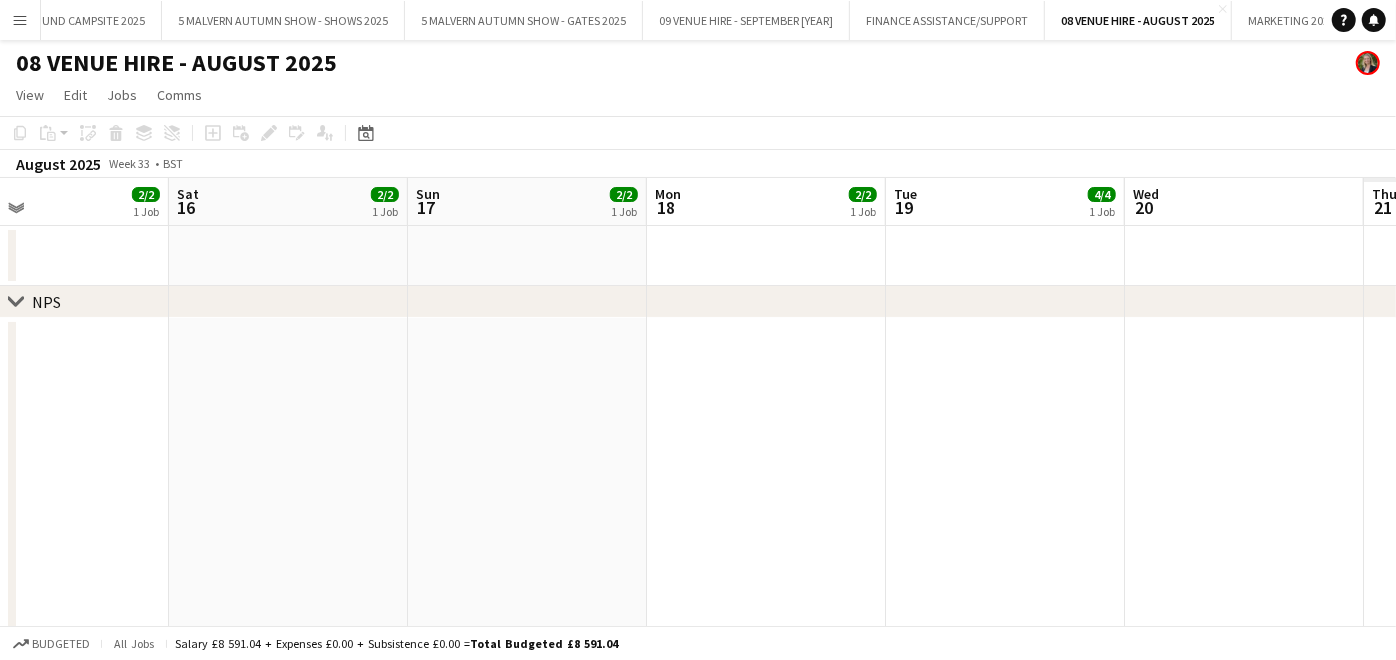 drag, startPoint x: 1186, startPoint y: 367, endPoint x: 254, endPoint y: 283, distance: 935.7778 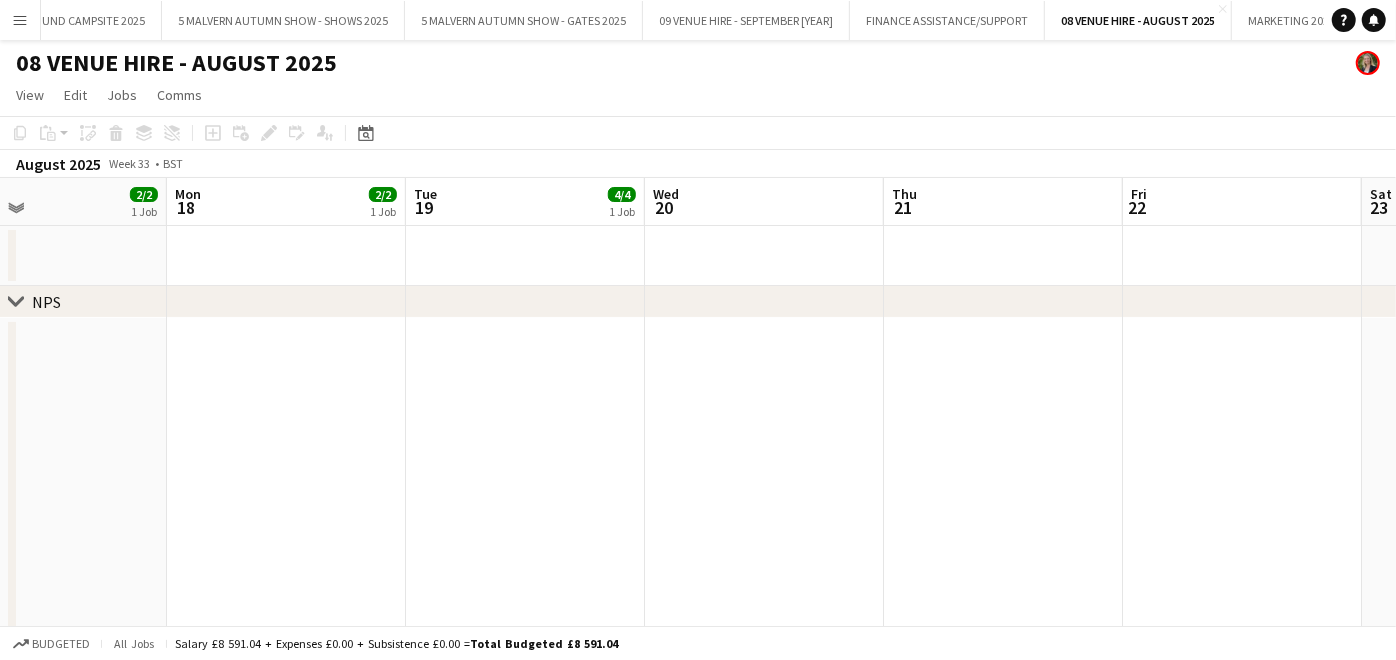 scroll, scrollTop: 577, scrollLeft: 0, axis: vertical 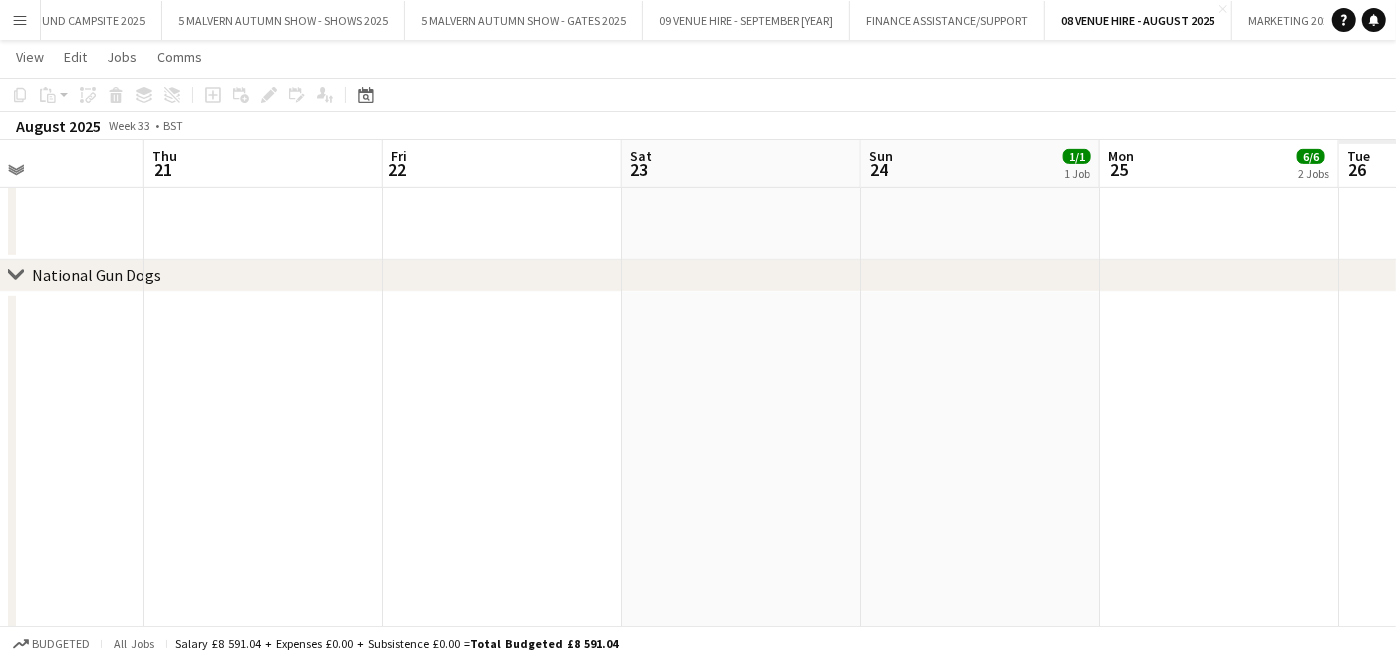drag, startPoint x: 1227, startPoint y: 397, endPoint x: 487, endPoint y: 391, distance: 740.02435 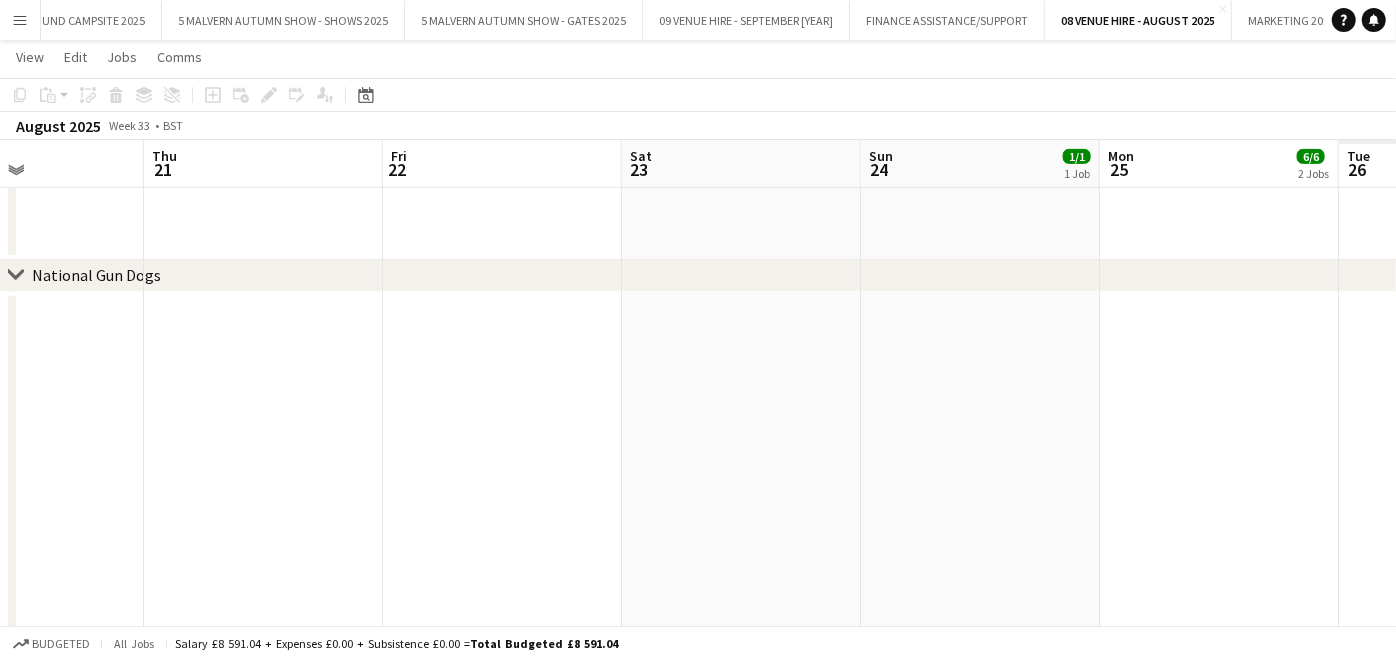 click on "[FIRST] [LAST]     08:00-17:00 (9h)    3/3   Flea Fair - Toilet Cleaner
pin
Teme Toilets   2 Roles   Toilet Cleaner (Venue Hire)   2/2   08:00-17:00 (9h)
[FIRST] [LAST] [FIRST] [LAST]  Toilet Cleaner (Venue Hire)   1/1   11:00-13:00 (2h)
[FIRST] [LAST]     10:00-20:00 (10h)    3/3   Flea Fair - Litter Pickers
pin
Avon, Wye & Kildare Halls   3 Roles   Litter Picker (Venue Hire)   1/1   10:00-18:00 (8h)
[FIRST] [LAST]  Litter Picker (Venue Hire)   1/1   10:00-20:00 (10h)
[FIRST] [LAST]  Litter Picker (Venue Hire)   1/1   12:00-20:00 (8h)
[FIRST] [LAST]     07:00-18:00 (11h)    2/2
pin" at bounding box center [698, 1068] 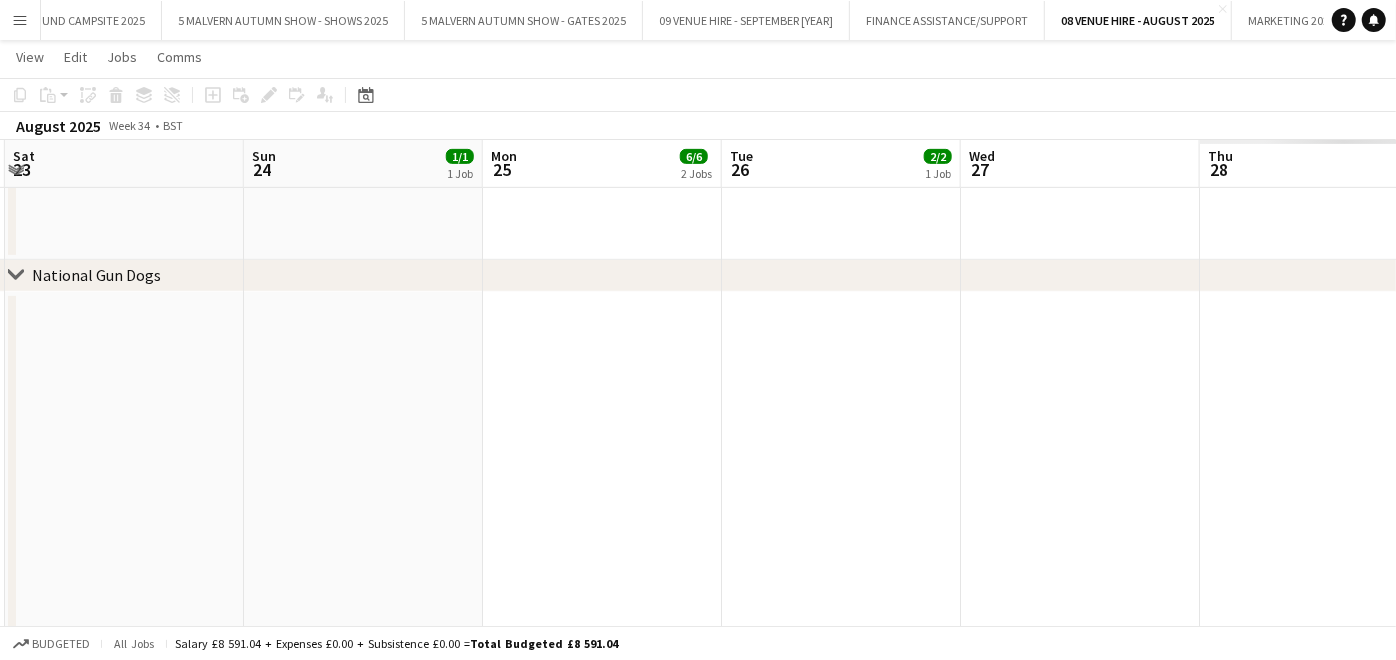 drag, startPoint x: 1111, startPoint y: 411, endPoint x: 494, endPoint y: 385, distance: 617.54755 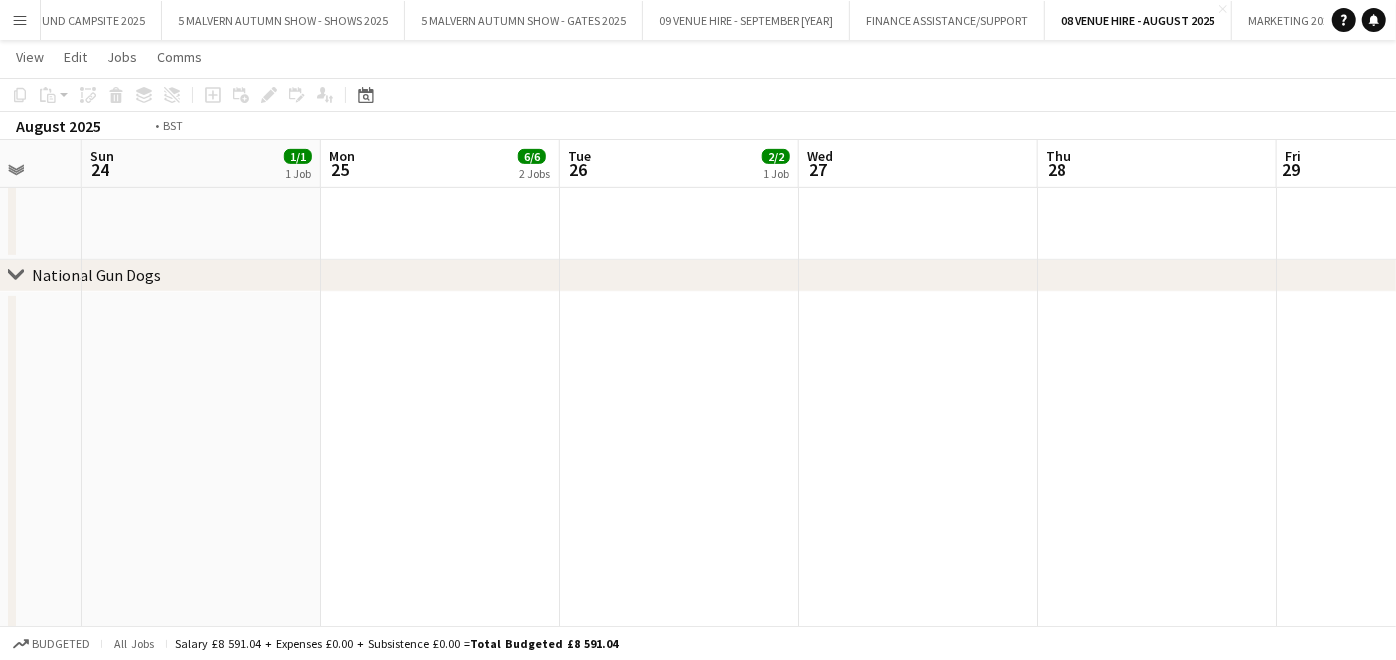 drag, startPoint x: 966, startPoint y: 369, endPoint x: 304, endPoint y: 361, distance: 662.04834 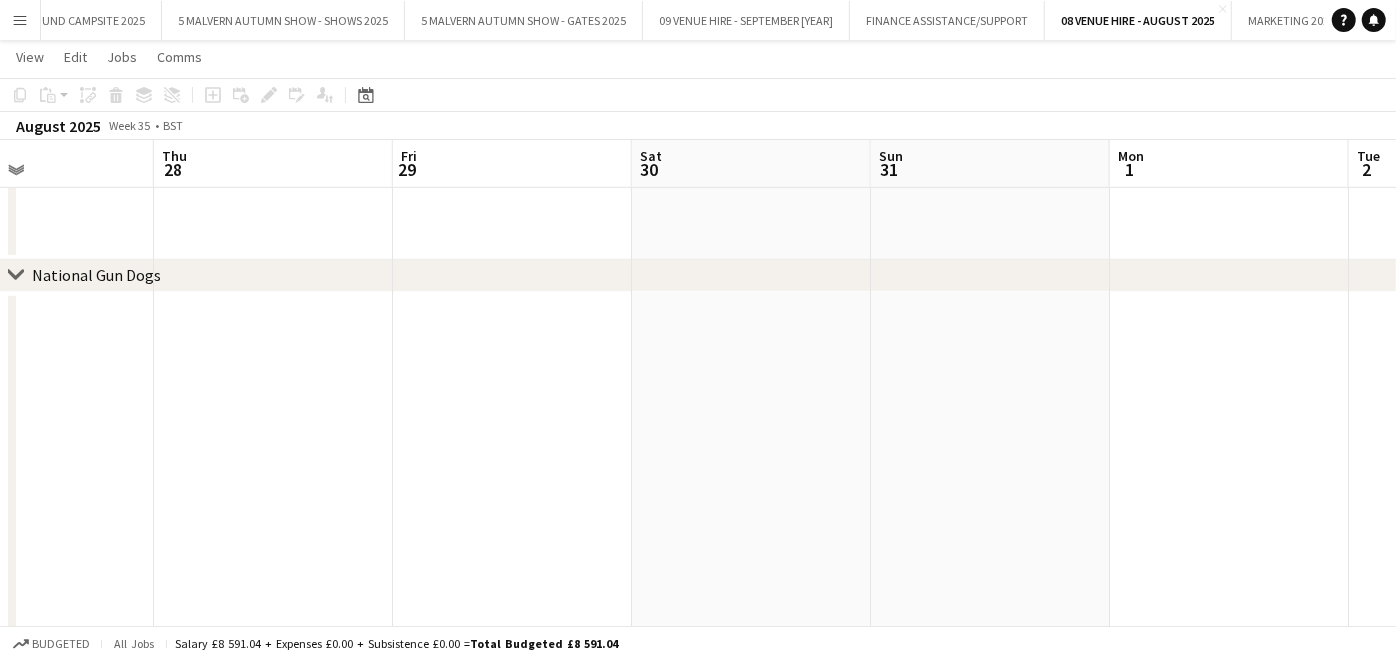 drag, startPoint x: 1137, startPoint y: 378, endPoint x: 462, endPoint y: 368, distance: 675.0741 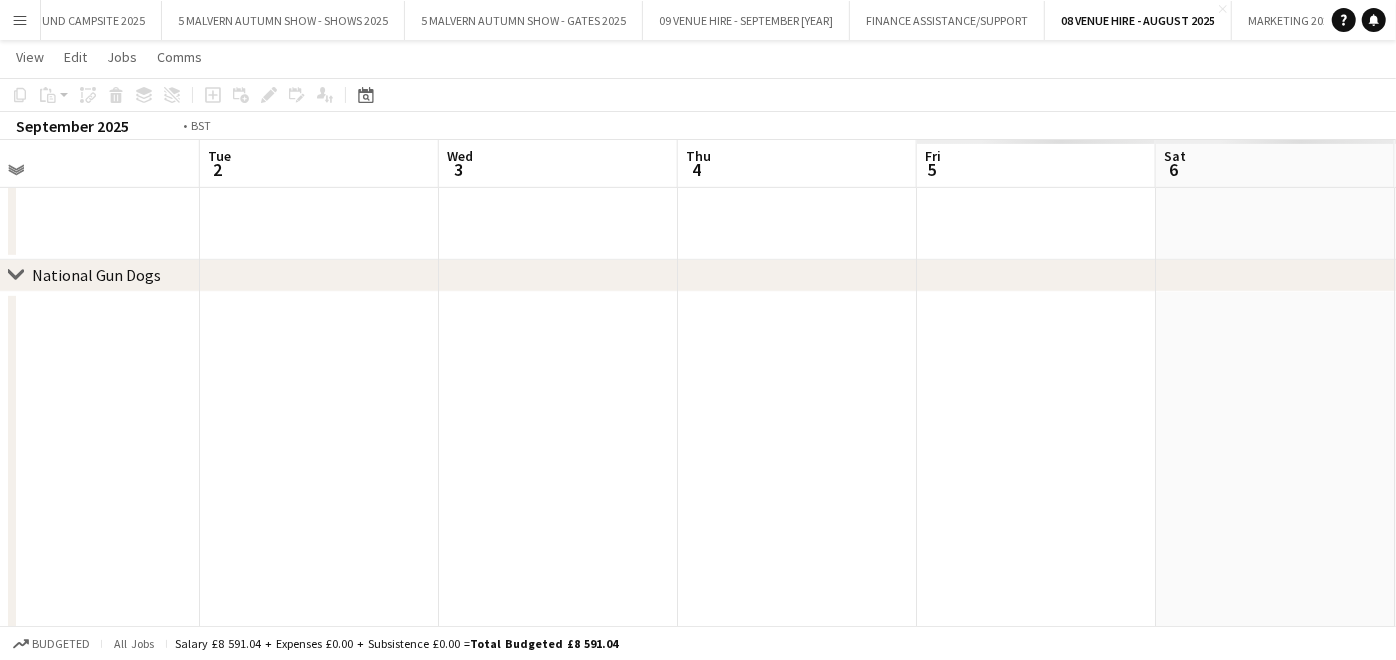 scroll, scrollTop: 0, scrollLeft: 764, axis: horizontal 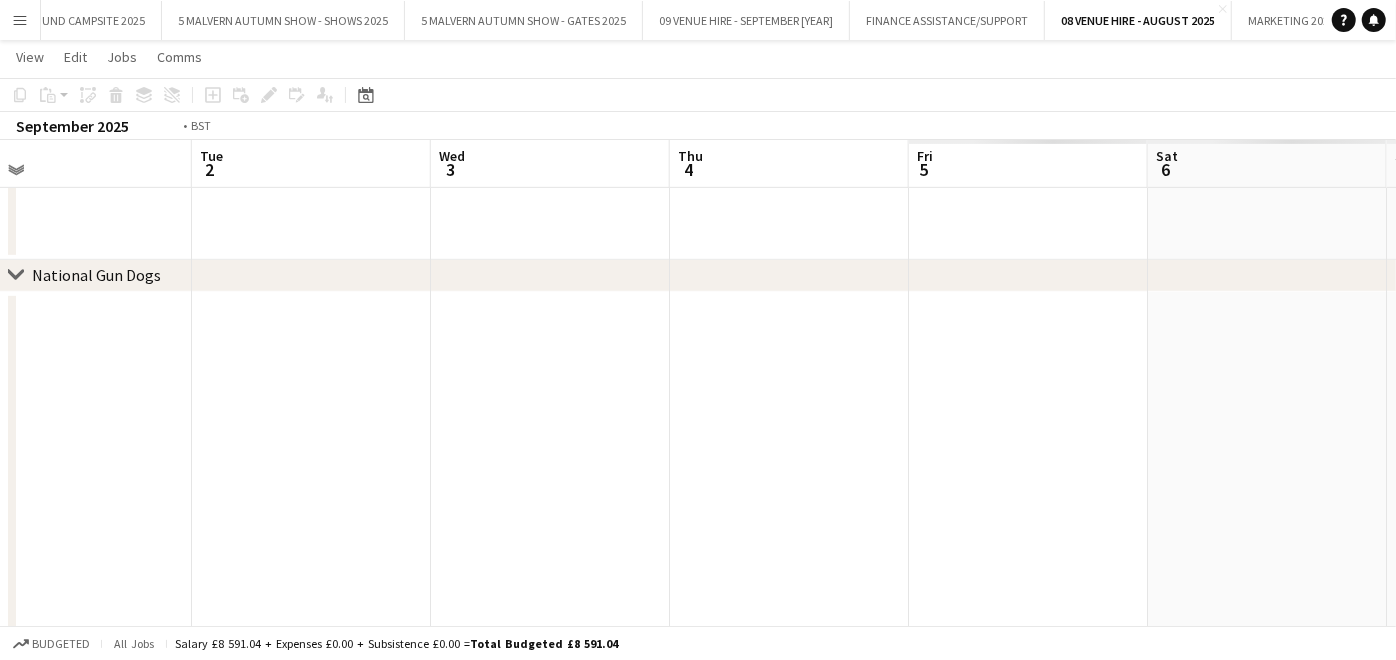 drag, startPoint x: 1220, startPoint y: 382, endPoint x: 354, endPoint y: 360, distance: 866.2794 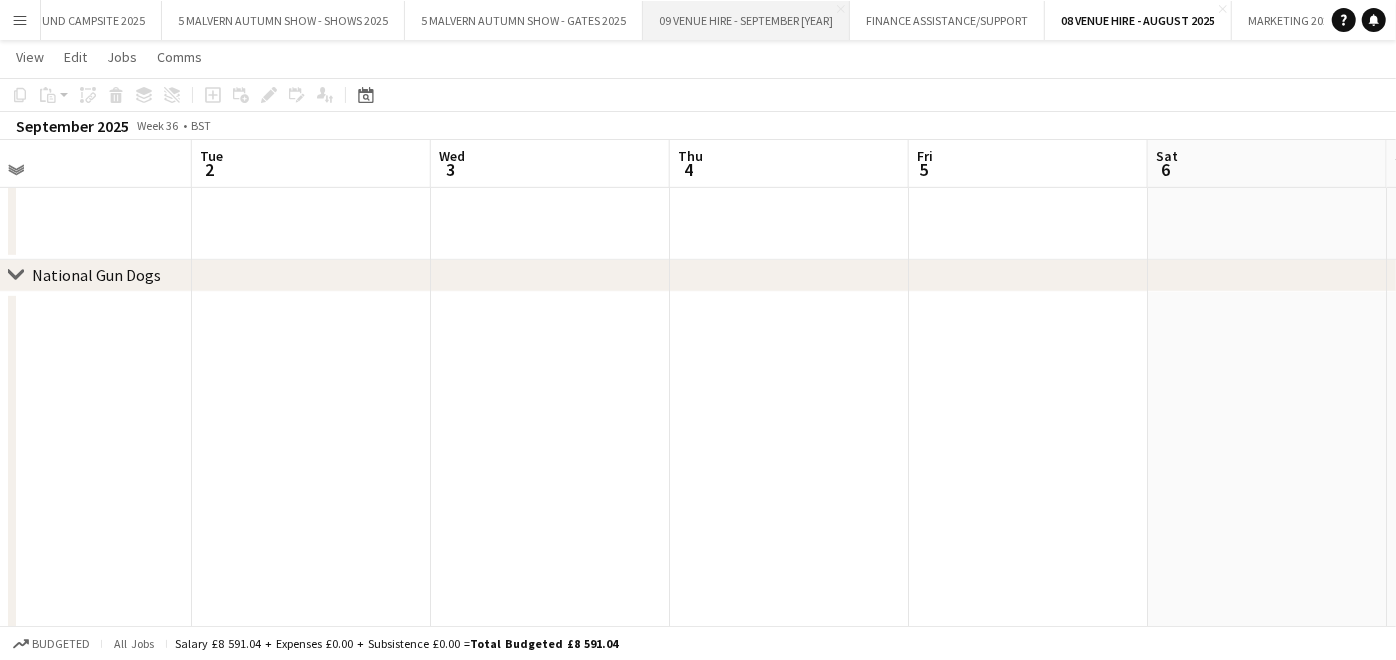 click on "09 VENUE HIRE - SEPTEMBER [YEAR]
Close" at bounding box center [746, 20] 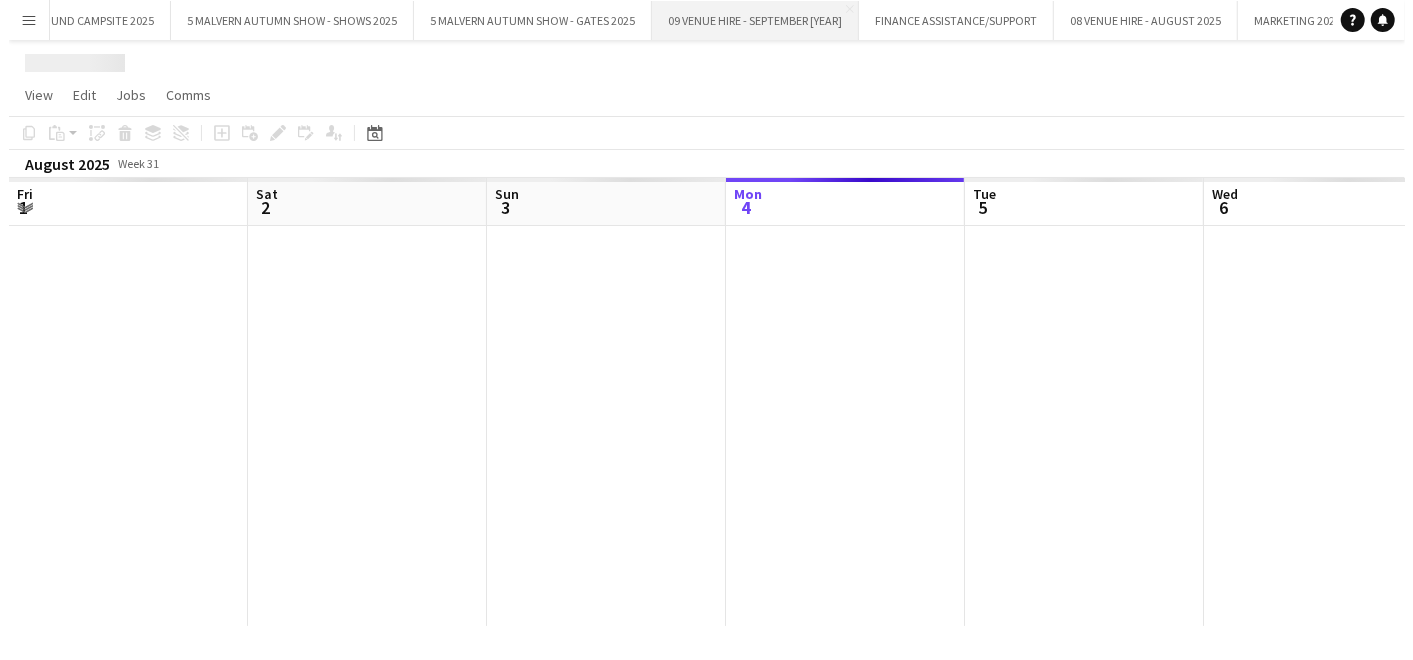 scroll, scrollTop: 0, scrollLeft: 0, axis: both 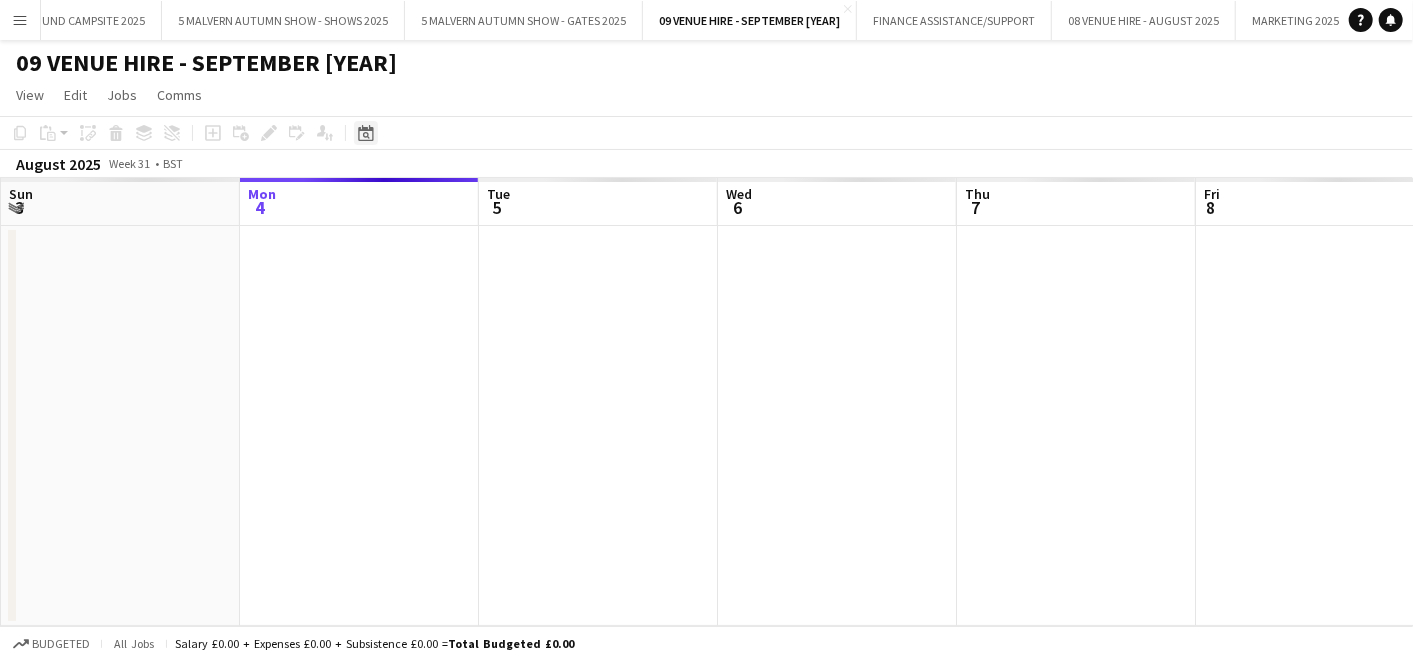 click on "Date picker" at bounding box center [366, 133] 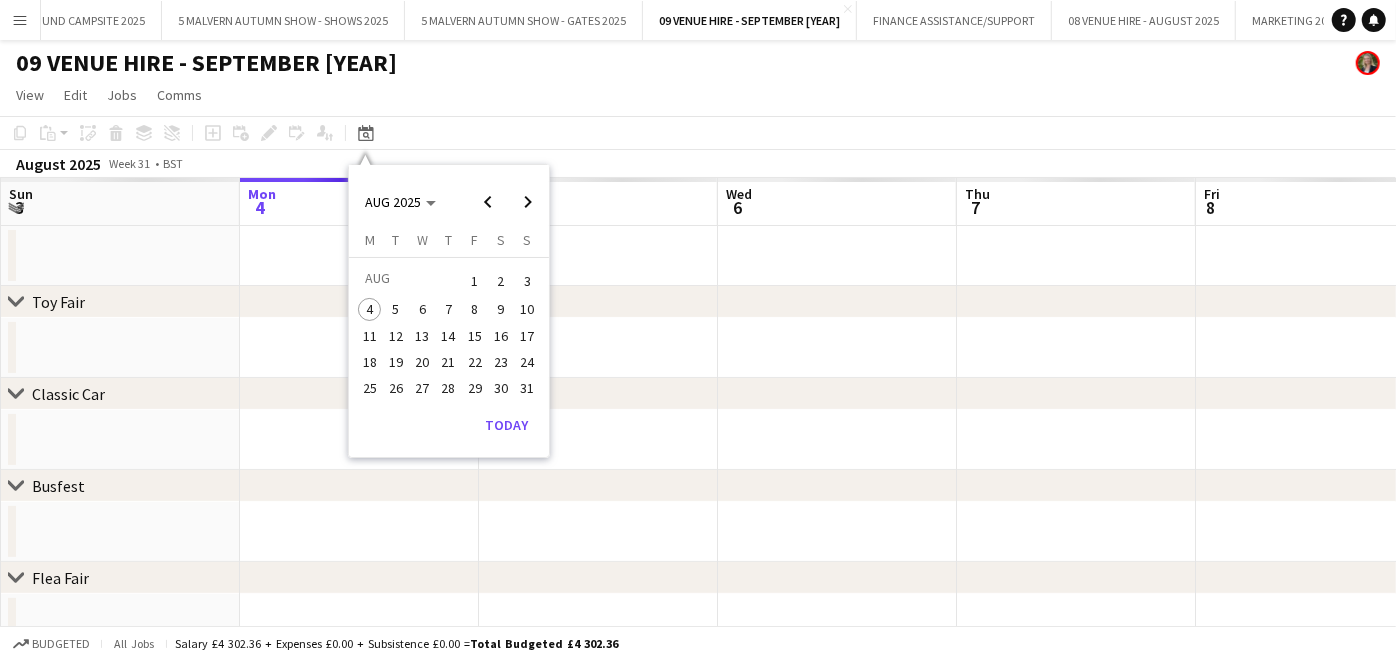 click on "31" at bounding box center (528, 388) 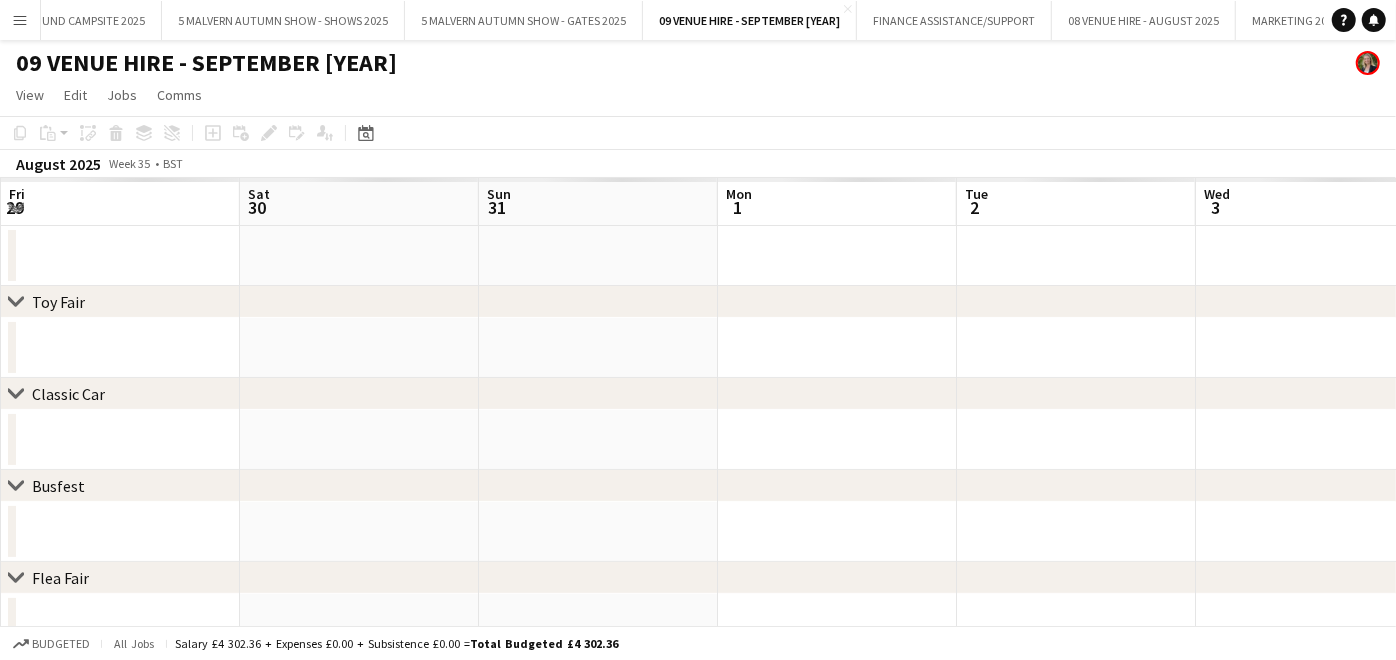 scroll, scrollTop: 0, scrollLeft: 687, axis: horizontal 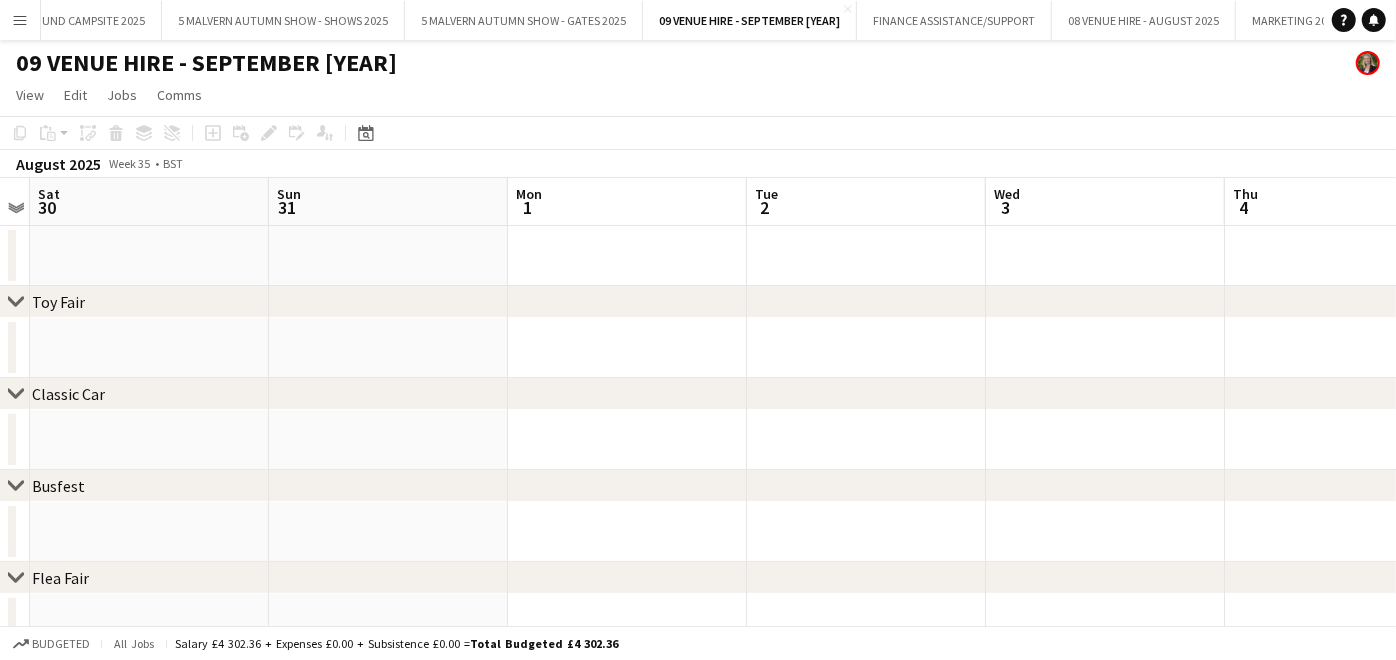 drag, startPoint x: 843, startPoint y: 314, endPoint x: 366, endPoint y: 298, distance: 477.26828 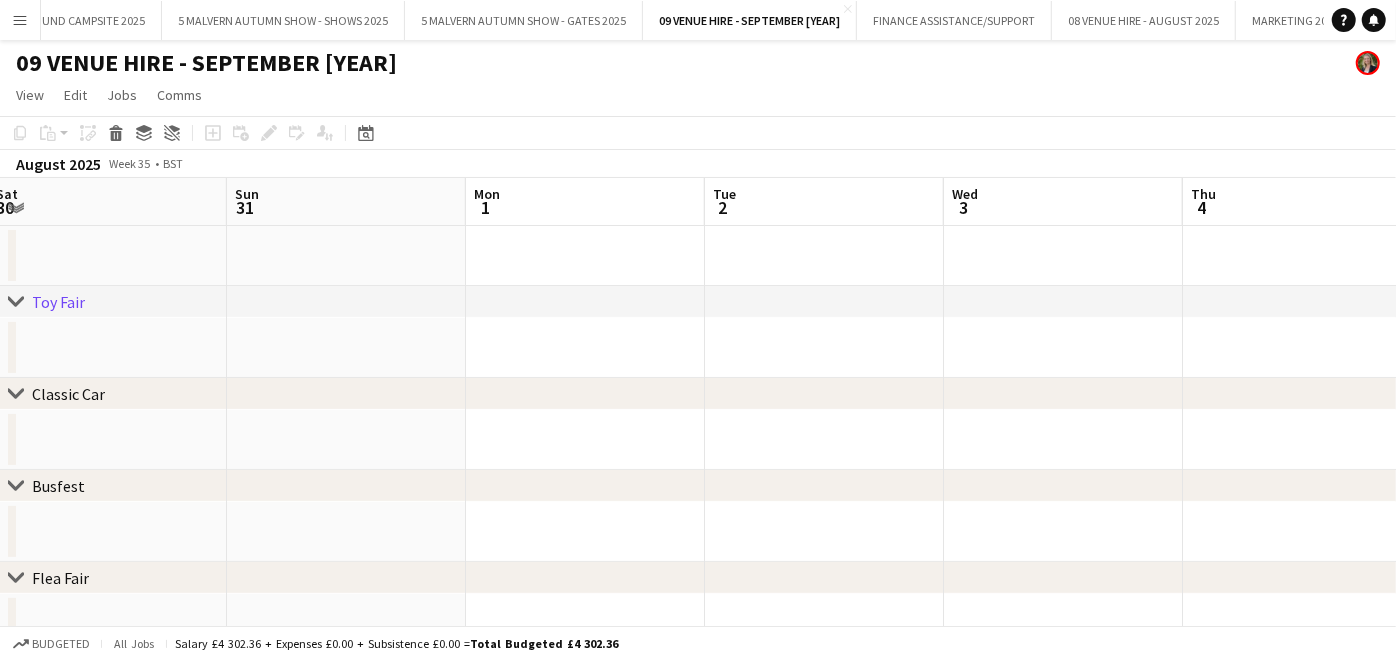 scroll, scrollTop: 0, scrollLeft: 772, axis: horizontal 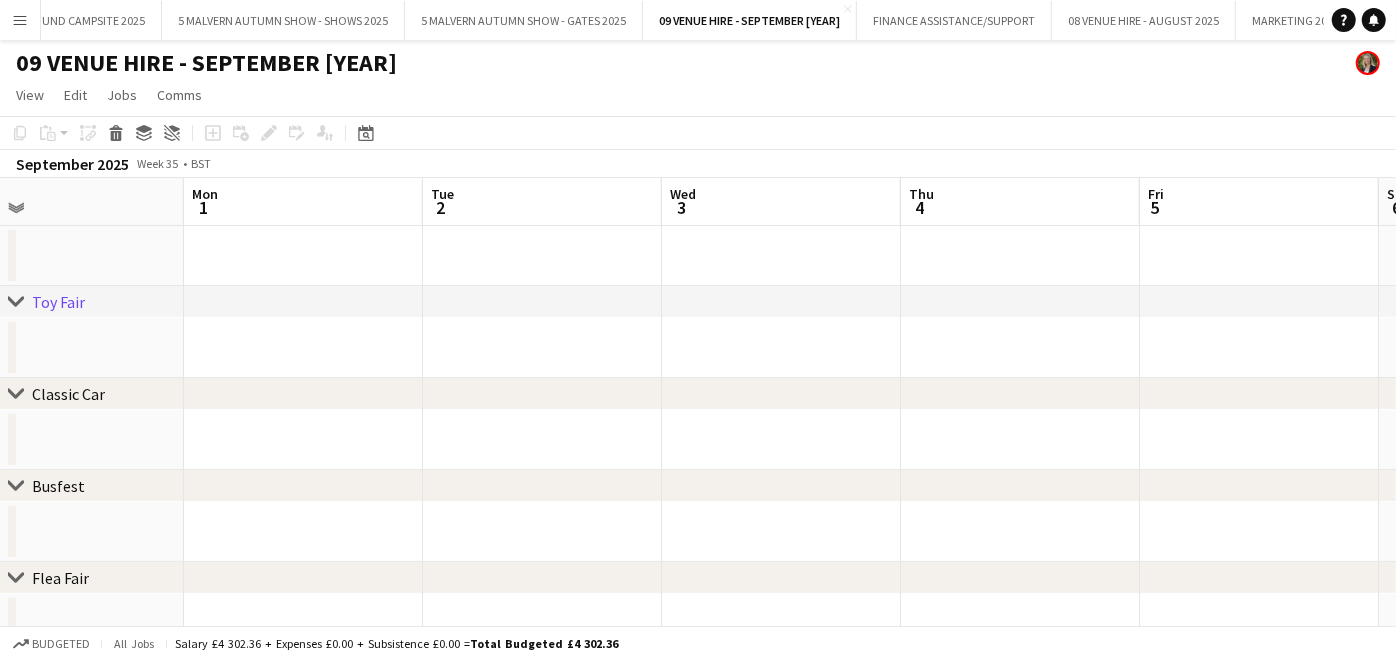 drag, startPoint x: 648, startPoint y: 272, endPoint x: 325, endPoint y: 282, distance: 323.15475 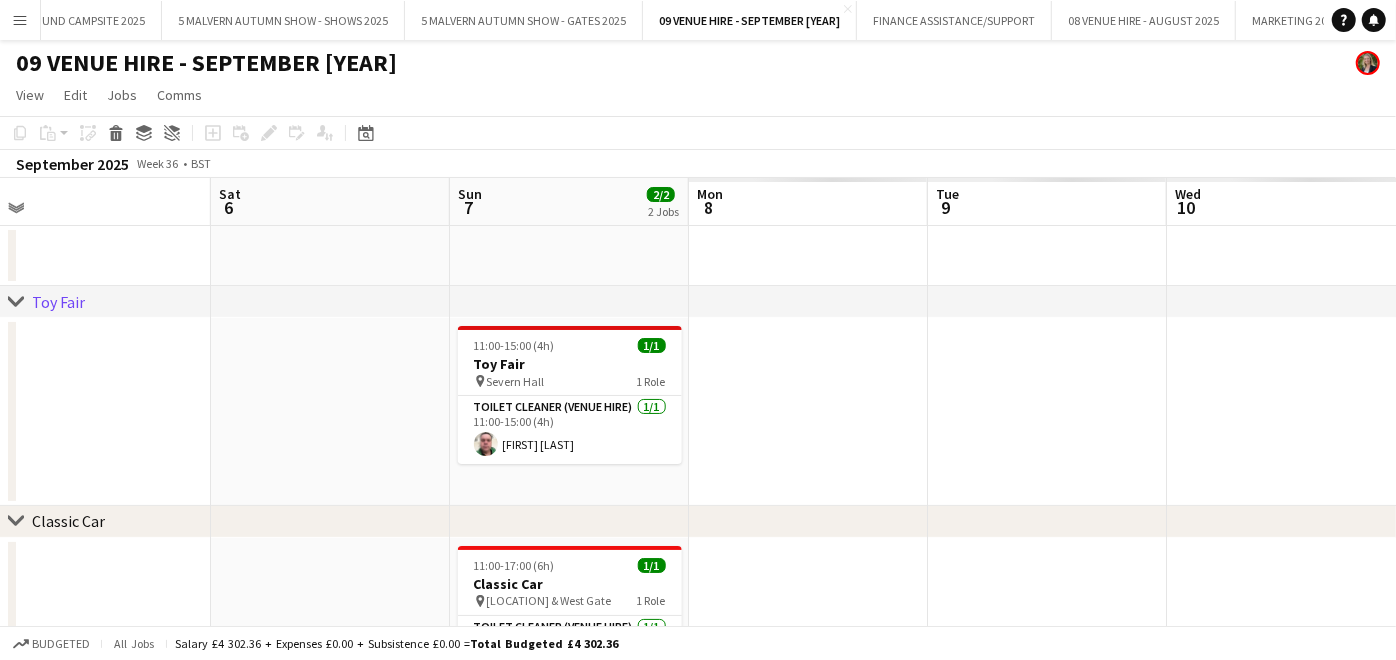 scroll, scrollTop: 0, scrollLeft: 615, axis: horizontal 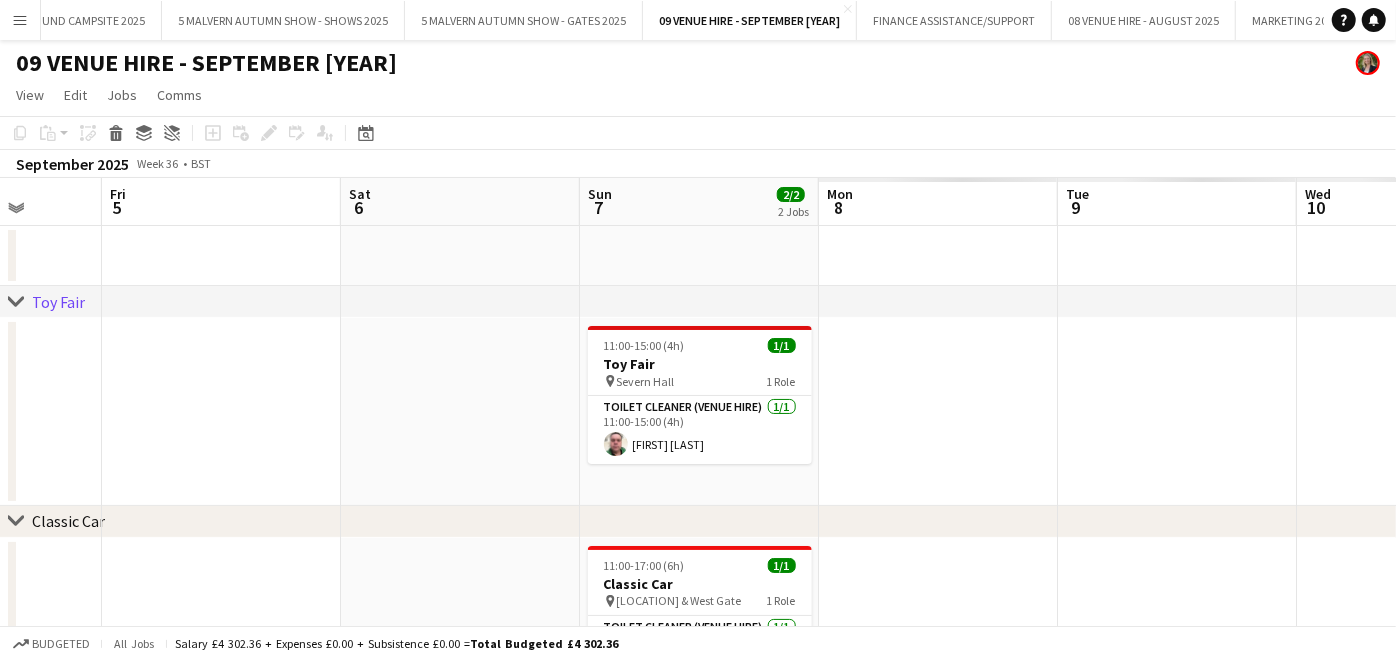 drag, startPoint x: 1086, startPoint y: 265, endPoint x: -5, endPoint y: 236, distance: 1091.3854 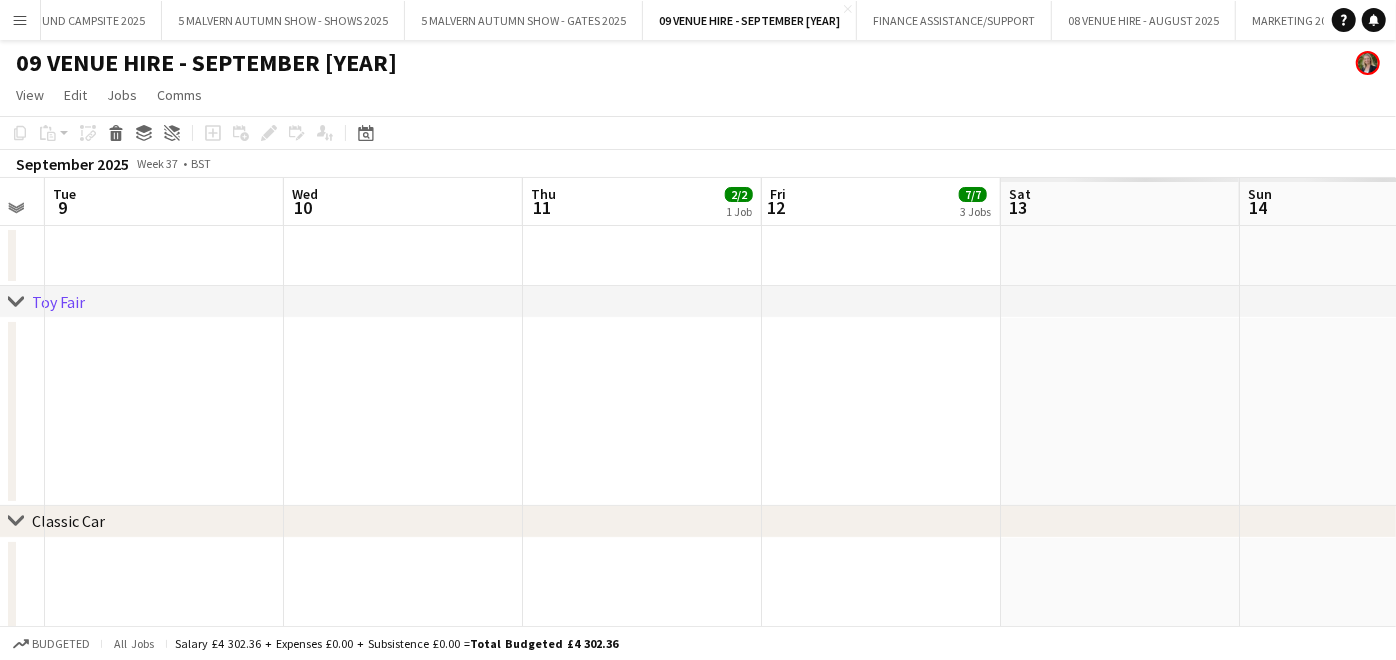 scroll, scrollTop: 0, scrollLeft: 714, axis: horizontal 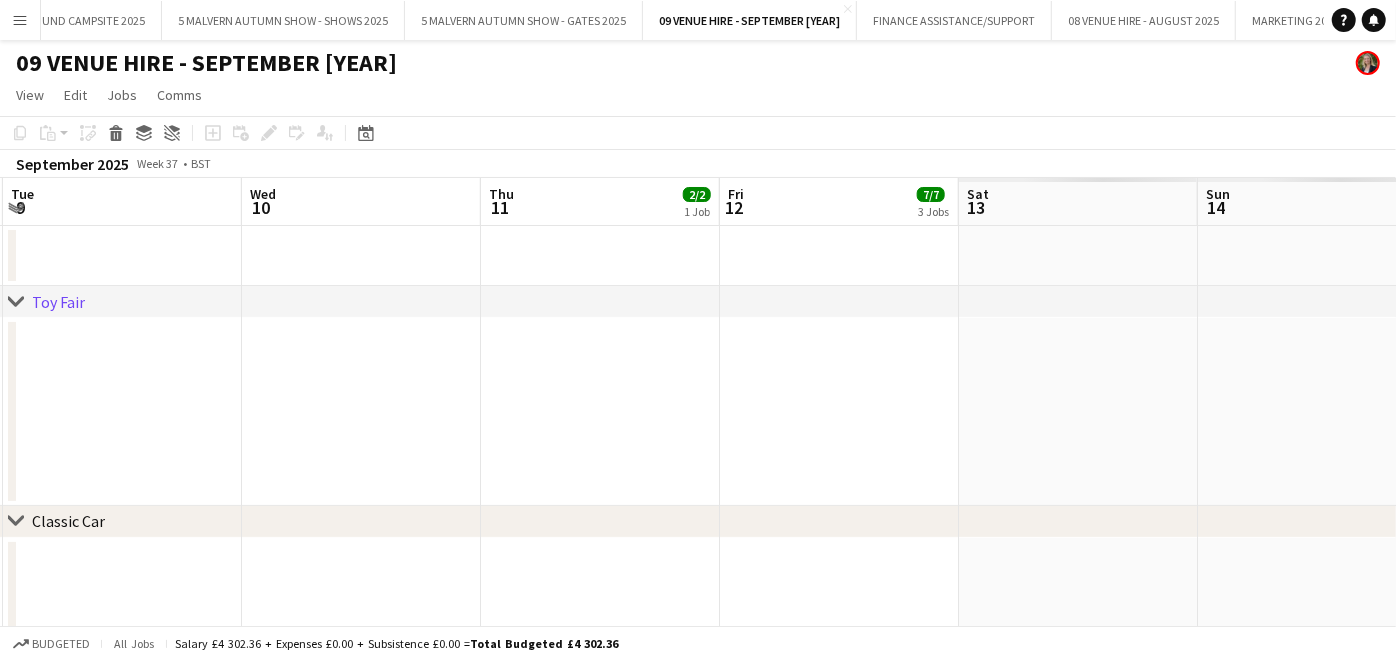 drag, startPoint x: 1078, startPoint y: 261, endPoint x: 92, endPoint y: 223, distance: 986.732 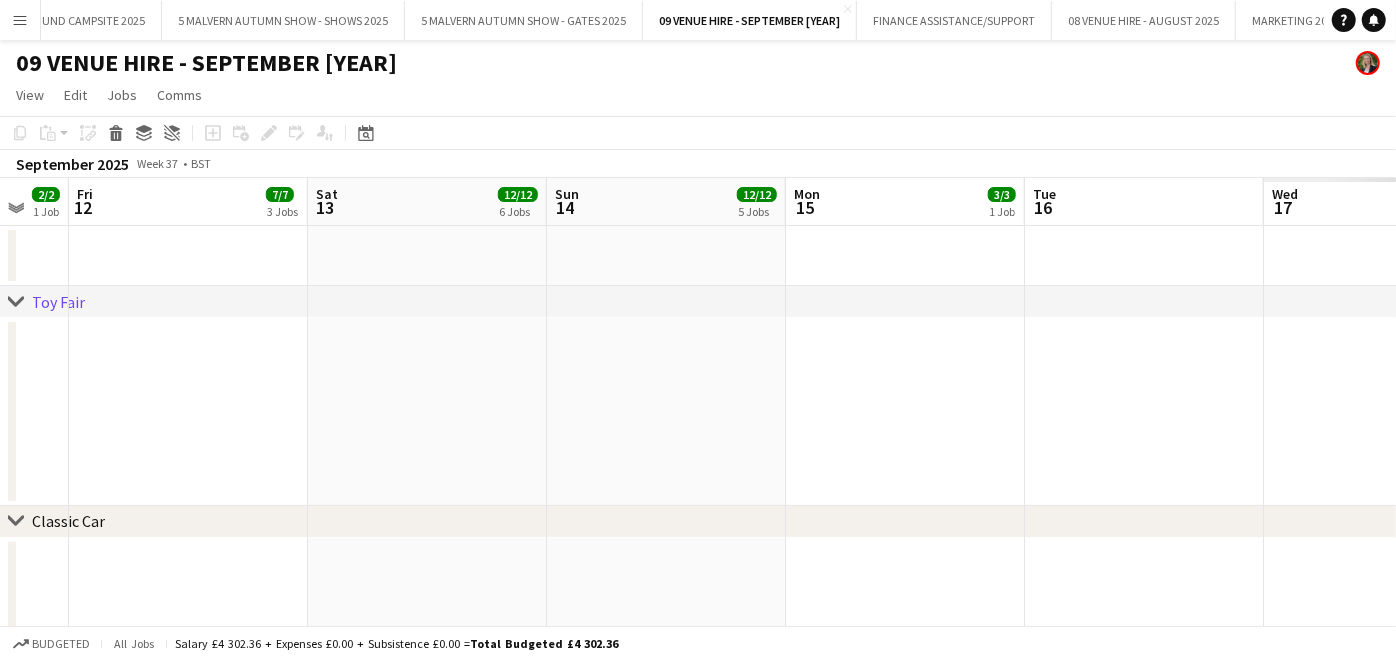 drag, startPoint x: 1327, startPoint y: 250, endPoint x: 437, endPoint y: 206, distance: 891.087 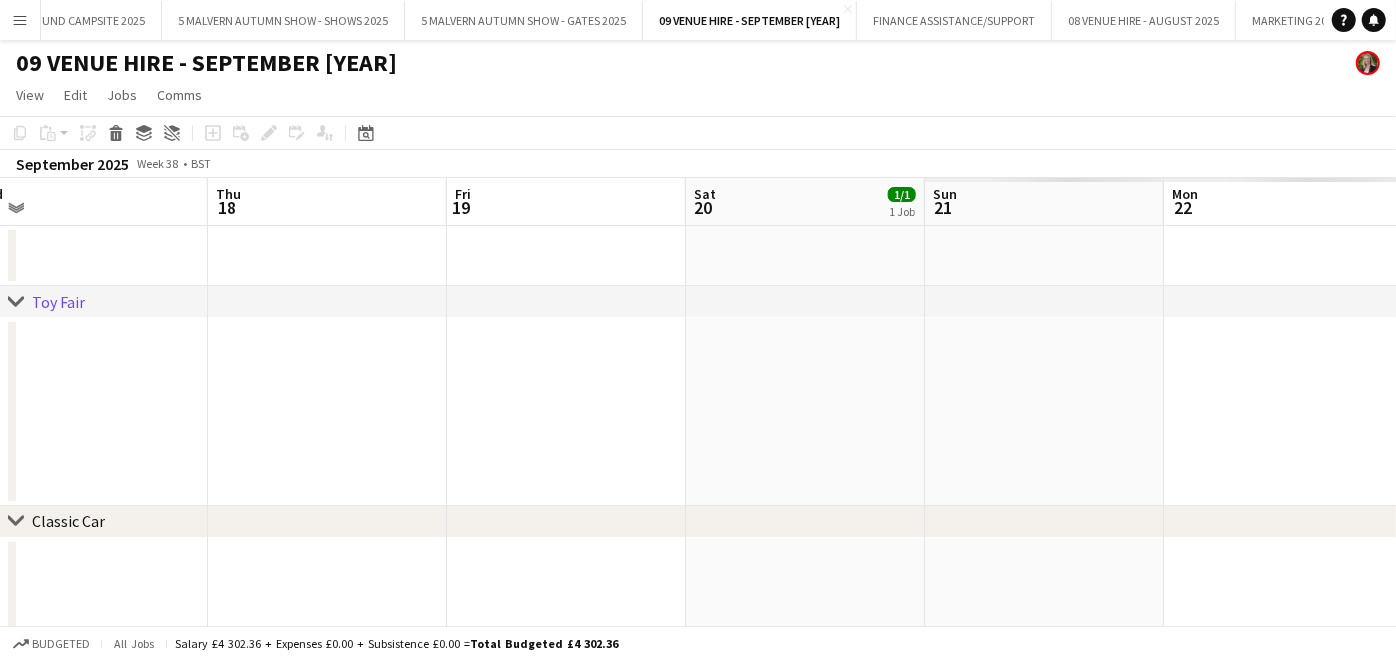 scroll, scrollTop: 0, scrollLeft: 671, axis: horizontal 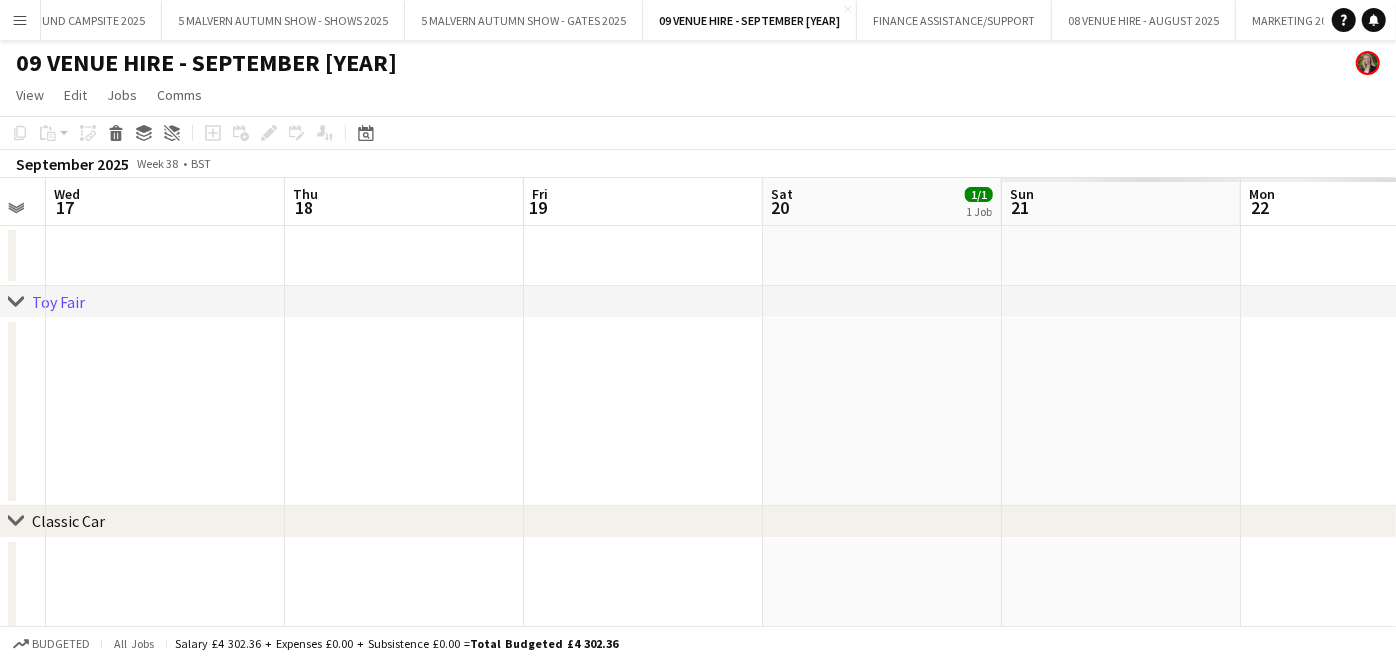 drag, startPoint x: 1330, startPoint y: 269, endPoint x: 351, endPoint y: 223, distance: 980.0801 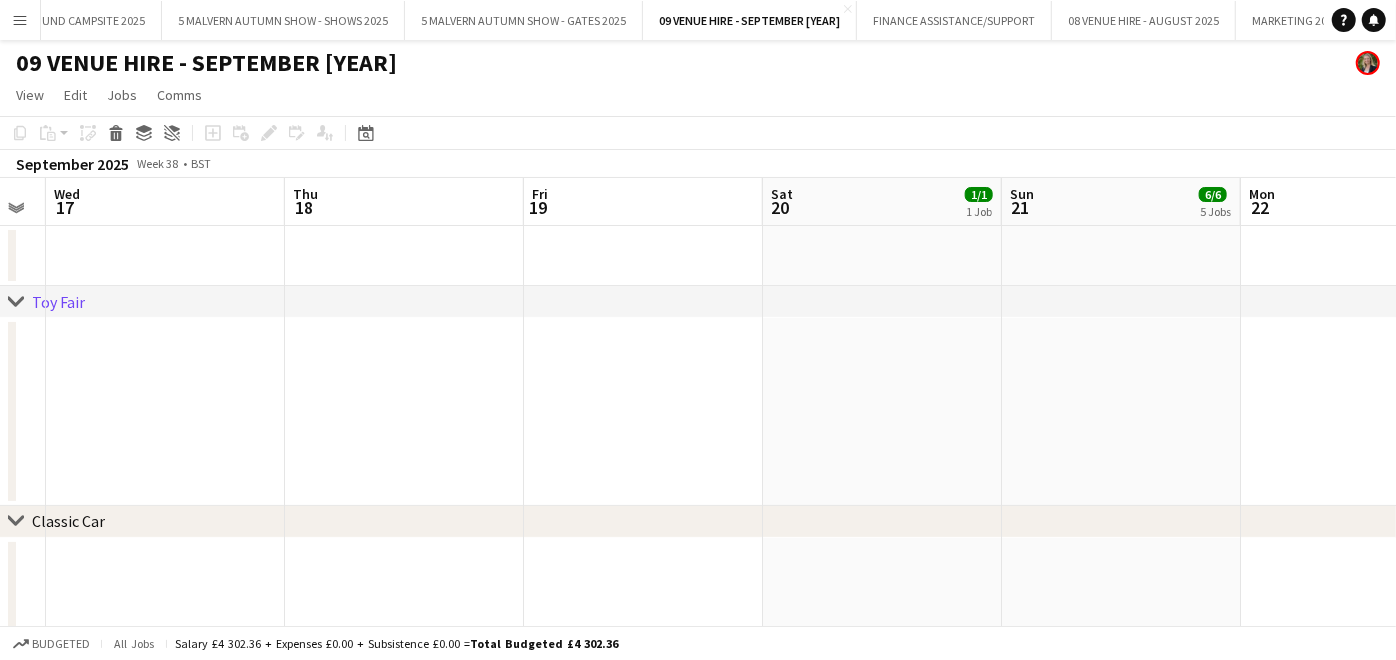 scroll, scrollTop: 0, scrollLeft: 703, axis: horizontal 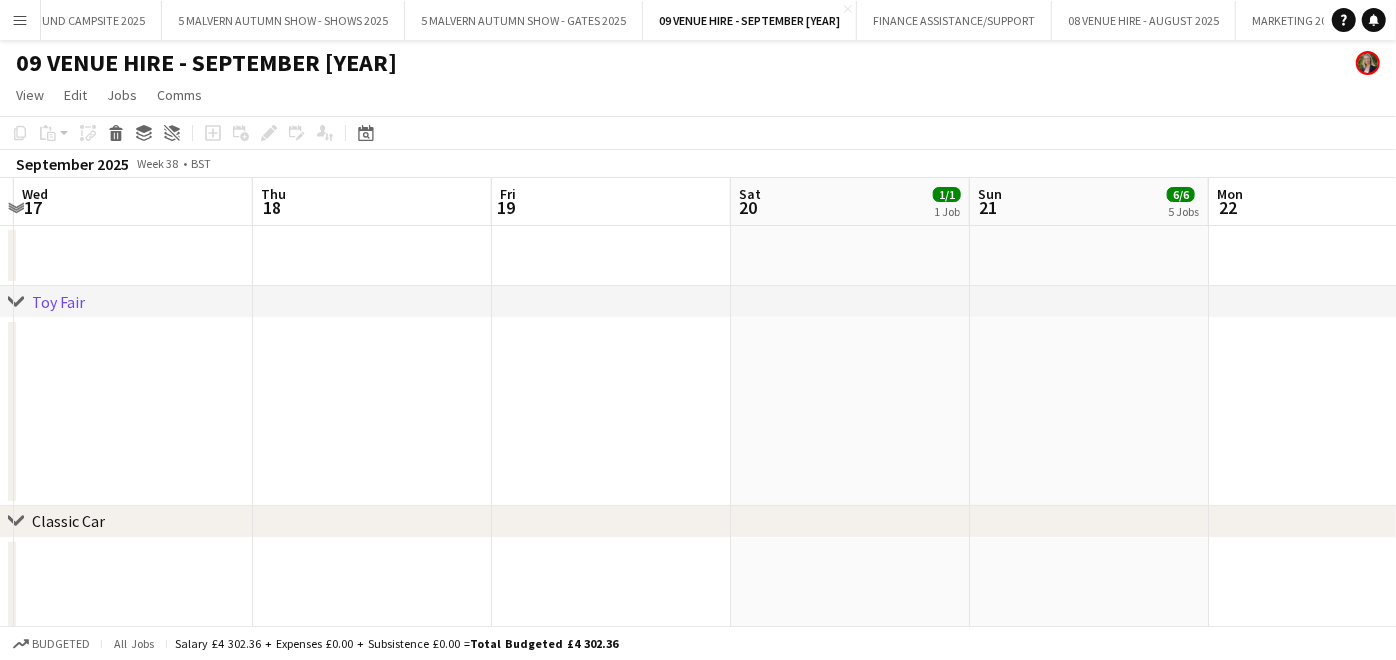 drag, startPoint x: 1345, startPoint y: 271, endPoint x: 621, endPoint y: 291, distance: 724.2762 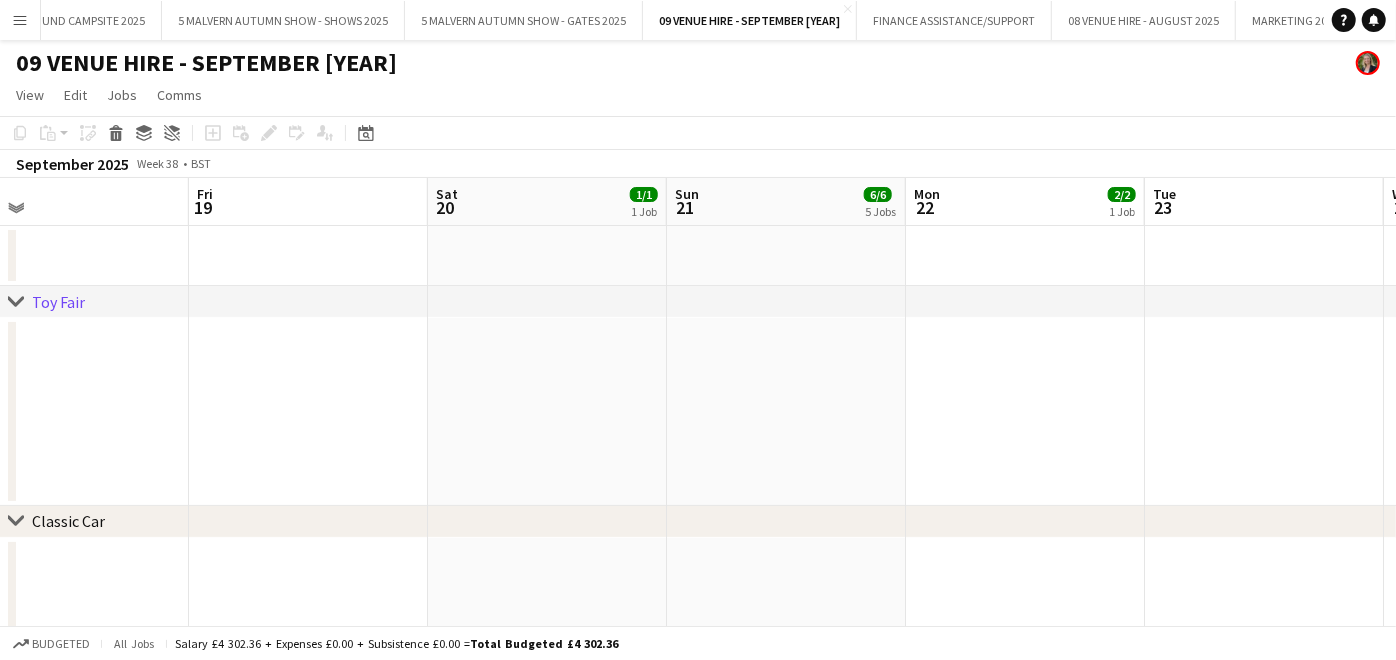 scroll, scrollTop: 0, scrollLeft: 784, axis: horizontal 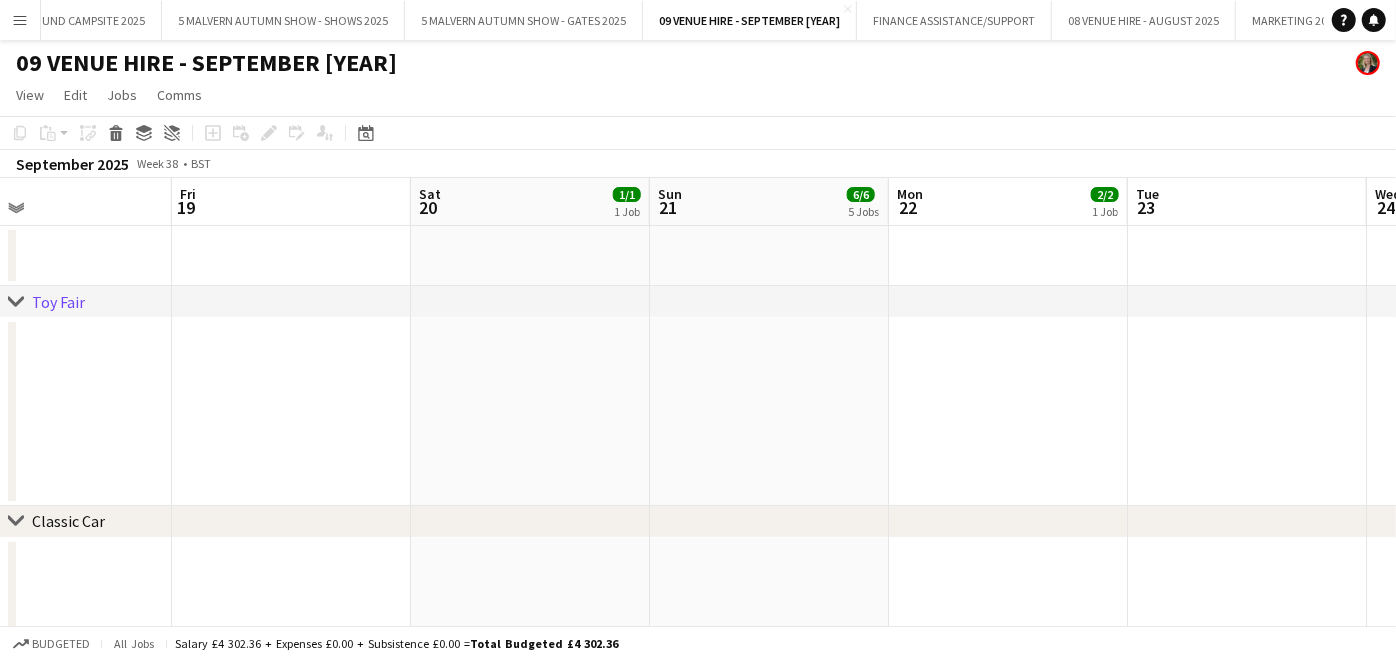 drag, startPoint x: 1329, startPoint y: 252, endPoint x: 1008, endPoint y: 255, distance: 321.014 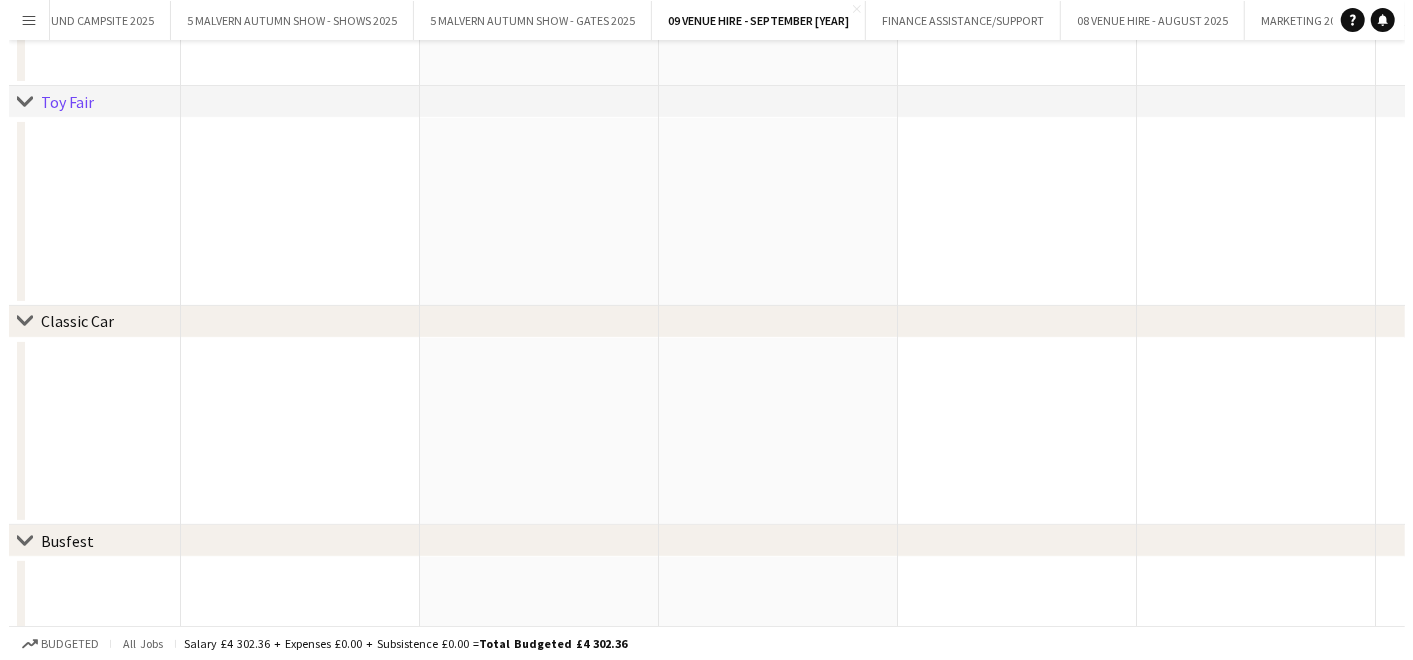scroll, scrollTop: 0, scrollLeft: 0, axis: both 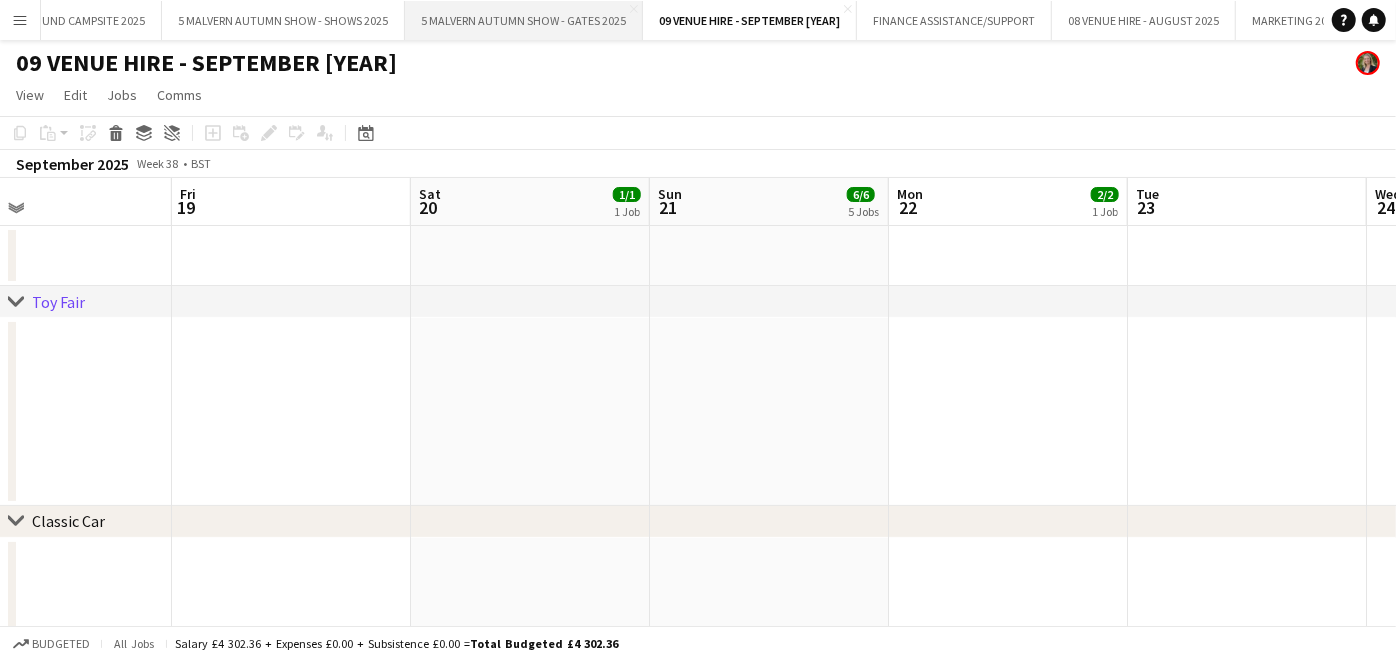 click on "5 MALVERN AUTUMN SHOW - GATES 2025
Close" at bounding box center (524, 20) 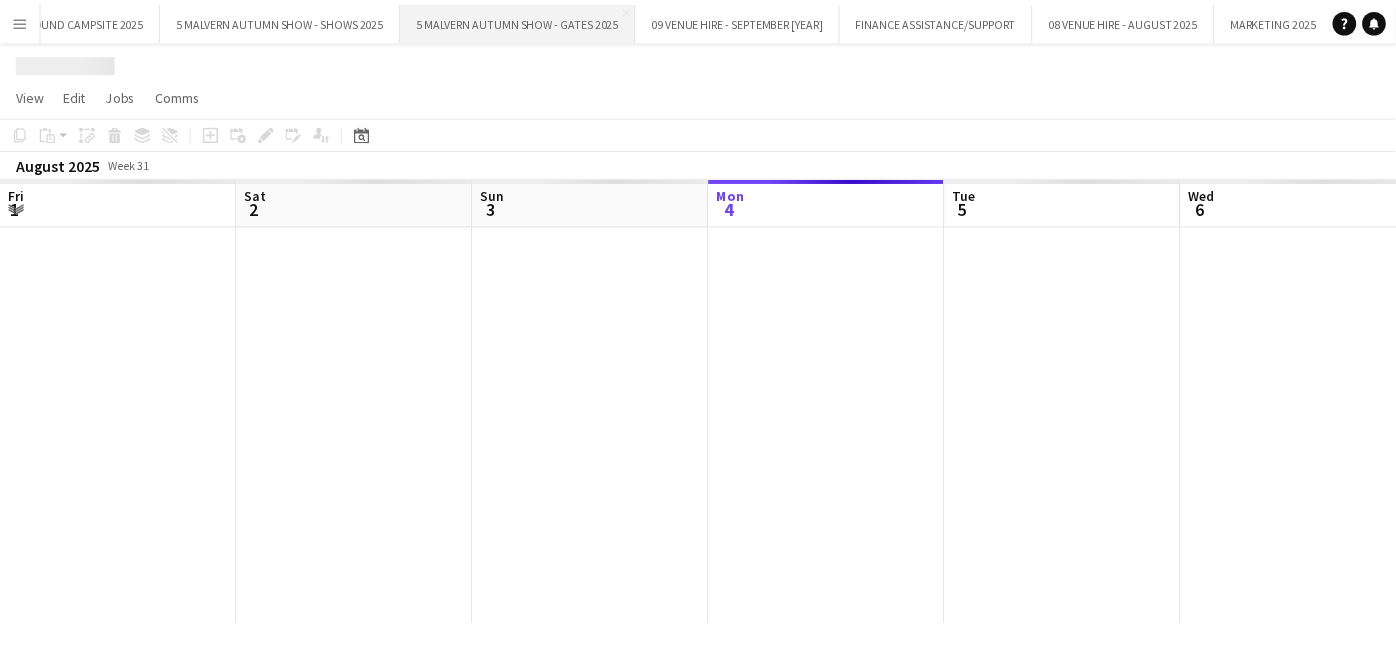 scroll, scrollTop: 0, scrollLeft: 477, axis: horizontal 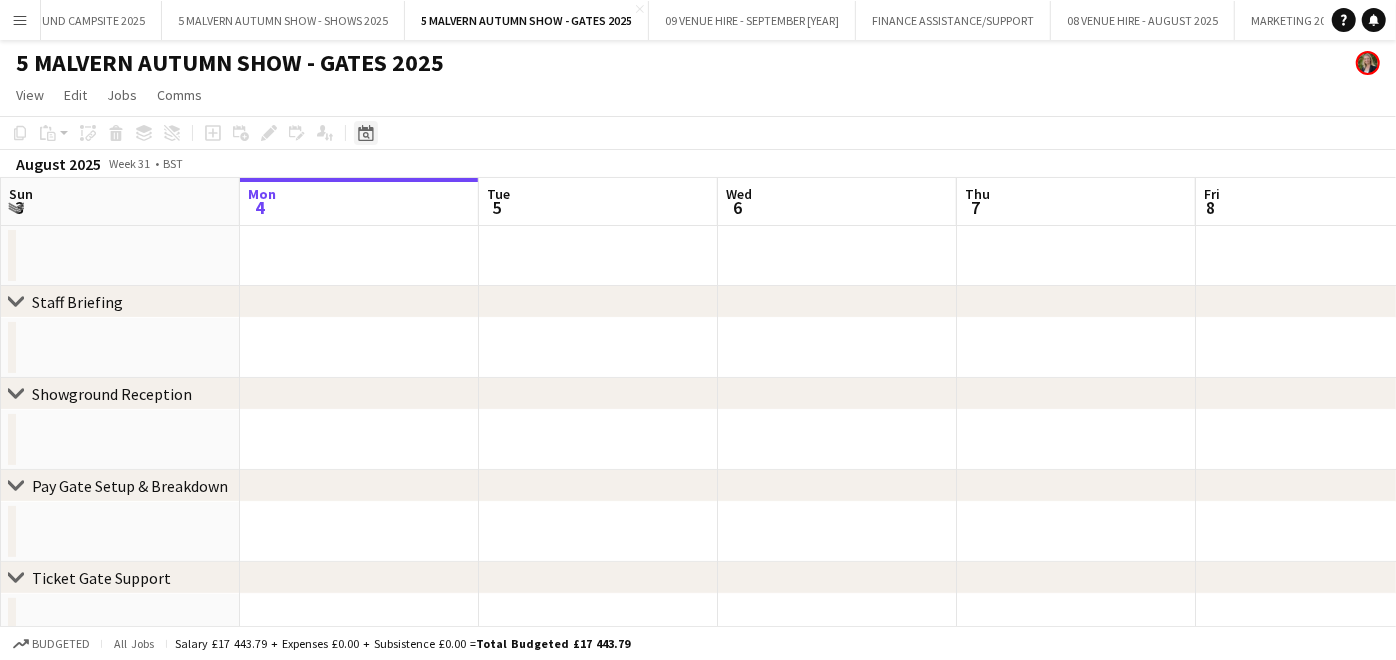 click on "Date picker" 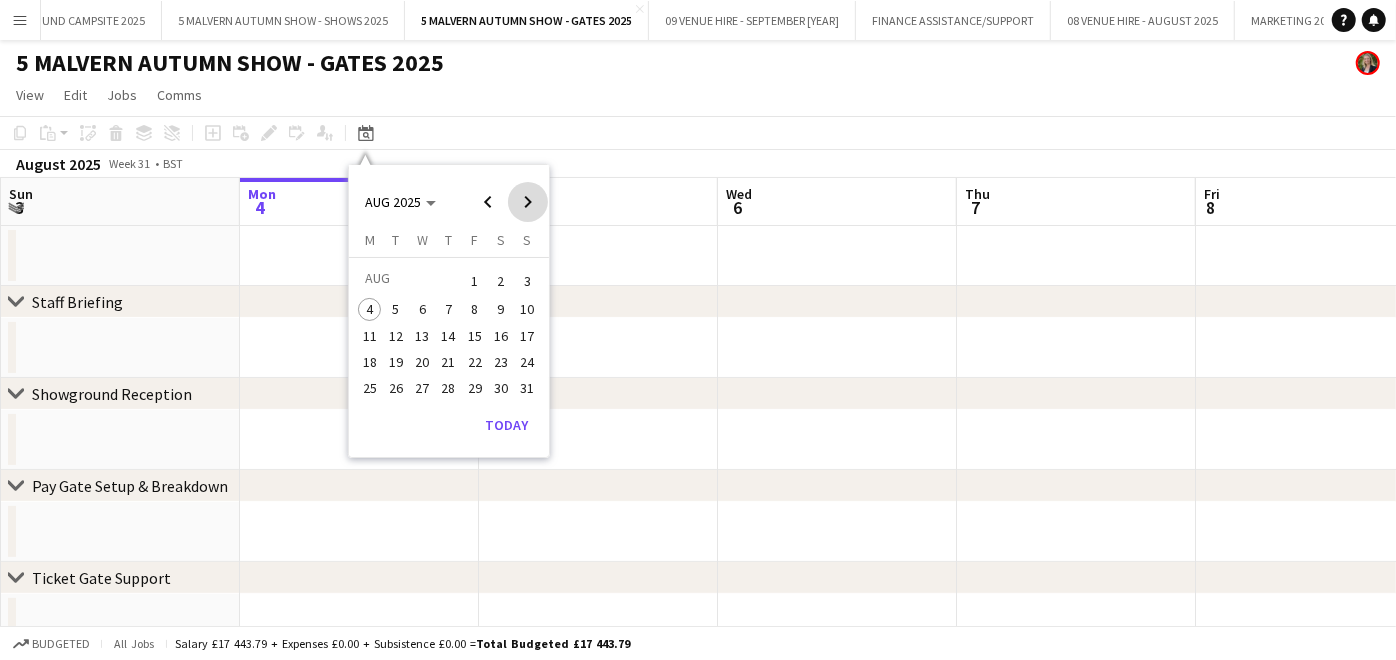 click at bounding box center [528, 202] 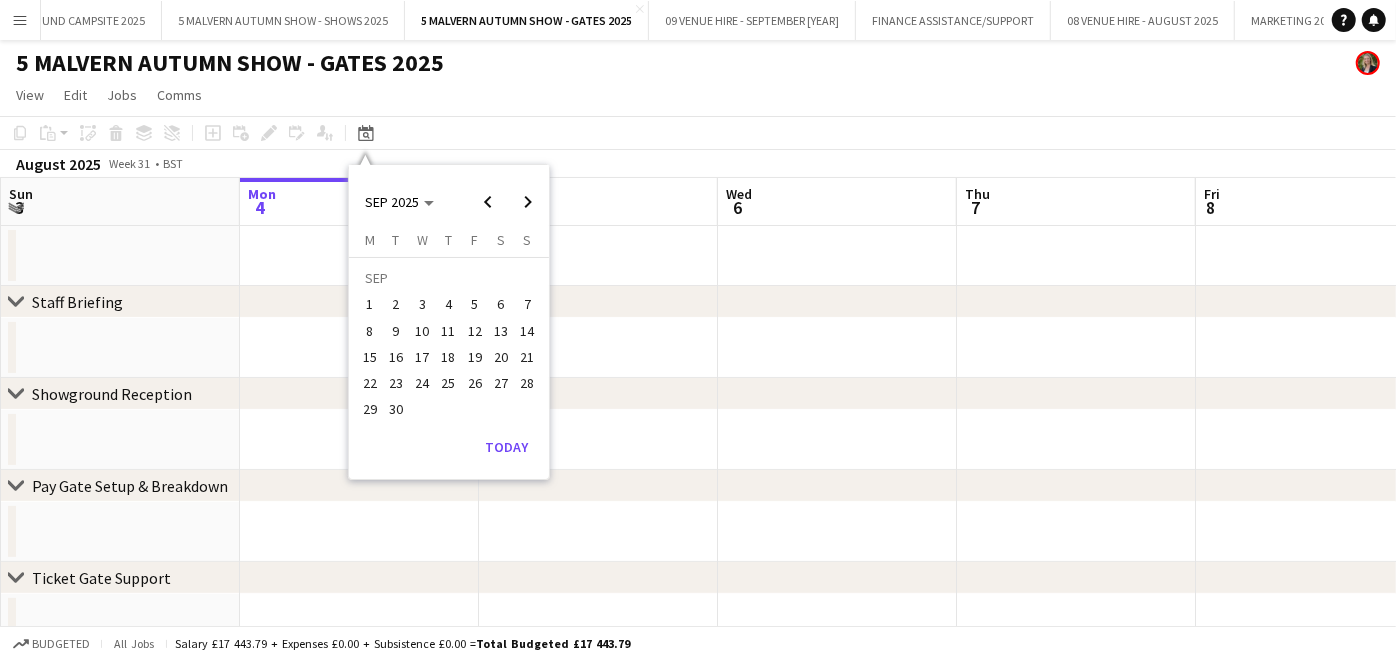 click on "22" at bounding box center [370, 383] 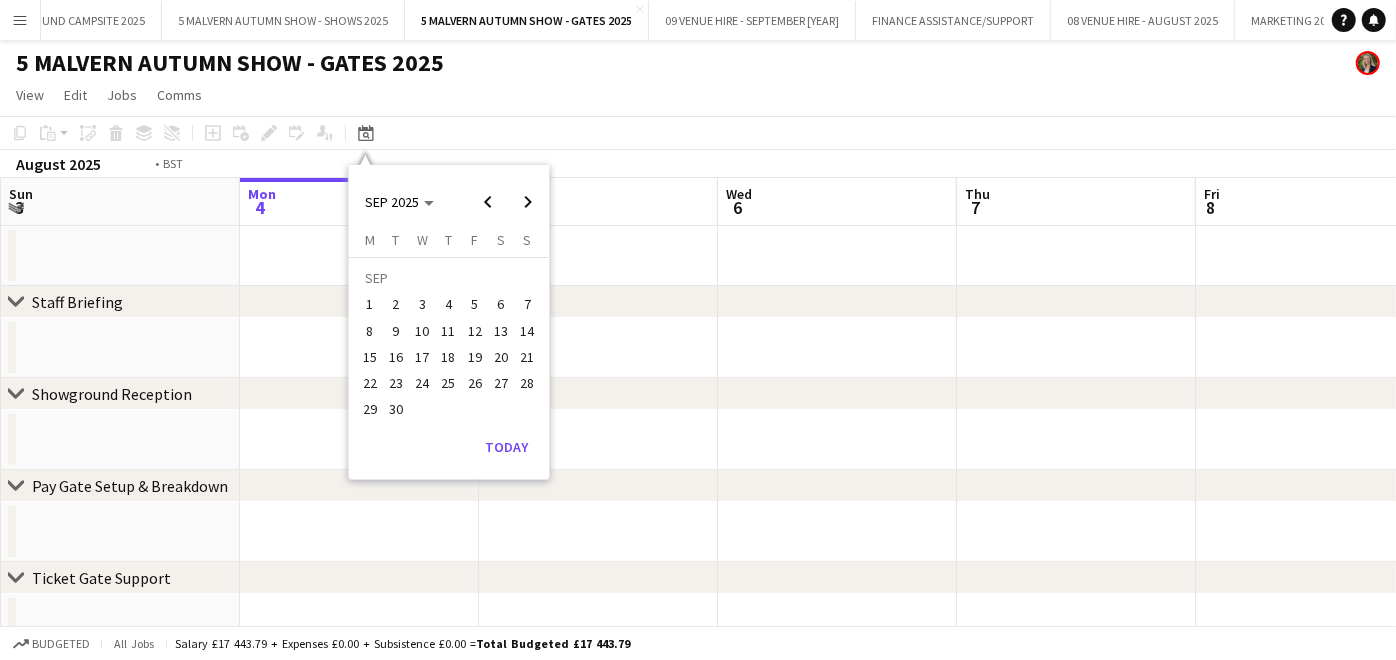 scroll, scrollTop: 0, scrollLeft: 687, axis: horizontal 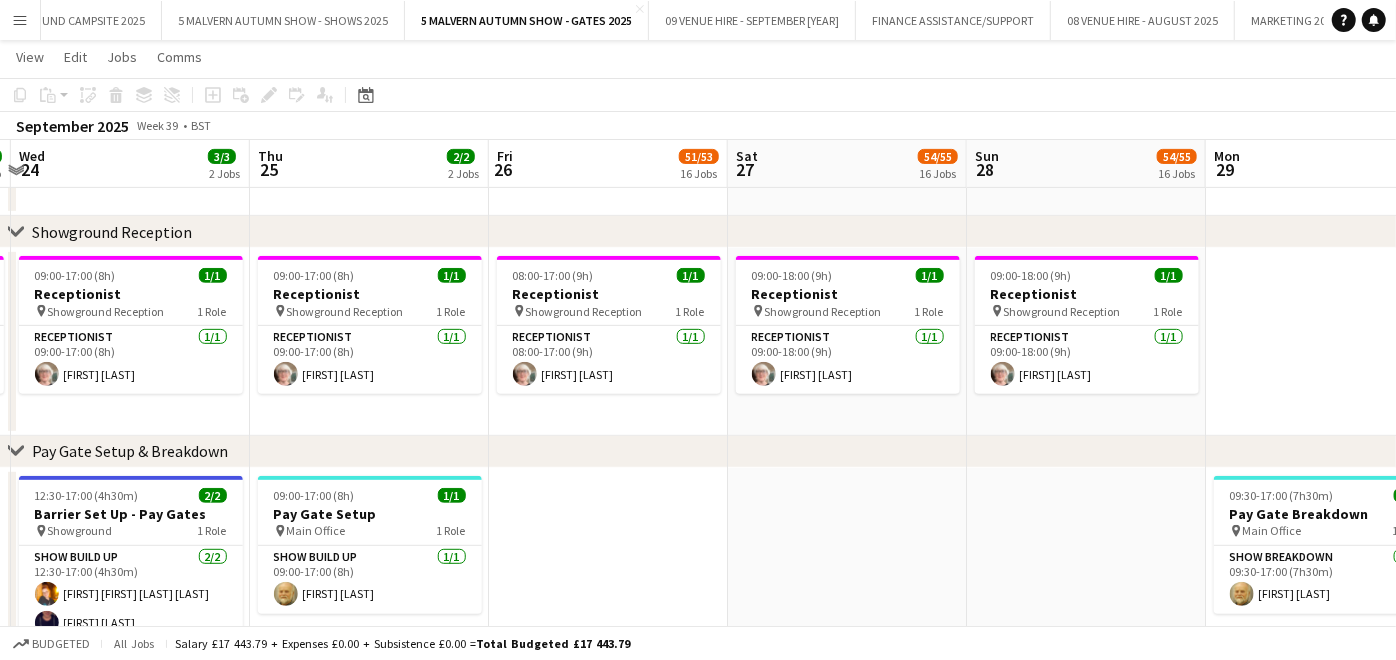 drag, startPoint x: 850, startPoint y: 285, endPoint x: 114, endPoint y: 297, distance: 736.09784 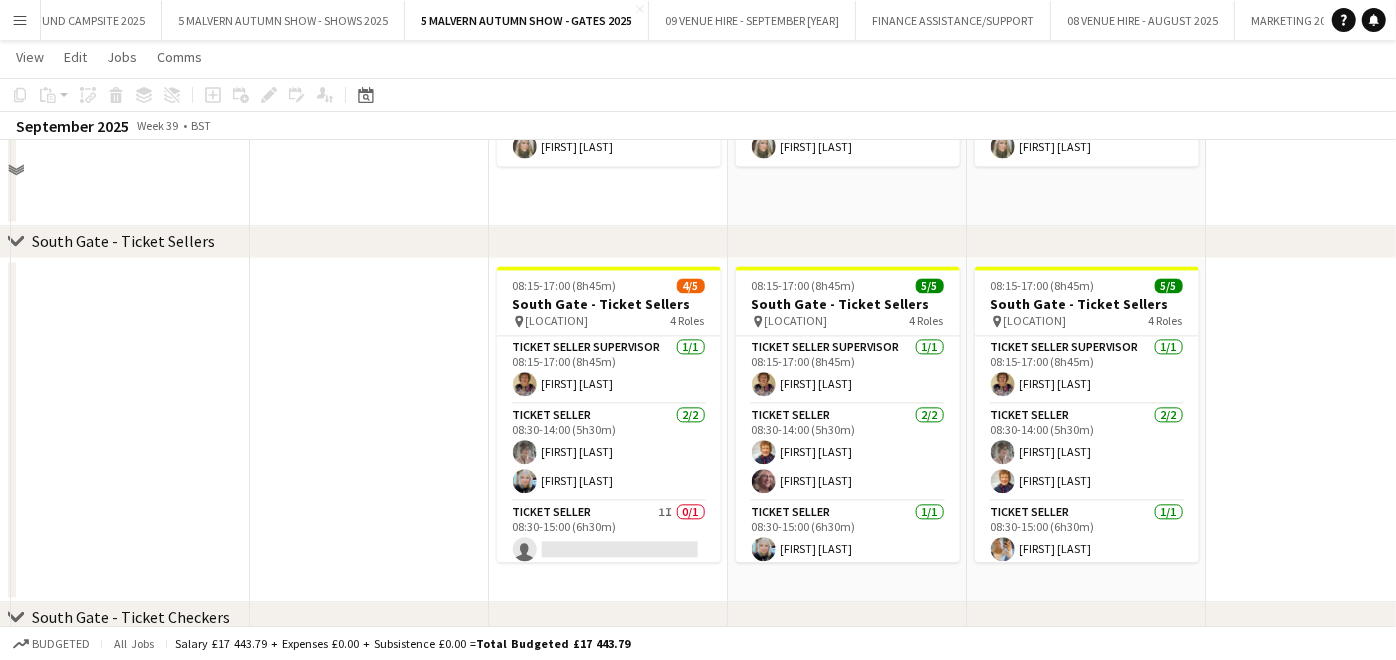 scroll, scrollTop: 2666, scrollLeft: 0, axis: vertical 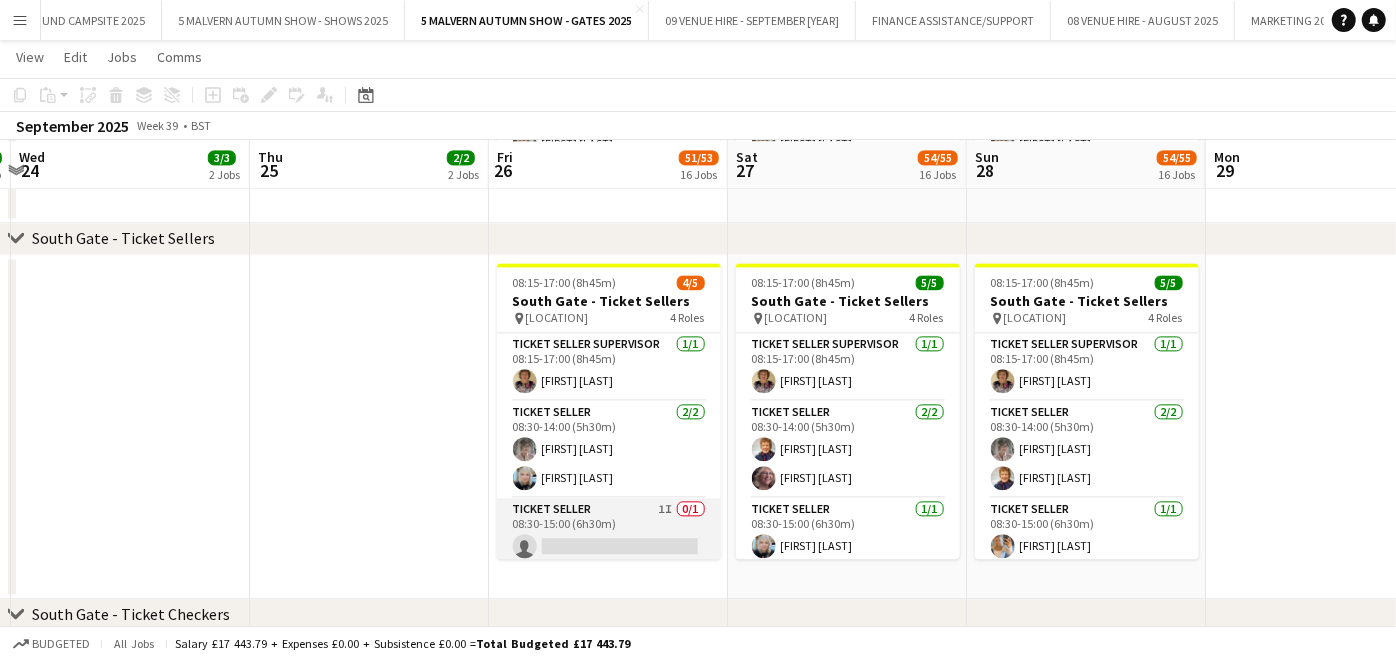 click on "Ticket Seller   1I   0/1   08:30-15:00 (6h30m)
single-neutral-actions" at bounding box center (609, 532) 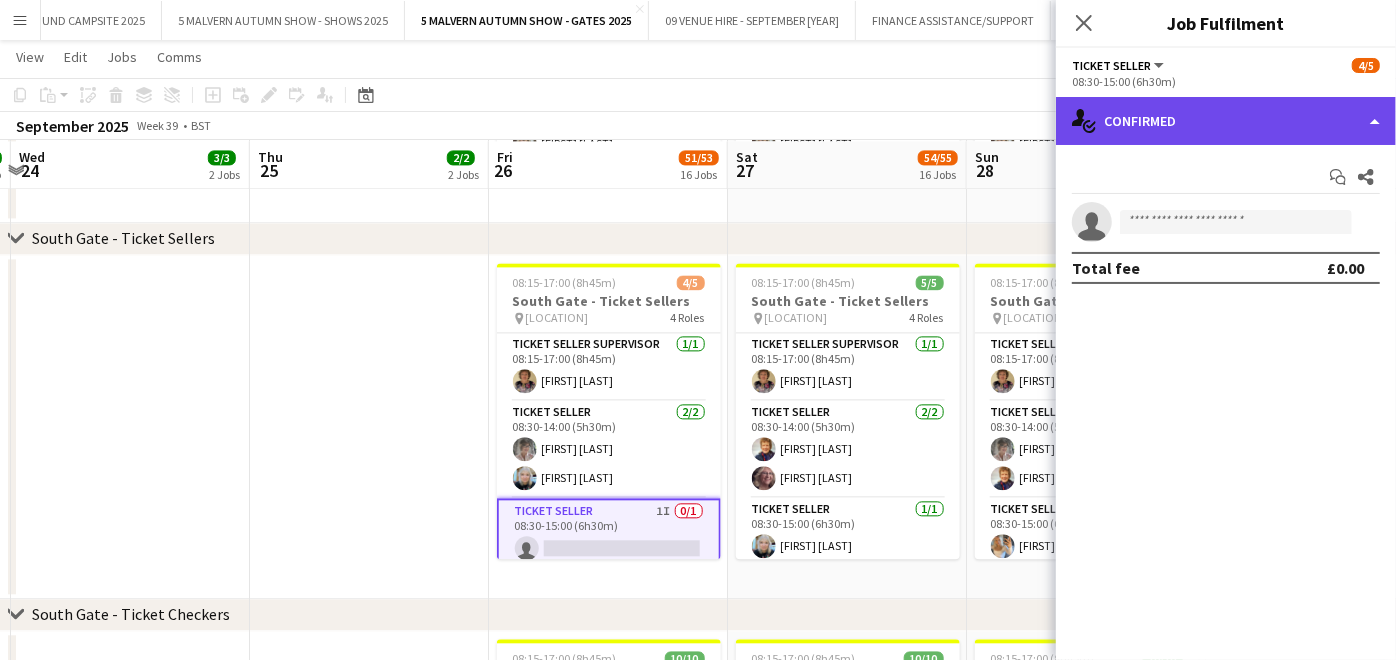 click on "single-neutral-actions-check-2
Confirmed" 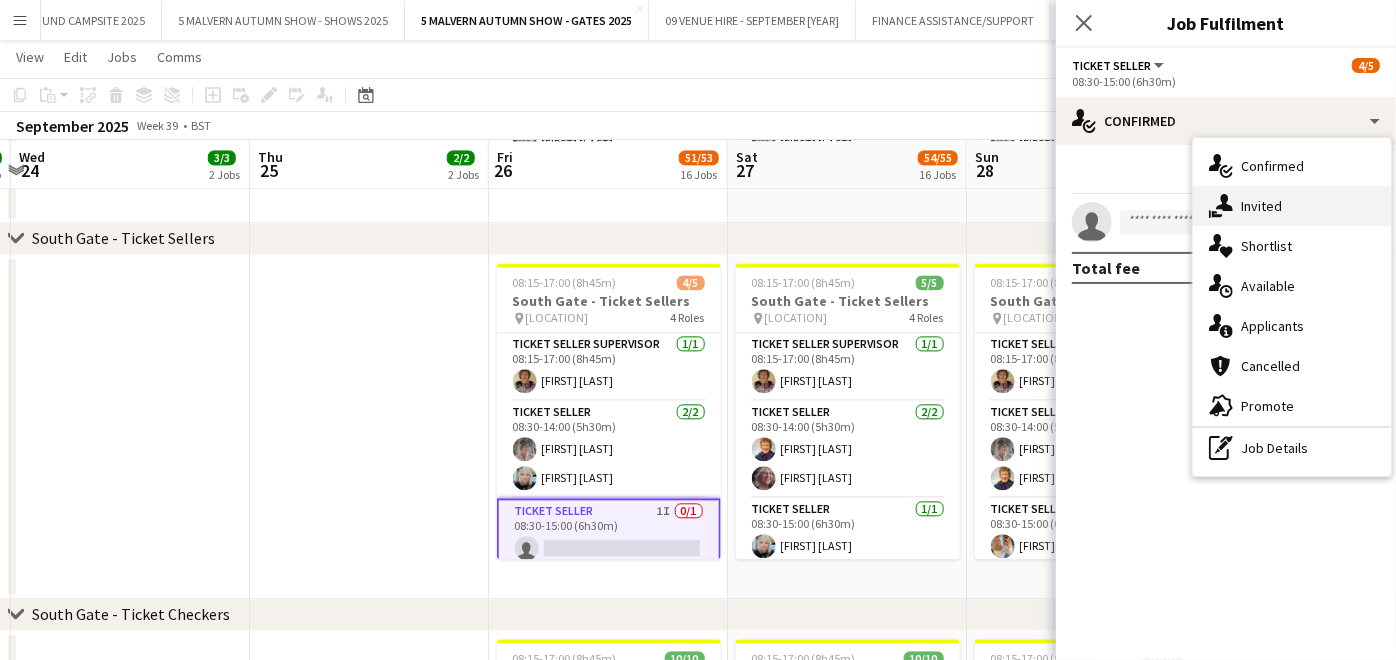 click on "single-neutral-actions-share-1
Invited" at bounding box center [1292, 206] 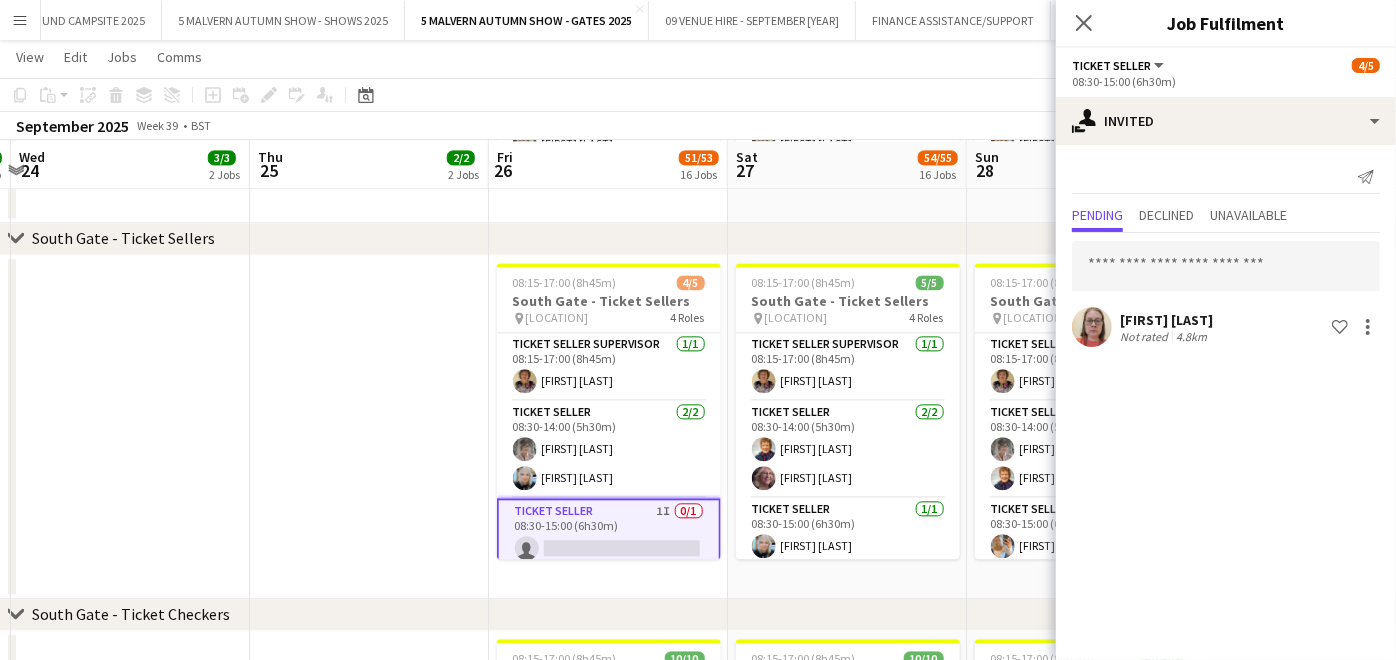 click on "Ticket Seller   1I   0/1   08:30-15:00 (6h30m)
single-neutral-actions" at bounding box center [609, 534] 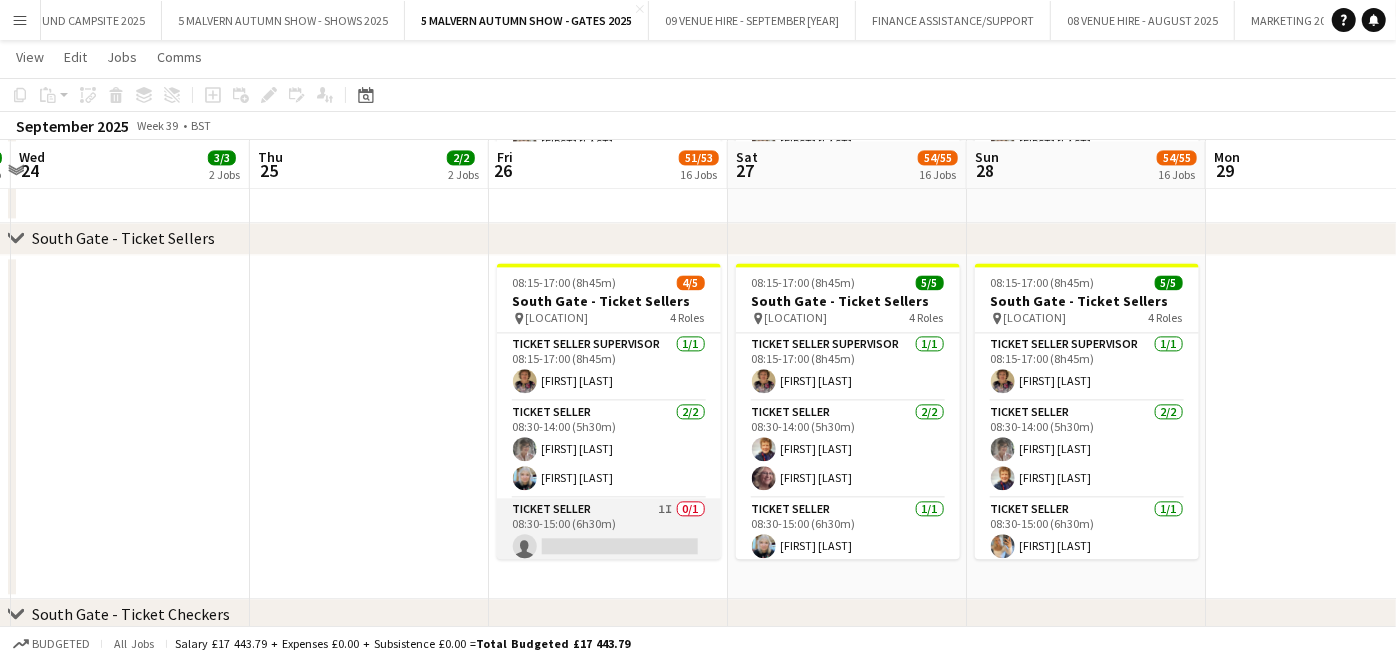 click on "Ticket Seller   1I   0/1   08:30-15:00 (6h30m)
single-neutral-actions" at bounding box center (609, 532) 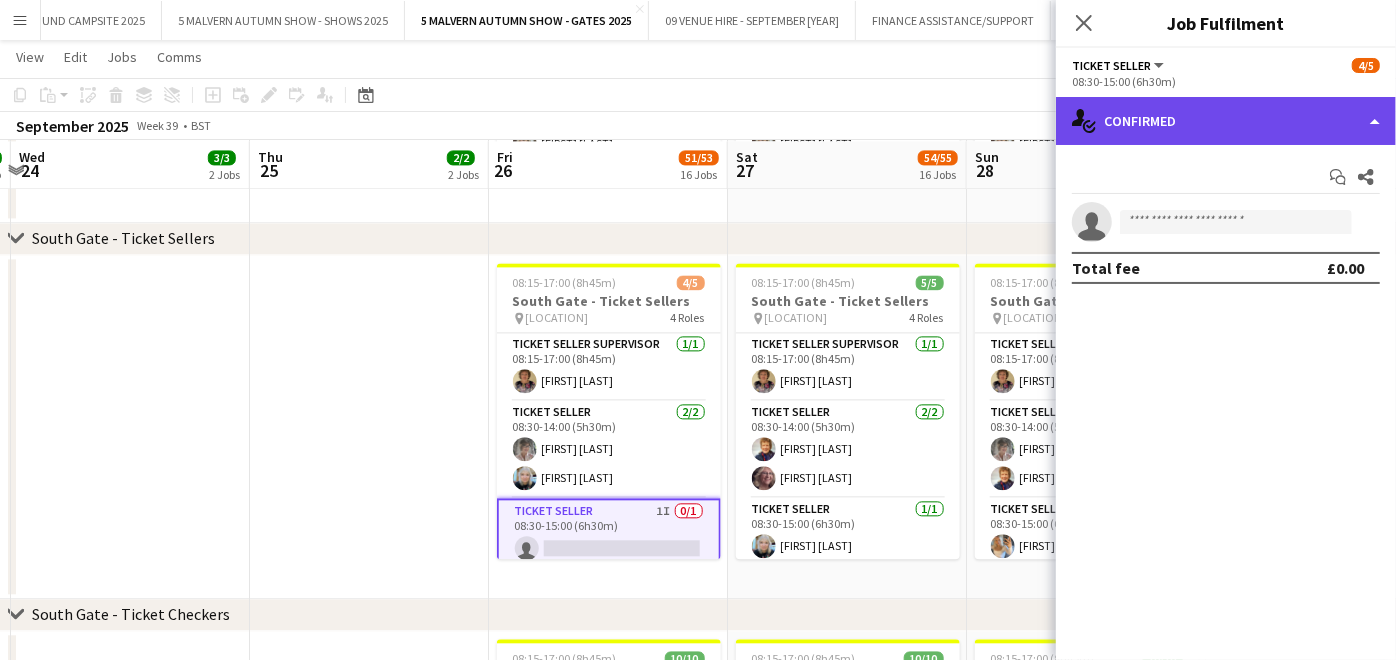 click on "single-neutral-actions-check-2
Confirmed" 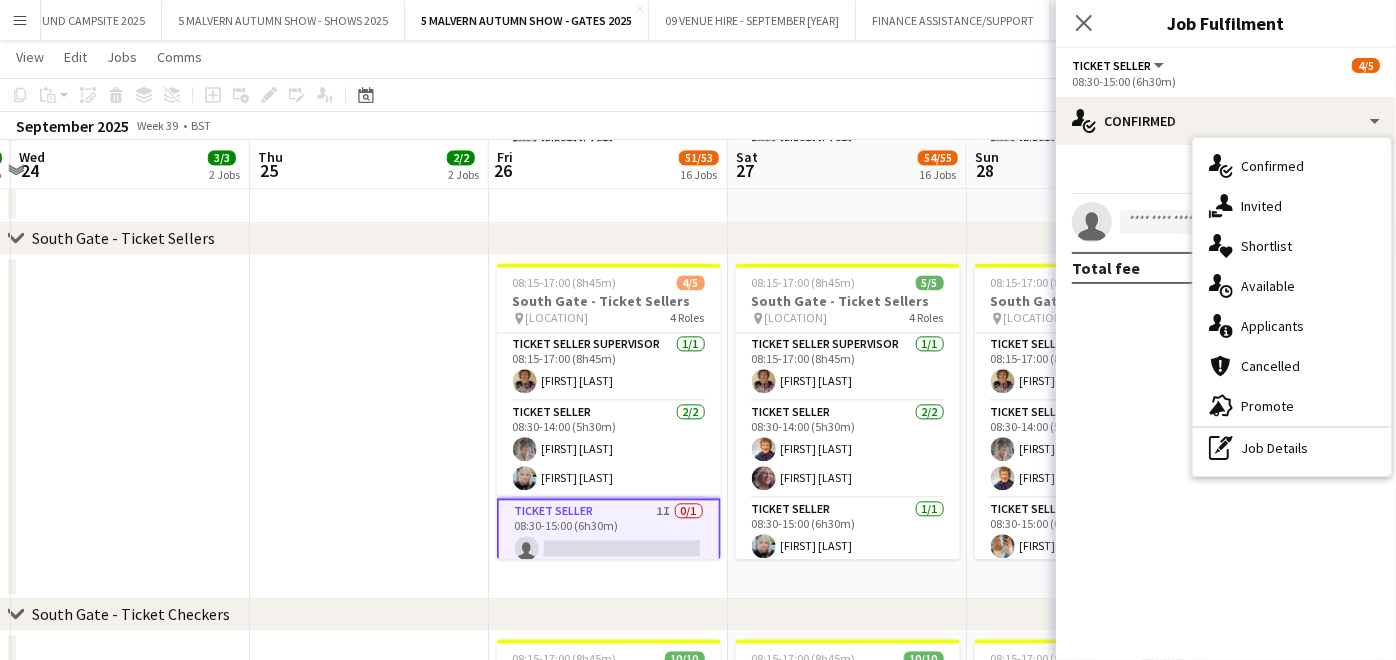 click on "single-neutral-actions-upload
Available" at bounding box center (1292, 286) 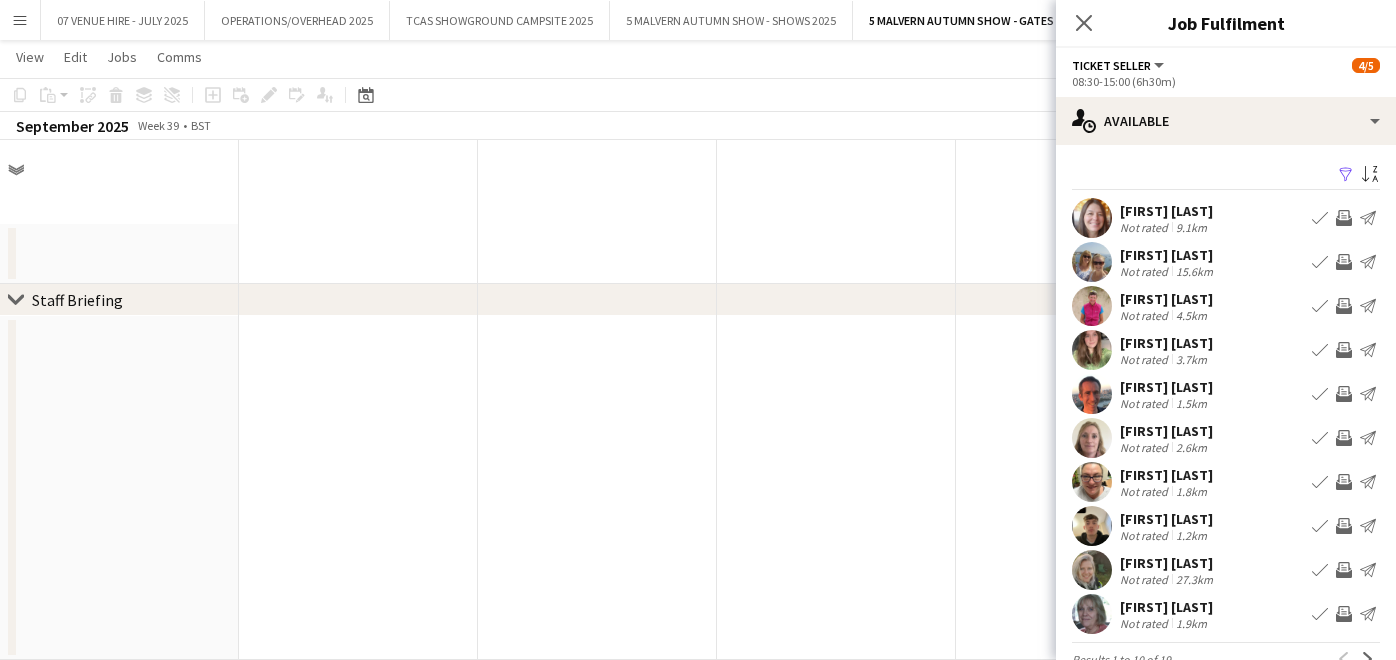 scroll, scrollTop: 2666, scrollLeft: 0, axis: vertical 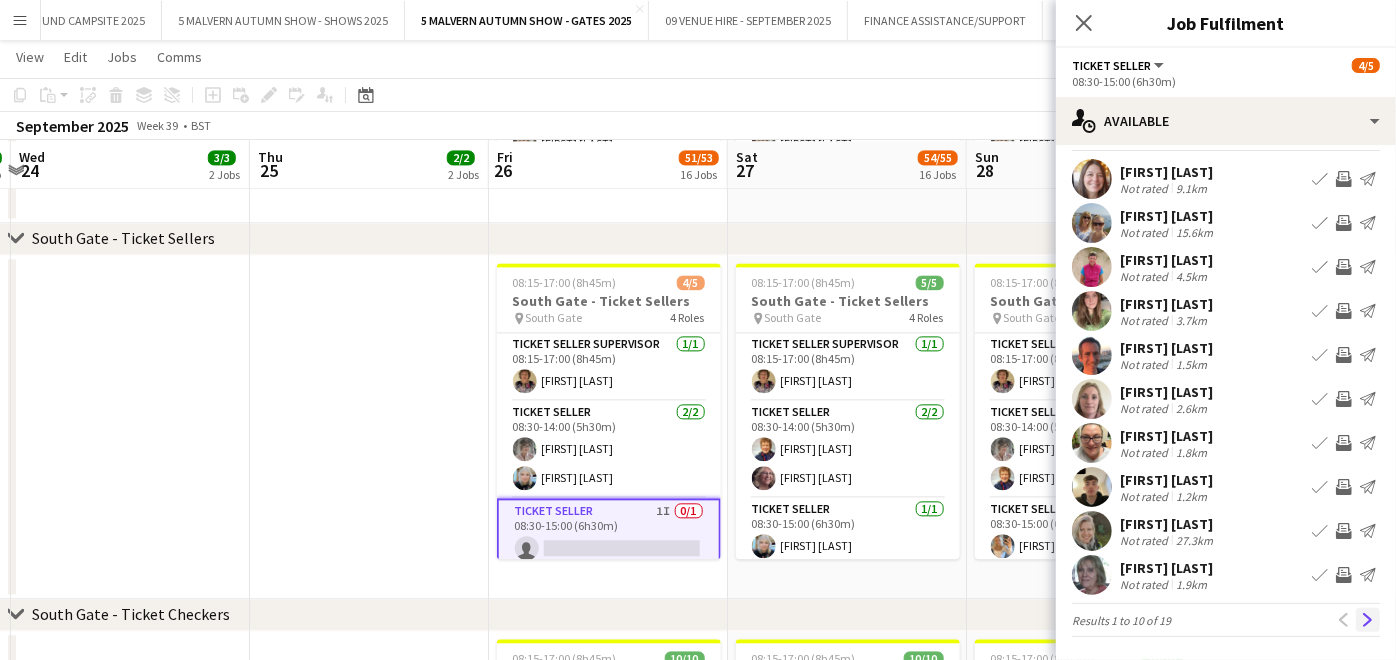 click on "Next" 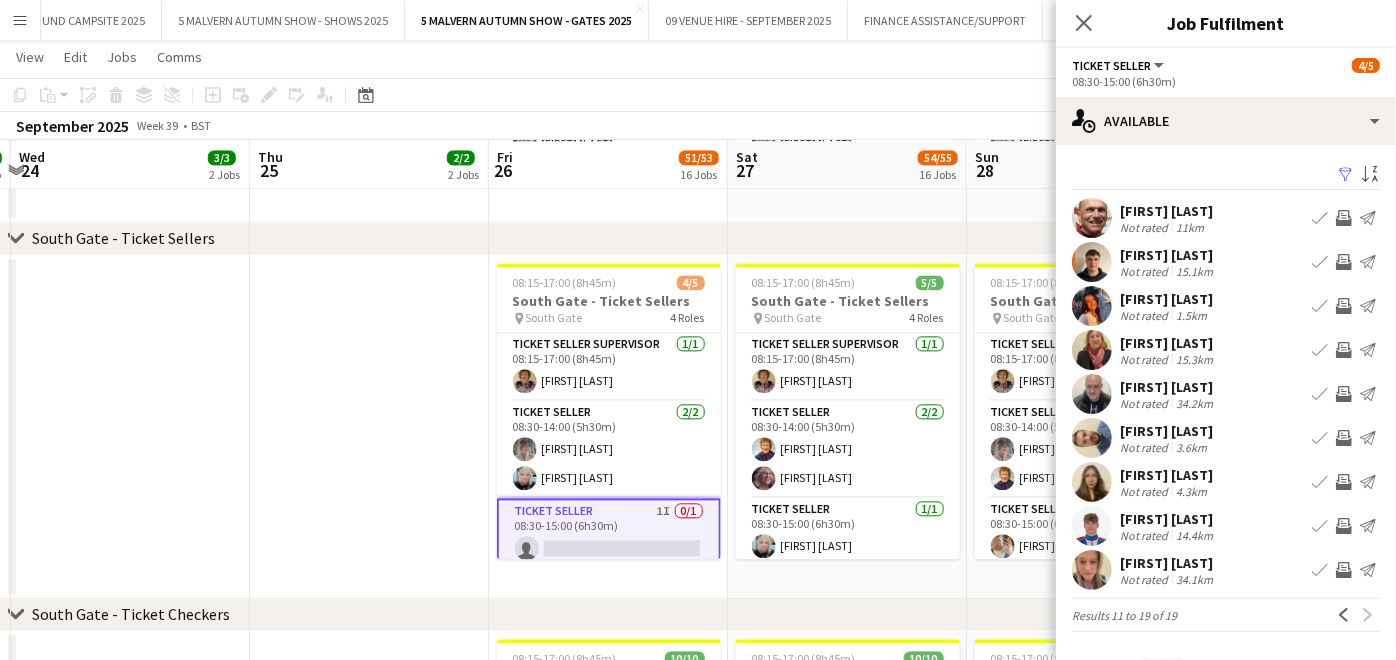 click on "Ticket Seller   1I   0/1   08:30-15:00 (6h30m)
single-neutral-actions" at bounding box center (609, 534) 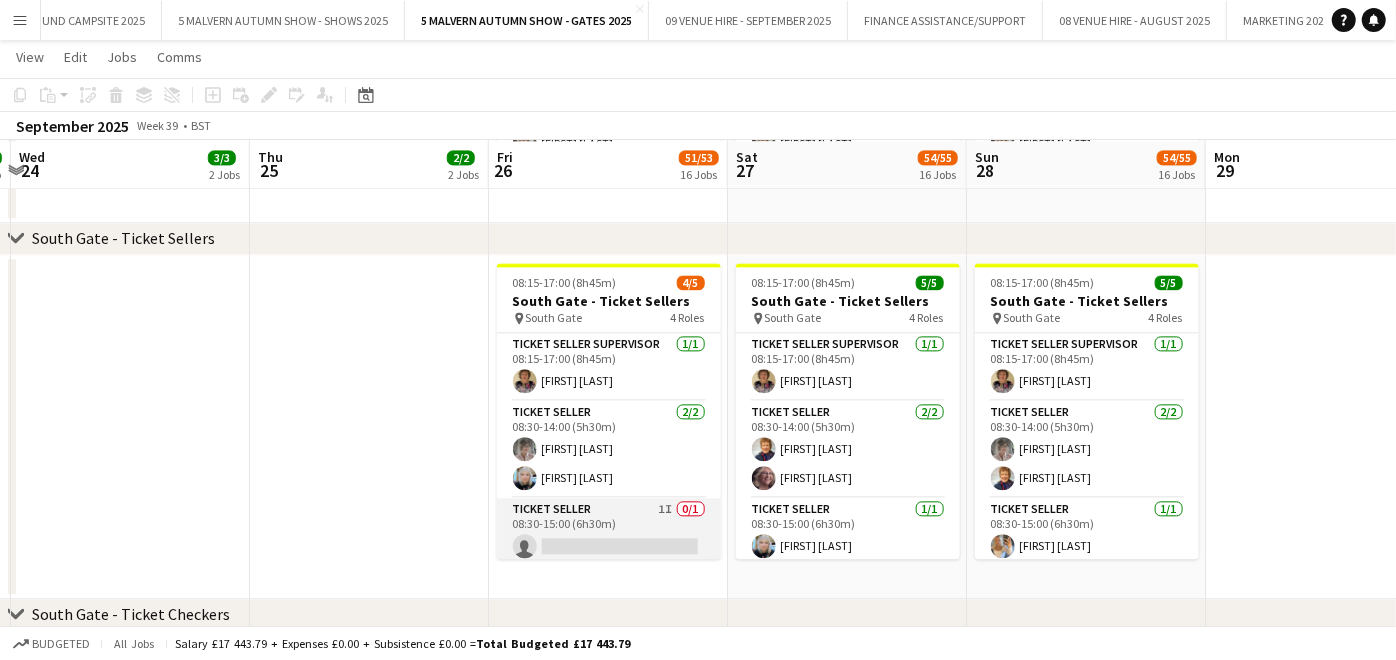 click on "Ticket Seller   1I   0/1   08:30-15:00 (6h30m)
single-neutral-actions" at bounding box center [609, 532] 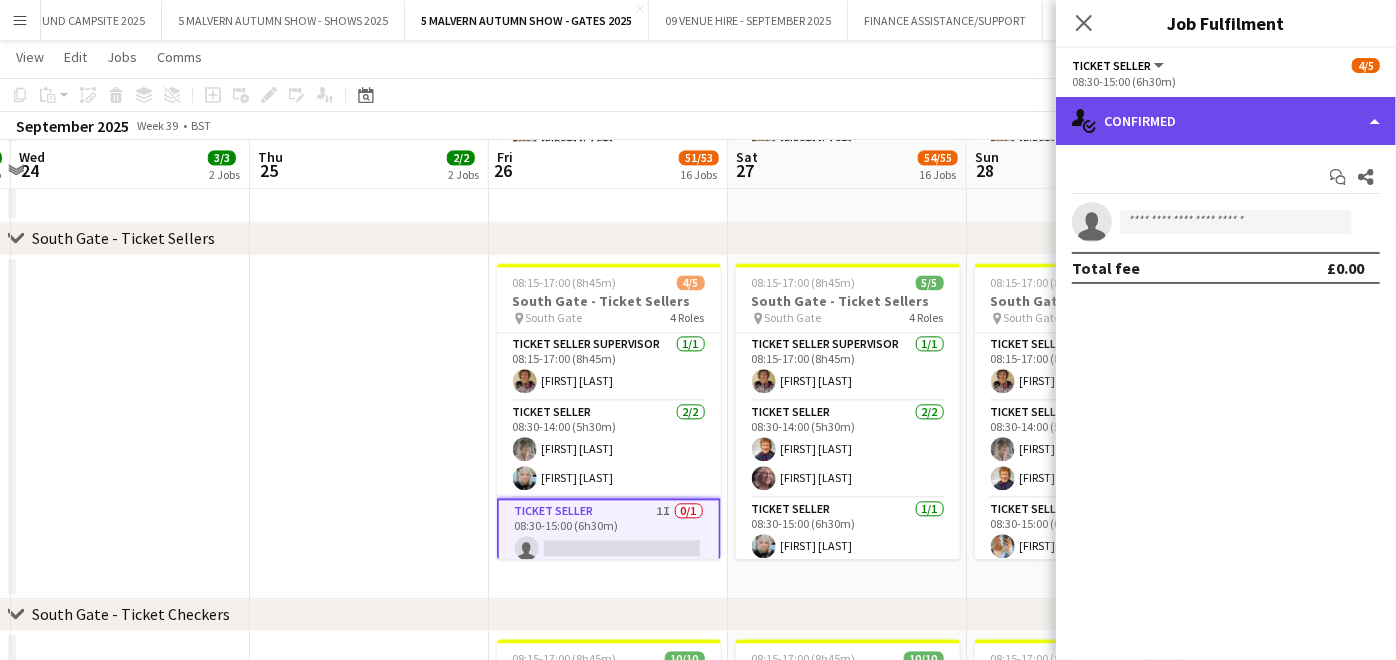 click on "single-neutral-actions-check-2
Confirmed" 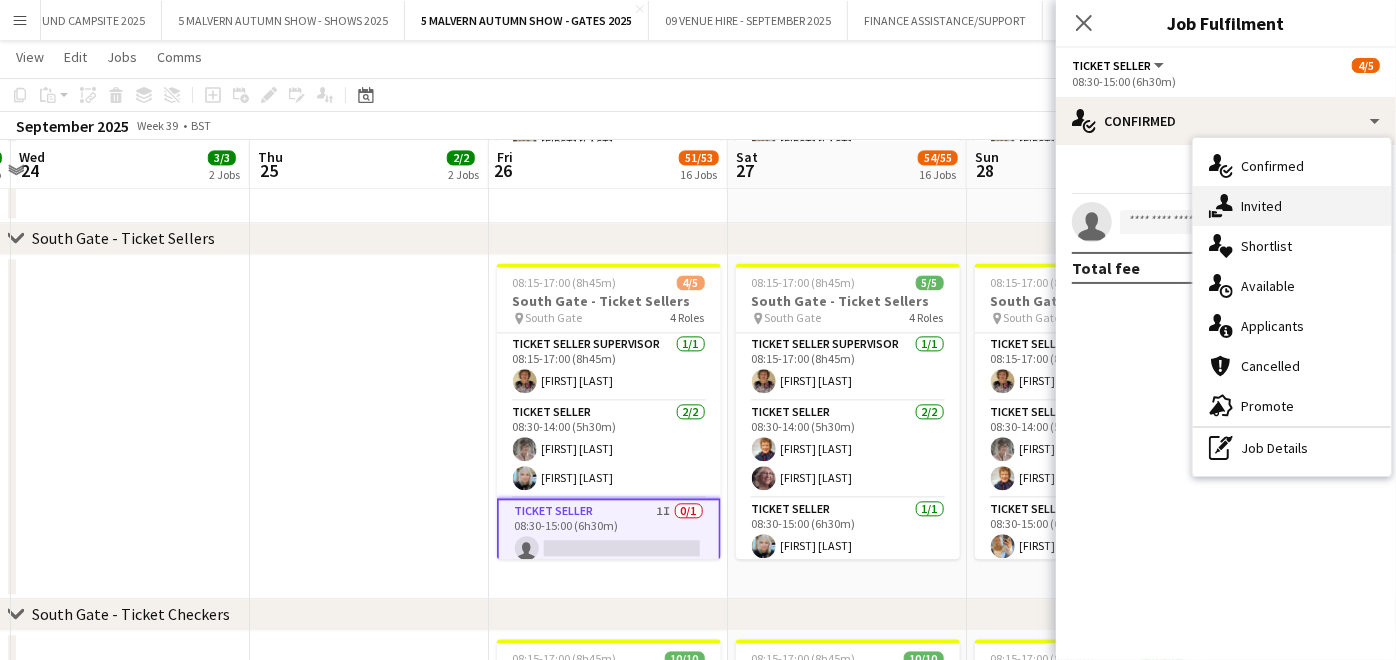 click on "single-neutral-actions-share-1" 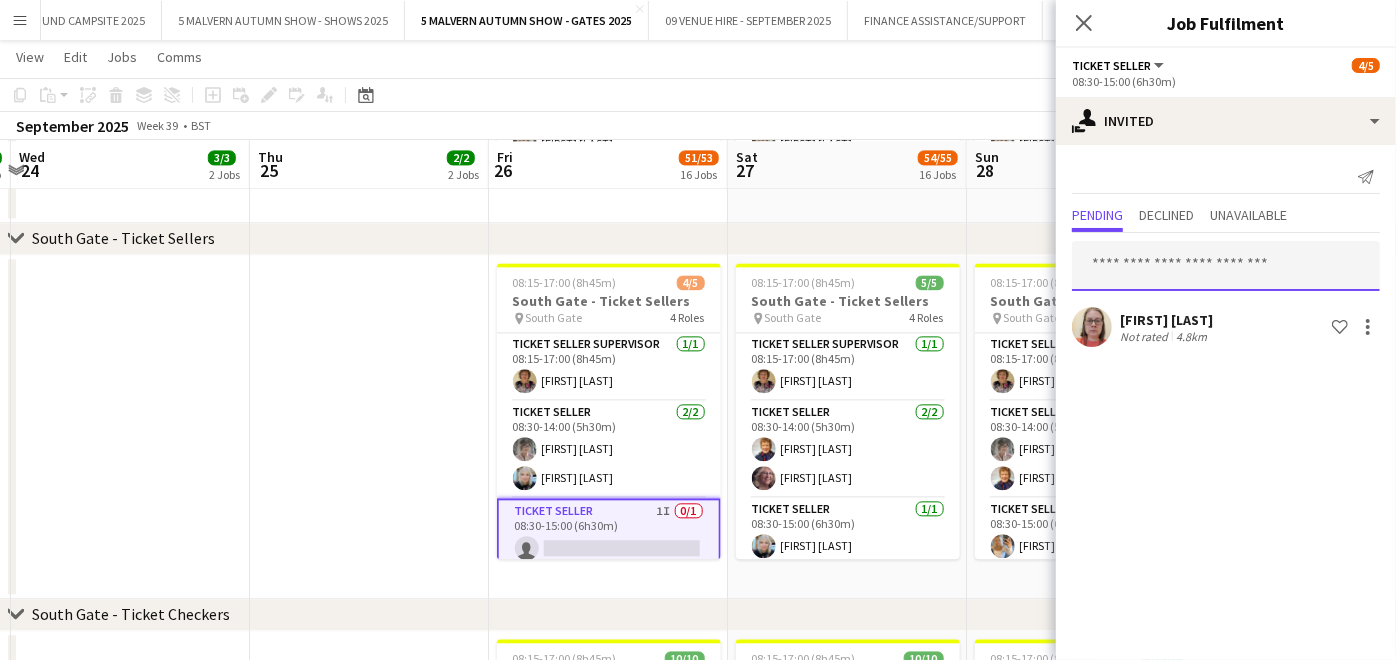 click at bounding box center [1226, 266] 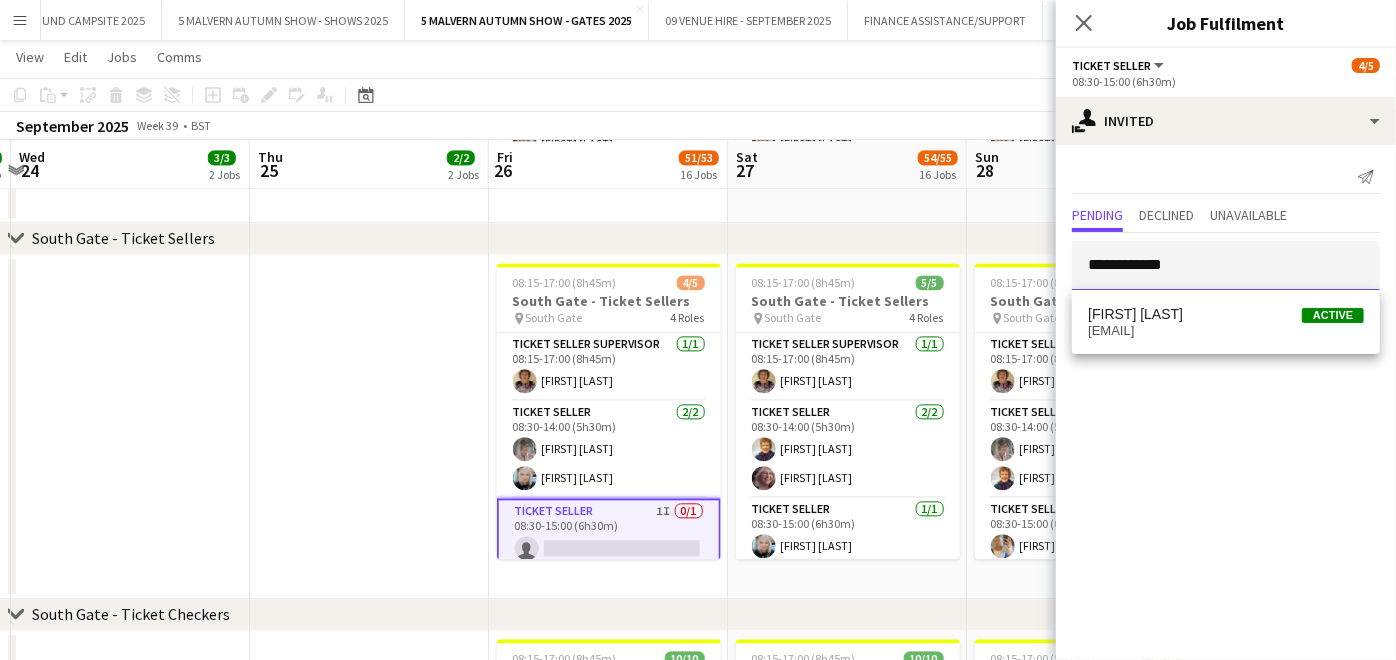 type on "**********" 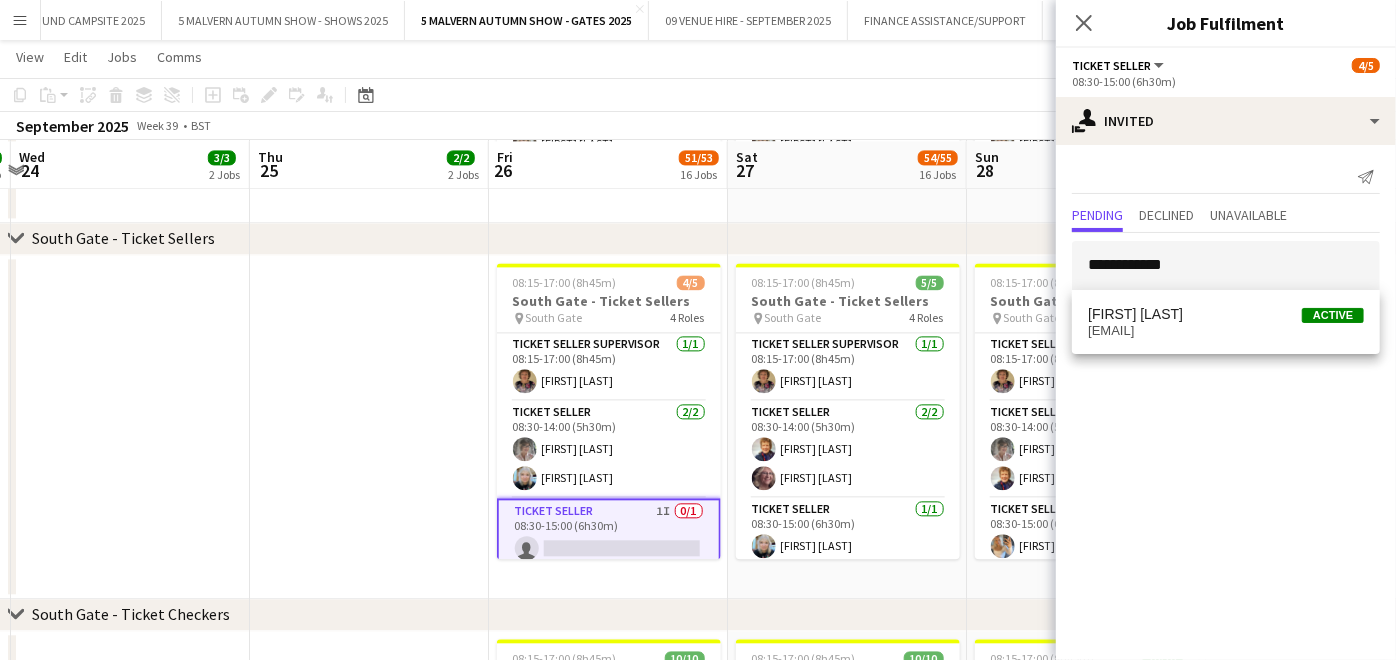 click on "Diane Meakin  Active  meakin_p@sky.com" at bounding box center (1226, 322) 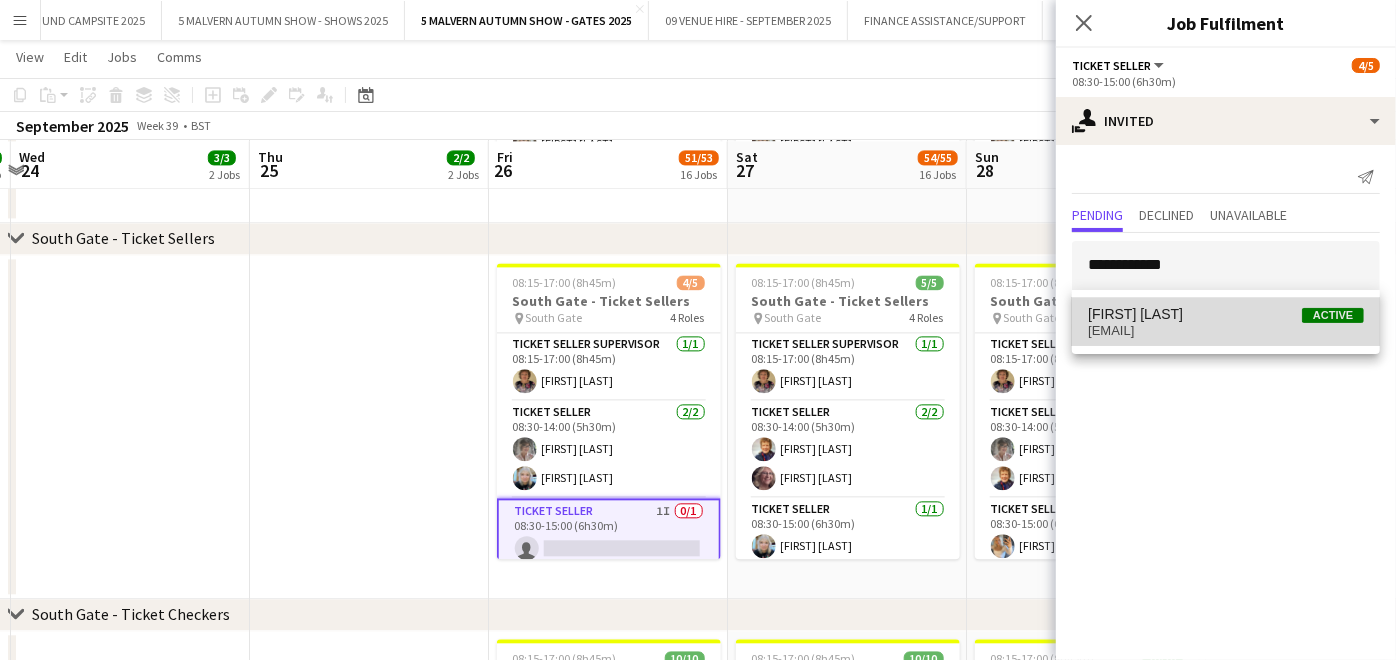 click on "meakin_p@sky.com" at bounding box center [1226, 331] 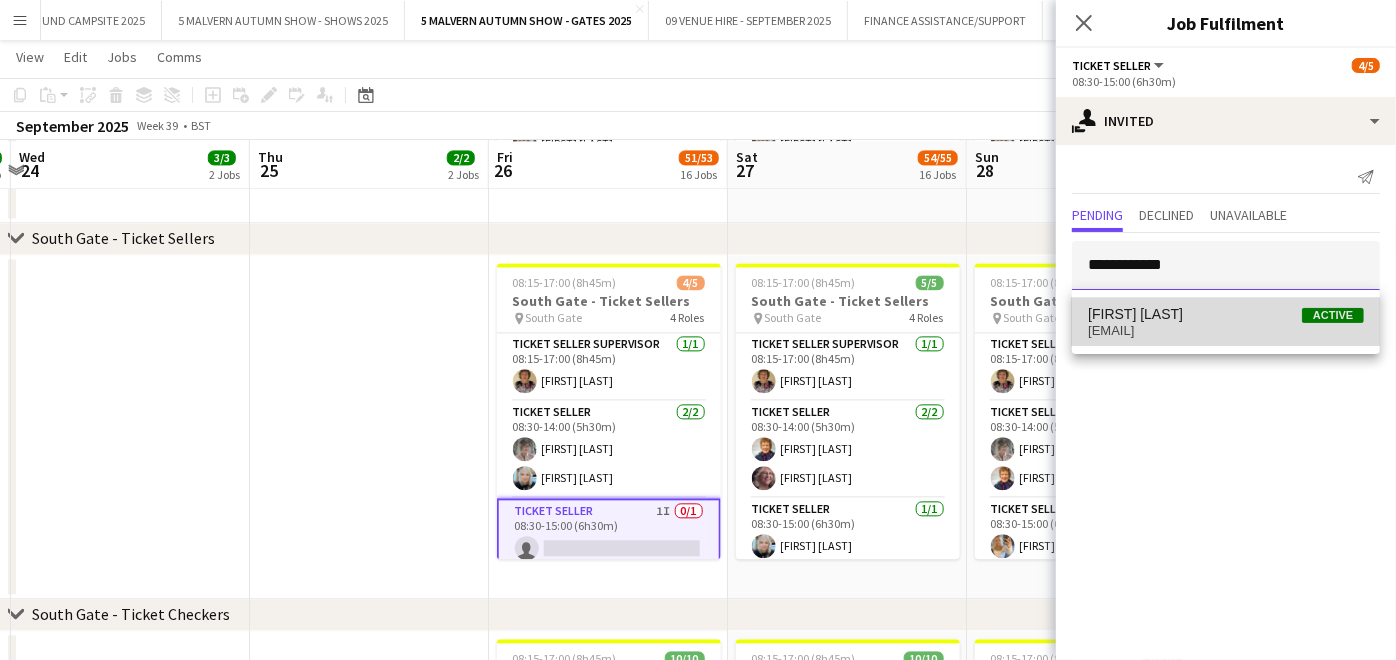 type 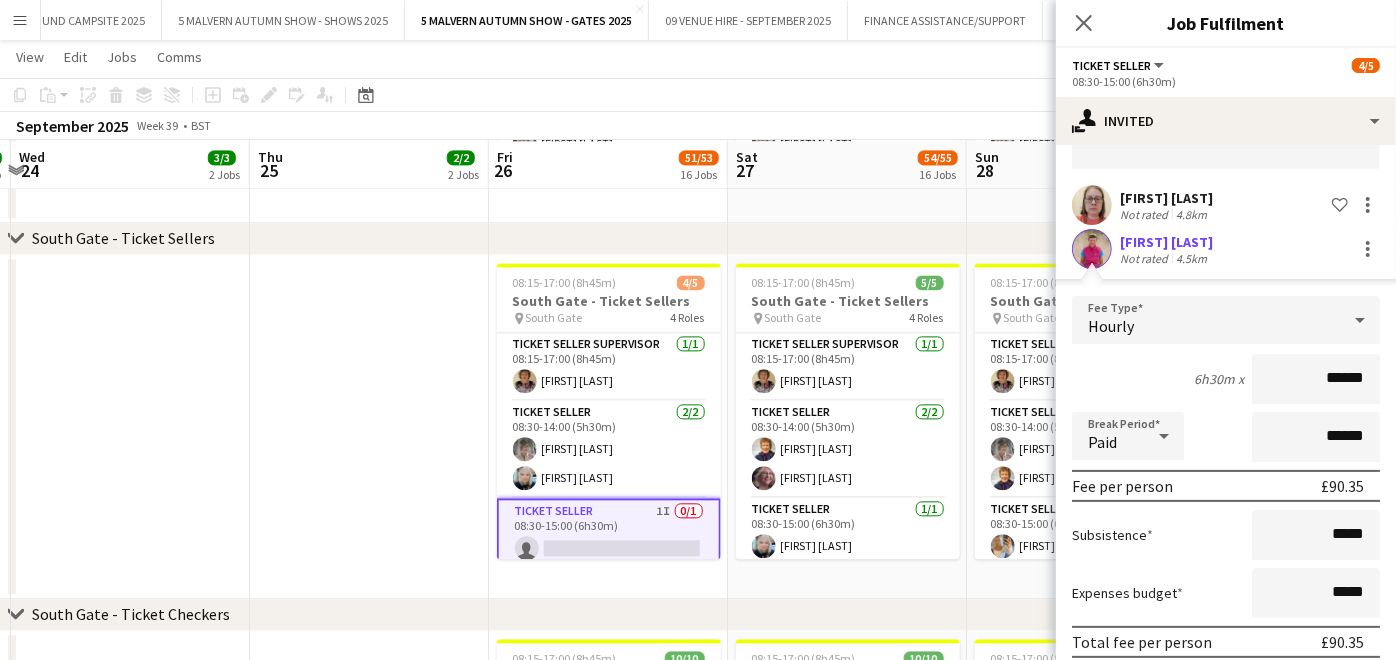 scroll, scrollTop: 200, scrollLeft: 0, axis: vertical 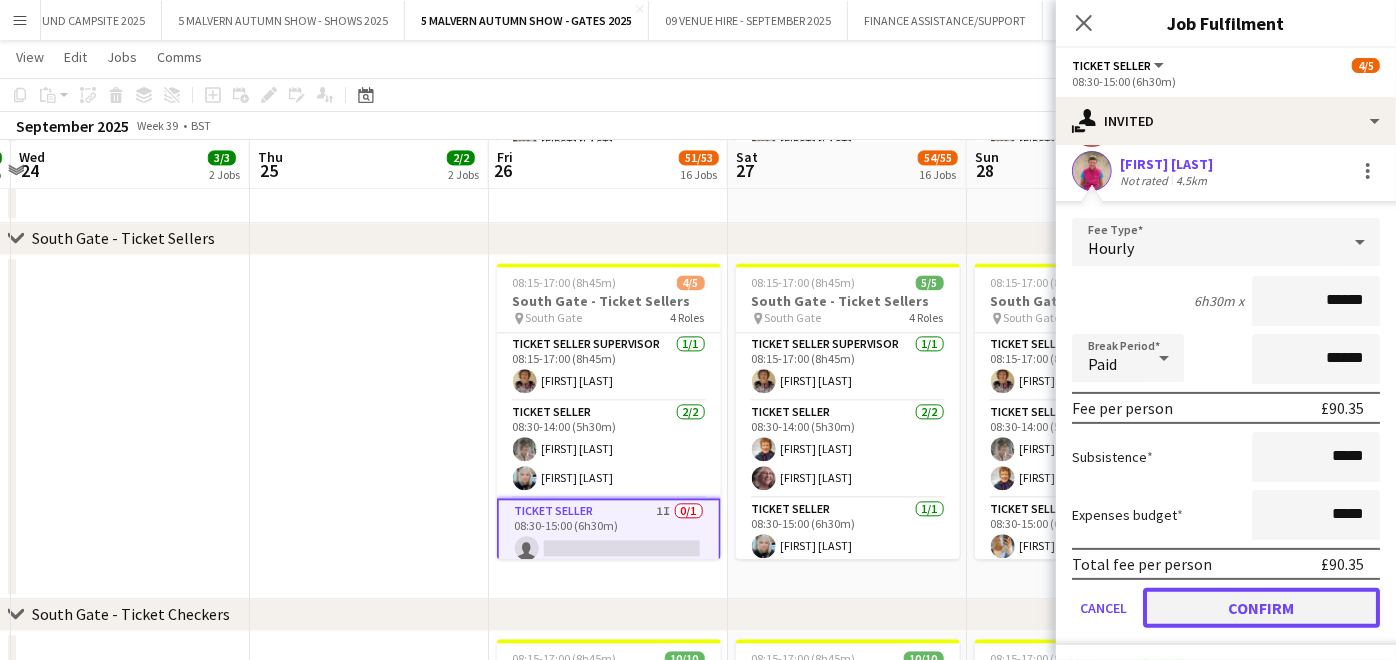 click on "Confirm" 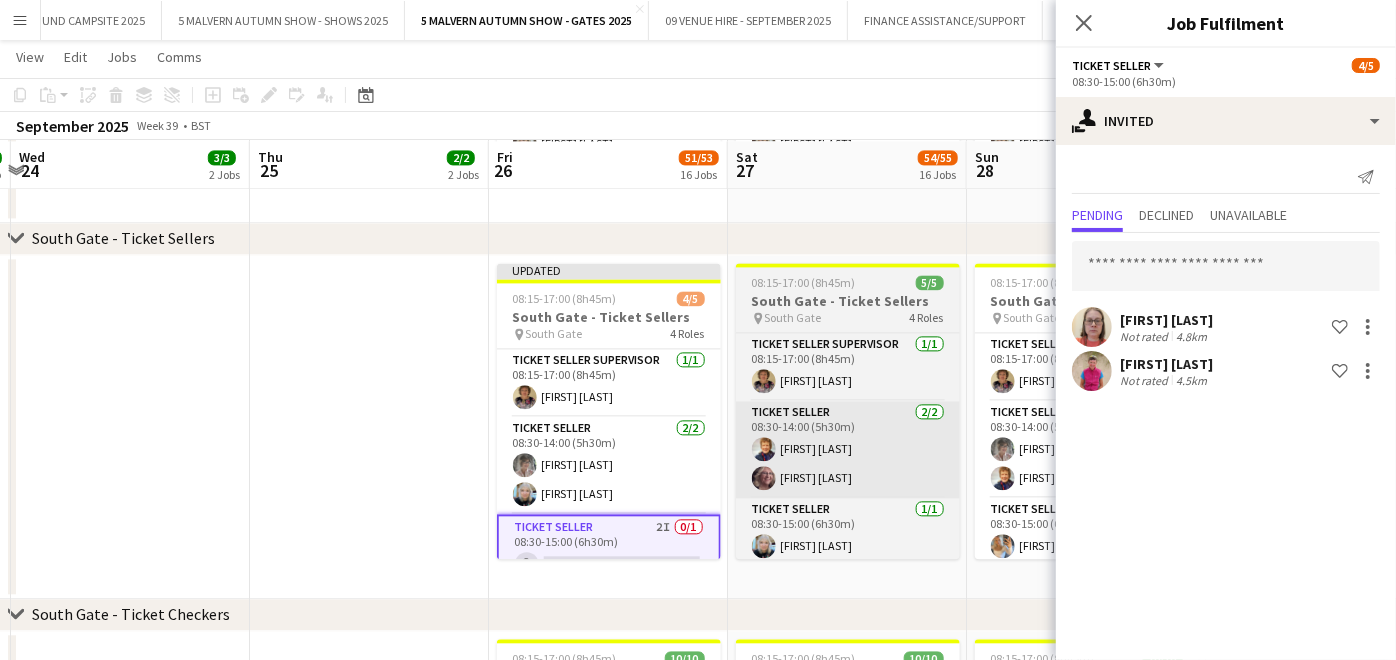 scroll, scrollTop: 0, scrollLeft: 0, axis: both 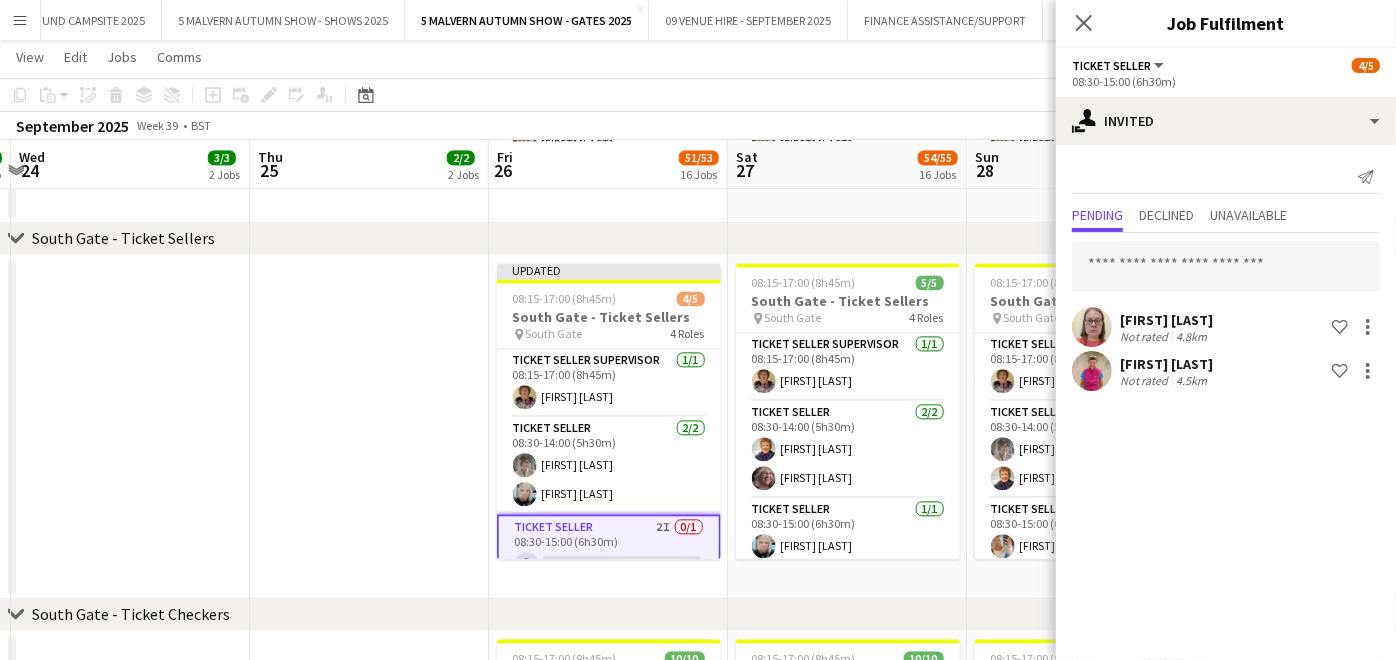 click at bounding box center [369, 427] 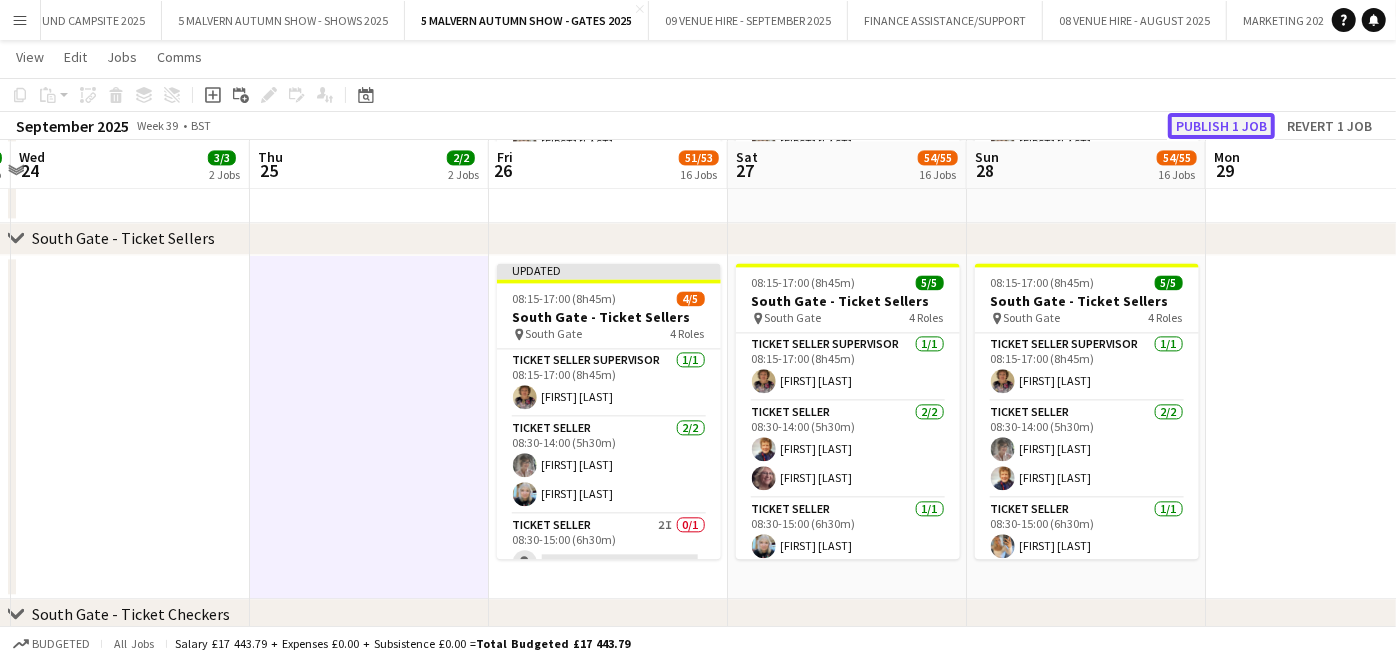 click on "Publish 1 job" 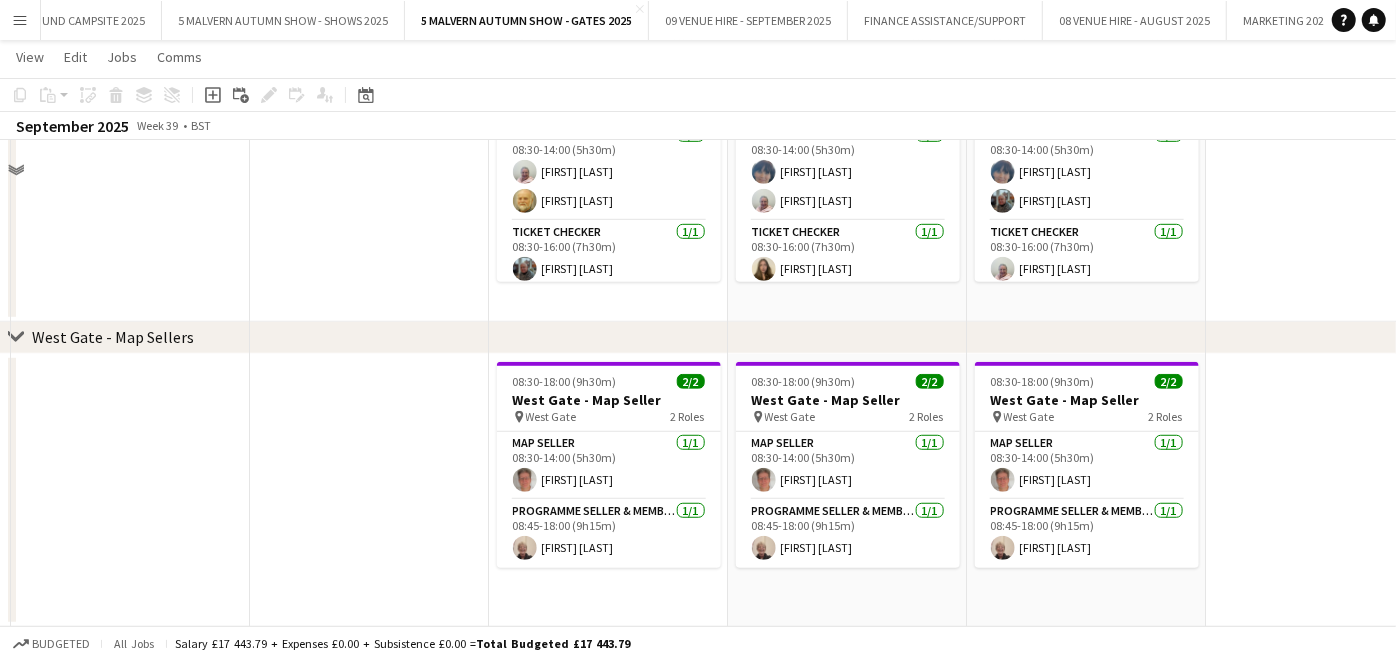 scroll, scrollTop: 4990, scrollLeft: 0, axis: vertical 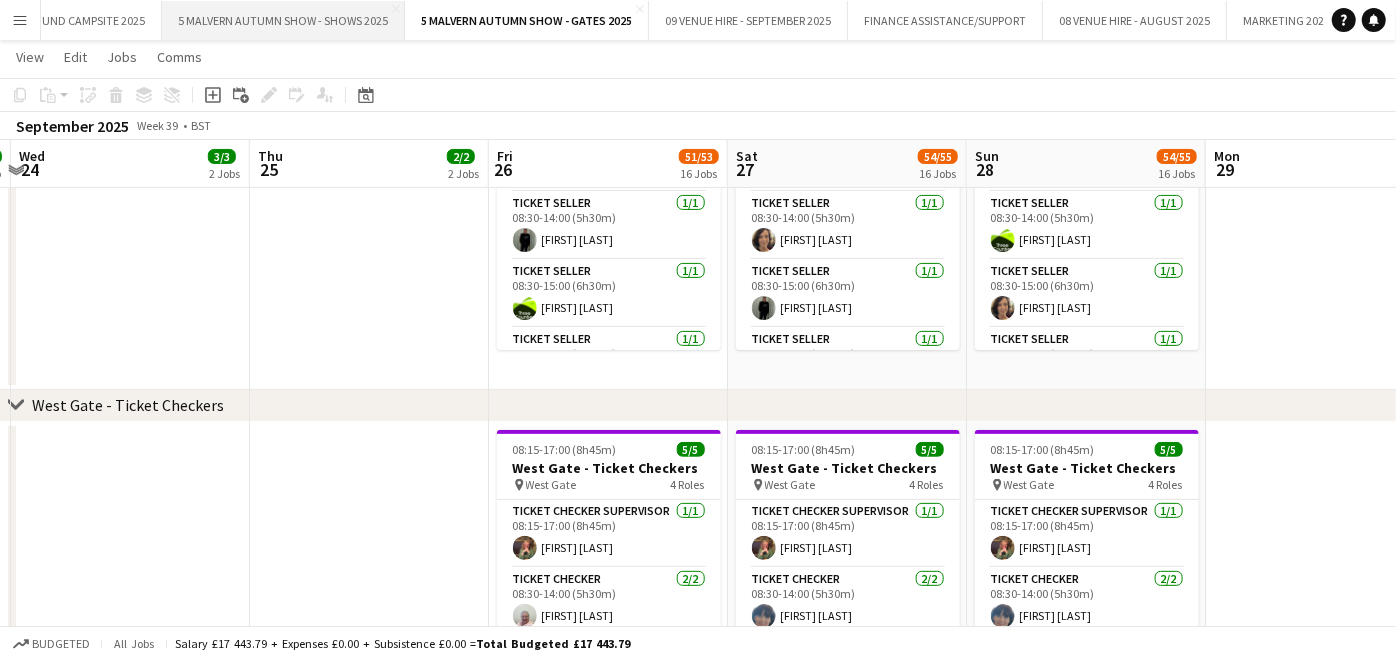 click on "5 MALVERN AUTUMN SHOW - SHOWS 2025
Close" at bounding box center (283, 20) 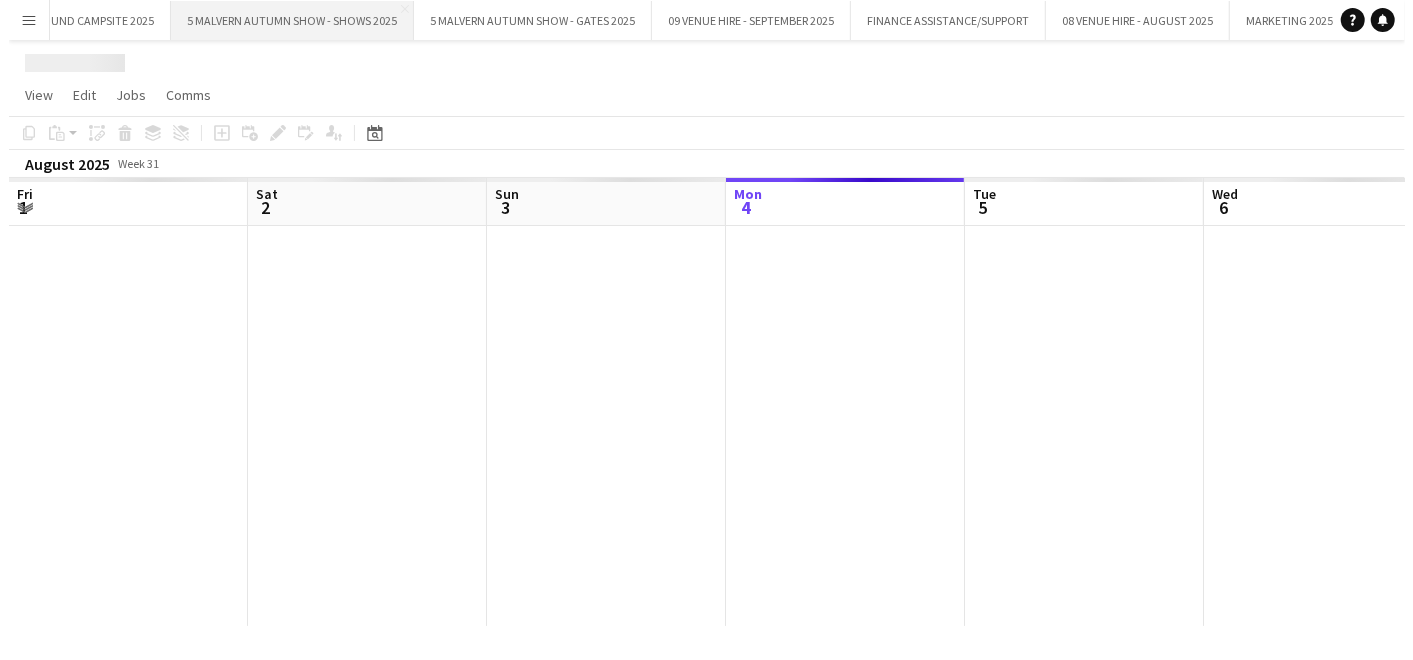 scroll, scrollTop: 0, scrollLeft: 0, axis: both 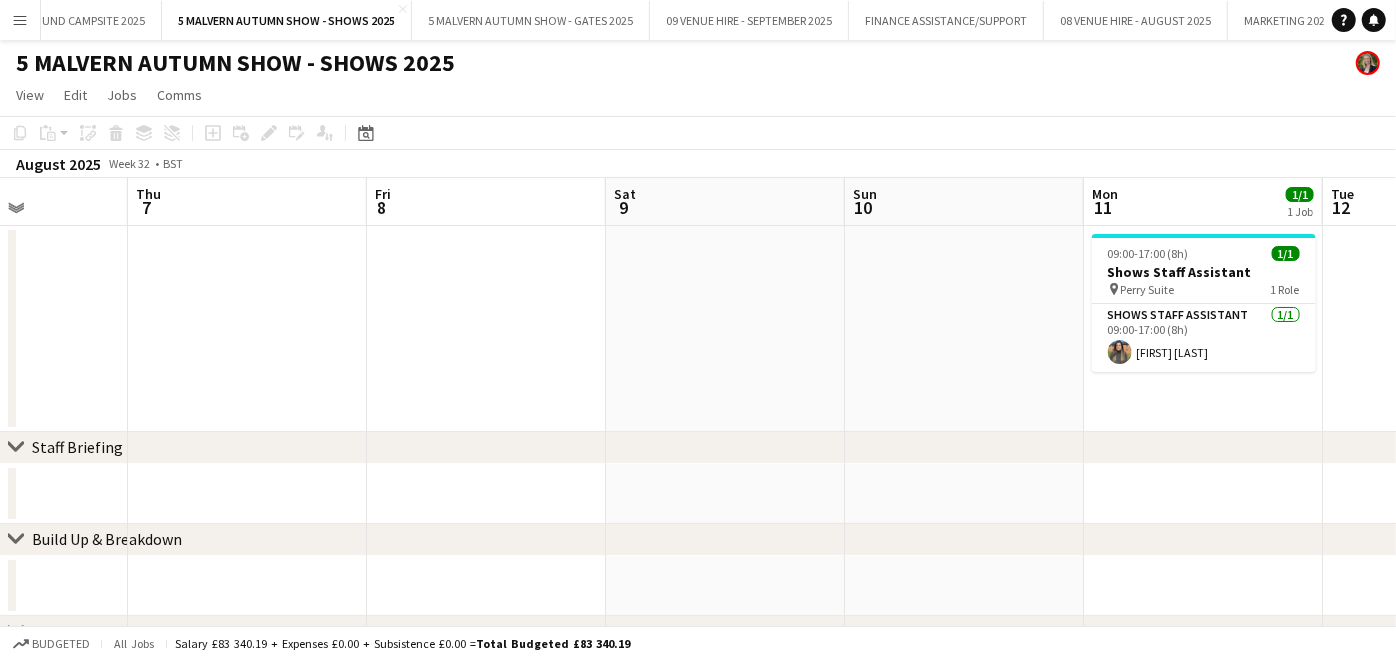 drag, startPoint x: 1071, startPoint y: 376, endPoint x: 405, endPoint y: 335, distance: 667.2608 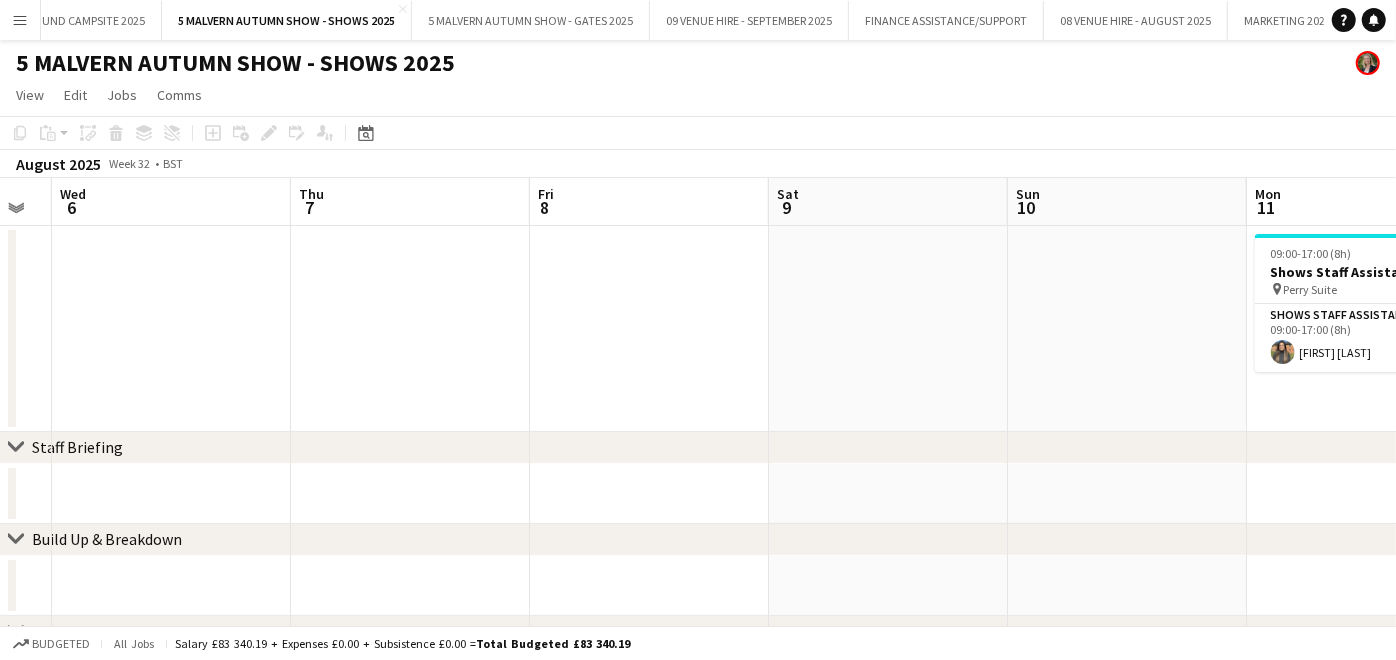 click on "Sun   3   Mon   4   Tue   5   Wed   6   Thu   7   Fri   8   Sat   9   Sun   10   Mon   11   1/1   1 Job   Tue   12   1/1   1 Job   Wed   13   1/1   1 Job      09:00-17:00 (8h)    1/1   Shows Staff Assistant
pin
Perry Suite   1 Role   Shows Staff Assistant   1/1   09:00-17:00 (8h)
Esme Ruff     09:00-17:00 (8h)    1/1   Shows Staff Assistant
pin
Perry Suite   1 Role   Shows Staff Assistant   1/1   09:00-17:00 (8h)
Esme Ruff     09:00-17:00 (8h)    1/1   Shows Staff Assistant
pin
Perry Suite   1 Role   Shows Staff Assistant   1/1   09:00-17:00 (8h)
Esme Ruff" at bounding box center (698, 2237) 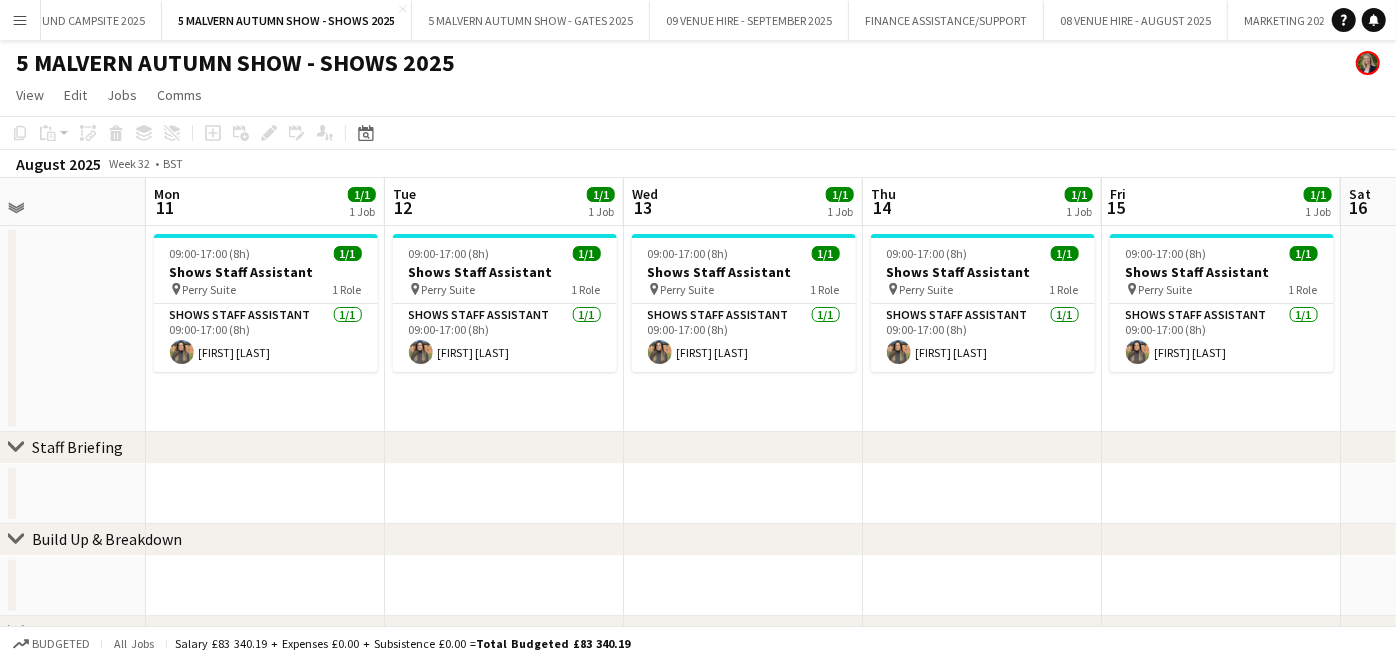 drag, startPoint x: 1260, startPoint y: 368, endPoint x: 140, endPoint y: 337, distance: 1120.429 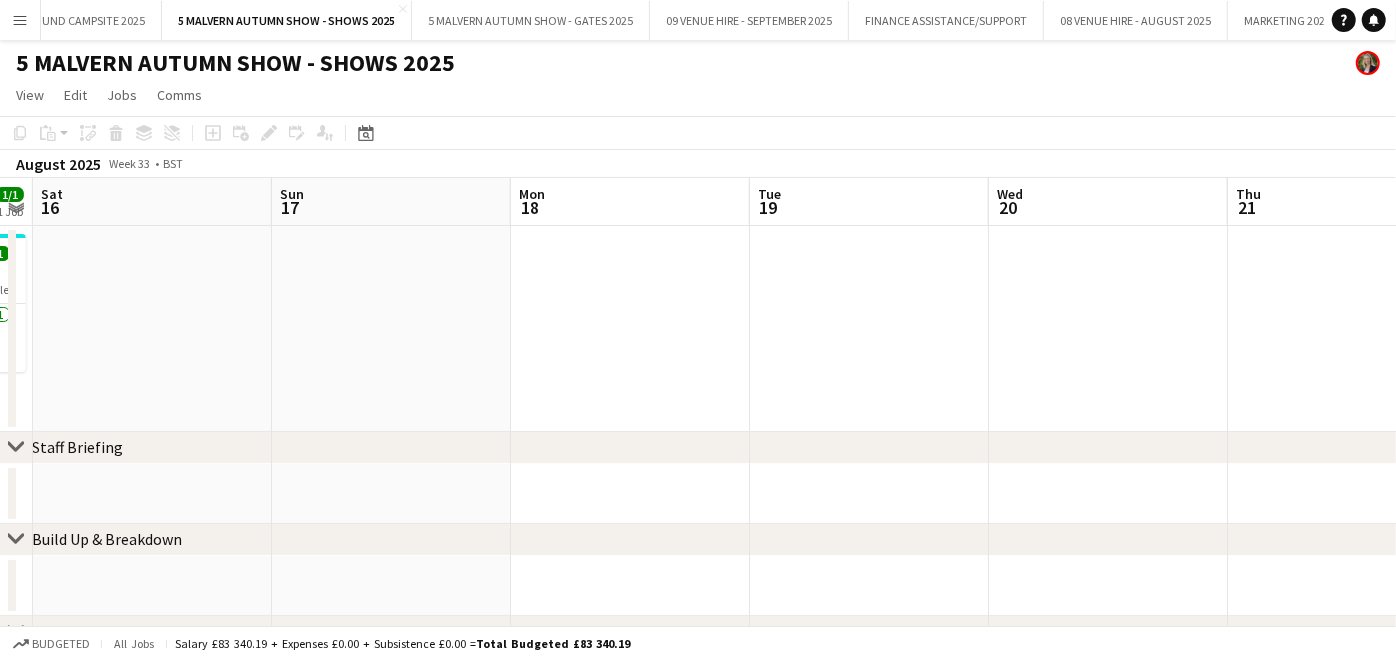 scroll, scrollTop: 0, scrollLeft: 535, axis: horizontal 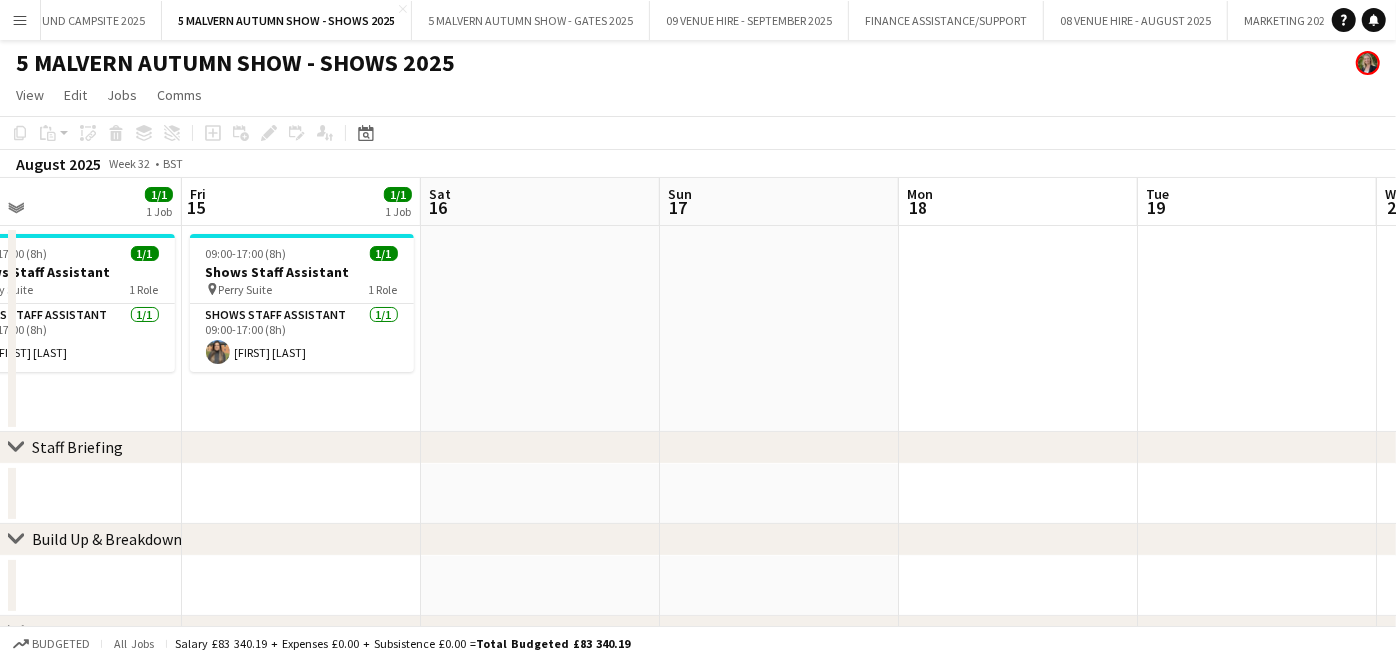 drag, startPoint x: 1212, startPoint y: 320, endPoint x: -5, endPoint y: 279, distance: 1217.6904 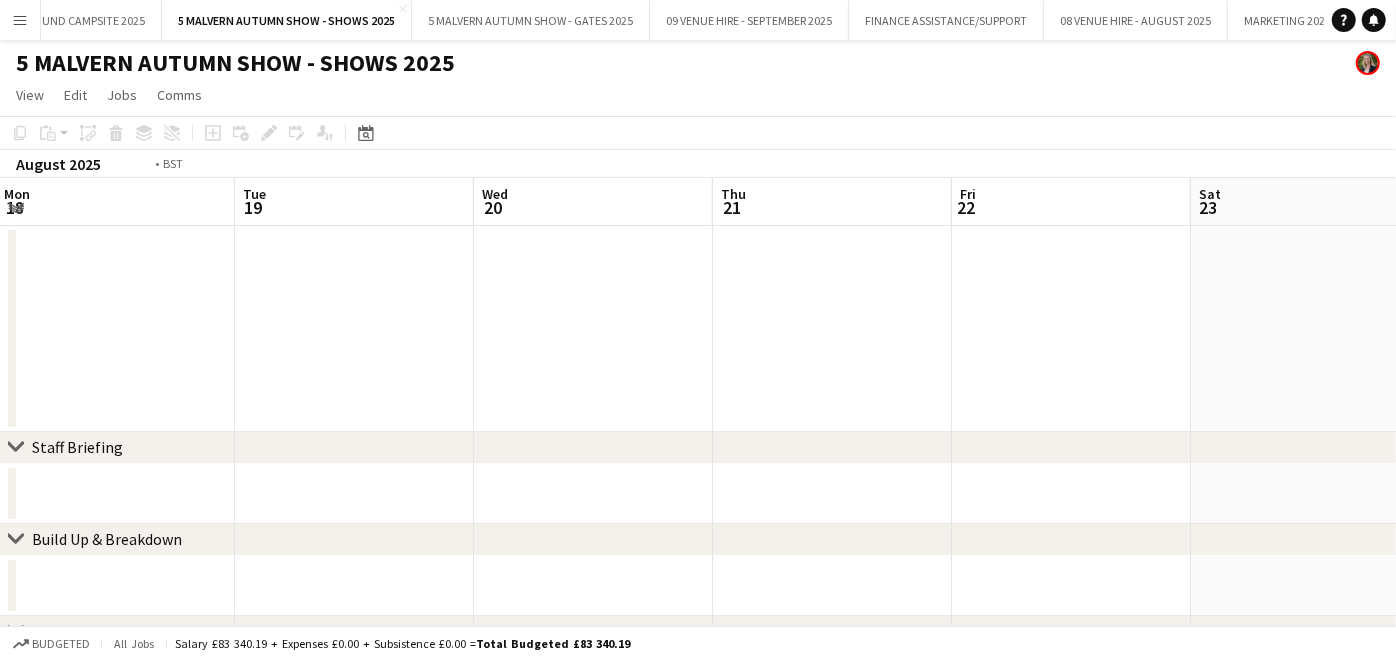 drag, startPoint x: 1197, startPoint y: 312, endPoint x: 331, endPoint y: 268, distance: 867.11707 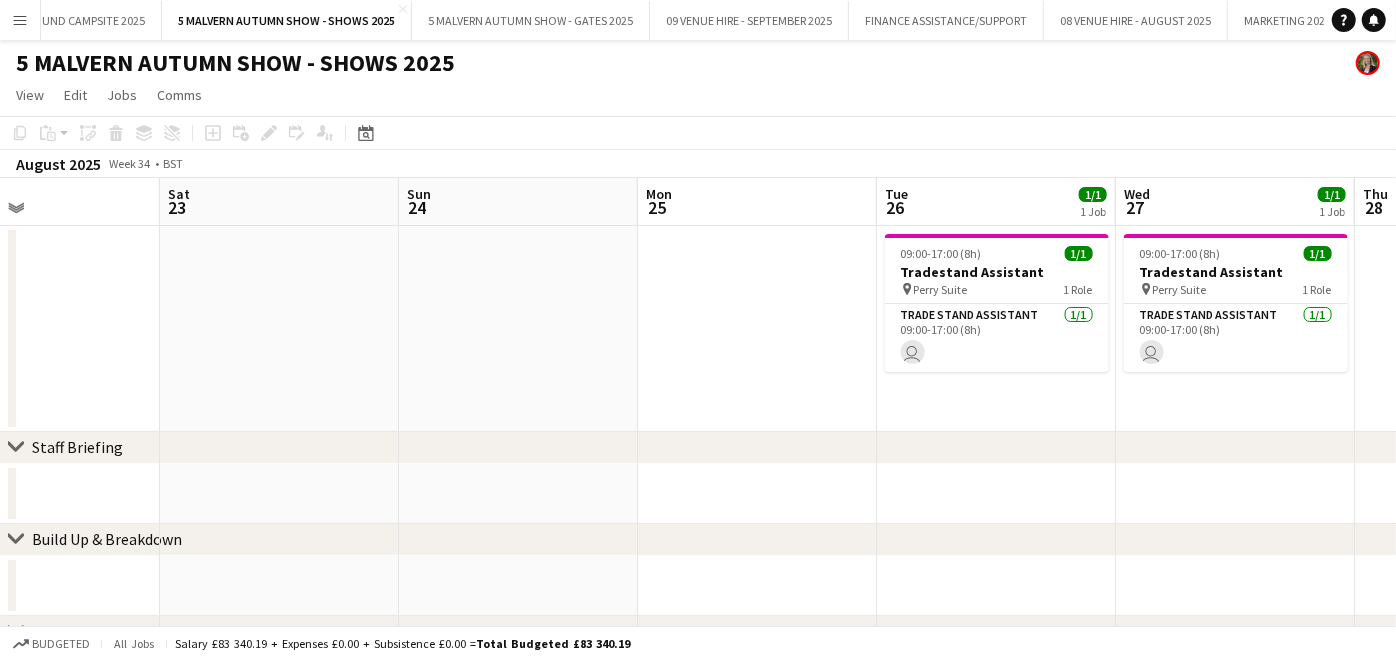 drag, startPoint x: 1152, startPoint y: 314, endPoint x: 147, endPoint y: 234, distance: 1008.1791 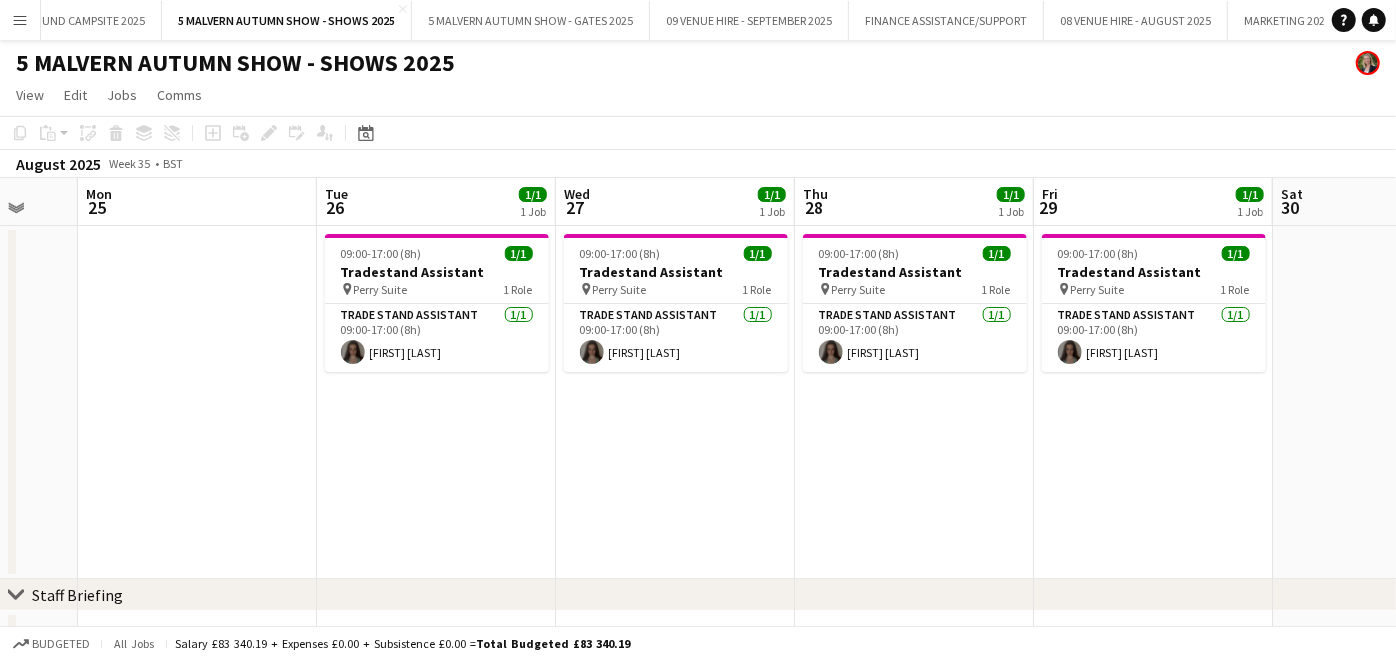 drag, startPoint x: 1179, startPoint y: 305, endPoint x: 354, endPoint y: 338, distance: 825.6597 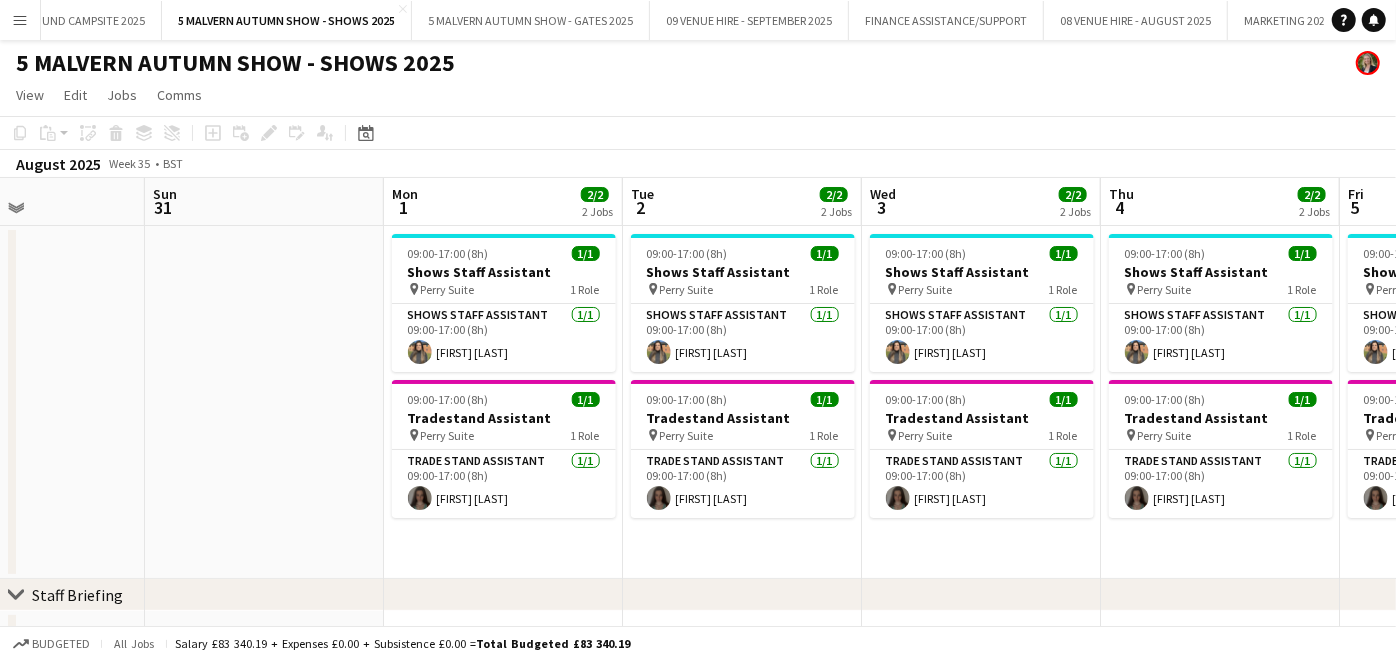 scroll, scrollTop: 0, scrollLeft: 802, axis: horizontal 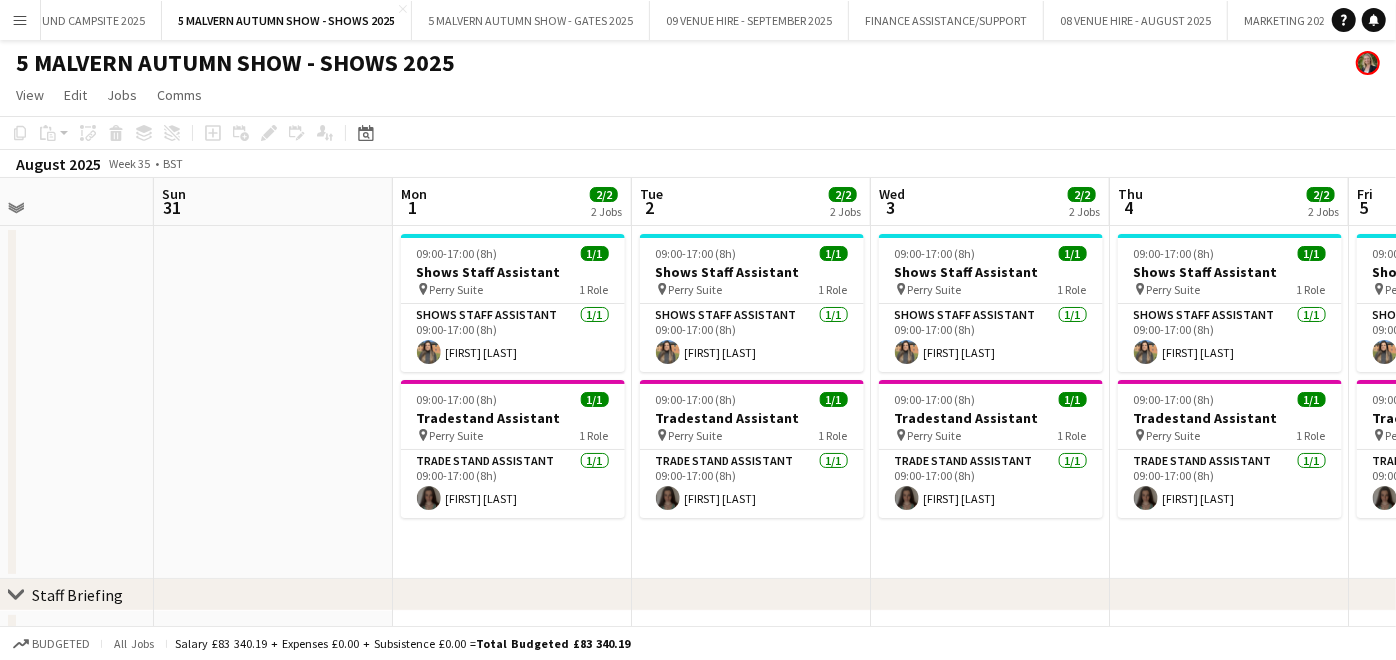drag, startPoint x: 1173, startPoint y: 318, endPoint x: 0, endPoint y: 206, distance: 1178.3348 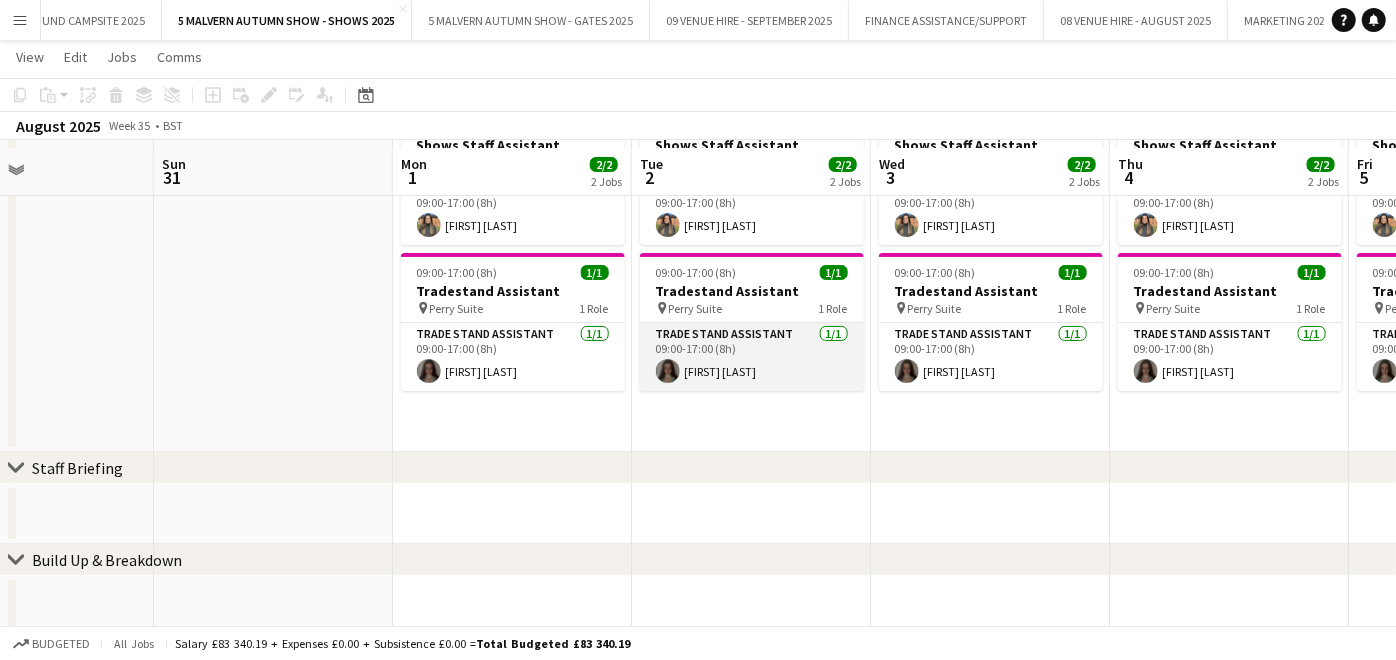 scroll, scrollTop: 0, scrollLeft: 0, axis: both 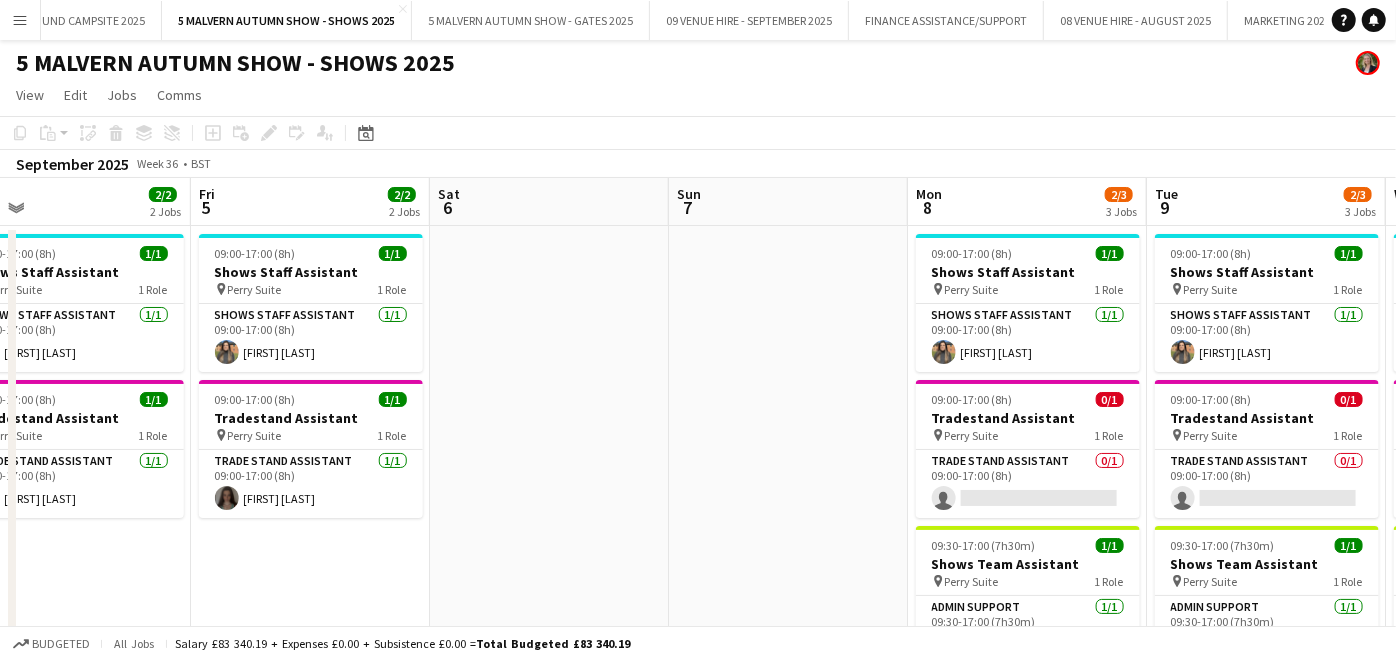 drag, startPoint x: 1253, startPoint y: 268, endPoint x: -5, endPoint y: 216, distance: 1259.0742 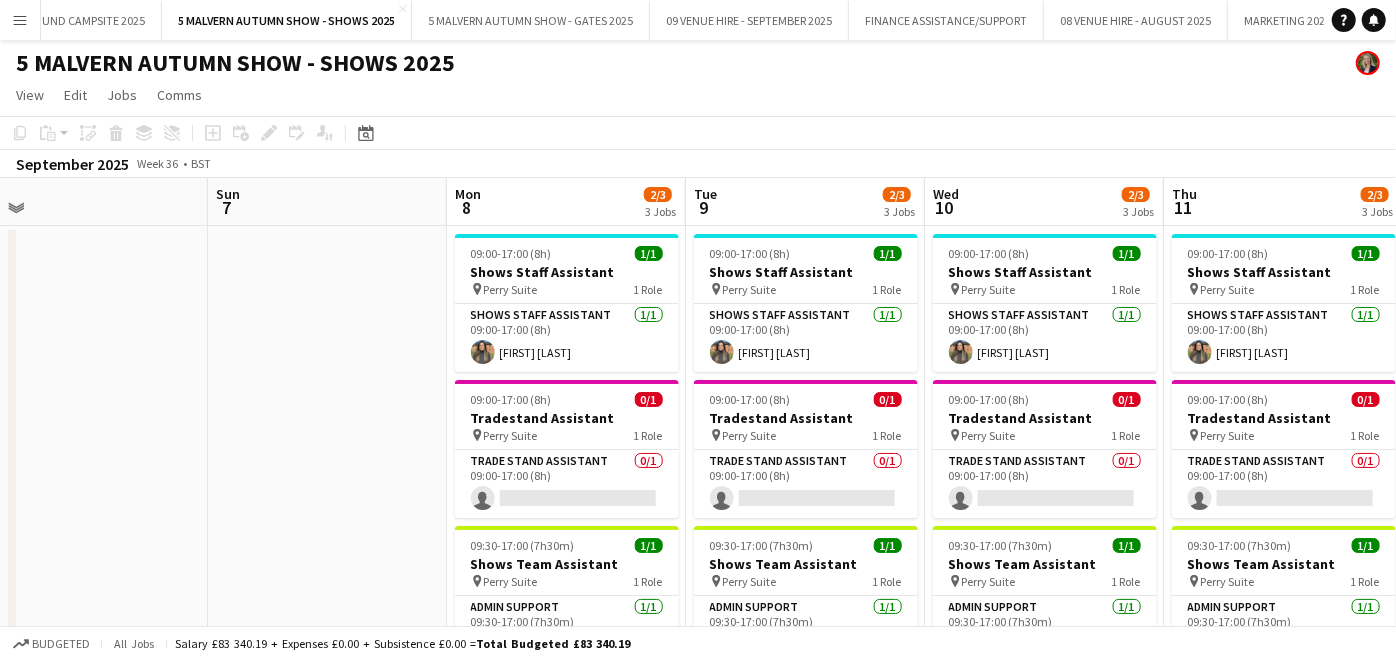 scroll, scrollTop: 0, scrollLeft: 740, axis: horizontal 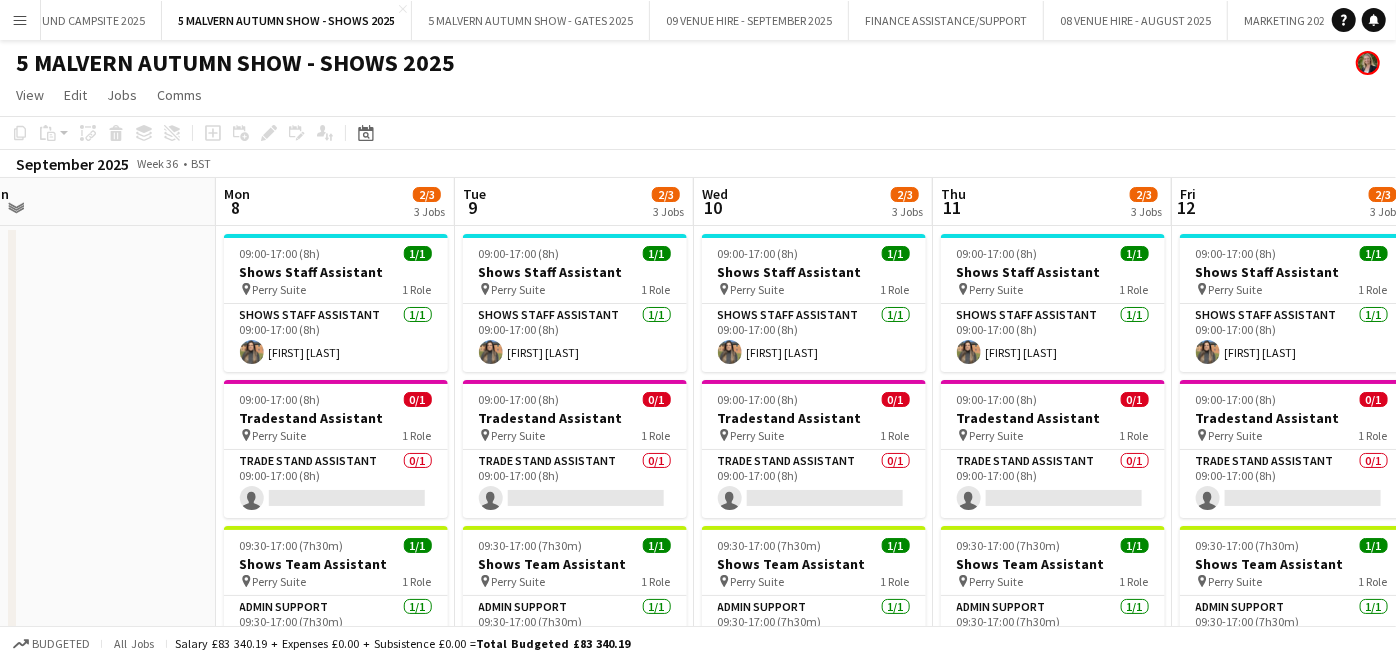 drag, startPoint x: 1286, startPoint y: 257, endPoint x: 595, endPoint y: 245, distance: 691.1042 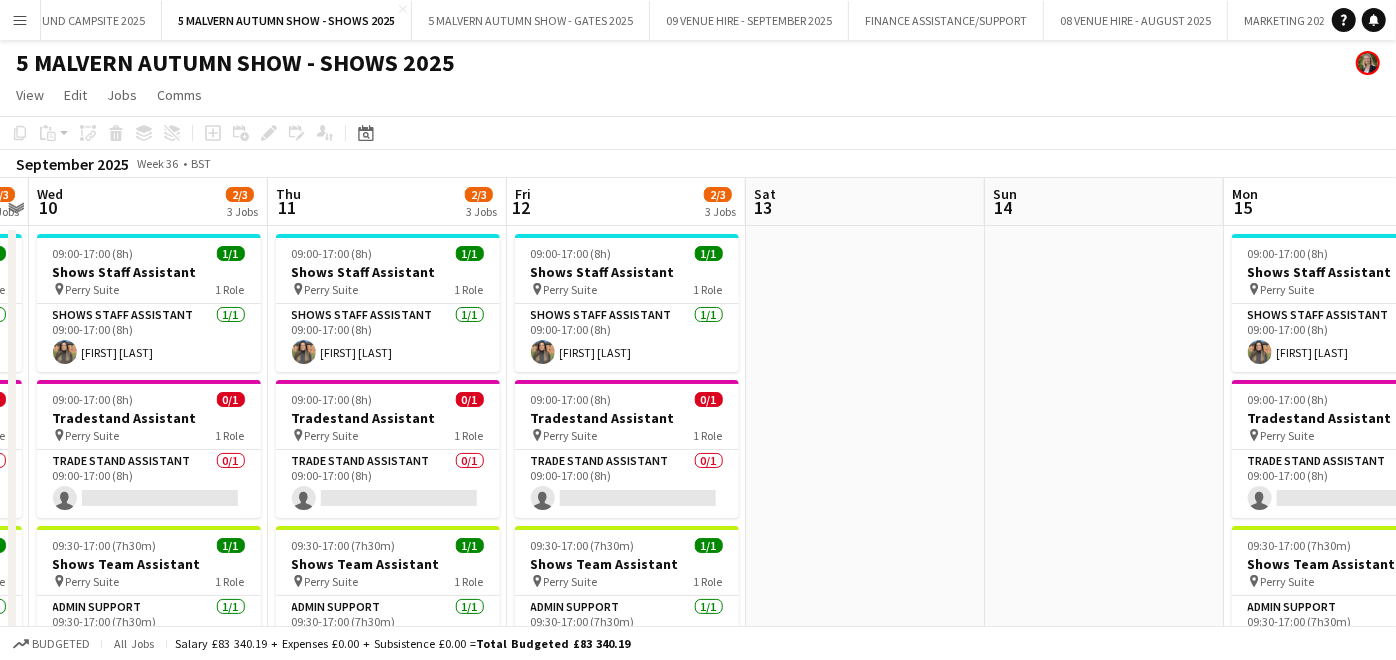 drag, startPoint x: 1360, startPoint y: 262, endPoint x: 694, endPoint y: 254, distance: 666.04803 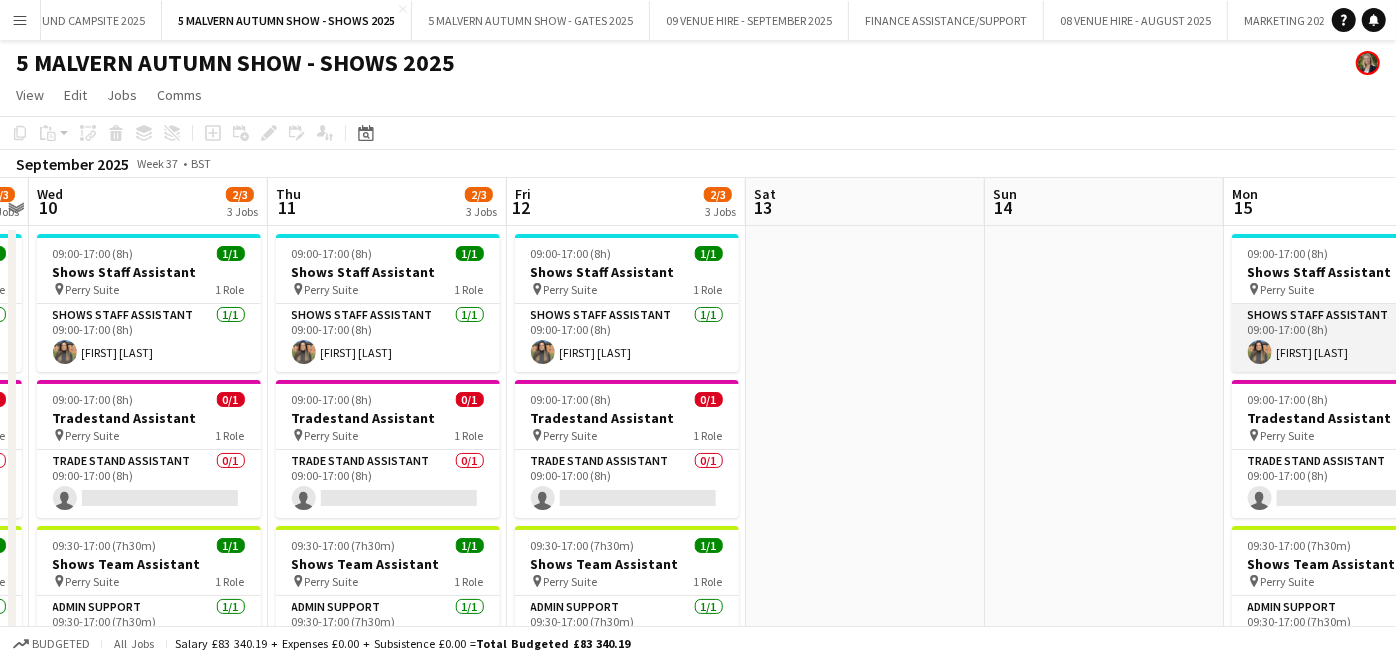 click on "[FIRST] [LAST]" at bounding box center (1344, 338) 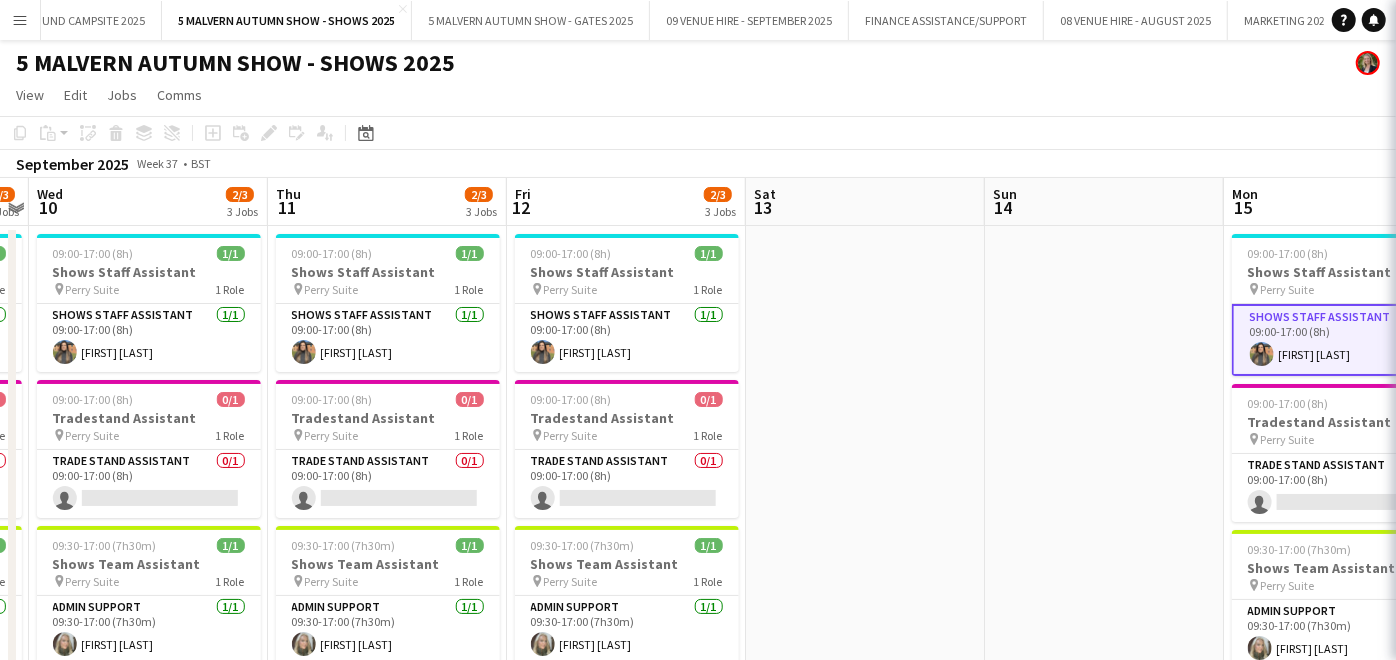 scroll, scrollTop: 0, scrollLeft: 689, axis: horizontal 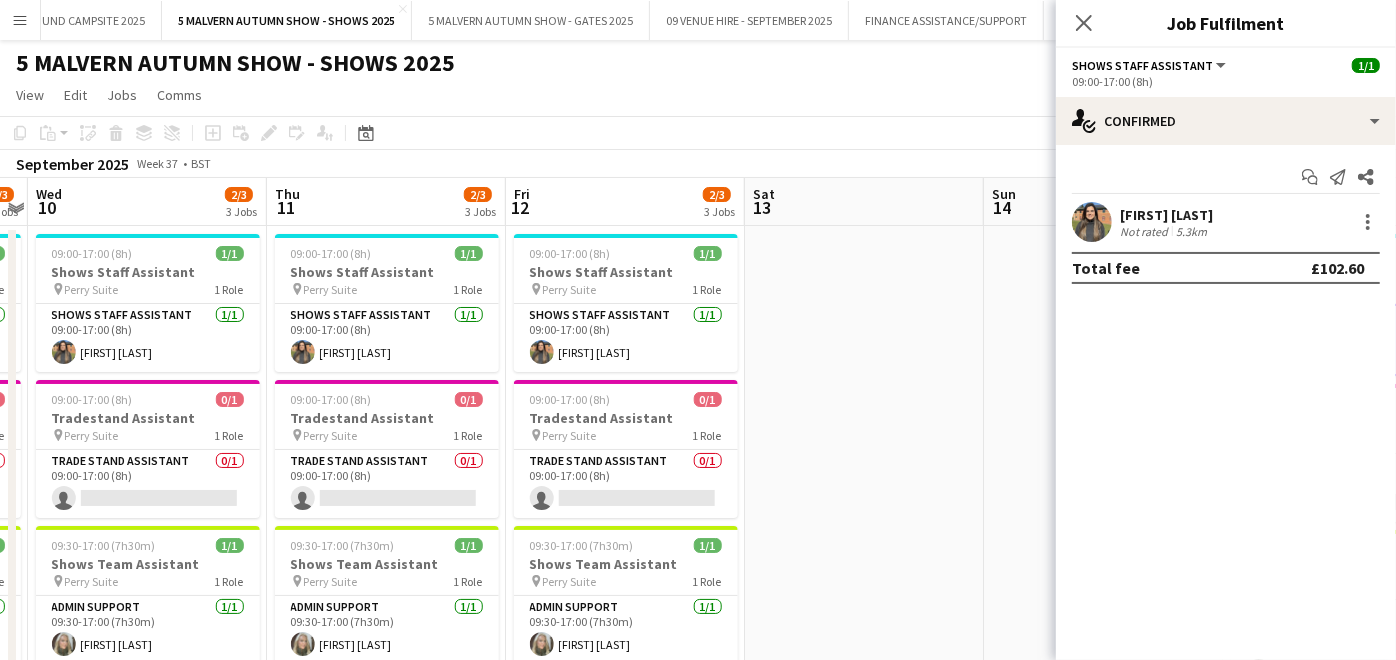 drag, startPoint x: 1365, startPoint y: 323, endPoint x: 1077, endPoint y: 334, distance: 288.21 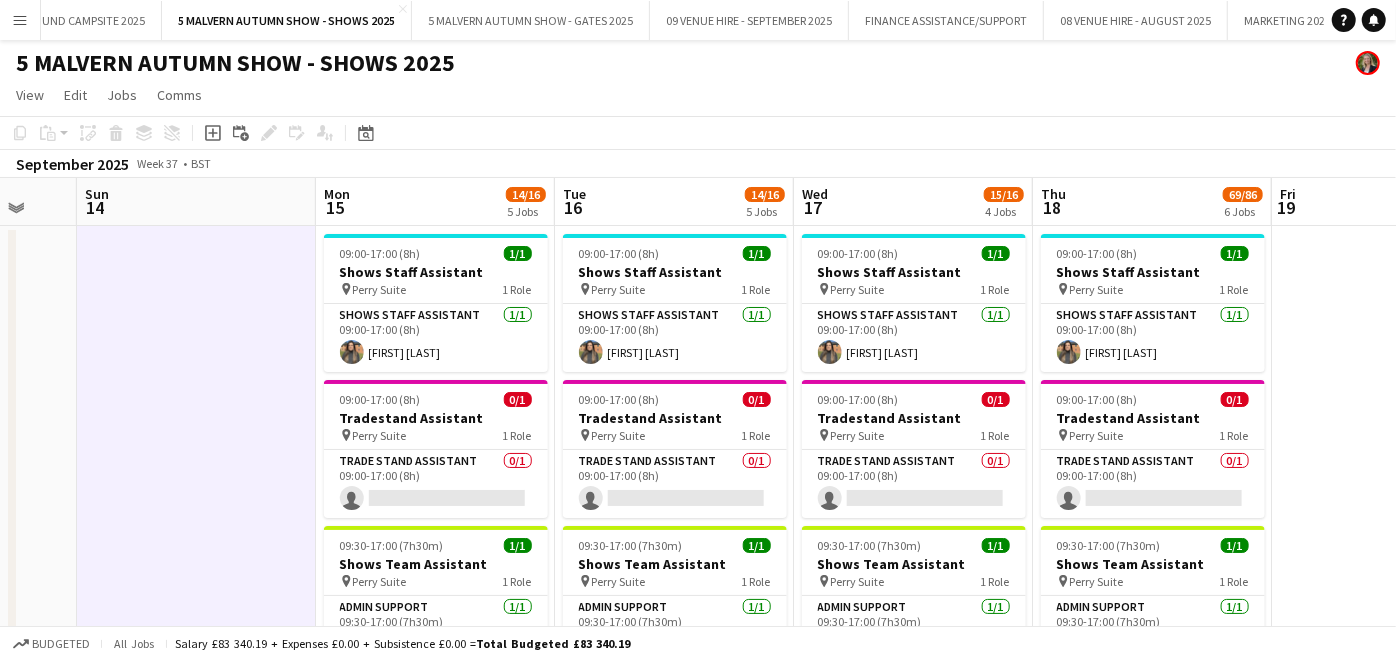 drag, startPoint x: 1265, startPoint y: 256, endPoint x: 285, endPoint y: 211, distance: 981.0326 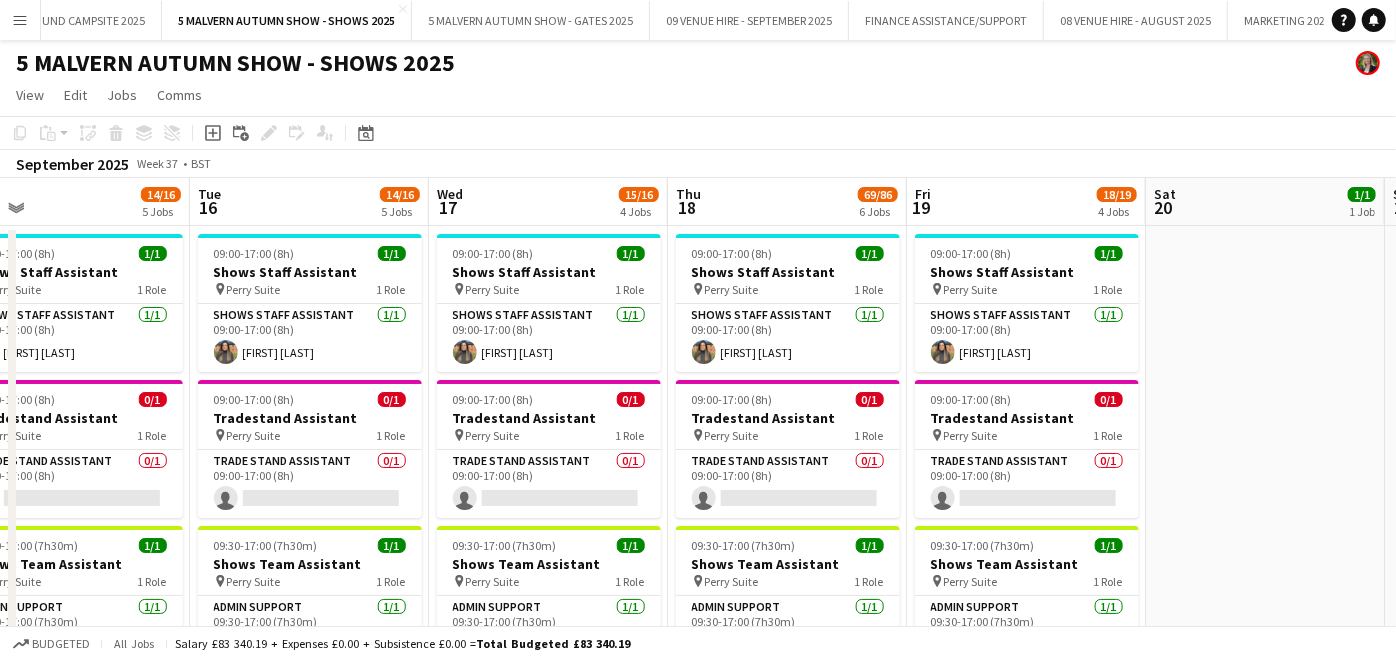 scroll, scrollTop: 0, scrollLeft: 768, axis: horizontal 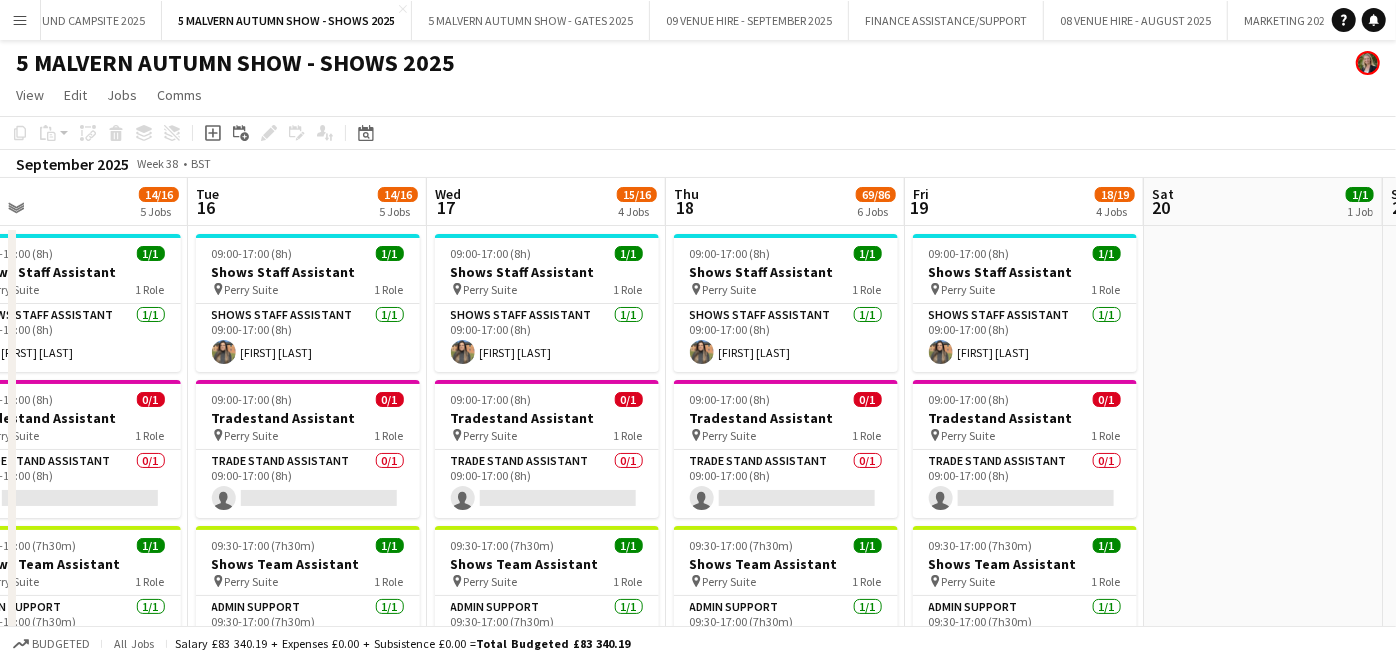 drag, startPoint x: 1143, startPoint y: 251, endPoint x: 849, endPoint y: 251, distance: 294 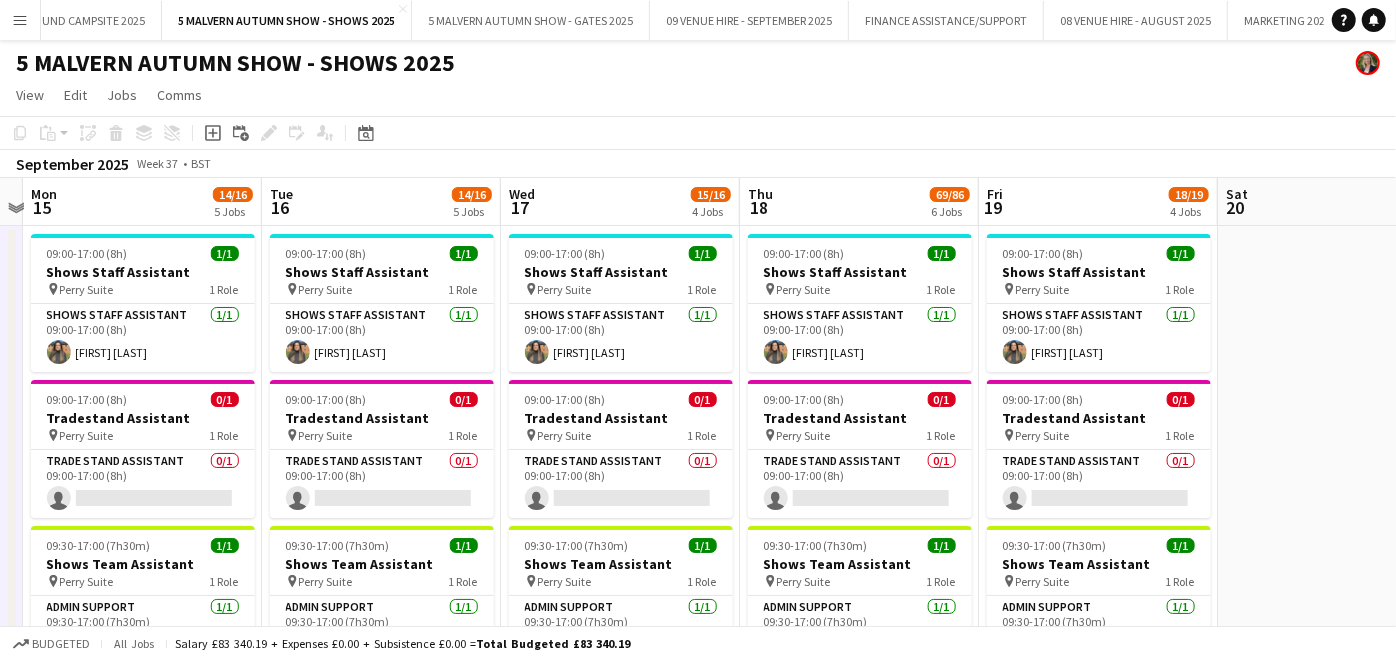 scroll, scrollTop: 0, scrollLeft: 681, axis: horizontal 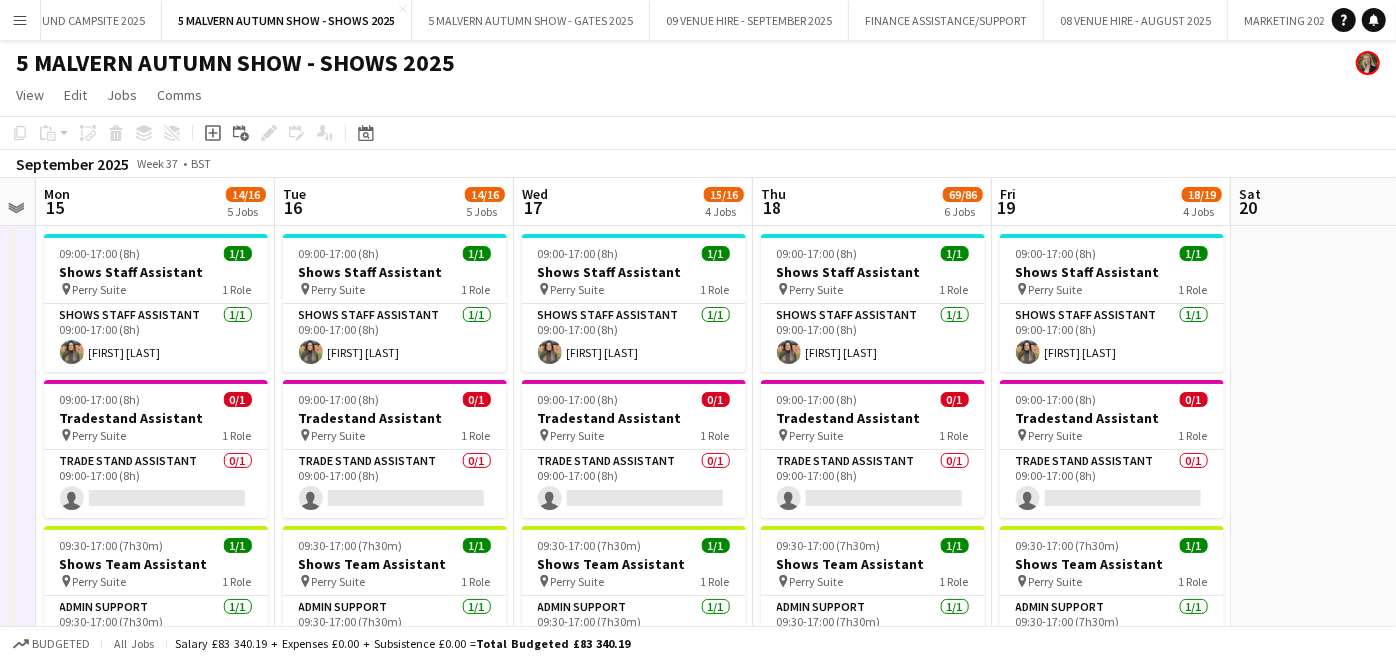 drag, startPoint x: 794, startPoint y: 272, endPoint x: 881, endPoint y: 274, distance: 87.02299 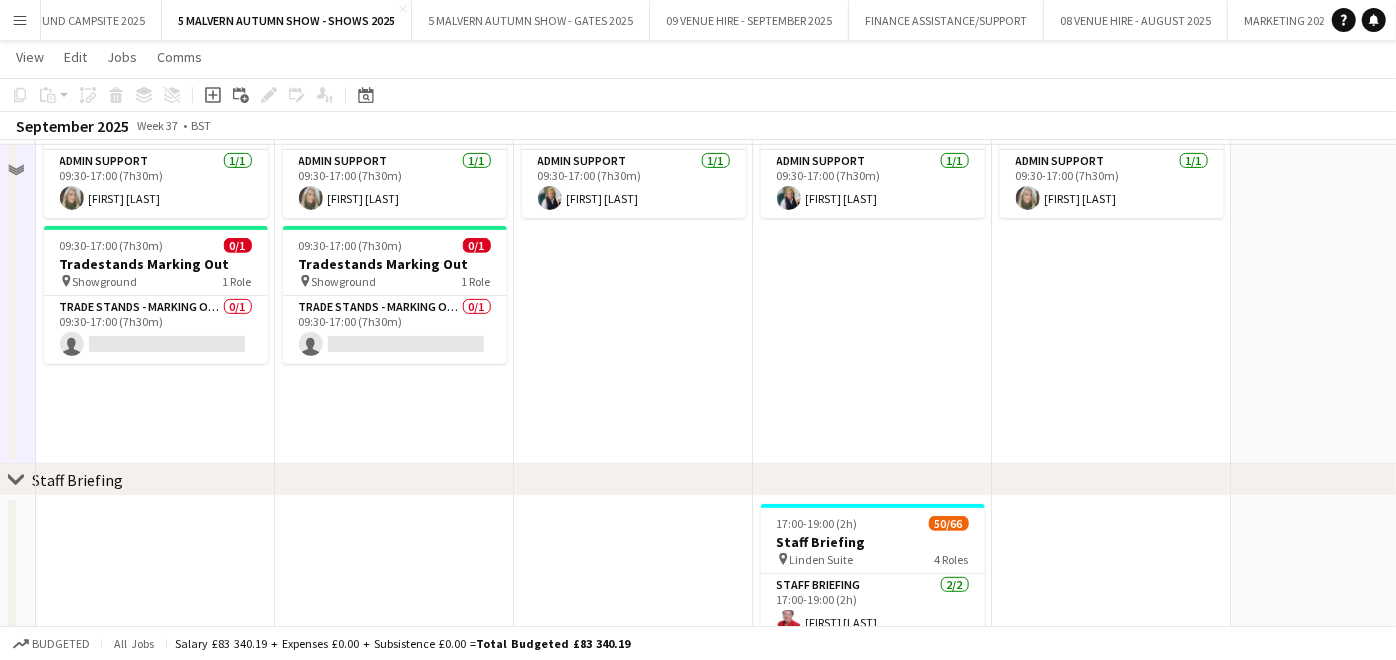 scroll, scrollTop: 0, scrollLeft: 0, axis: both 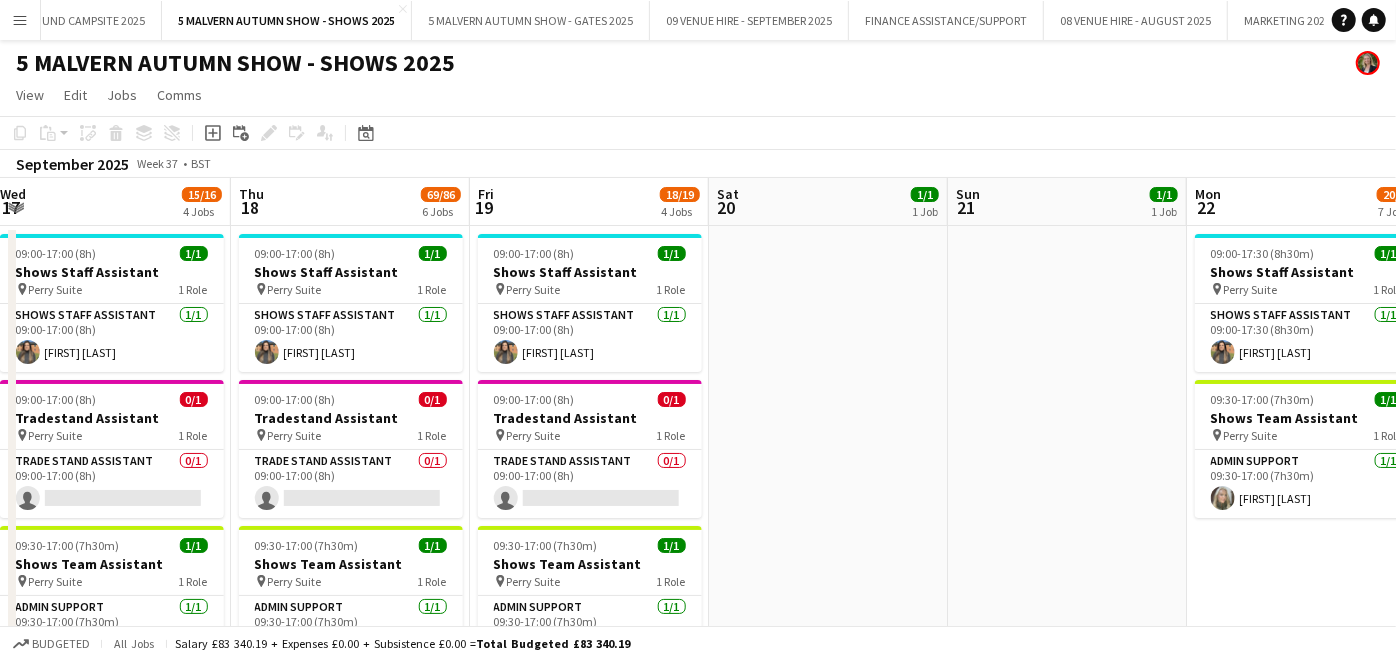 drag, startPoint x: 1311, startPoint y: 330, endPoint x: 779, endPoint y: 400, distance: 536.5855 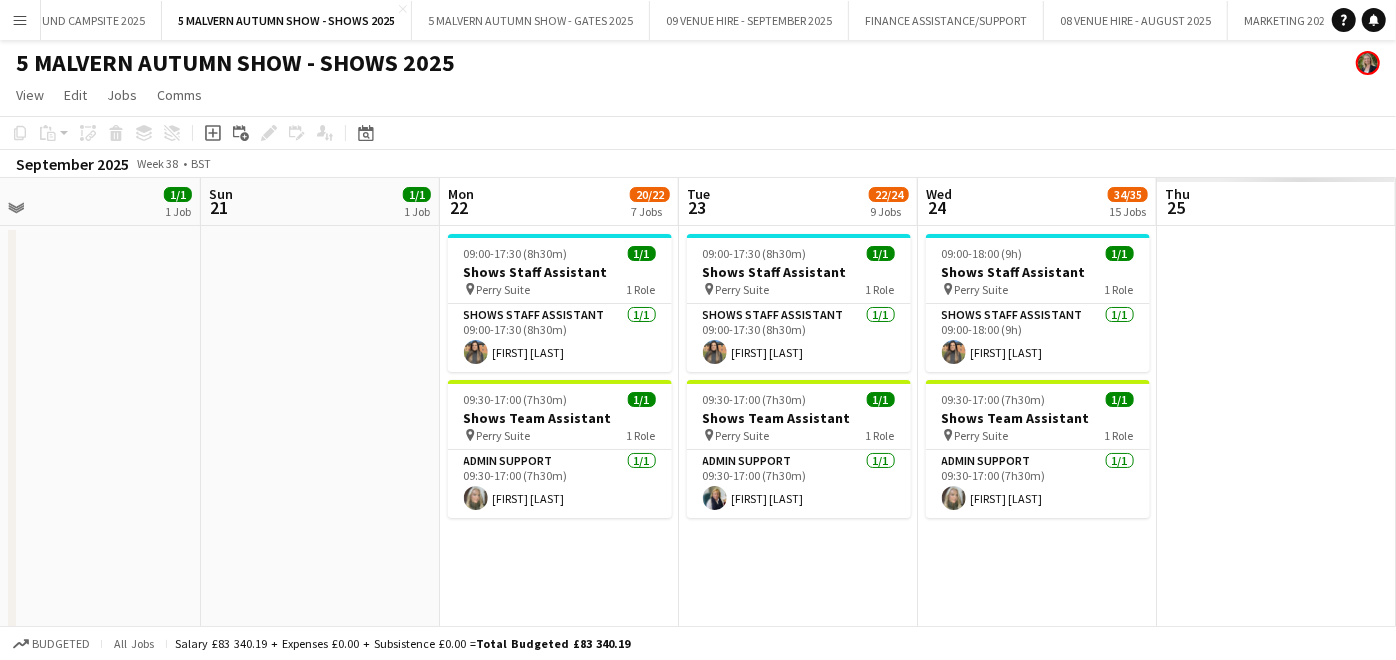 scroll, scrollTop: 0, scrollLeft: 765, axis: horizontal 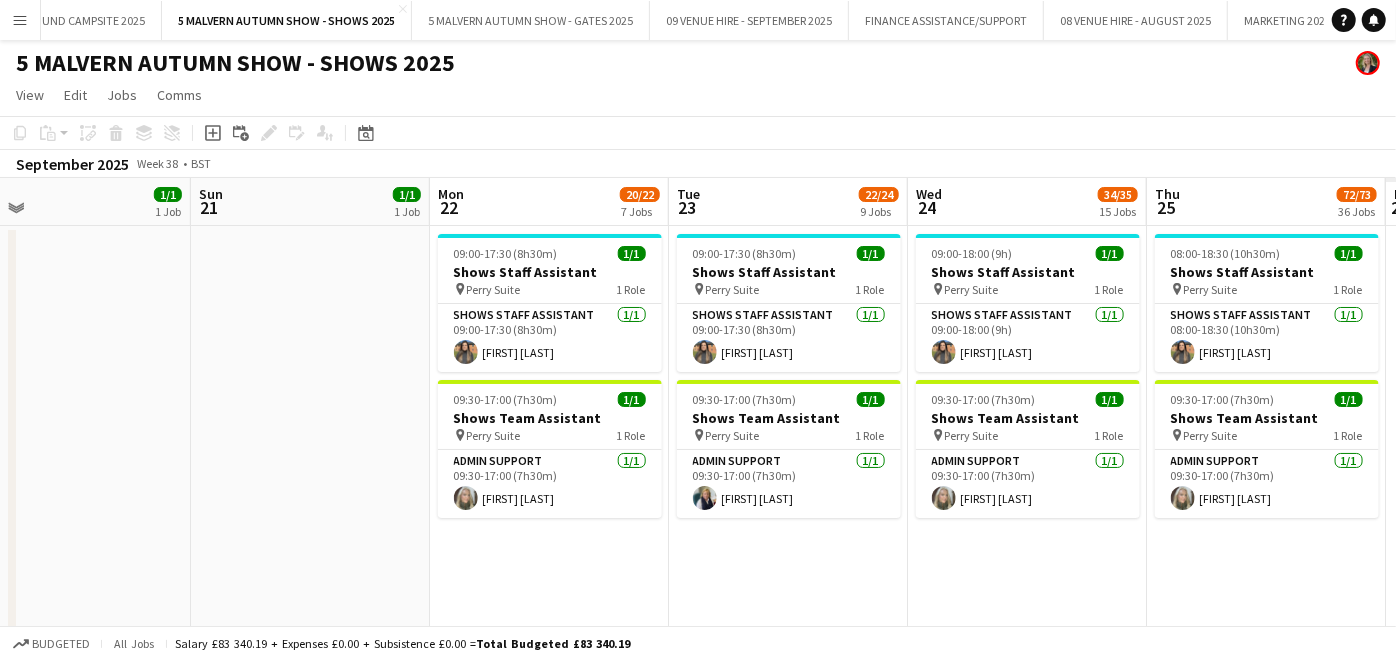 drag, startPoint x: 1028, startPoint y: 323, endPoint x: 277, endPoint y: 311, distance: 751.0959 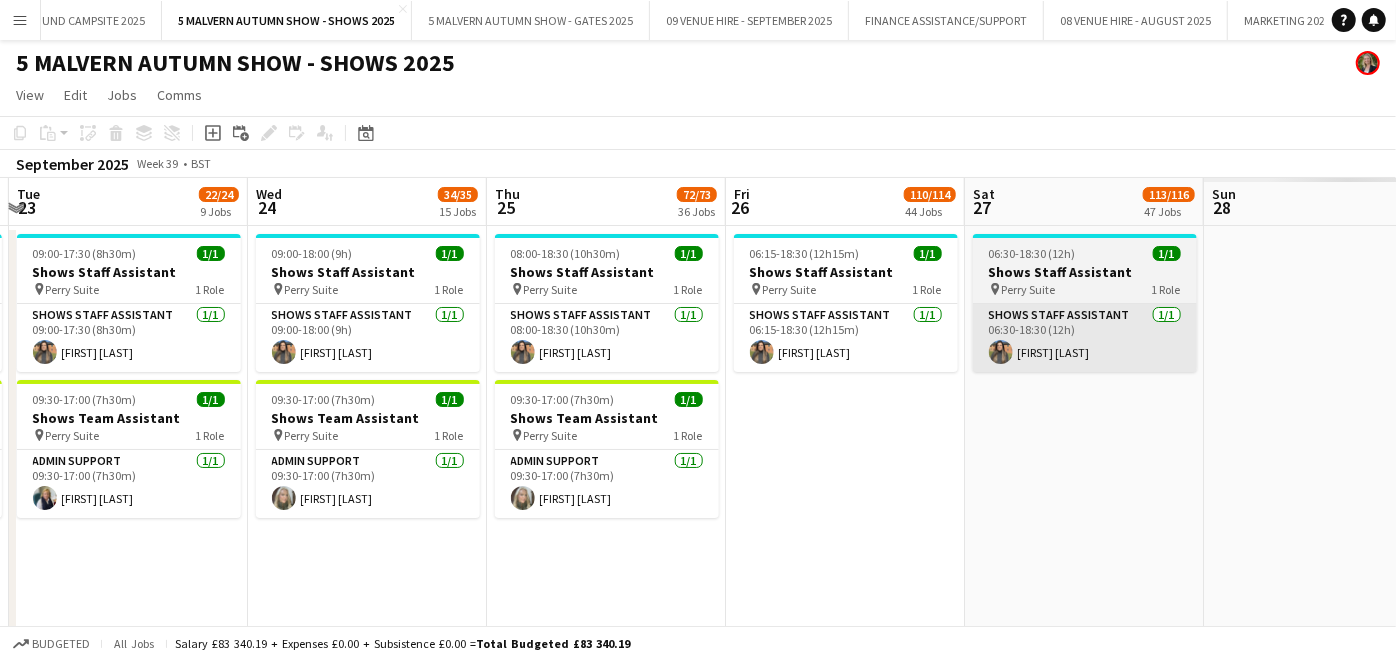 drag, startPoint x: 1105, startPoint y: 280, endPoint x: 989, endPoint y: 315, distance: 121.16518 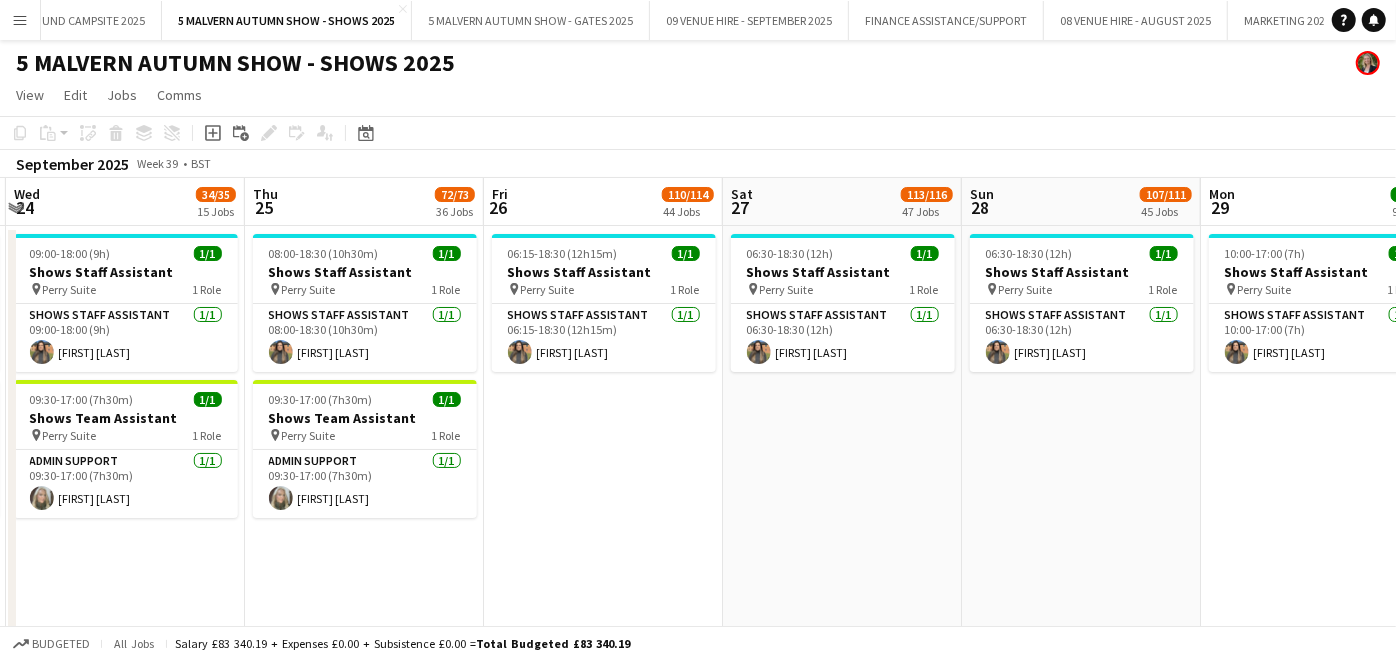 scroll, scrollTop: 0, scrollLeft: 751, axis: horizontal 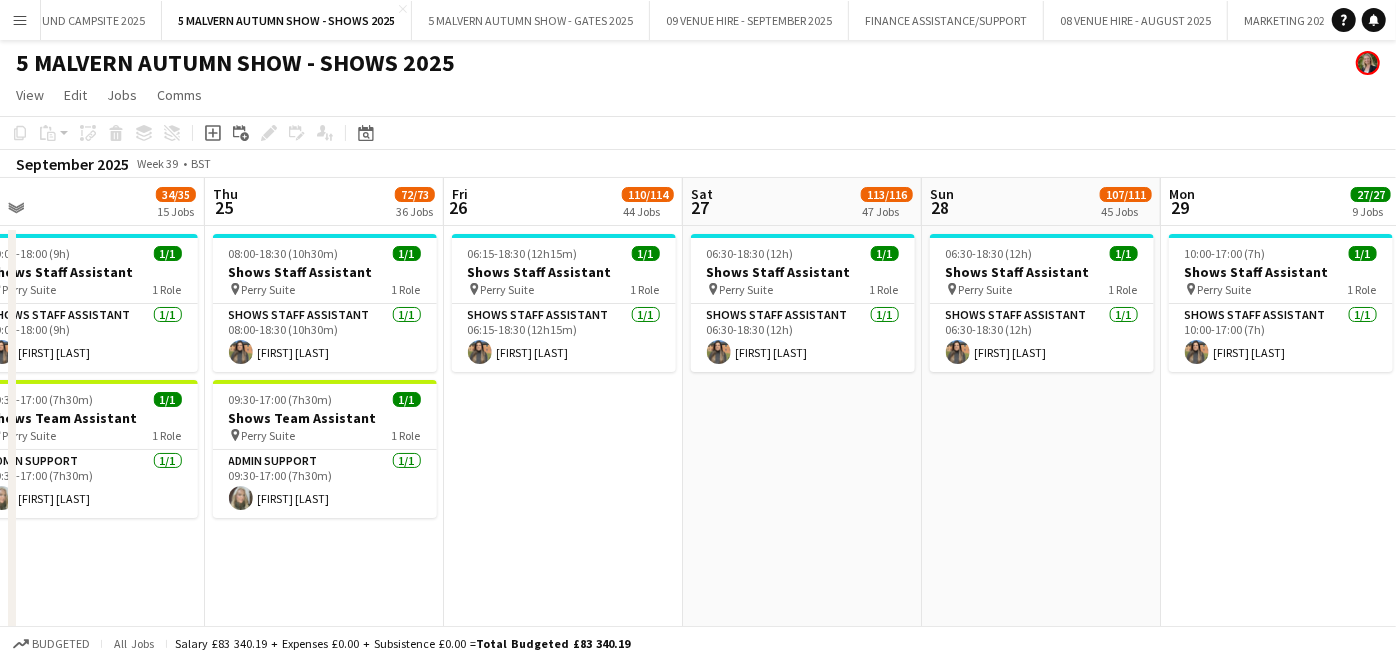 drag, startPoint x: 1200, startPoint y: 506, endPoint x: 920, endPoint y: 493, distance: 280.30164 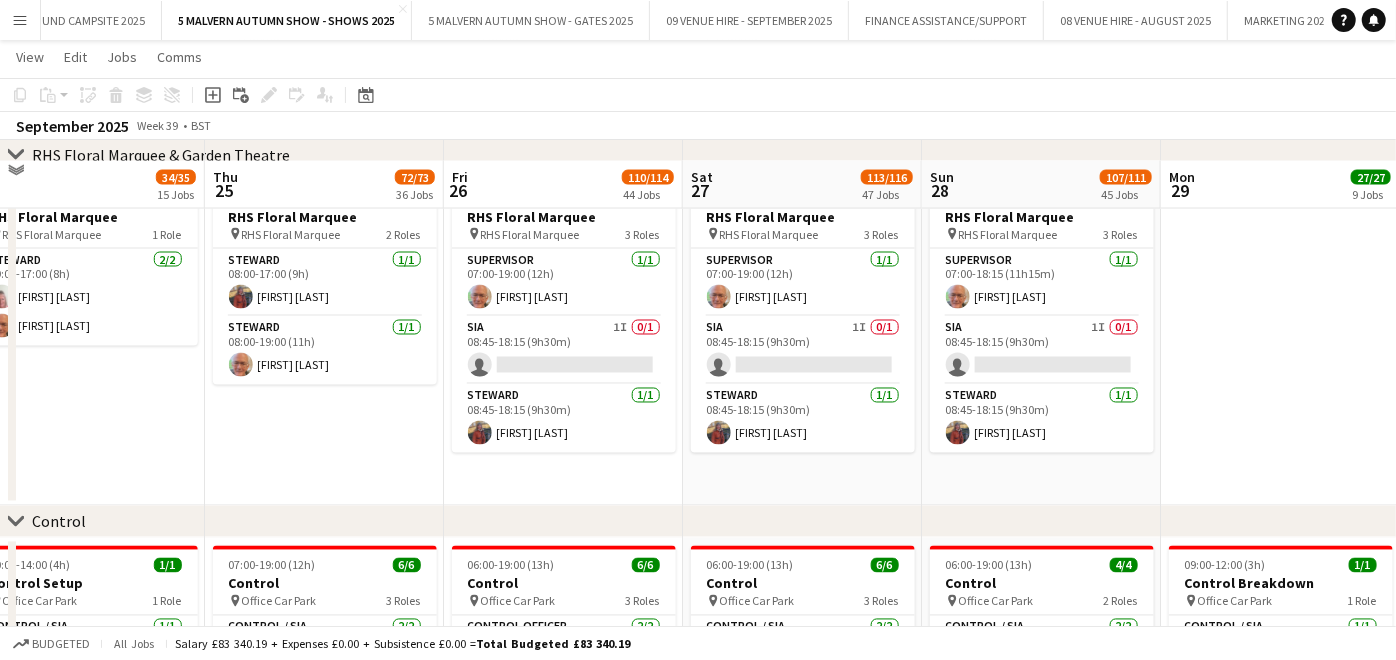 scroll, scrollTop: 6888, scrollLeft: 0, axis: vertical 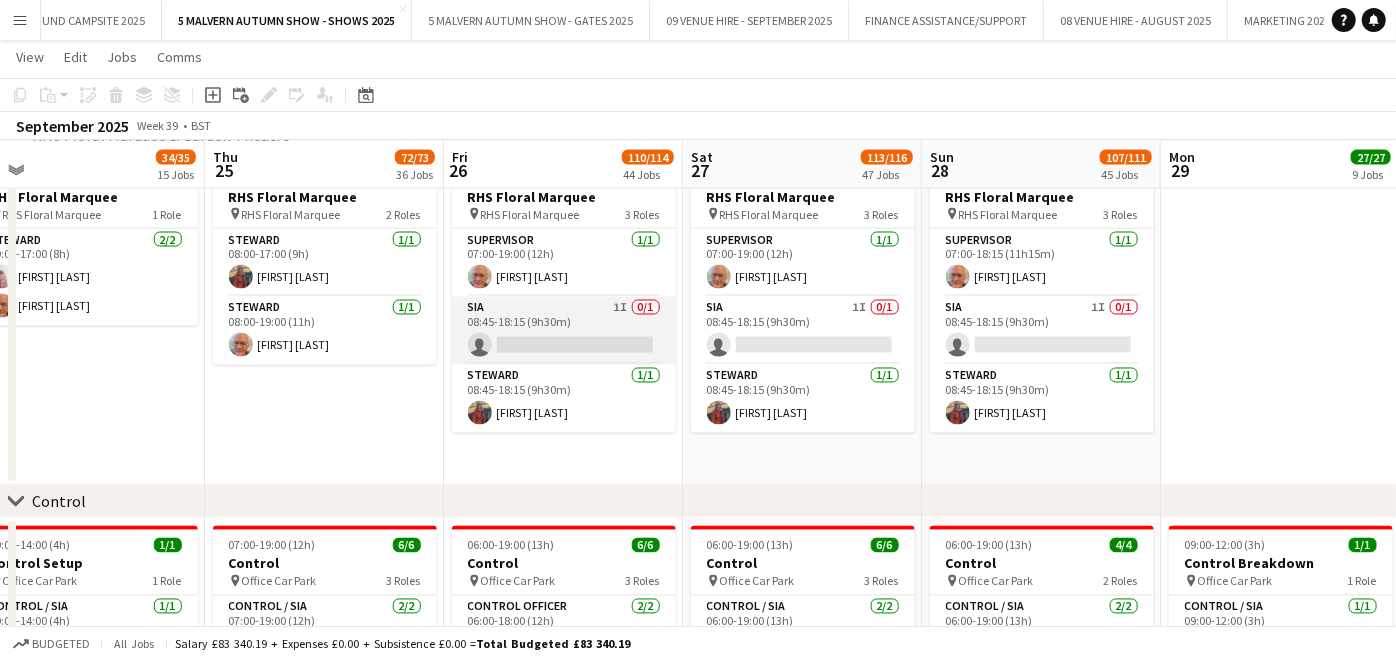 click on "SIA   1I   0/1   08:45-18:15 (9h30m)
single-neutral-actions" at bounding box center (564, 331) 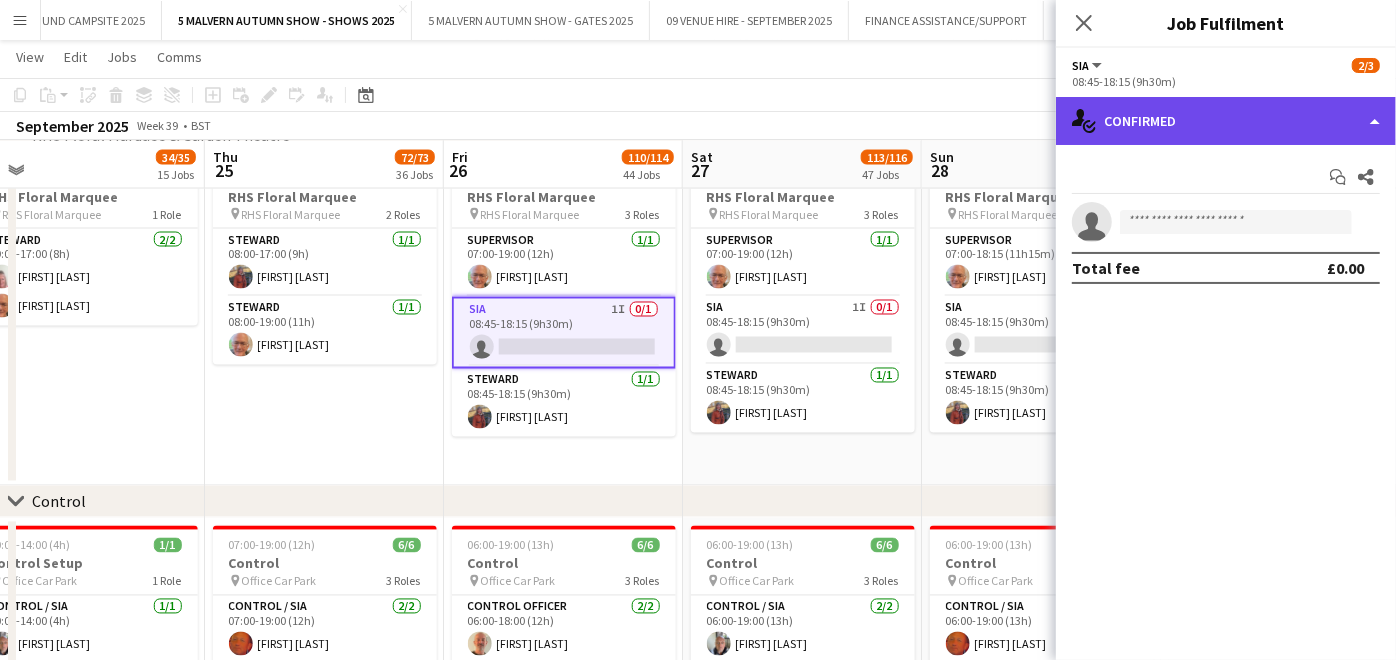click on "single-neutral-actions-check-2
Confirmed" 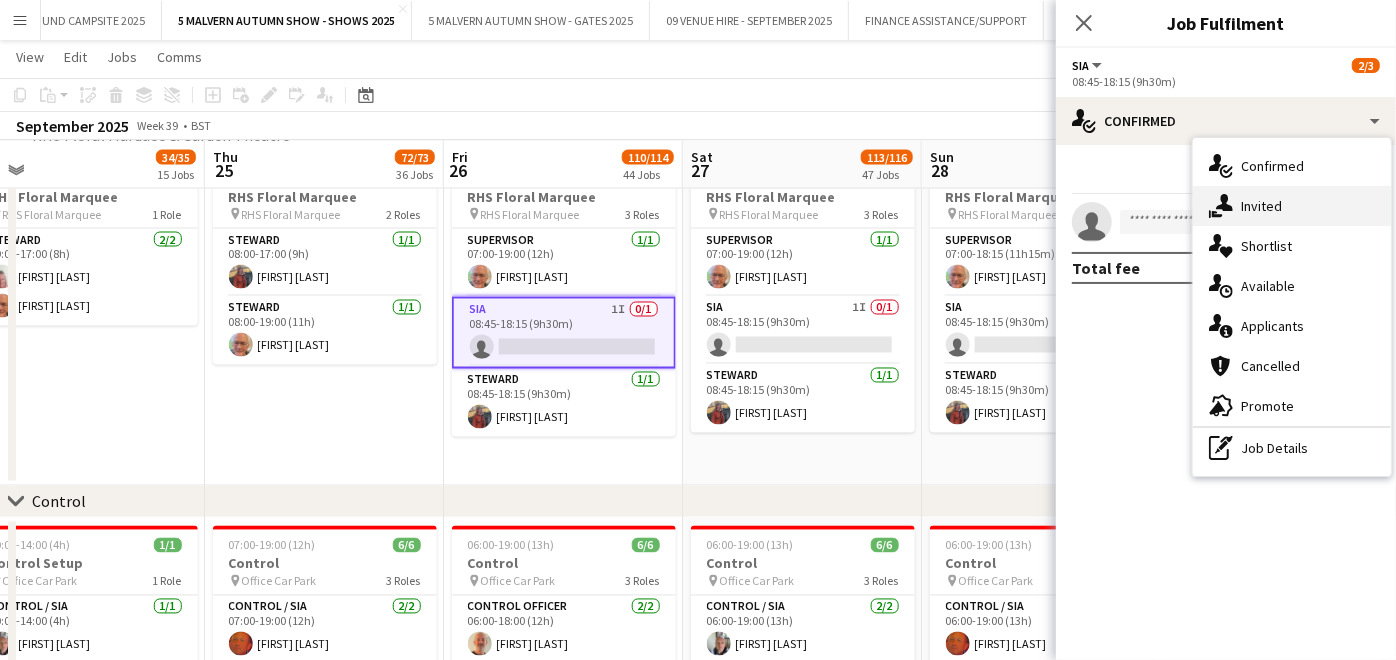 click on "single-neutral-actions-share-1
Invited" at bounding box center [1292, 206] 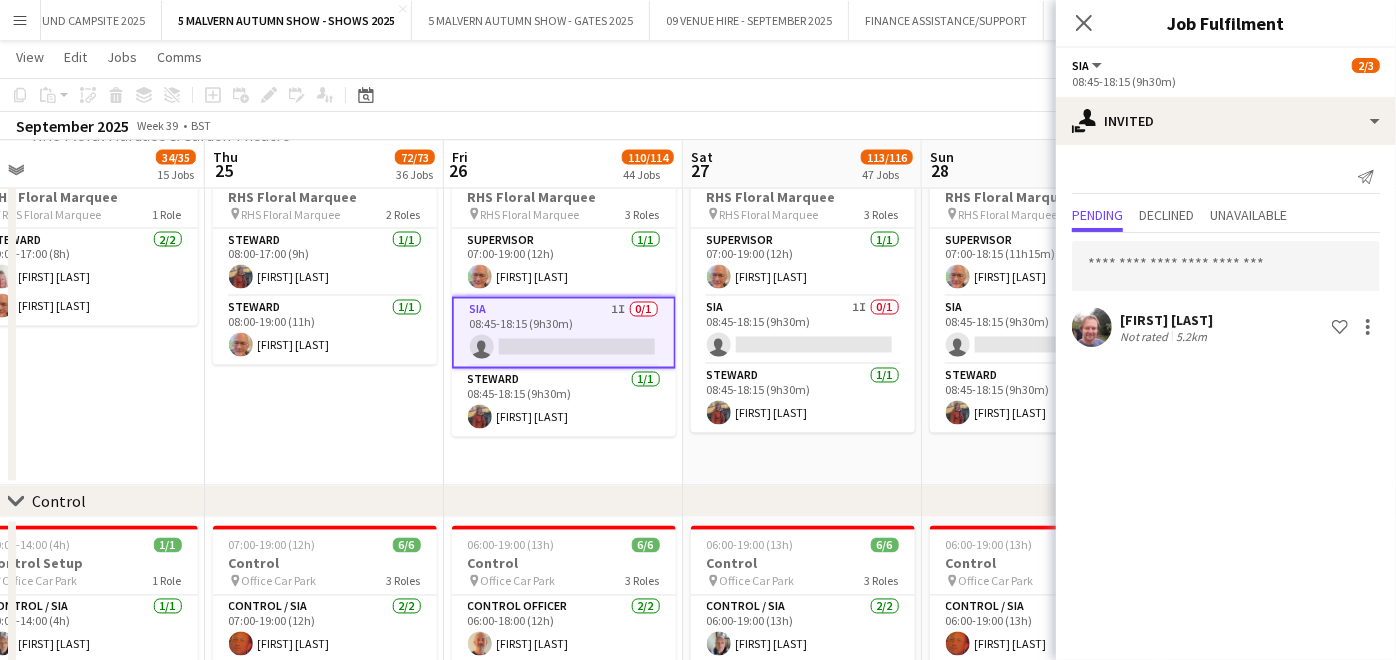 click on "08:00-19:00 (11h)    2/2   RHS Floral Marquee
pin
RHS Floral Marquee    2 Roles   Steward   1/1   08:00-17:00 (9h)
Denise Holden  Steward   1/1   08:00-19:00 (11h)
Roger Lewis" at bounding box center (324, 318) 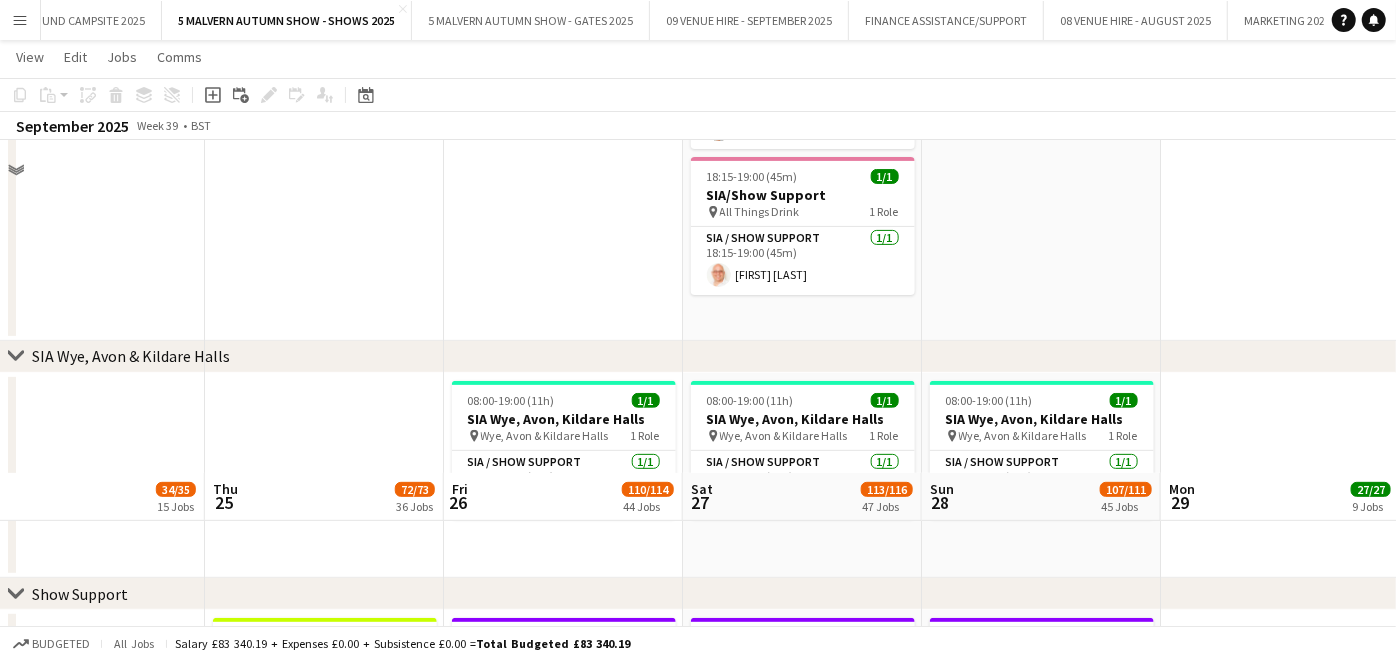 scroll, scrollTop: 10111, scrollLeft: 0, axis: vertical 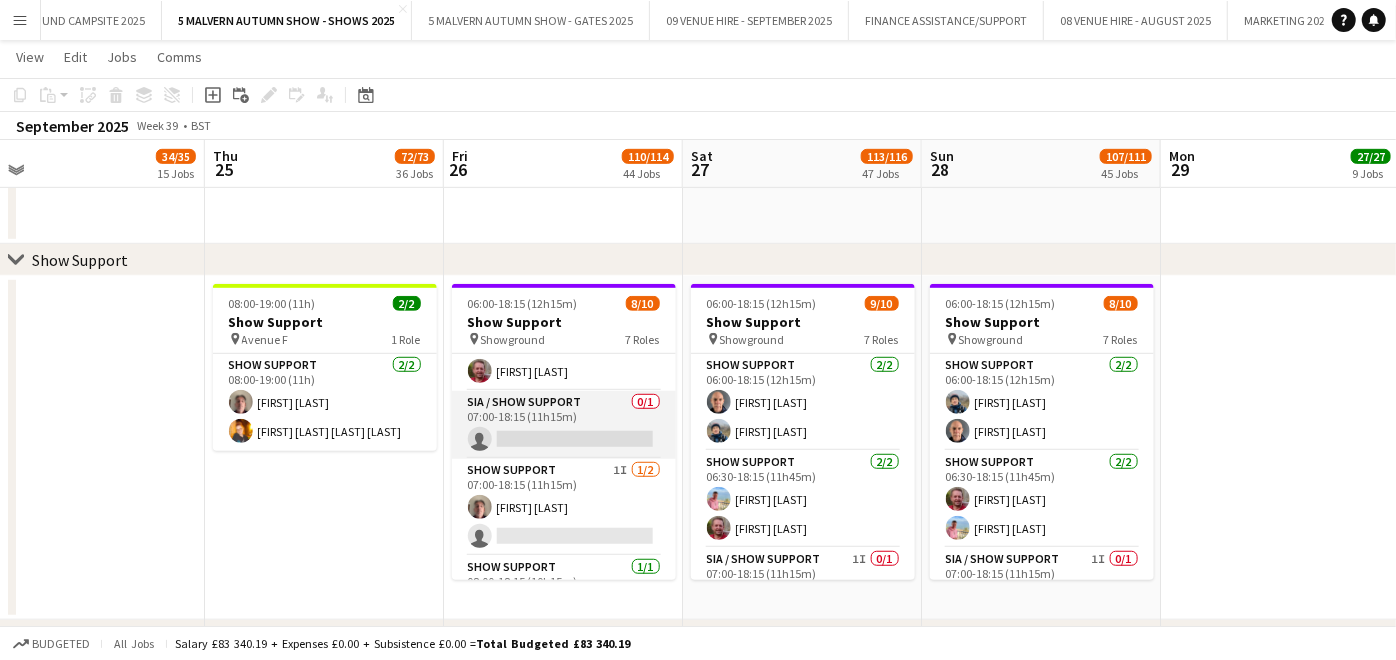 click on "SIA / Show Support   0/1   07:00-18:15 (11h15m)
single-neutral-actions" at bounding box center [564, 425] 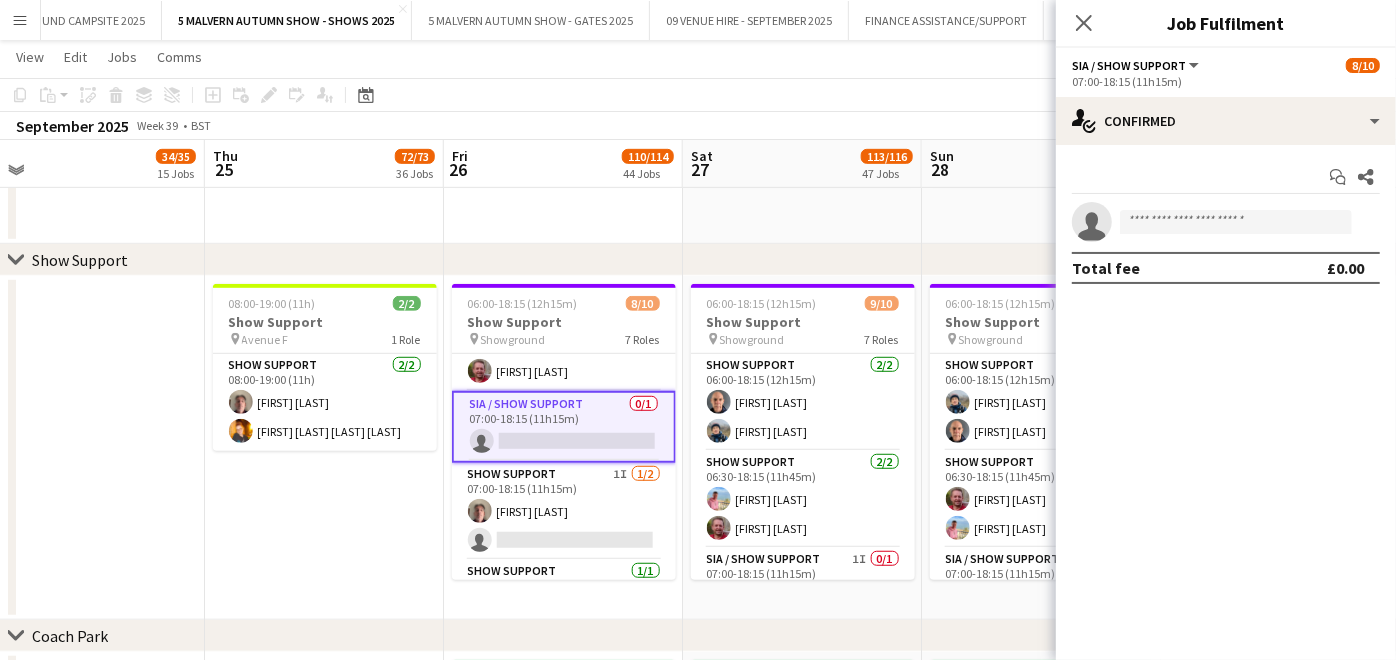 click on "SIA / Show Support   All roles   SIA / Show Support   8/10   07:00-18:15 (11h15m)" 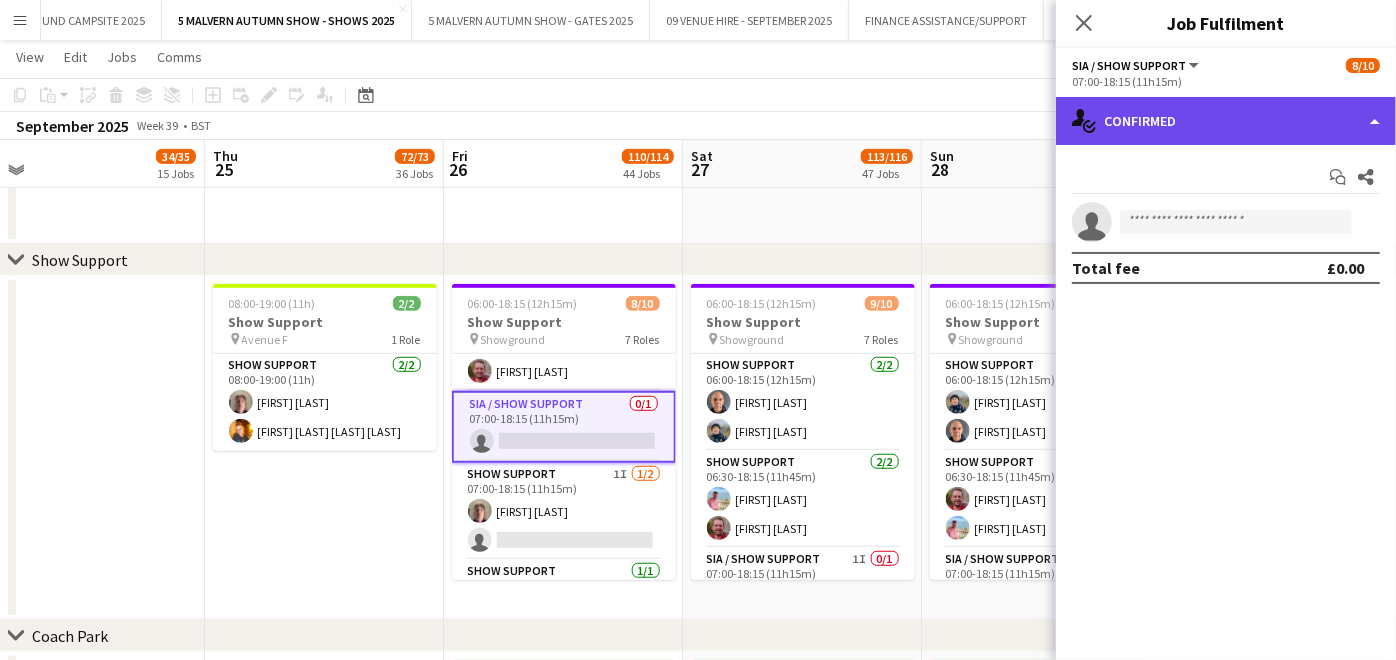click on "single-neutral-actions-check-2
Confirmed" 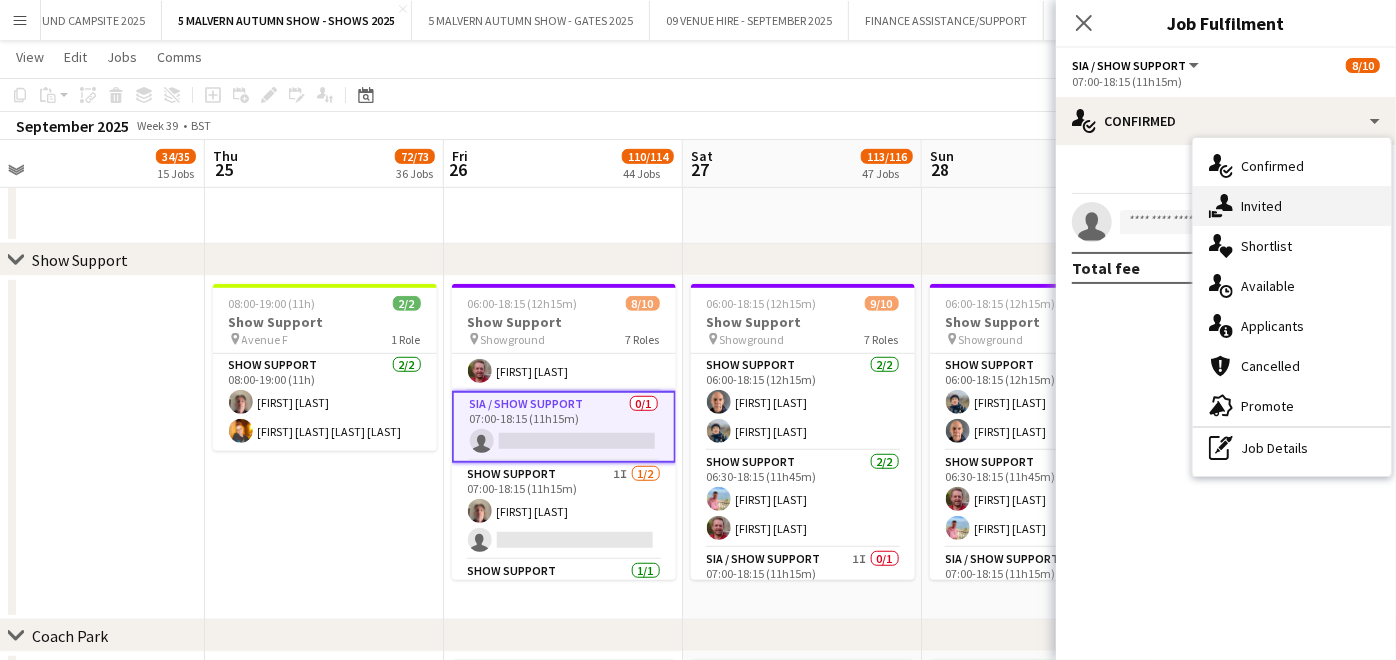 click on "single-neutral-actions-share-1
Invited" at bounding box center (1292, 206) 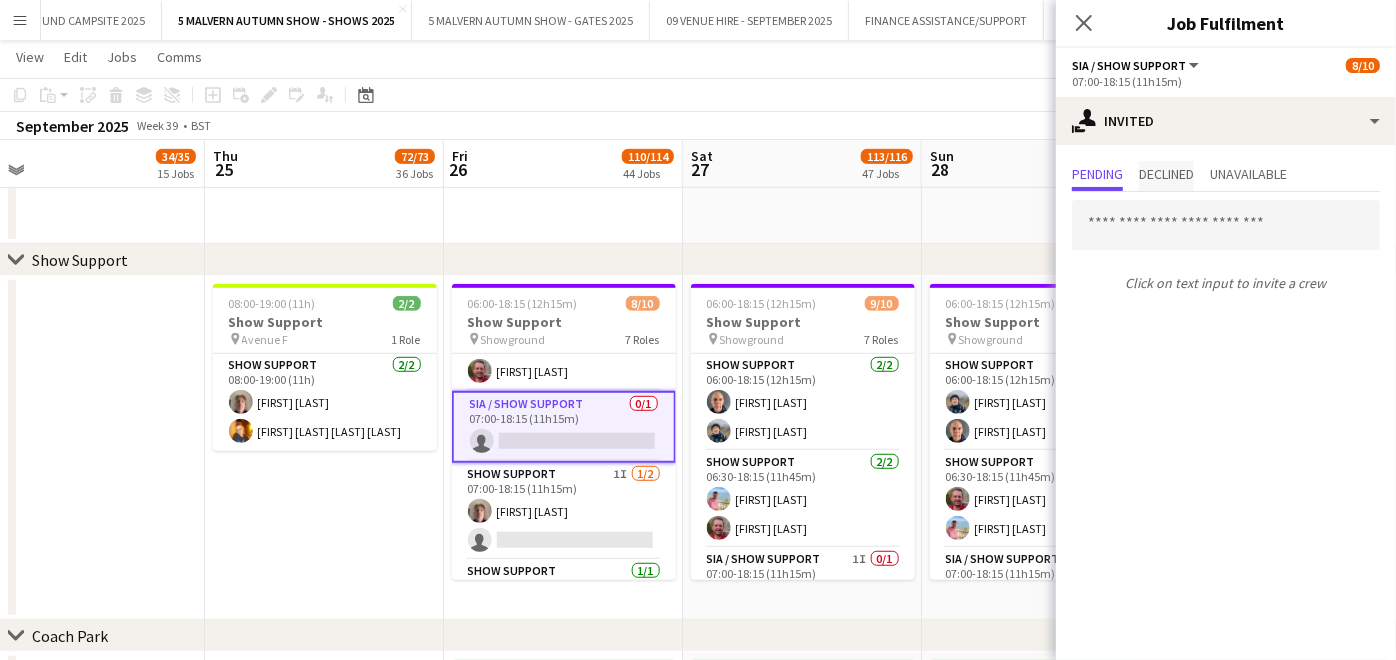 click on "Declined" at bounding box center [1166, 174] 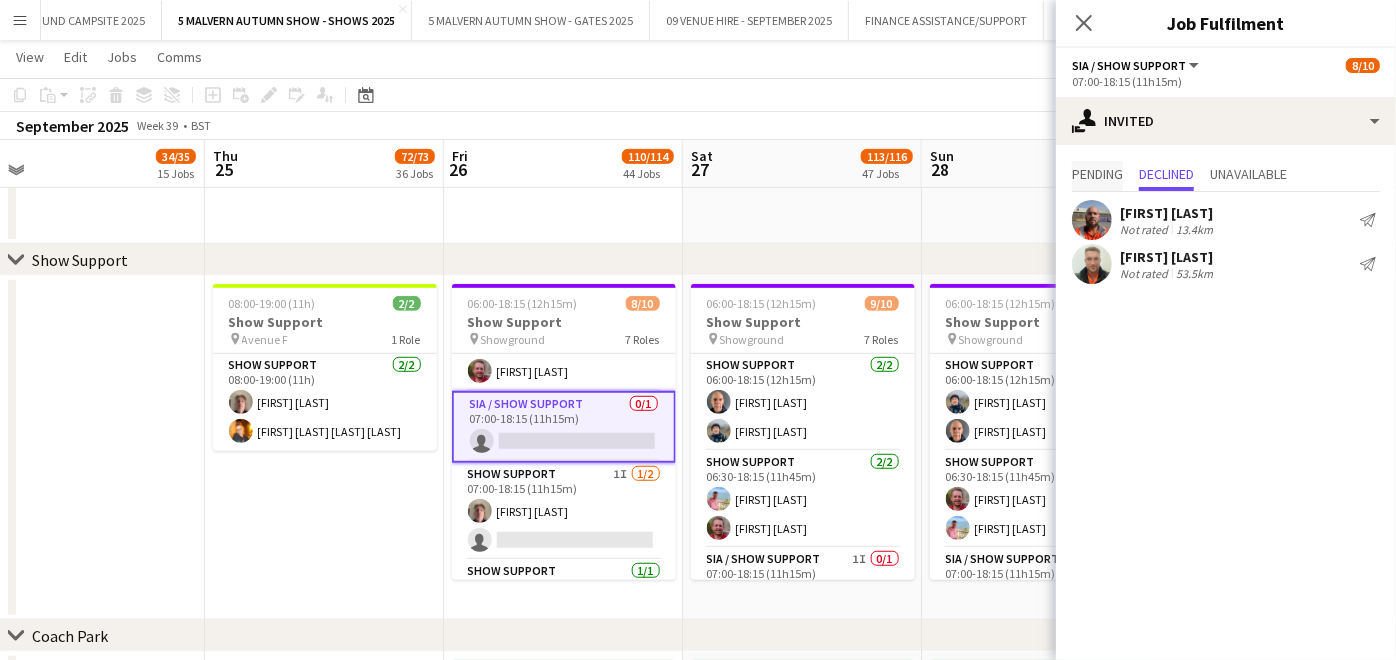 click on "Pending" at bounding box center (1097, 174) 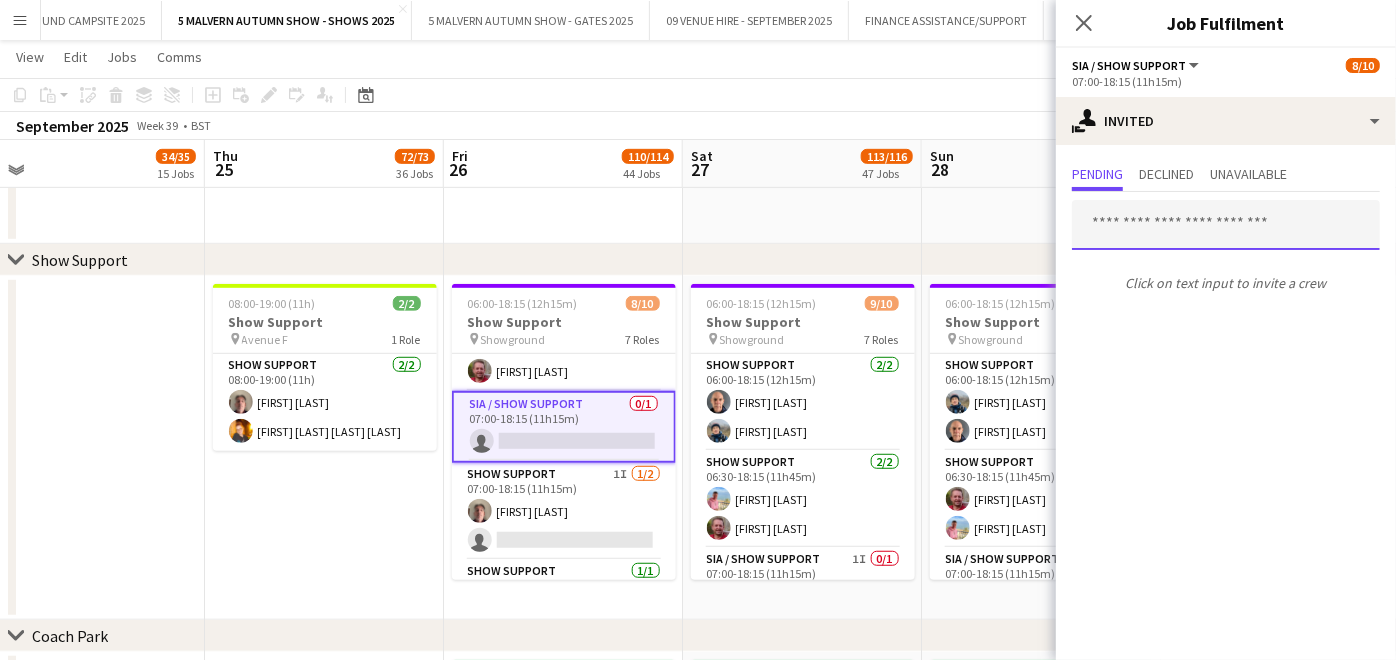 click at bounding box center [1226, 225] 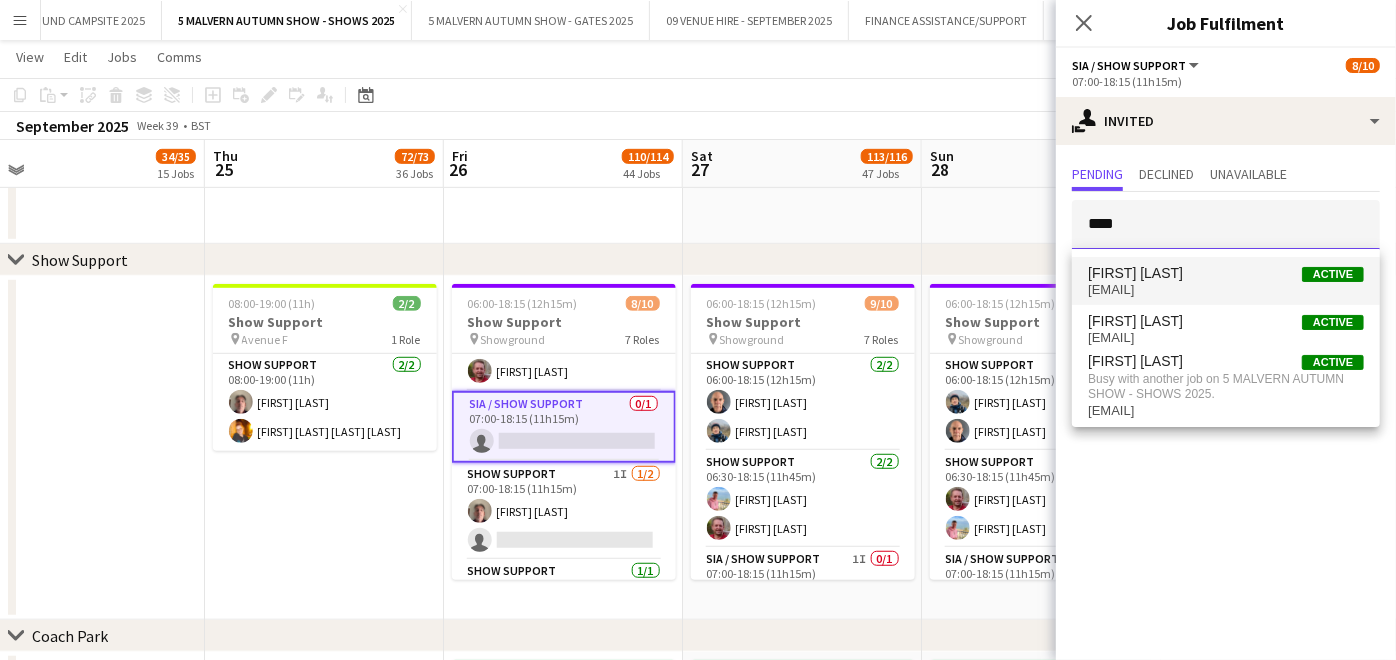 type on "****" 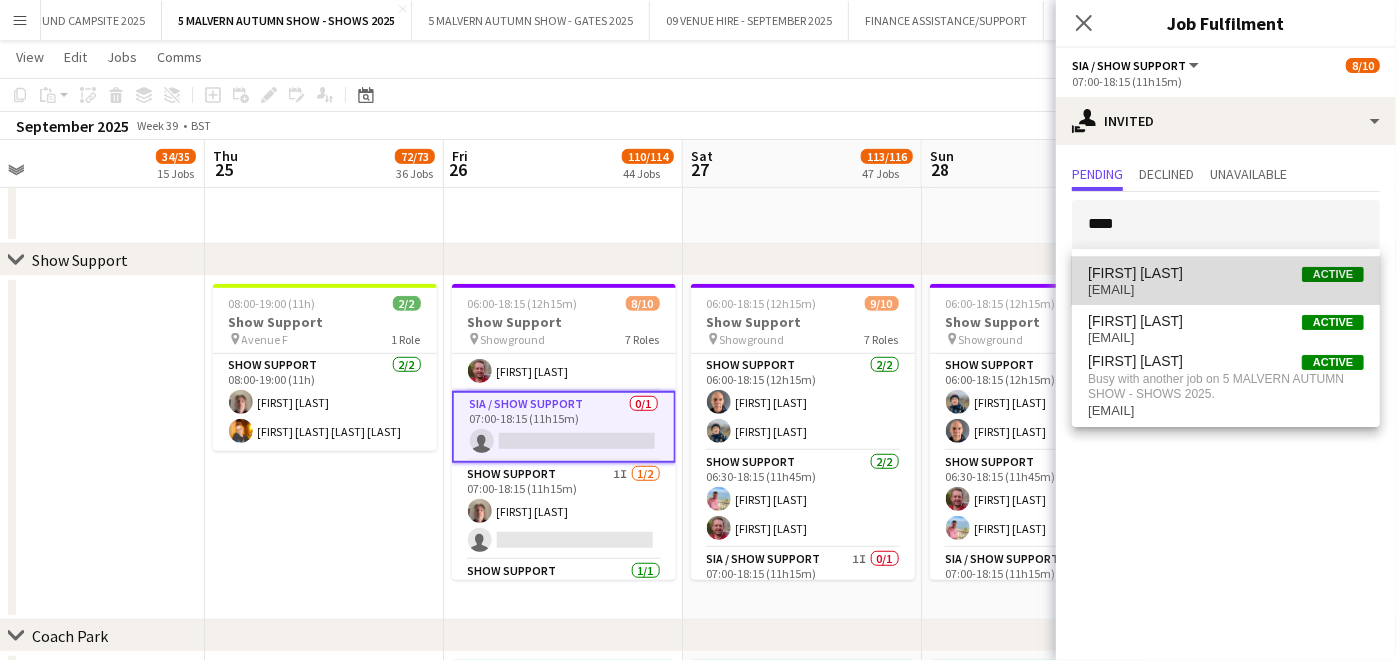 click on "Kane Hill" at bounding box center [1135, 273] 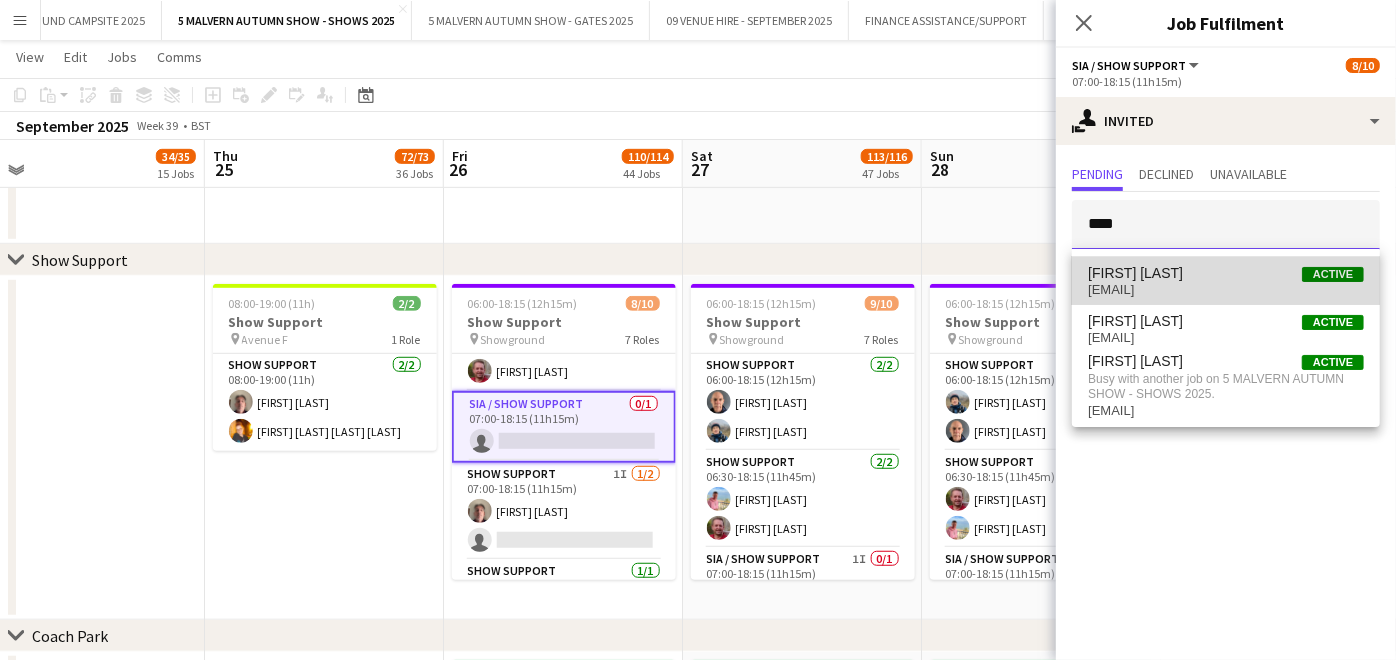 type 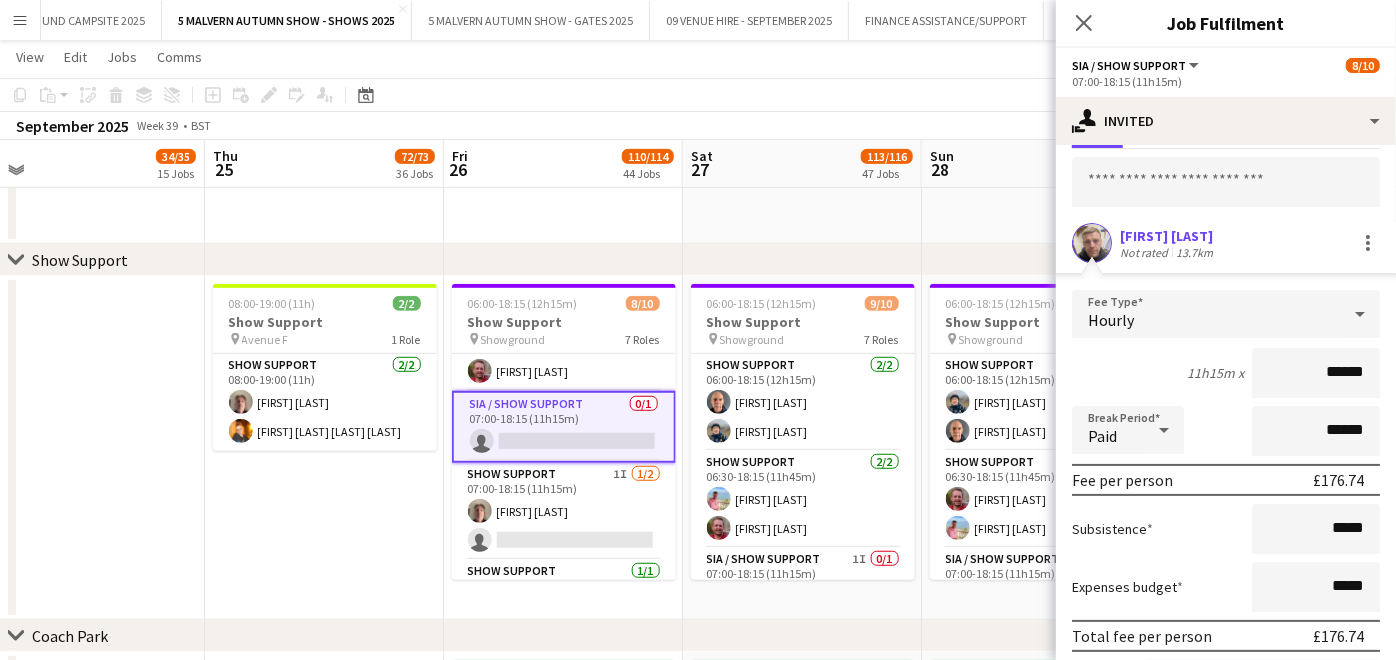 scroll, scrollTop: 156, scrollLeft: 0, axis: vertical 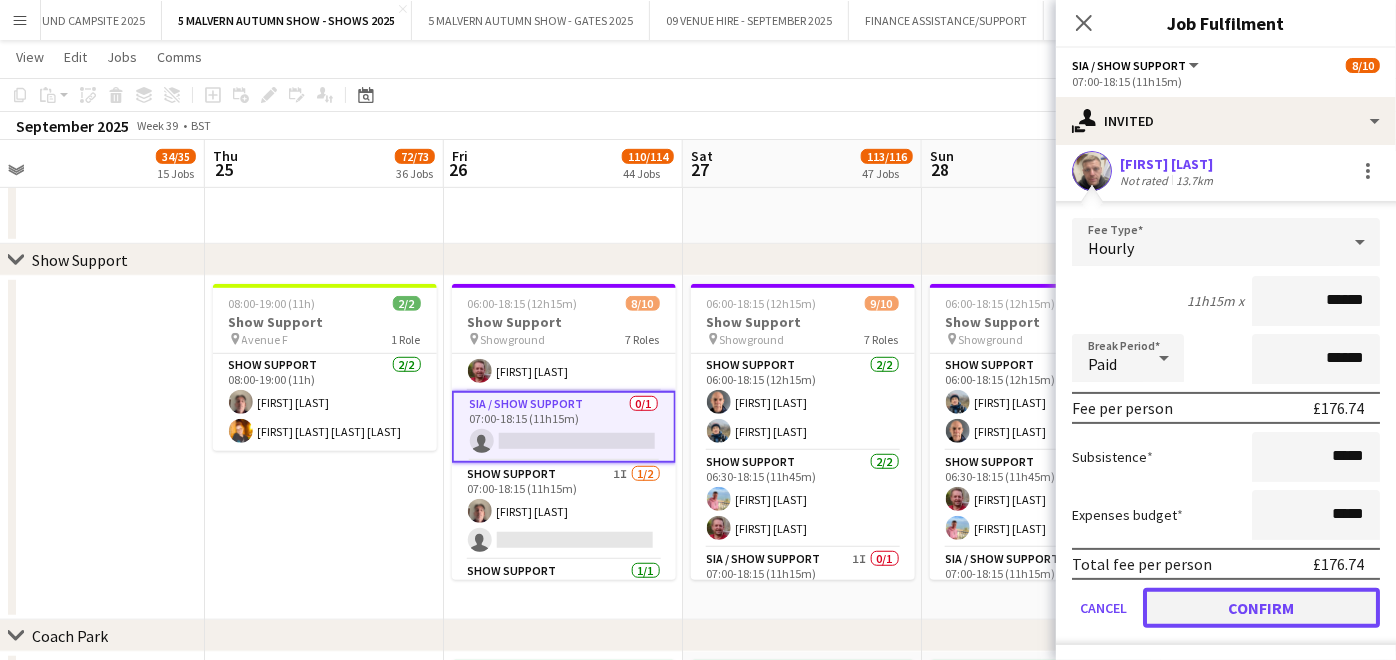 click on "Confirm" 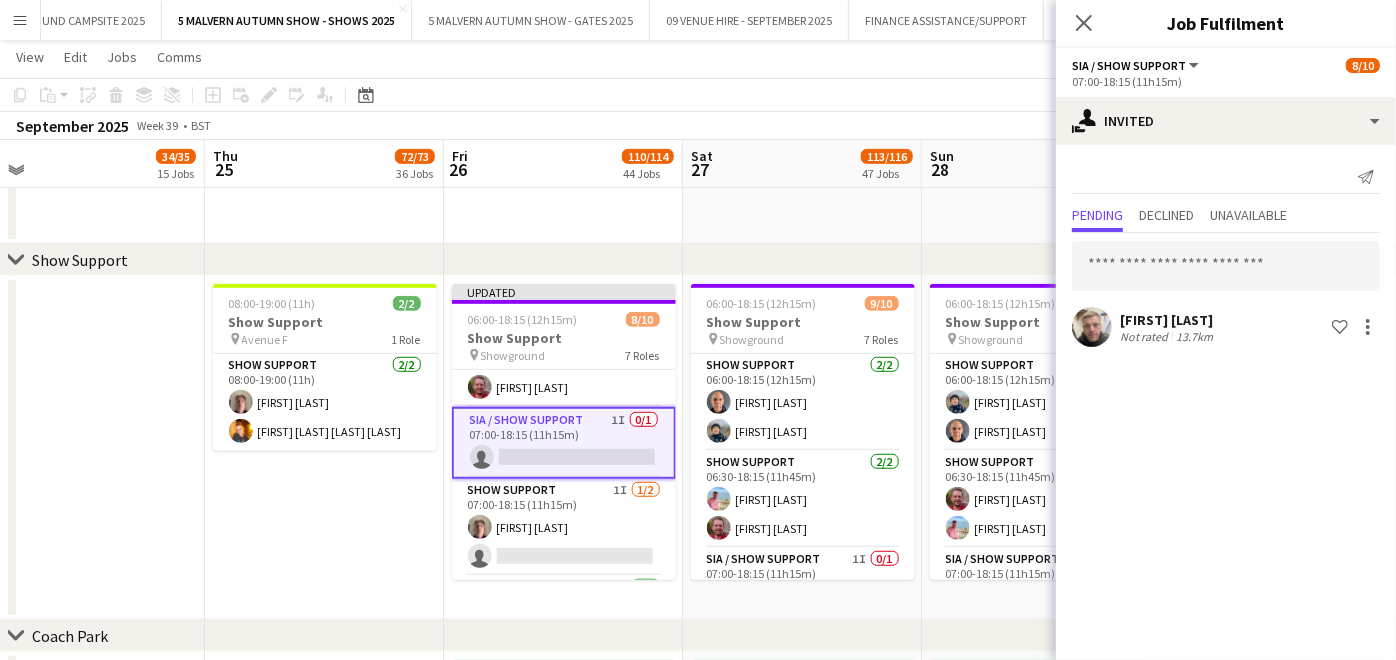 scroll, scrollTop: 0, scrollLeft: 0, axis: both 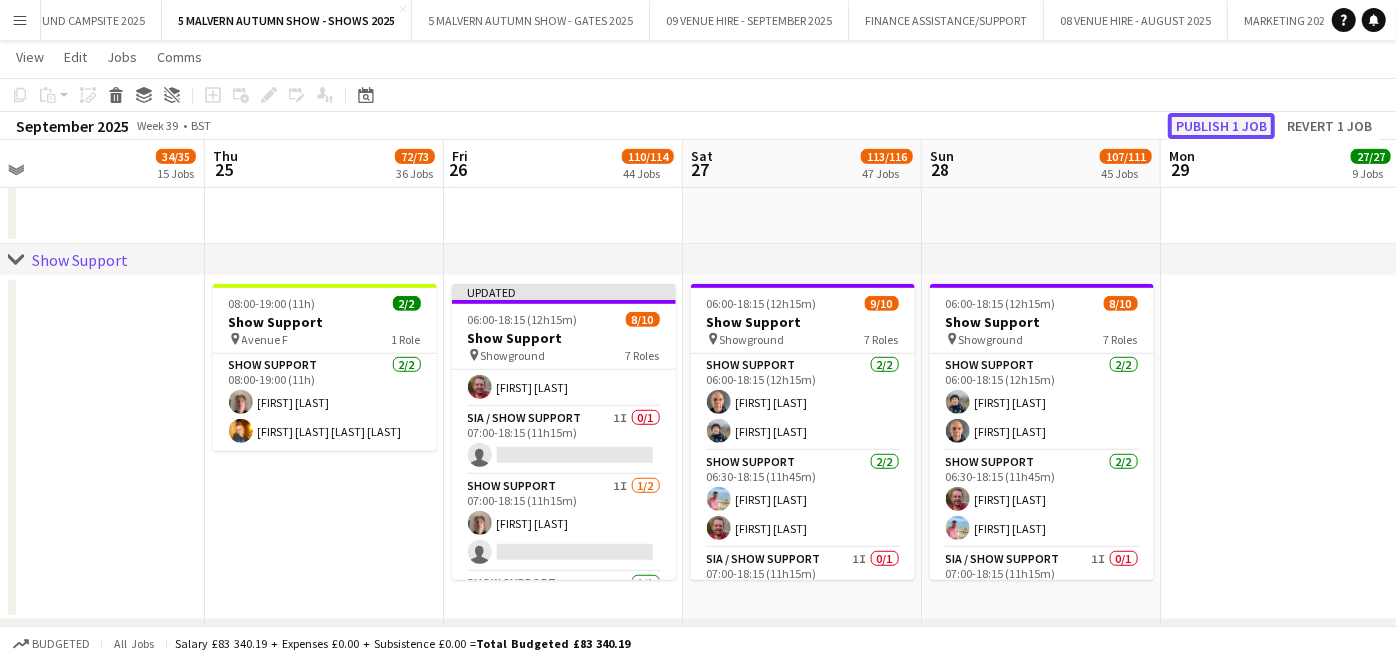 click on "Publish 1 job" 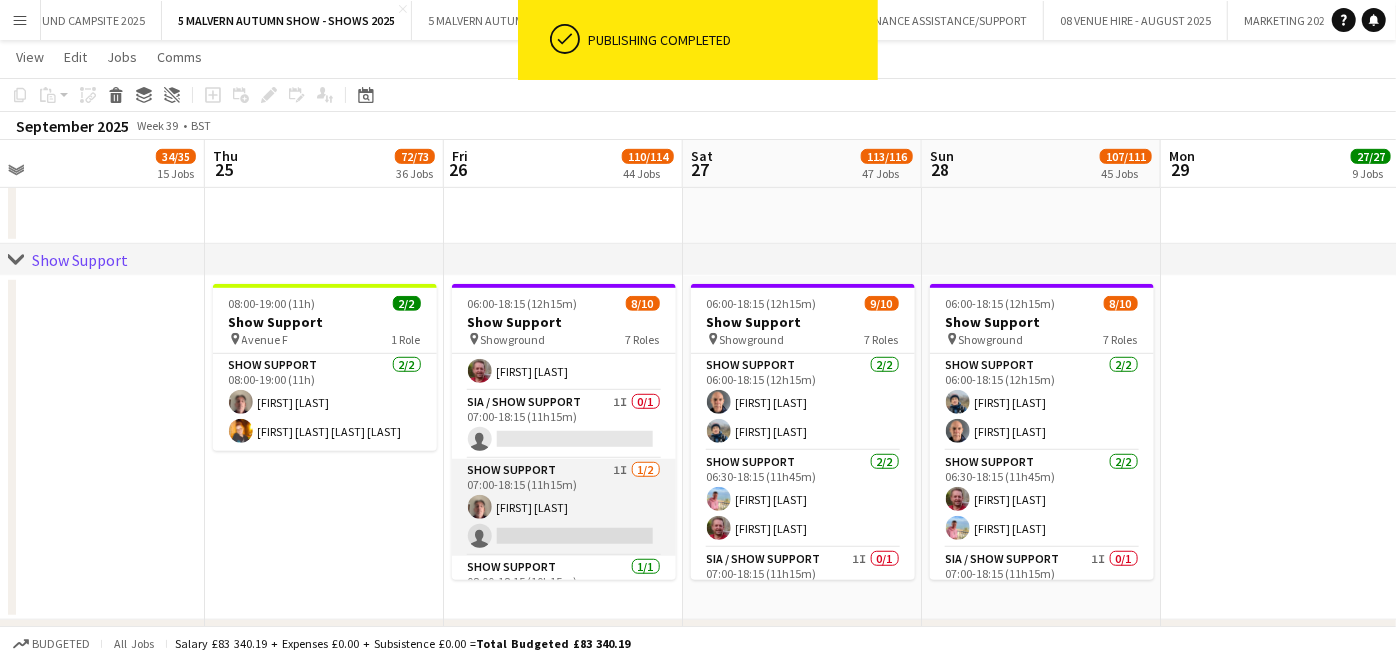 click on "Show Support   1I   1/2   07:00-18:15 (11h15m)
John Williams
single-neutral-actions" at bounding box center [564, 507] 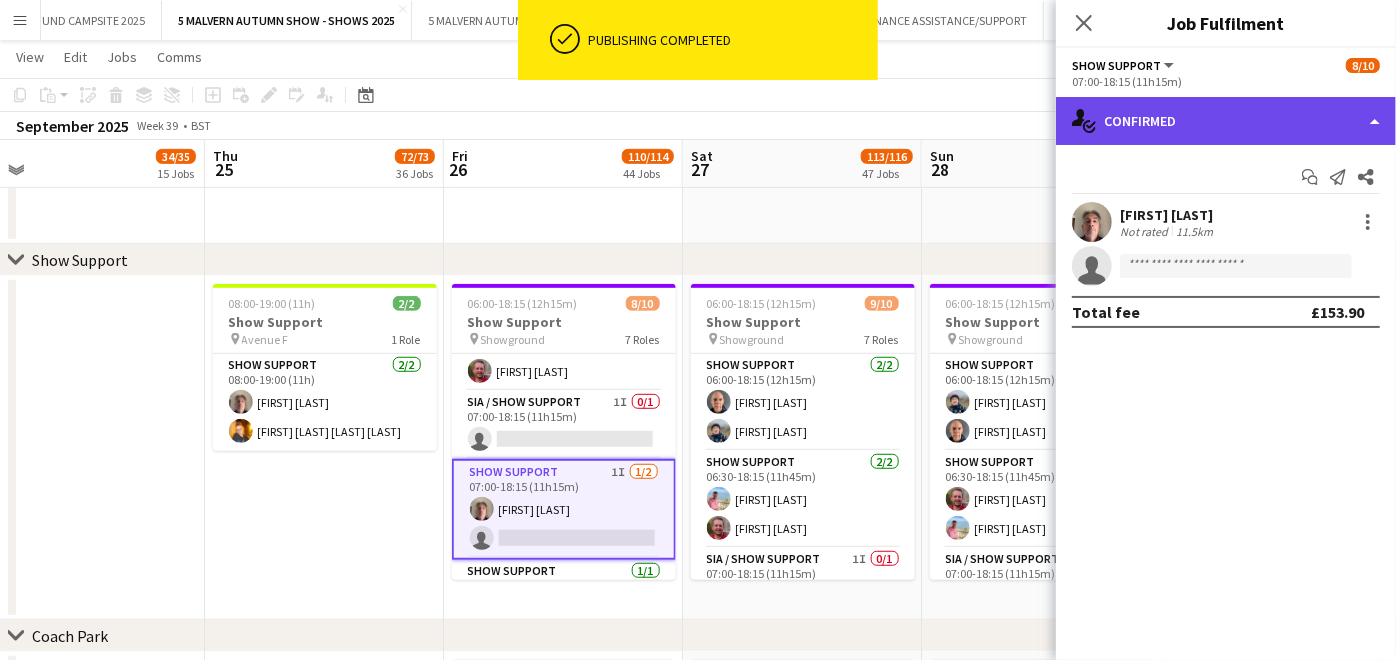 click on "single-neutral-actions-check-2
Confirmed" 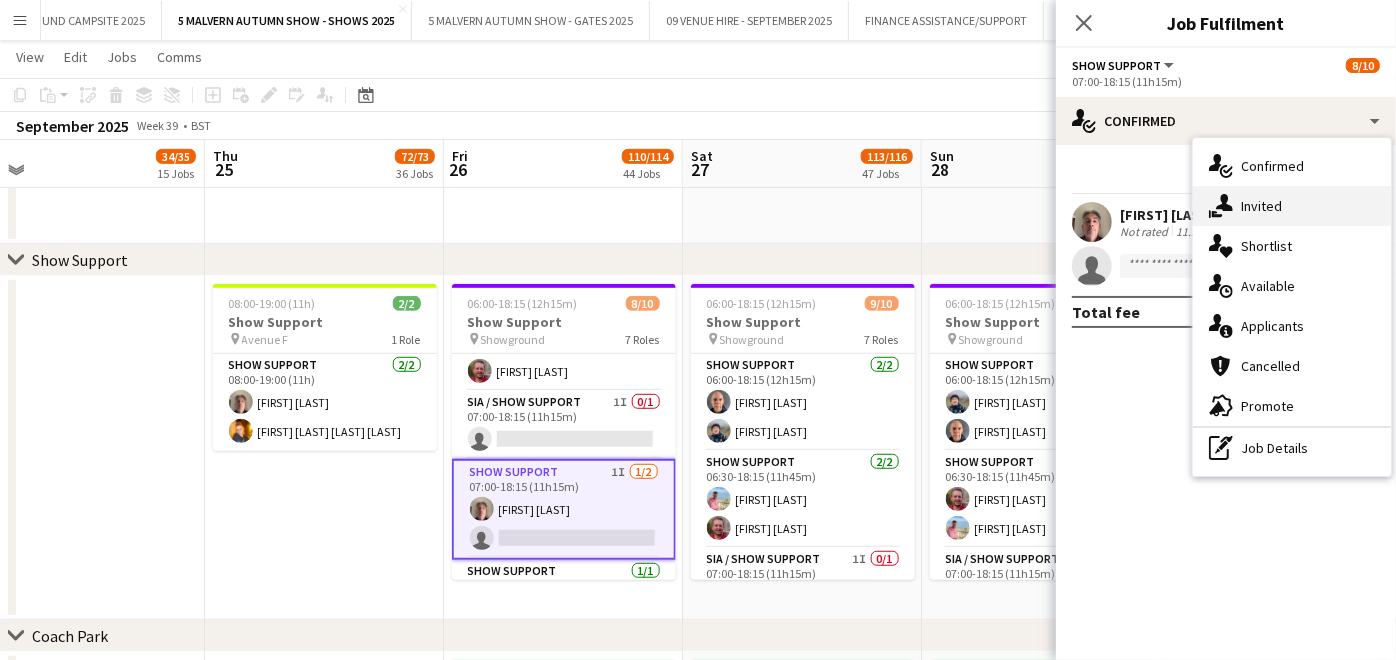 click on "single-neutral-actions-share-1
Invited" at bounding box center (1292, 206) 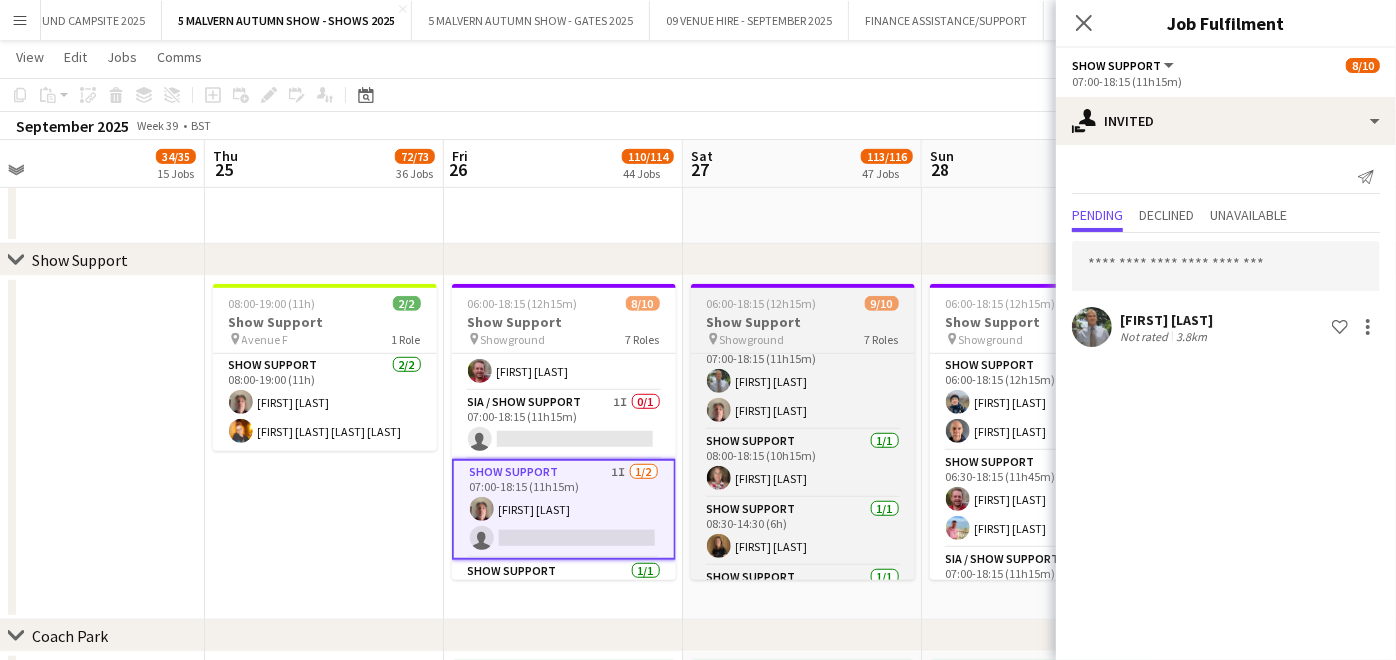 scroll, scrollTop: 207, scrollLeft: 0, axis: vertical 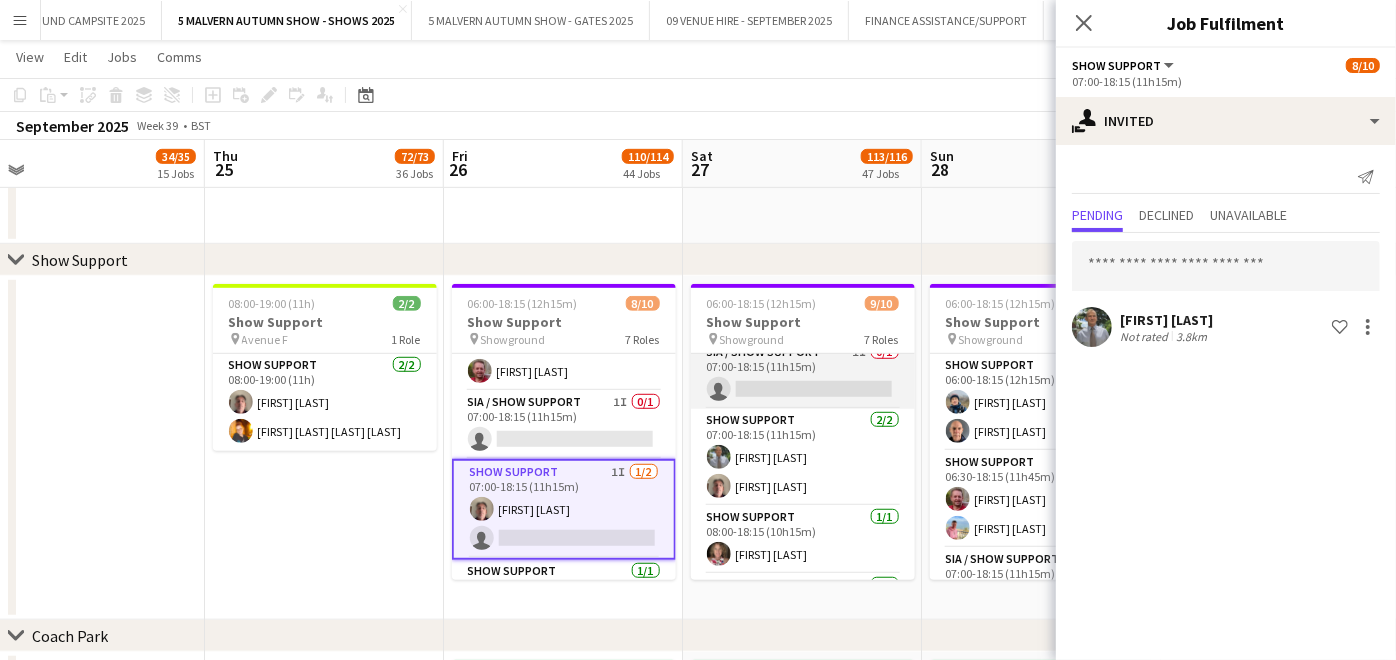 click on "SIA / Show Support   1I   0/1   07:00-18:15 (11h15m)
single-neutral-actions" at bounding box center [803, 375] 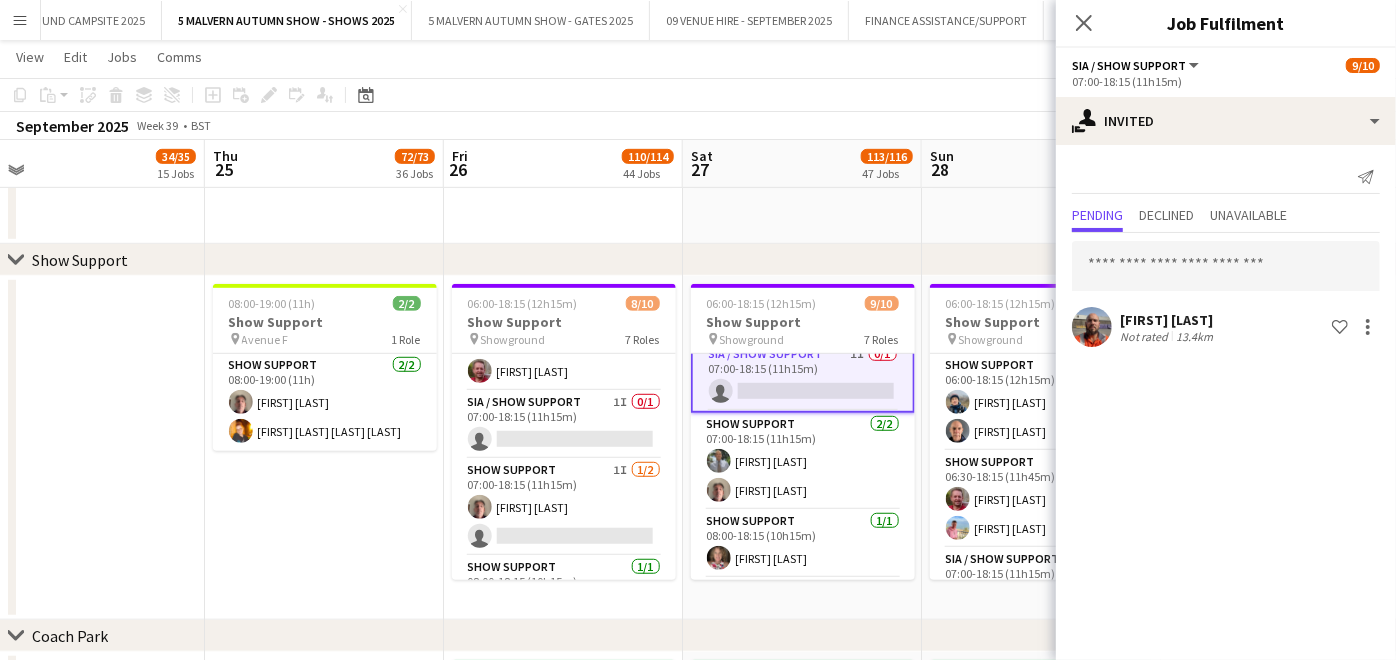 scroll, scrollTop: 208, scrollLeft: 0, axis: vertical 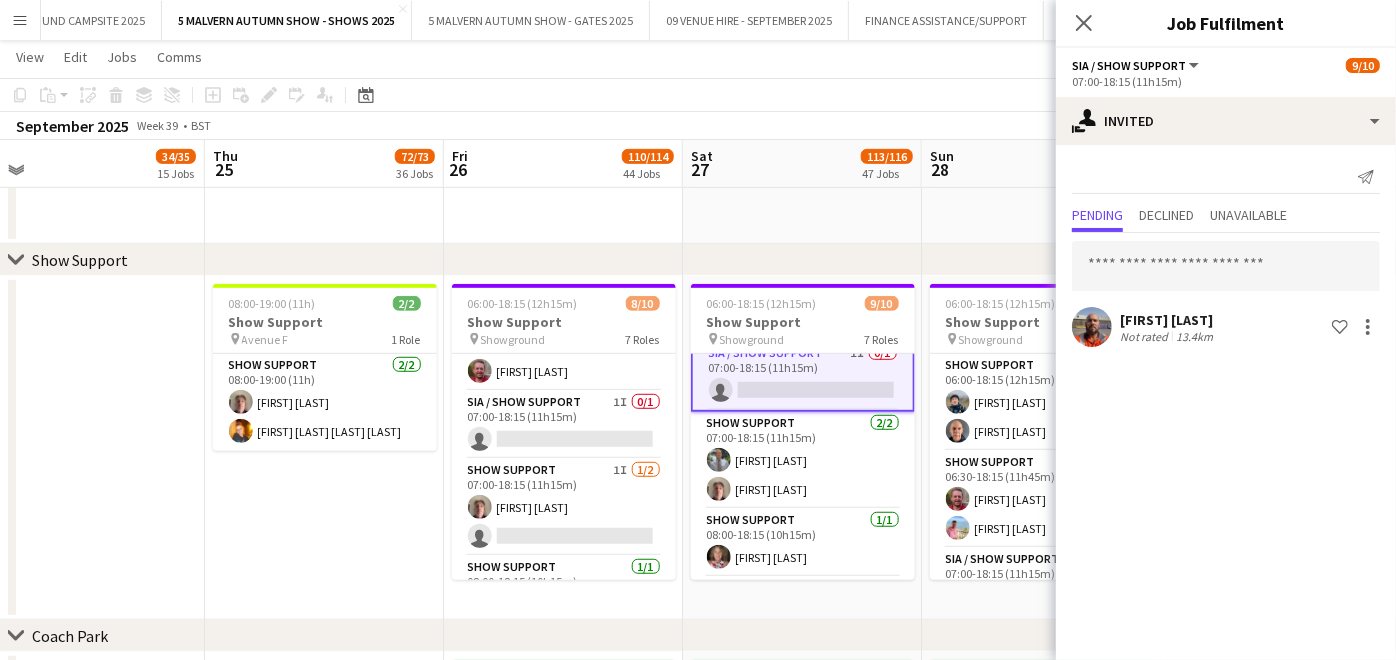drag, startPoint x: 964, startPoint y: 299, endPoint x: 788, endPoint y: 376, distance: 192.10674 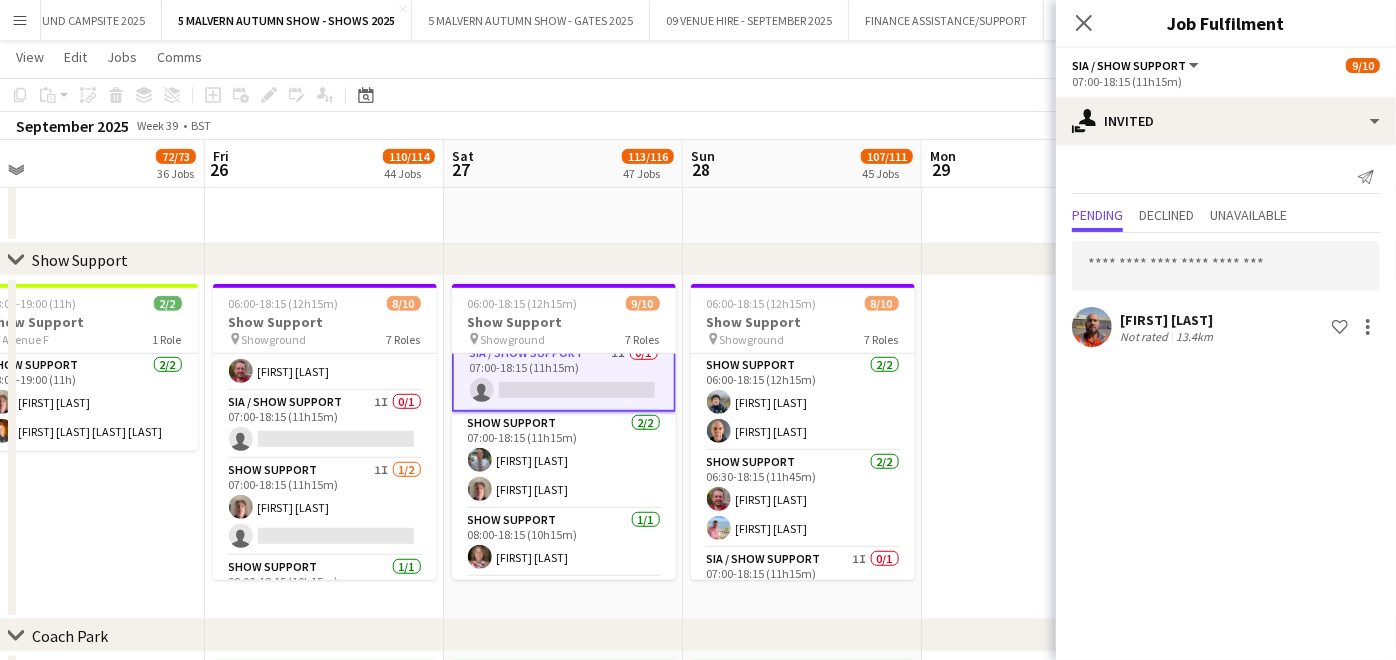 scroll, scrollTop: 0, scrollLeft: 688, axis: horizontal 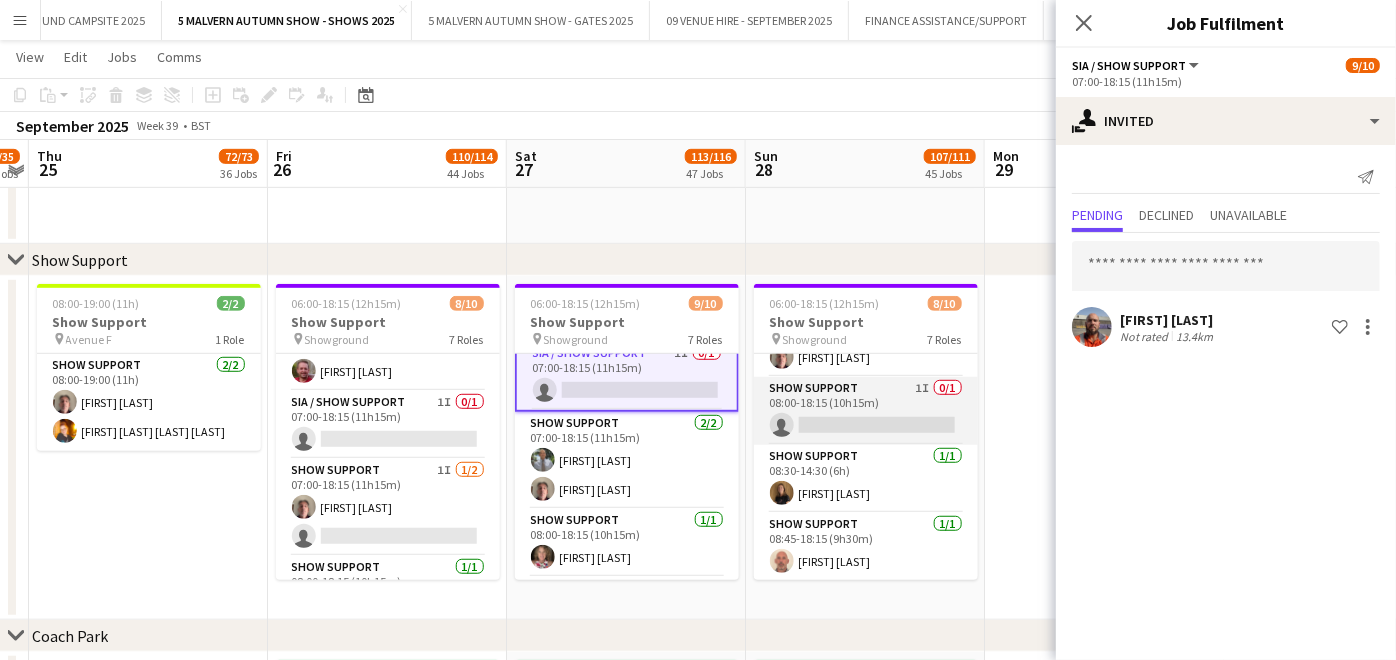click on "Show Support   1I   0/1   08:00-18:15 (10h15m)
single-neutral-actions" at bounding box center (866, 411) 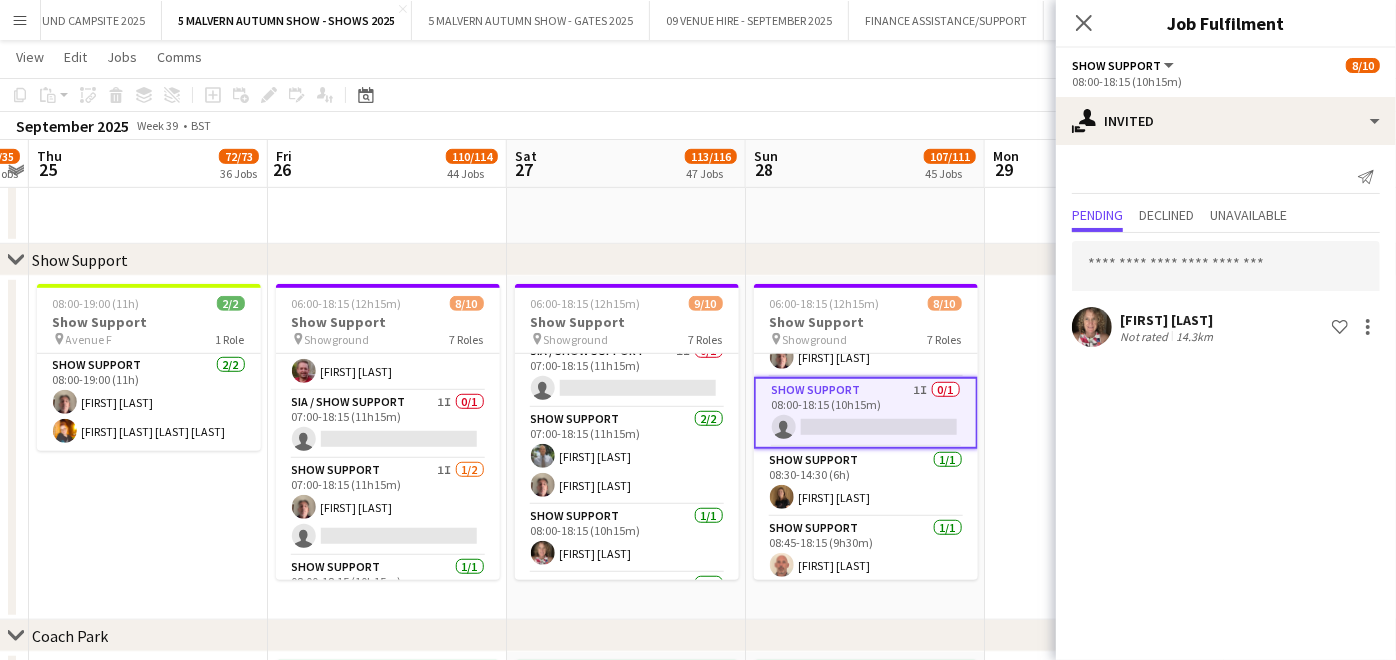 scroll, scrollTop: 207, scrollLeft: 0, axis: vertical 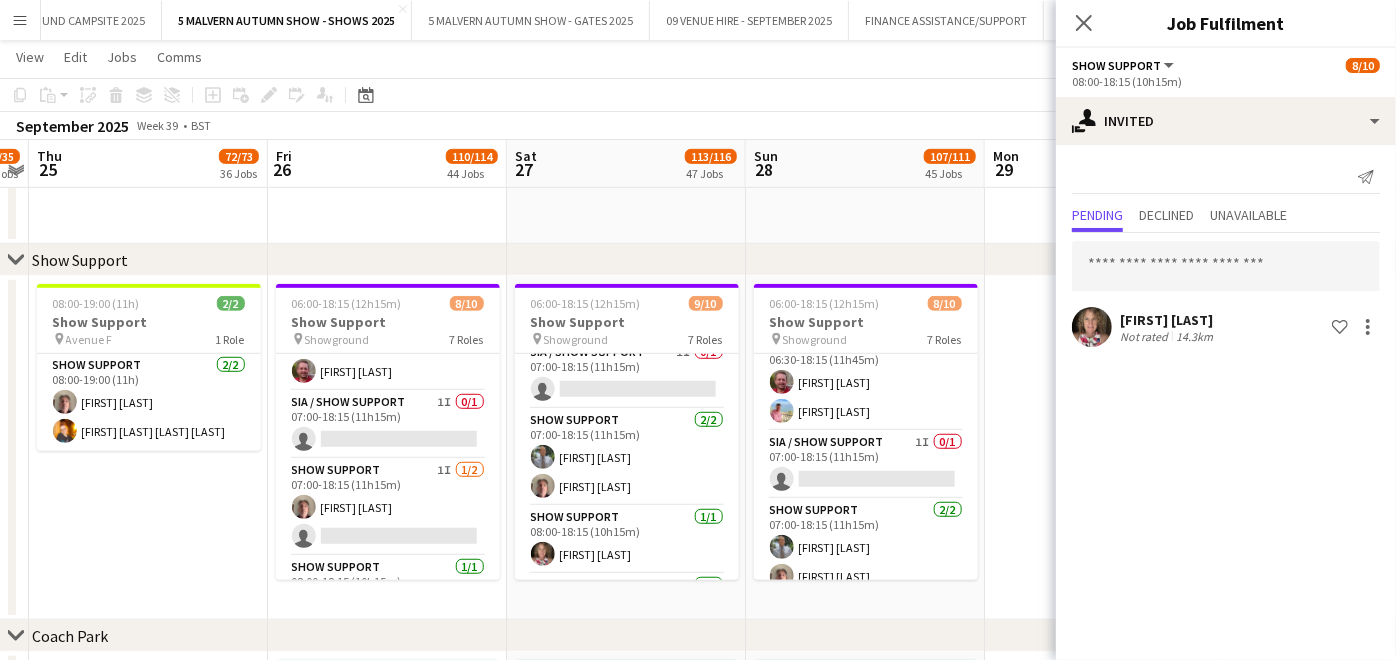 click on "SIA / Show Support   1I   0/1   07:00-18:15 (11h15m)
single-neutral-actions" at bounding box center (866, 465) 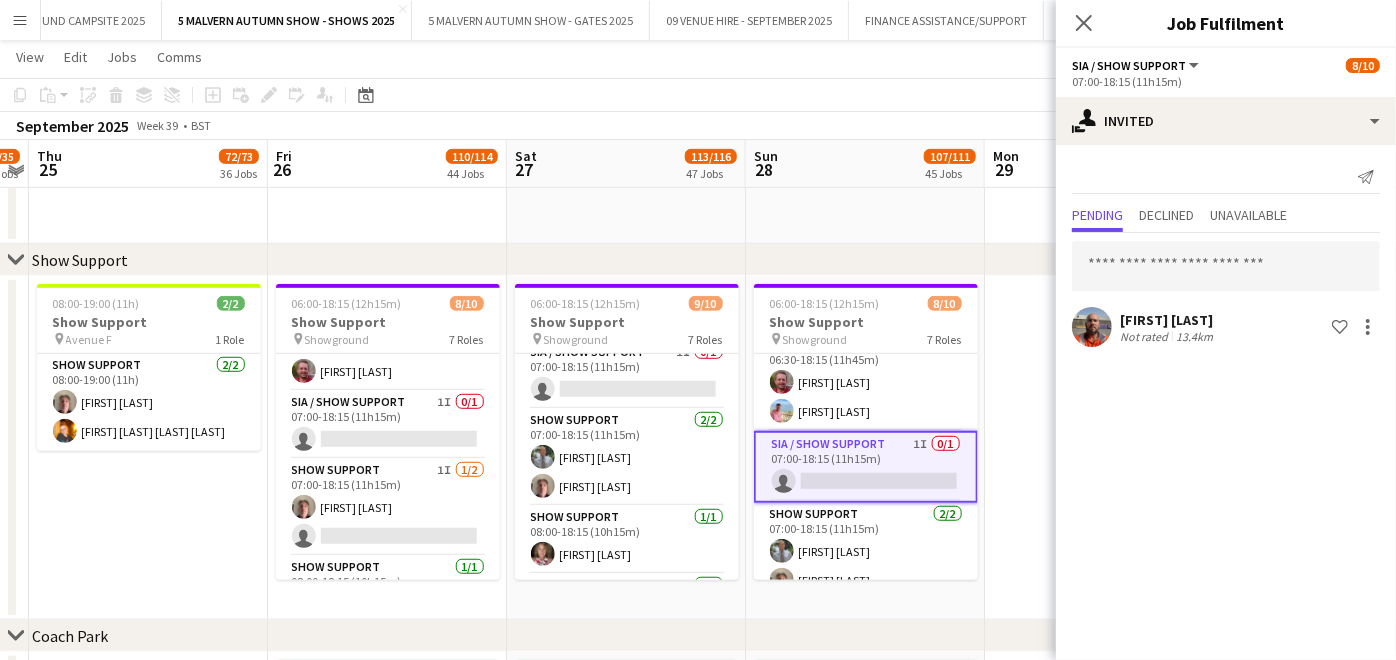 click at bounding box center (1104, 448) 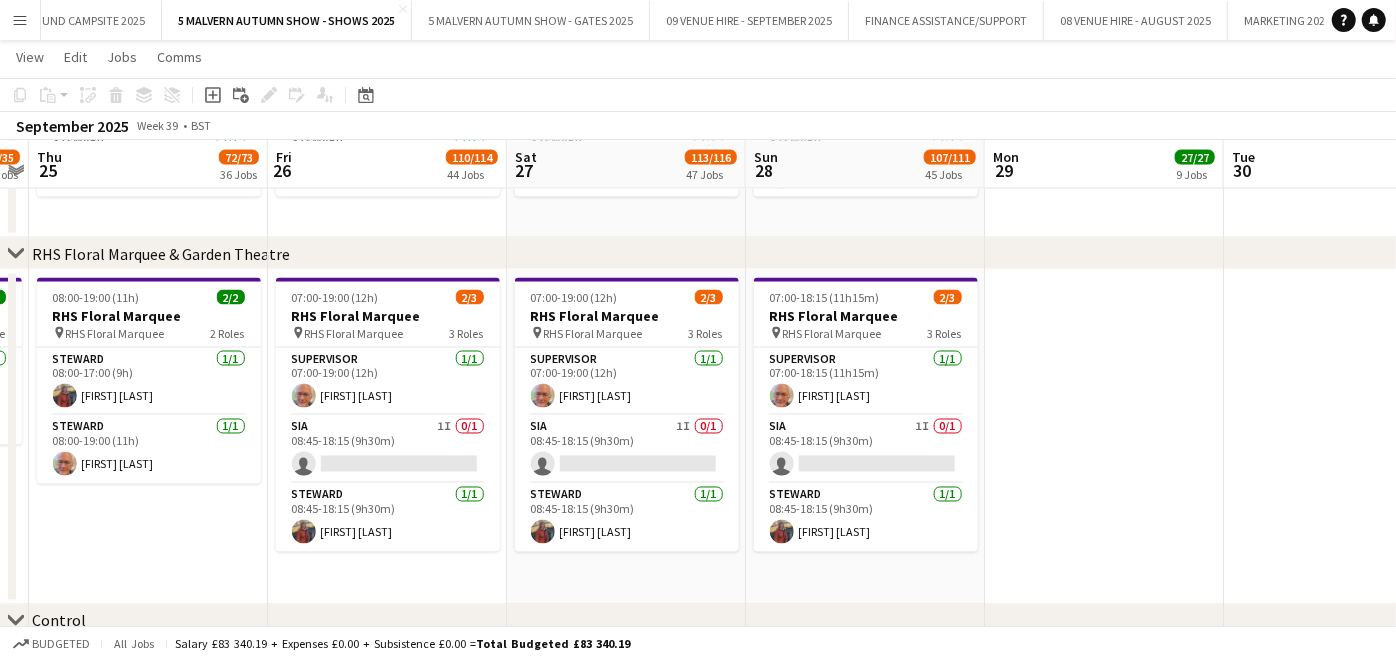 scroll, scrollTop: 6760, scrollLeft: 0, axis: vertical 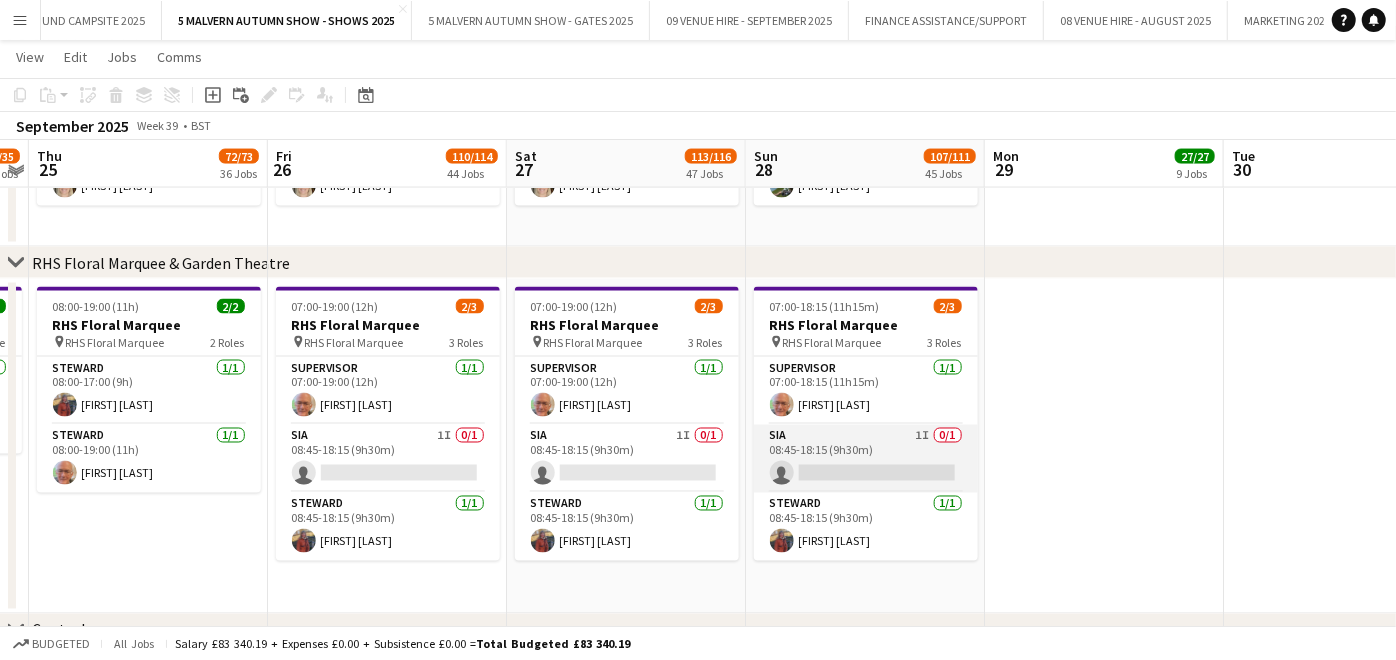 click on "SIA   1I   0/1   08:45-18:15 (9h30m)
single-neutral-actions" at bounding box center [866, 459] 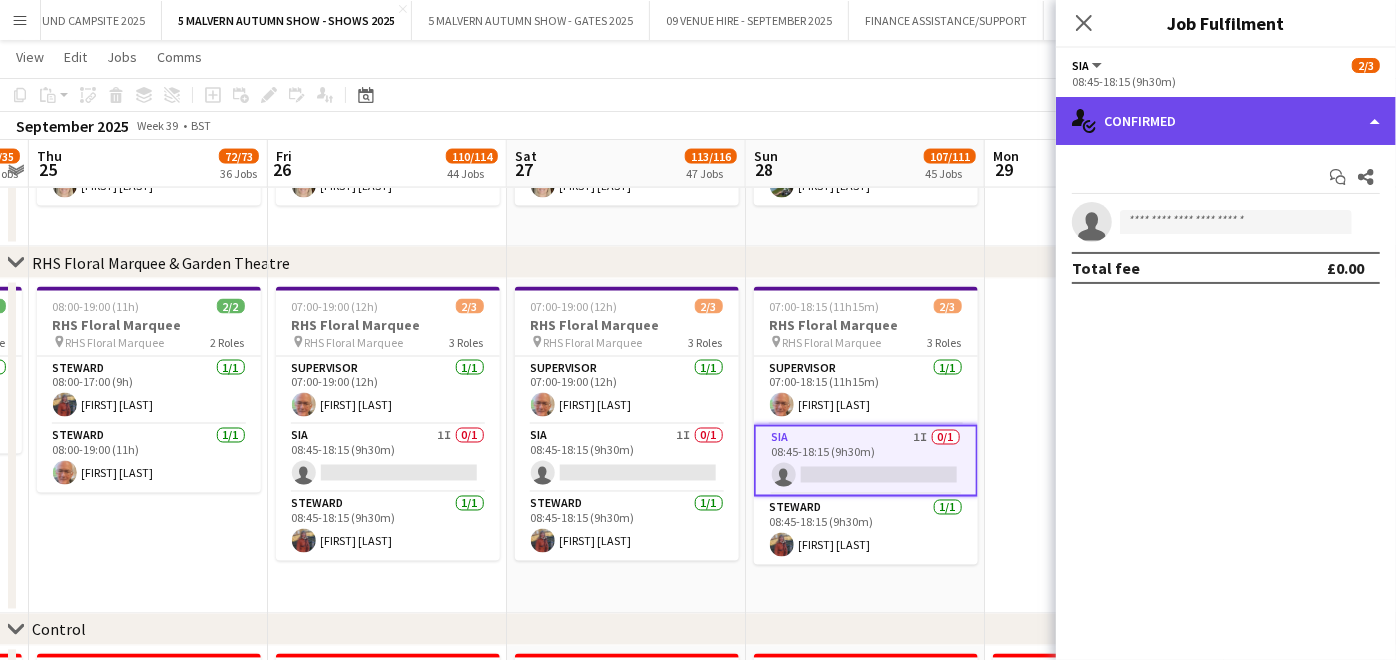 click on "single-neutral-actions-check-2
Confirmed" 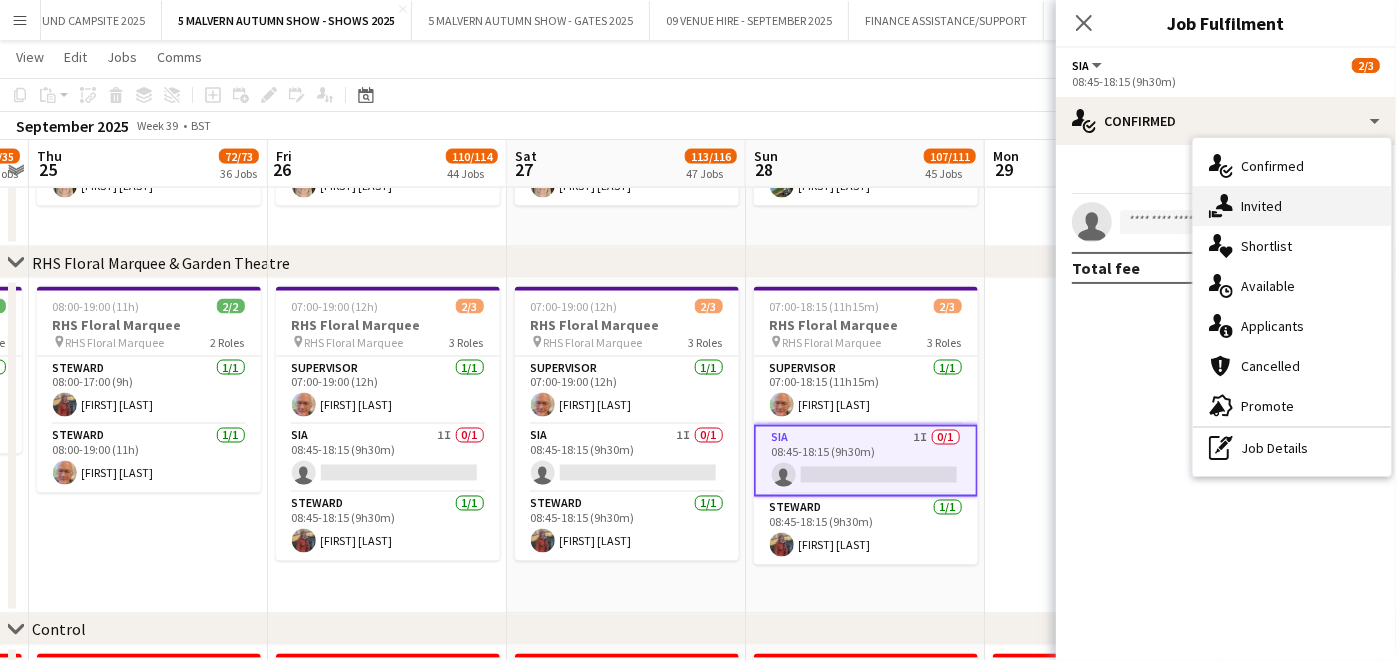 click on "single-neutral-actions-share-1
Invited" at bounding box center (1292, 206) 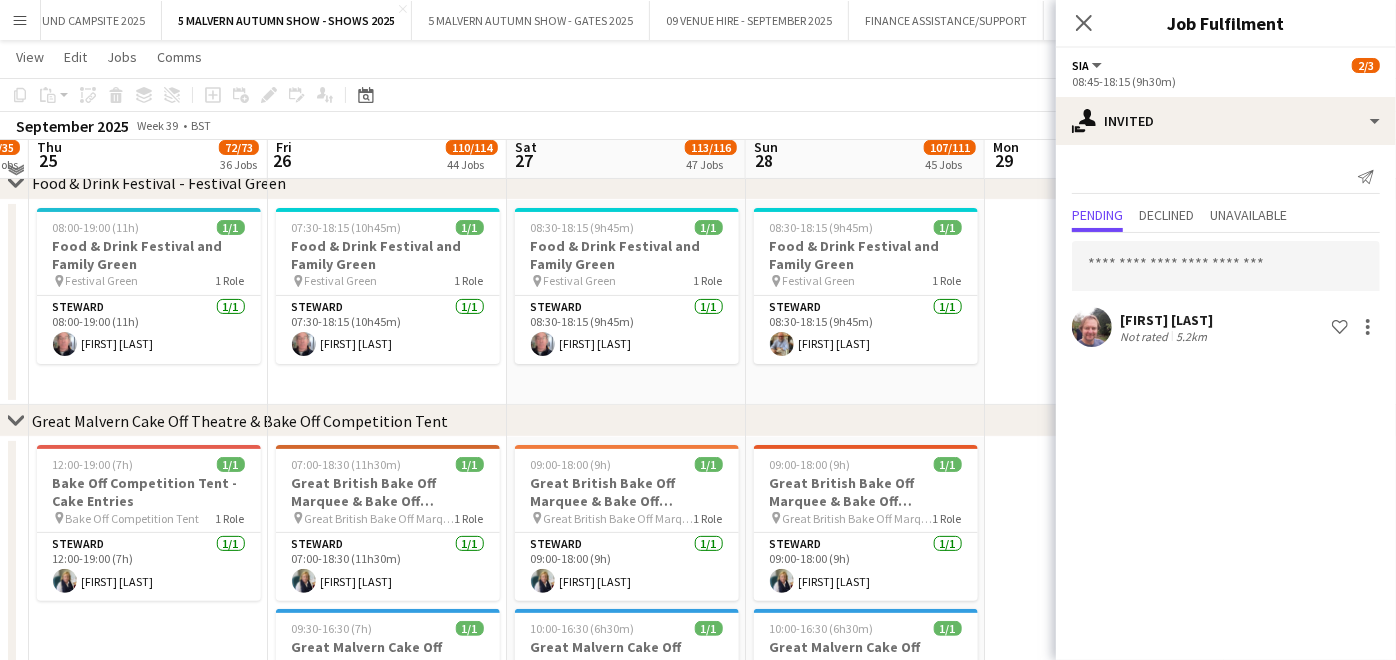 scroll, scrollTop: 4871, scrollLeft: 0, axis: vertical 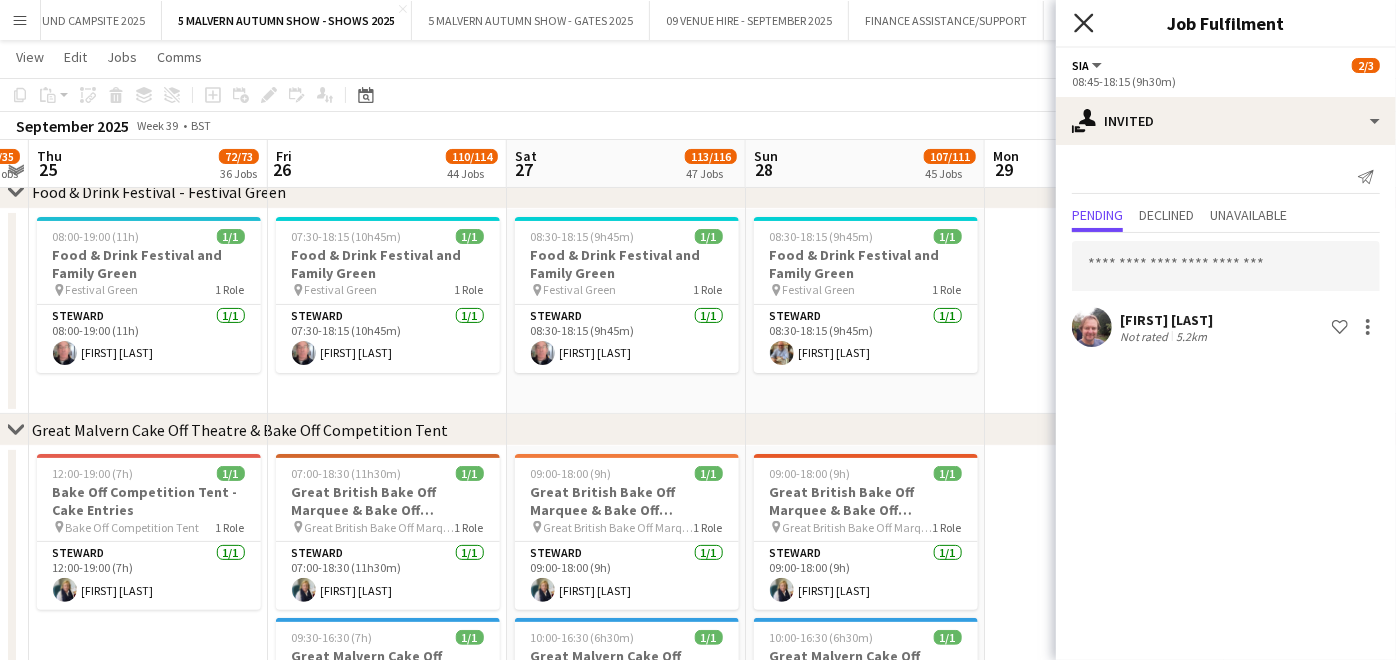 click 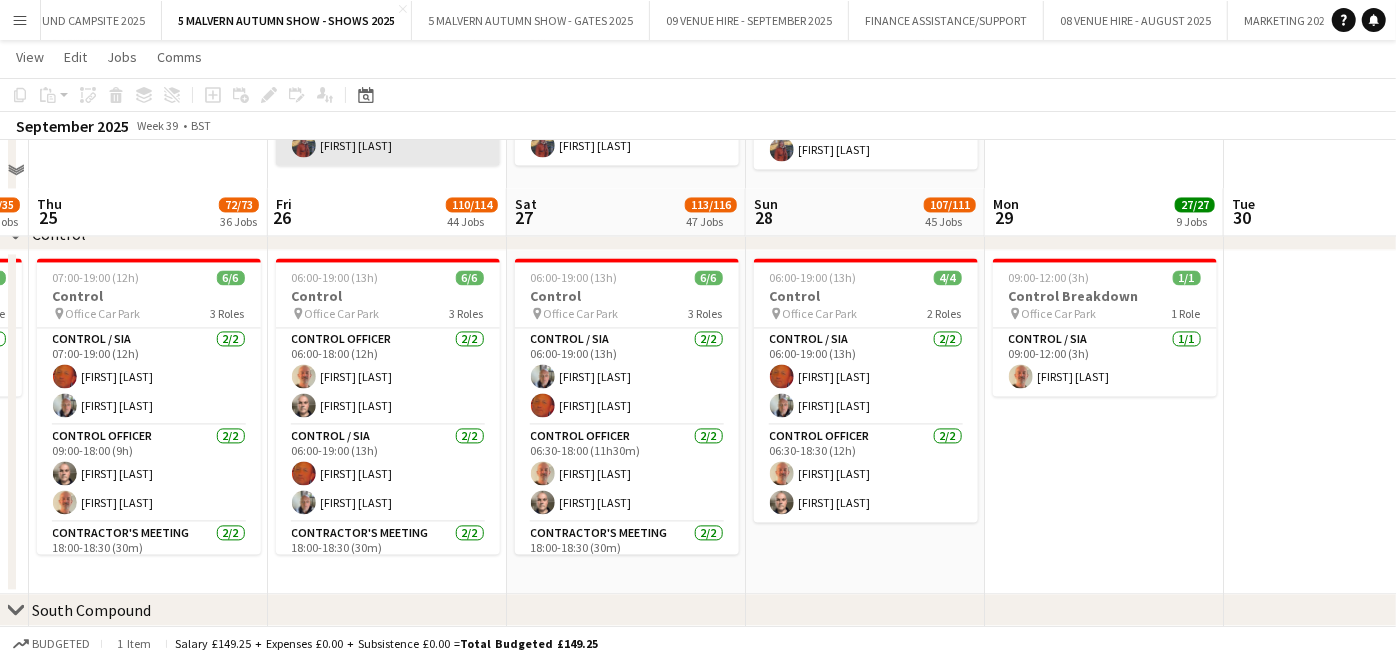 scroll, scrollTop: 7204, scrollLeft: 0, axis: vertical 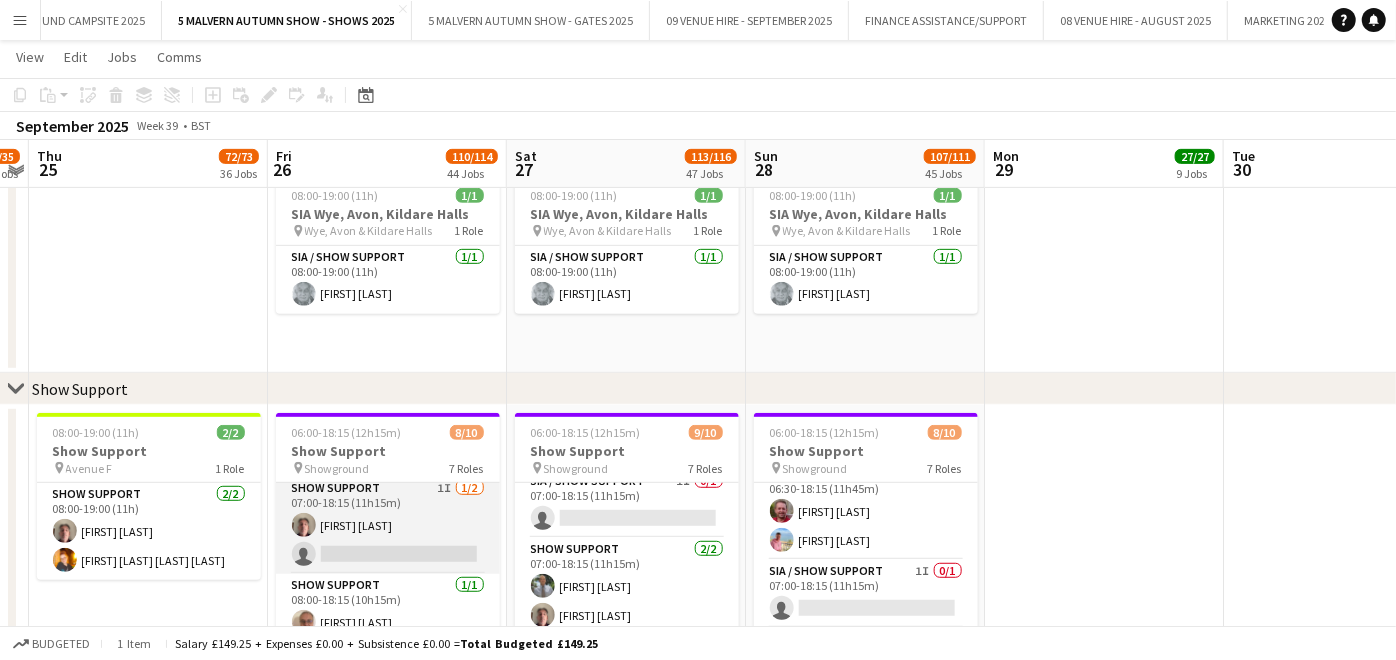 click on "Show Support   1I   1/2   07:00-18:15 (11h15m)
John Williams
single-neutral-actions" at bounding box center [388, 525] 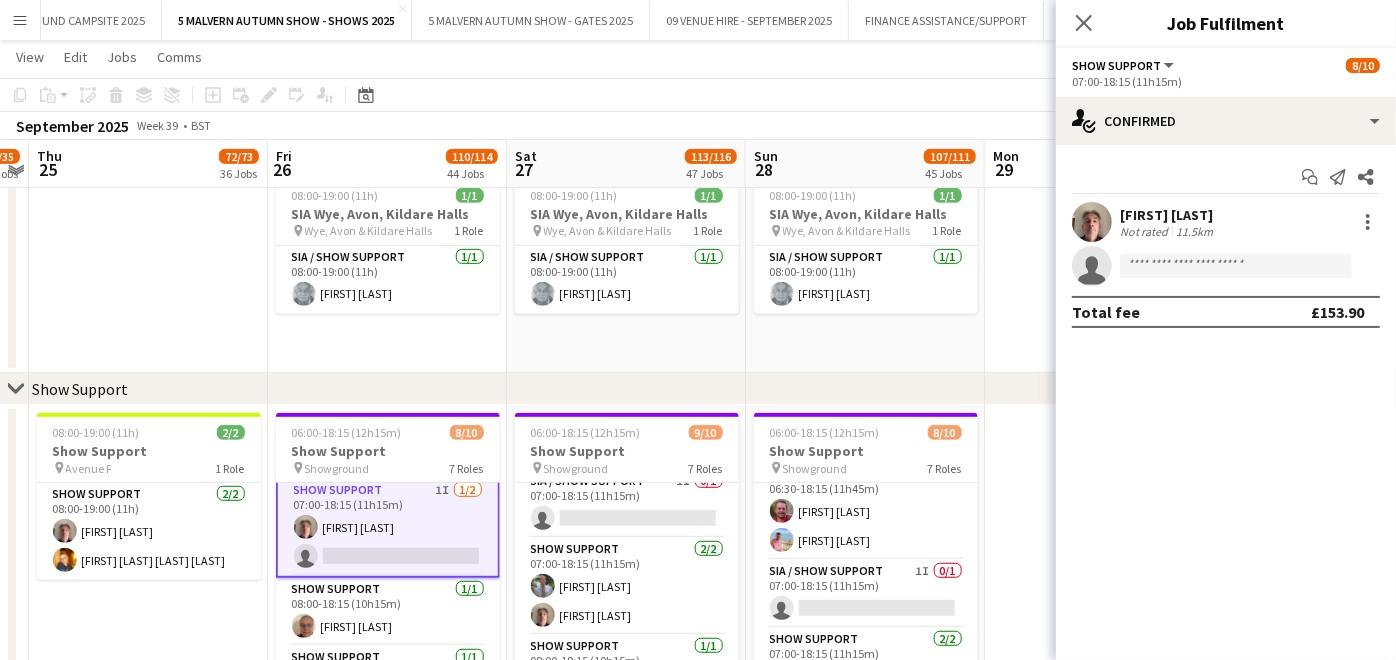 scroll, scrollTop: 269, scrollLeft: 0, axis: vertical 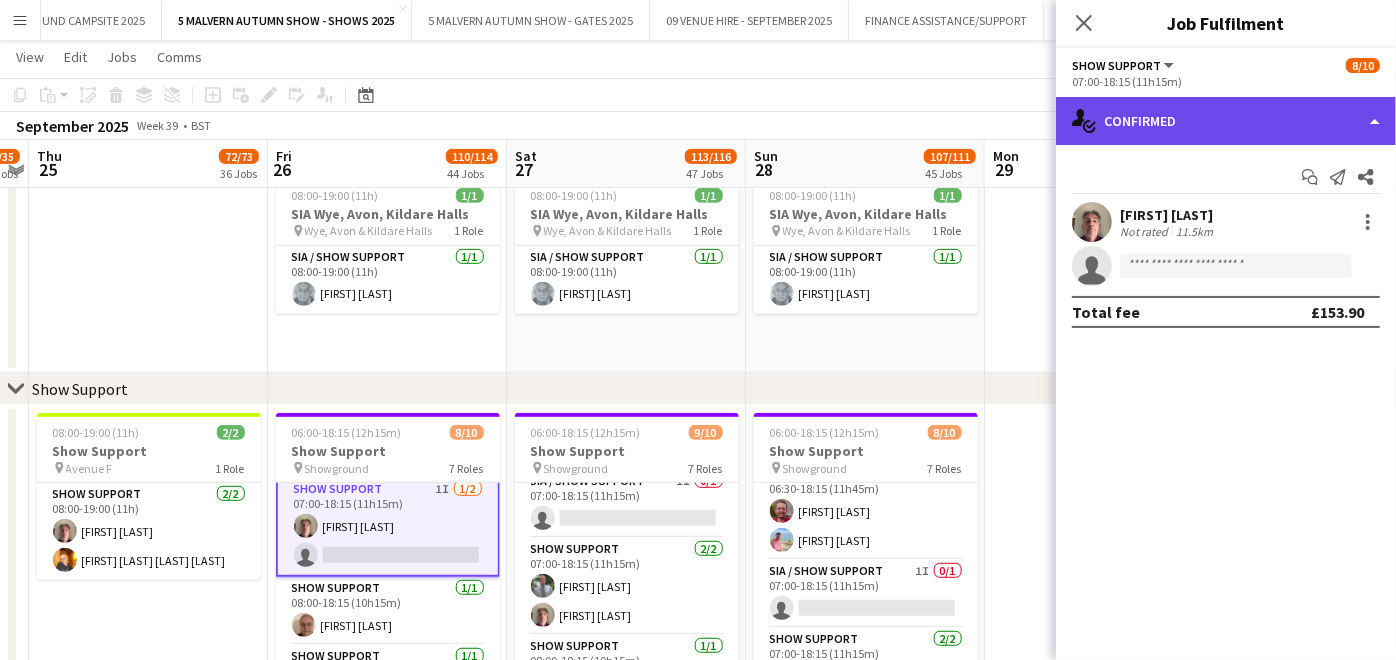 click on "single-neutral-actions-check-2
Confirmed" 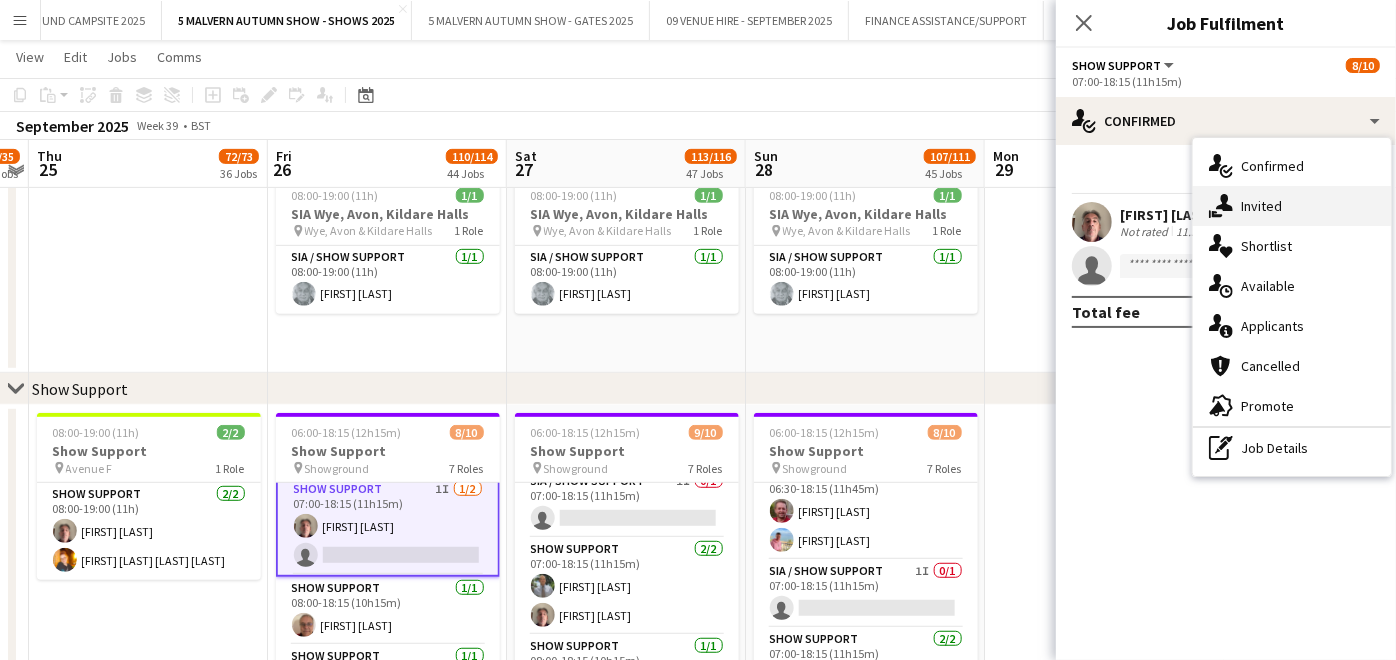 click on "single-neutral-actions-share-1
Invited" at bounding box center [1292, 206] 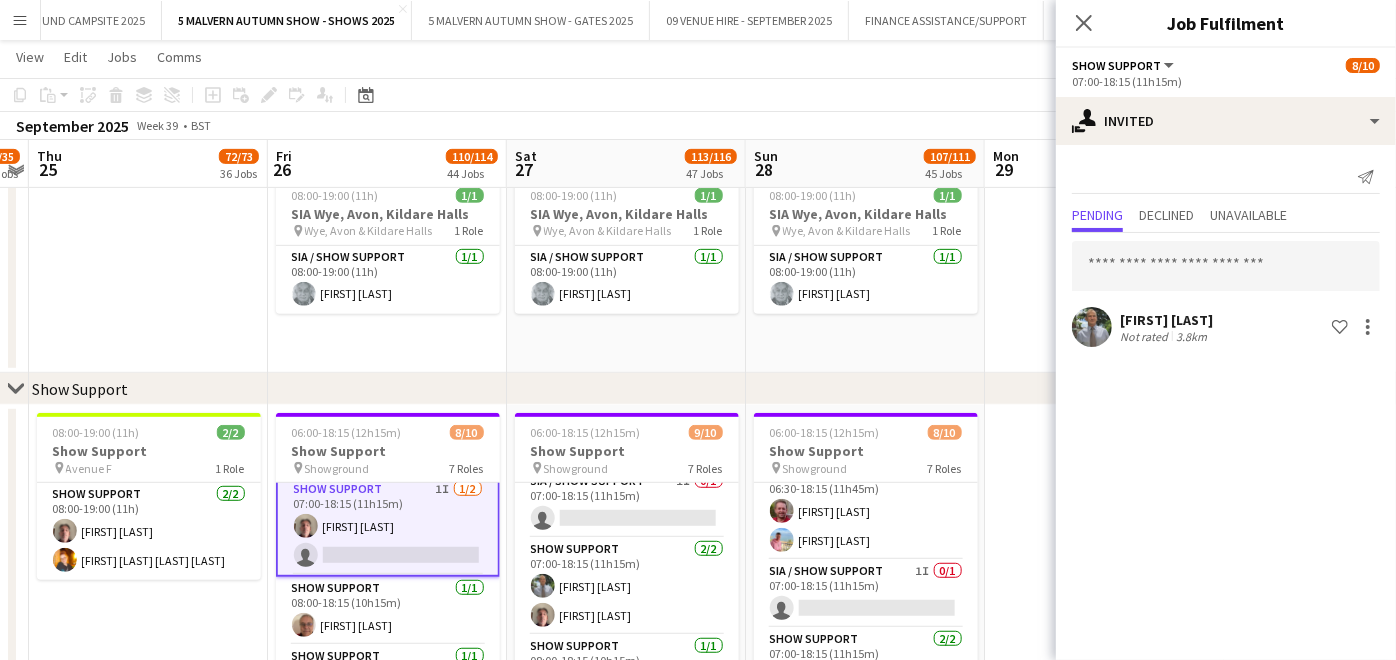 click 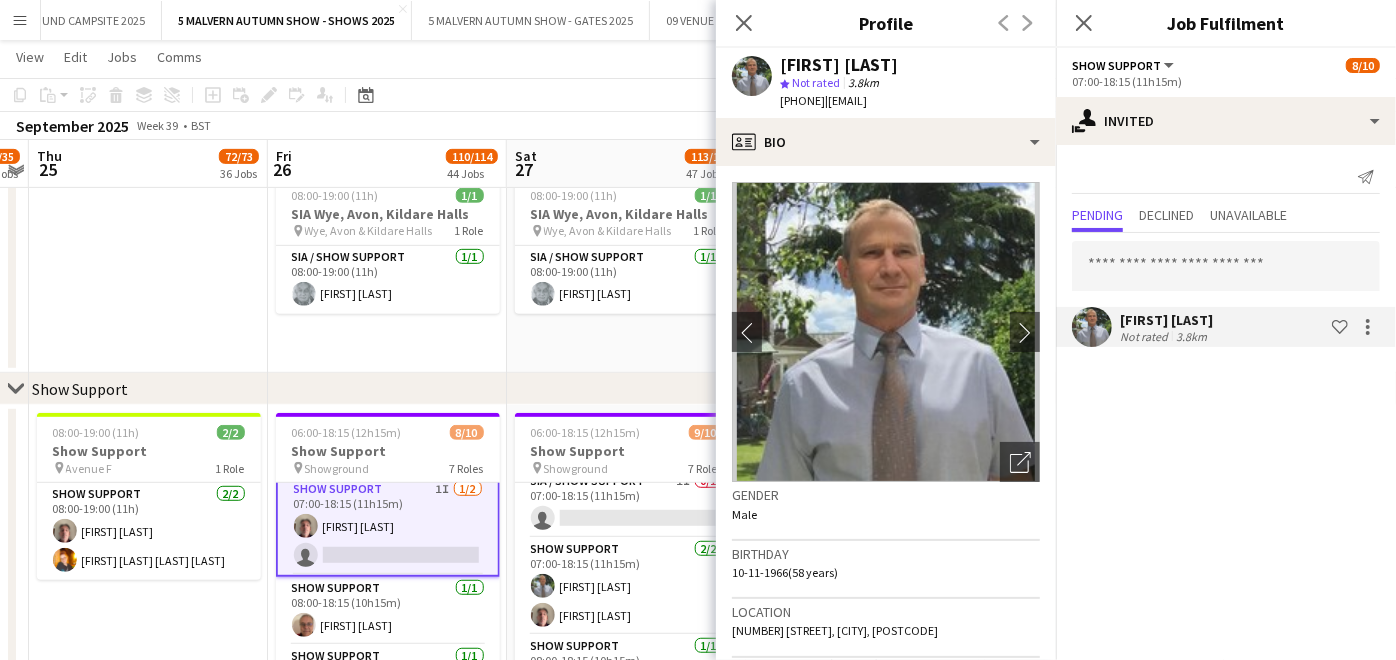 drag, startPoint x: 1008, startPoint y: 115, endPoint x: 875, endPoint y: 99, distance: 133.95895 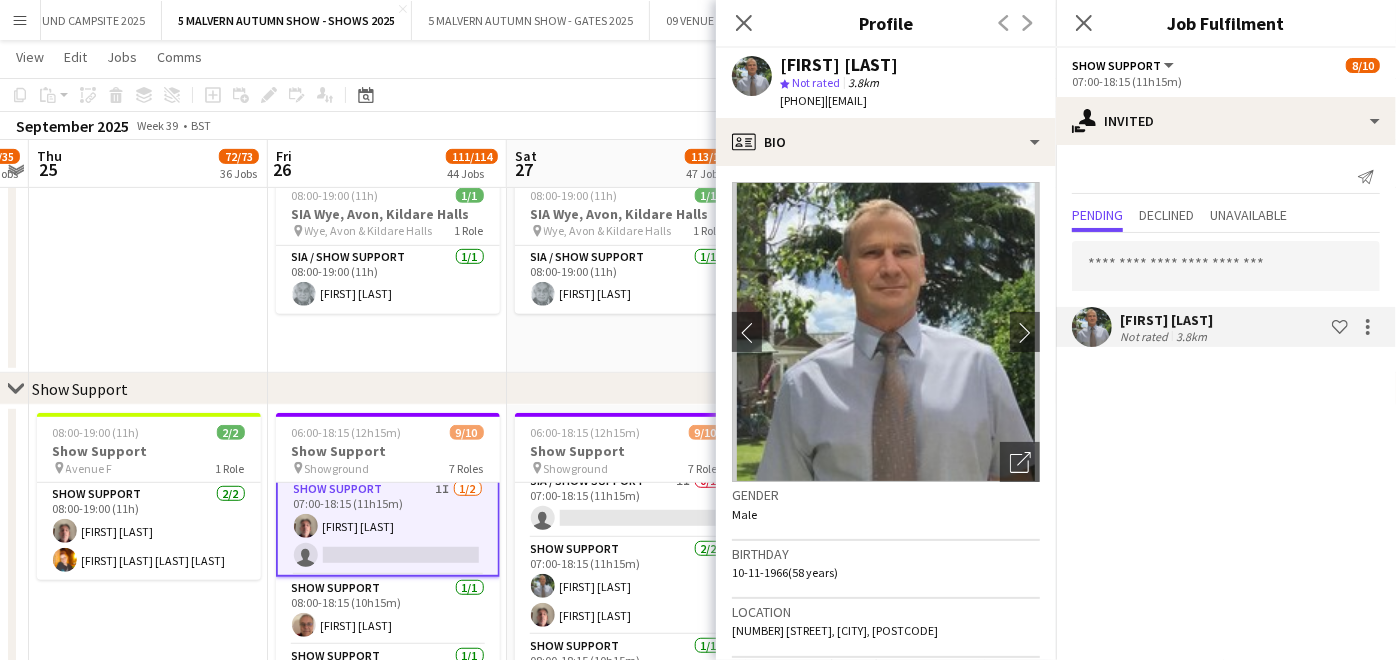 click on "Close pop-in" 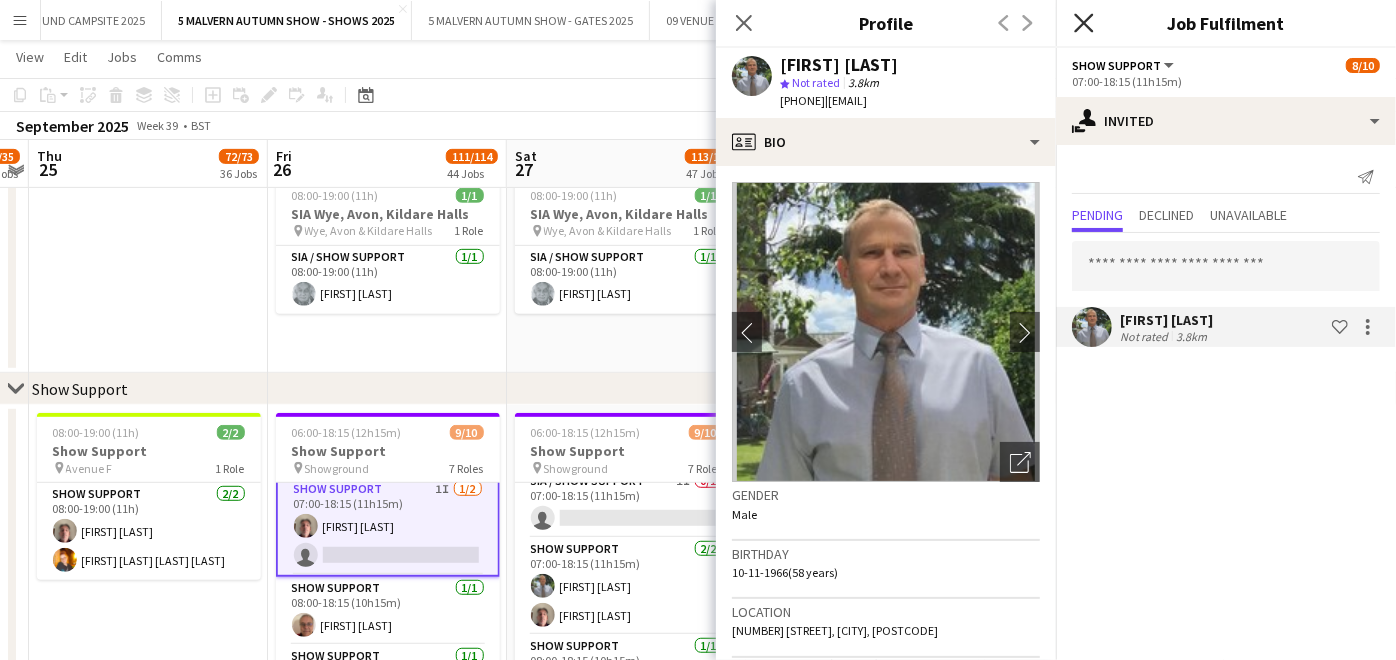 click 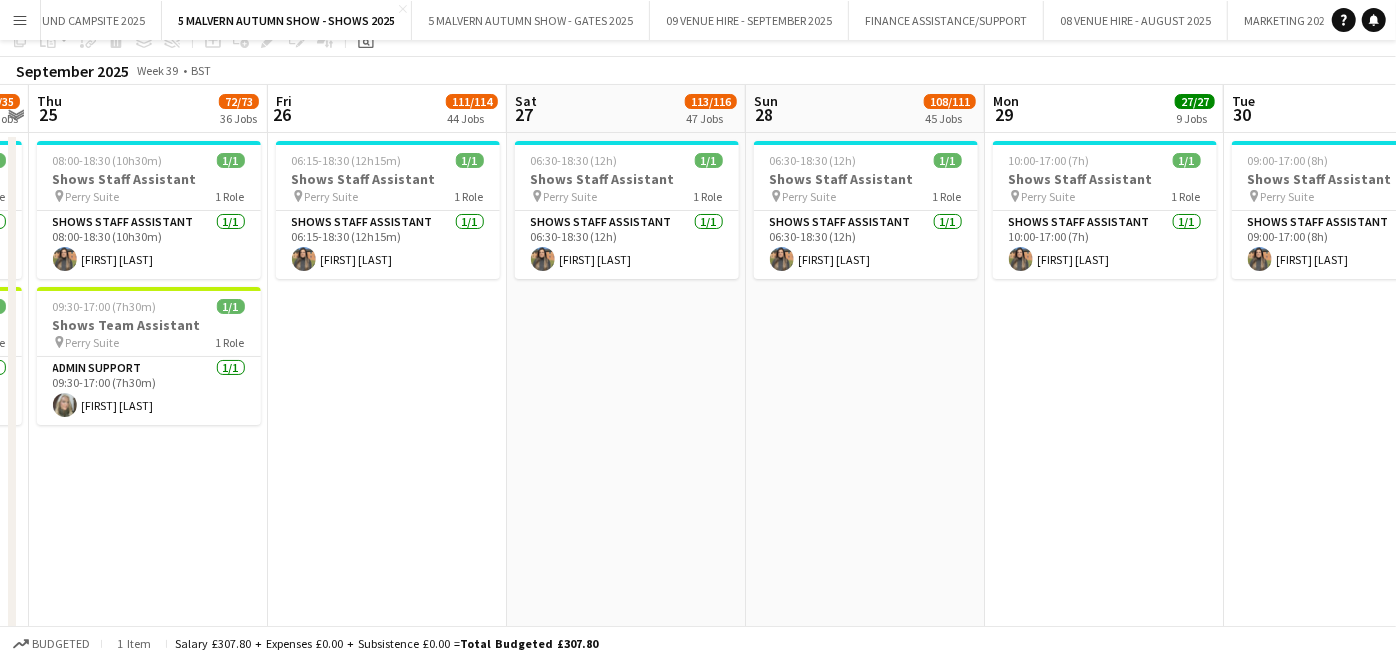 scroll, scrollTop: 0, scrollLeft: 0, axis: both 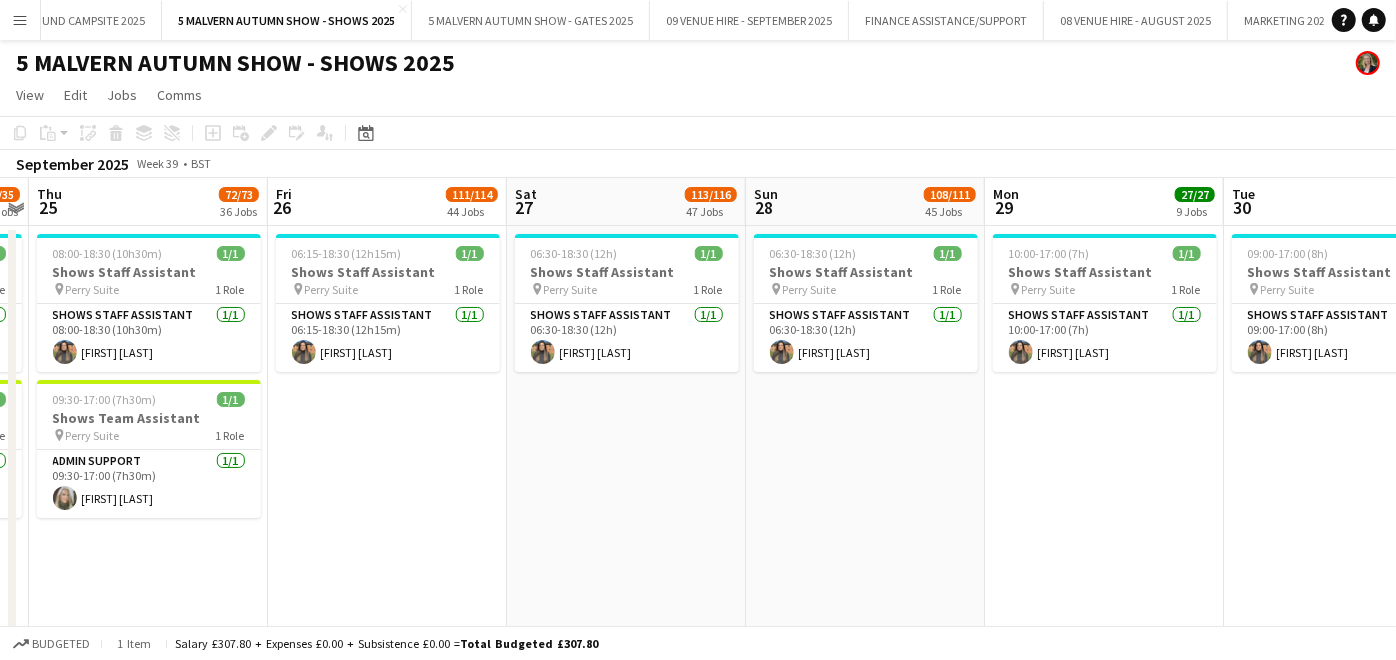 click on "Menu" at bounding box center (20, 20) 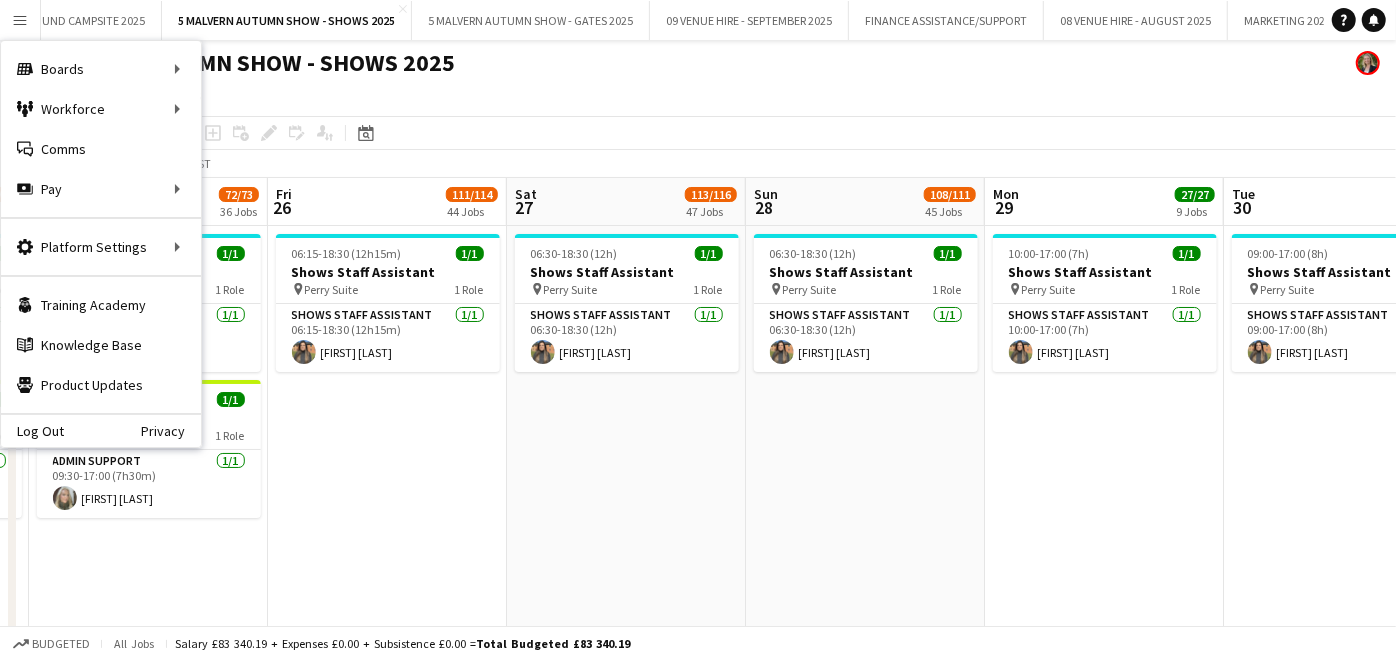 scroll, scrollTop: 268, scrollLeft: 0, axis: vertical 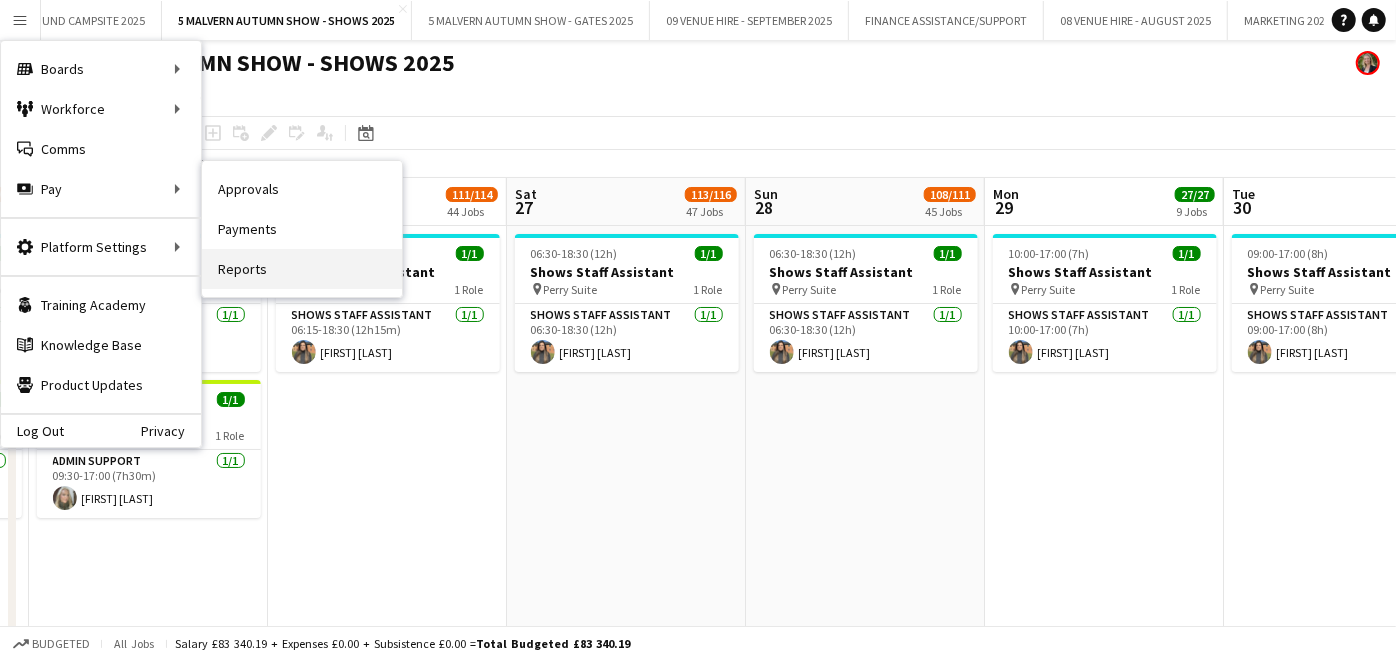 click on "Reports" at bounding box center (302, 269) 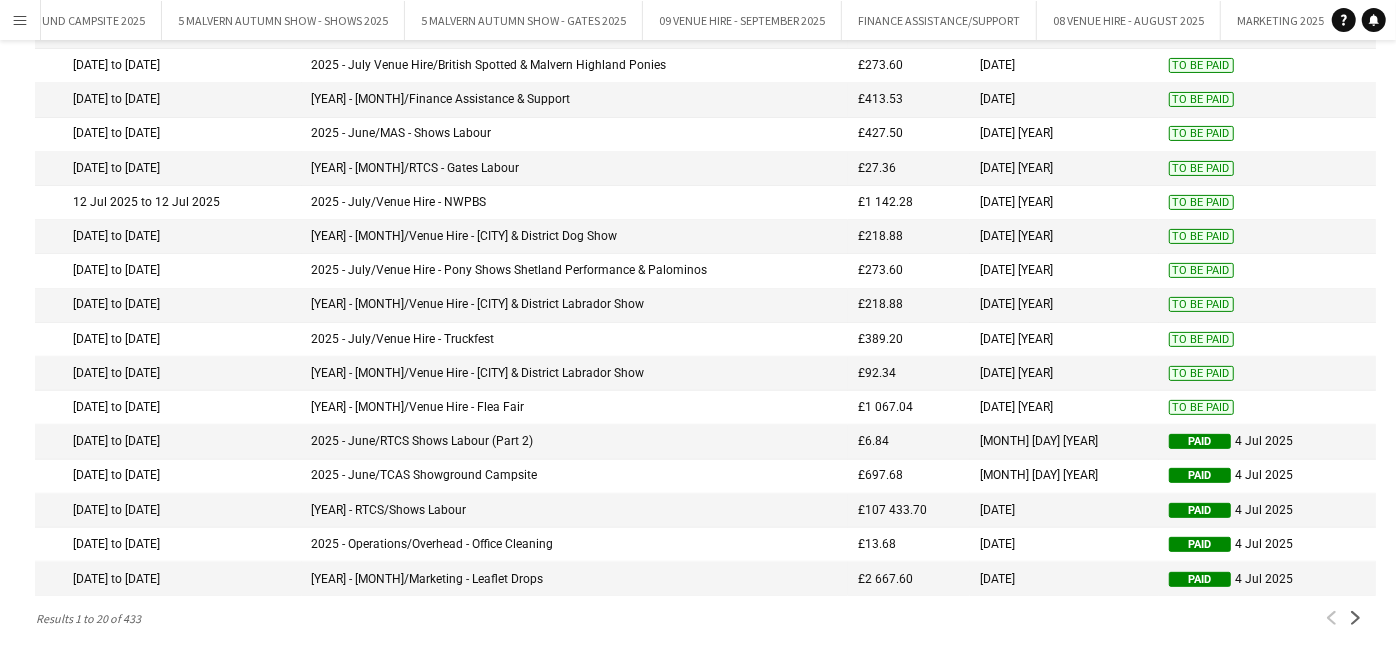 scroll, scrollTop: 268, scrollLeft: 0, axis: vertical 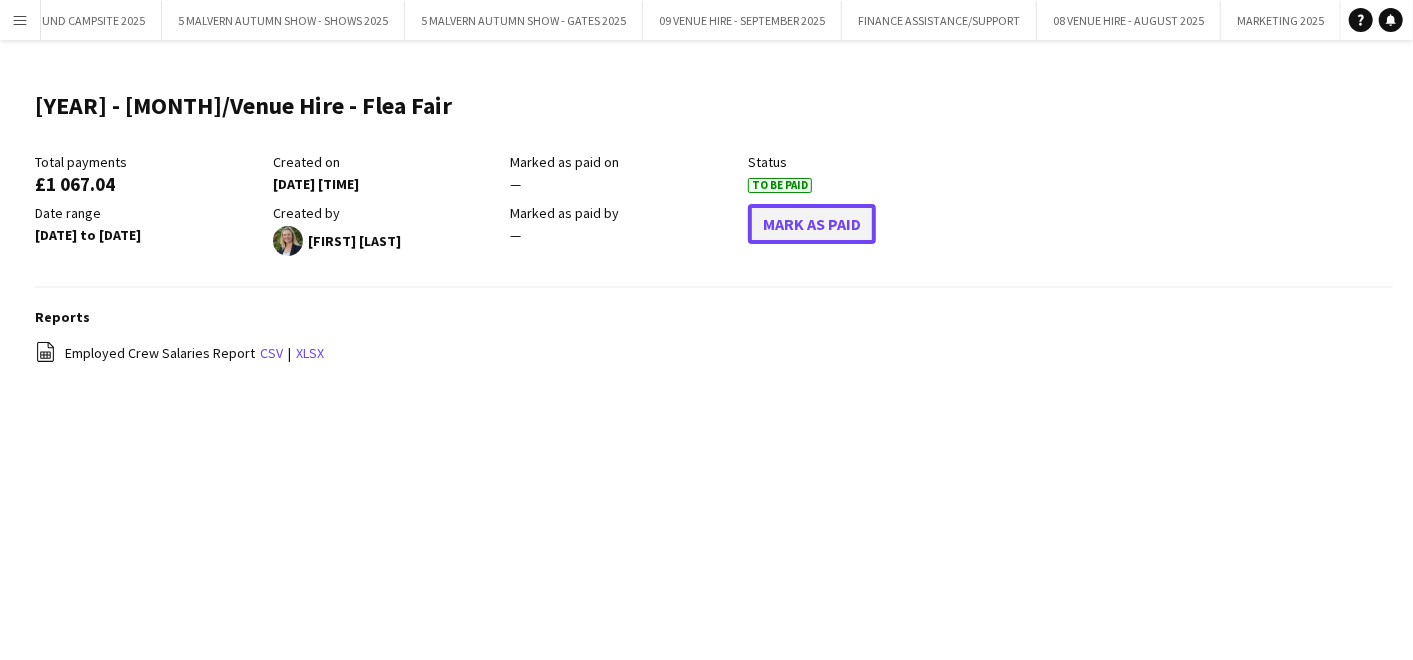 click on "Mark As Paid" 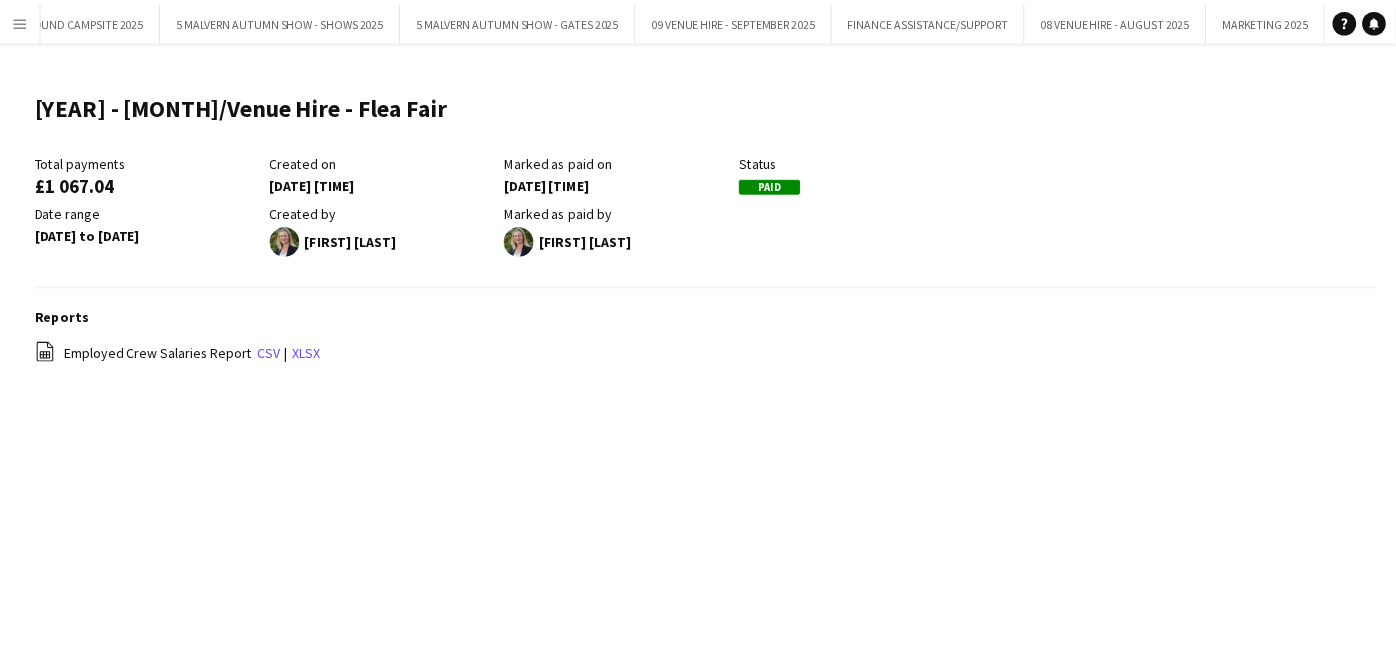 scroll, scrollTop: 268, scrollLeft: 0, axis: vertical 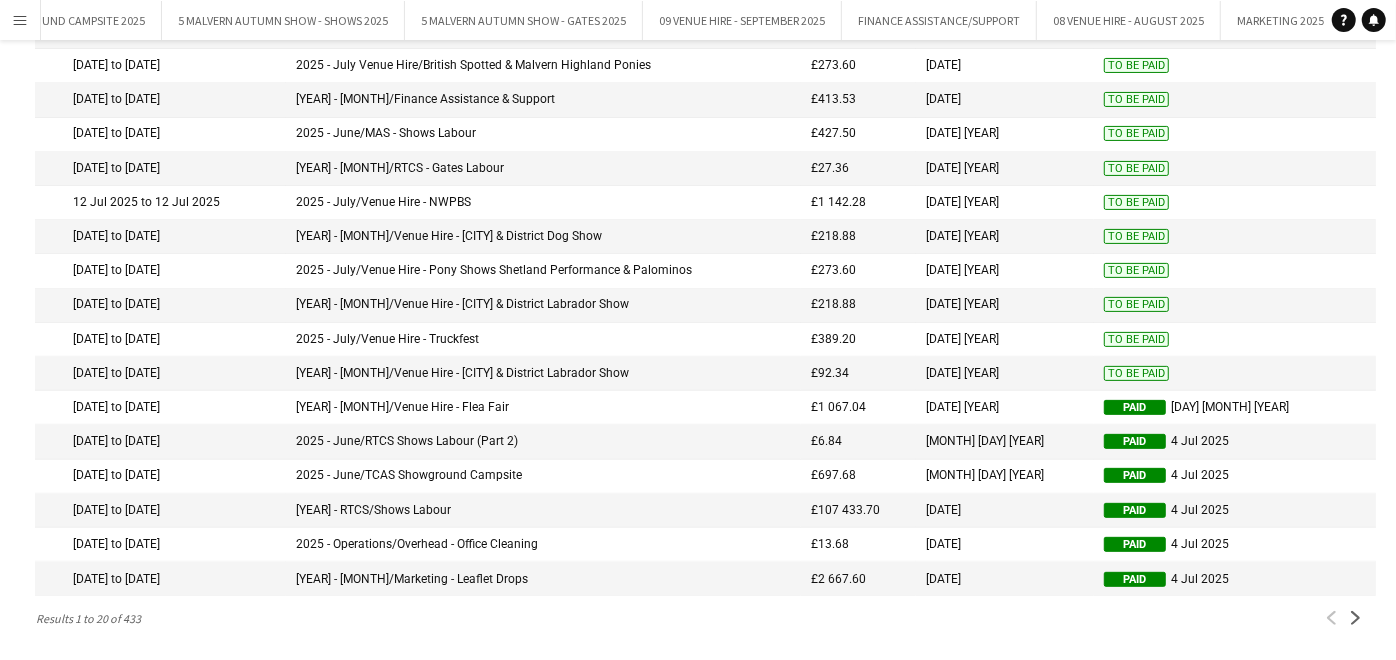 click on "To Be Paid" 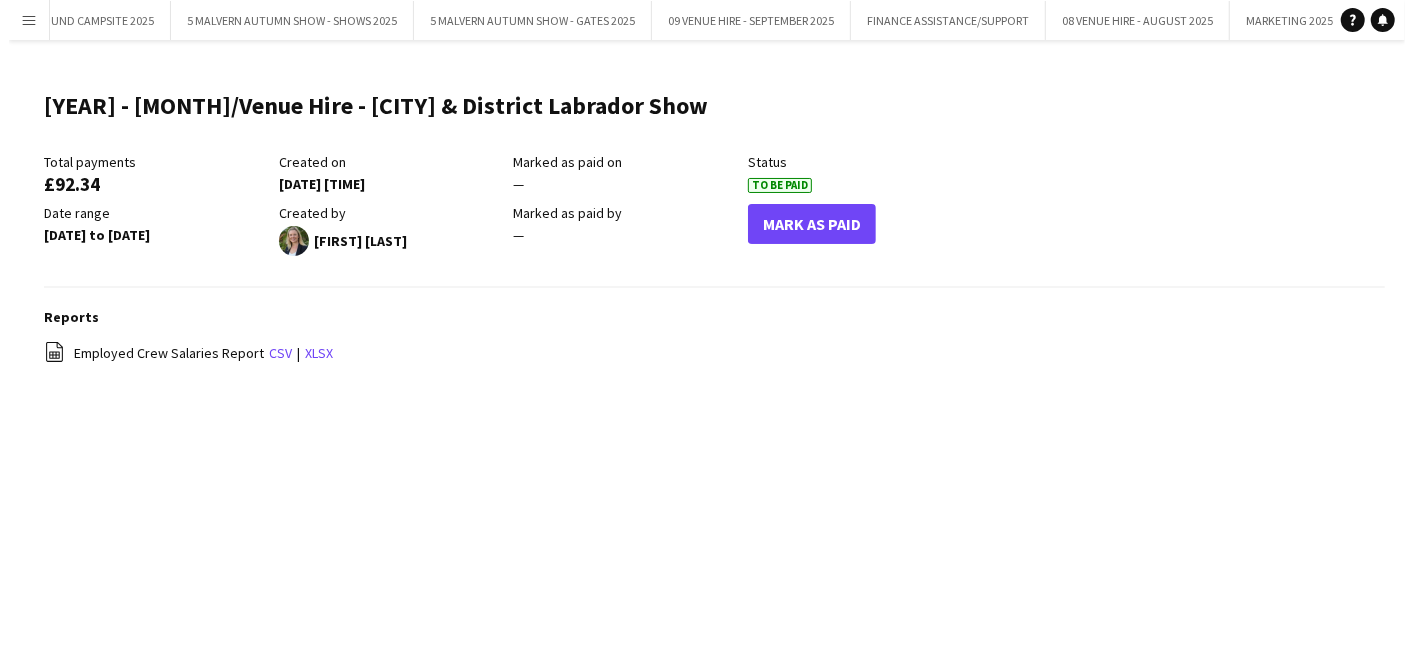 scroll, scrollTop: 0, scrollLeft: 0, axis: both 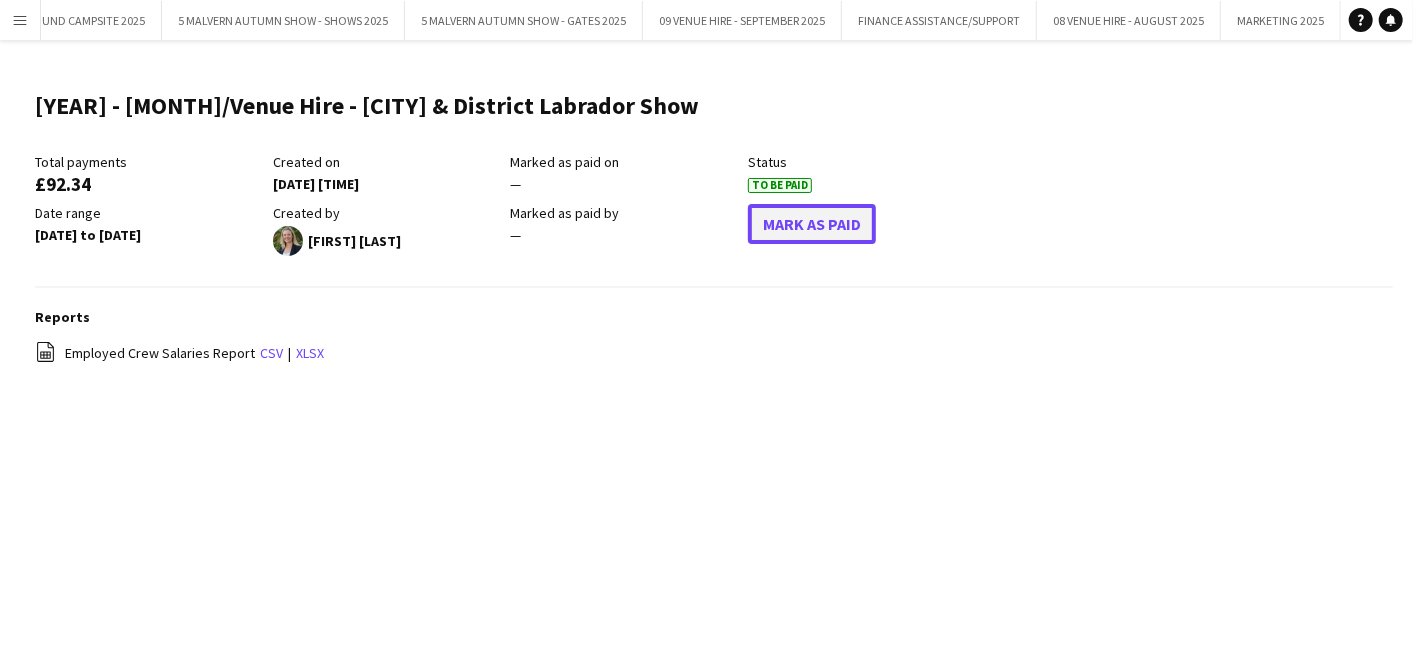 click on "Mark As Paid" 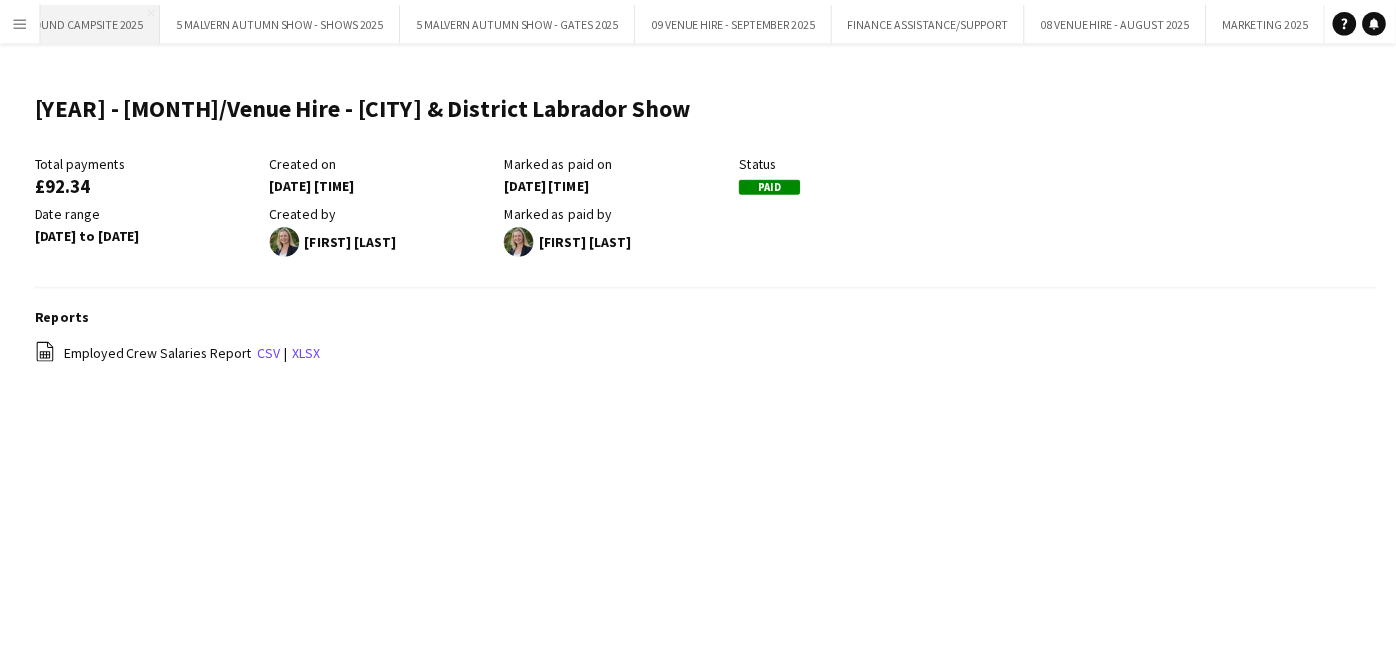 scroll, scrollTop: 268, scrollLeft: 0, axis: vertical 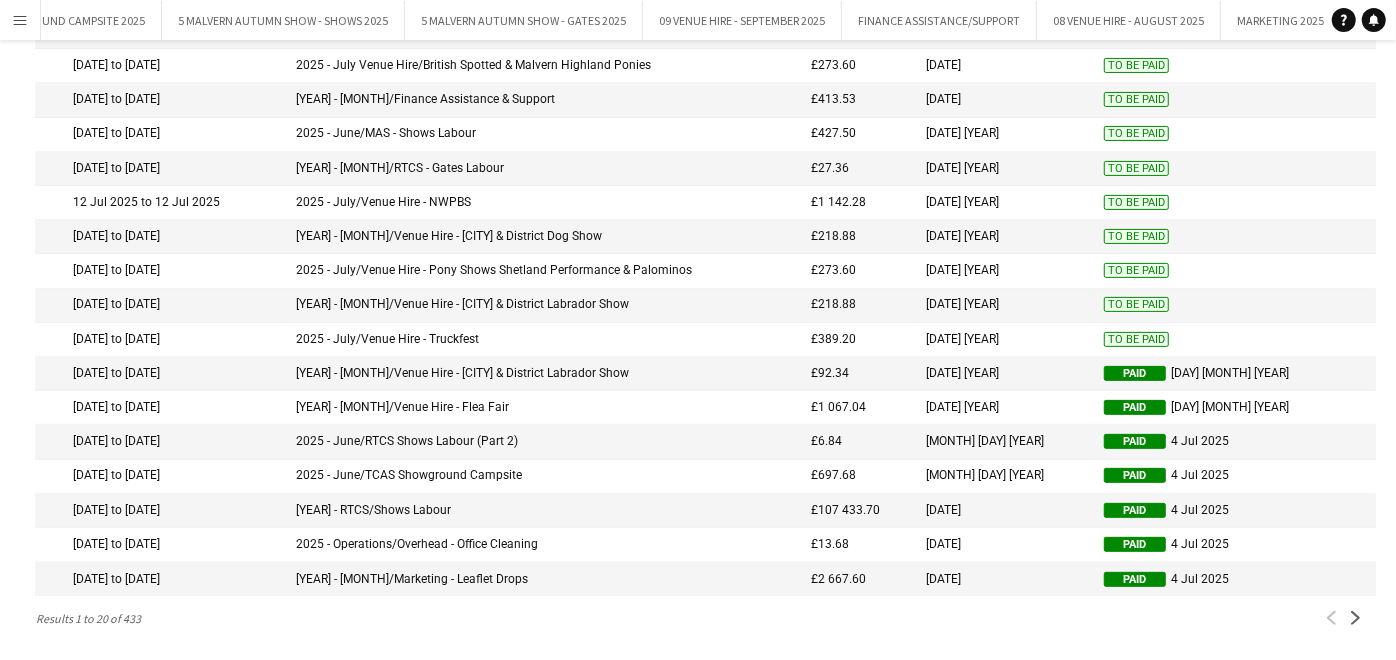 click on "To Be Paid" 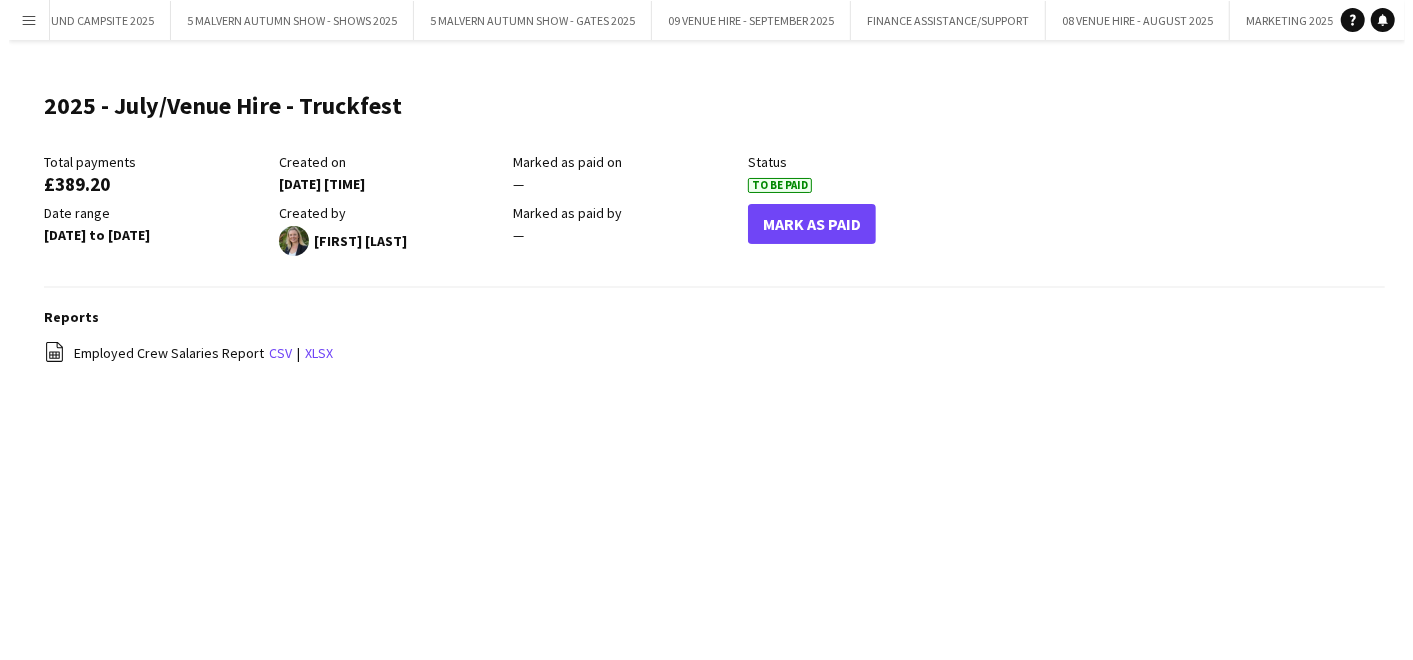 scroll, scrollTop: 0, scrollLeft: 0, axis: both 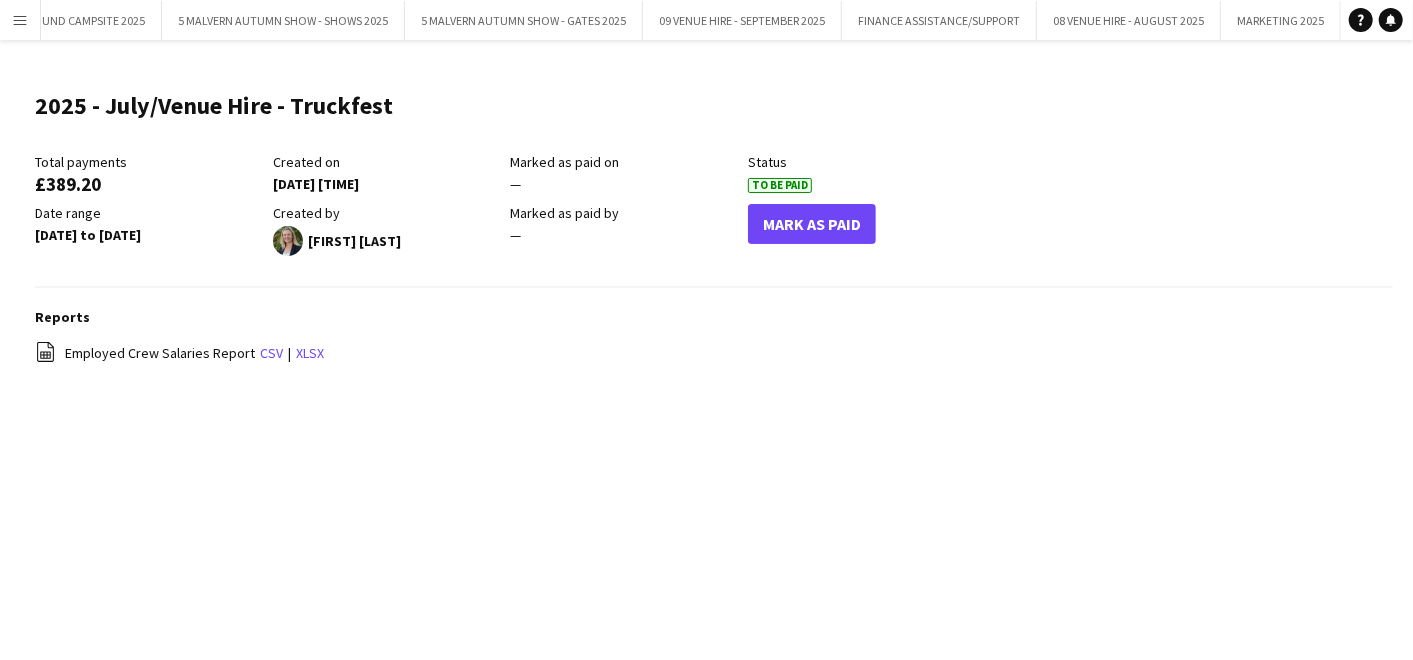 click on "Mark As Paid" 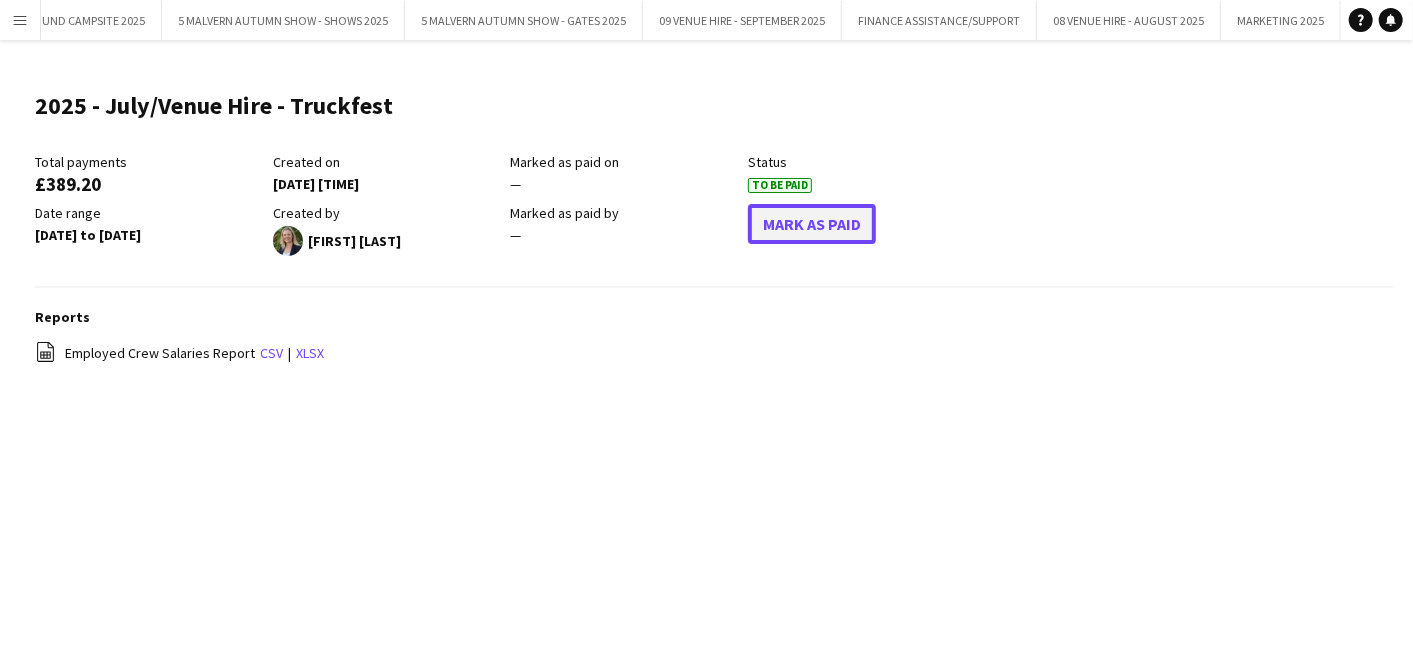 click on "Mark As Paid" 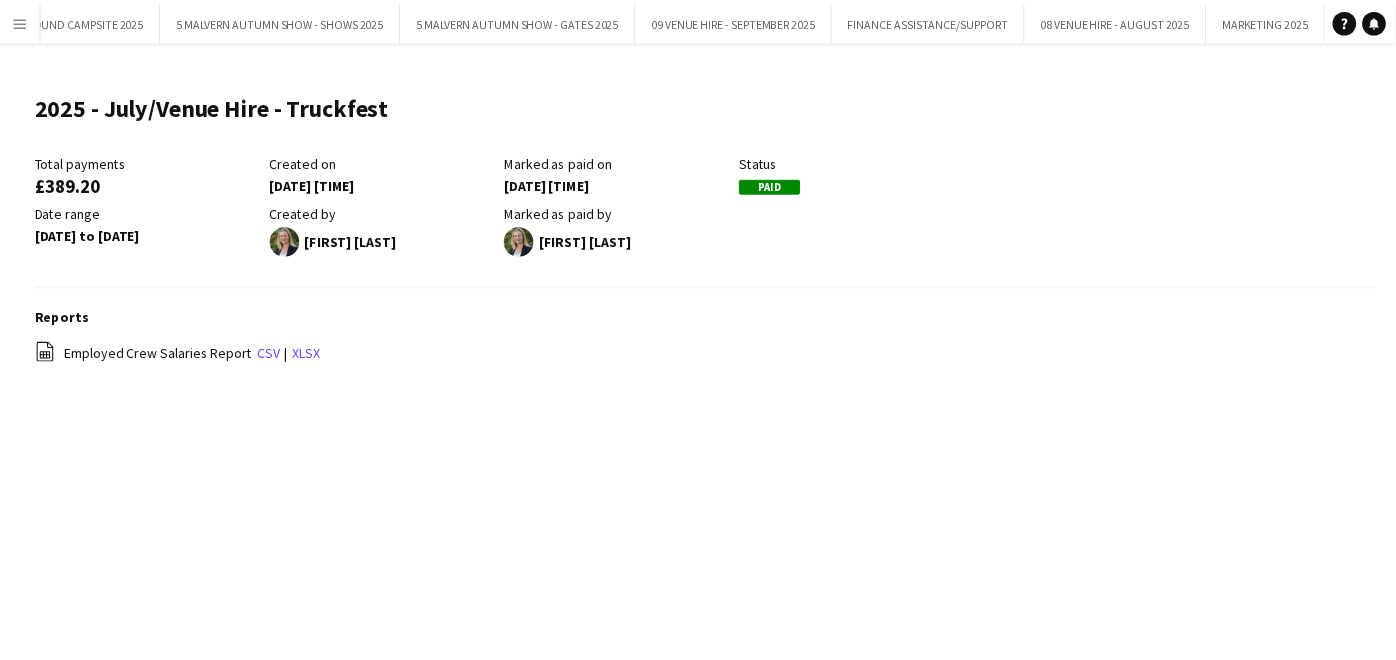 scroll, scrollTop: 268, scrollLeft: 0, axis: vertical 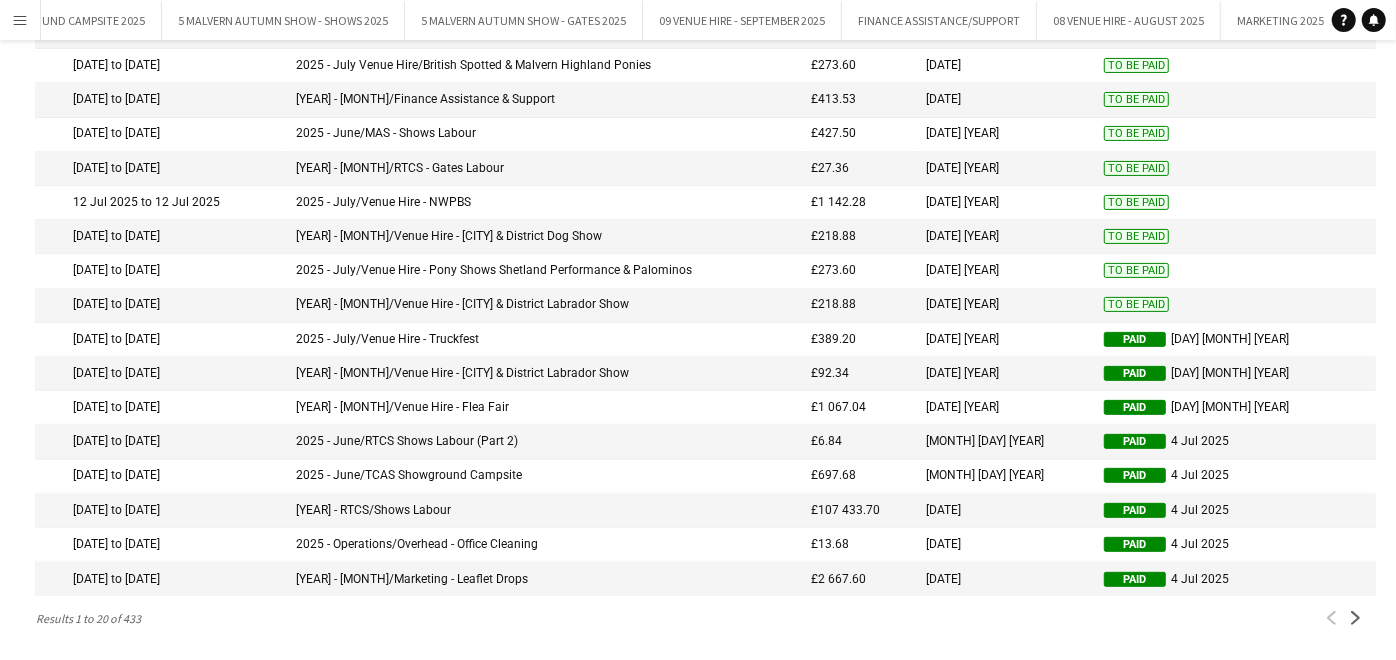click on "To Be Paid" 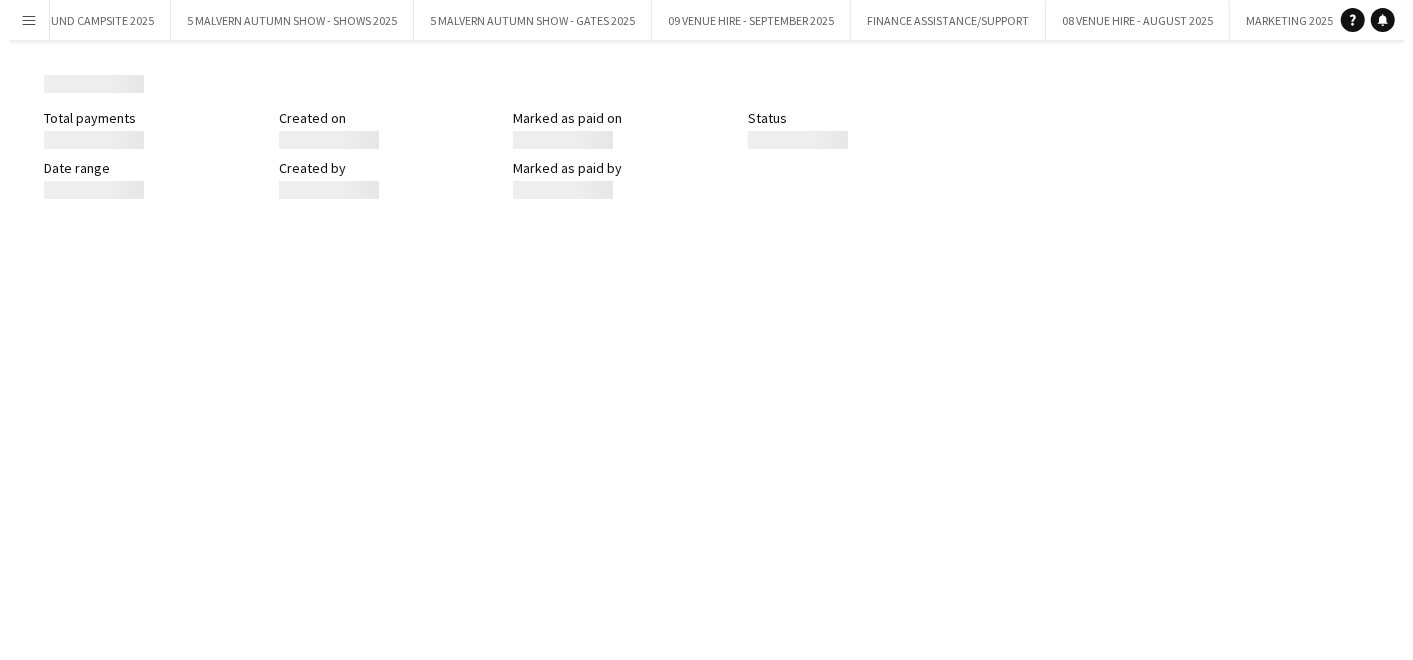 scroll, scrollTop: 0, scrollLeft: 0, axis: both 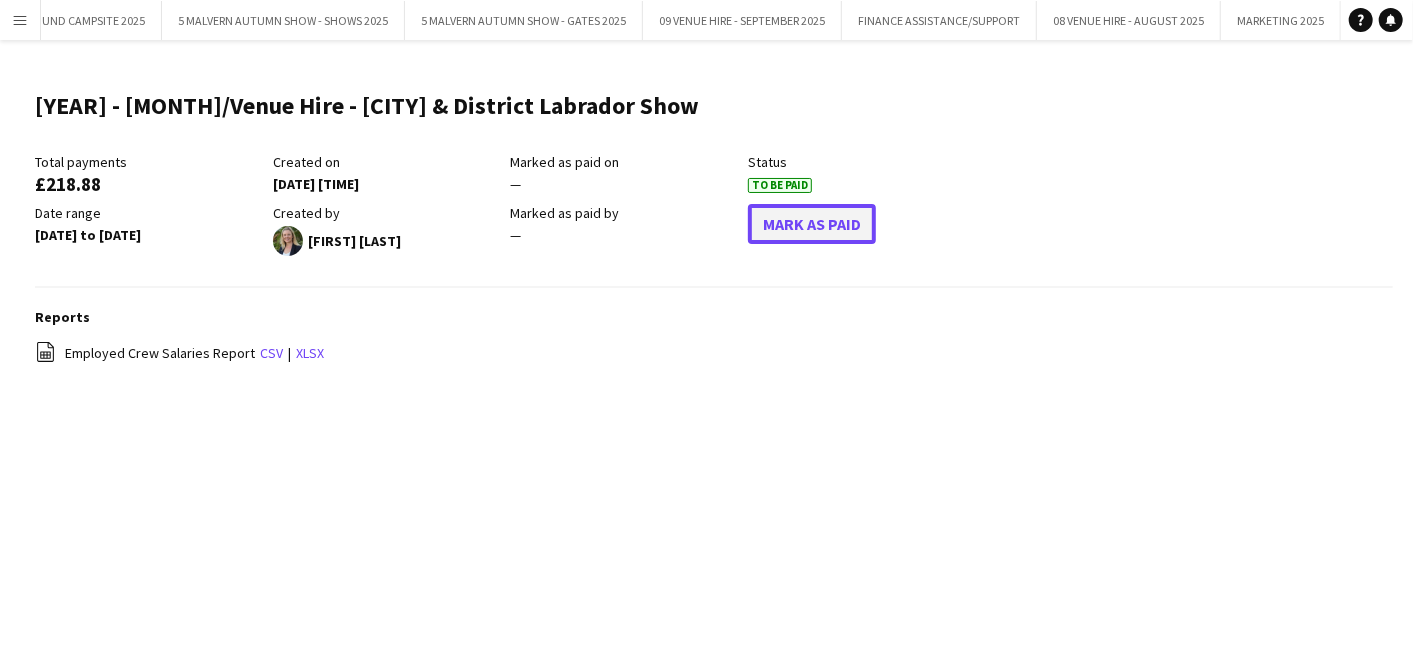 click on "Mark As Paid" 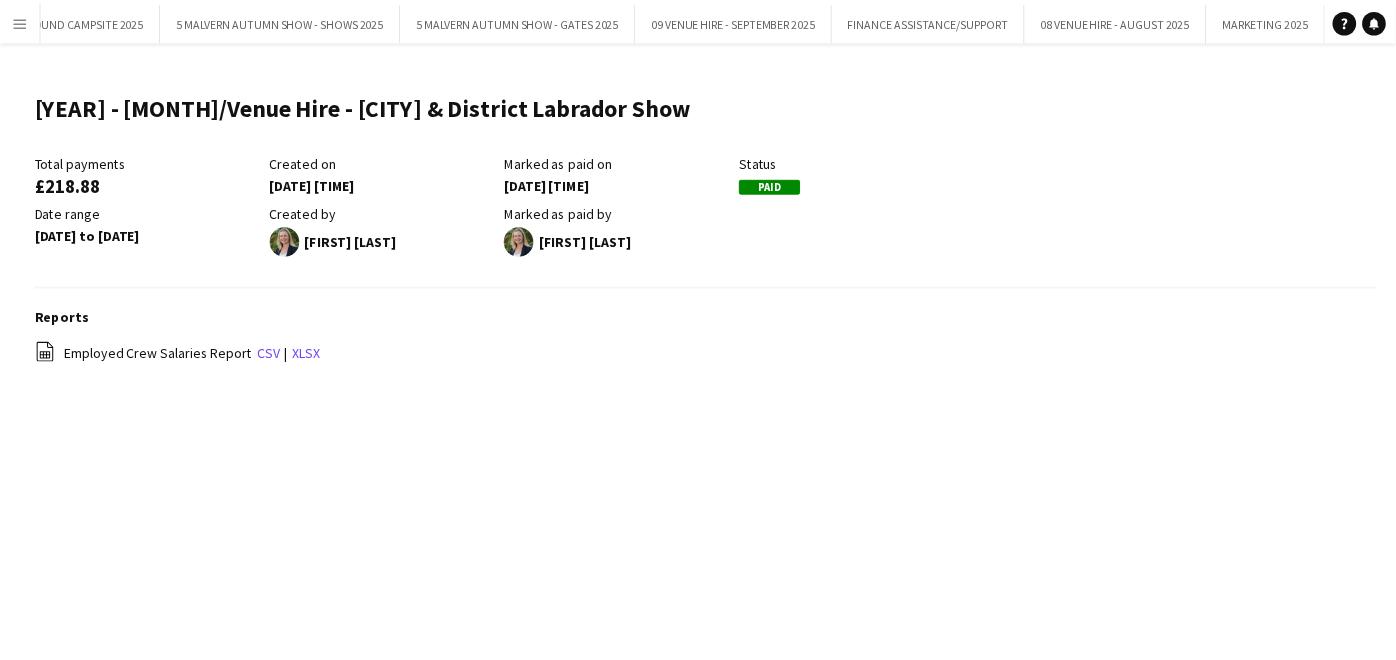 scroll, scrollTop: 268, scrollLeft: 0, axis: vertical 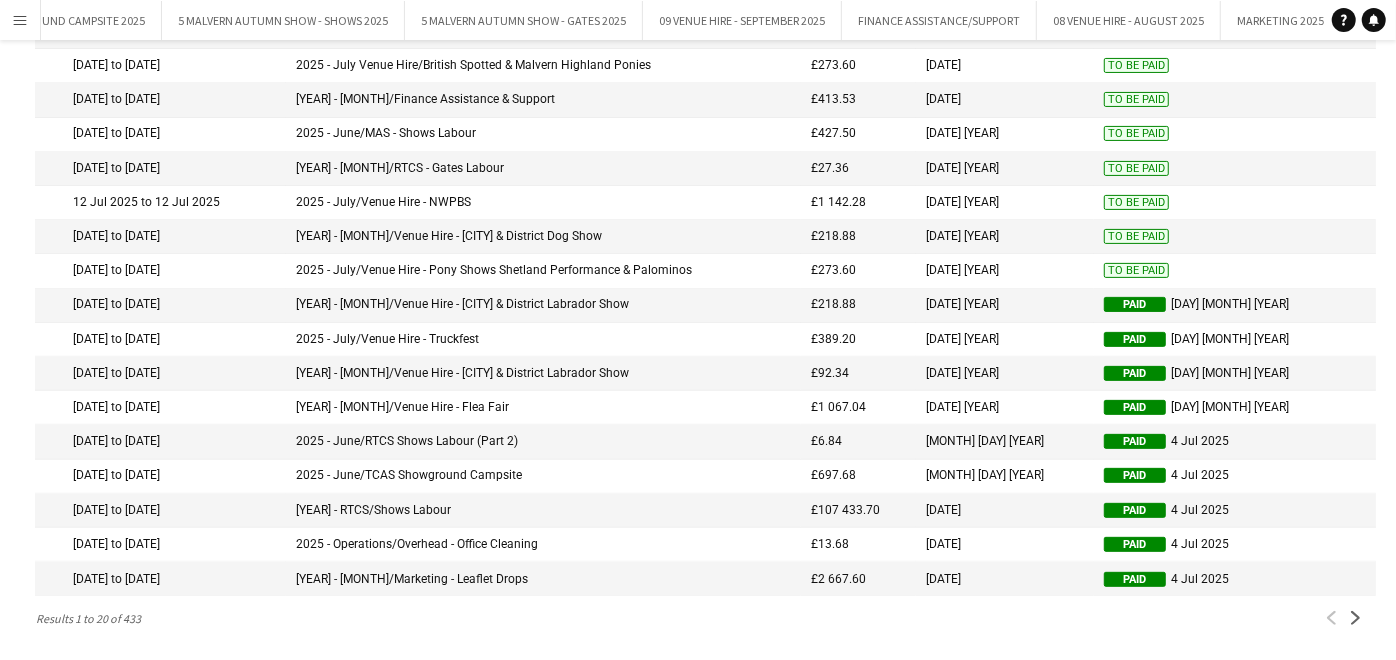 click on "To Be Paid" 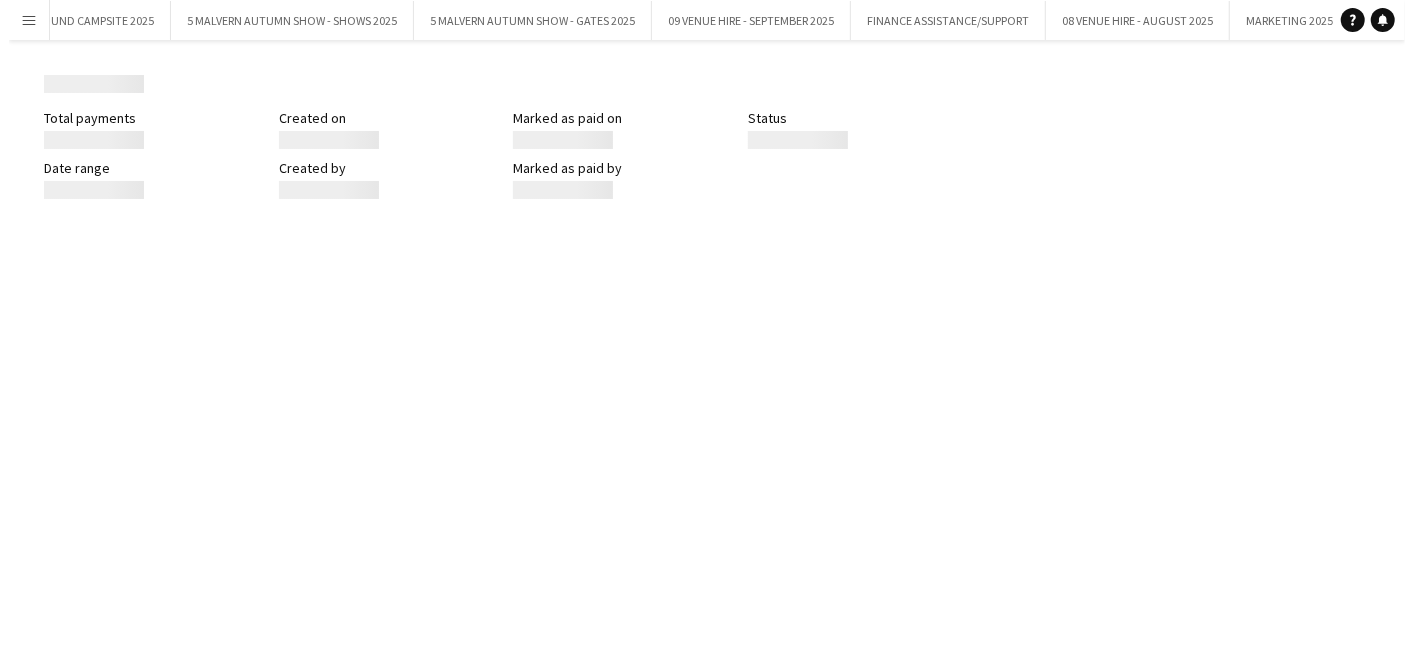 scroll, scrollTop: 0, scrollLeft: 0, axis: both 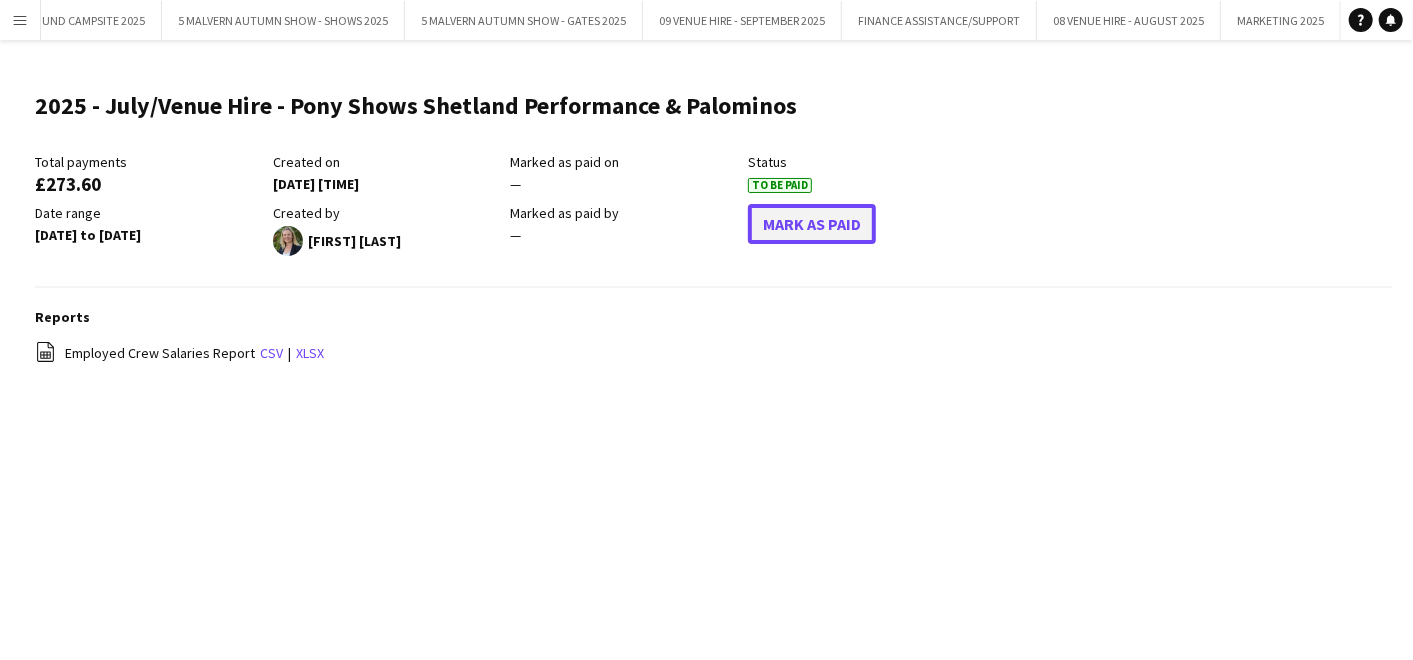 click on "Mark As Paid" 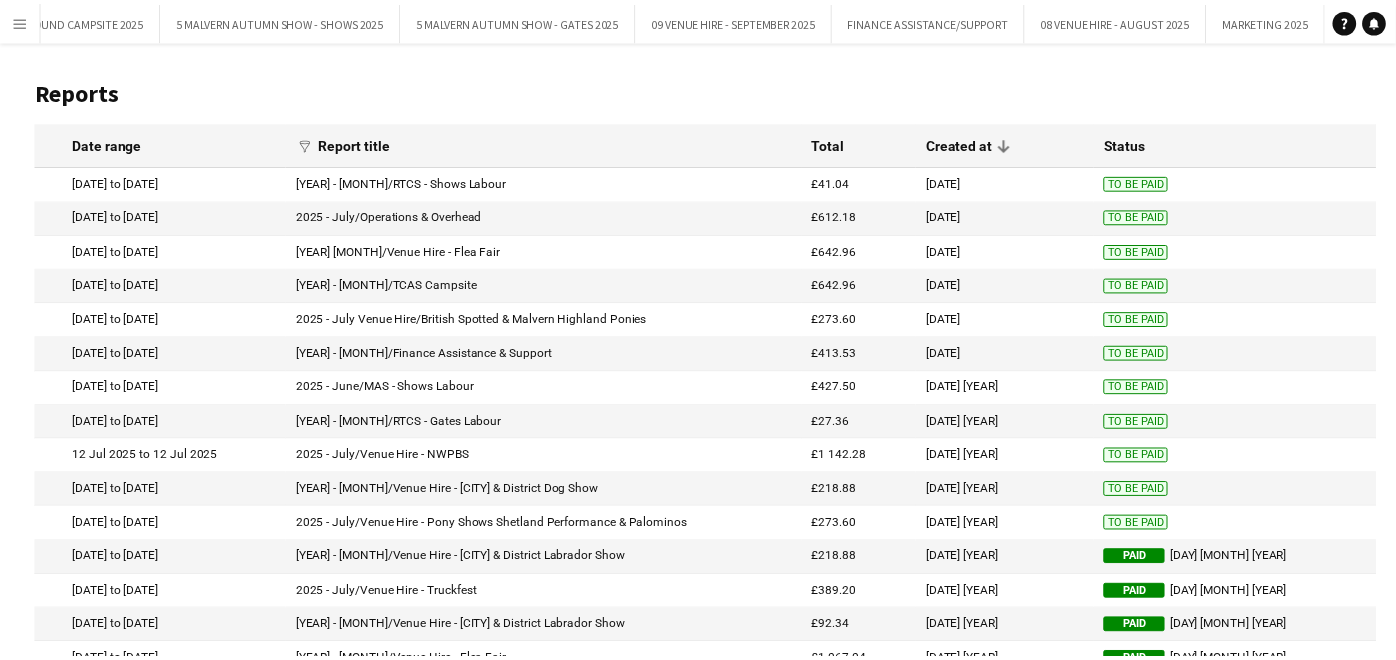 scroll, scrollTop: 268, scrollLeft: 0, axis: vertical 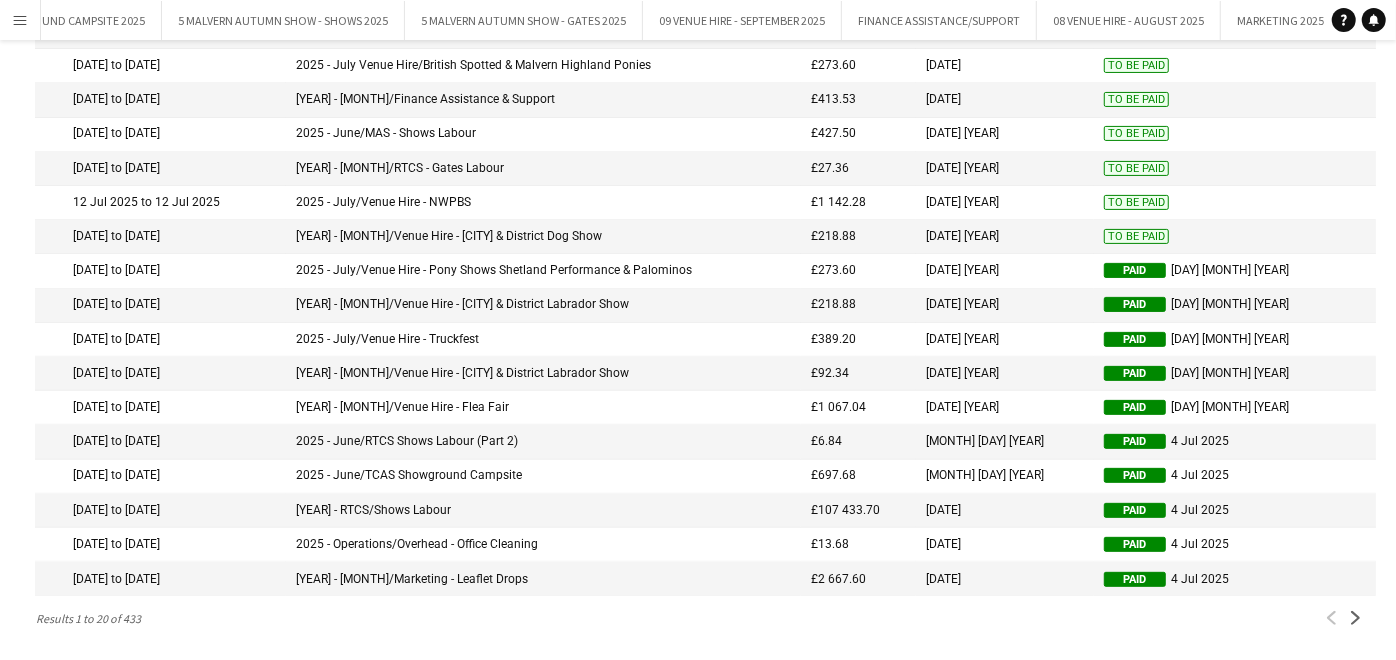 click on "To Be Paid" 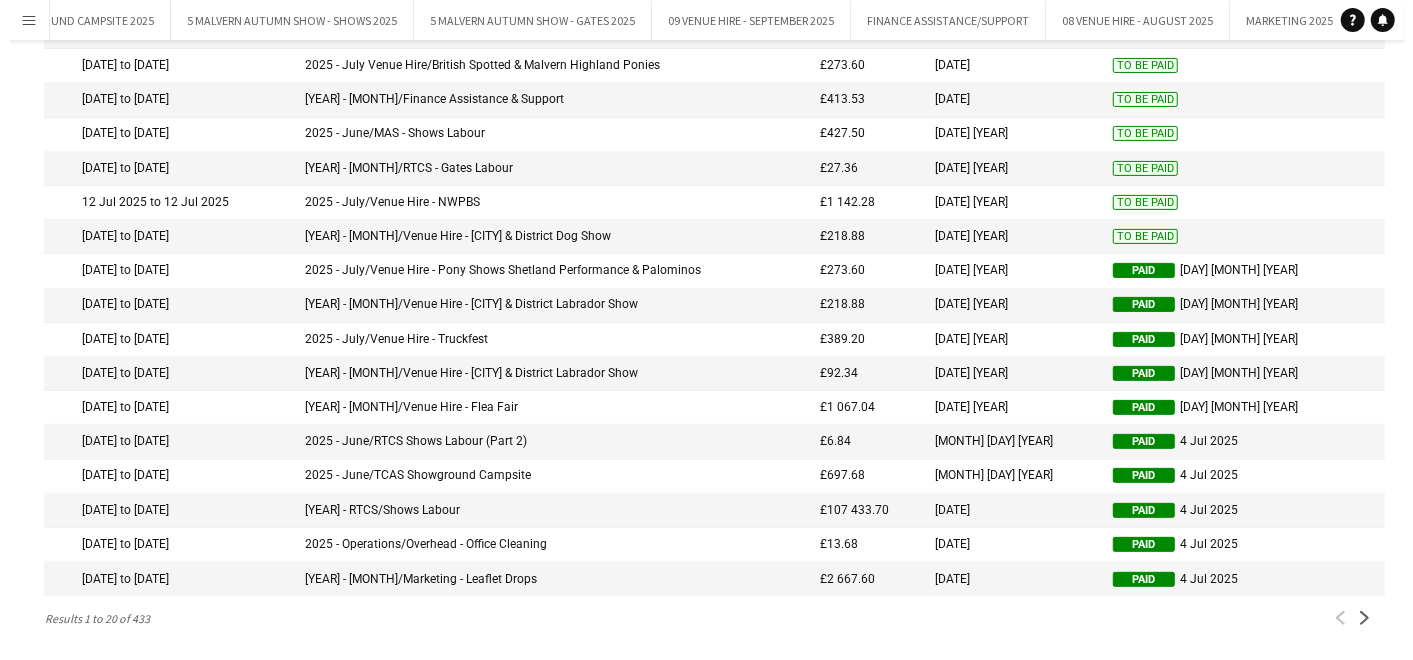 scroll, scrollTop: 0, scrollLeft: 0, axis: both 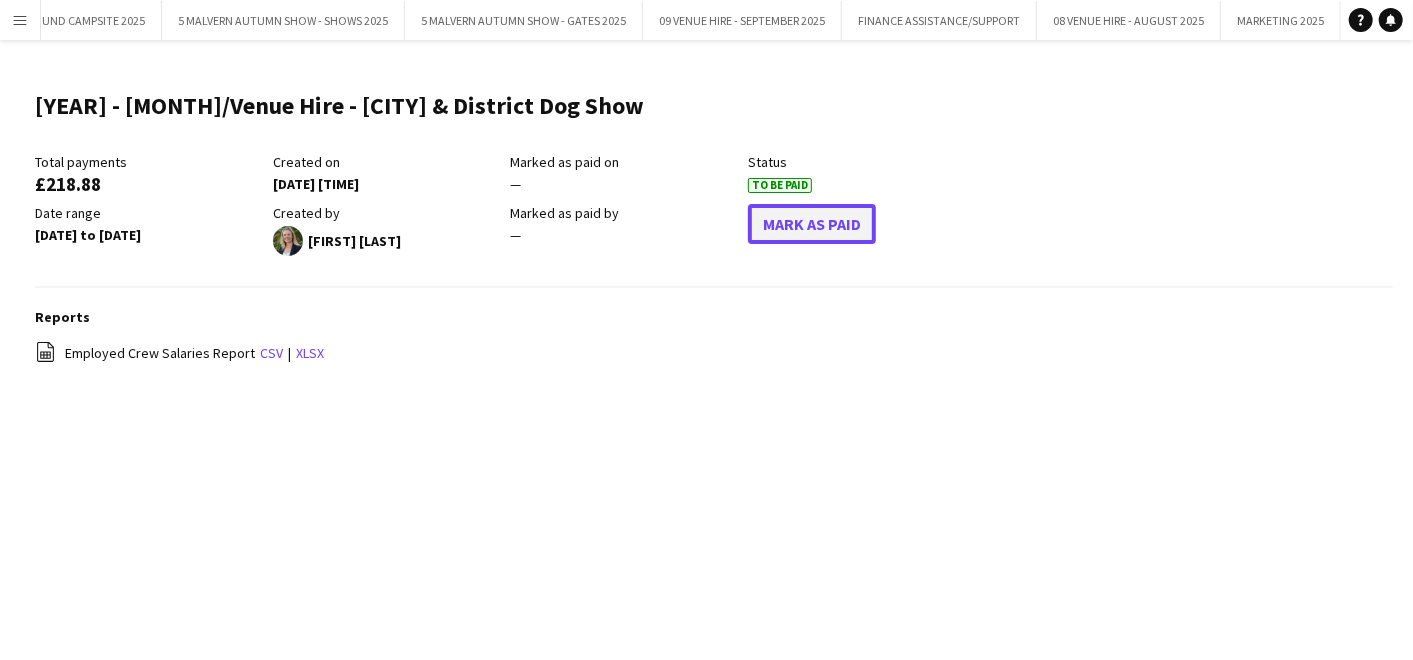 click on "Mark As Paid" 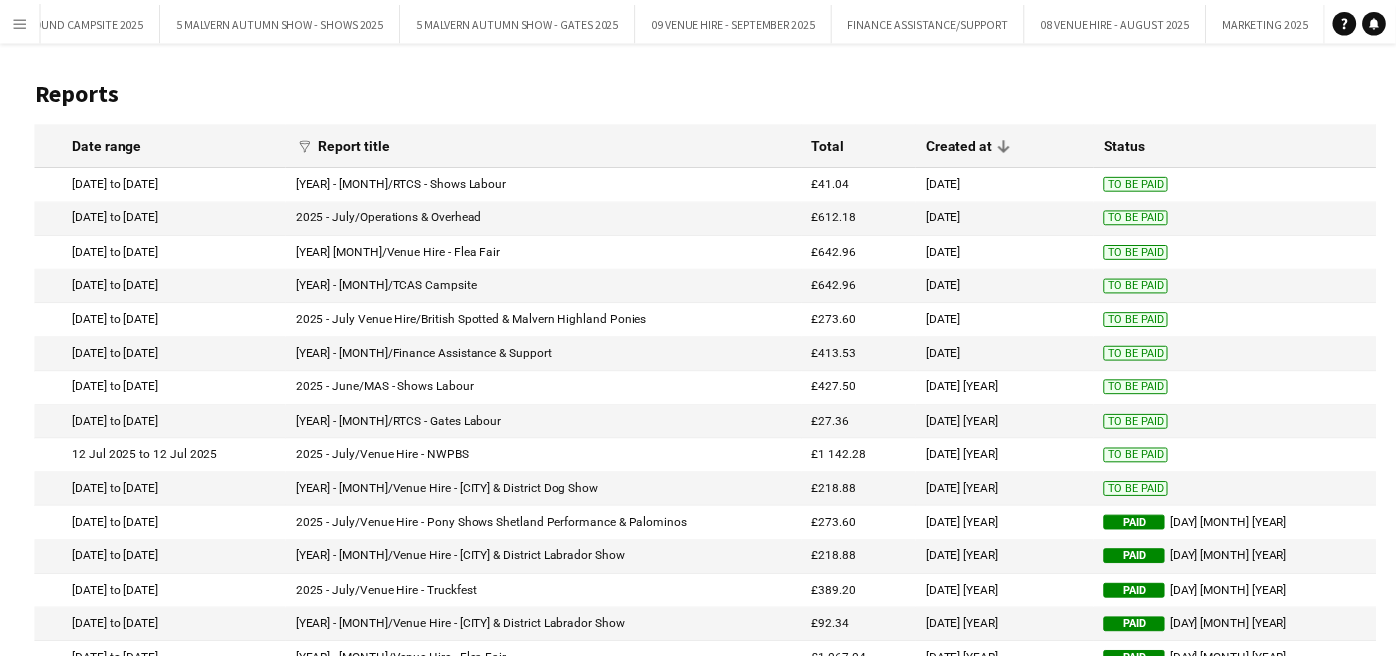 scroll, scrollTop: 268, scrollLeft: 0, axis: vertical 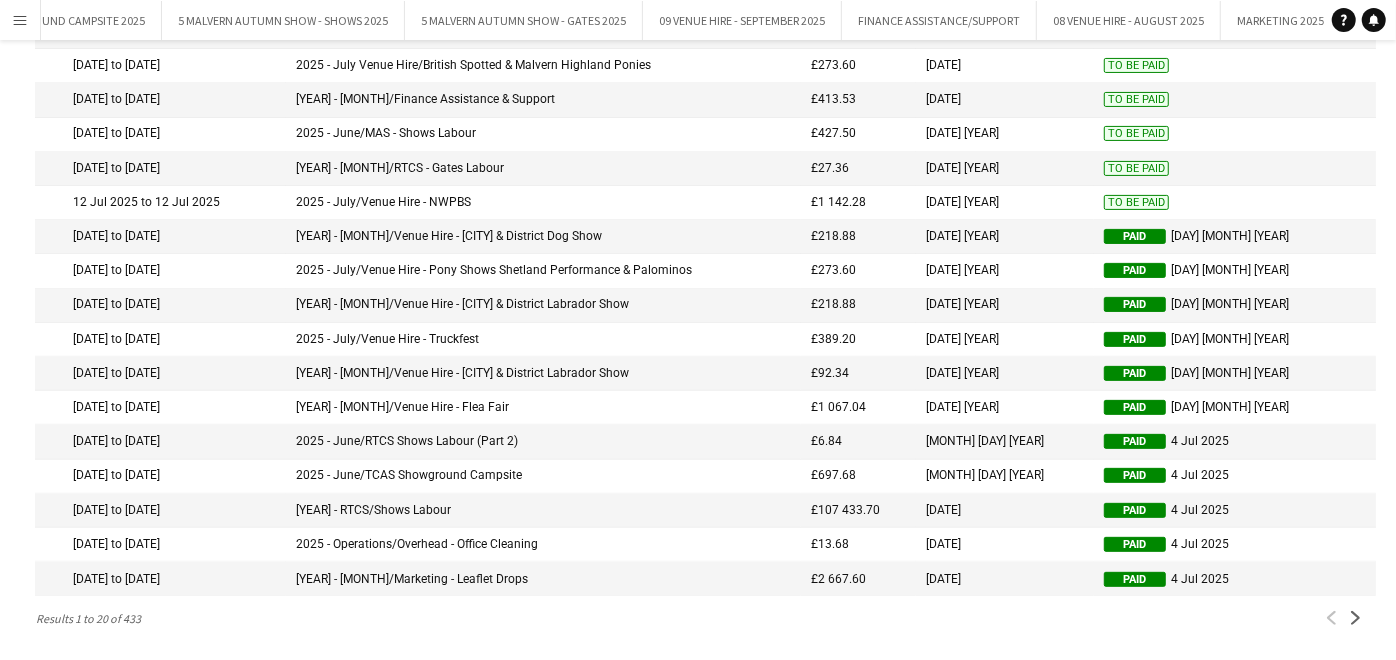 click on "To Be Paid" at bounding box center (1235, 237) 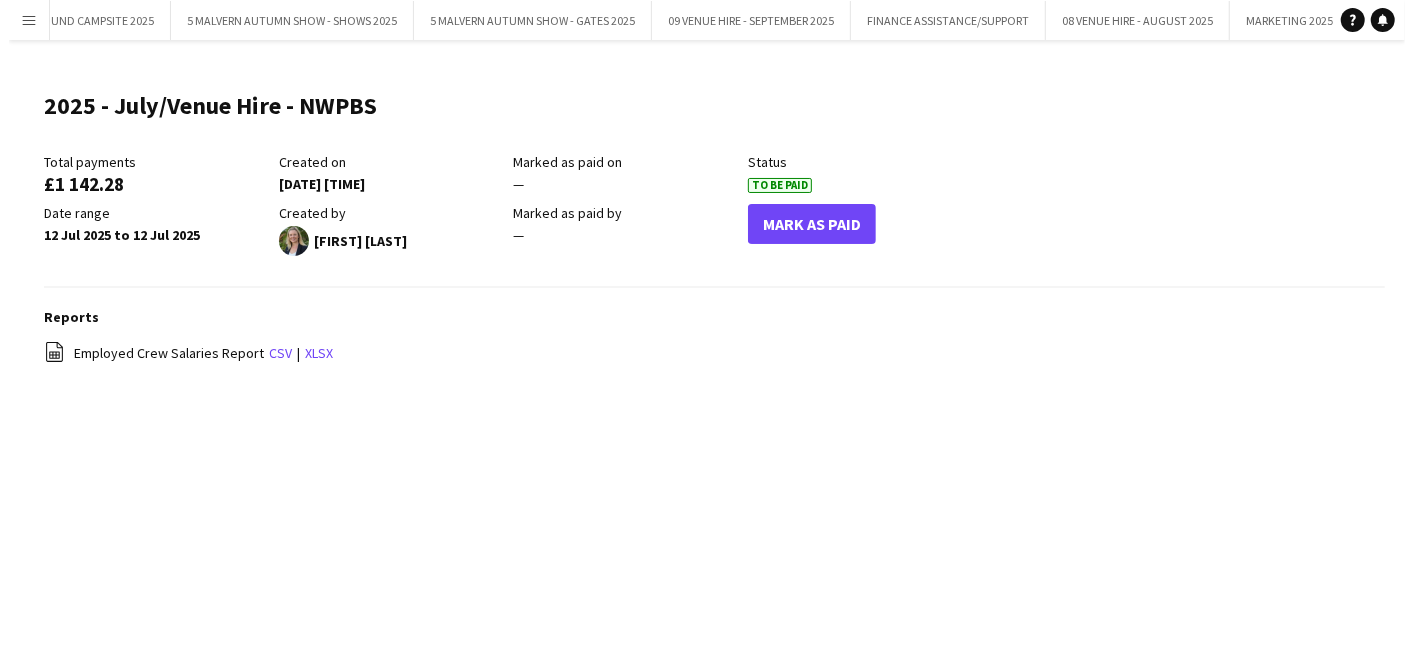 scroll, scrollTop: 0, scrollLeft: 0, axis: both 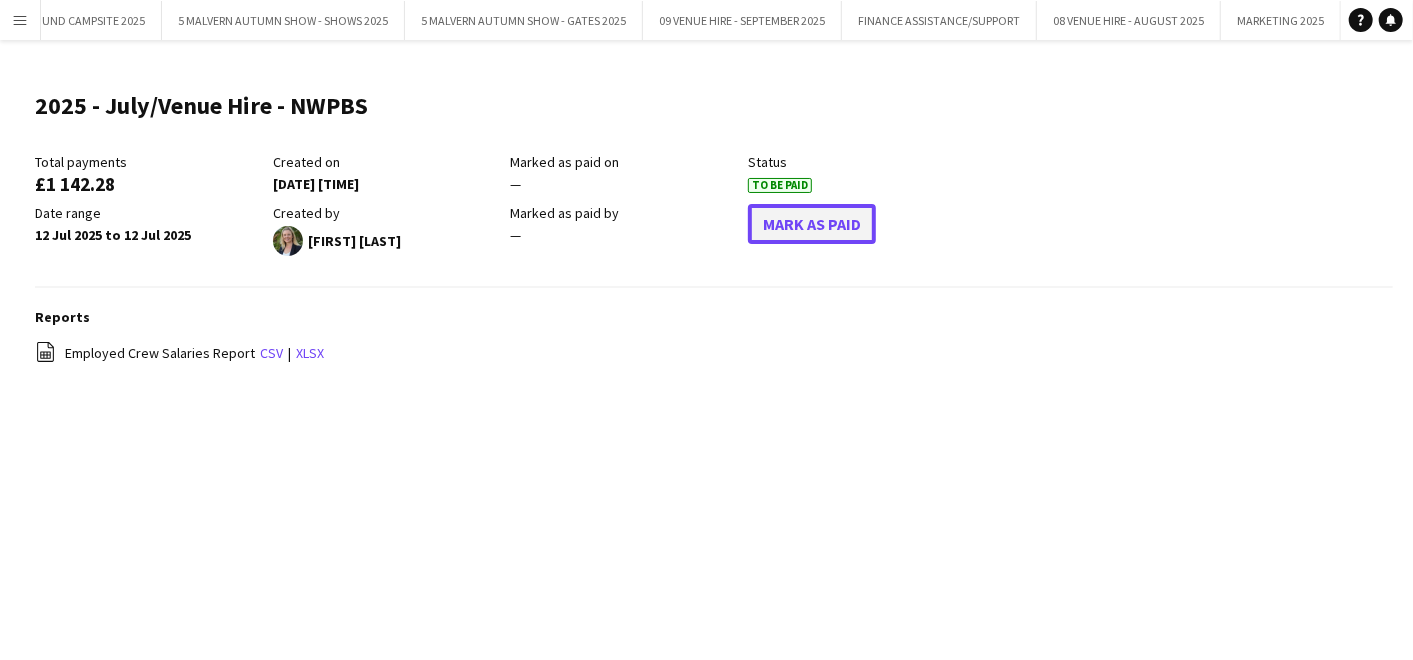 click on "Mark As Paid" 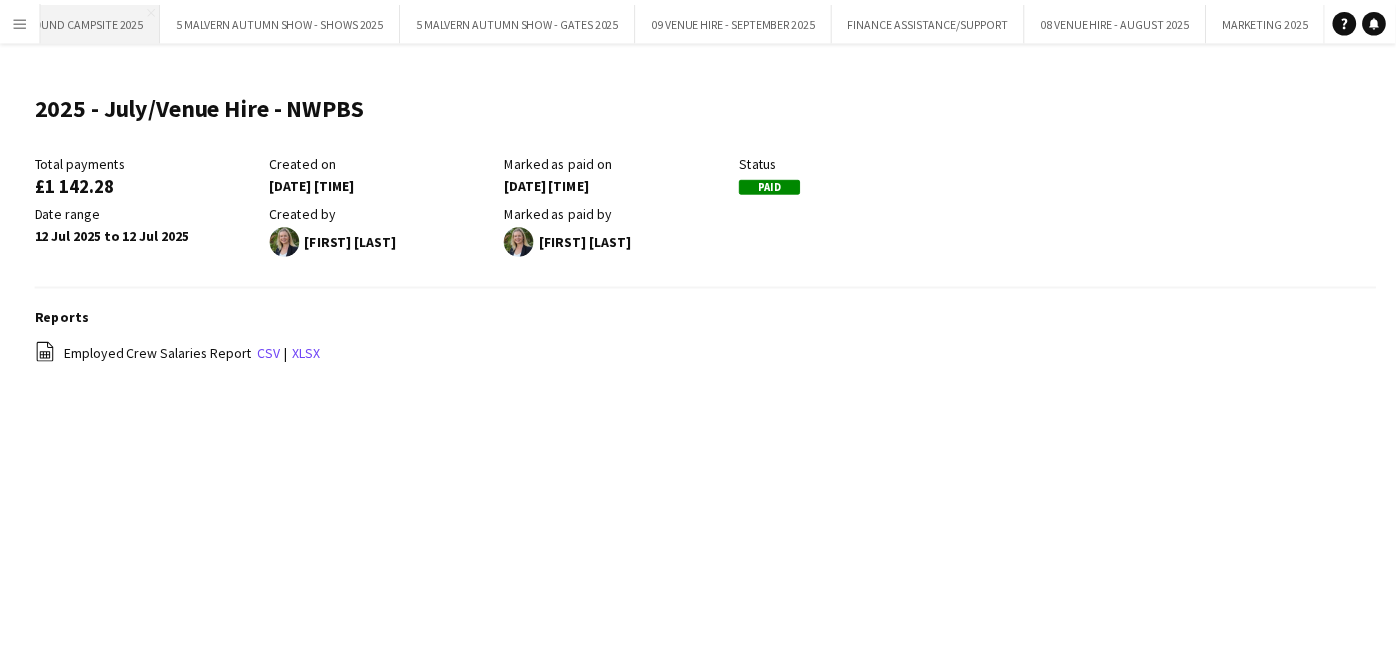 scroll, scrollTop: 268, scrollLeft: 0, axis: vertical 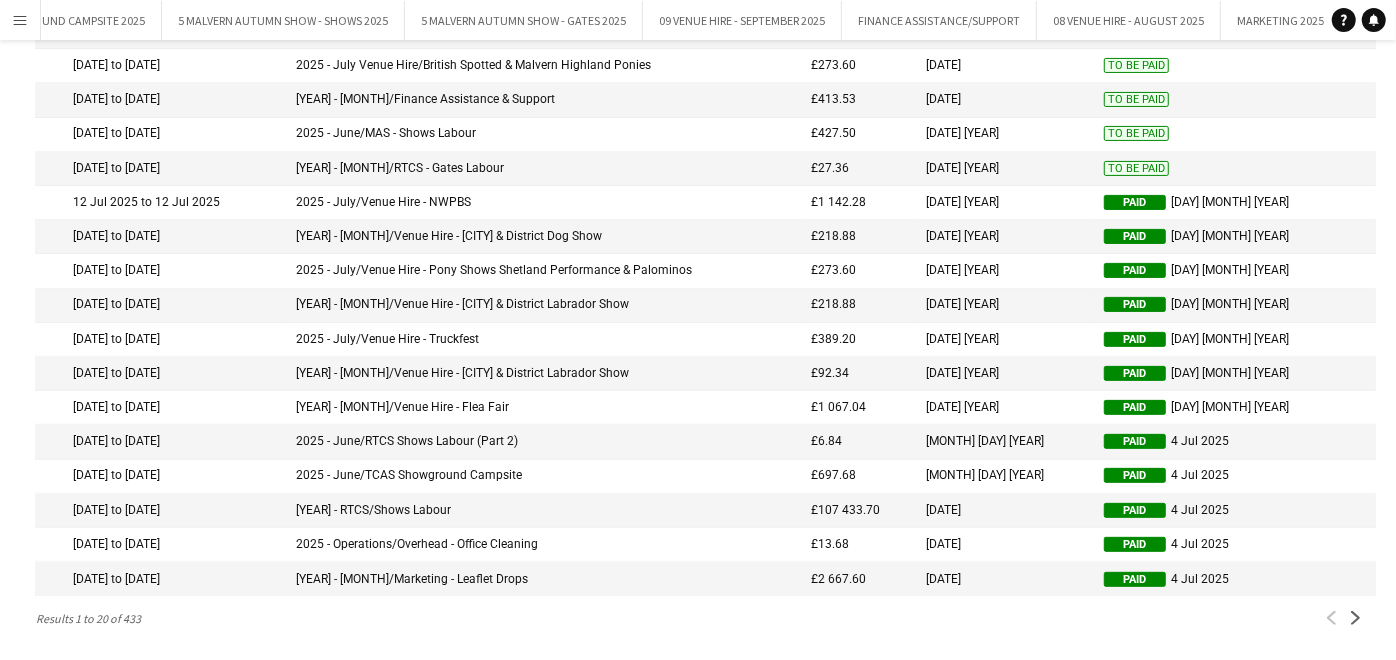 click on "To Be Paid" at bounding box center (1235, 203) 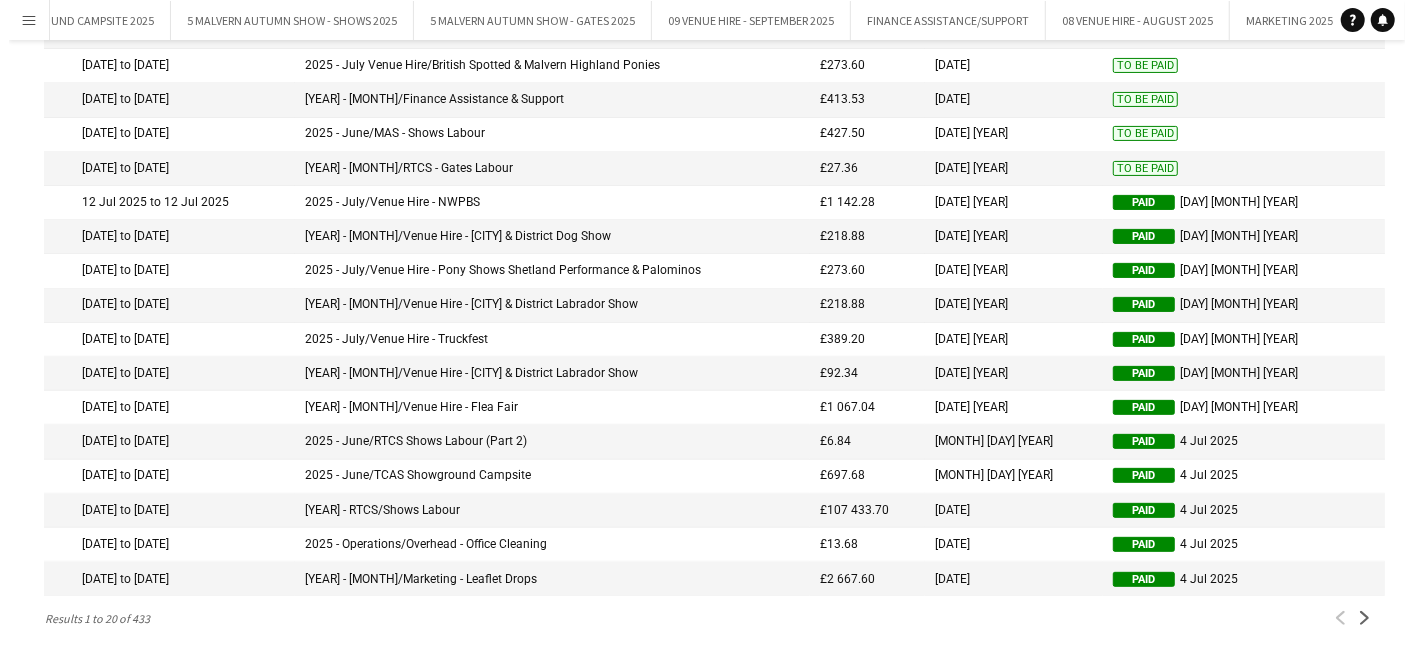 scroll, scrollTop: 0, scrollLeft: 0, axis: both 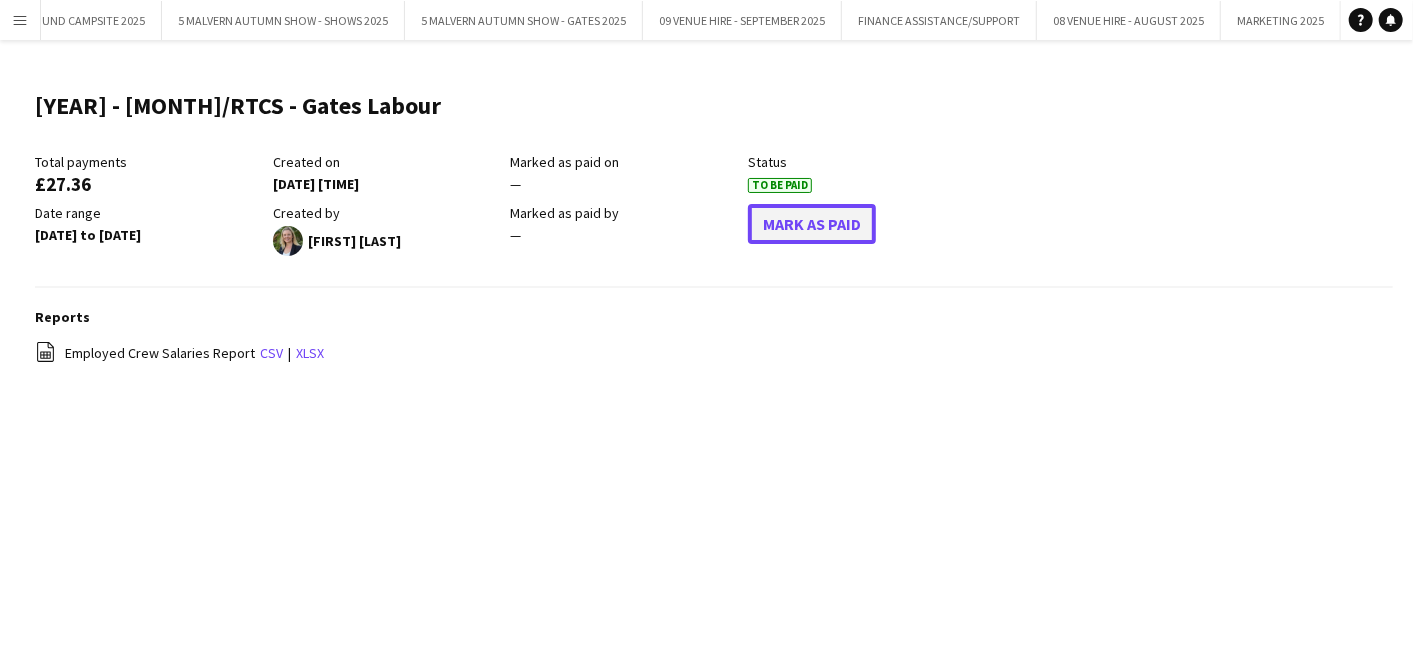 click on "Mark As Paid" 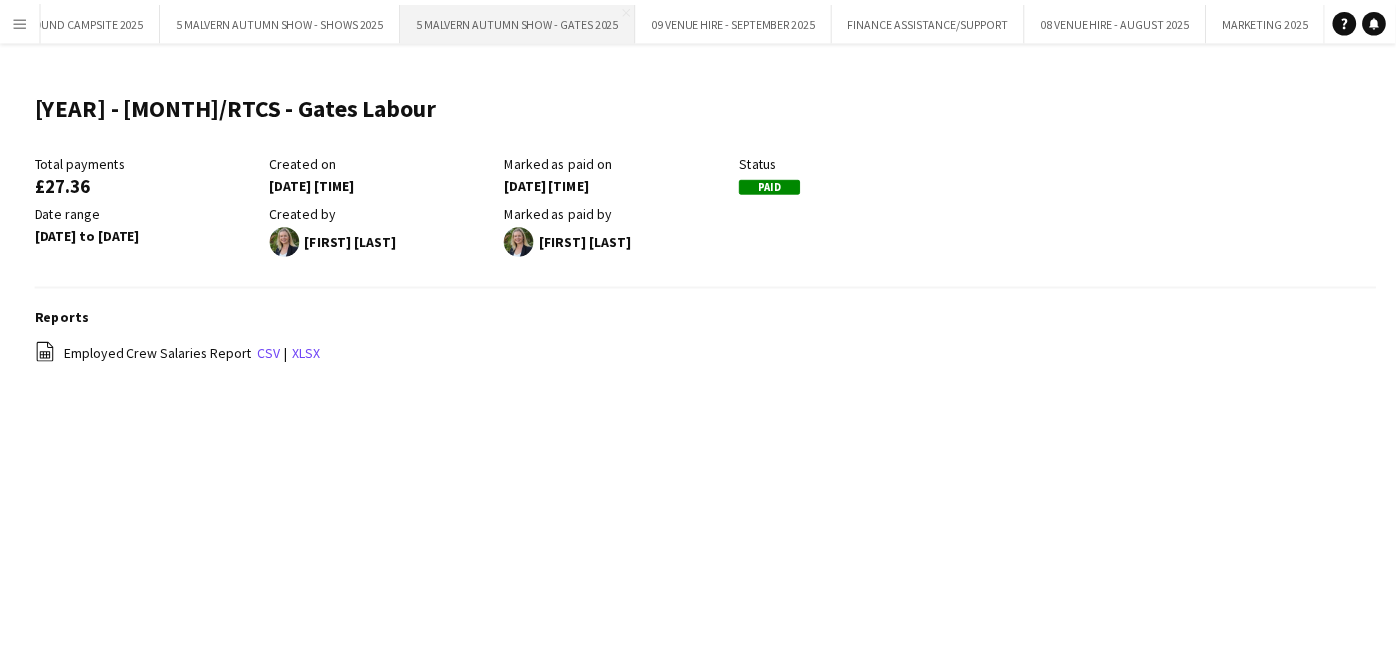 scroll, scrollTop: 268, scrollLeft: 0, axis: vertical 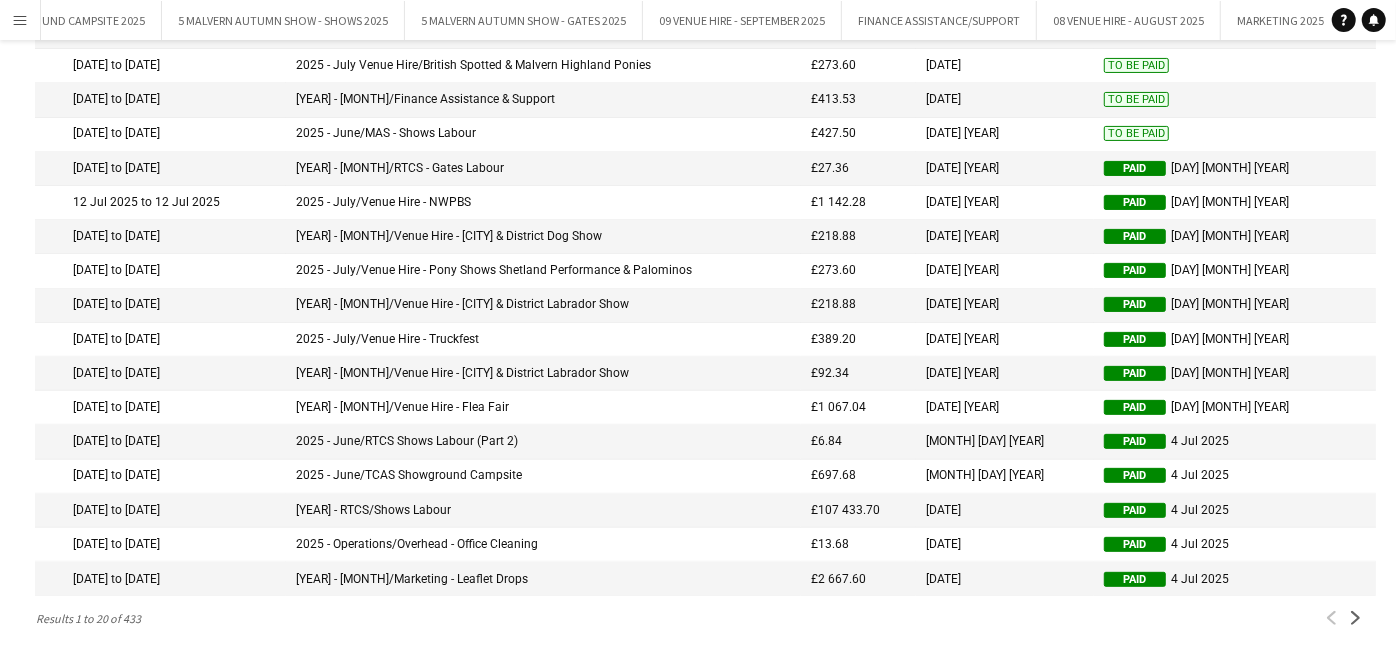 click on "To Be Paid" 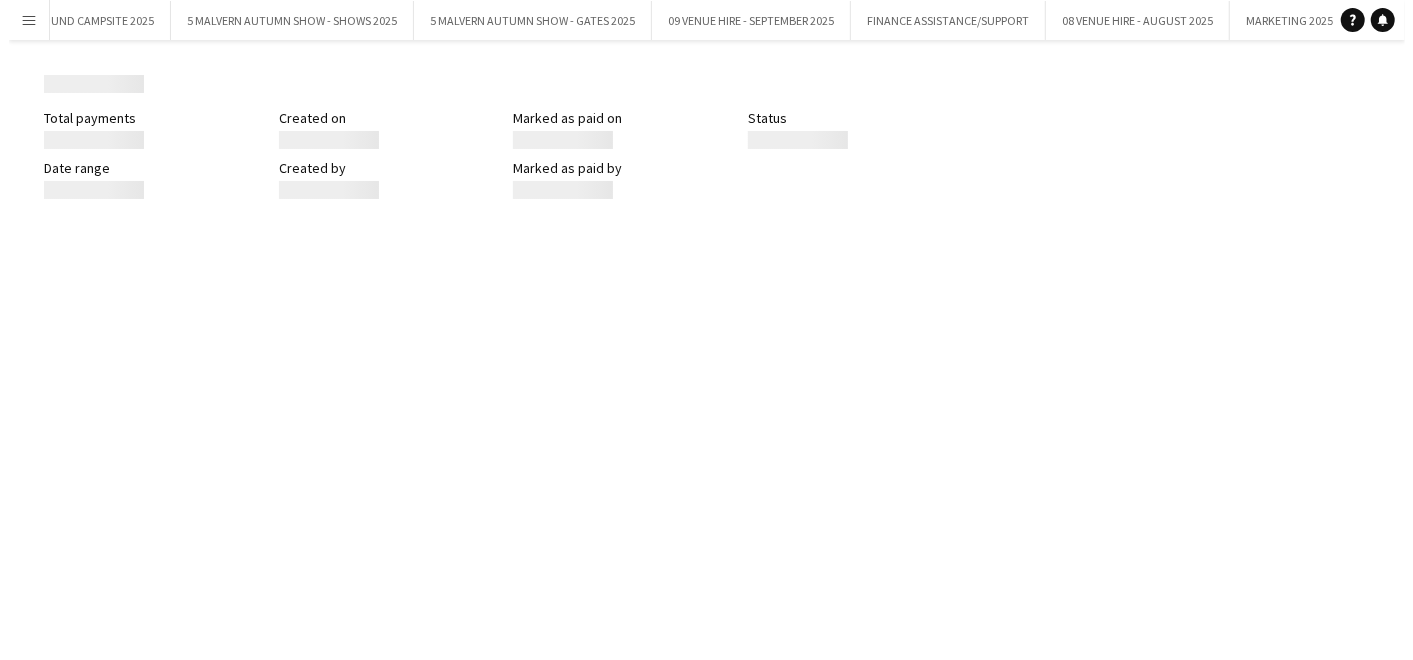 scroll, scrollTop: 0, scrollLeft: 0, axis: both 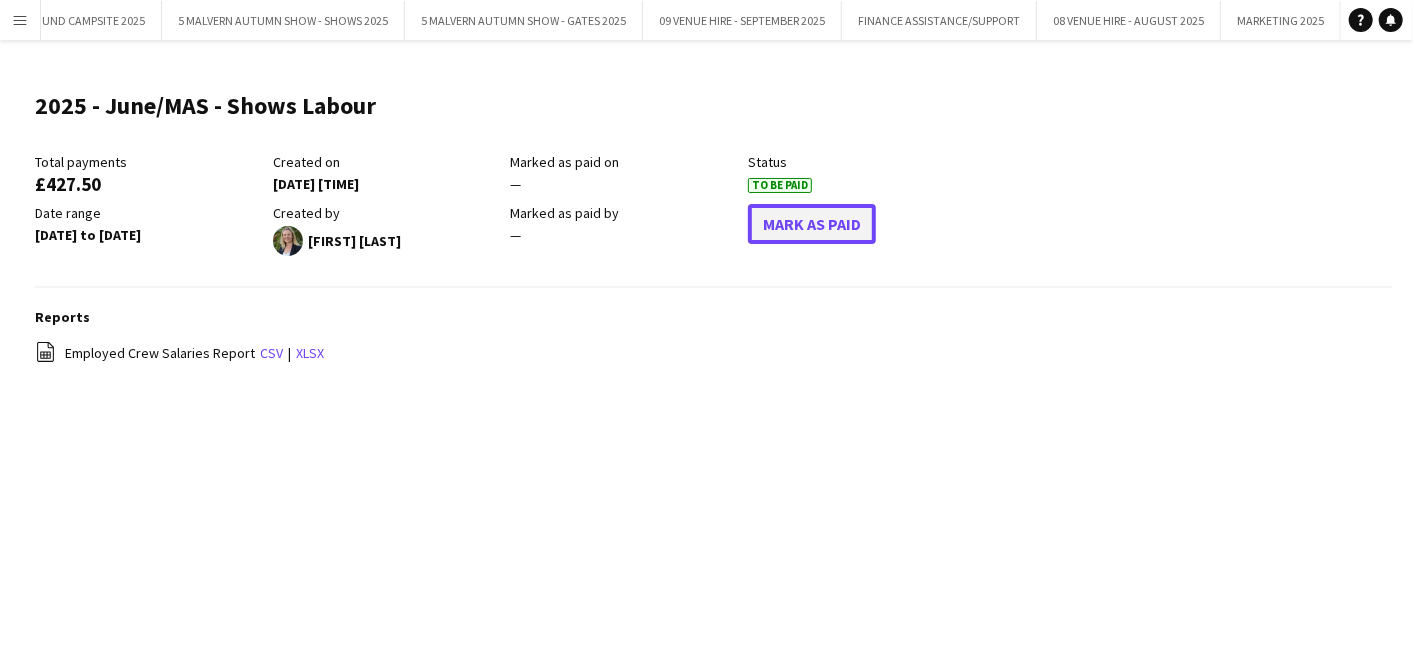 click on "Mark As Paid" 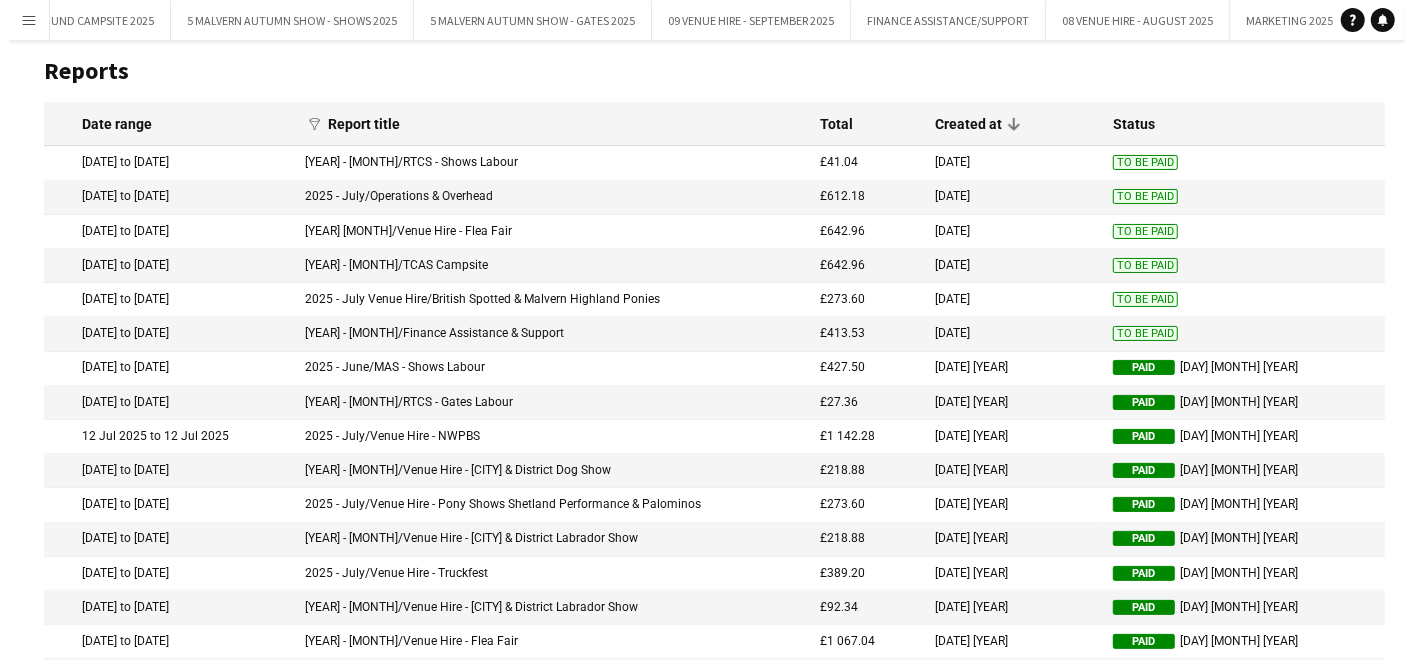 scroll, scrollTop: 0, scrollLeft: 0, axis: both 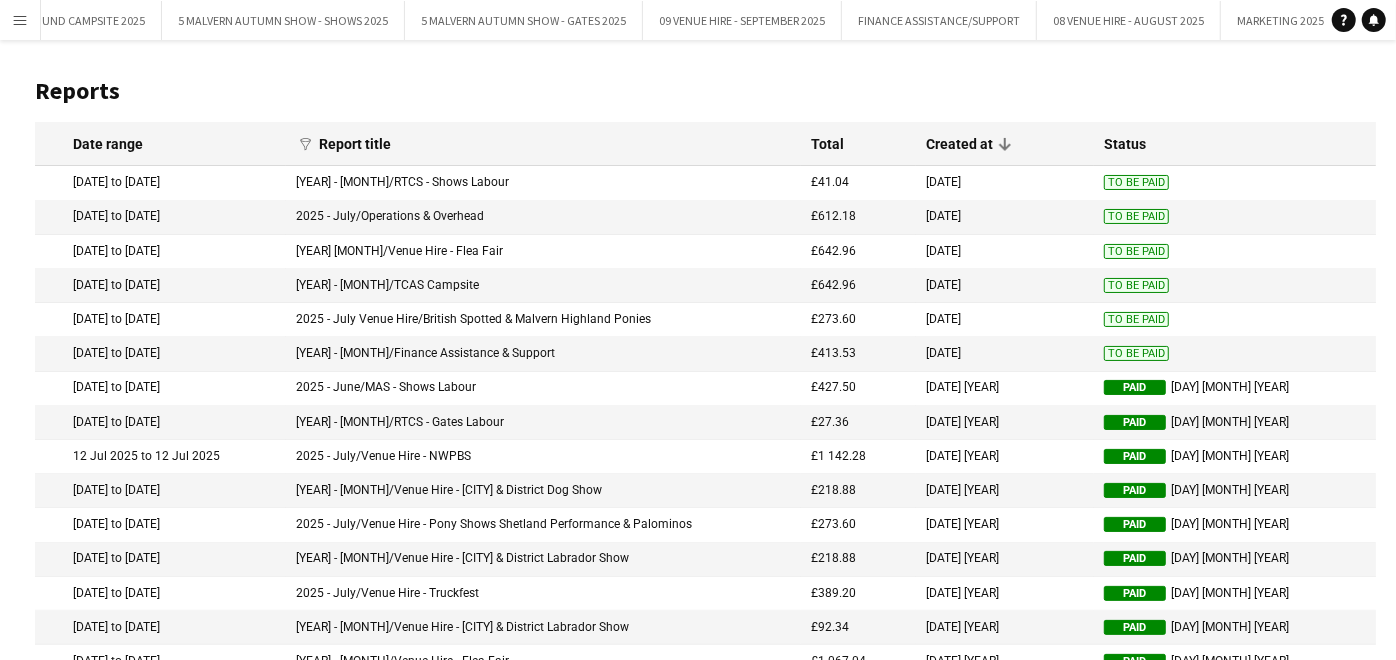 click on "To Be Paid" 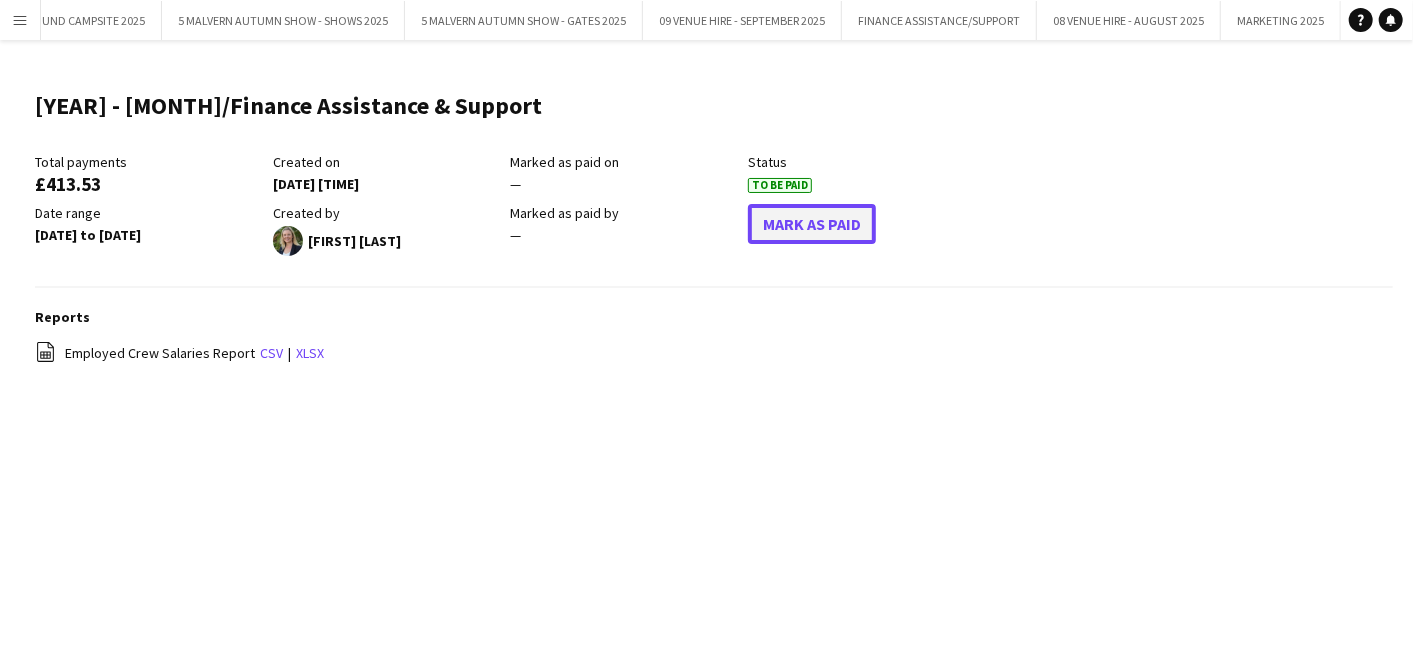 click on "Mark As Paid" 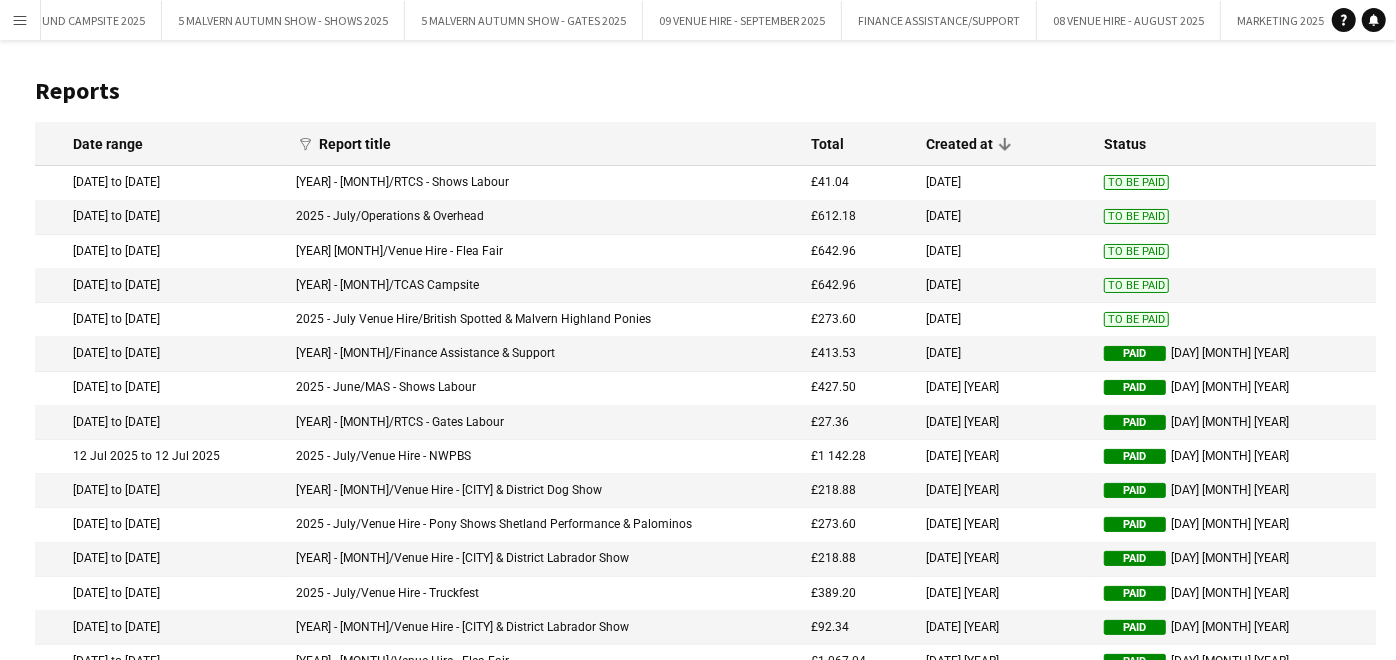 click on "To Be Paid" 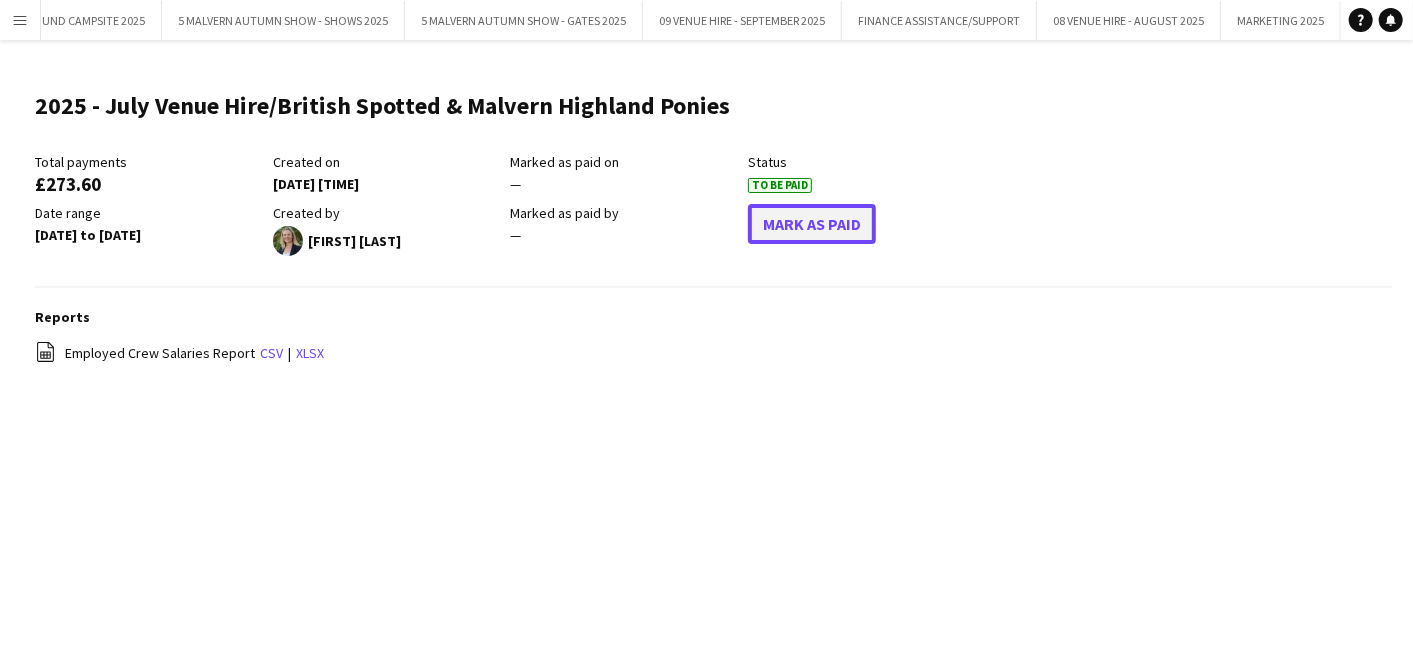 click on "Mark As Paid" 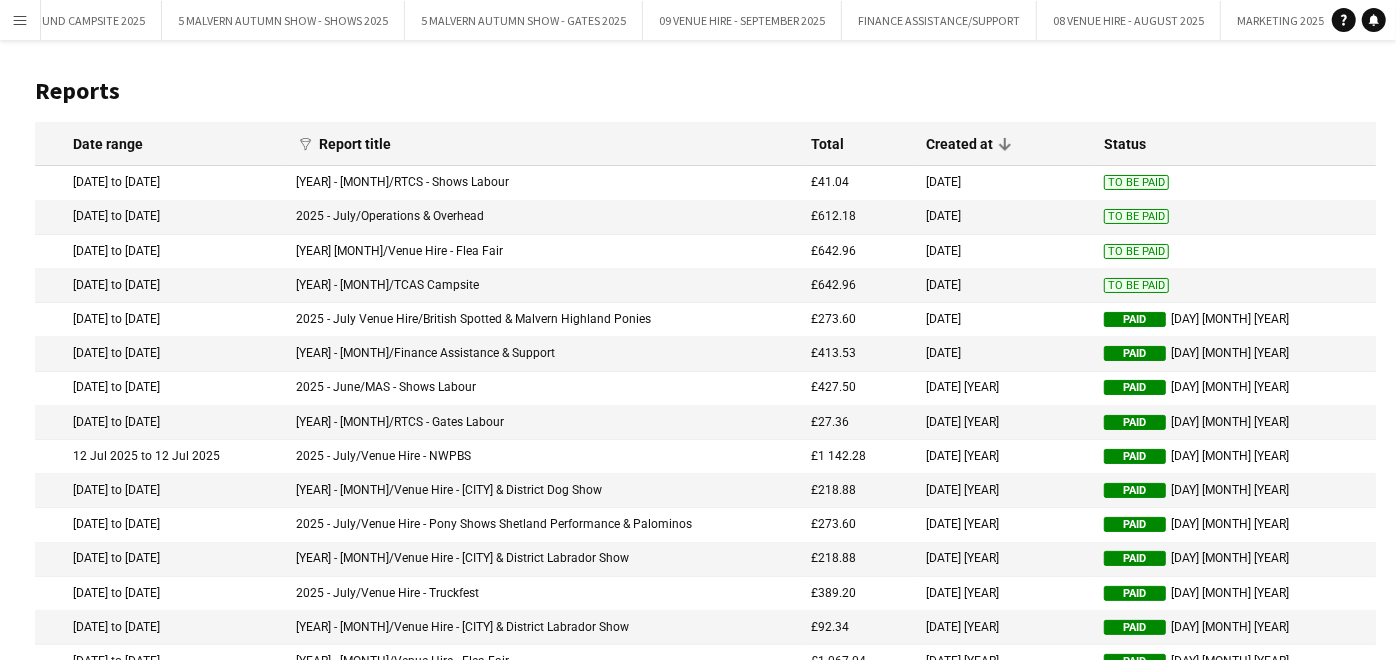 click on "To Be Paid" 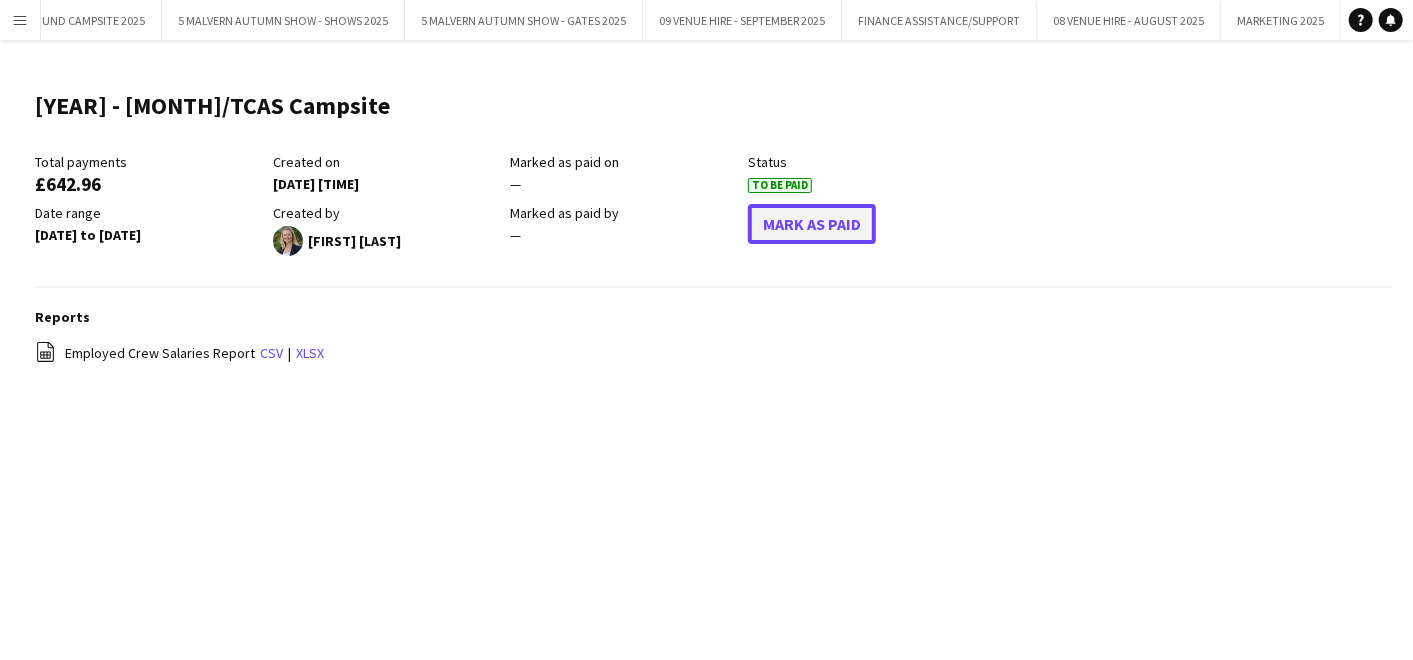 click on "Mark As Paid" 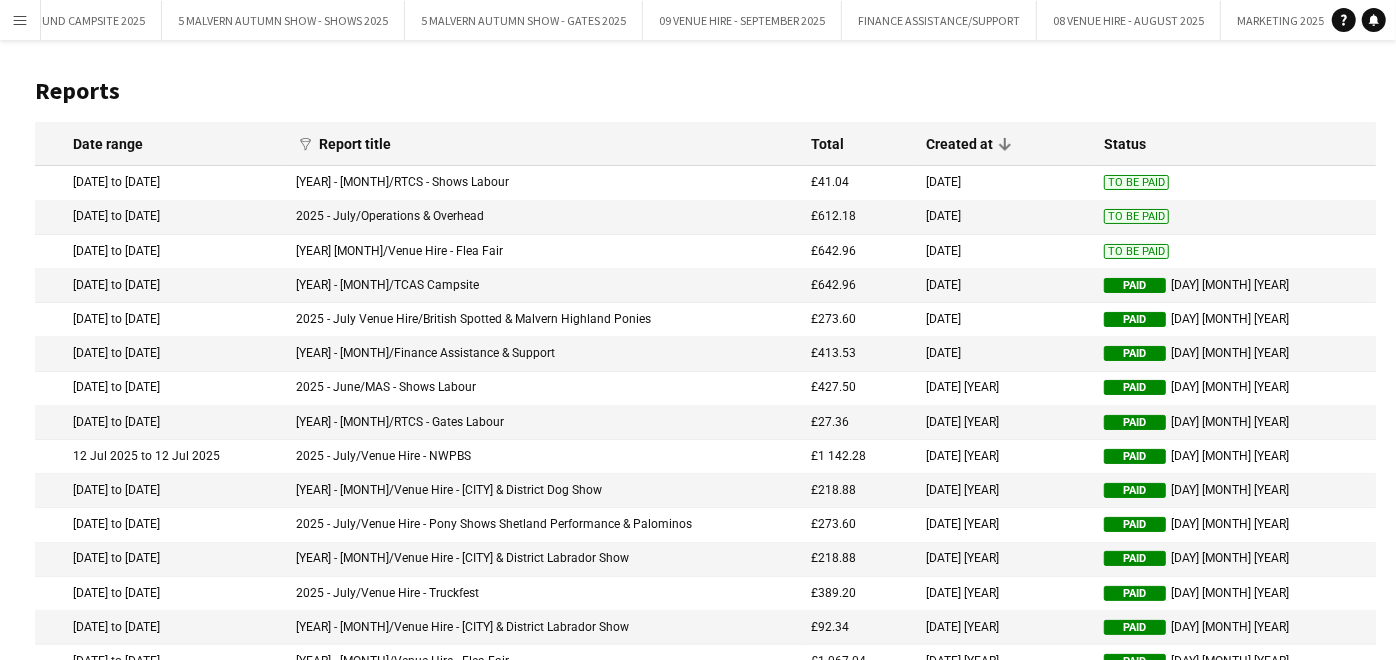 click on "To Be Paid" 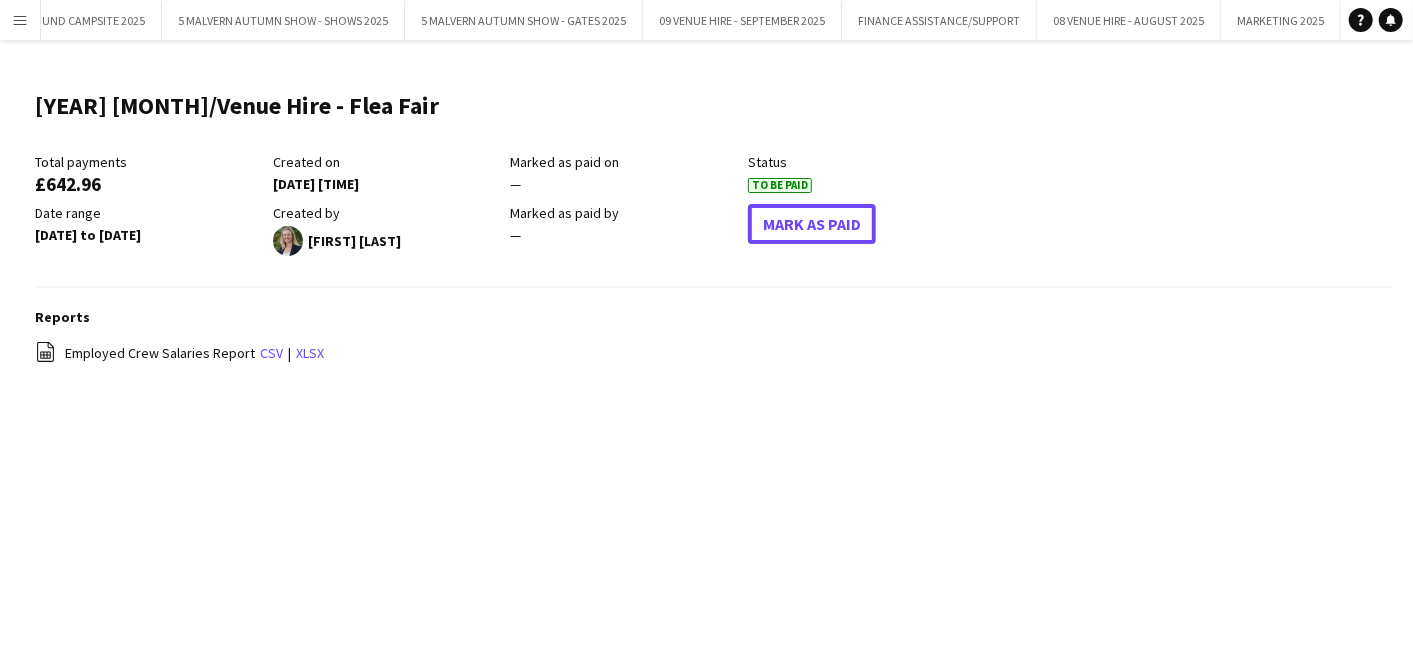 click on "Mark As Paid" 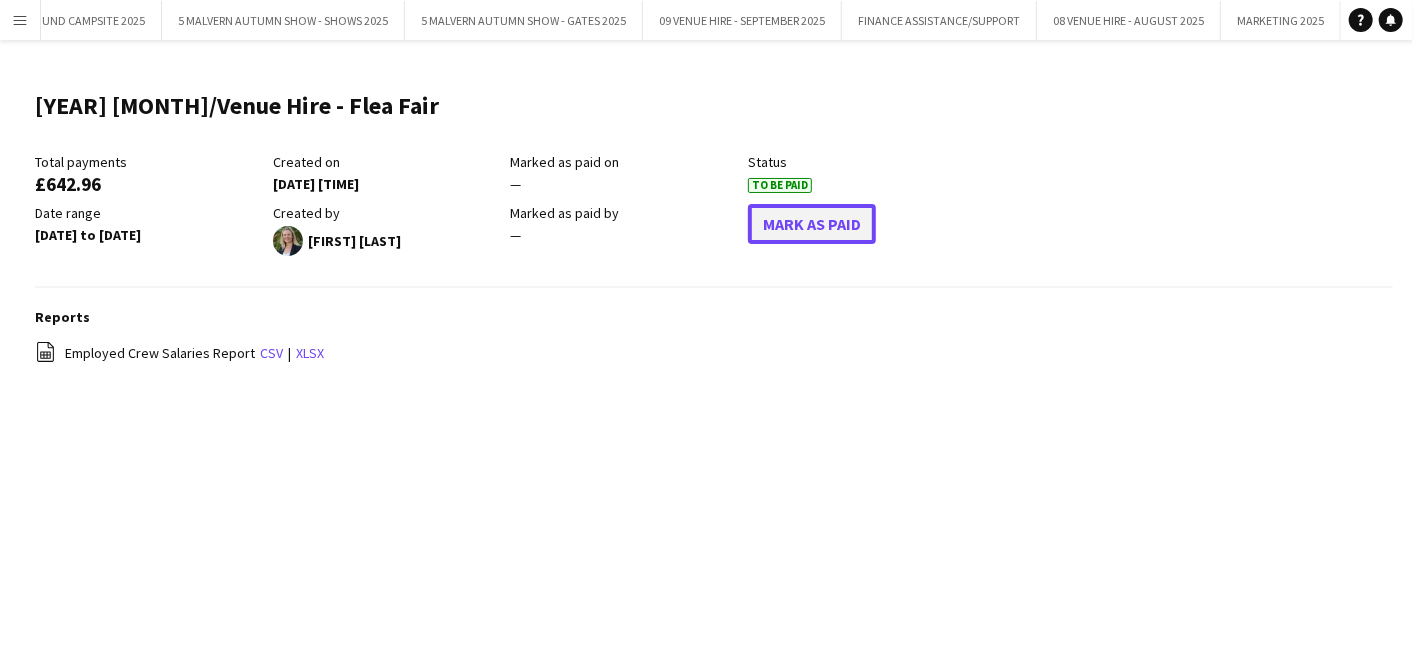 click on "Mark As Paid" 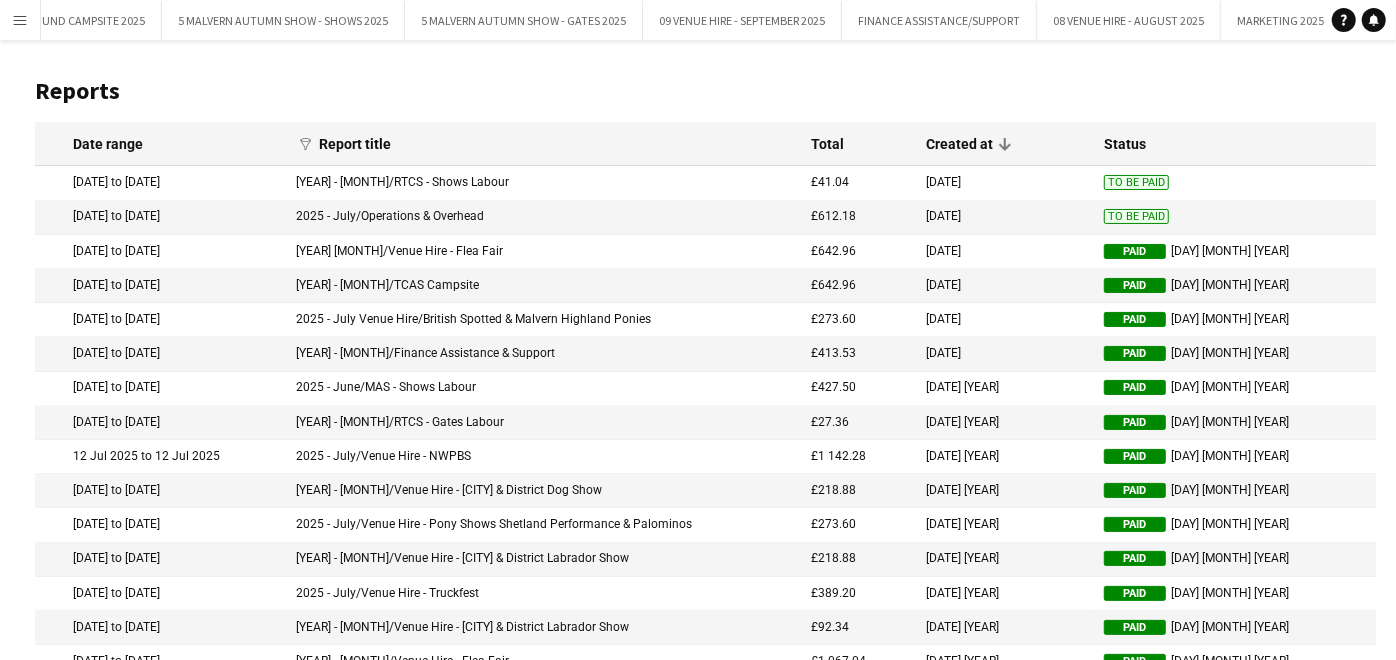 click on "To Be Paid" 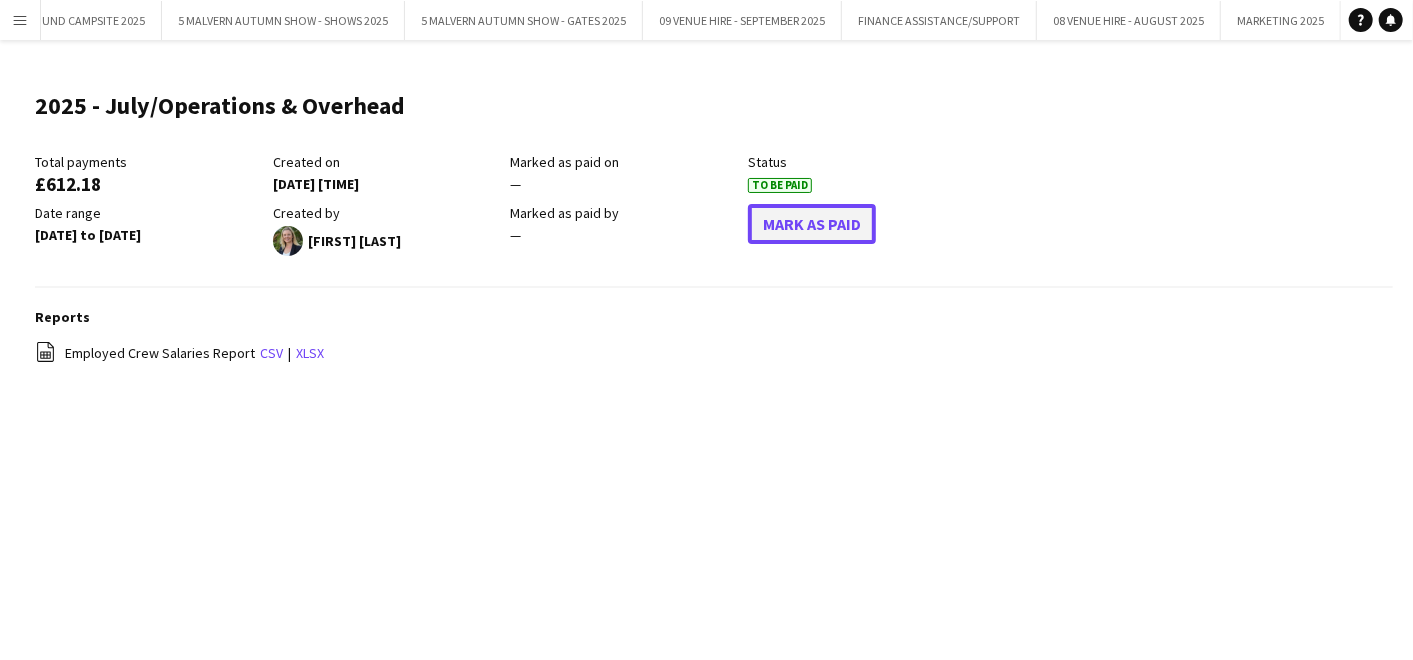 click on "Mark As Paid" 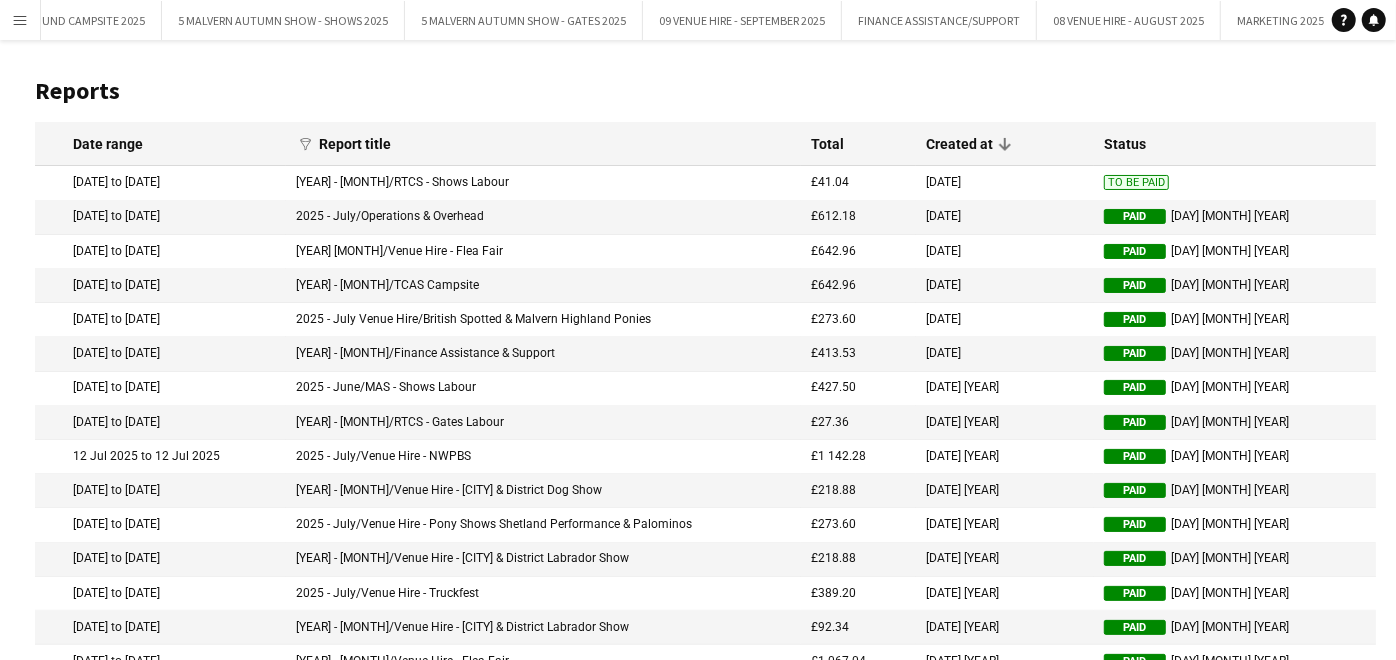 click on "To Be Paid" at bounding box center (1235, 218) 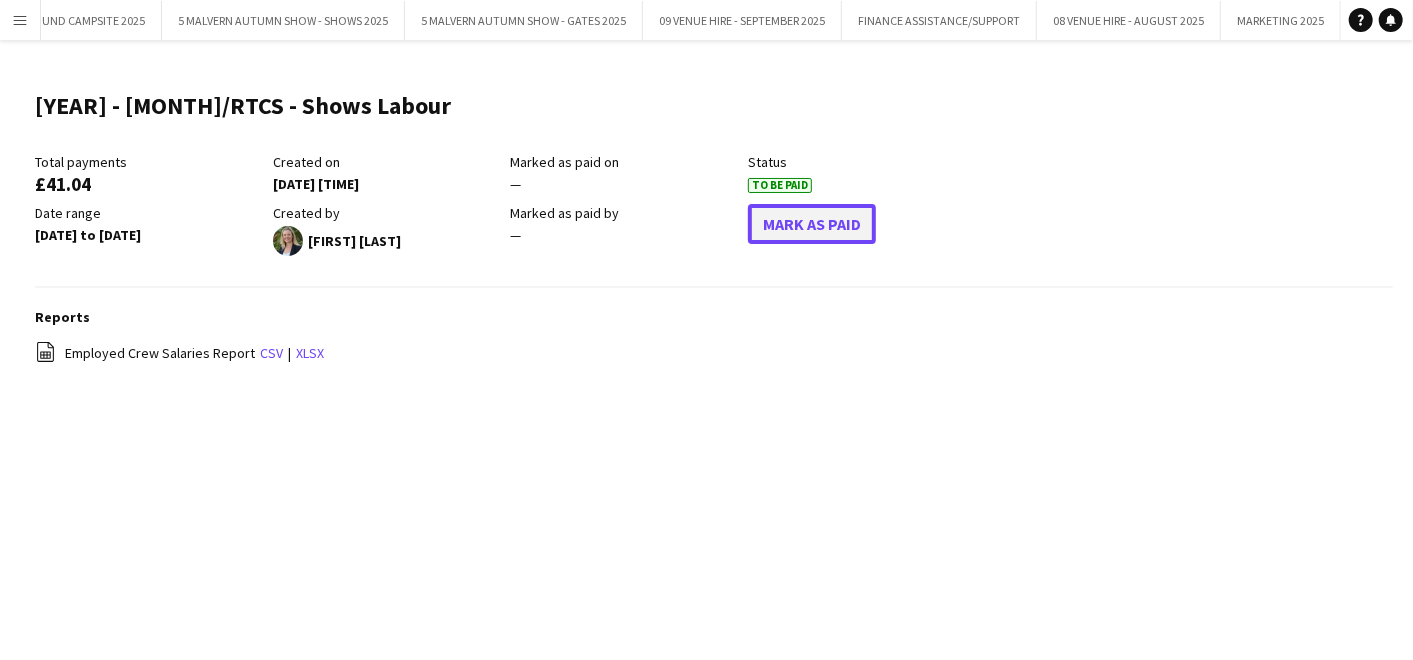 click on "Mark As Paid" 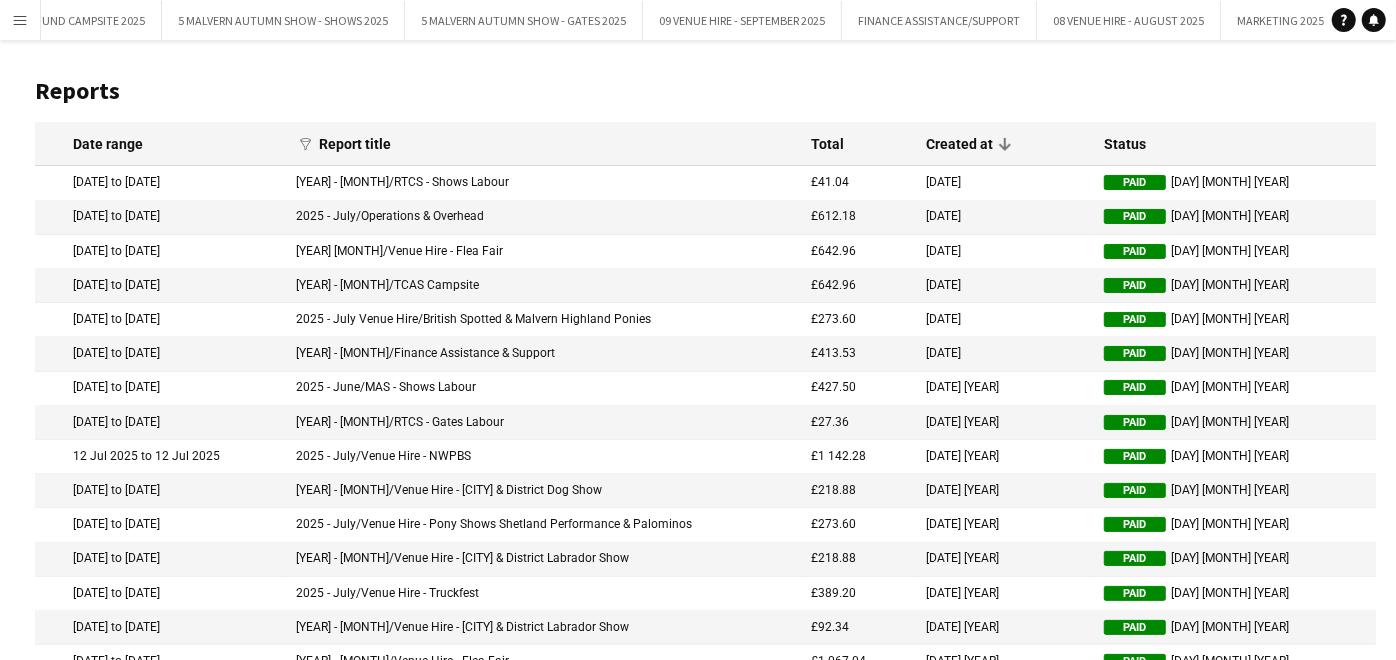click on "Reports" 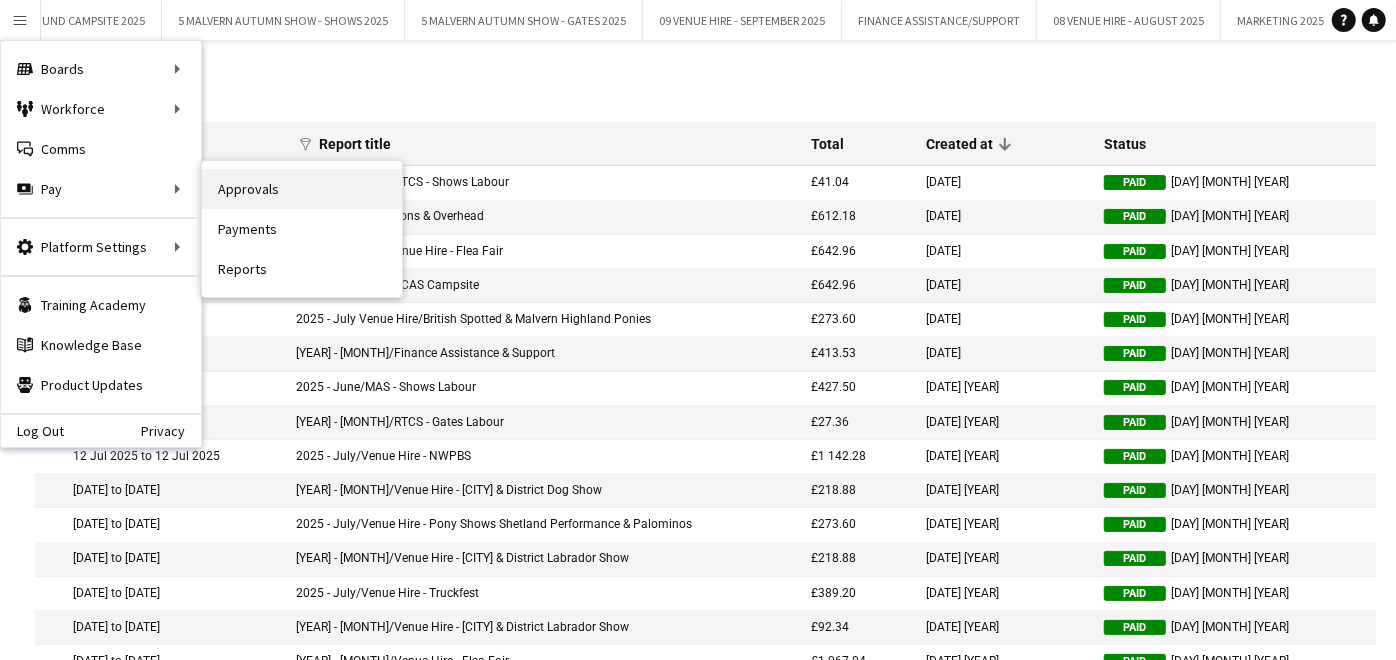 click on "Approvals" at bounding box center [302, 189] 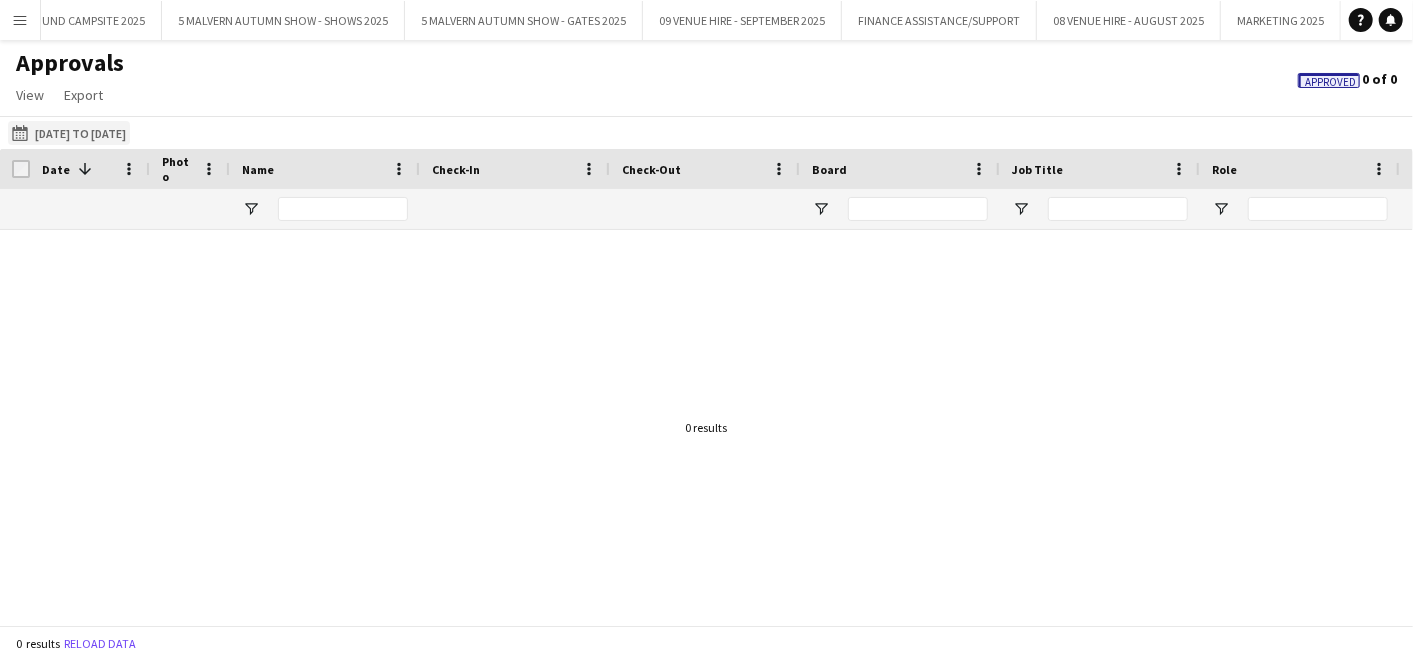 click on "01-06-2025 to 19-07-2025
01-06-2025 to 19-07-2025" 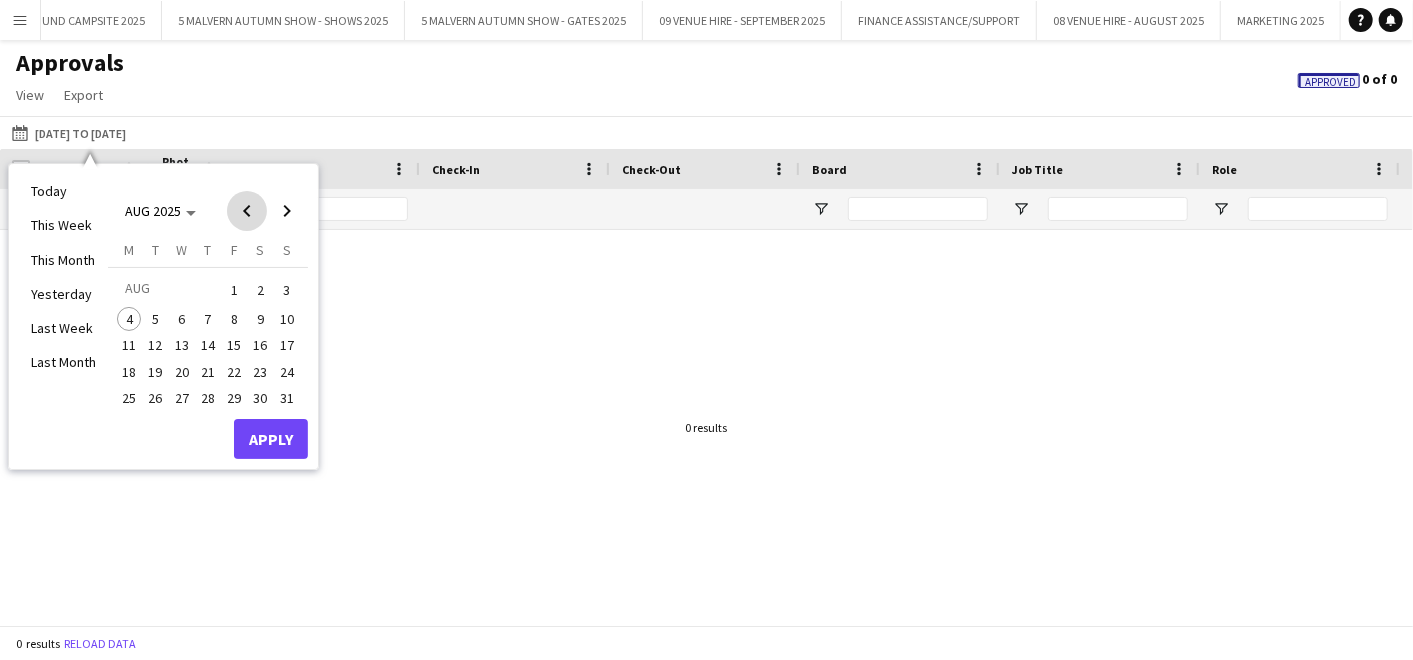 click at bounding box center (247, 211) 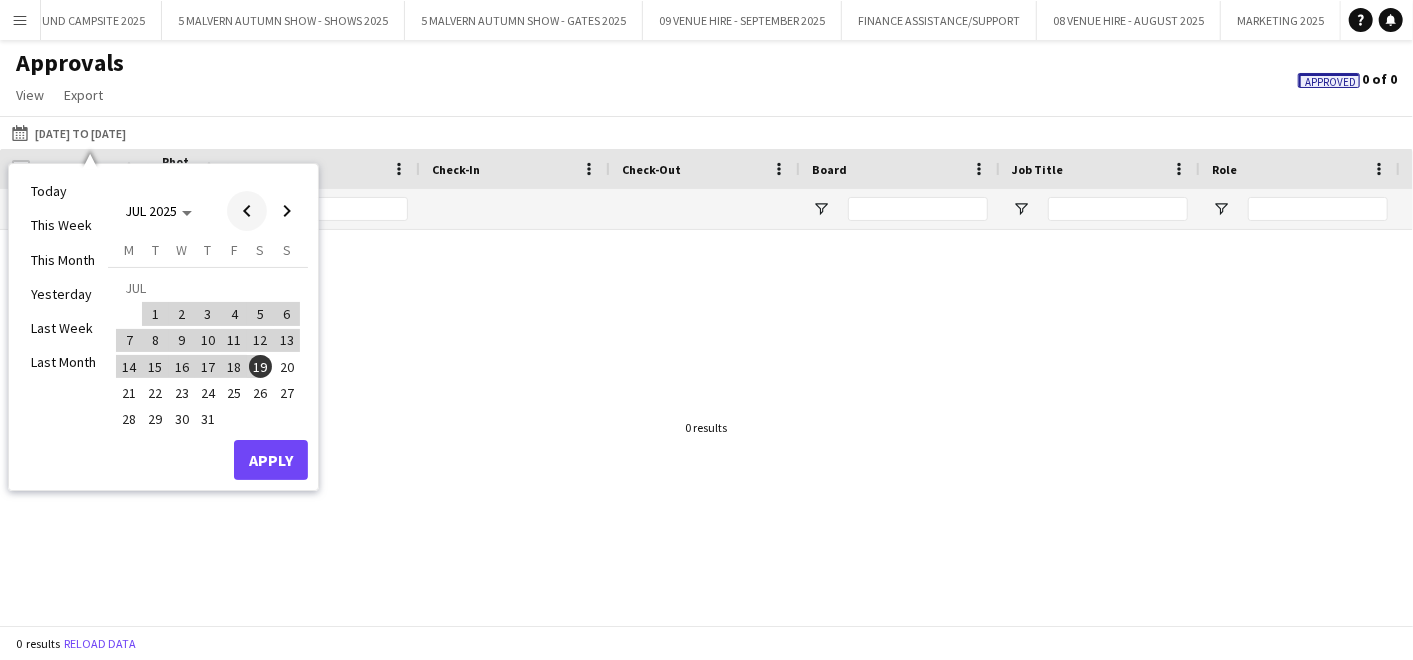 click at bounding box center [247, 211] 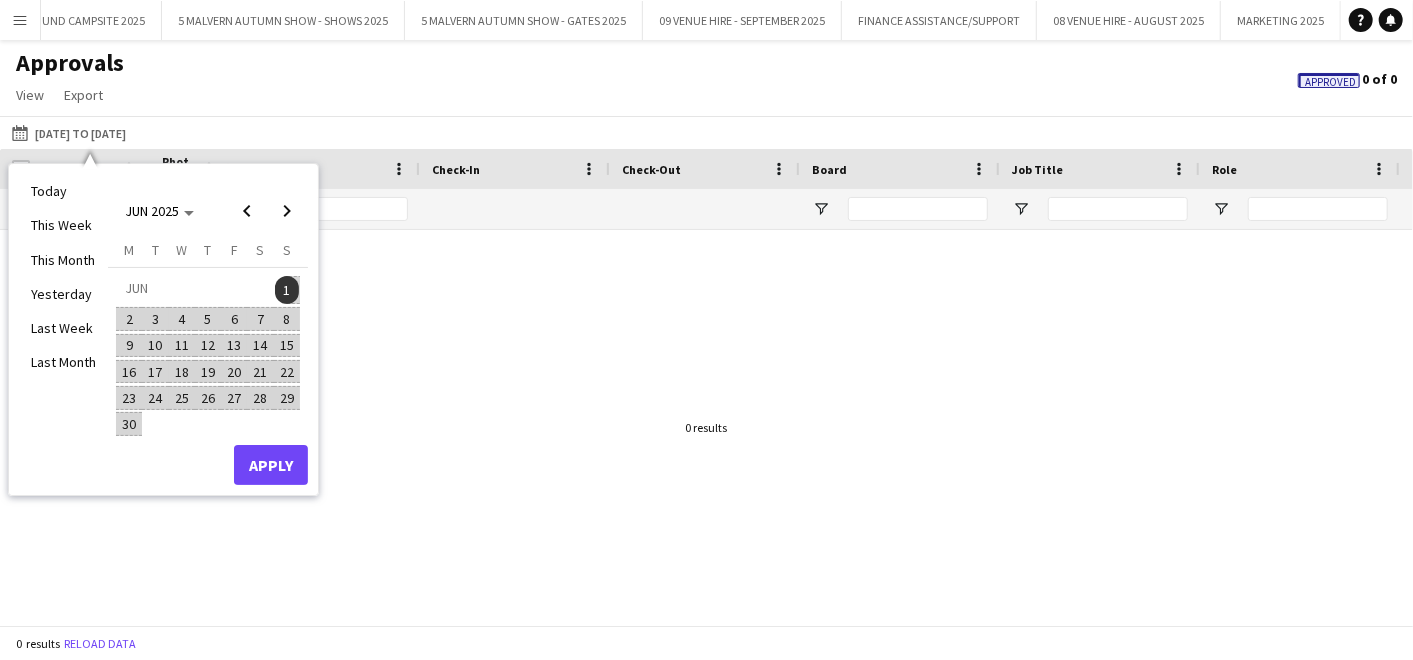click on "1" at bounding box center [287, 290] 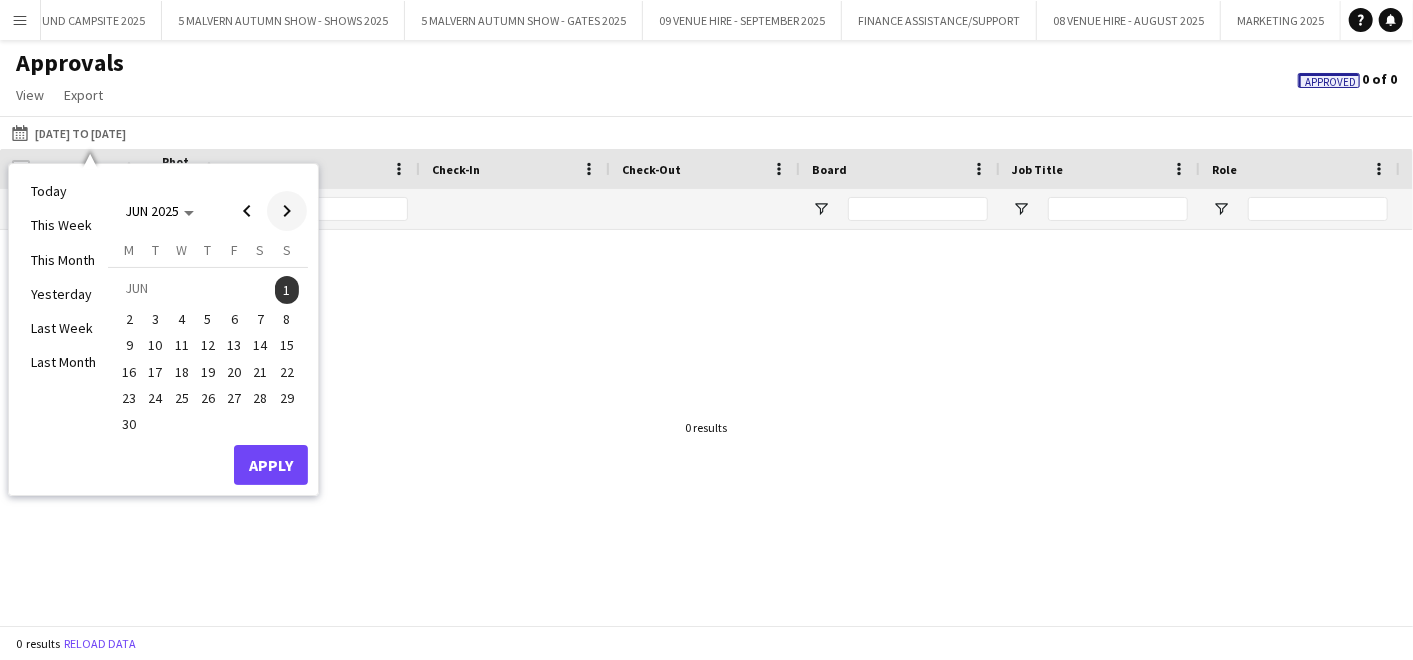 click at bounding box center [287, 211] 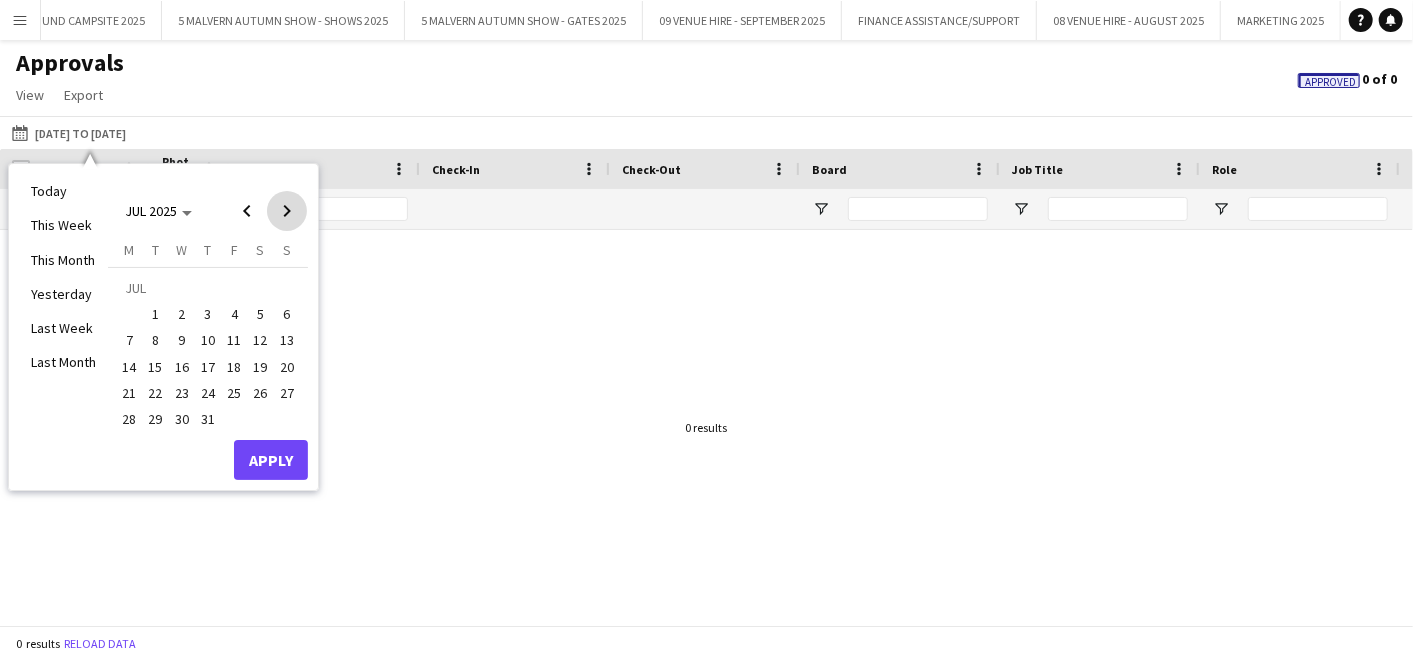 click at bounding box center (287, 211) 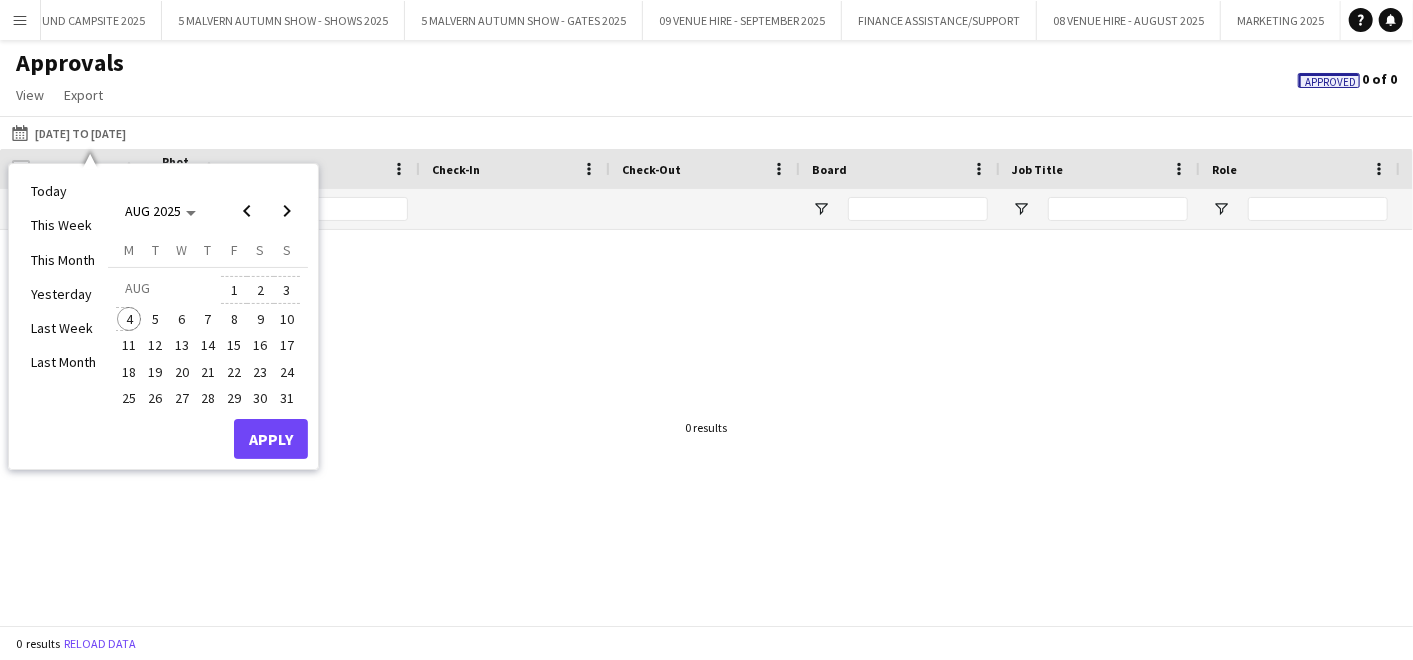 click on "4" at bounding box center [129, 319] 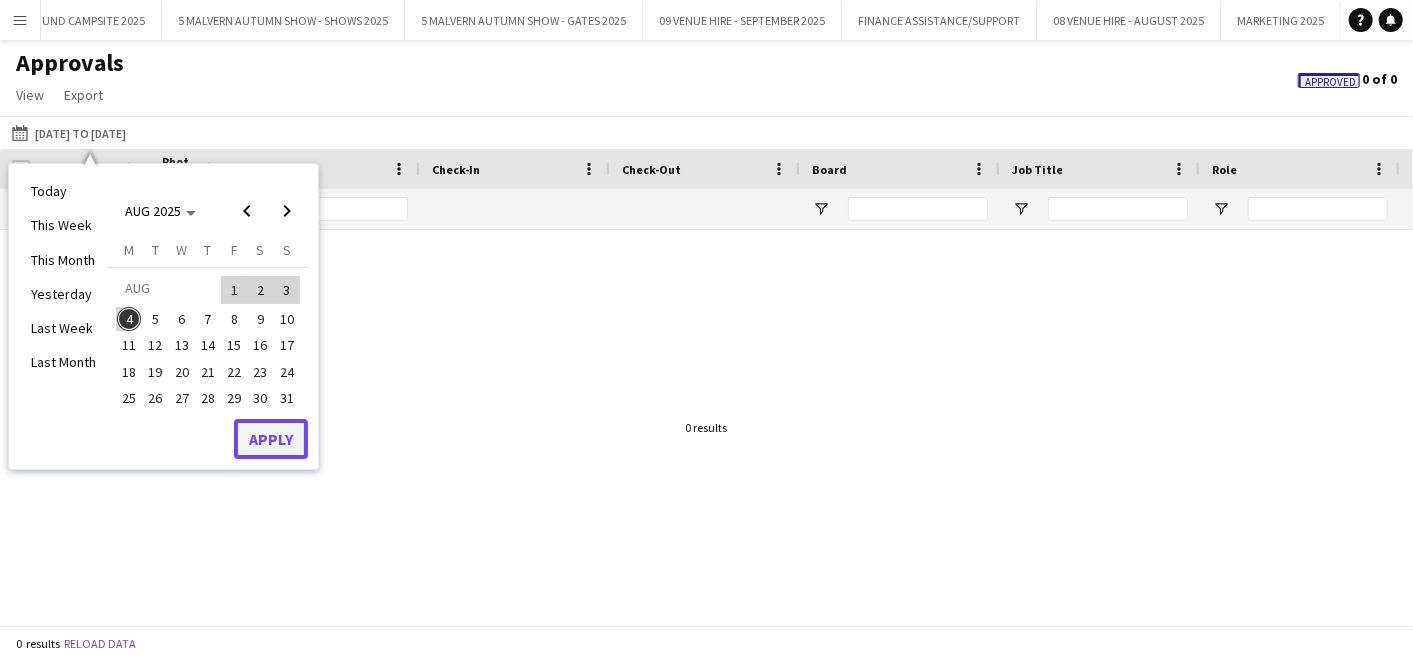 click on "Apply" at bounding box center [271, 439] 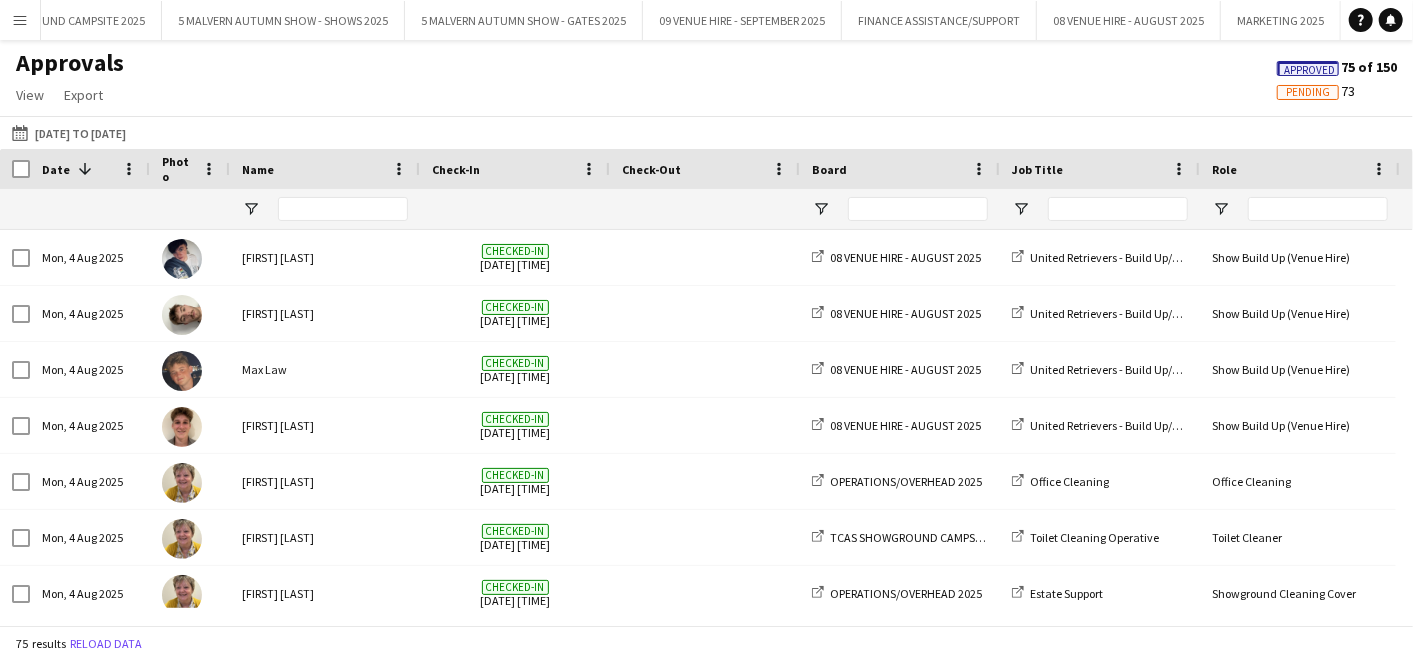 click on "Pending" 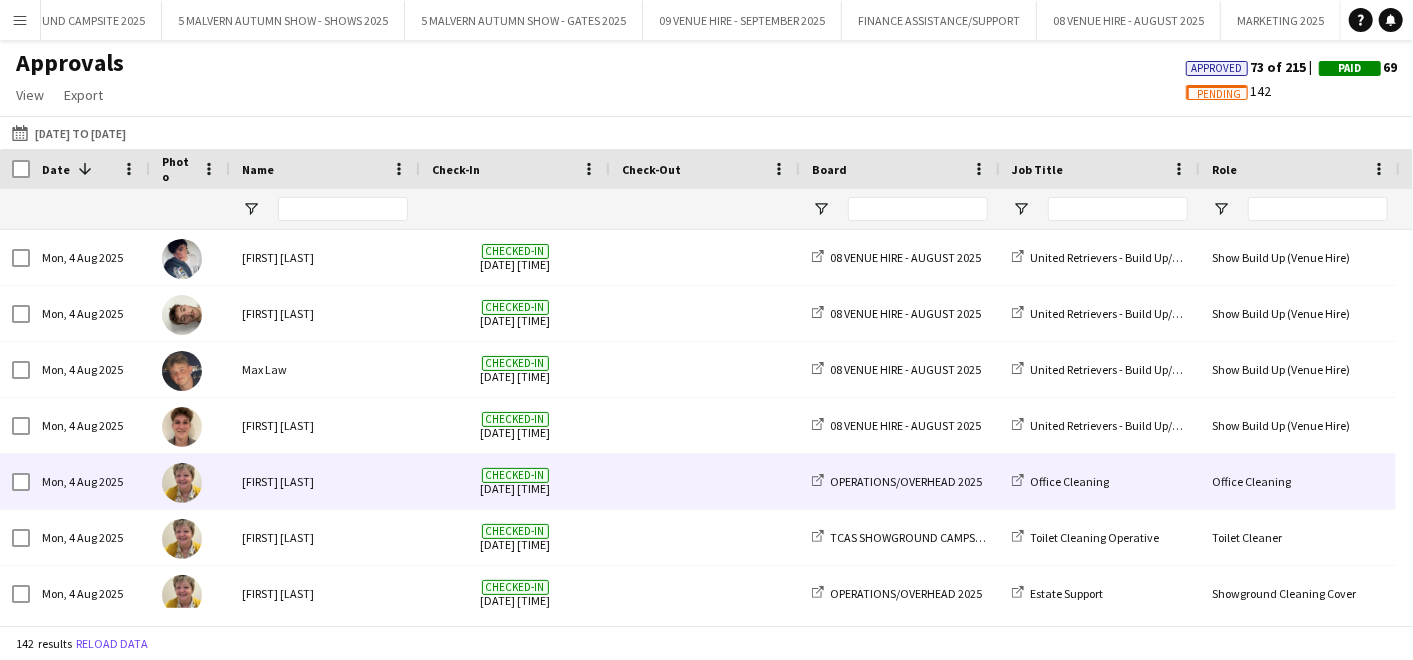 scroll, scrollTop: 357, scrollLeft: 0, axis: vertical 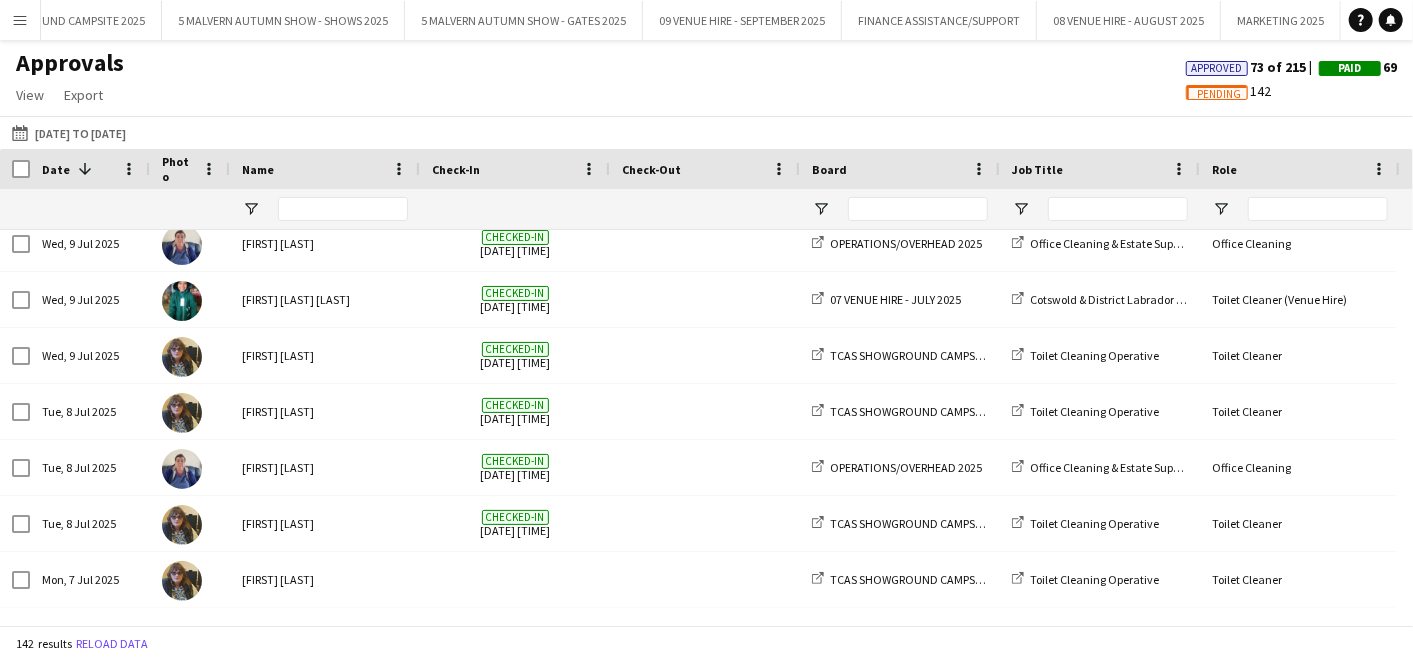 click on "Menu" at bounding box center [20, 20] 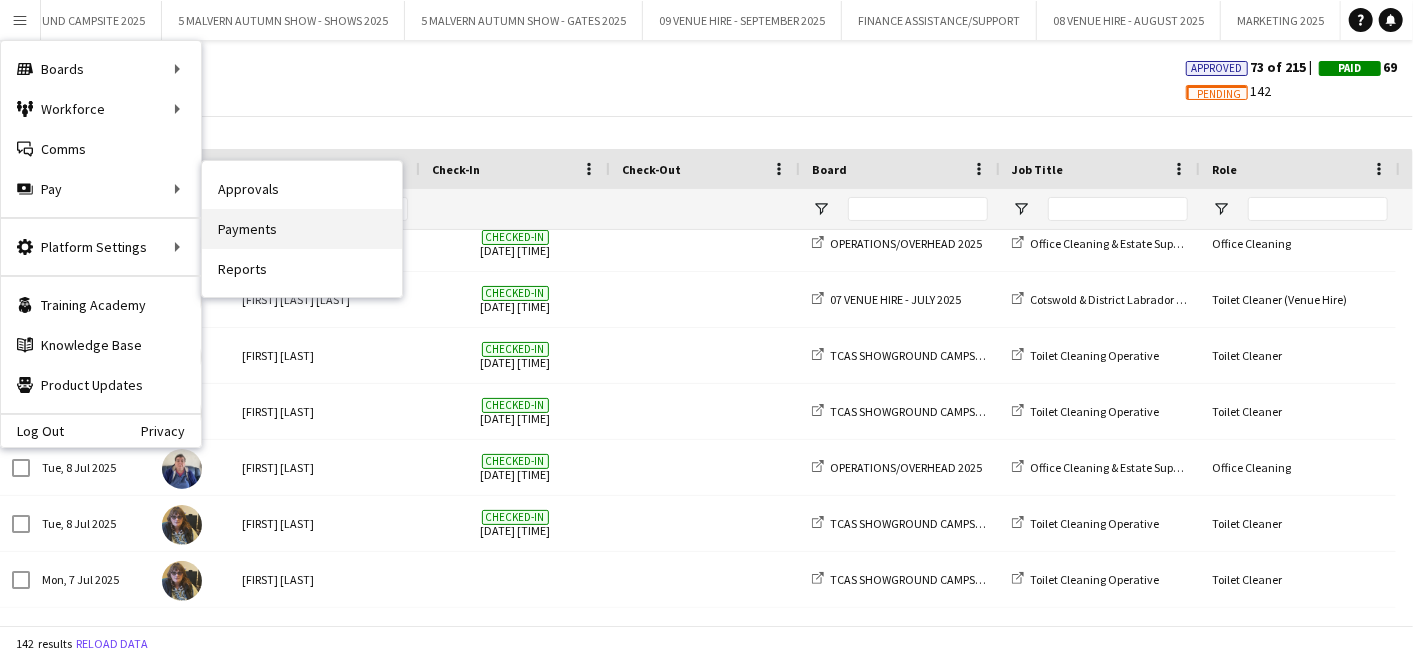 click on "Payments" at bounding box center [302, 229] 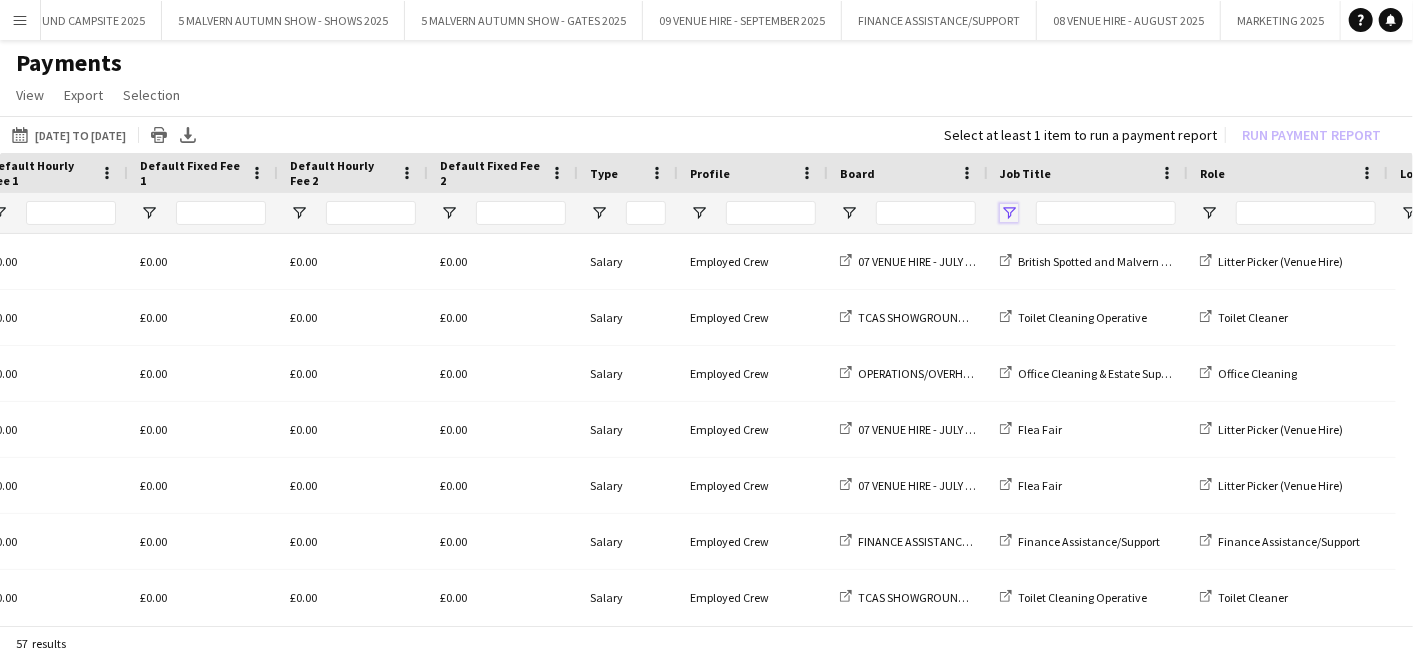 click at bounding box center (1009, 213) 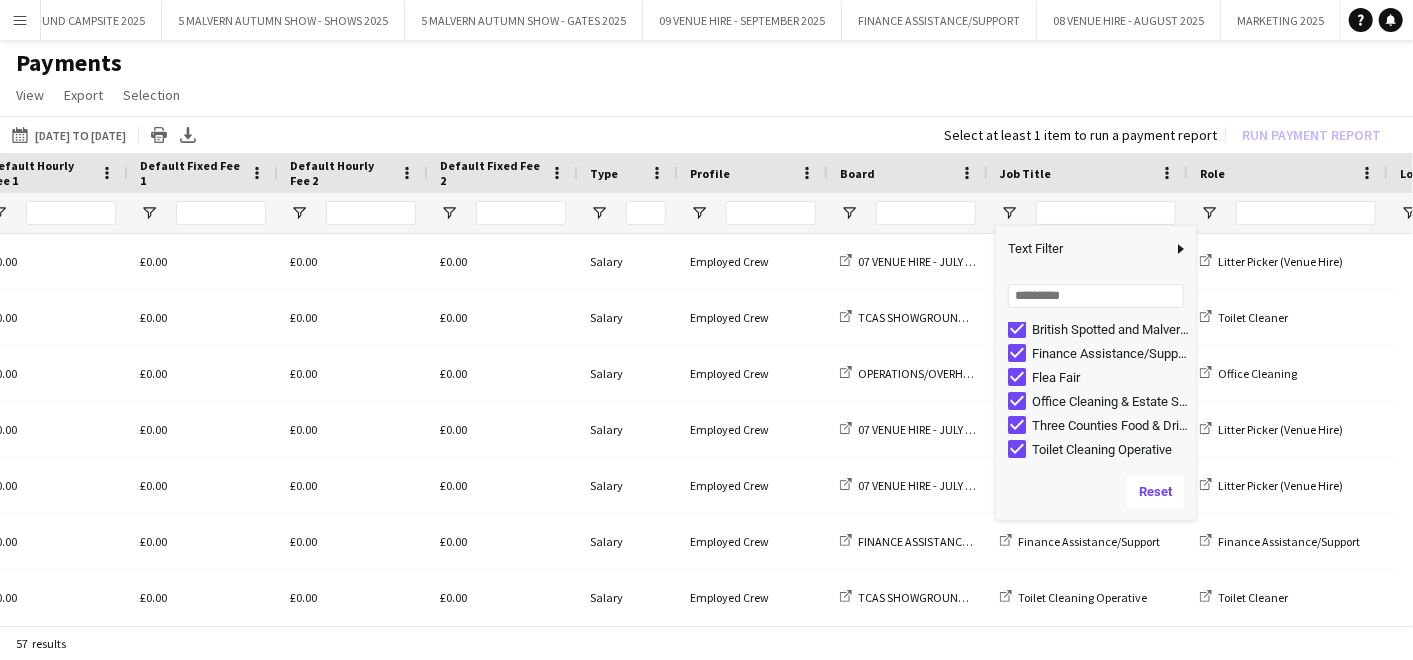 click on "Menu" at bounding box center (20, 20) 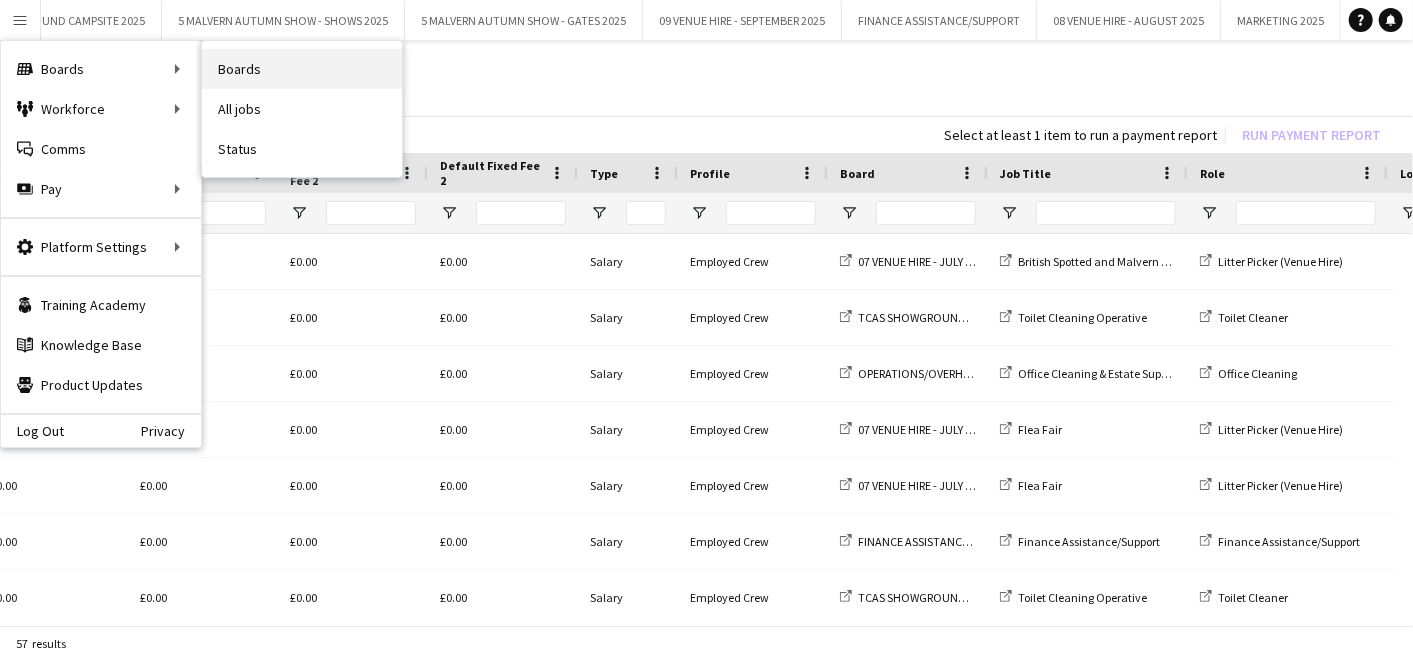 click on "Boards" at bounding box center (302, 69) 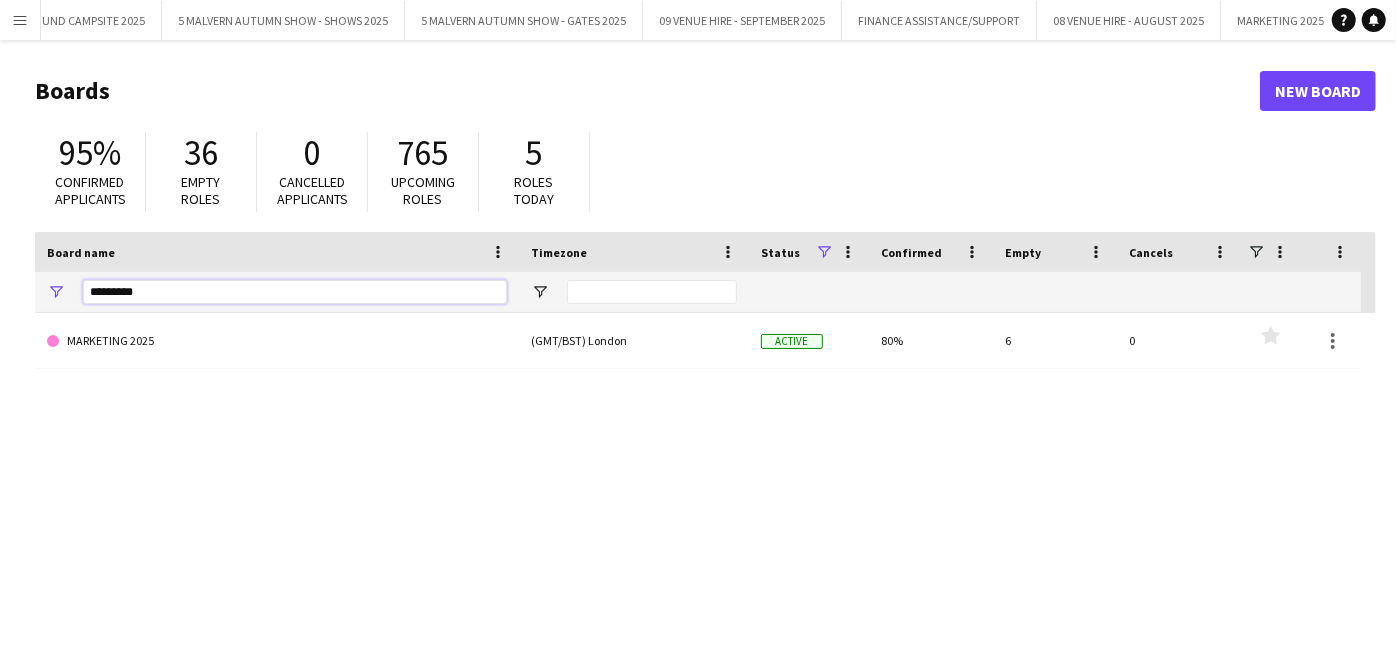 drag, startPoint x: 185, startPoint y: 283, endPoint x: 0, endPoint y: 277, distance: 185.09727 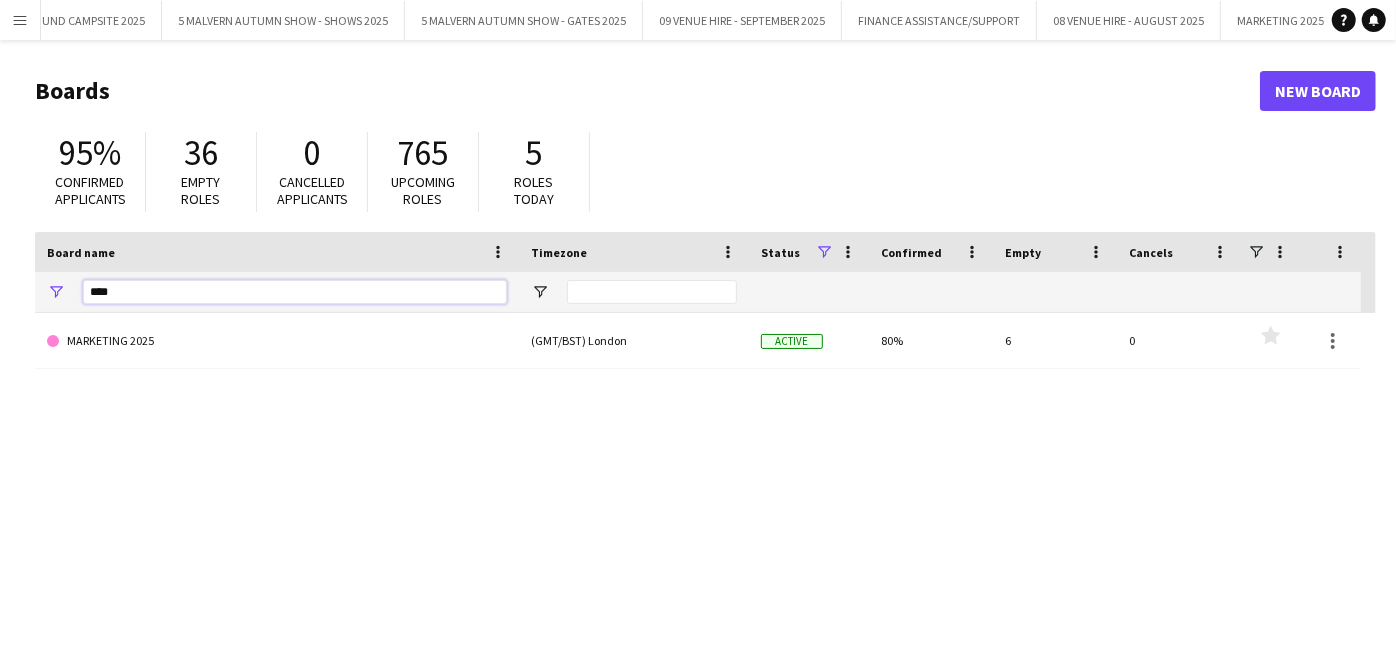 type on "****" 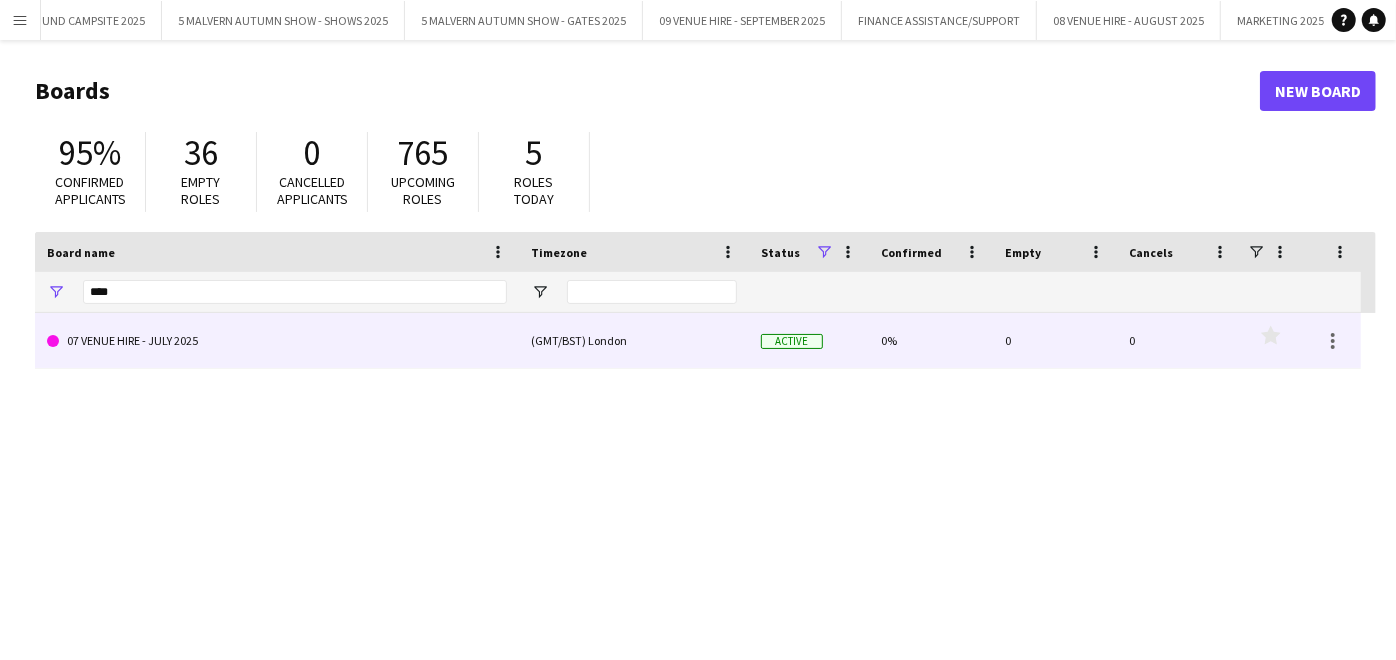 click on "07 VENUE HIRE - JULY 2025" 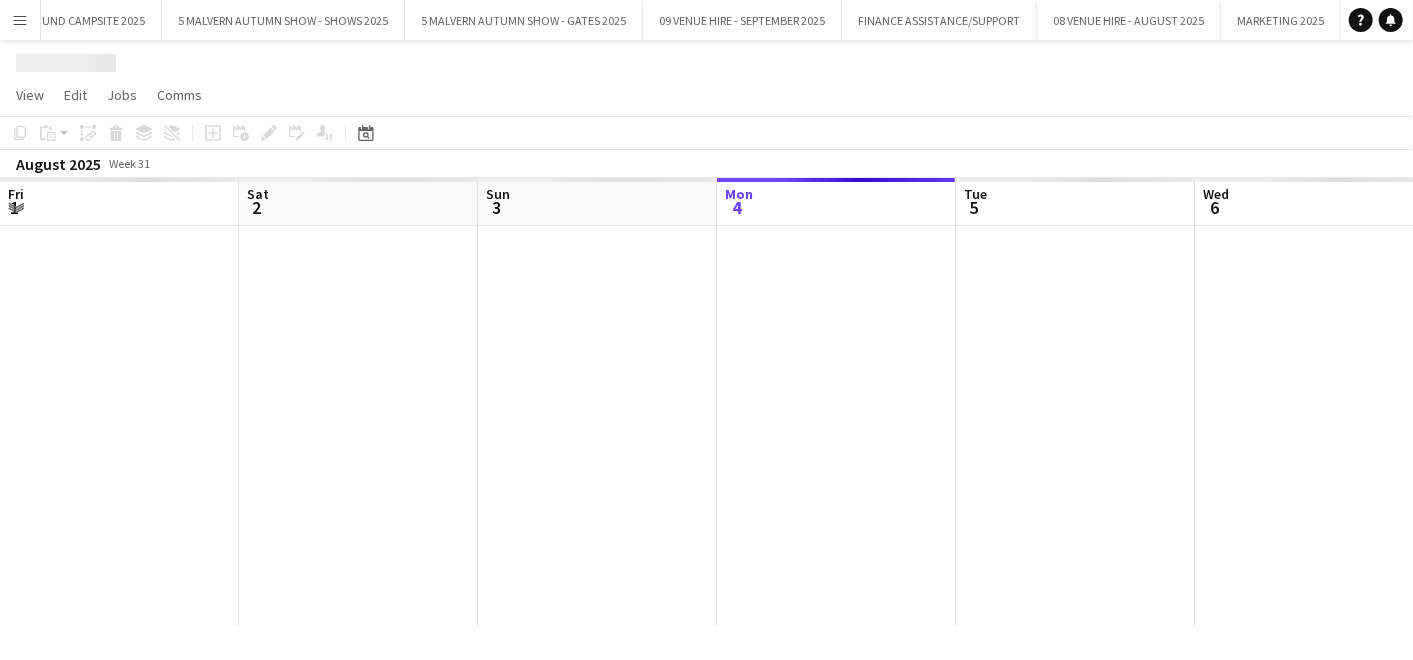 scroll, scrollTop: 0, scrollLeft: 477, axis: horizontal 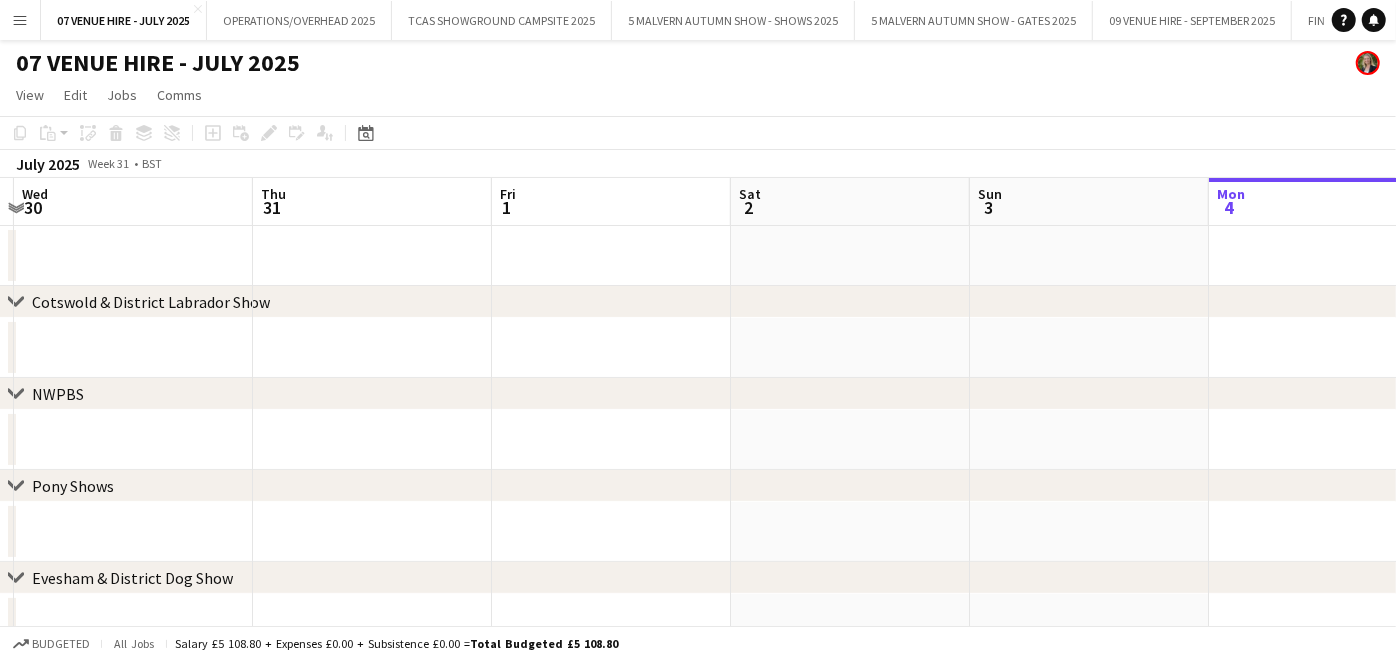 drag, startPoint x: 417, startPoint y: 277, endPoint x: 1417, endPoint y: 238, distance: 1000.7602 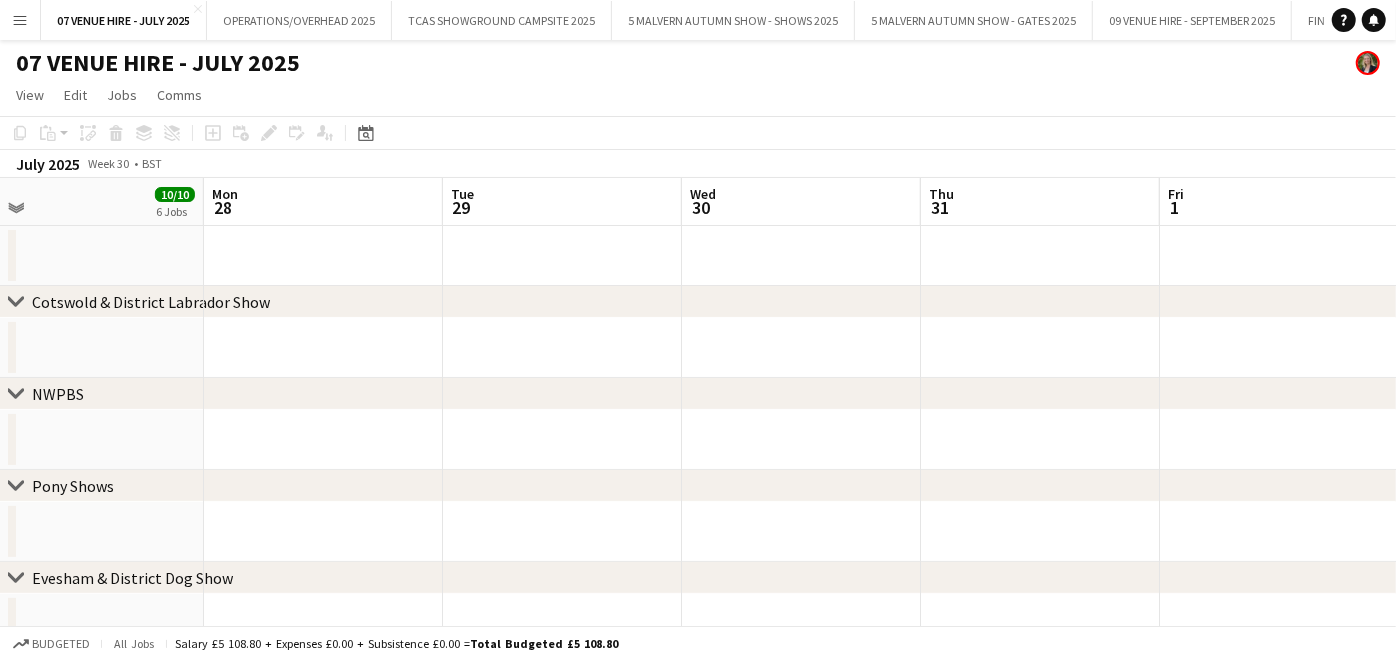 drag, startPoint x: 405, startPoint y: 368, endPoint x: 1202, endPoint y: 293, distance: 800.52106 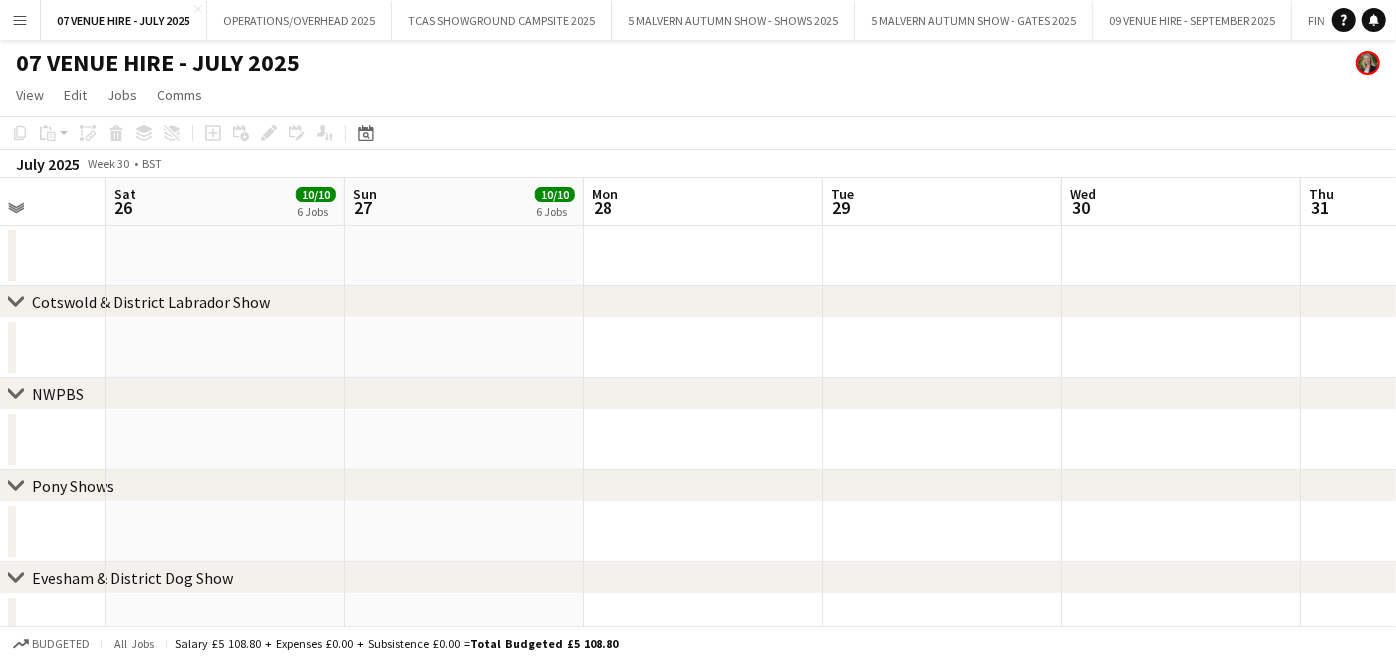 scroll, scrollTop: 0, scrollLeft: 630, axis: horizontal 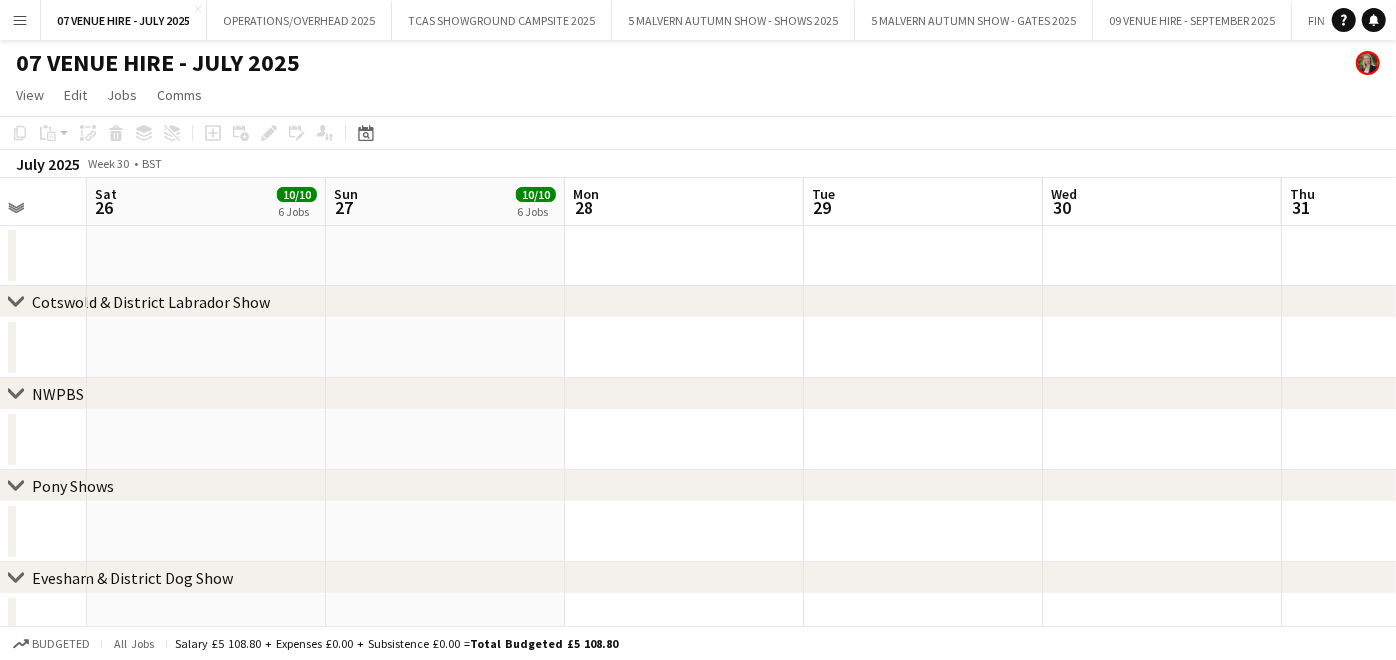 drag, startPoint x: 541, startPoint y: 358, endPoint x: 1391, endPoint y: 269, distance: 854.6467 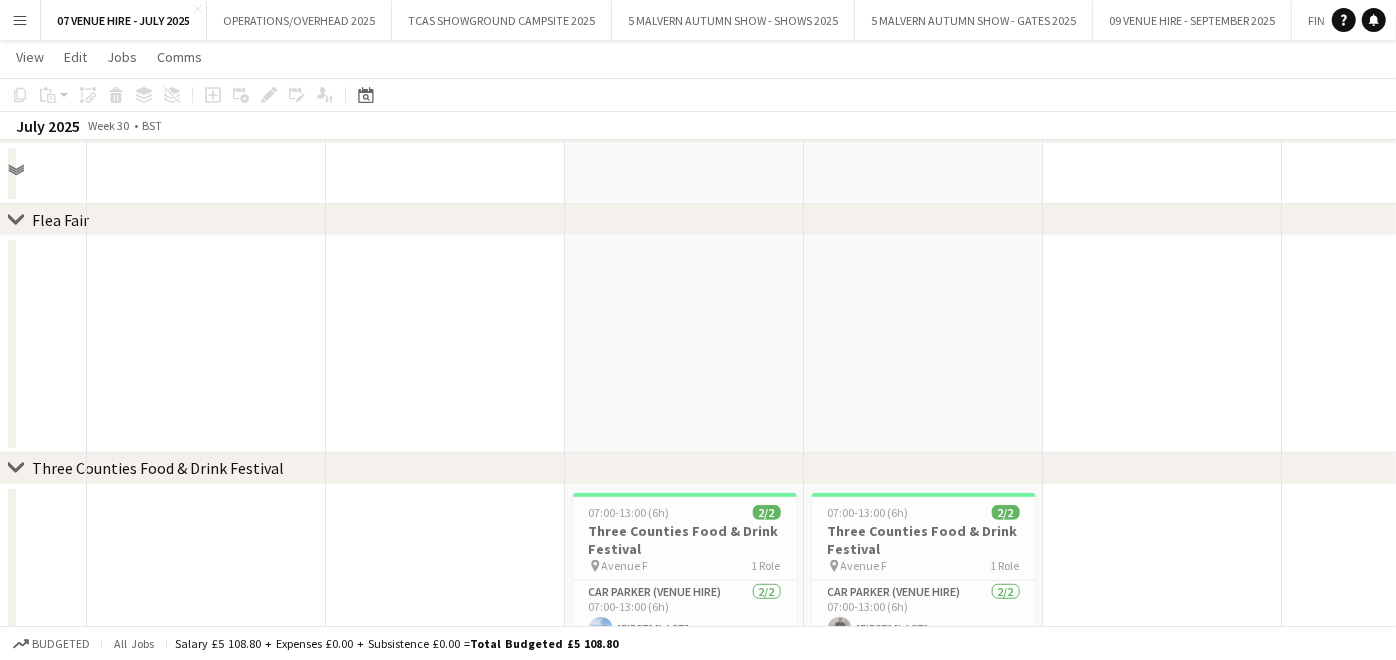 scroll, scrollTop: 555, scrollLeft: 0, axis: vertical 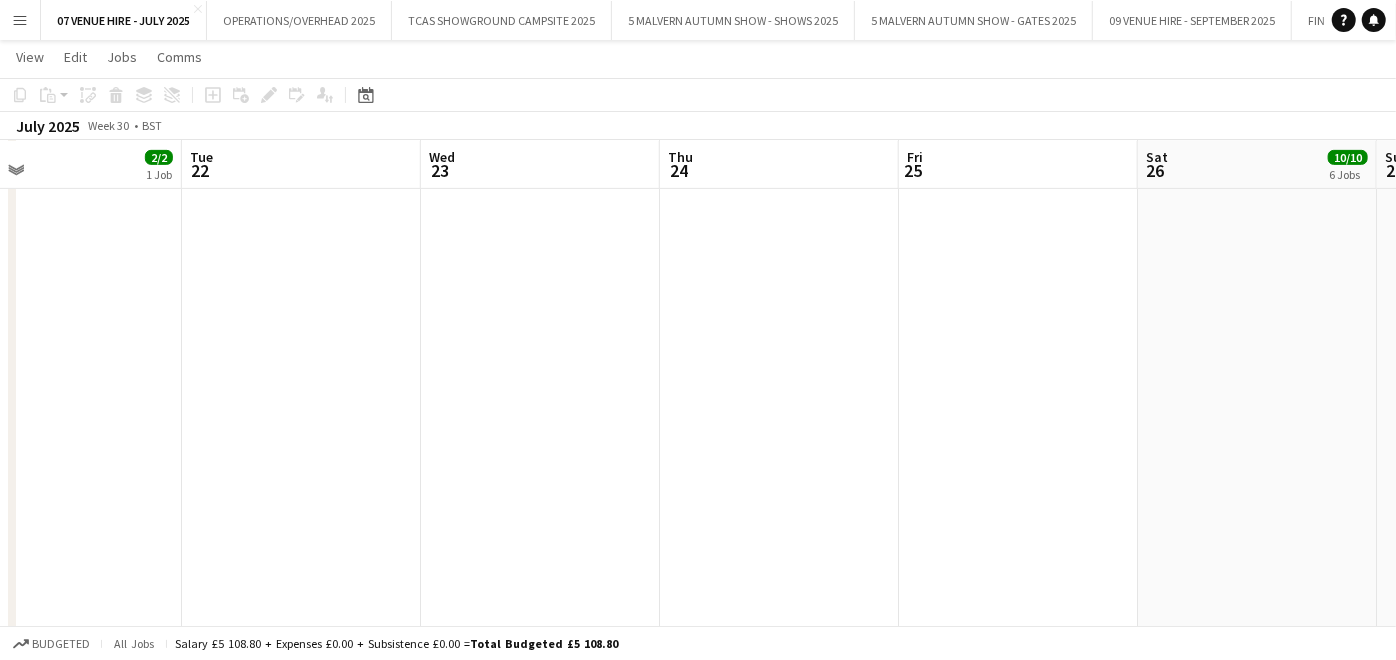 drag, startPoint x: 671, startPoint y: 319, endPoint x: 1417, endPoint y: 272, distance: 747.4791 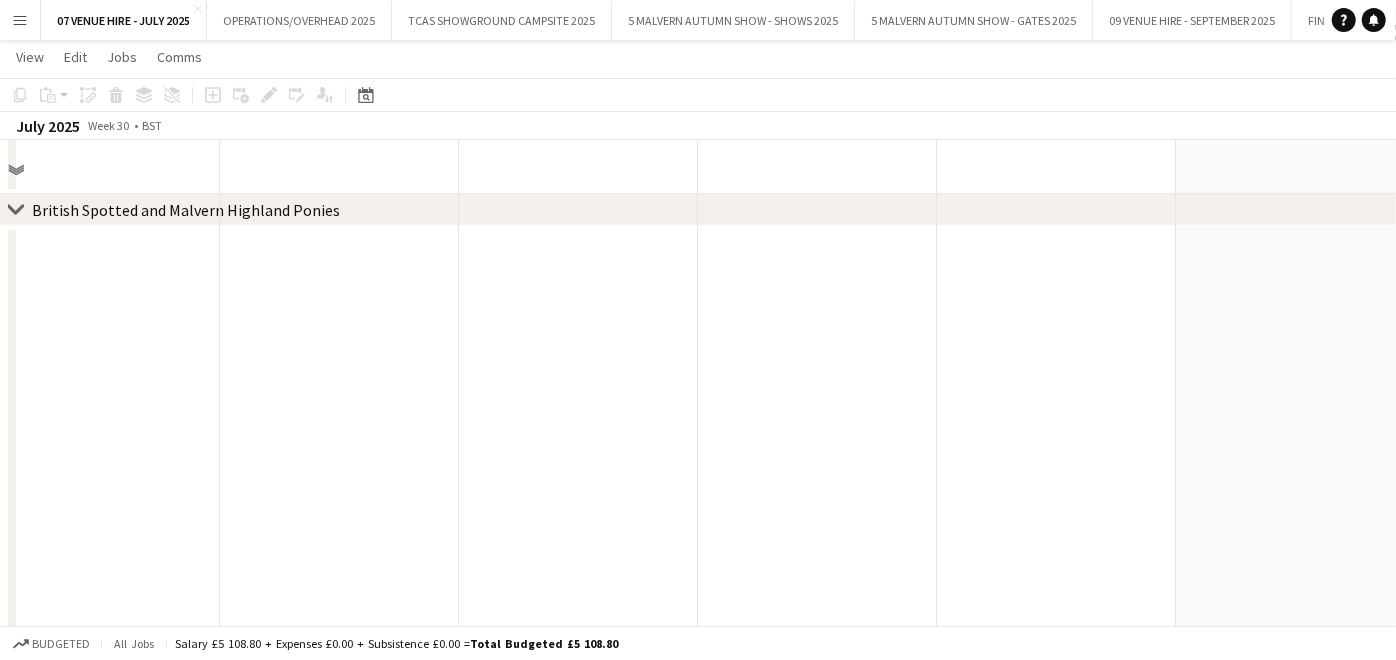 scroll, scrollTop: 333, scrollLeft: 0, axis: vertical 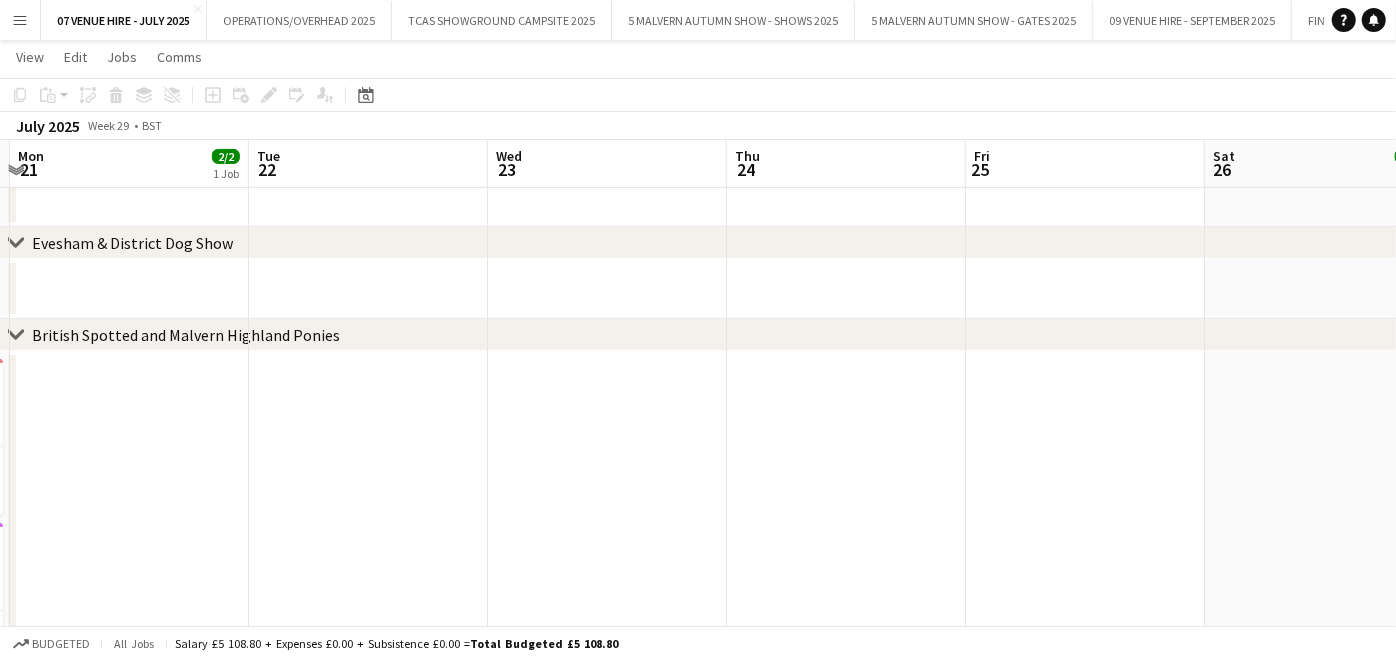 drag, startPoint x: 677, startPoint y: 511, endPoint x: 705, endPoint y: 488, distance: 36.23534 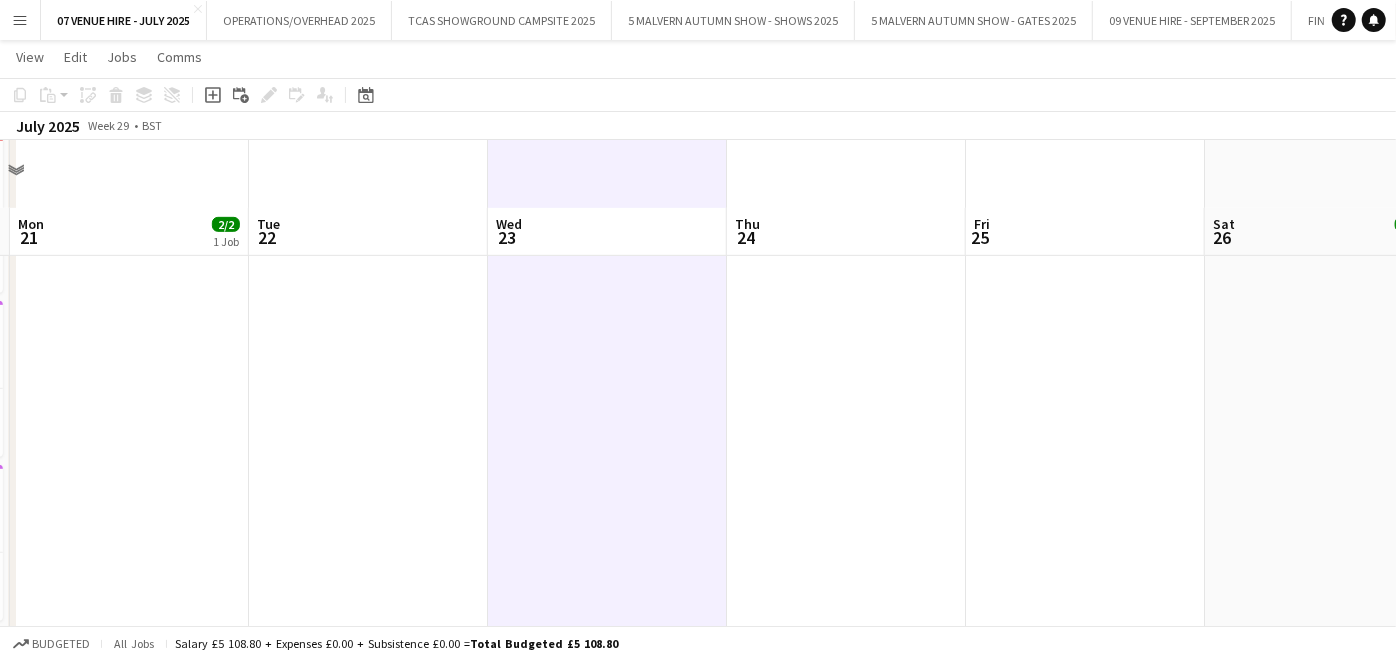 scroll, scrollTop: 777, scrollLeft: 0, axis: vertical 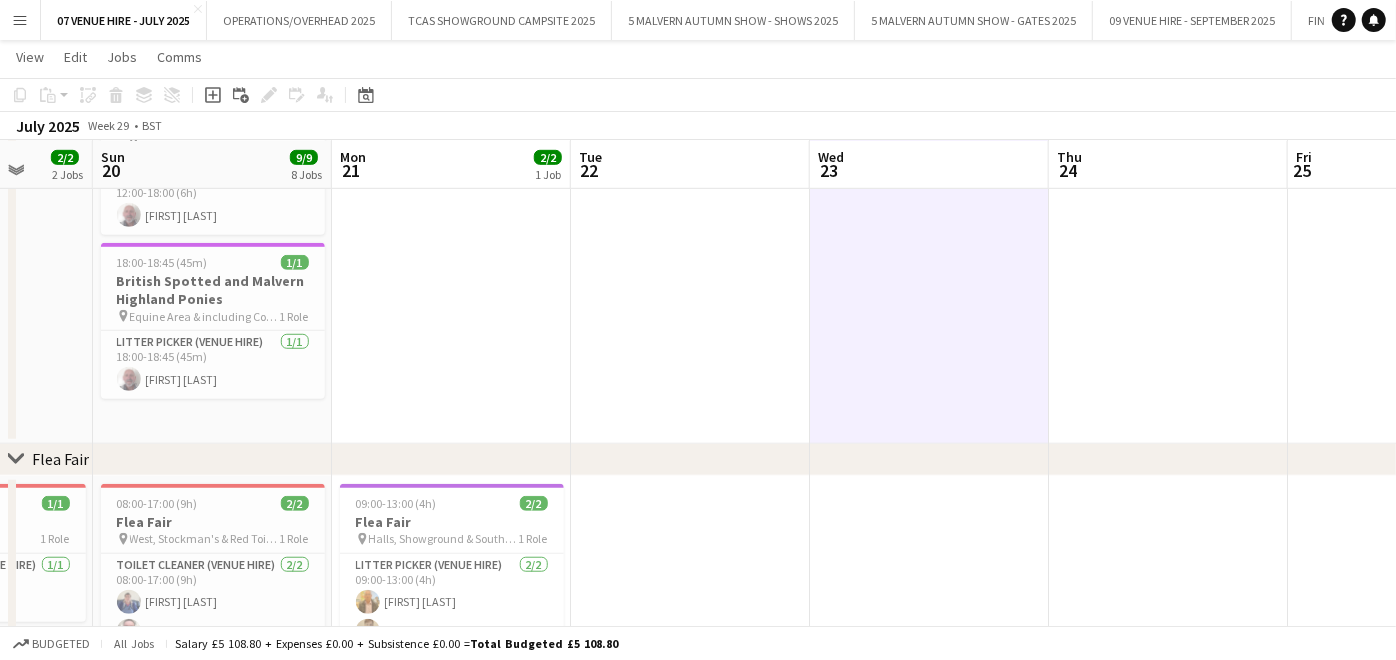 drag, startPoint x: 805, startPoint y: 360, endPoint x: 1417, endPoint y: 238, distance: 624.0417 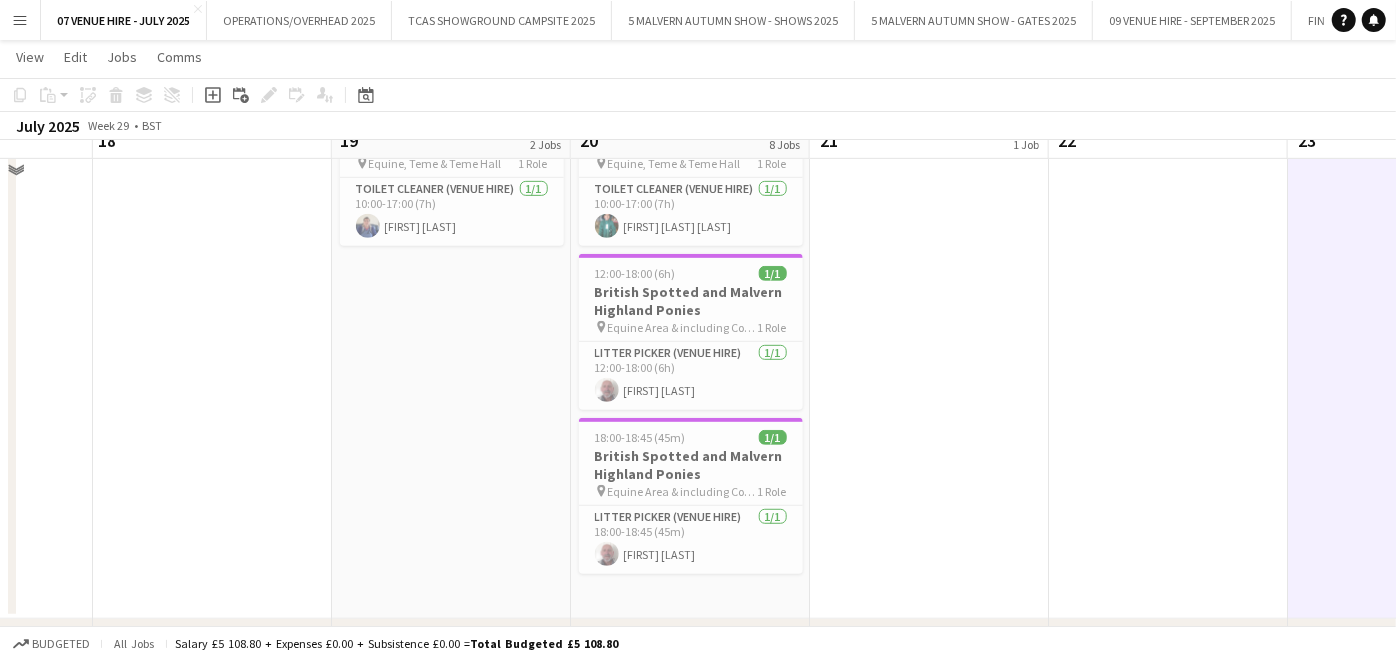 scroll, scrollTop: 555, scrollLeft: 0, axis: vertical 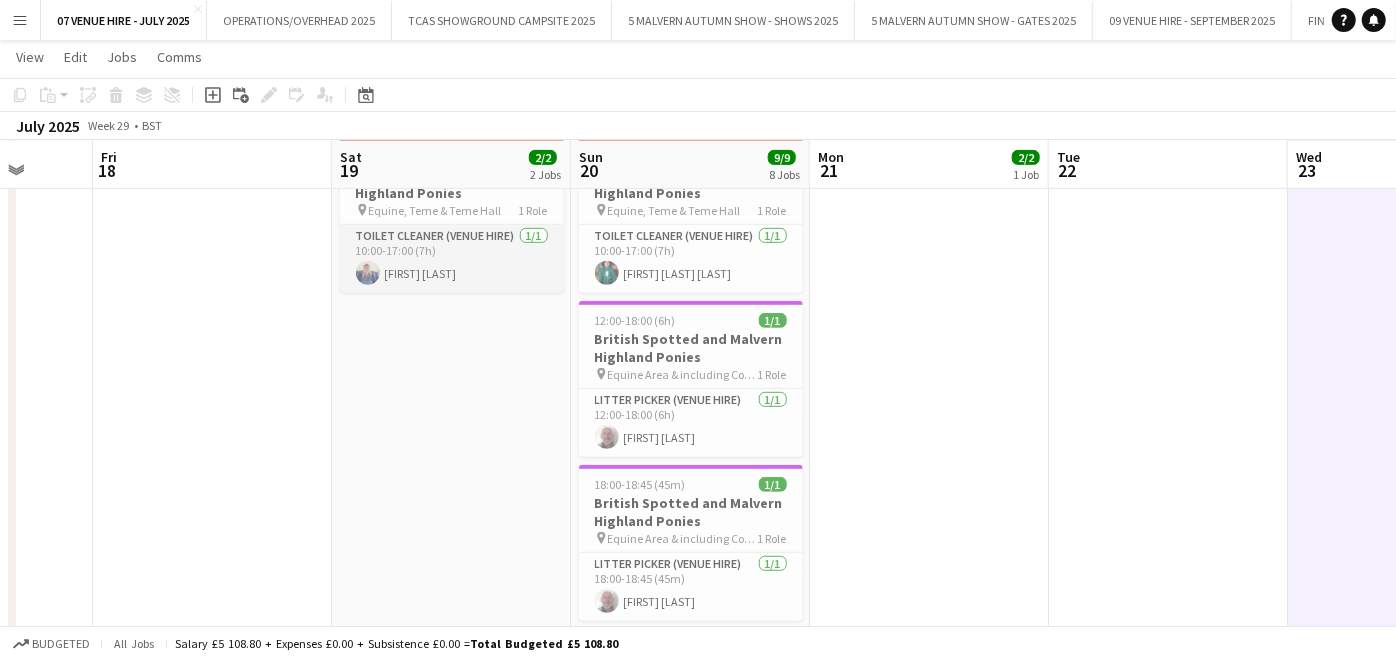 click on "Toilet Cleaner (Venue Hire)   1/1   10:00-17:00 (7h)
Sharon Taylor" at bounding box center (452, 259) 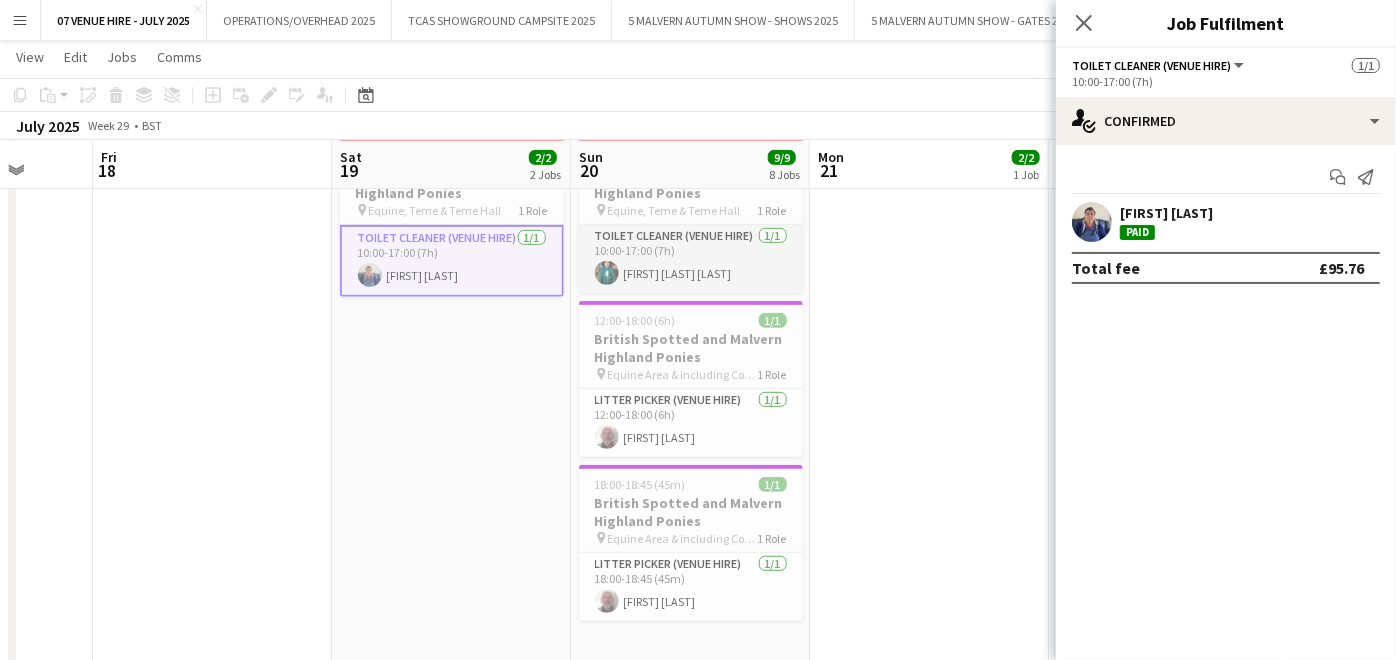 click on "Toilet Cleaner (Venue Hire)   1/1   10:00-17:00 (7h)
Olga Goncalves Da Silva" at bounding box center (691, 259) 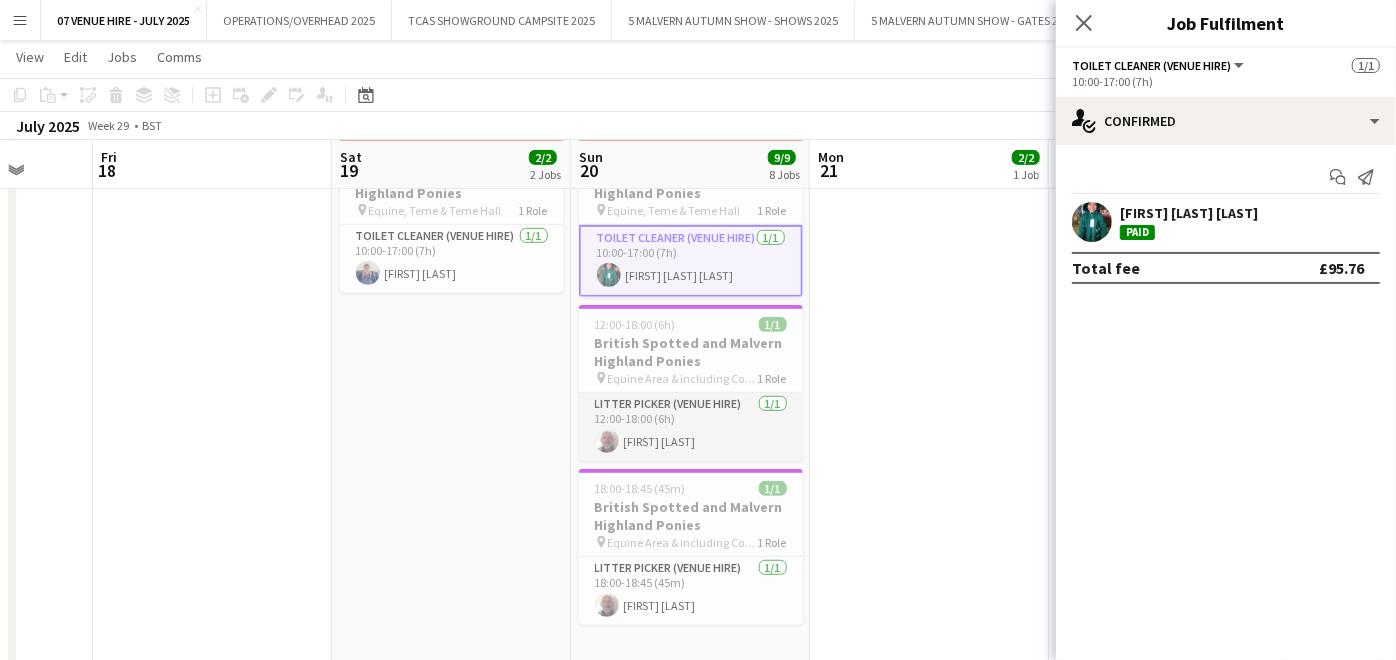 click on "Litter Picker (Venue Hire)   1/1   12:00-18:00 (6h)
Roger Jones" at bounding box center [691, 427] 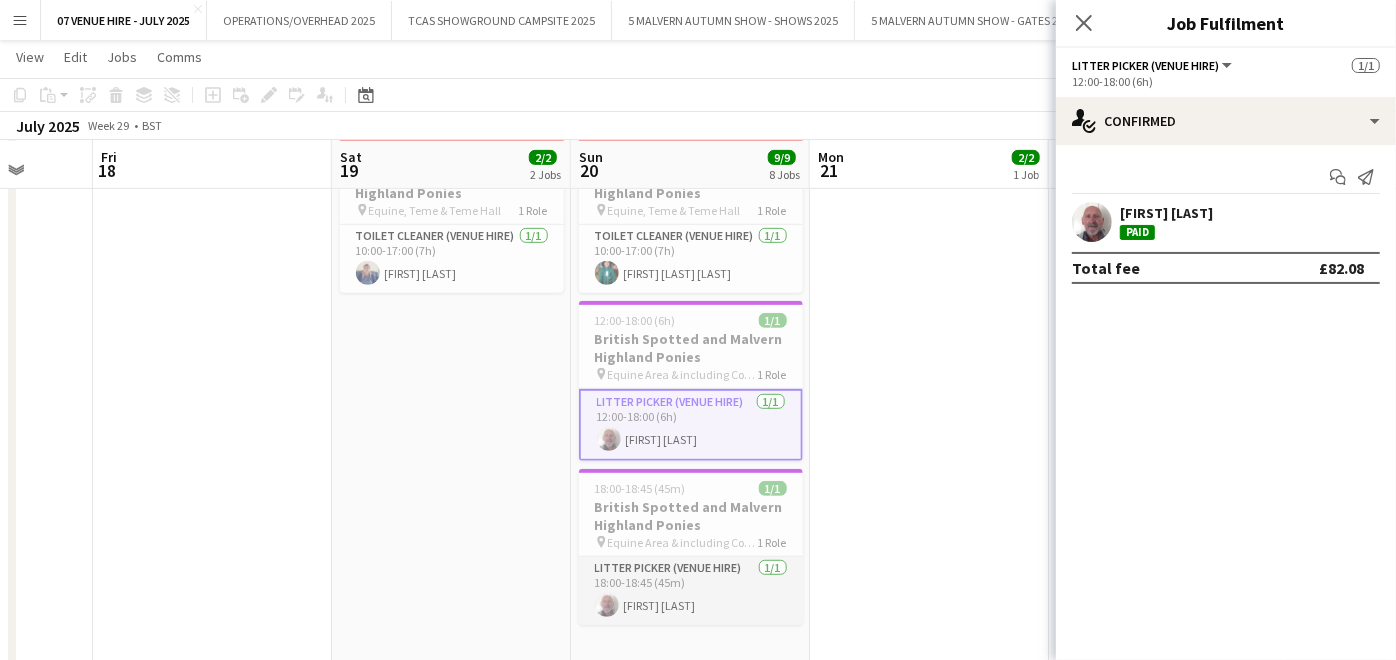 click on "Litter Picker (Venue Hire)   1/1   18:00-18:45 (45m)
Roger Jones" at bounding box center [691, 591] 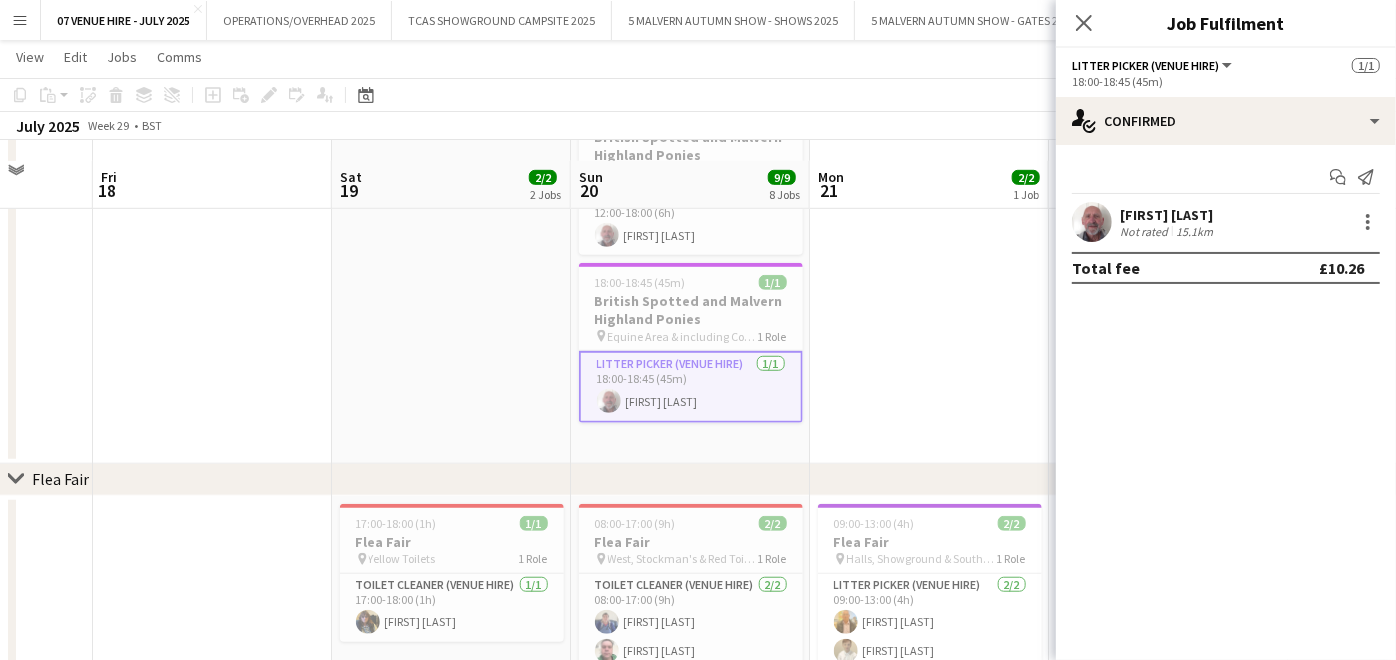 scroll, scrollTop: 777, scrollLeft: 0, axis: vertical 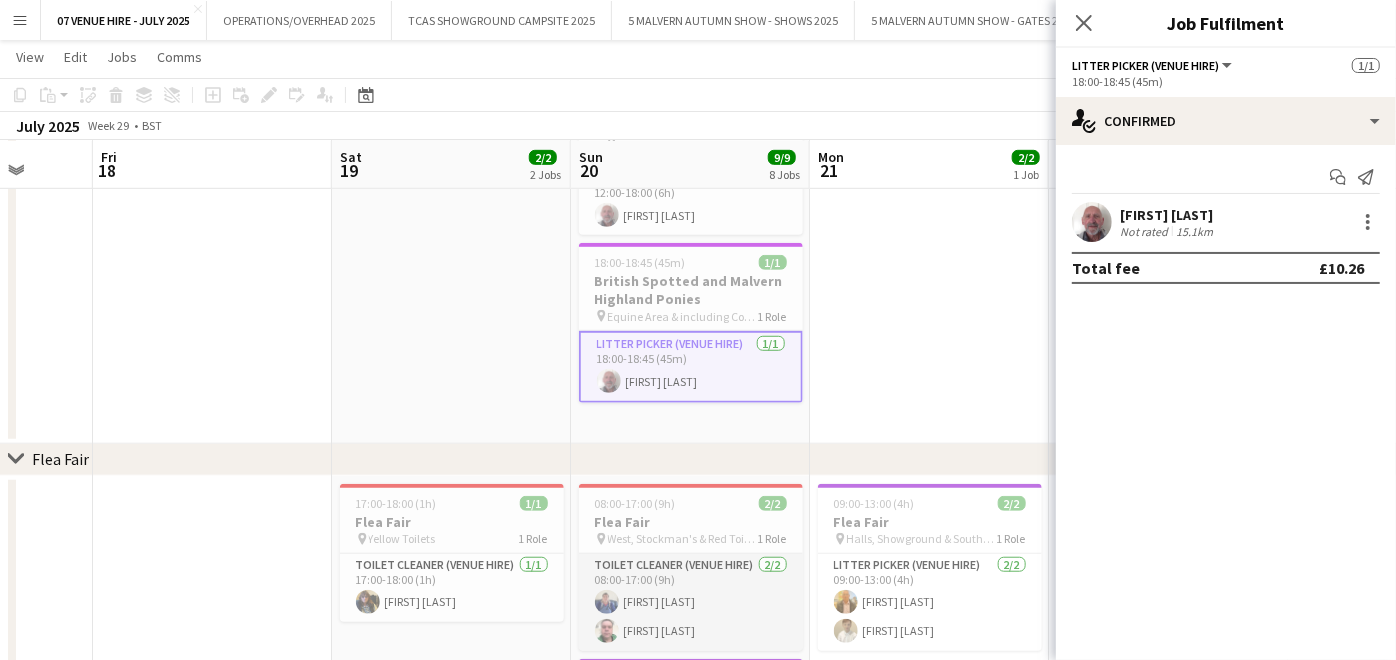 click on "Toilet Cleaner (Venue Hire)   2/2   08:00-17:00 (9h)
Sharon Taylor Gary Harper" at bounding box center [691, 602] 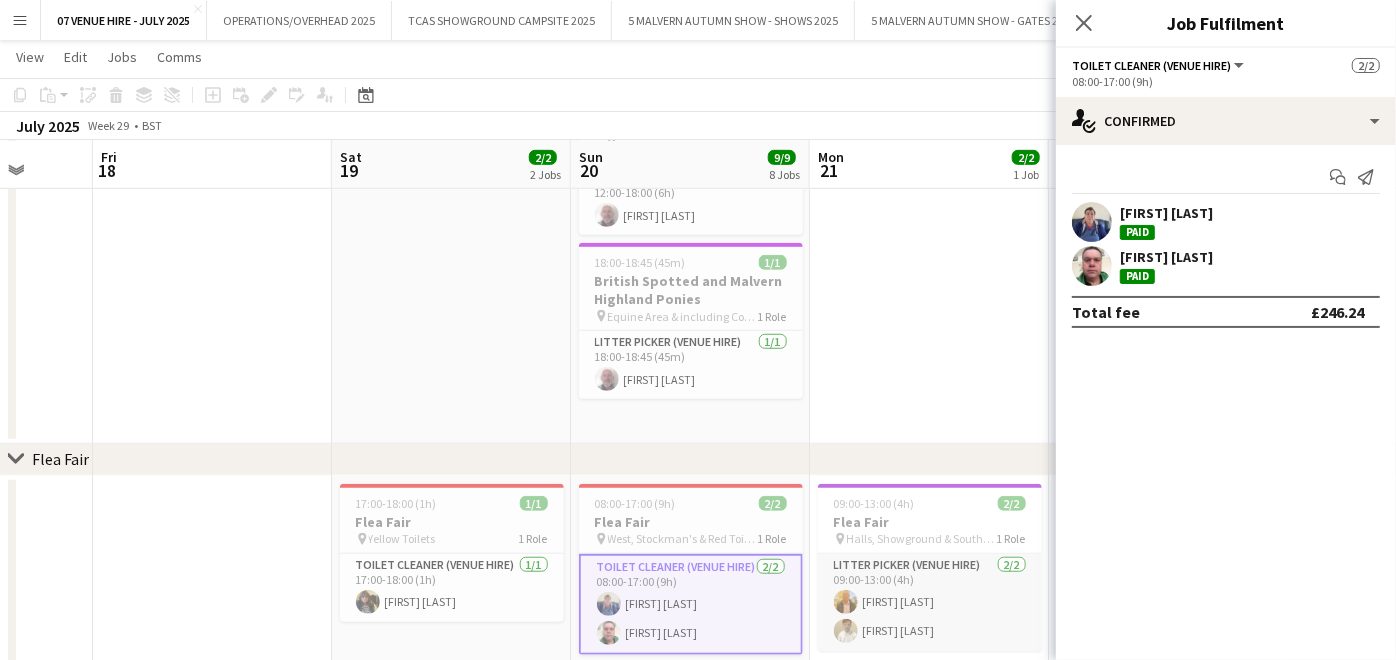 click on "Litter Picker (Venue Hire)   2/2   09:00-13:00 (4h)
David Rowley Finn Hoare" at bounding box center (930, 602) 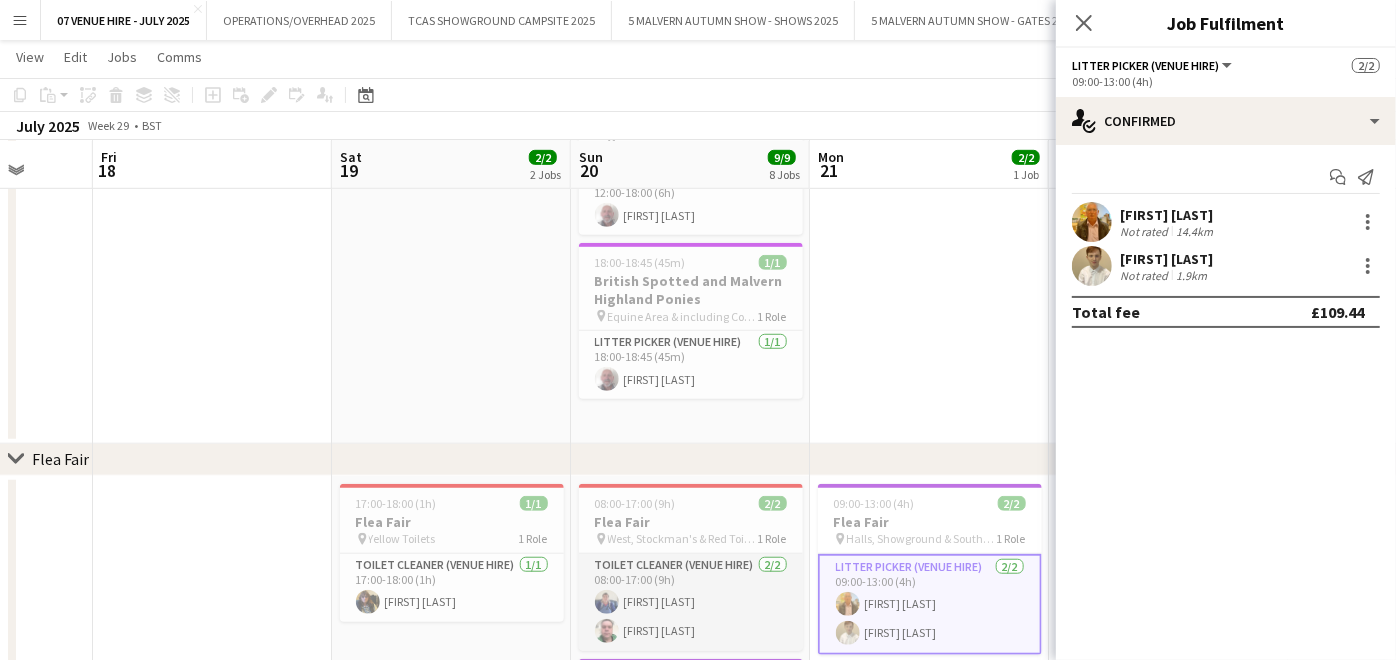 click on "Toilet Cleaner (Venue Hire)   2/2   08:00-17:00 (9h)
Sharon Taylor Gary Harper" at bounding box center [691, 602] 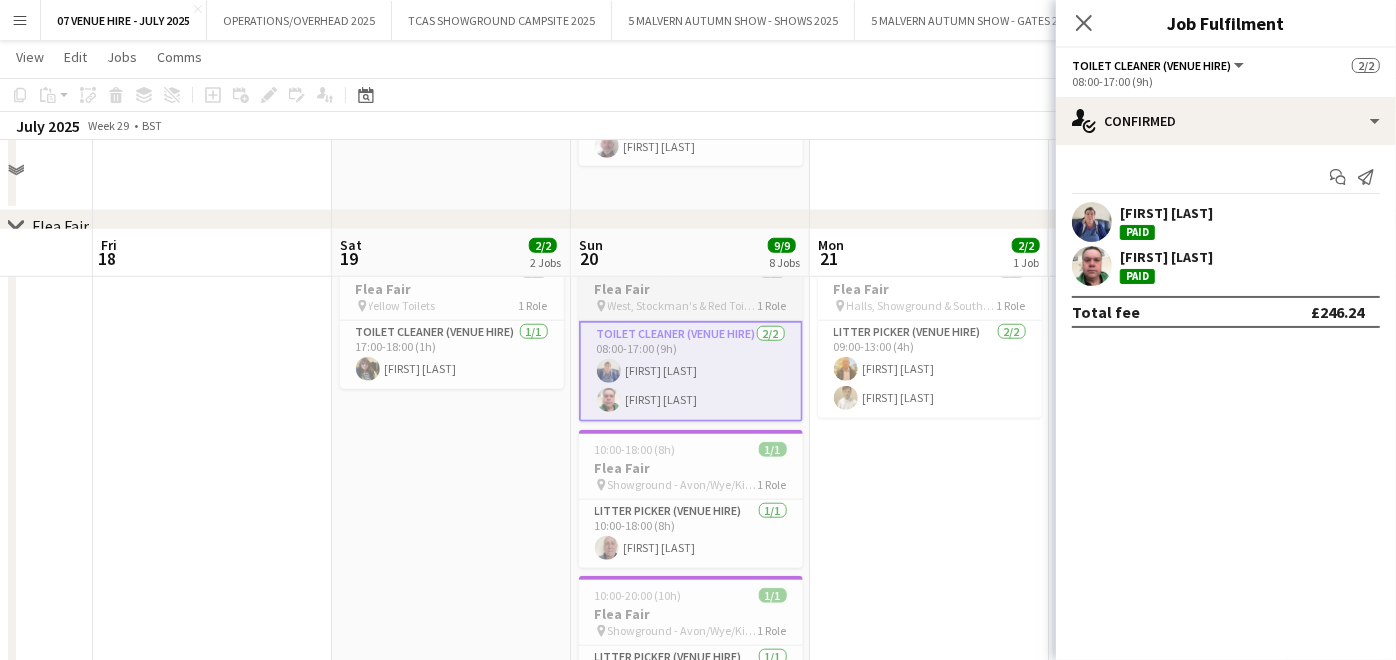 scroll, scrollTop: 1111, scrollLeft: 0, axis: vertical 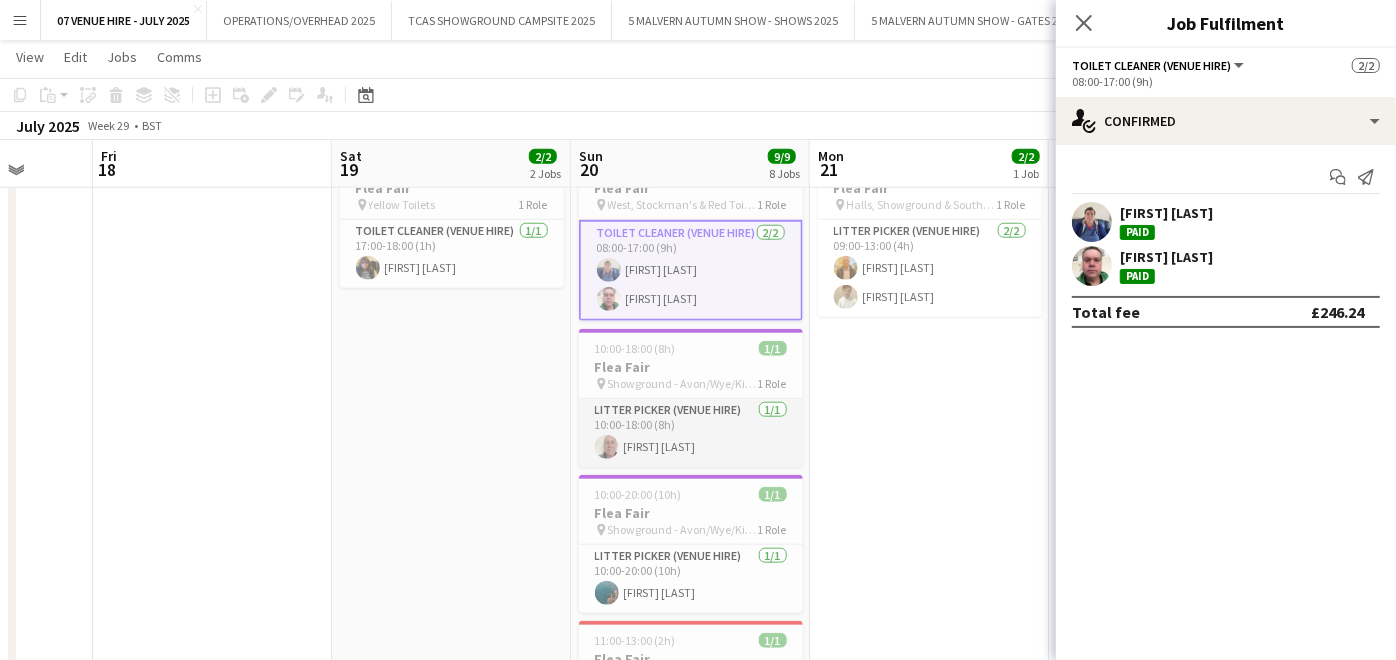 click on "Litter Picker (Venue Hire)   1/1   10:00-18:00 (8h)
Mick Roberts" at bounding box center [691, 433] 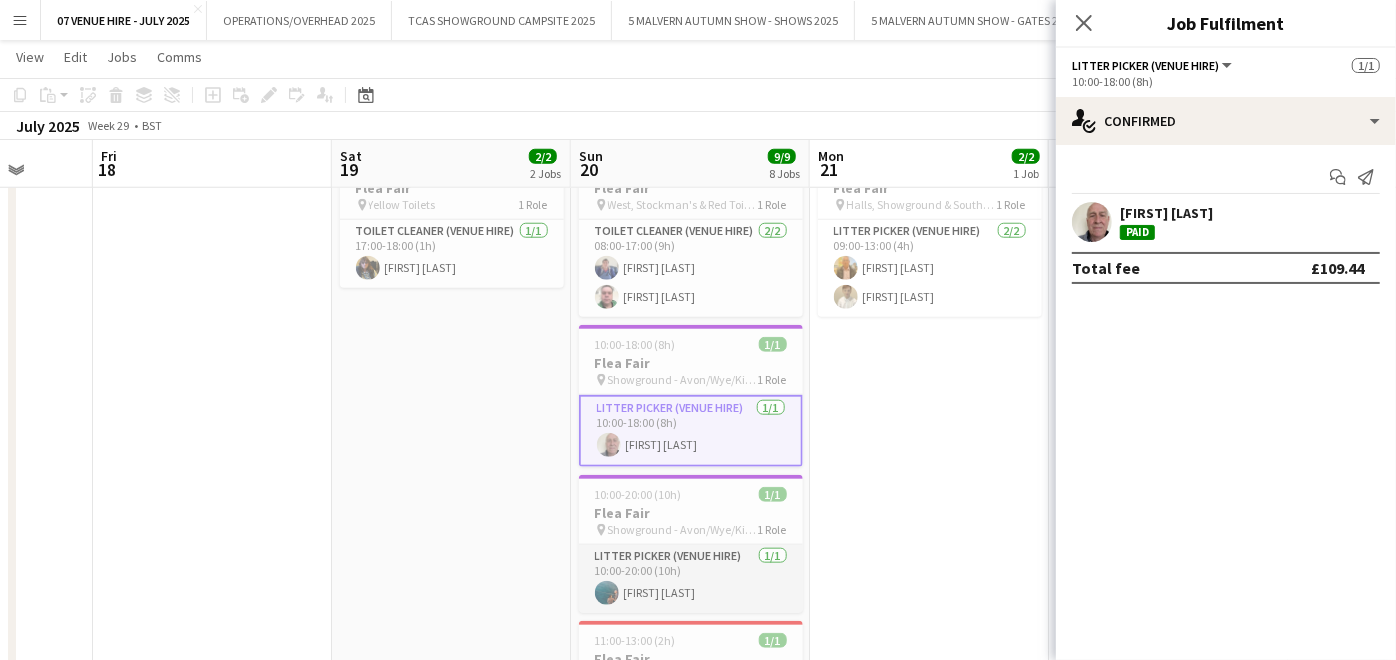 click on "Litter Picker (Venue Hire)   1/1   10:00-20:00 (10h)
Imogen Jammal" at bounding box center (691, 579) 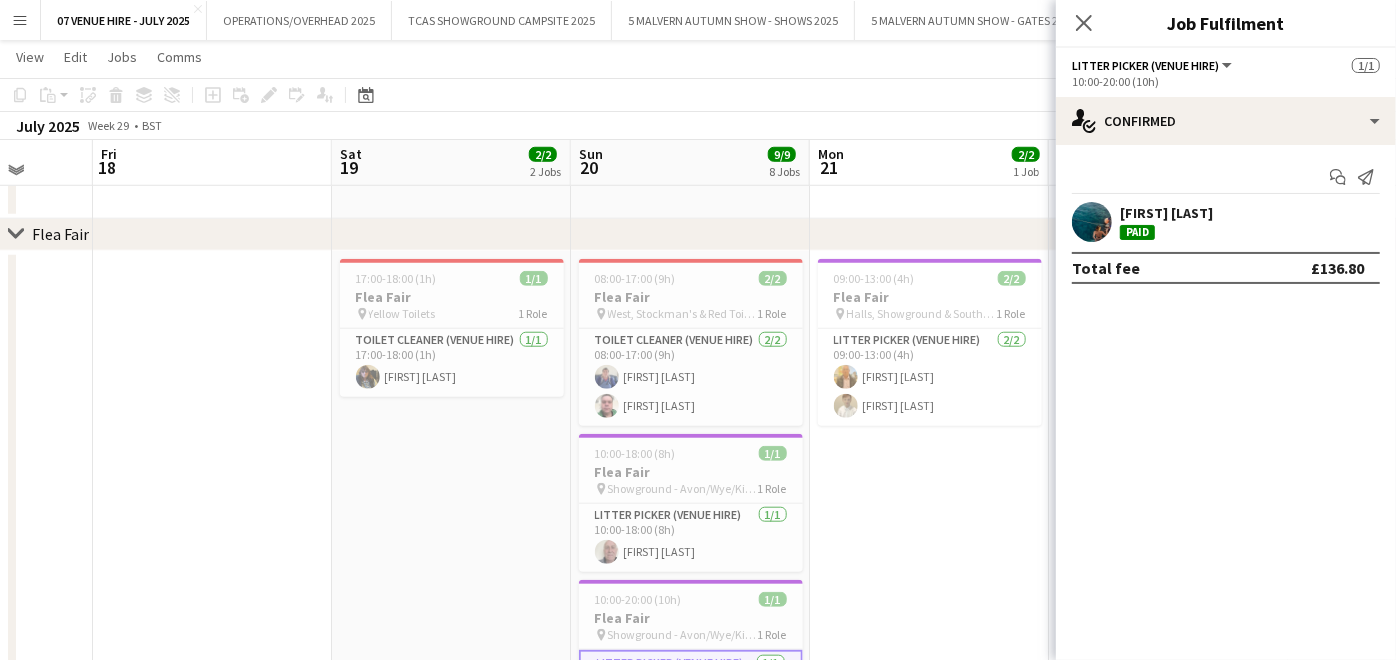 scroll, scrollTop: 1000, scrollLeft: 0, axis: vertical 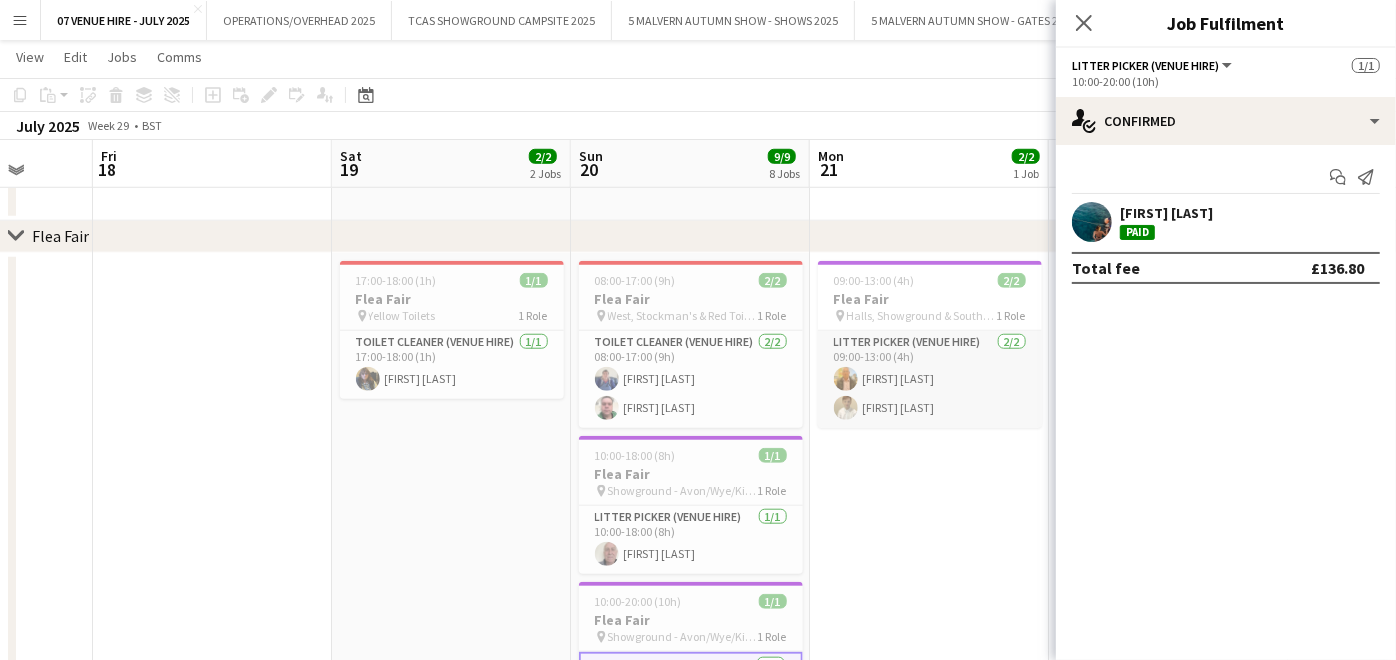 click on "Litter Picker (Venue Hire)   2/2   09:00-13:00 (4h)
David Rowley Finn Hoare" at bounding box center [930, 379] 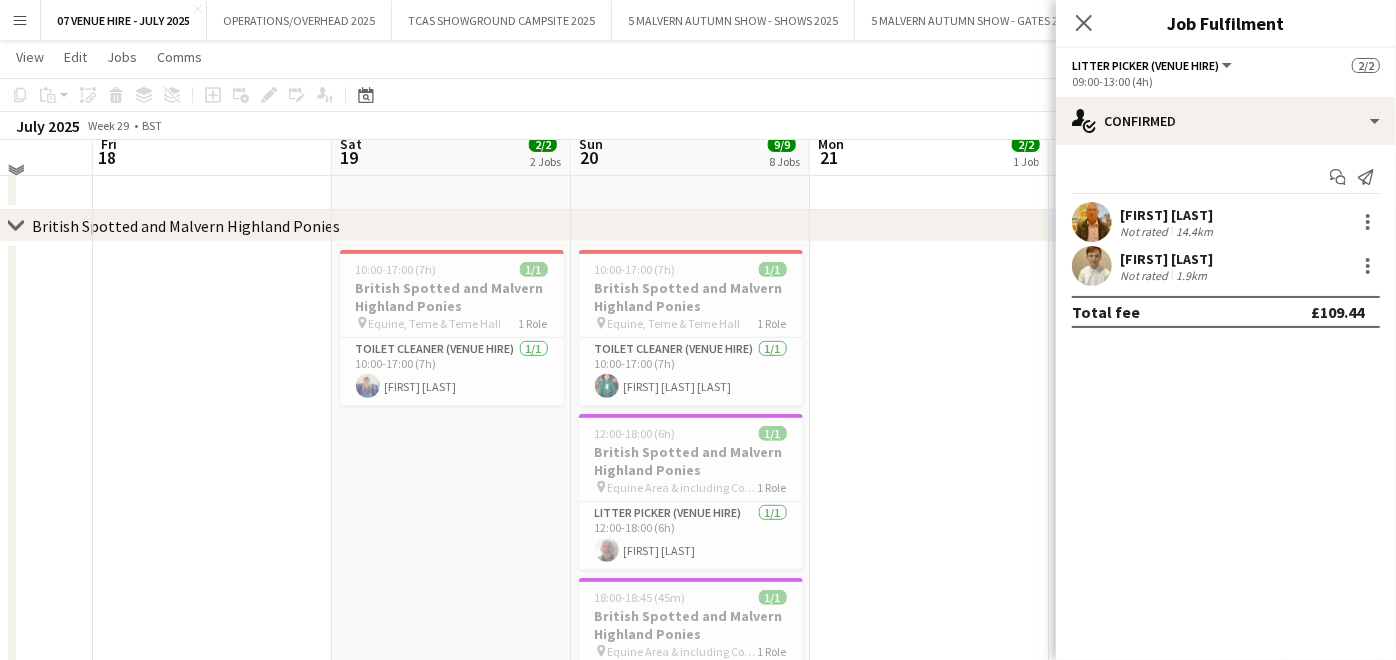 scroll, scrollTop: 444, scrollLeft: 0, axis: vertical 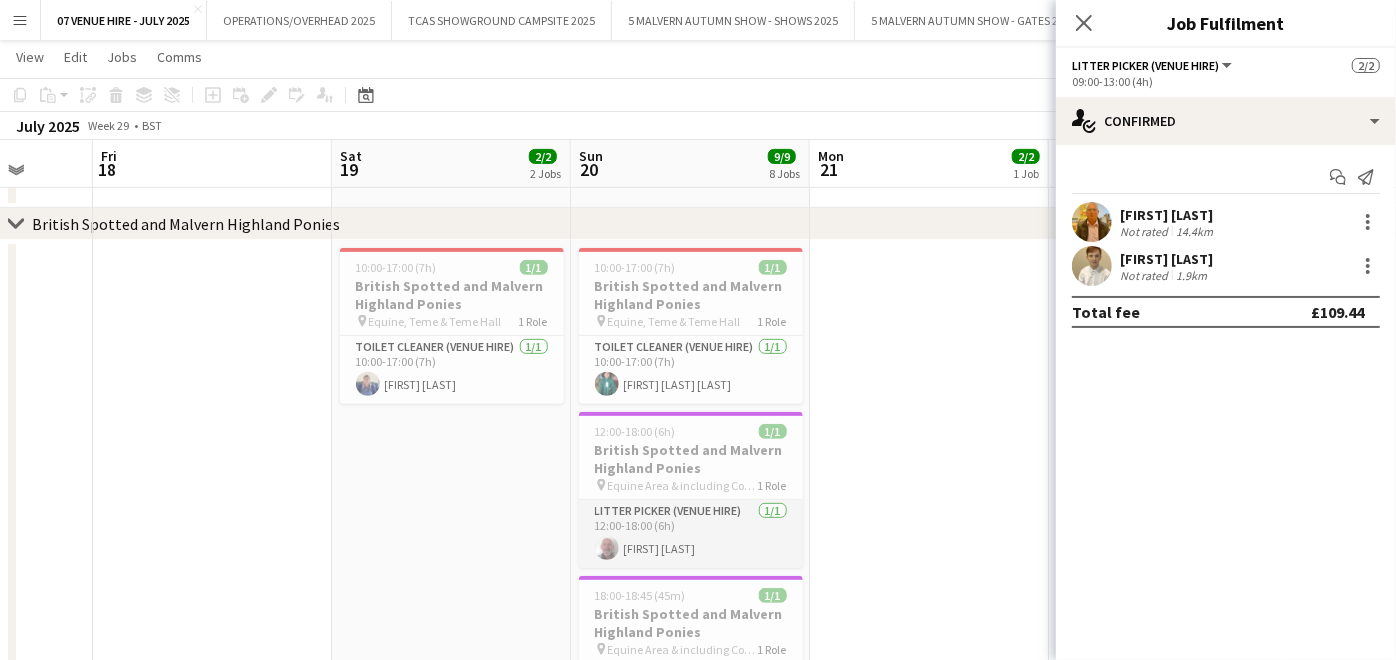 click on "Litter Picker (Venue Hire)   1/1   12:00-18:00 (6h)
Roger Jones" at bounding box center [691, 534] 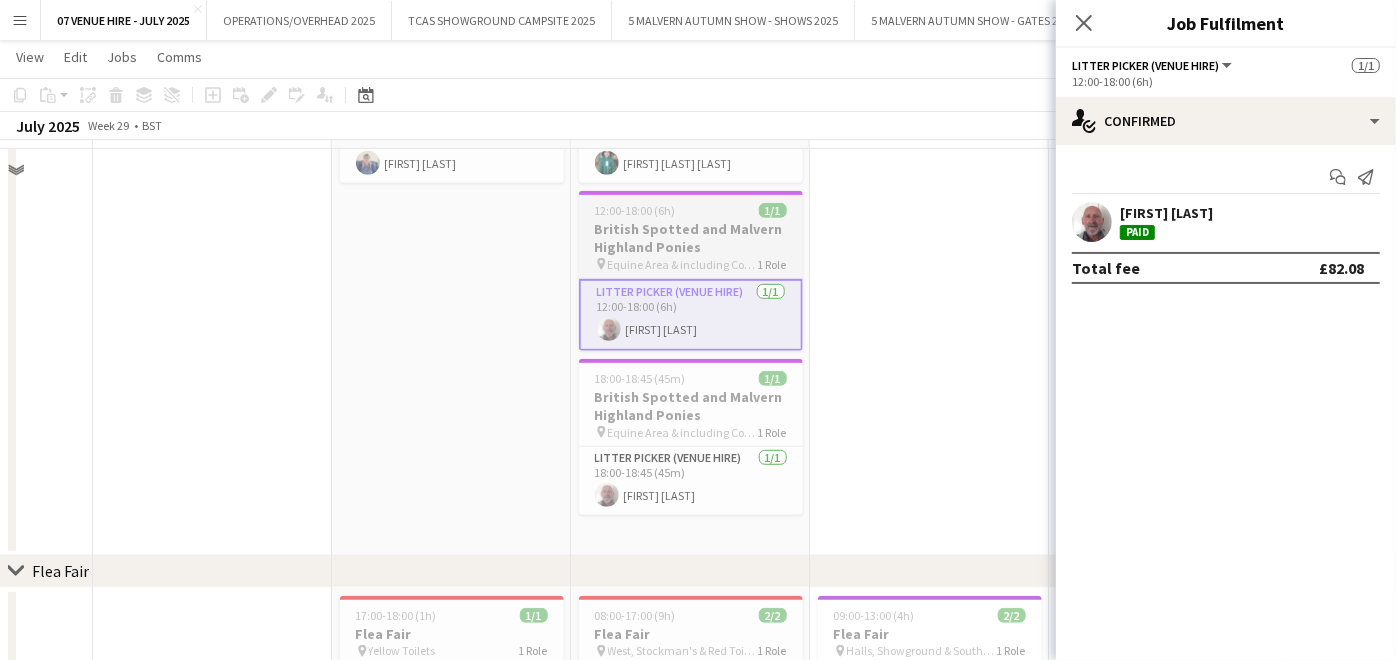 scroll, scrollTop: 666, scrollLeft: 0, axis: vertical 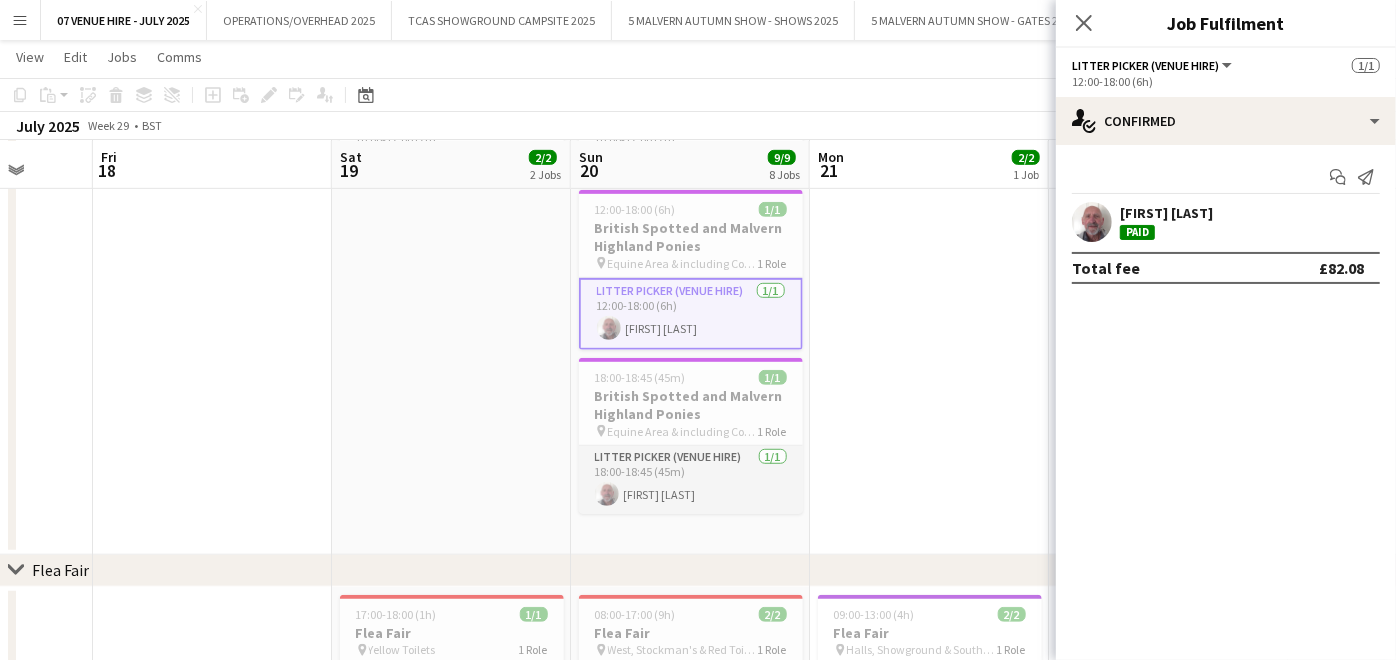 click on "Litter Picker (Venue Hire)   1/1   18:00-18:45 (45m)
Roger Jones" at bounding box center (691, 480) 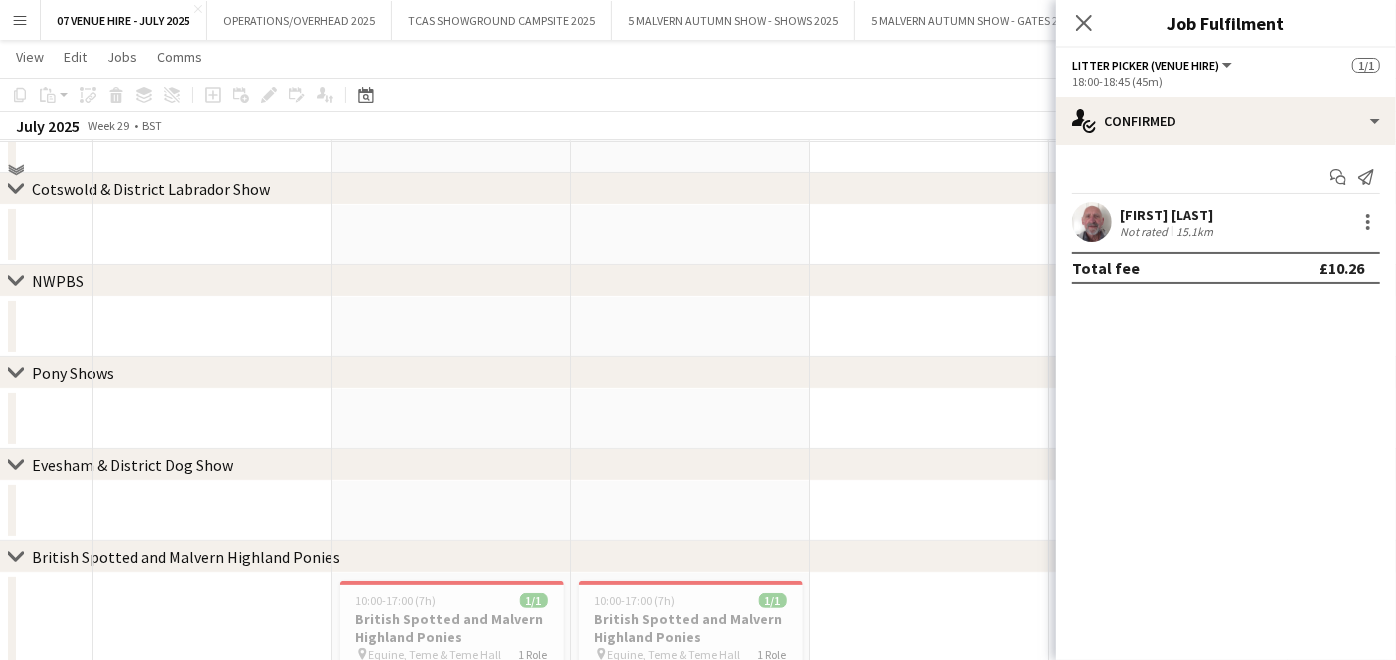 scroll, scrollTop: 0, scrollLeft: 0, axis: both 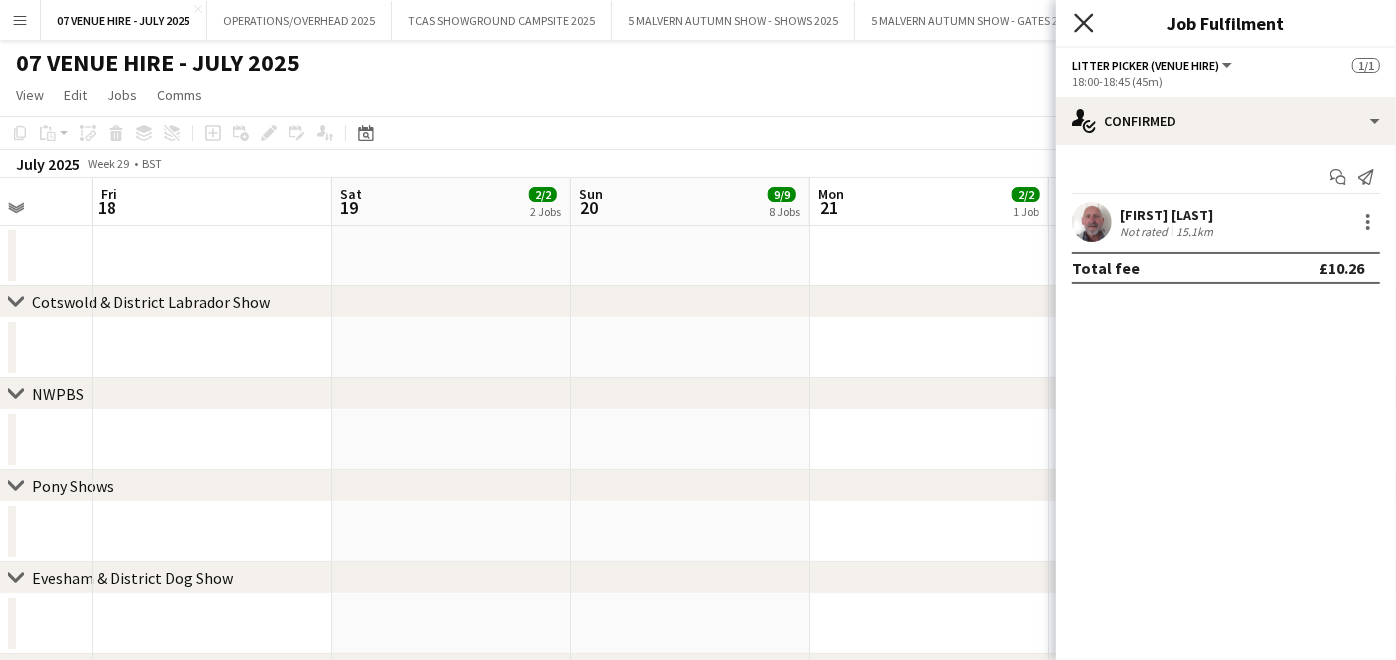 click on "Close pop-in" 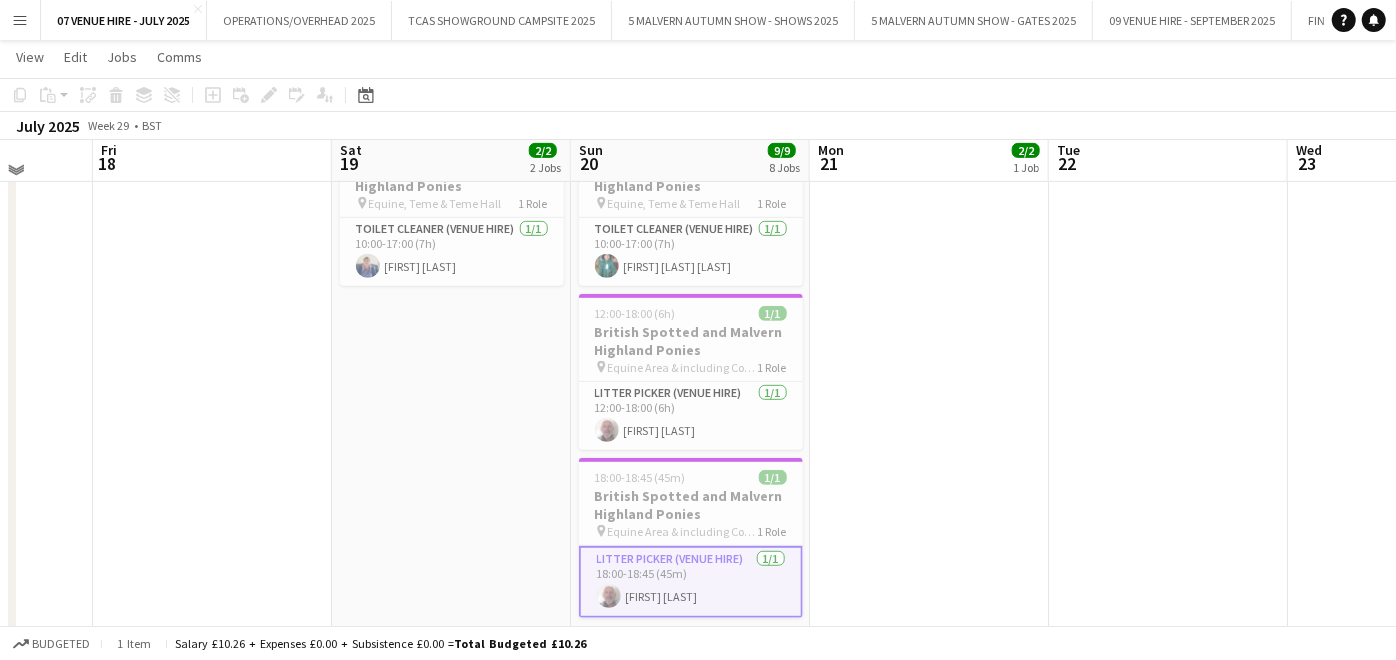 scroll, scrollTop: 555, scrollLeft: 0, axis: vertical 